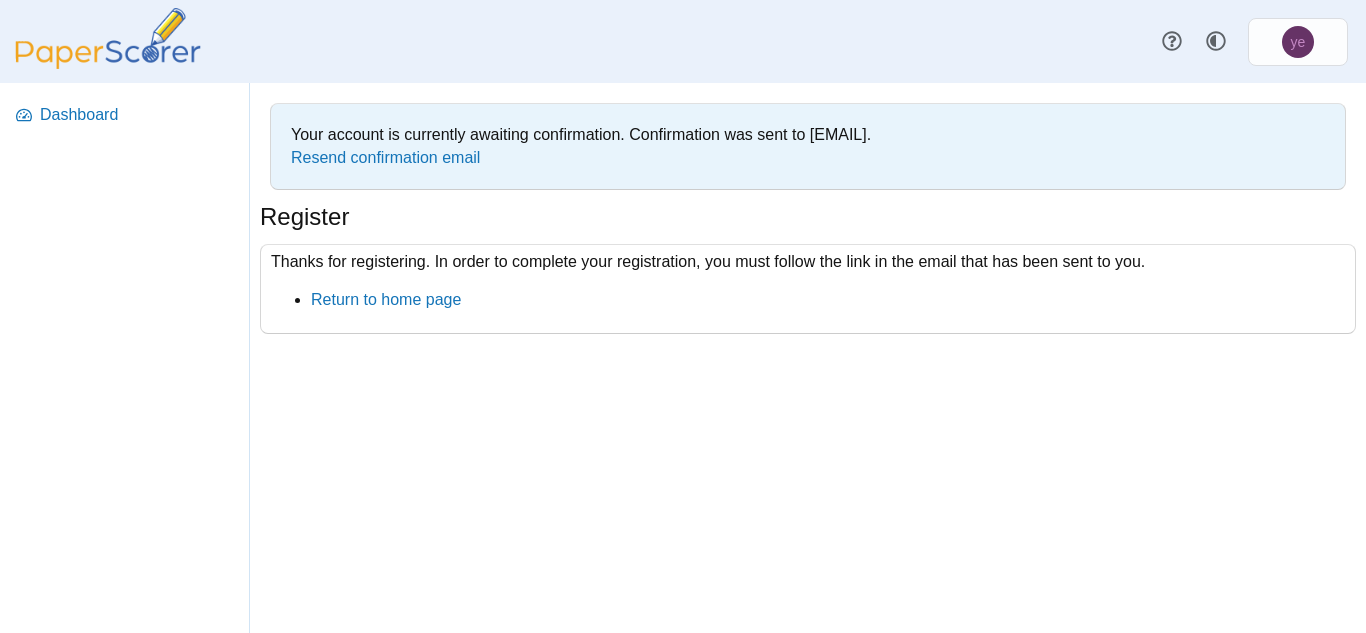 scroll, scrollTop: 0, scrollLeft: 0, axis: both 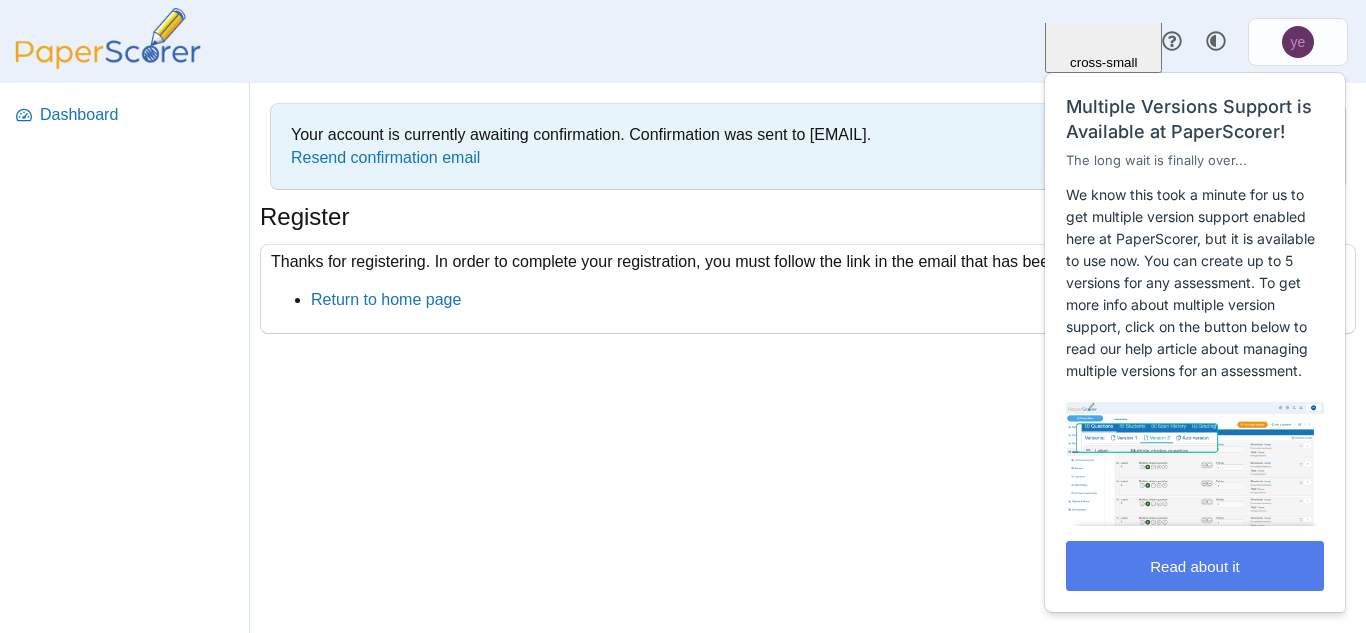 click on "Close cross-small Multiple Versions Support is Available at PaperScorer! The long wait is finally over... We know this took a minute for us to get multiple version support enabled here at PaperScorer, but it is available to use now. You can create up to 5 versions for any assessment. To get more info about multiple version support, click on the button below to read our help article about managing multiple versions for an assessment. Read about it" at bounding box center (1196, 23) 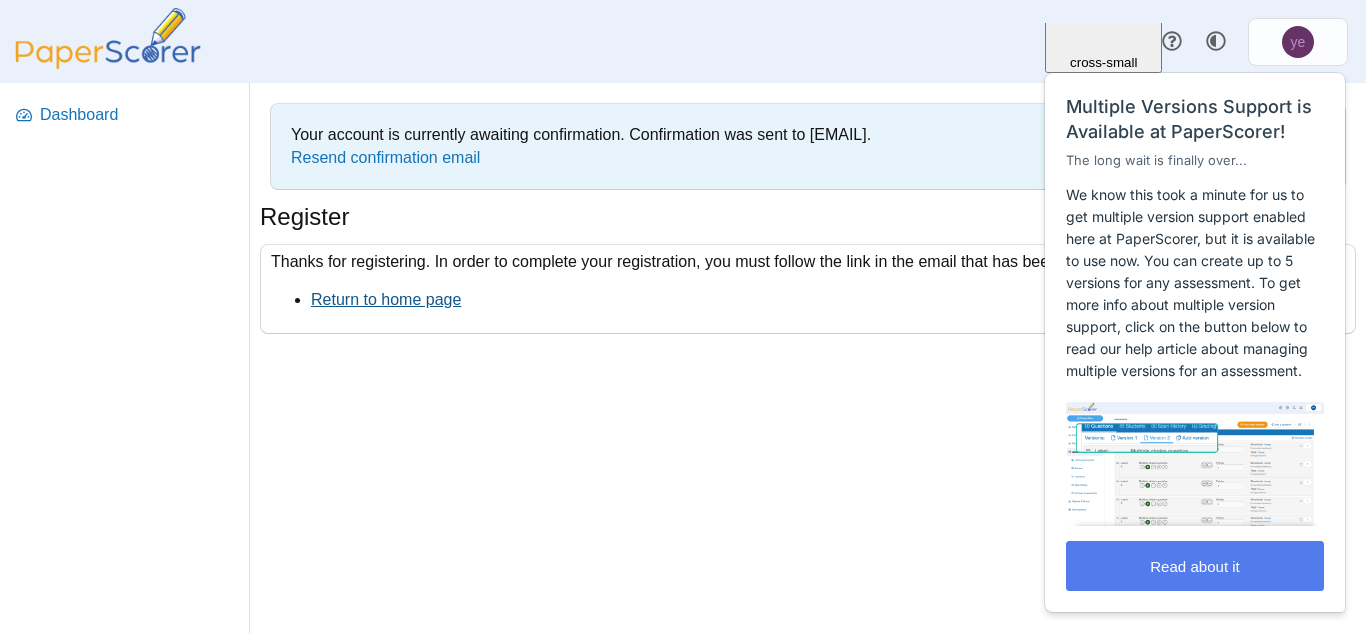 click on "Return to home page" at bounding box center (386, 299) 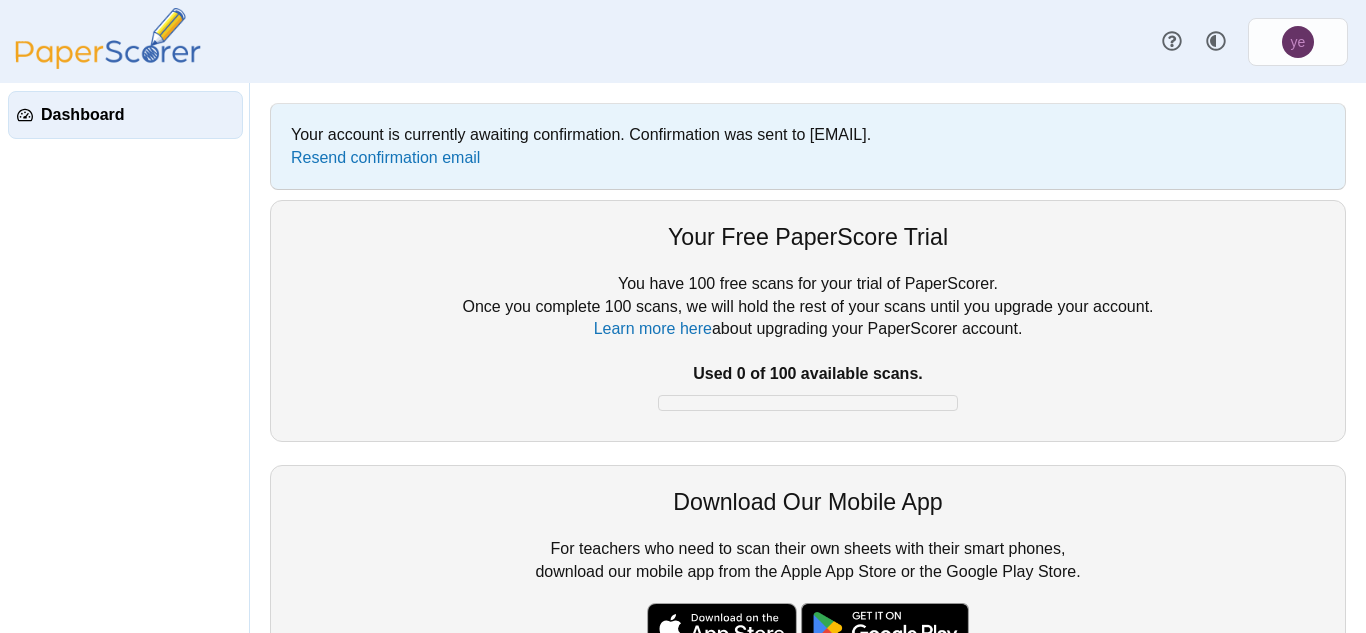 scroll, scrollTop: 0, scrollLeft: 0, axis: both 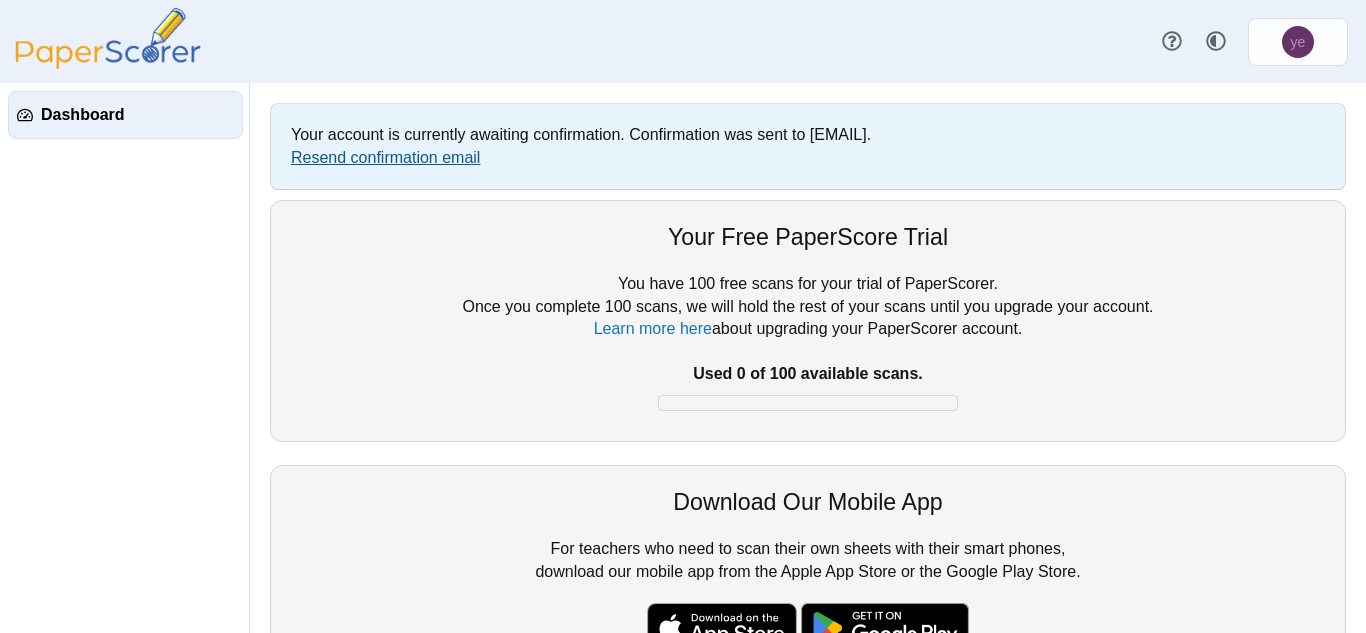click on "Resend confirmation email" at bounding box center (385, 157) 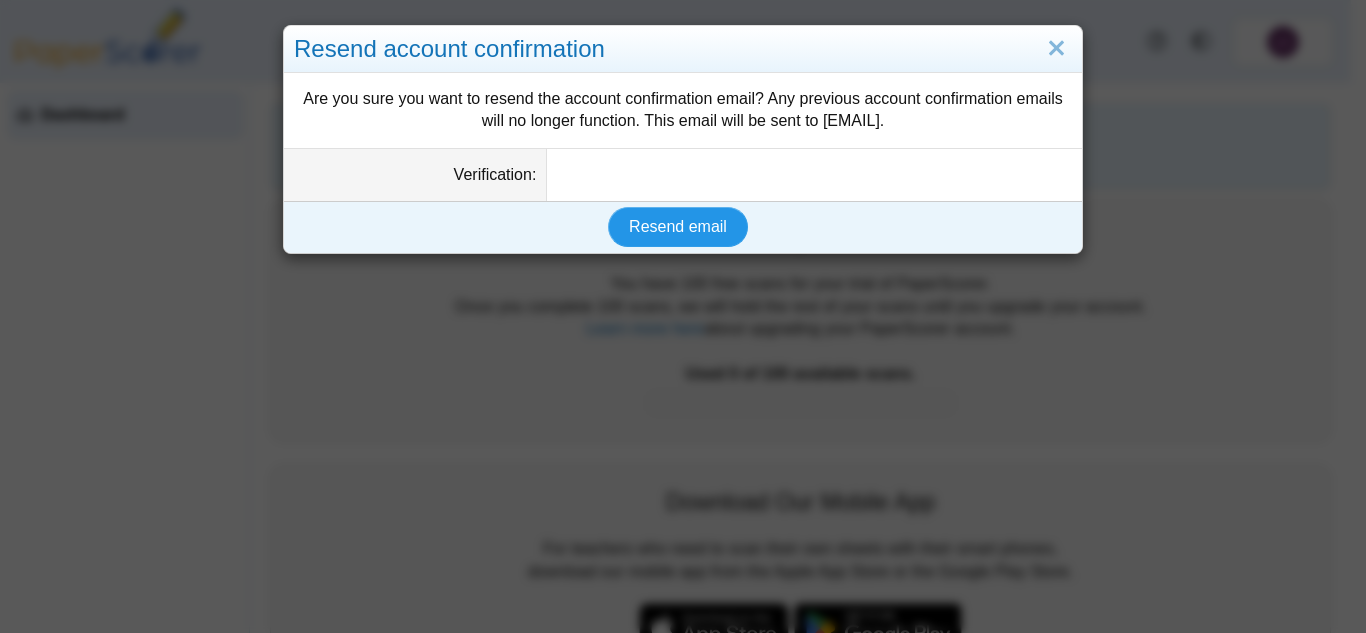 click on "Resend email" at bounding box center [678, 226] 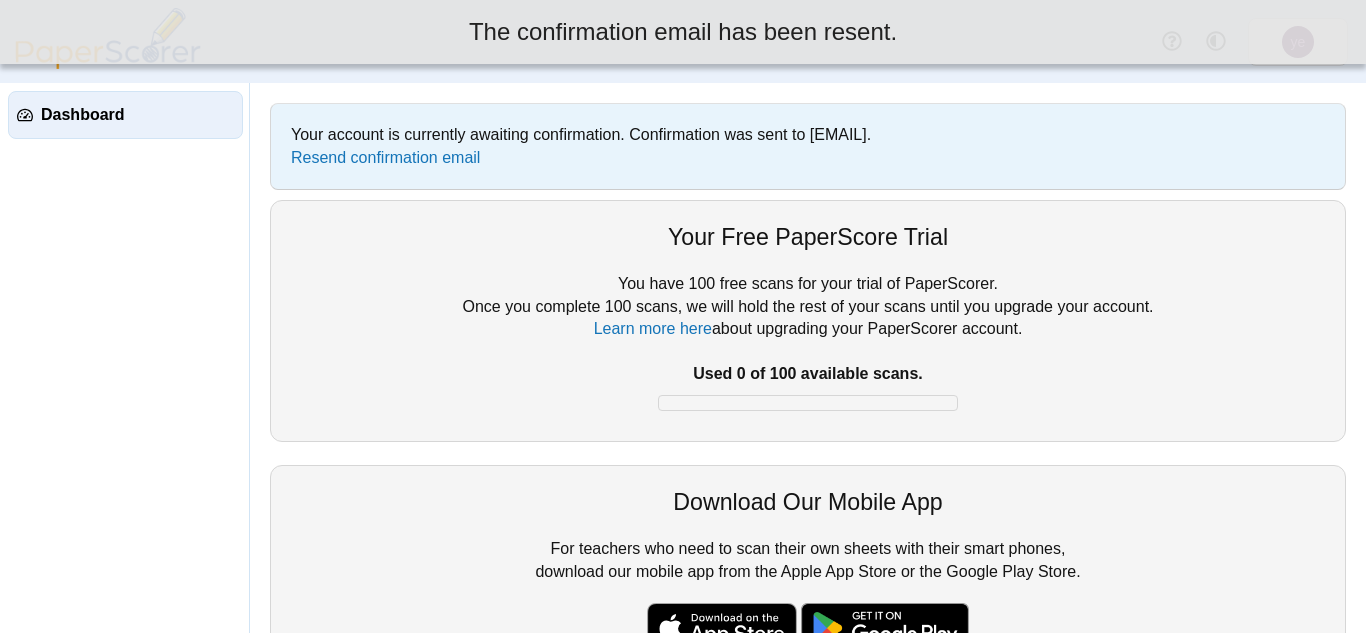 click on "Dashboard" at bounding box center (125, 115) 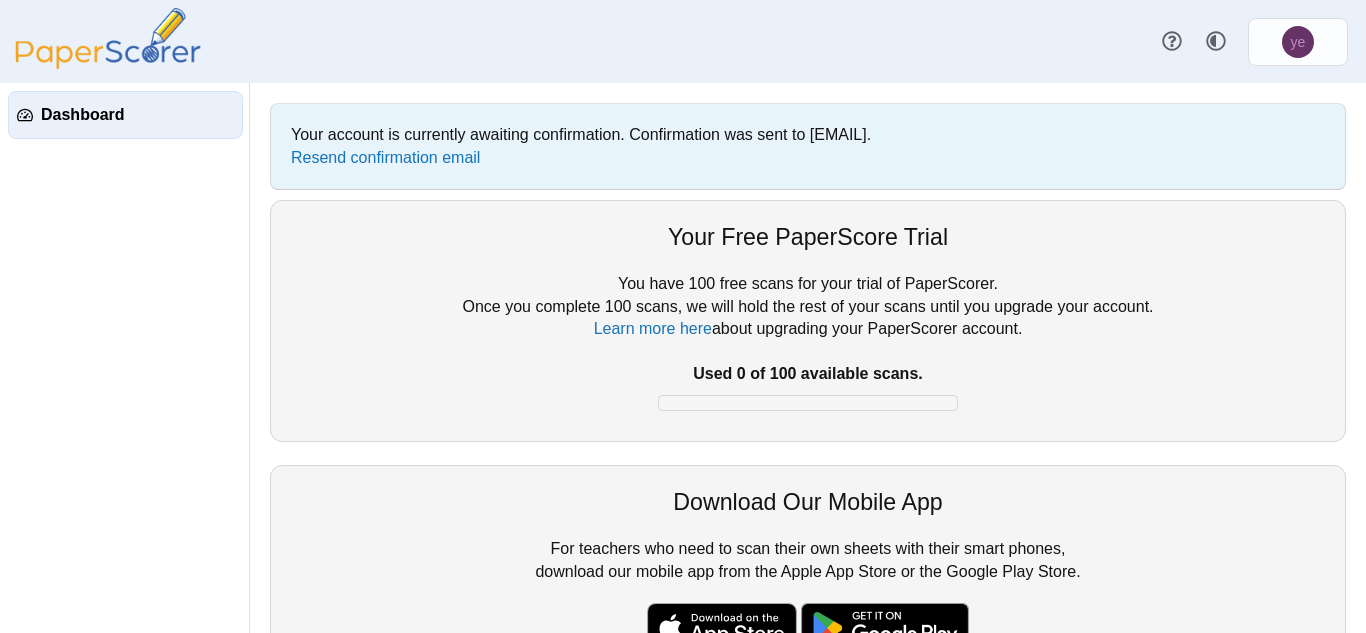 scroll, scrollTop: 0, scrollLeft: 0, axis: both 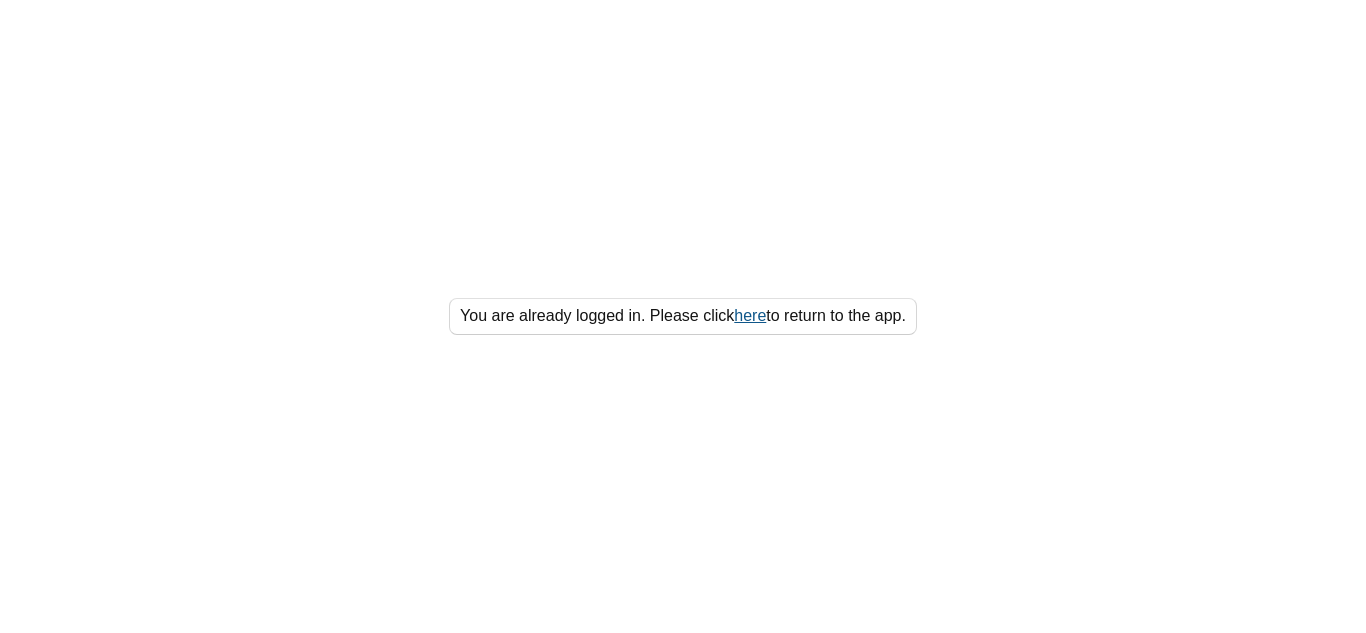 click on "here" at bounding box center (750, 315) 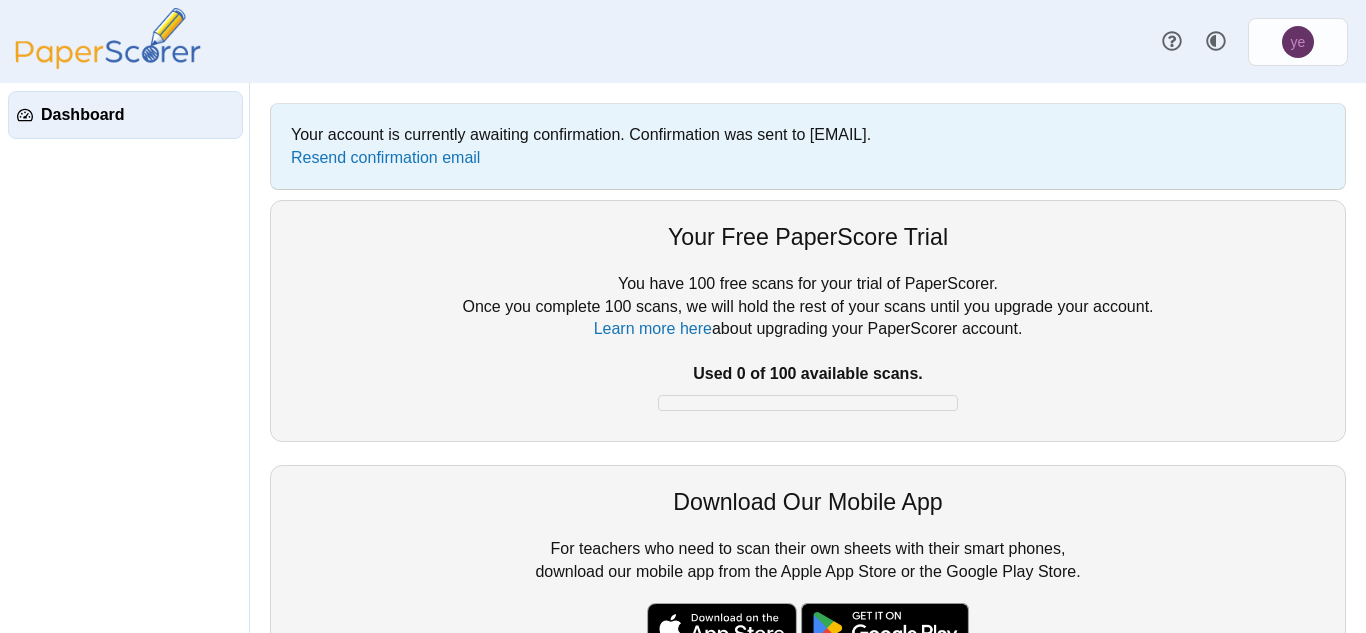 scroll, scrollTop: 0, scrollLeft: 0, axis: both 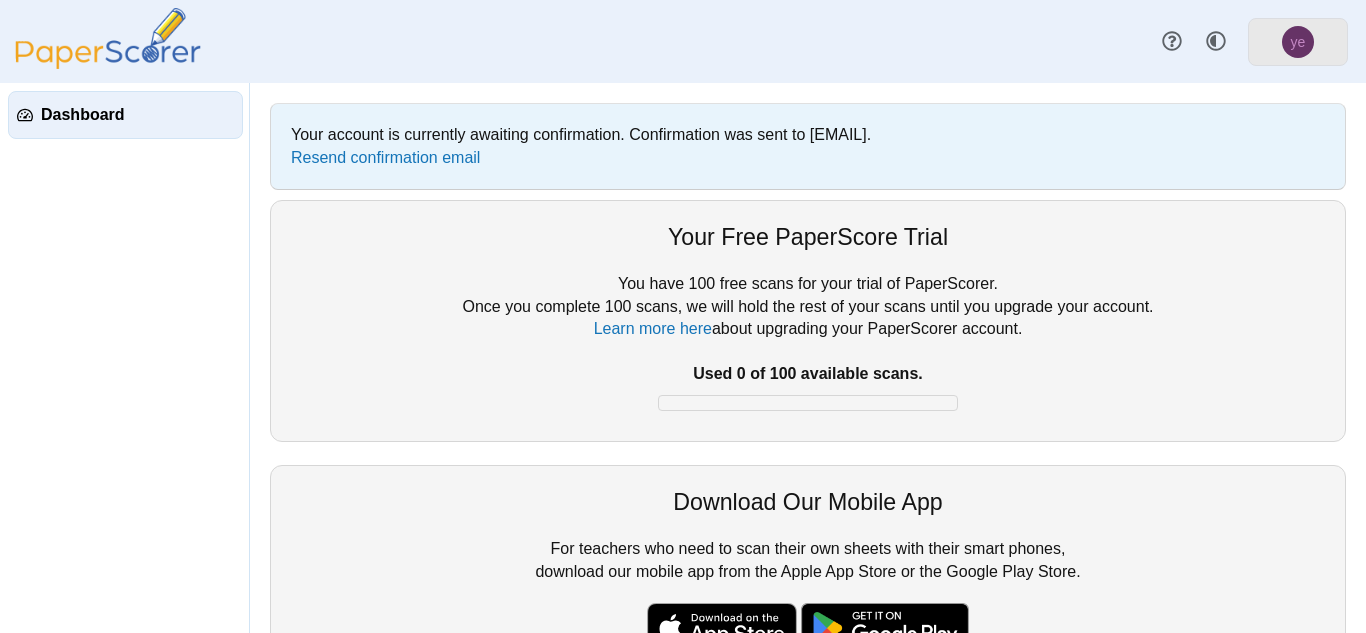 click on "ye" at bounding box center [1298, 42] 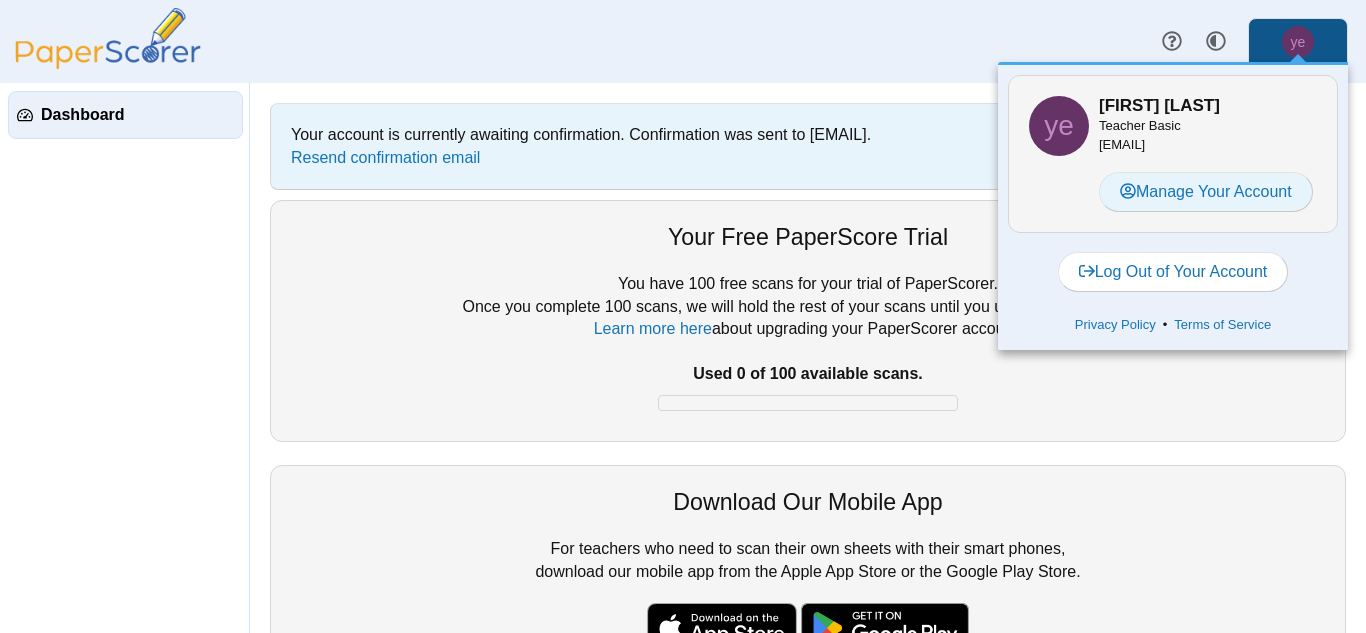click on "Manage Your Account" at bounding box center (1206, 192) 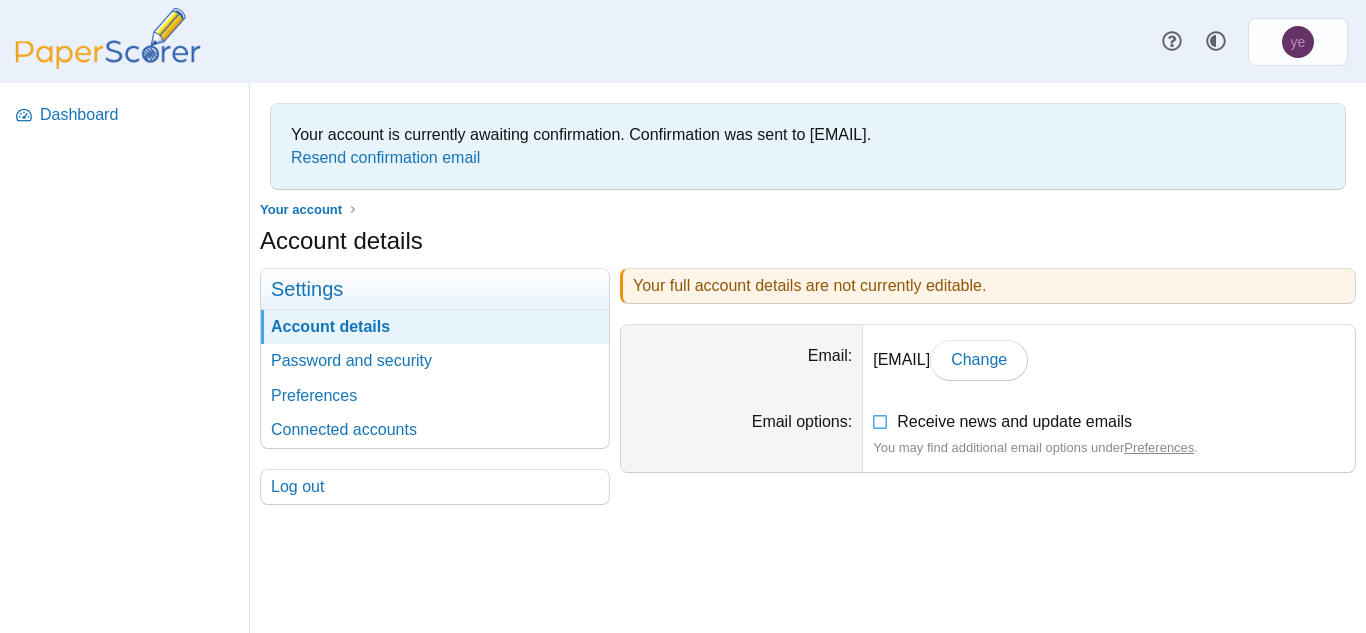 scroll, scrollTop: 0, scrollLeft: 0, axis: both 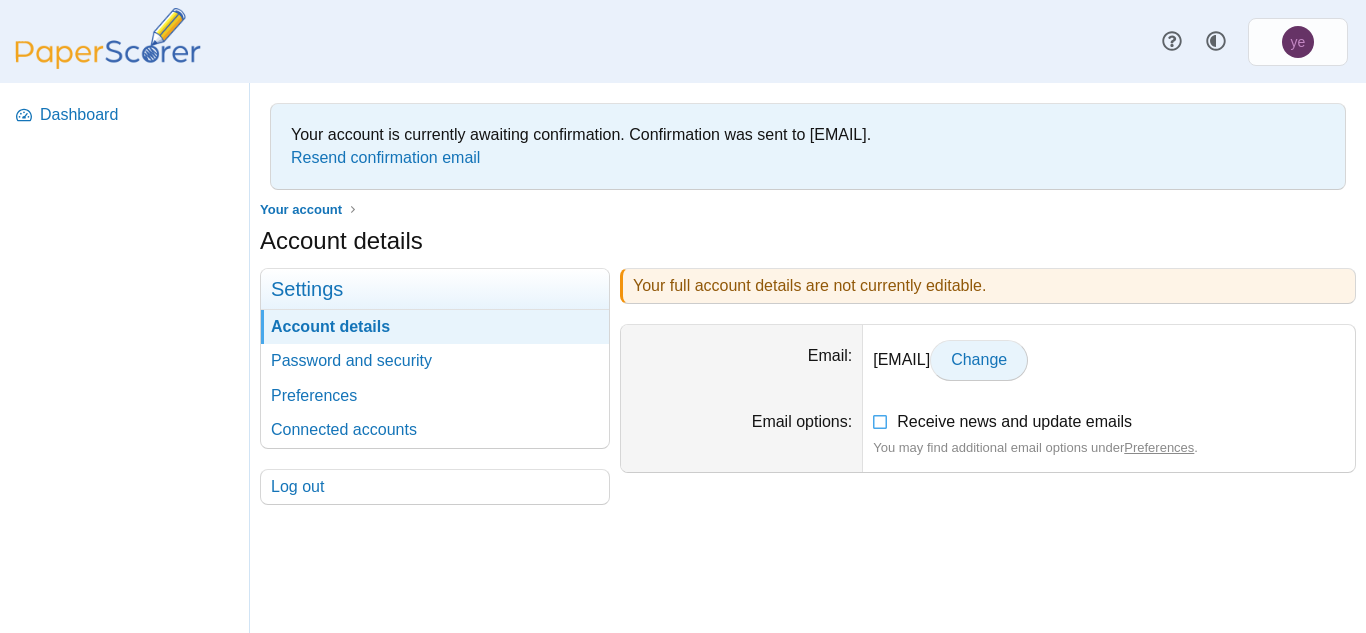 click on "Change" at bounding box center [979, 359] 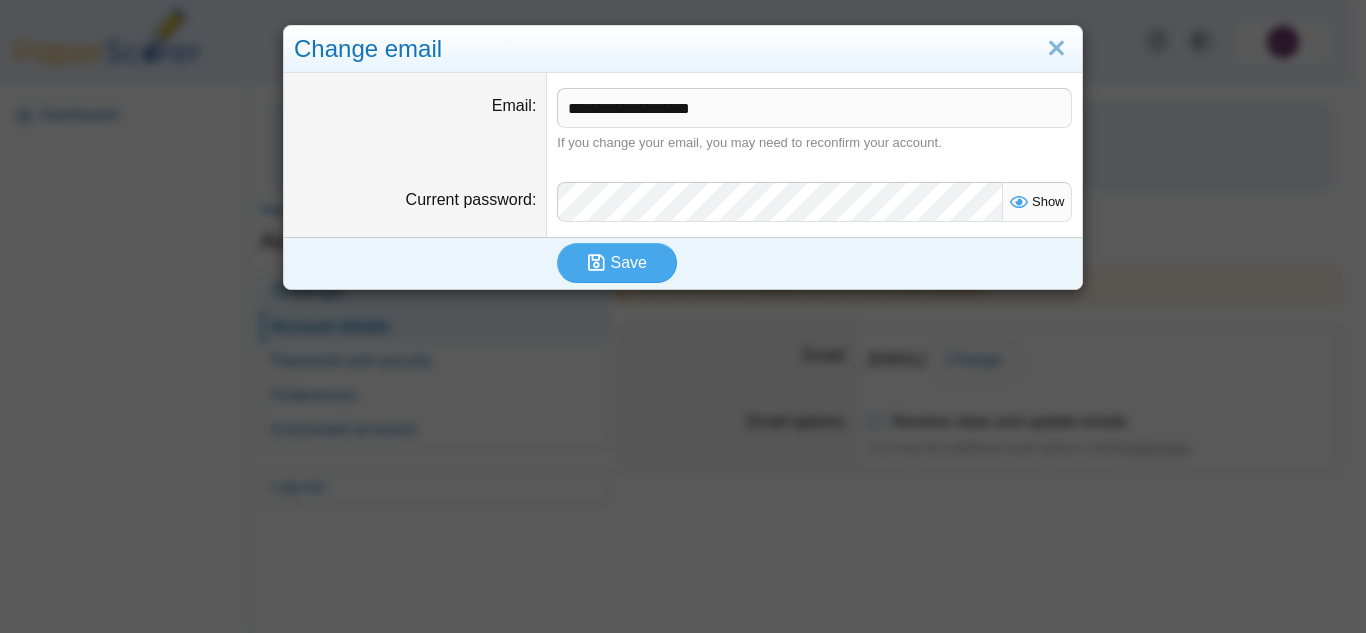 click on "**********" at bounding box center (814, 108) 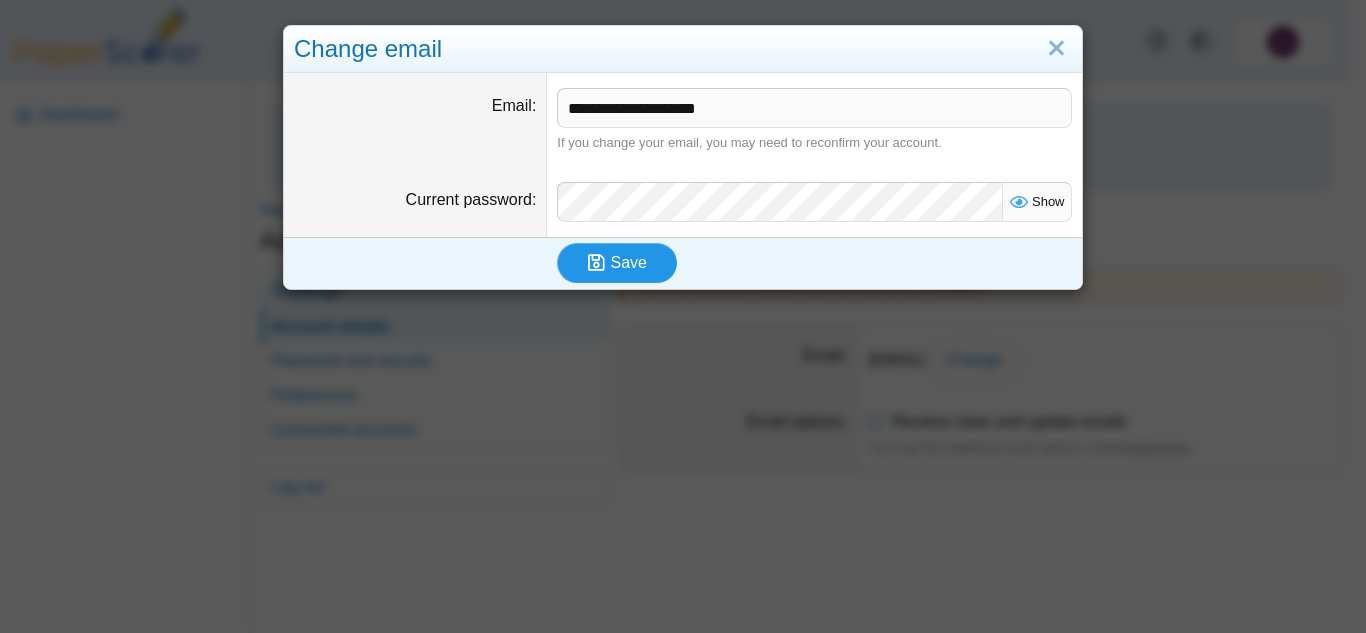 type on "**********" 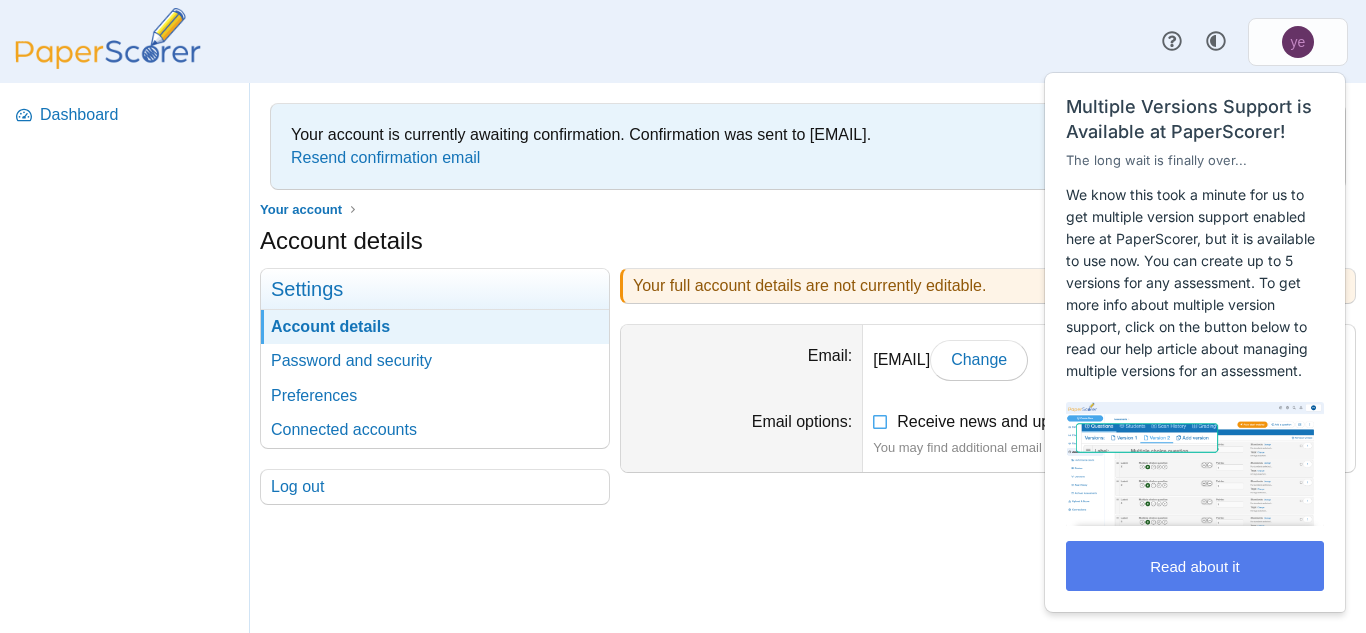scroll, scrollTop: 0, scrollLeft: 0, axis: both 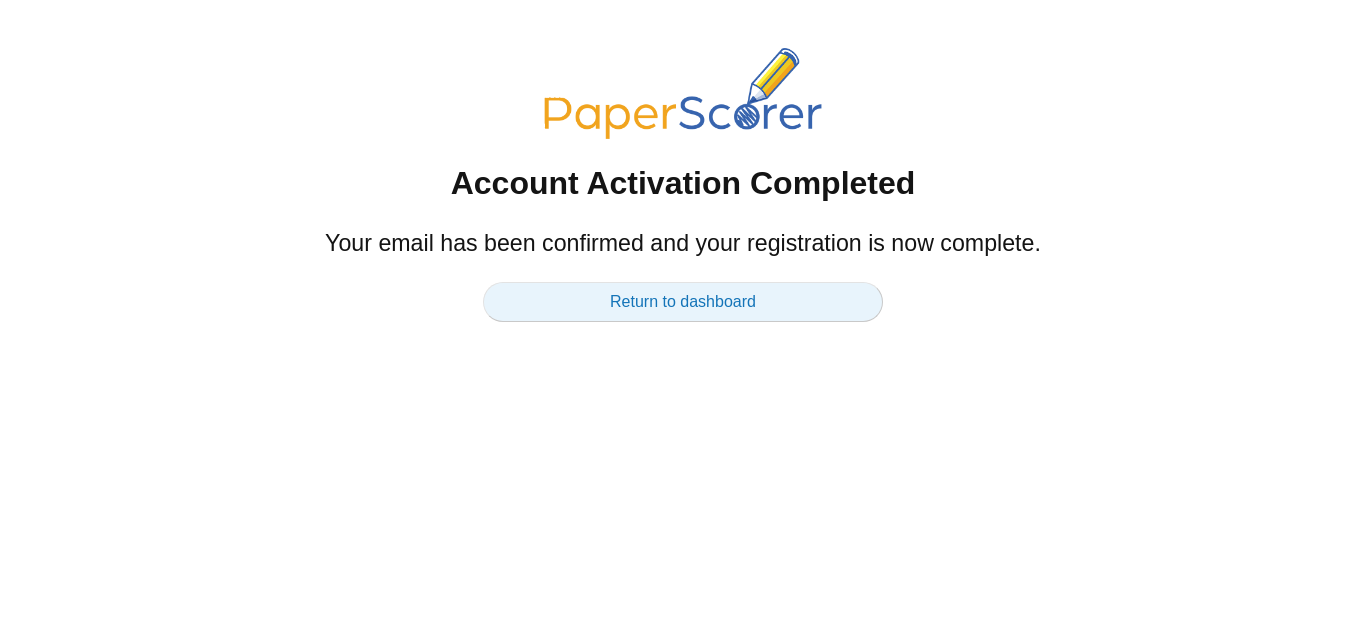 click on "Return to dashboard" at bounding box center [683, 302] 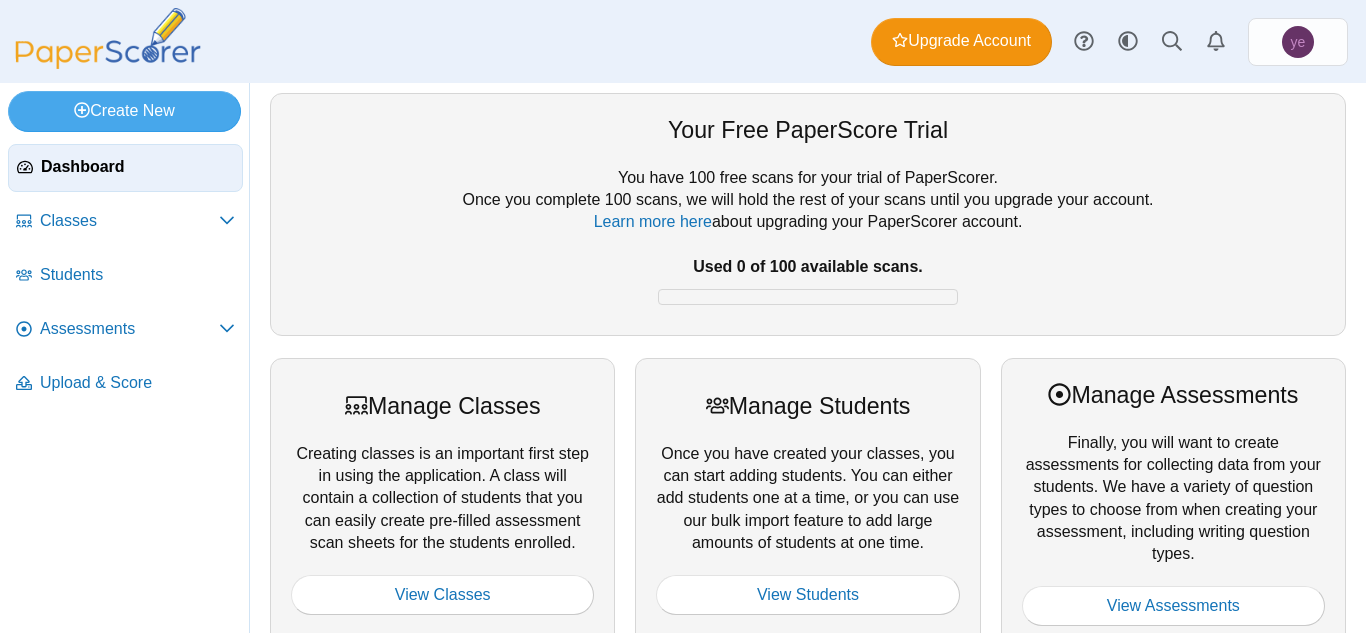 scroll, scrollTop: 0, scrollLeft: 0, axis: both 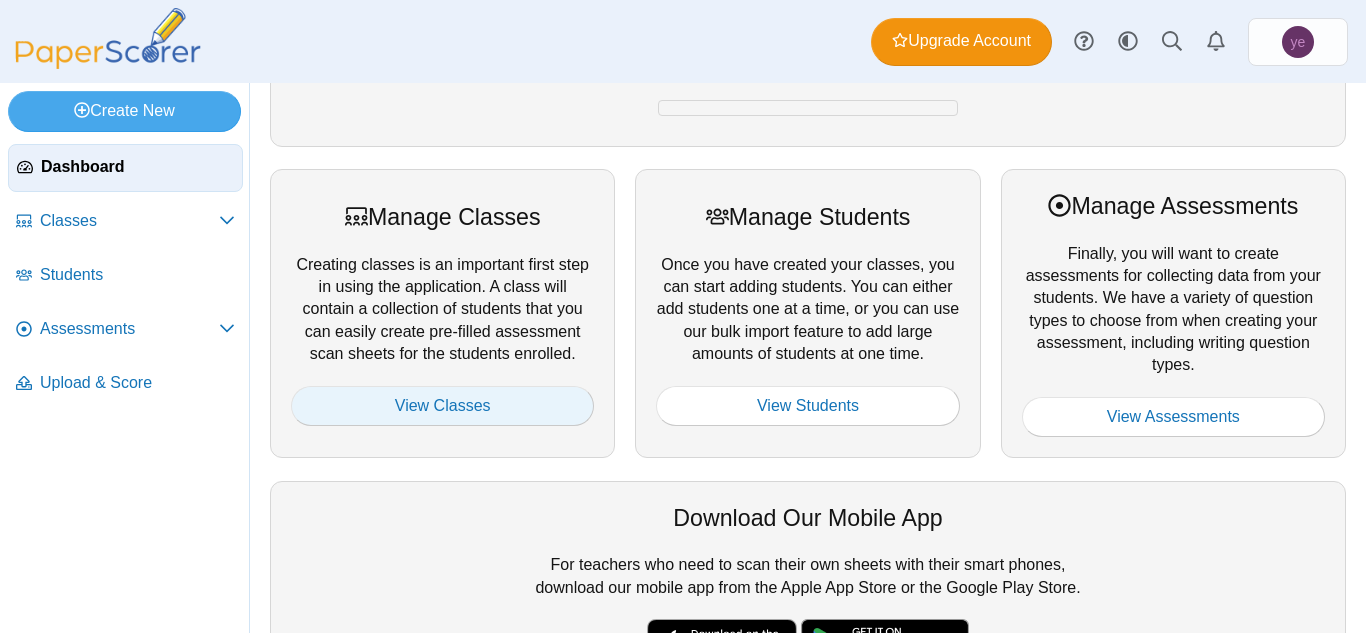 click on "View Classes" at bounding box center [442, 406] 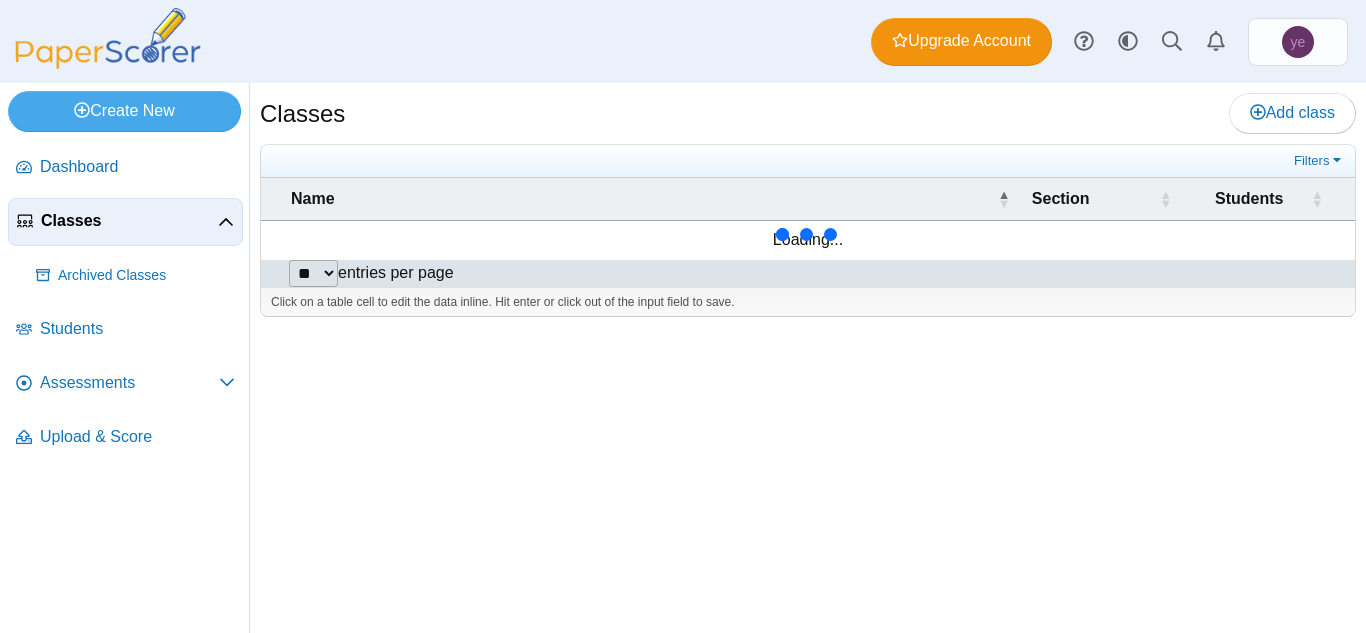 scroll, scrollTop: 0, scrollLeft: 0, axis: both 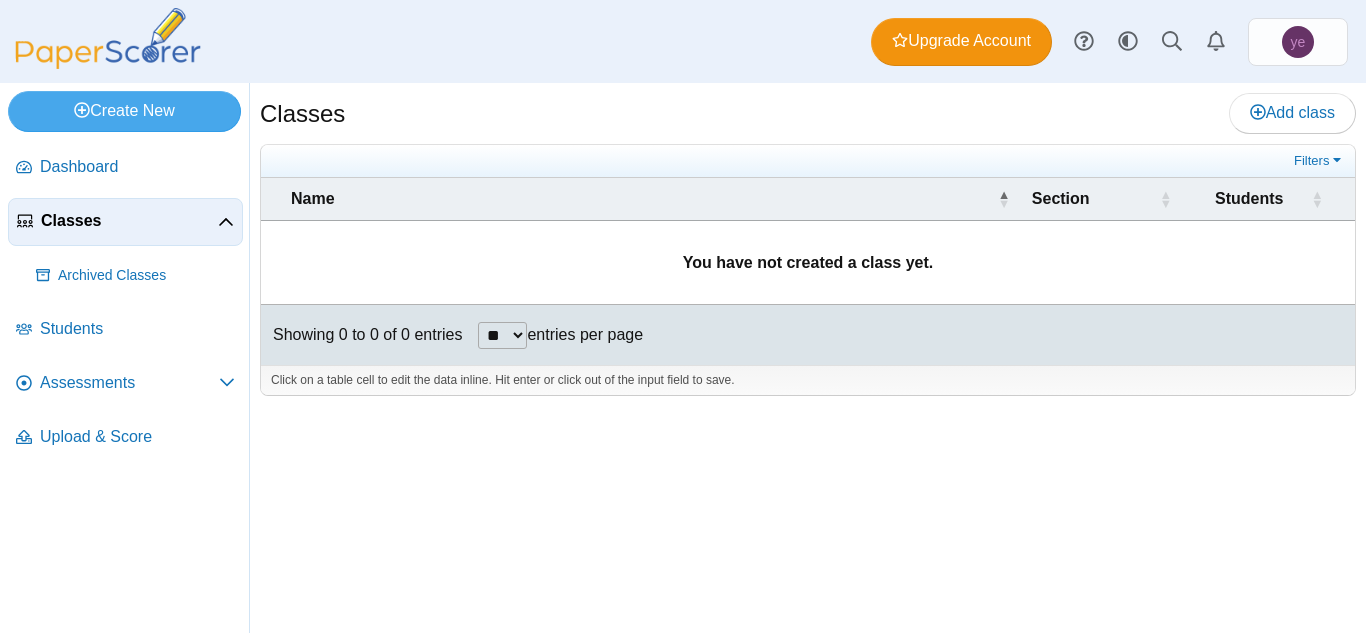 click on "** ** ** ***" at bounding box center (502, 335) 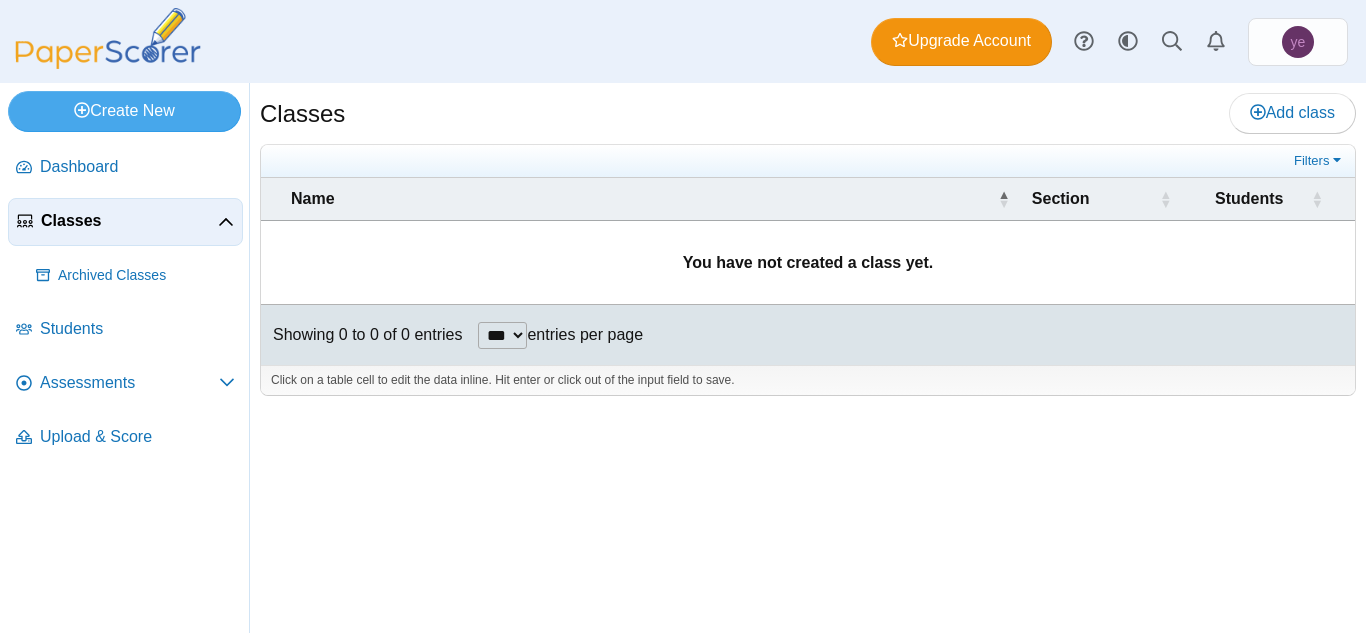click on "** ** ** ***" at bounding box center [502, 335] 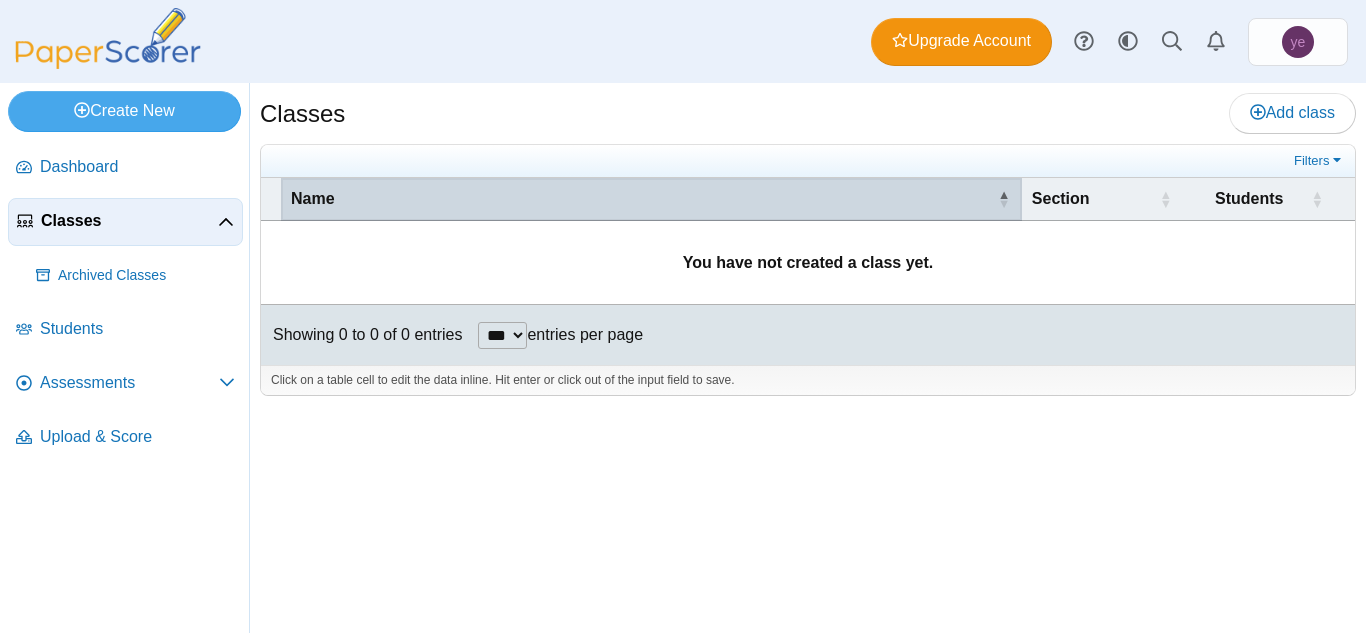 click on "Name" at bounding box center [313, 198] 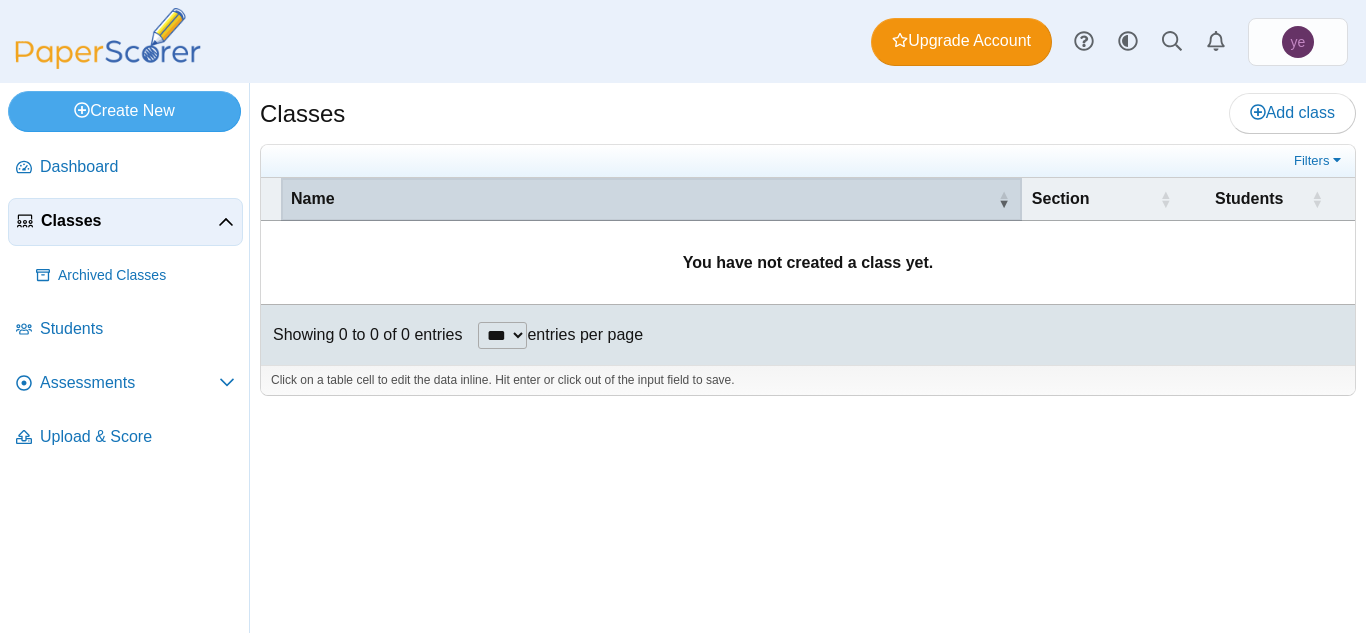 click on "Name" at bounding box center (651, 199) 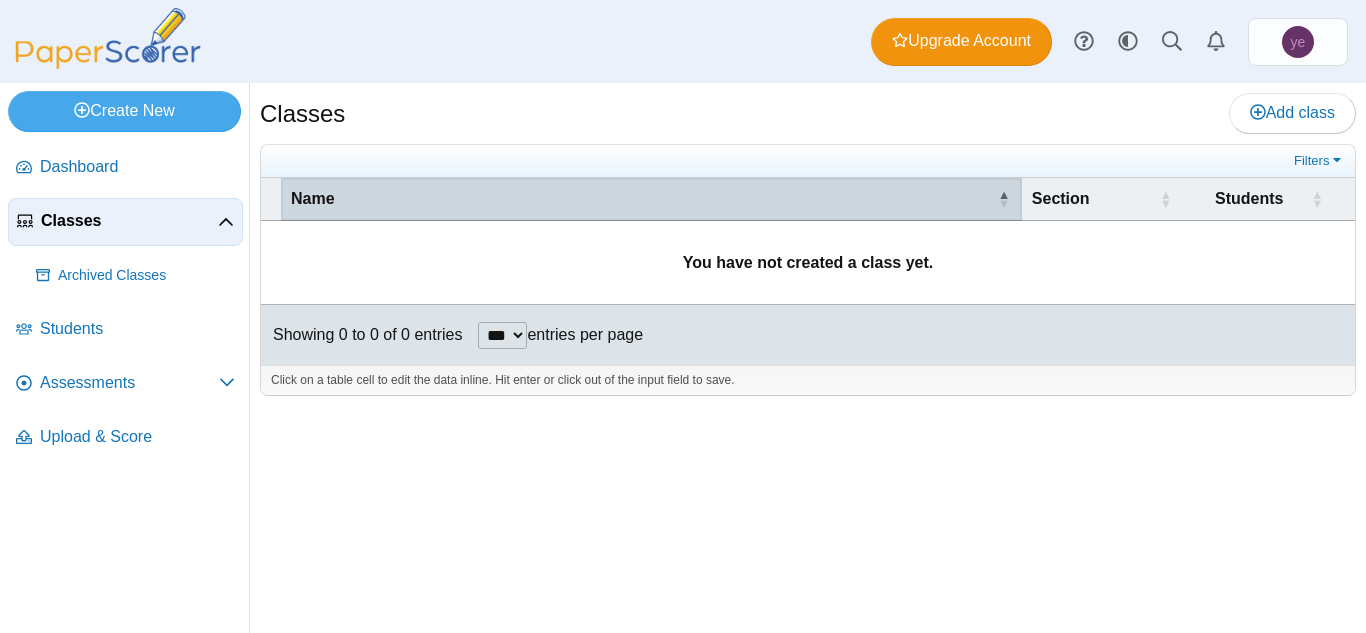 click at bounding box center (1004, 199) 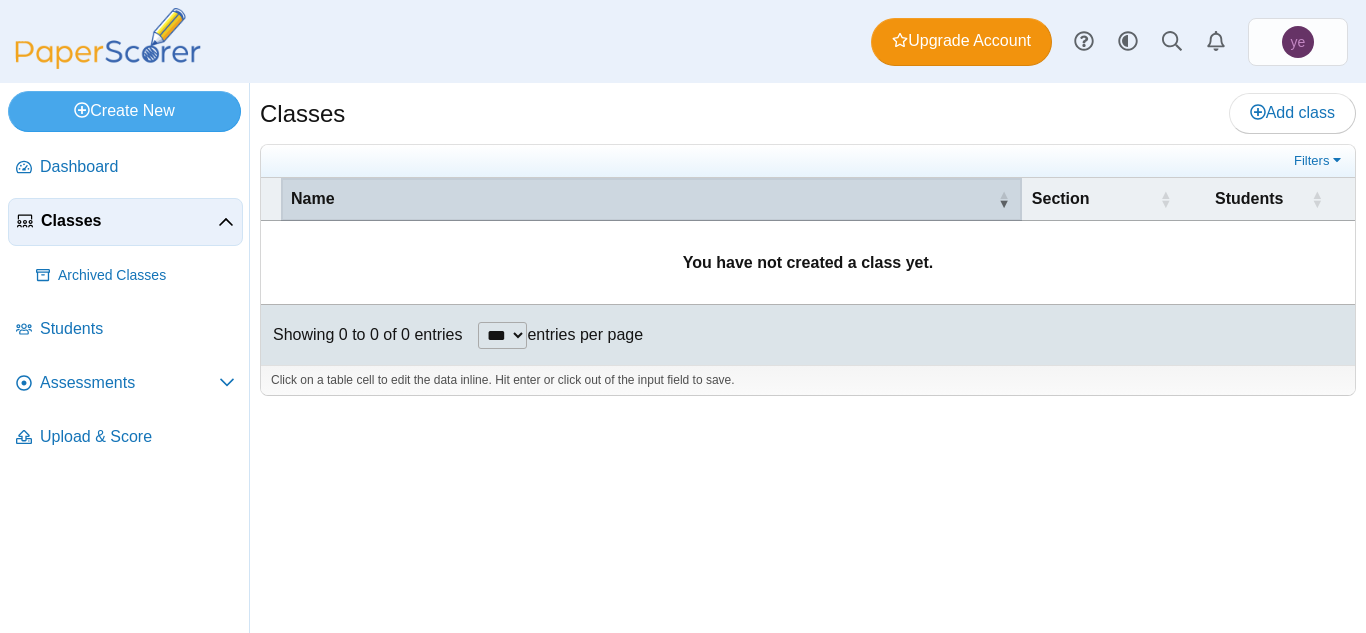 click at bounding box center (1004, 199) 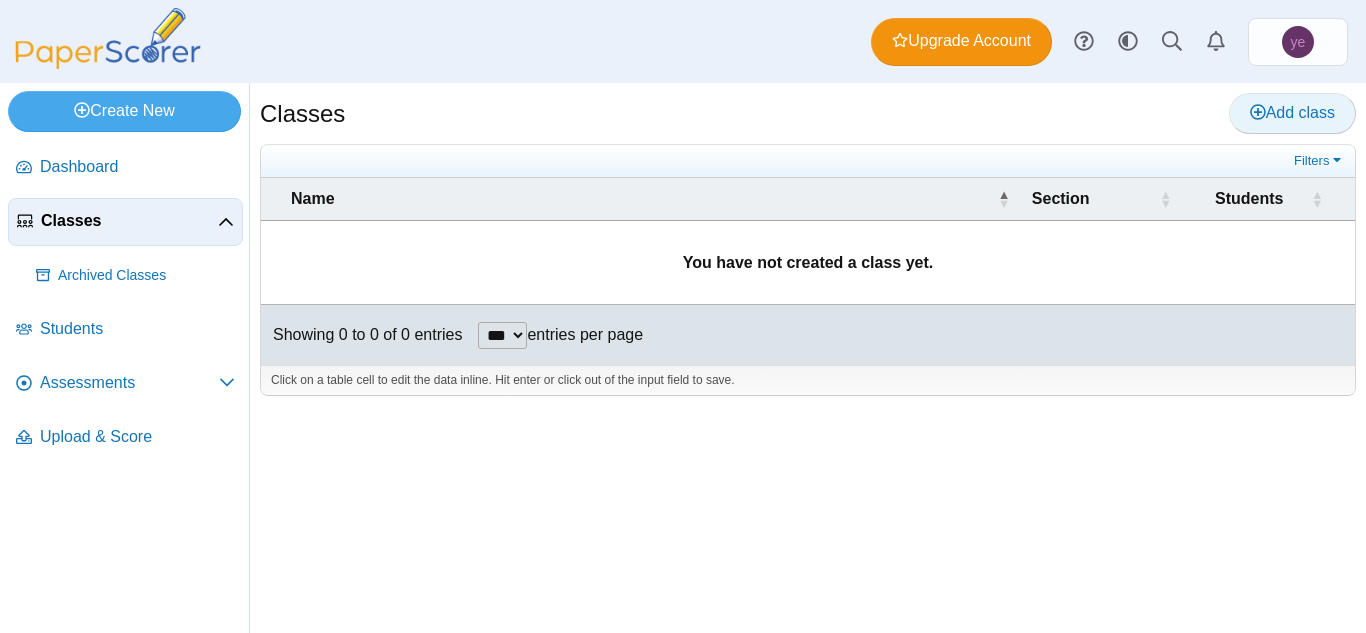 click on "Add class" at bounding box center (1292, 112) 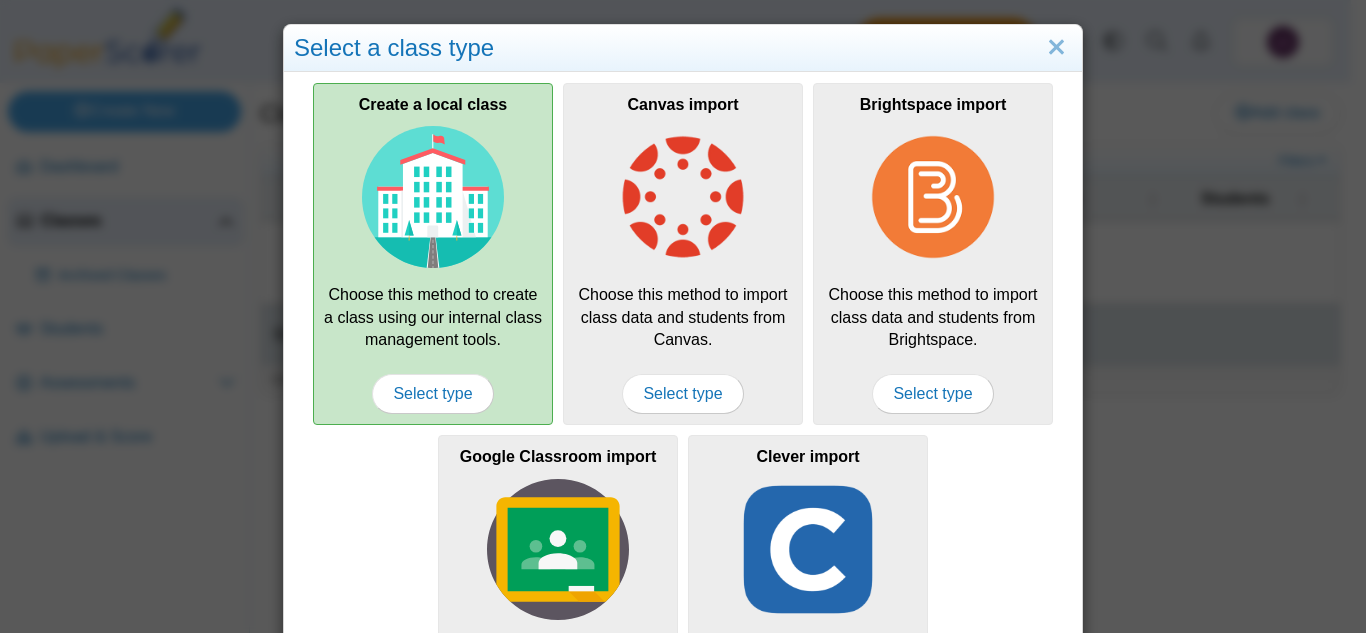 scroll, scrollTop: 166, scrollLeft: 0, axis: vertical 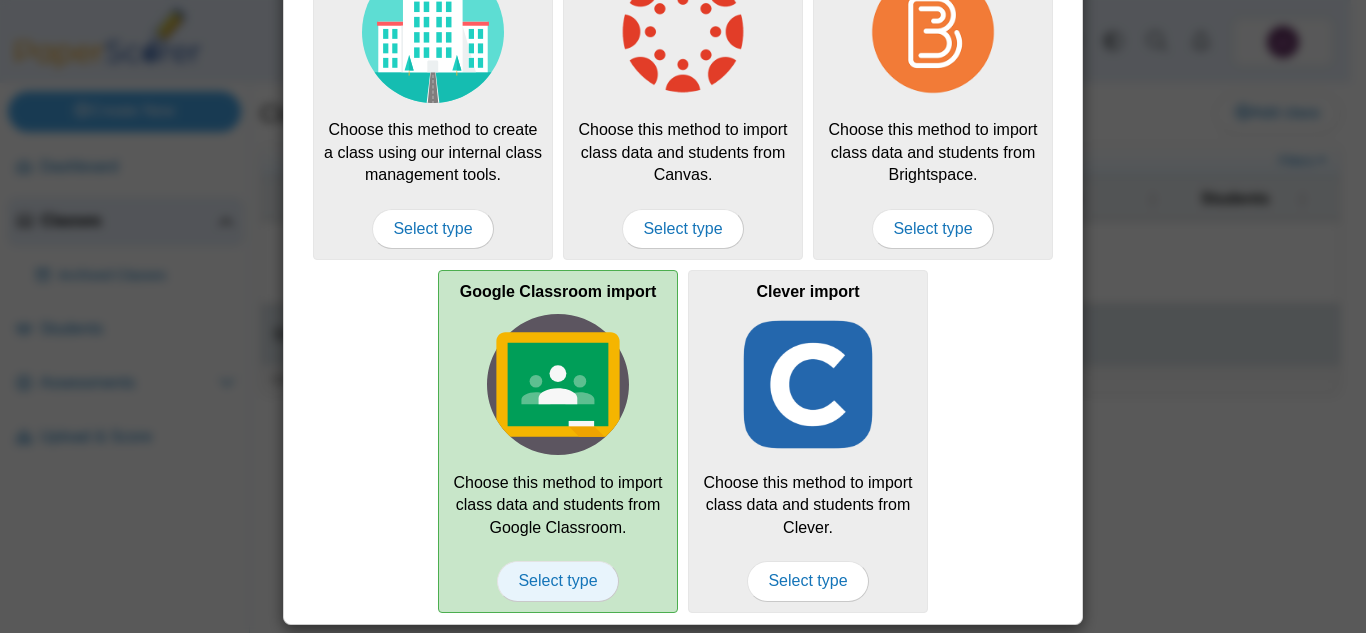 click on "Select type" at bounding box center [557, 581] 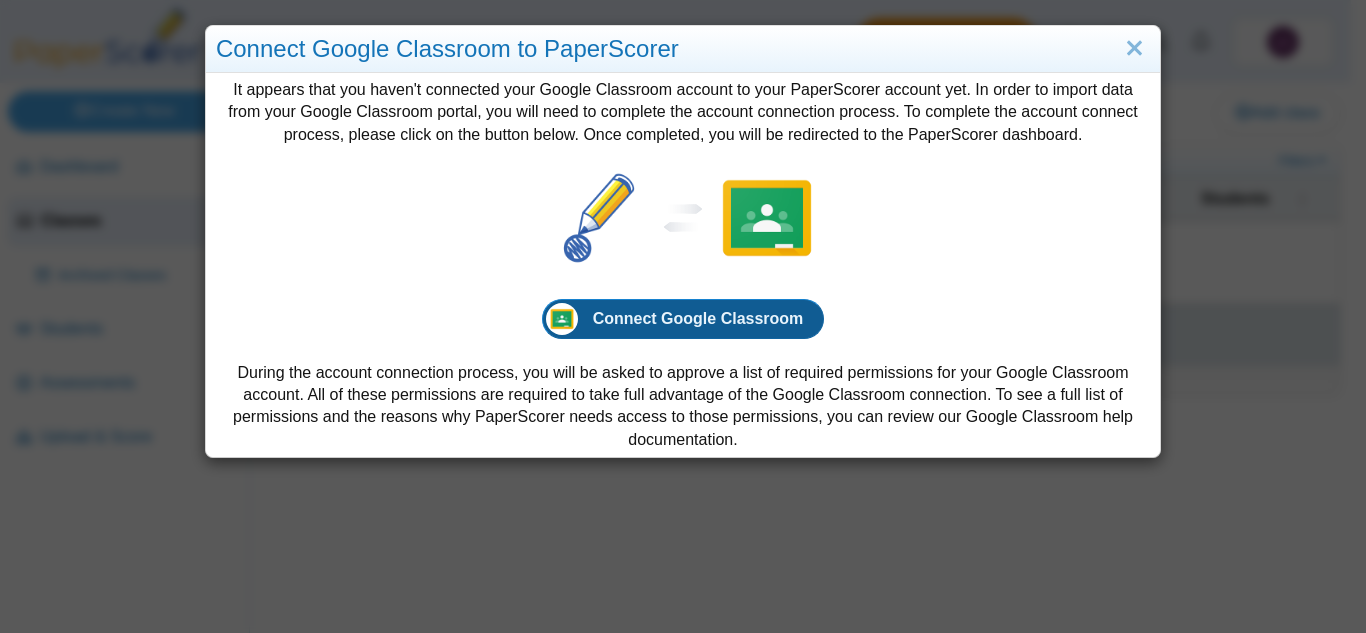click on "Connect Google Classroom" at bounding box center [698, 318] 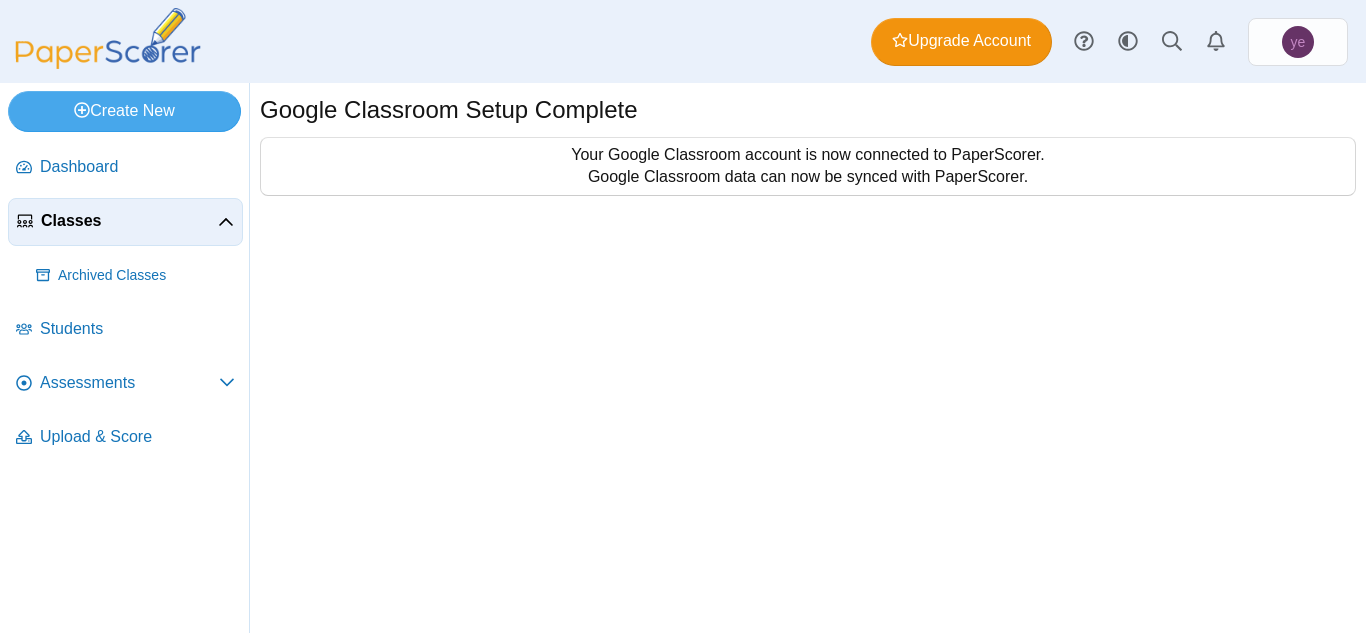 scroll, scrollTop: 0, scrollLeft: 0, axis: both 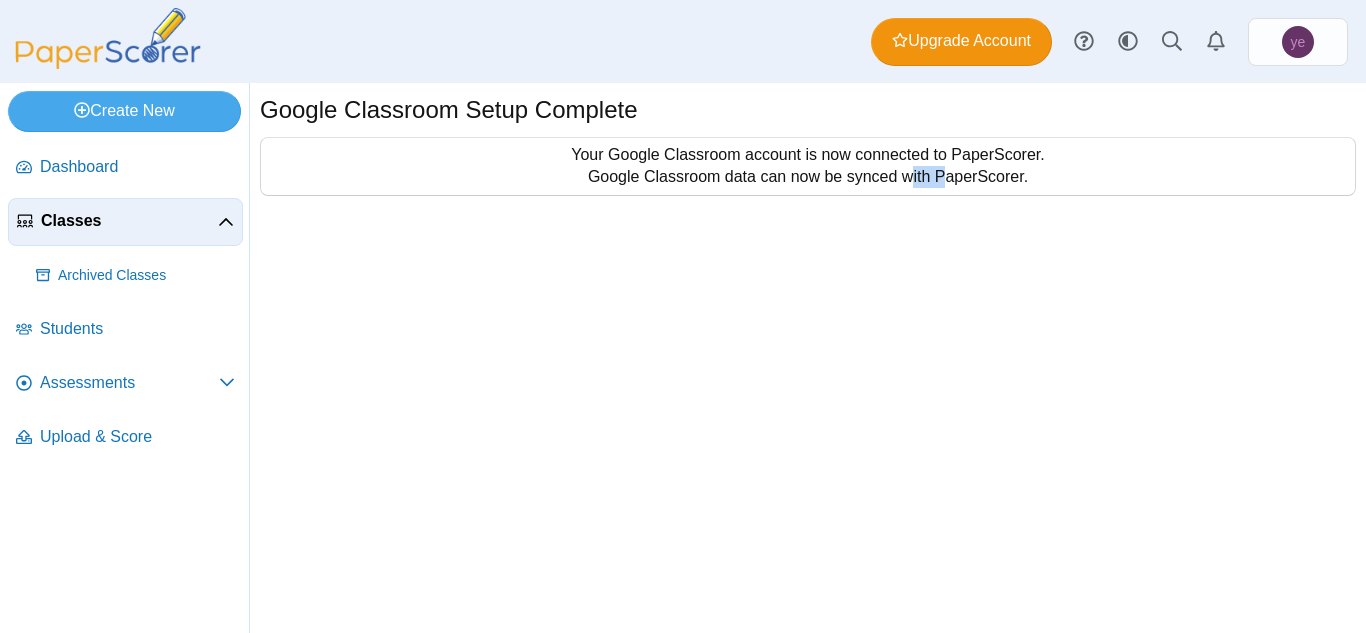 click on "Your Google Classroom account is now connected to PaperScorer.
Google Classroom data can now be synced with PaperScorer." at bounding box center (808, 166) 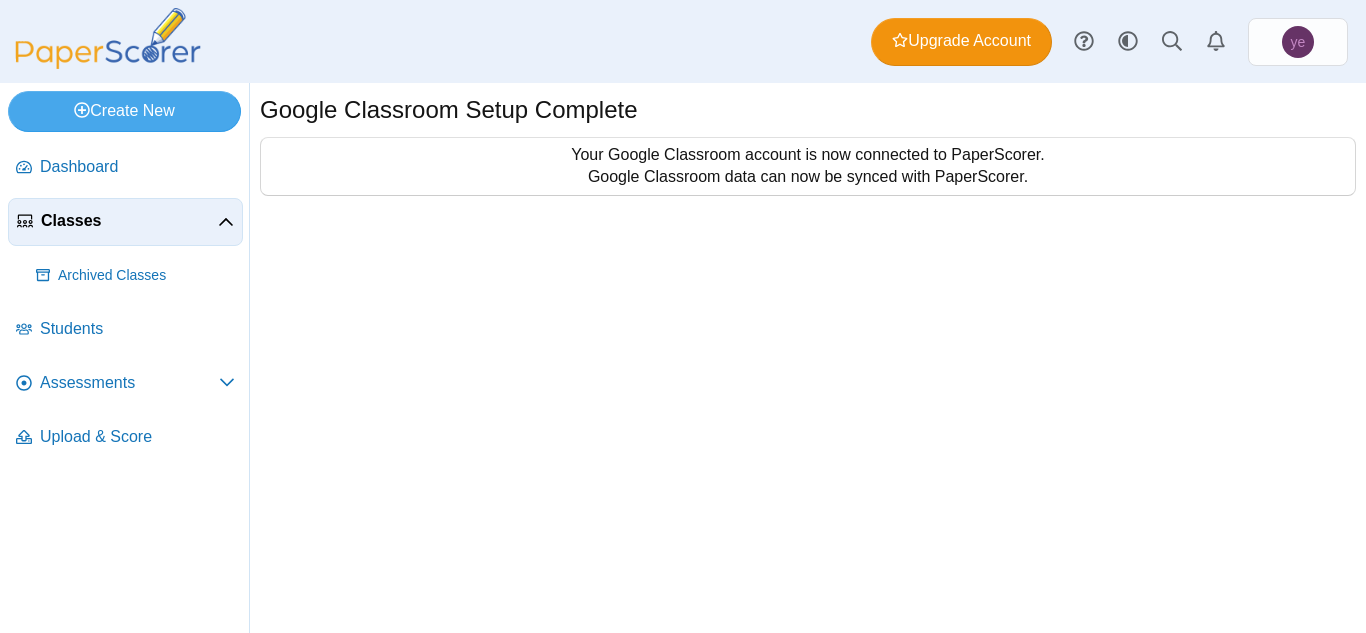 click on "Your Google Classroom account is now connected to PaperScorer.
Google Classroom data can now be synced with PaperScorer." at bounding box center (808, 166) 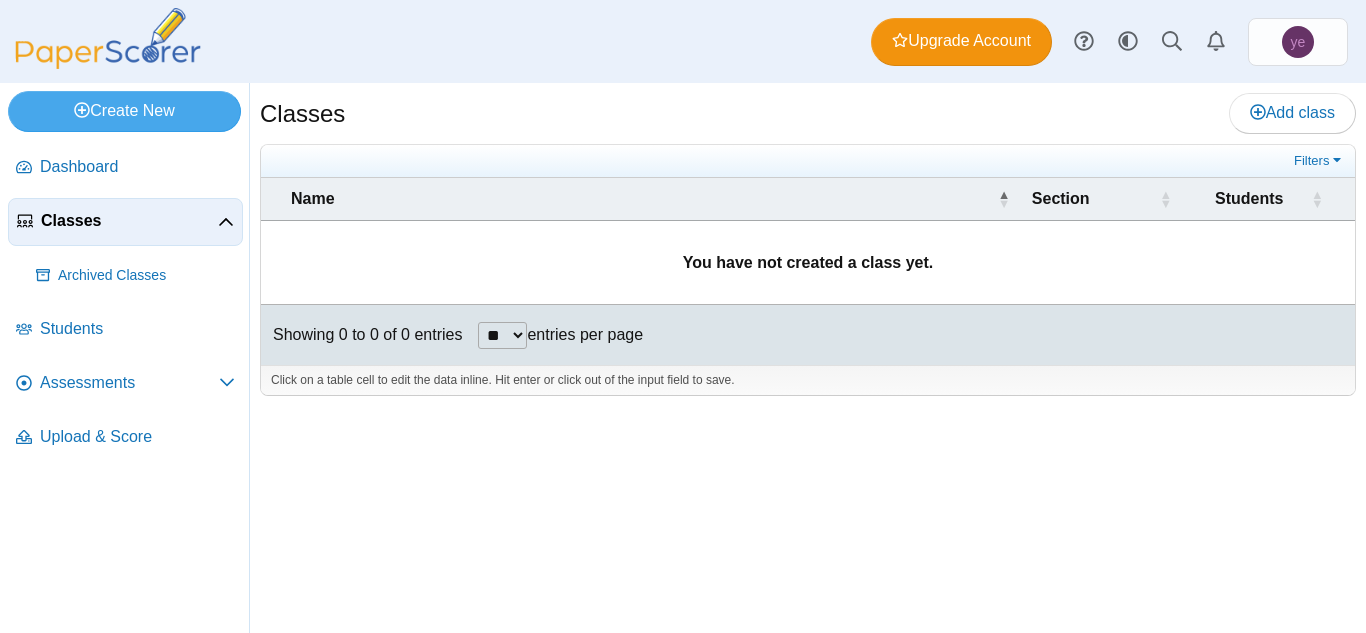 scroll, scrollTop: 0, scrollLeft: 0, axis: both 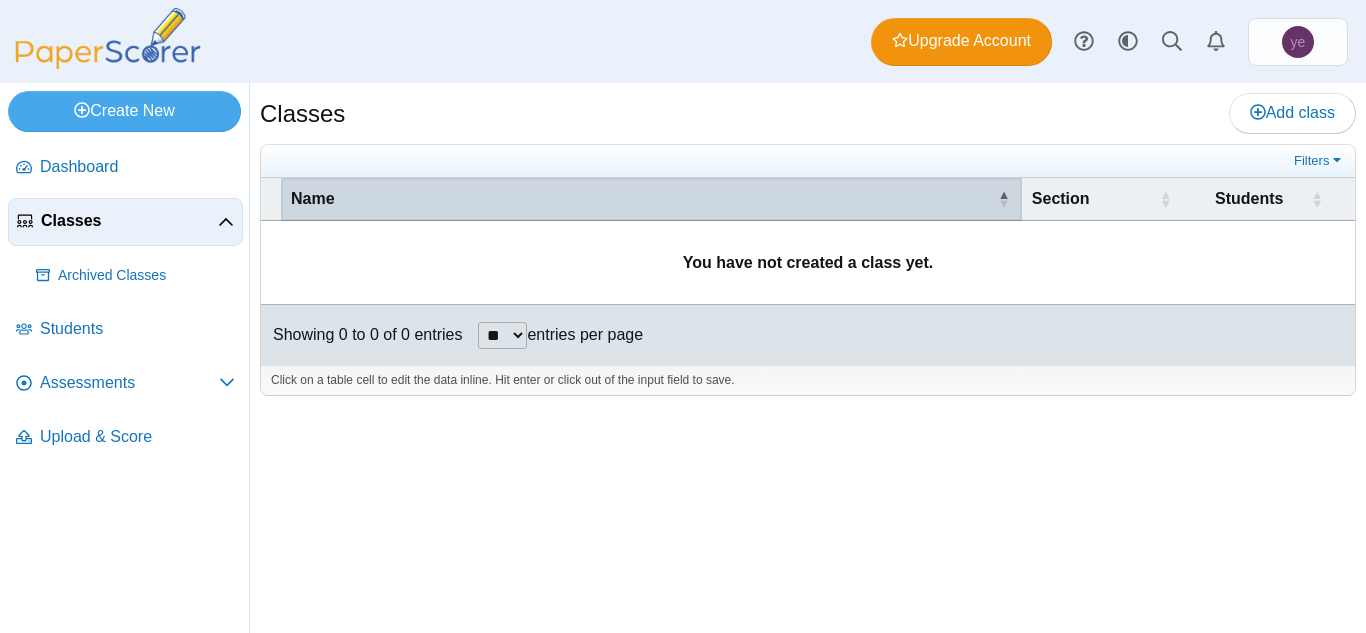 click on "Name" at bounding box center [313, 198] 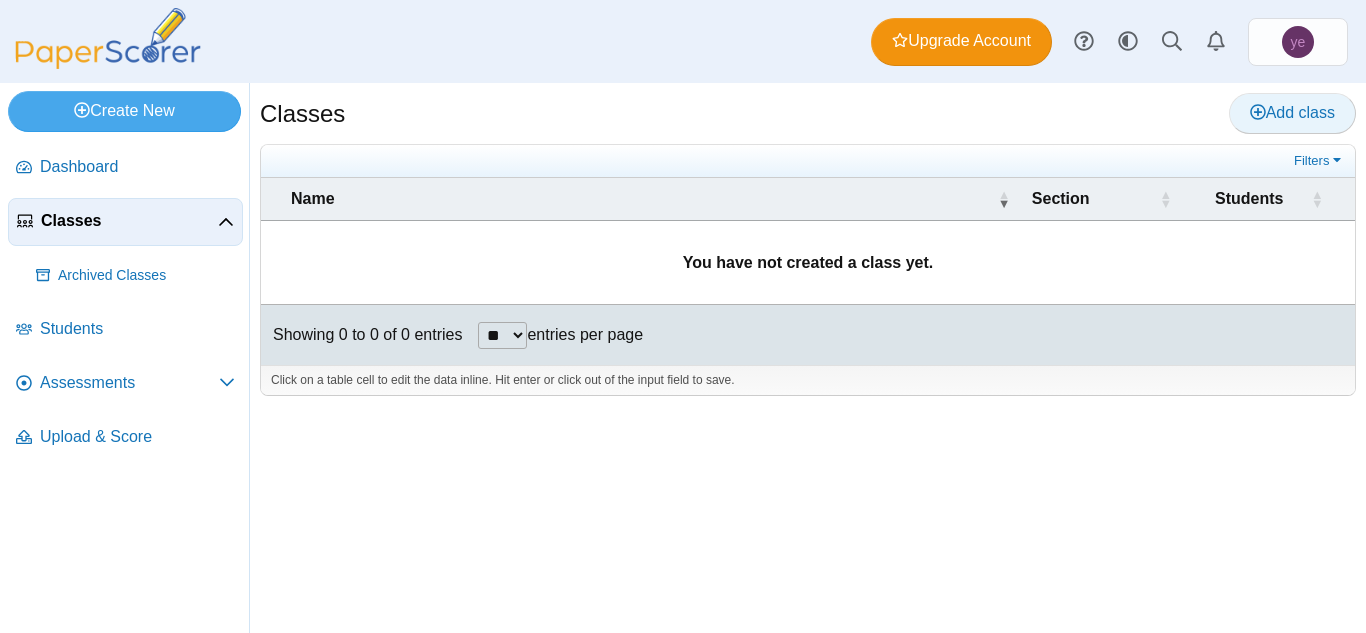 click on "Add class" at bounding box center [1292, 113] 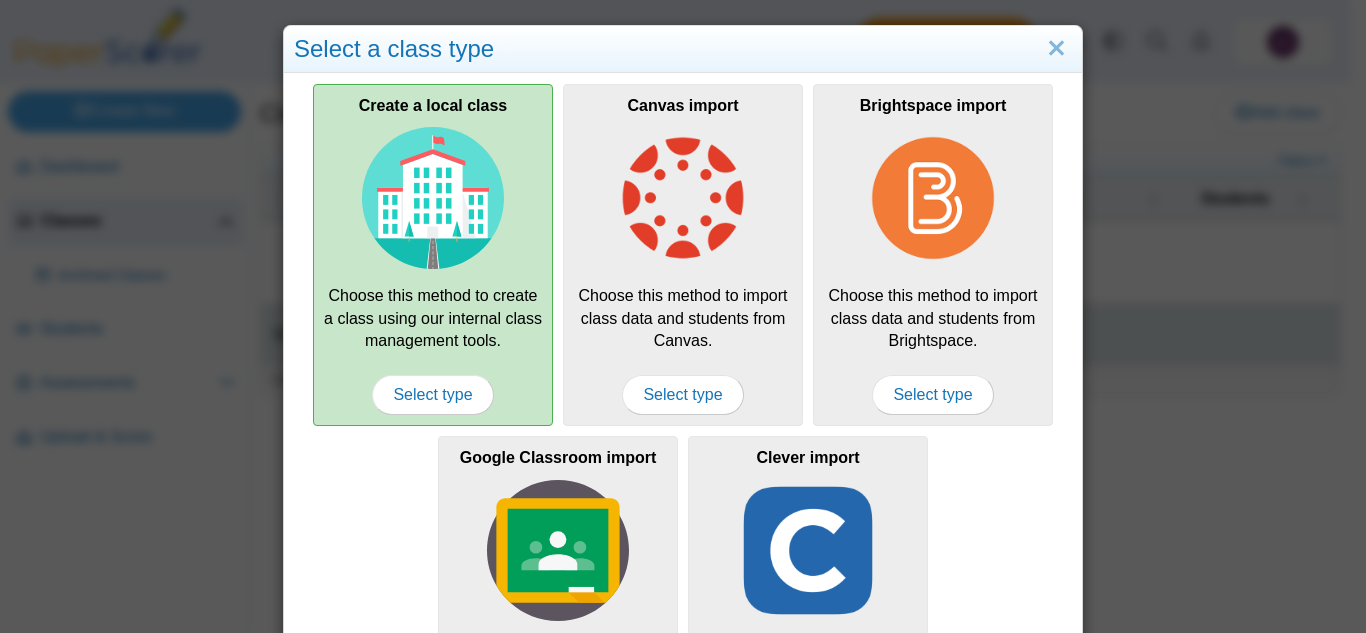 click at bounding box center [433, 198] 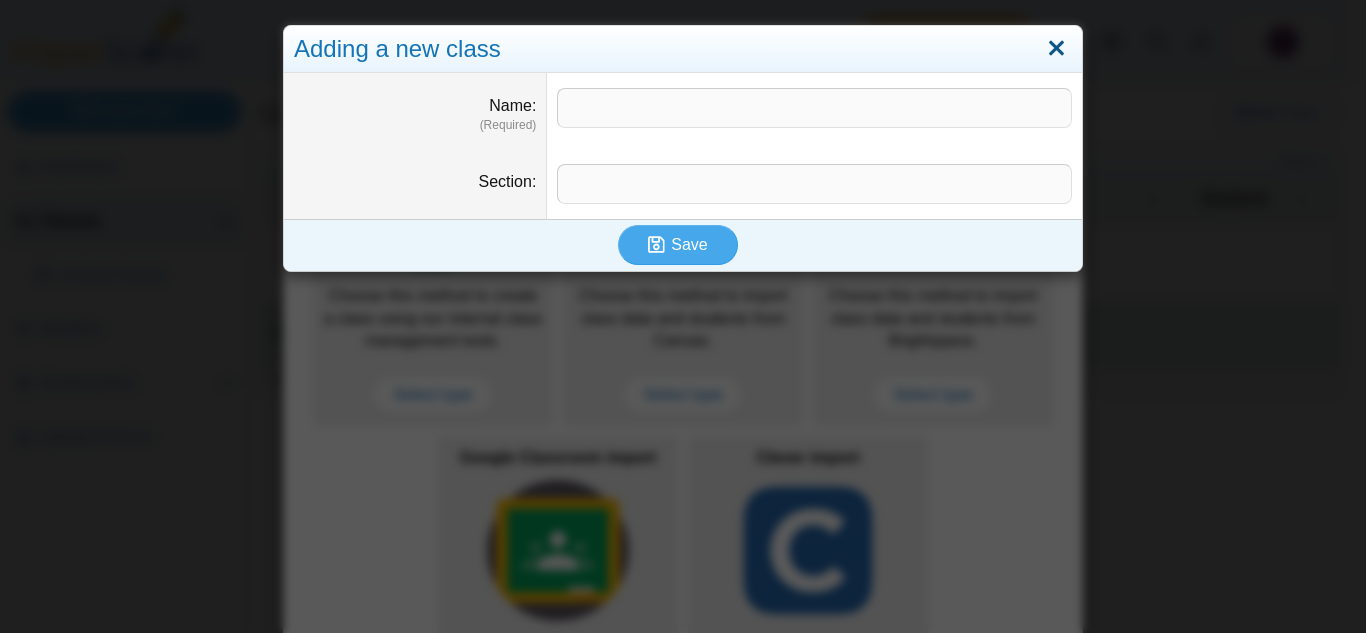 click at bounding box center (1056, 49) 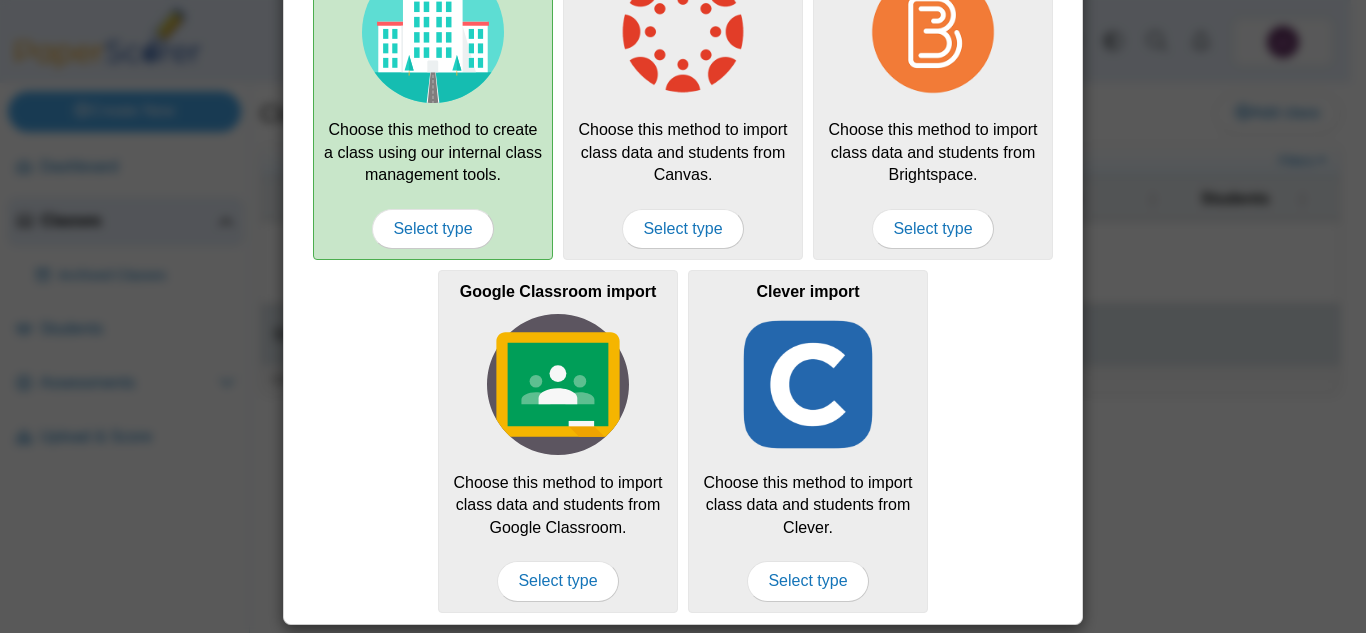 scroll, scrollTop: 0, scrollLeft: 0, axis: both 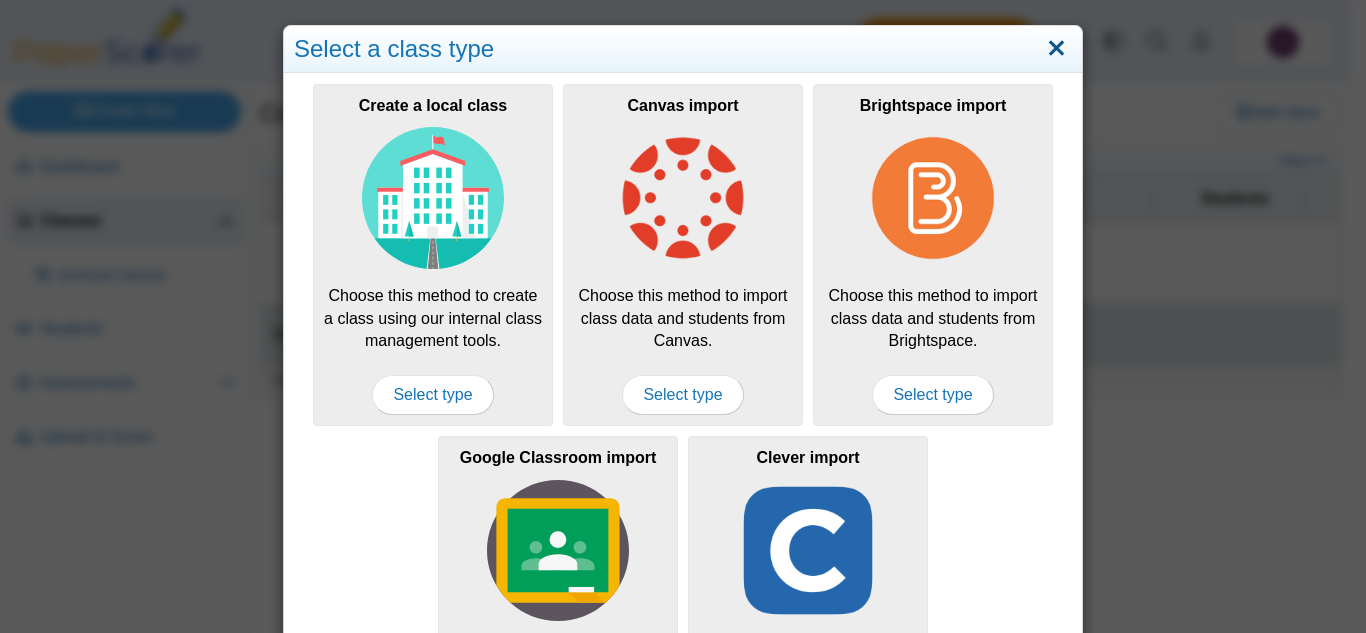 click at bounding box center [1056, 49] 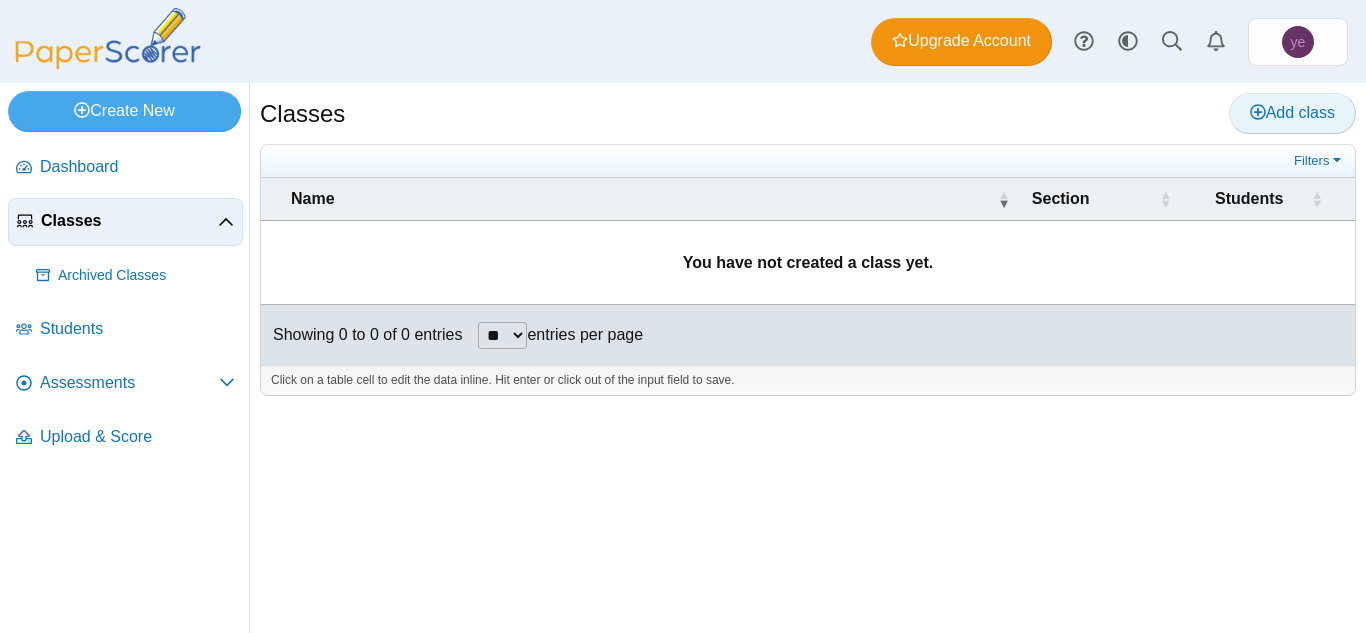click on "Add class" at bounding box center (1292, 112) 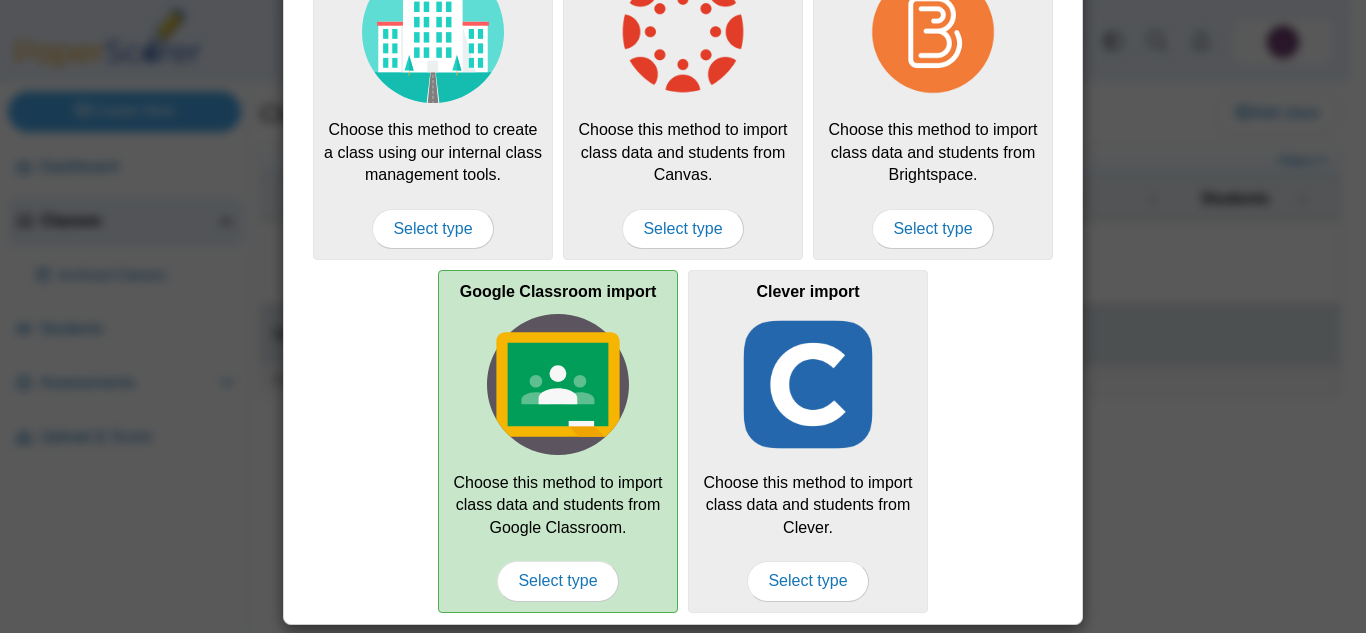 scroll, scrollTop: 0, scrollLeft: 0, axis: both 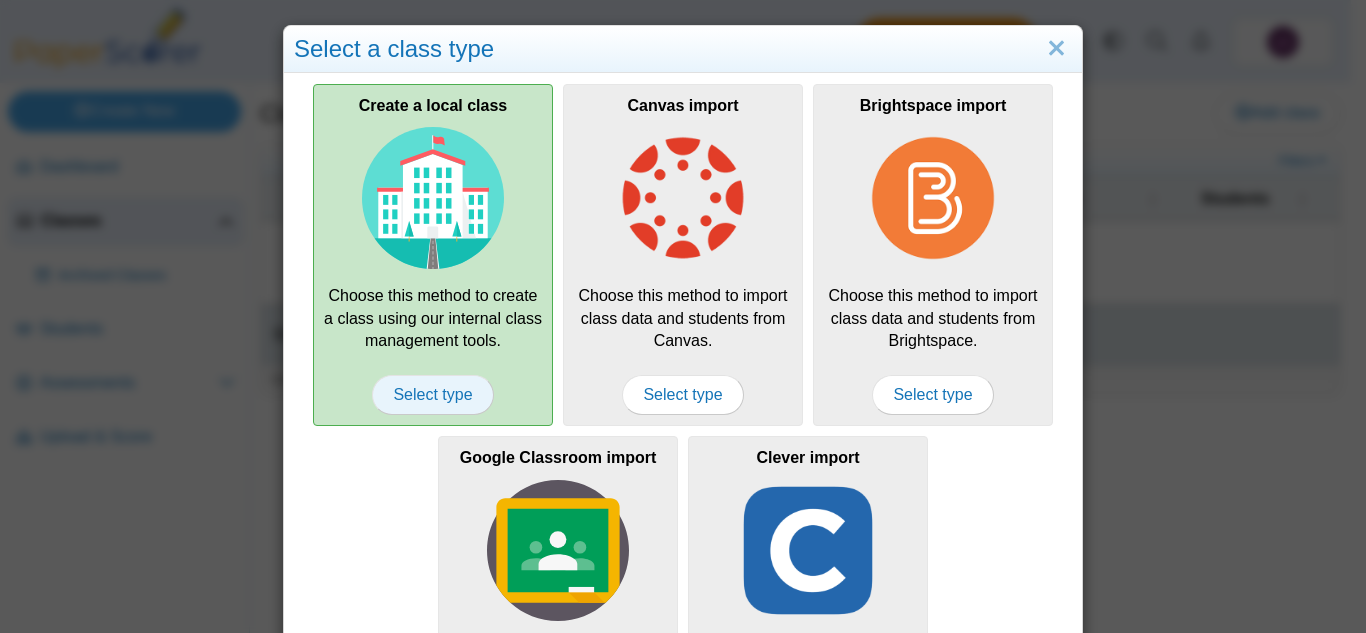 click on "Select type" at bounding box center (432, 395) 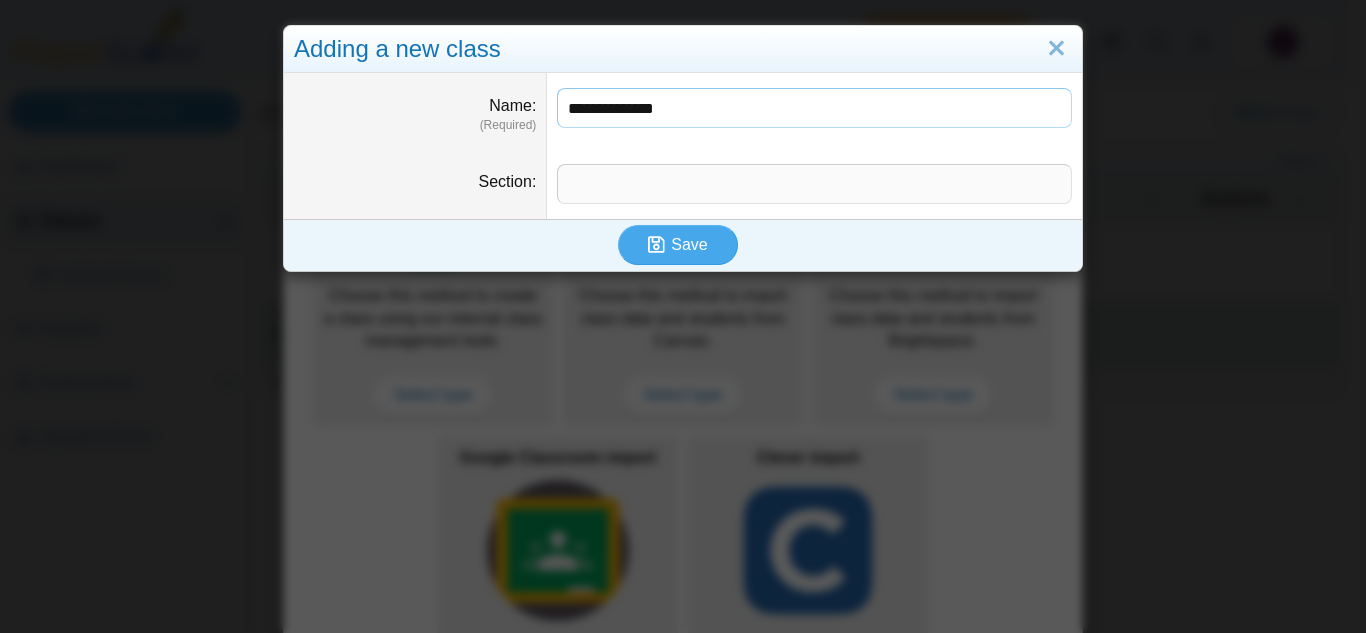 type on "**********" 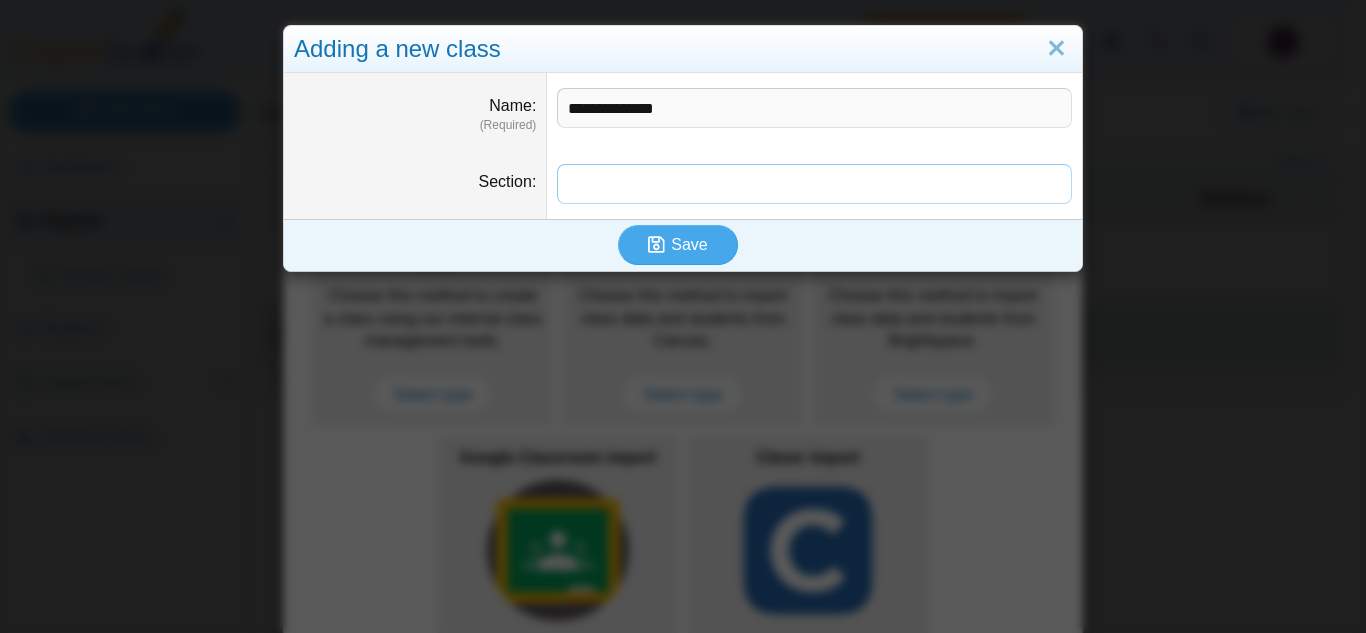 click on "Section" at bounding box center (814, 184) 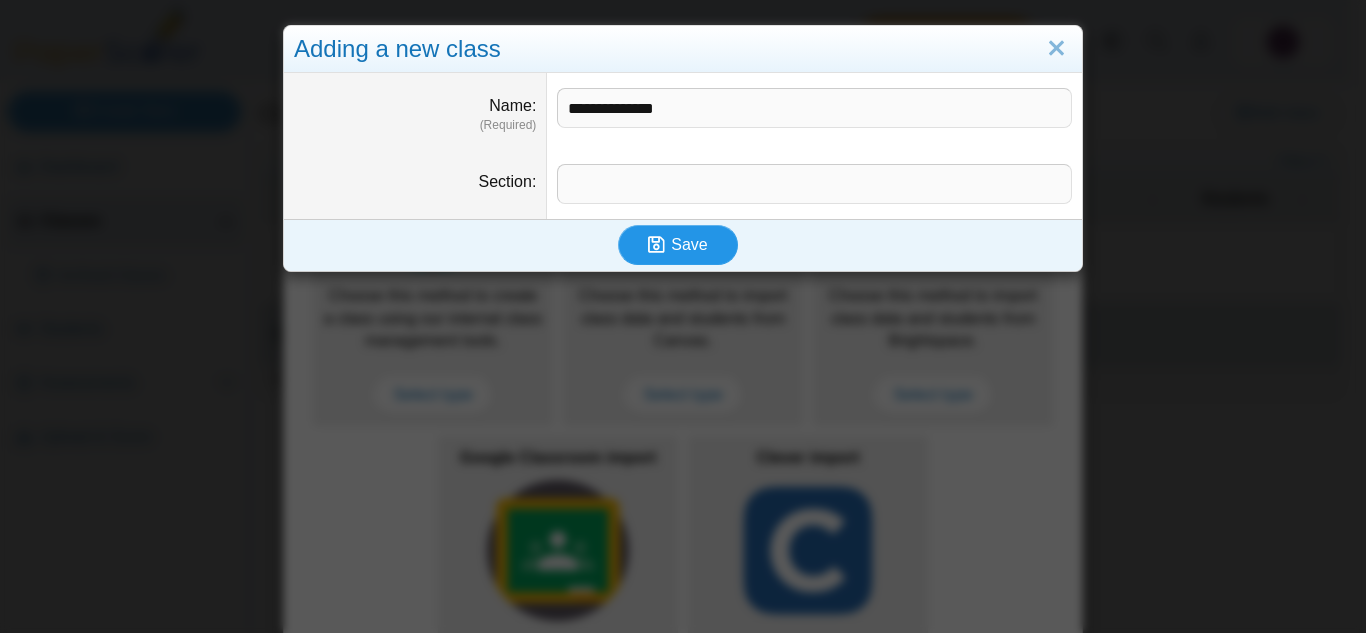 click at bounding box center [659, 245] 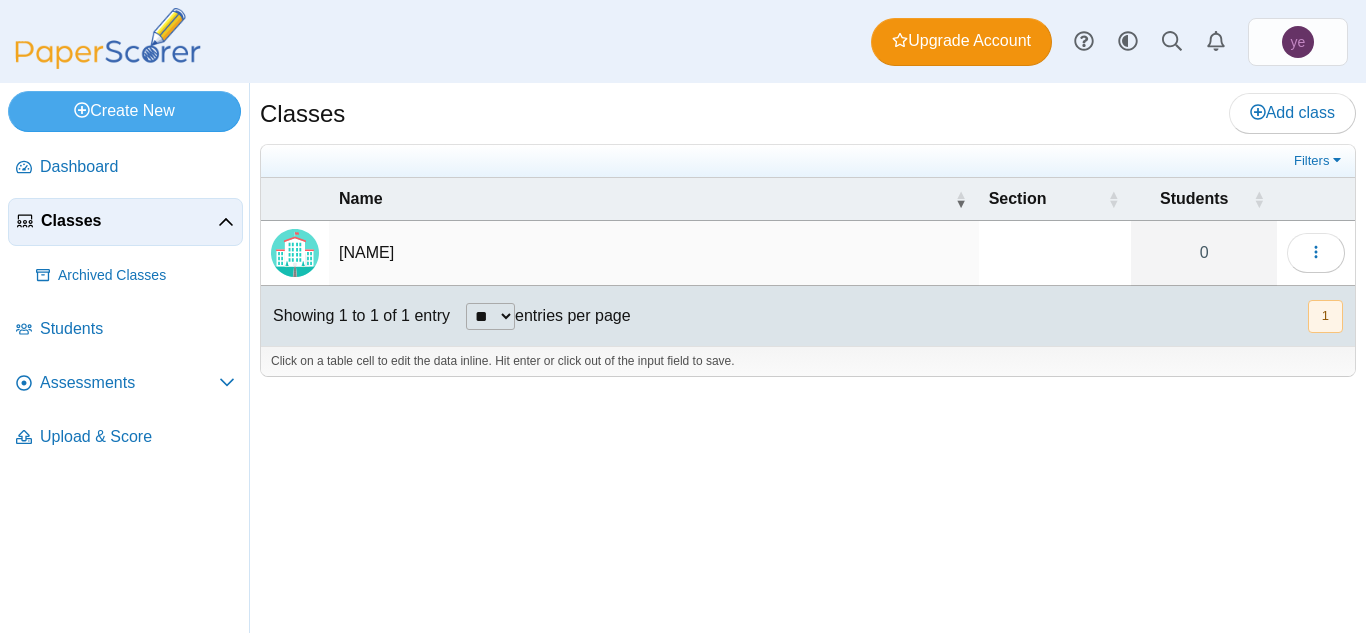 scroll, scrollTop: 0, scrollLeft: 0, axis: both 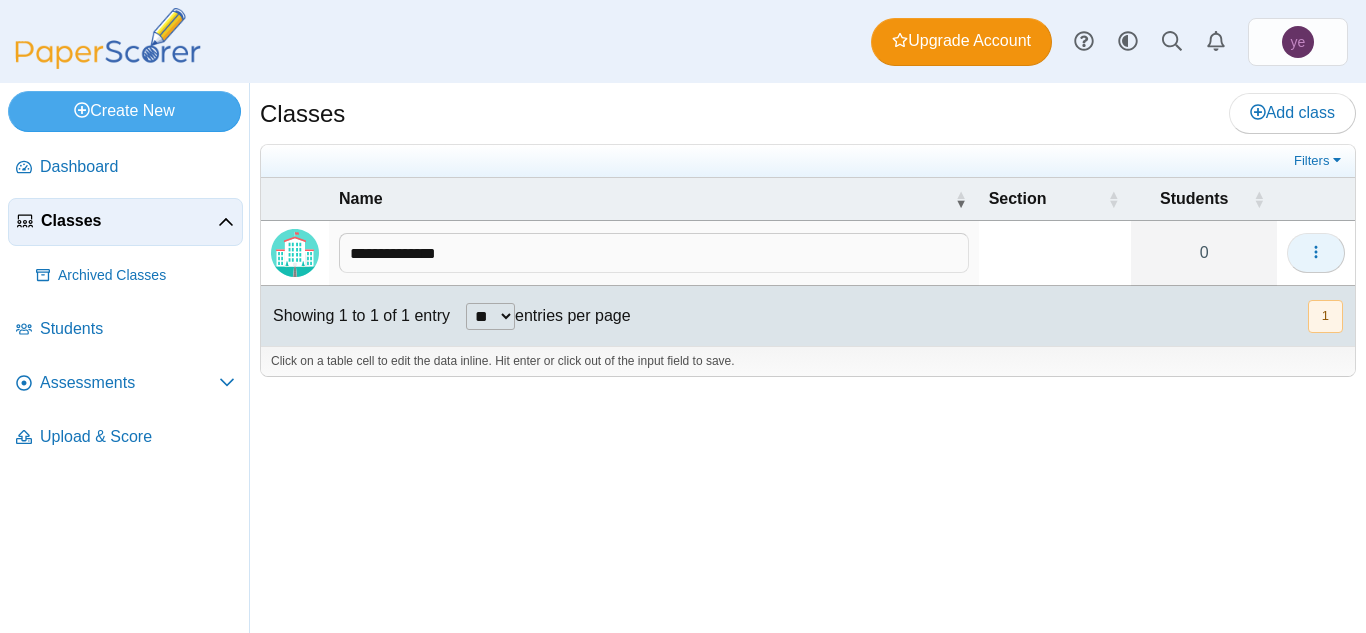 click at bounding box center (1316, 253) 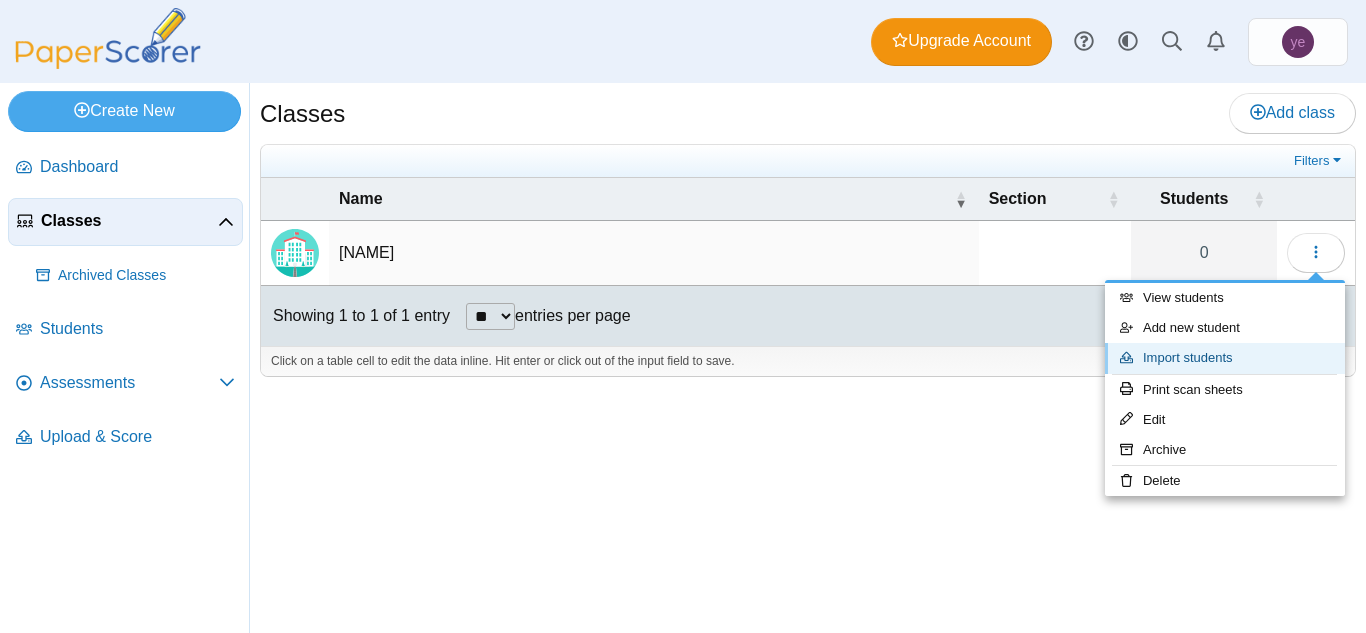 click on "Import students" at bounding box center [1225, 358] 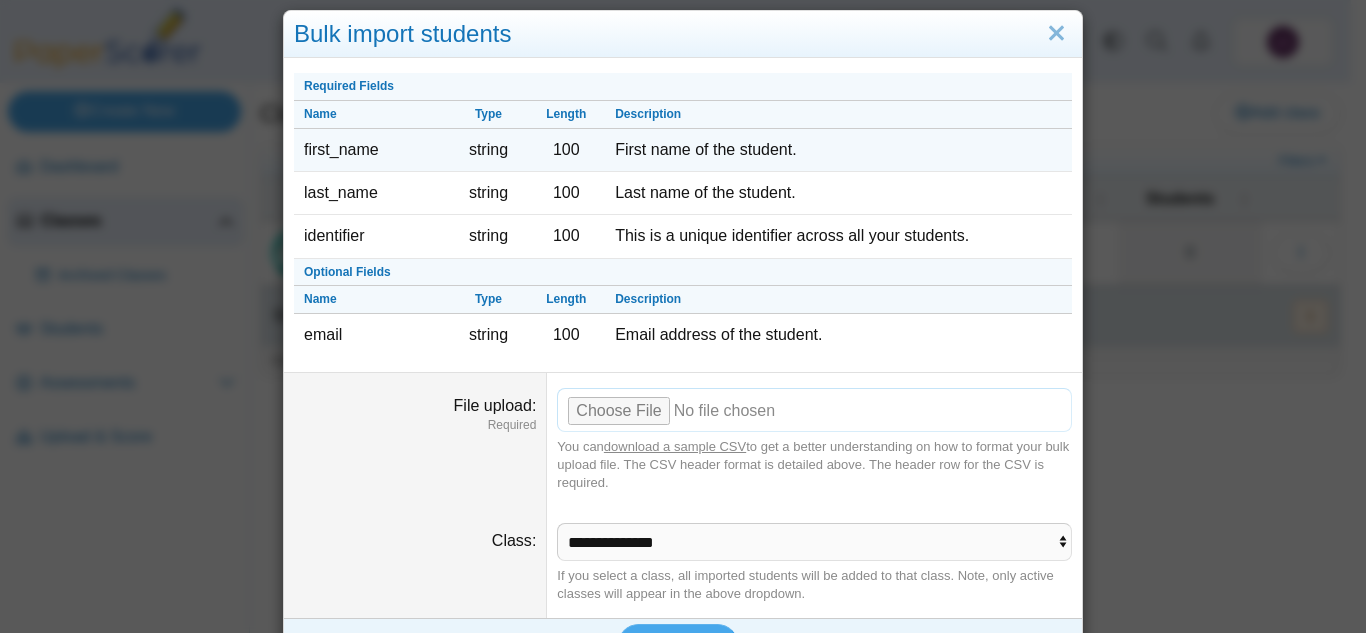 scroll, scrollTop: 17, scrollLeft: 0, axis: vertical 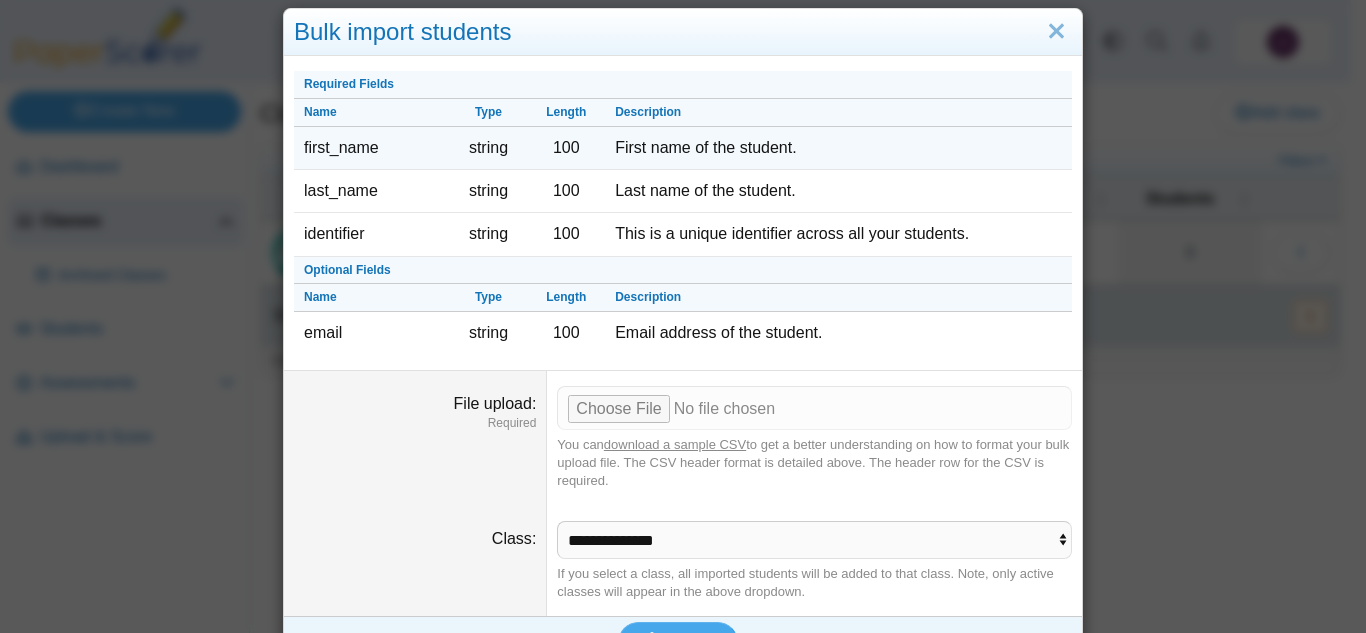 click on "string" at bounding box center [489, 148] 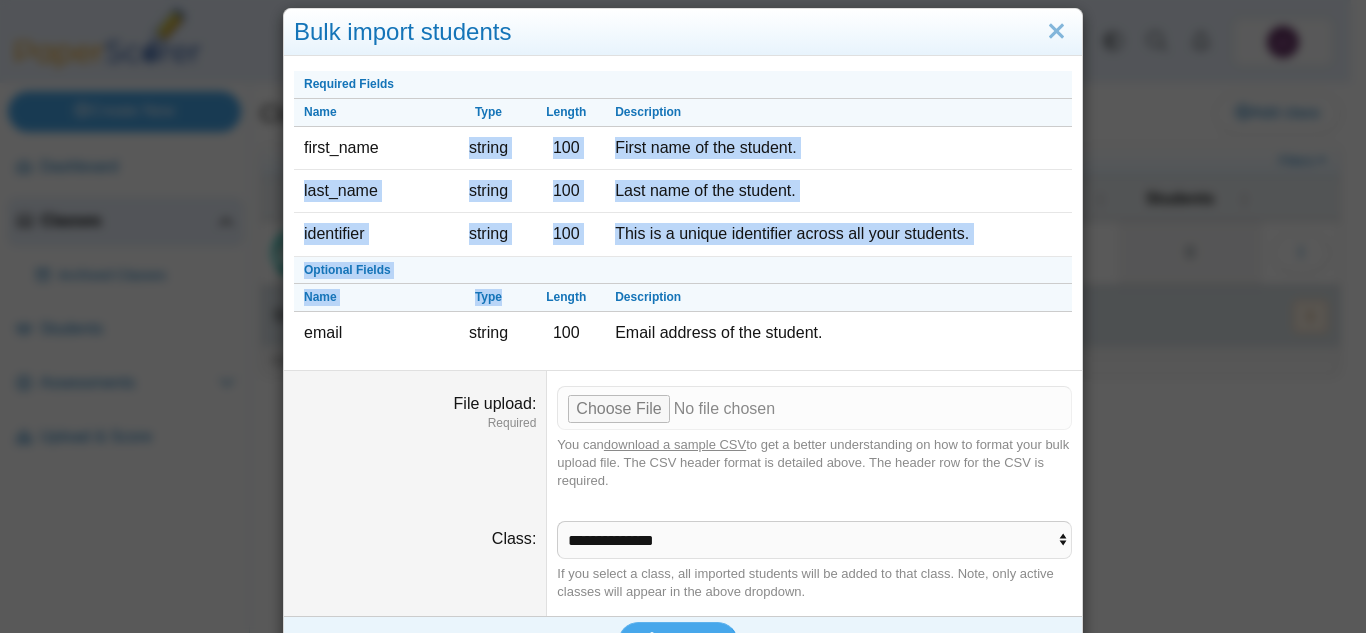 drag, startPoint x: 462, startPoint y: 154, endPoint x: 495, endPoint y: 286, distance: 136.06248 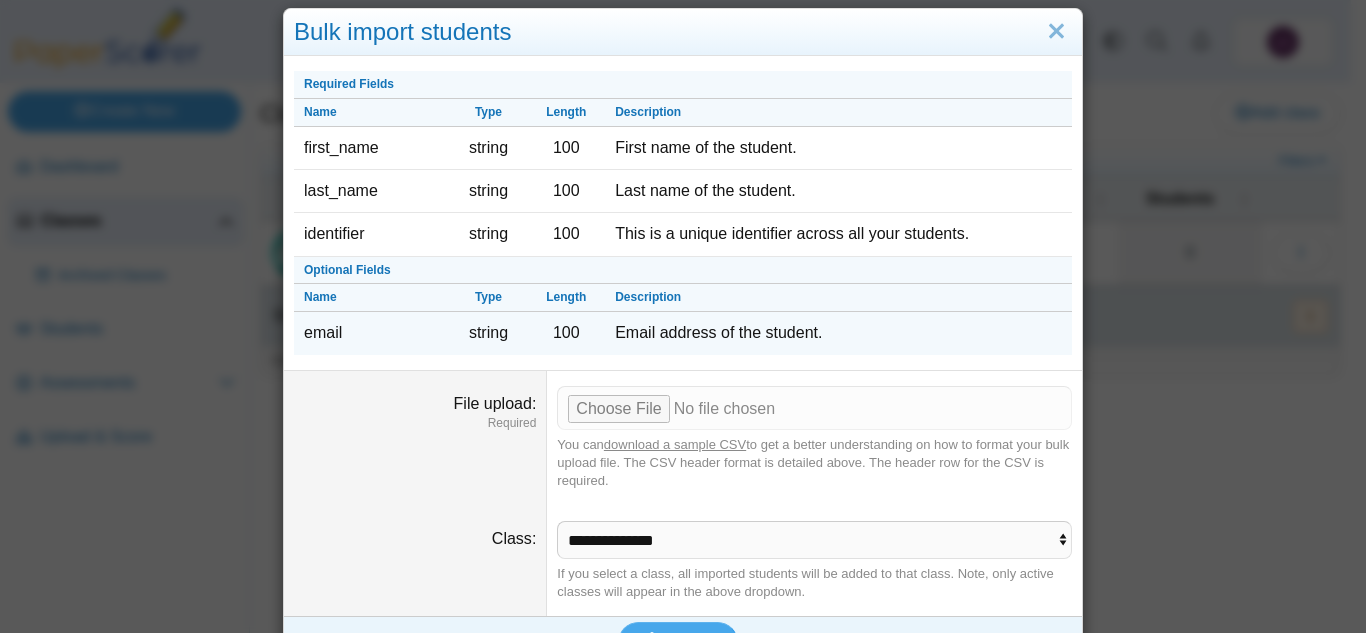 click on "string" at bounding box center (489, 333) 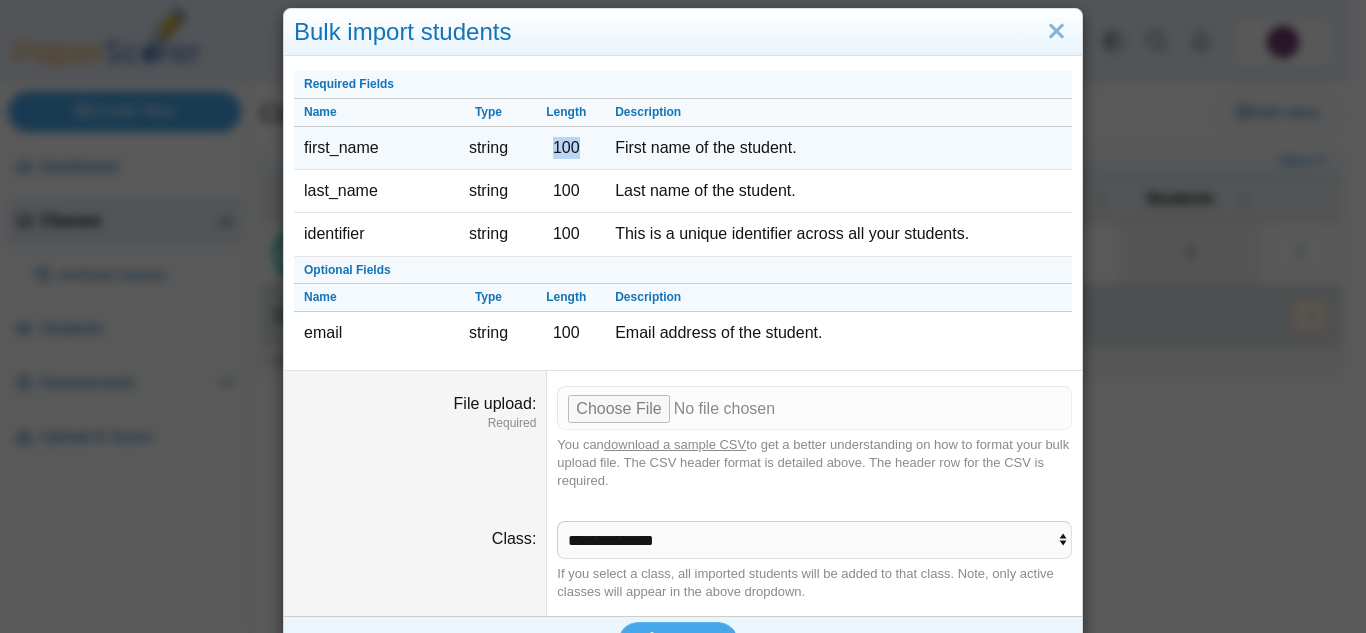 drag, startPoint x: 549, startPoint y: 160, endPoint x: 581, endPoint y: 155, distance: 32.38827 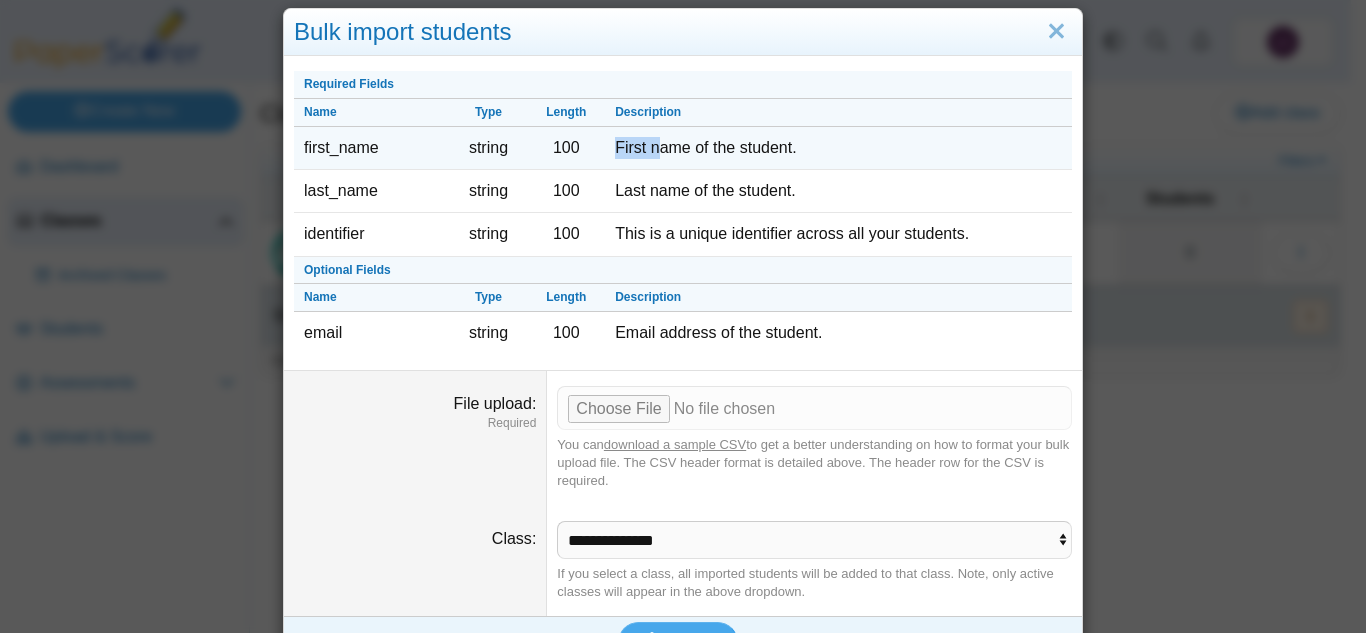 drag, startPoint x: 611, startPoint y: 149, endPoint x: 651, endPoint y: 151, distance: 40.04997 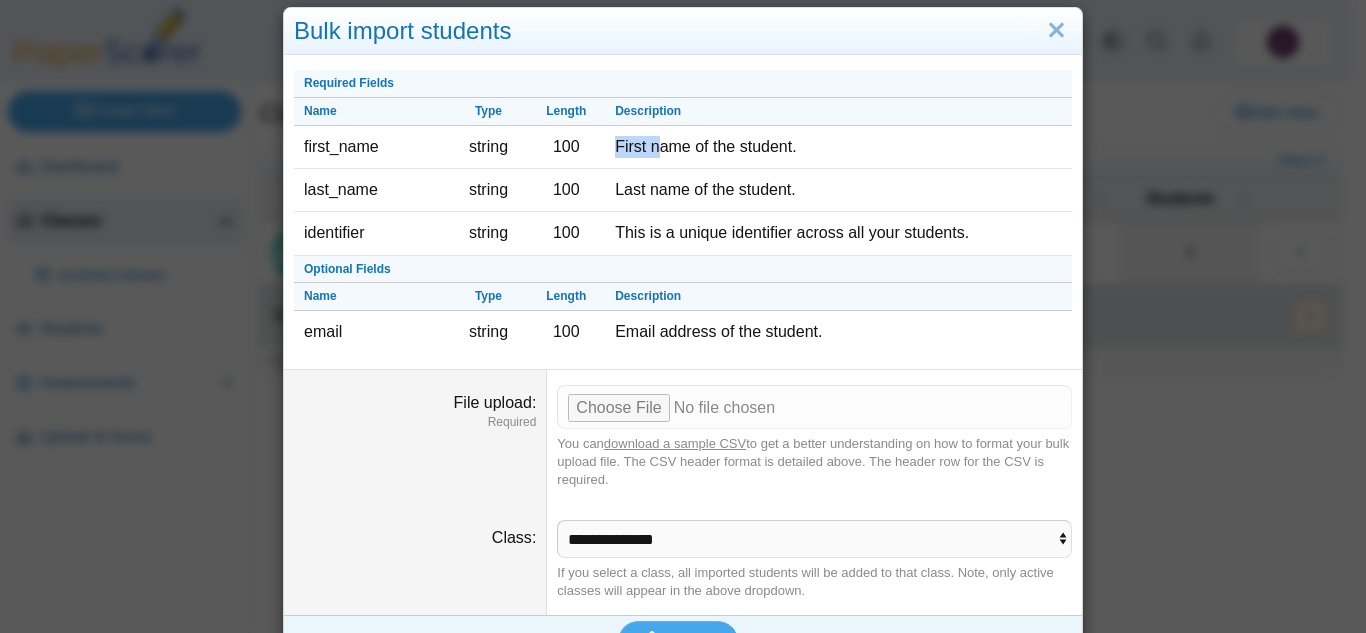 scroll, scrollTop: 64, scrollLeft: 0, axis: vertical 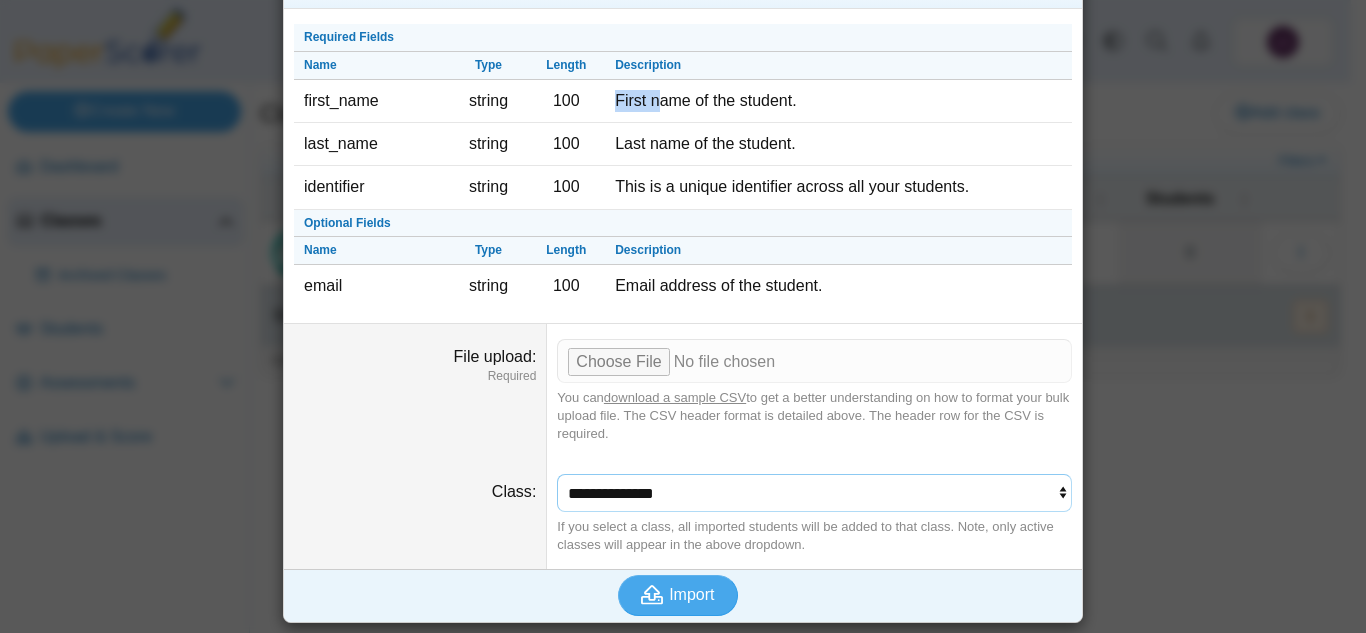 click on "**********" at bounding box center [814, 493] 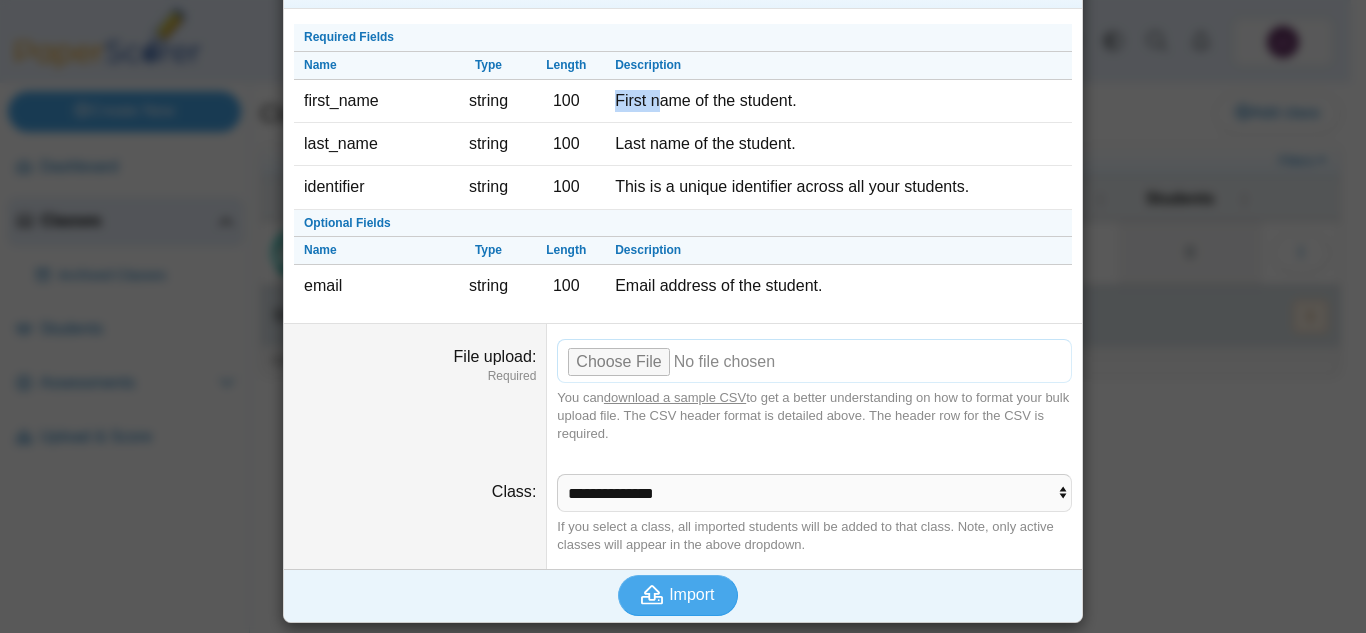click on "File upload" at bounding box center [814, 361] 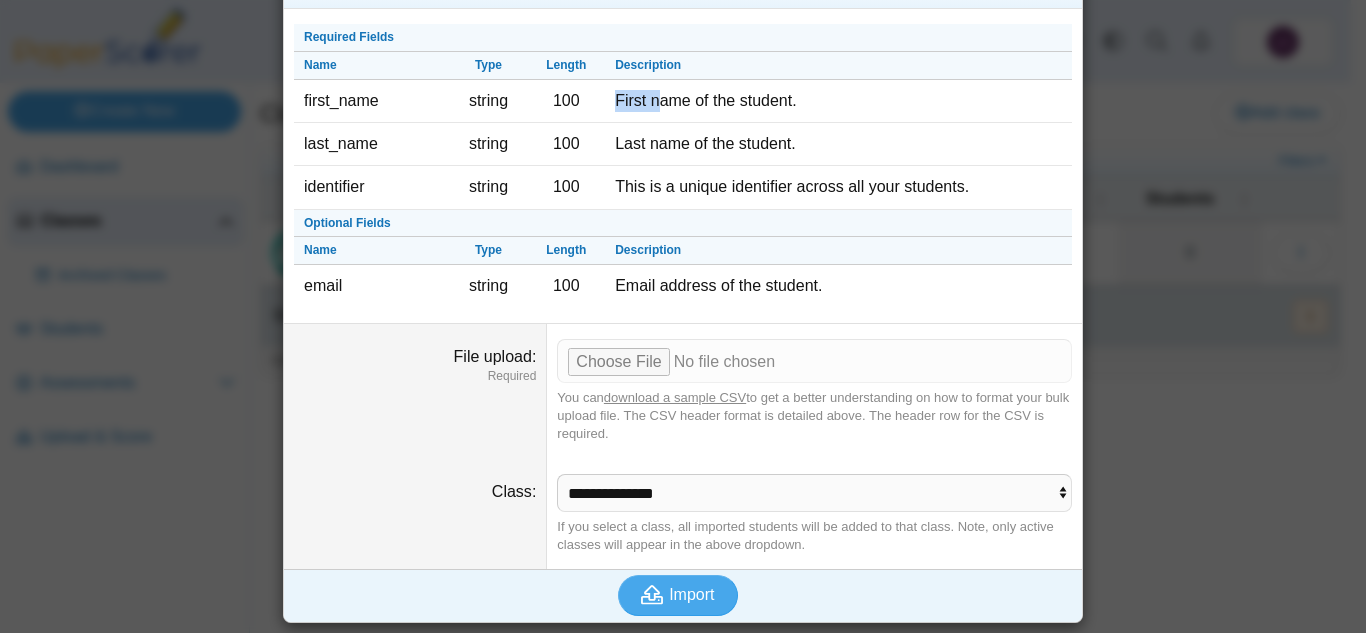 click on "download a sample CSV" at bounding box center [675, 397] 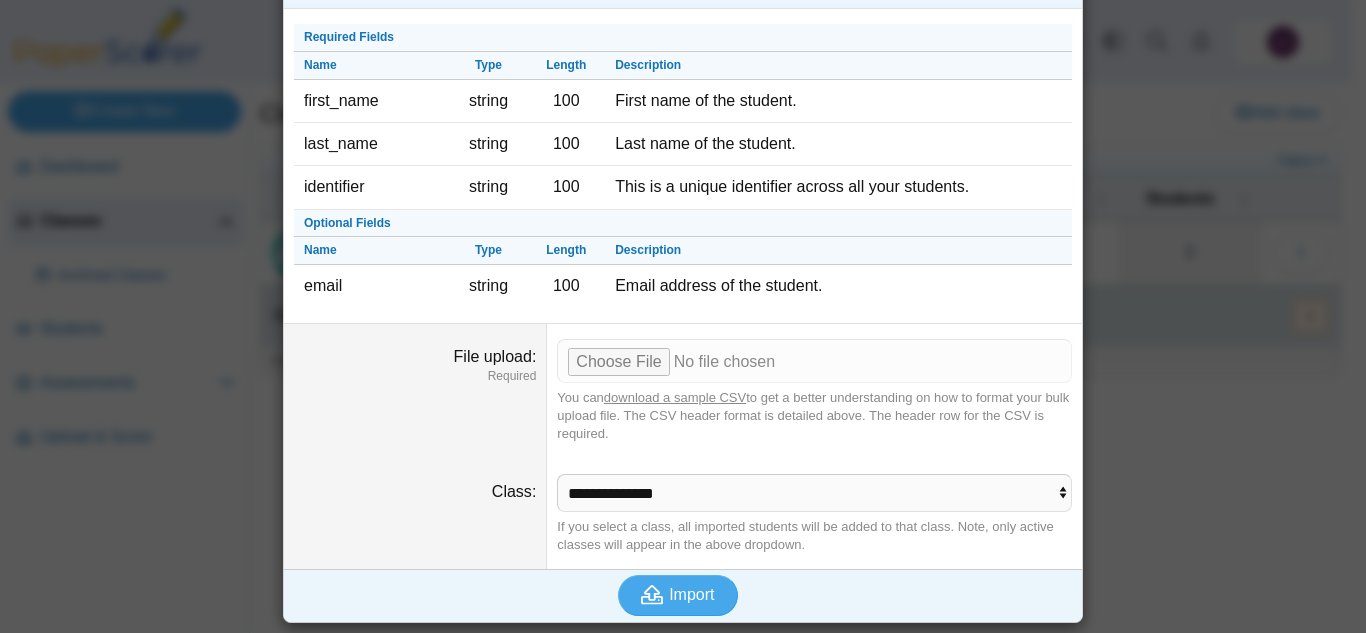 click on "Optional Fields" at bounding box center [683, 224] 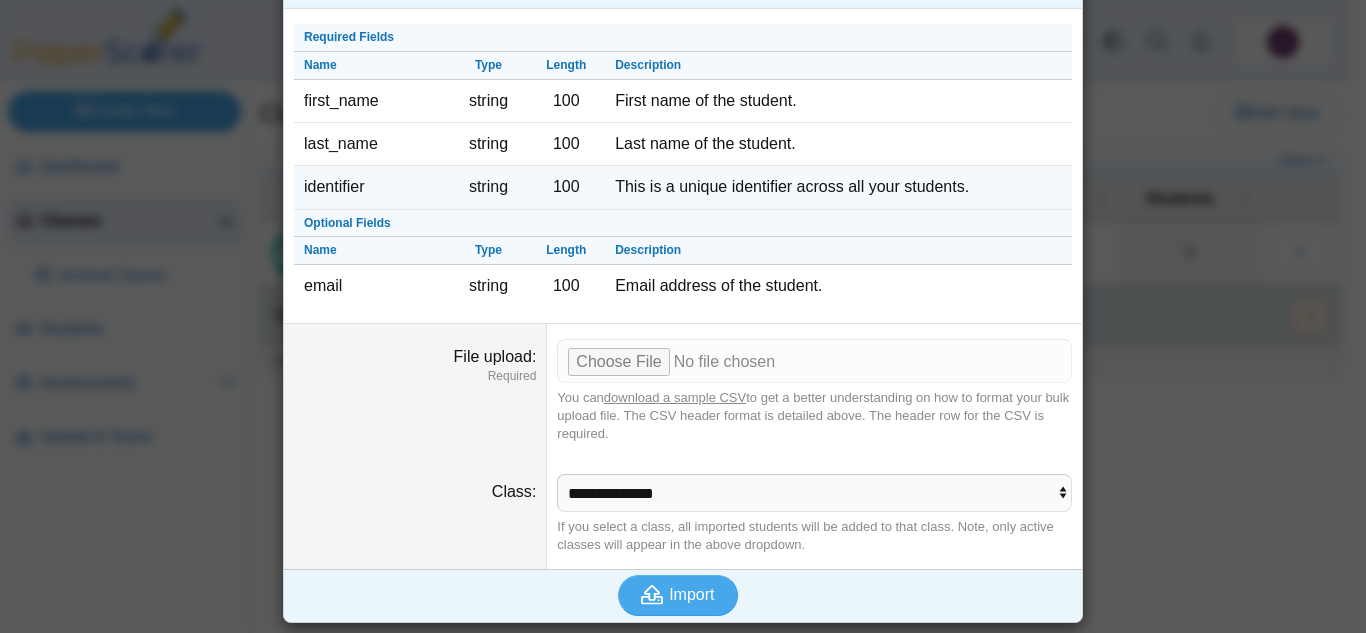 click on "This is a unique identifier across all your students." at bounding box center [838, 187] 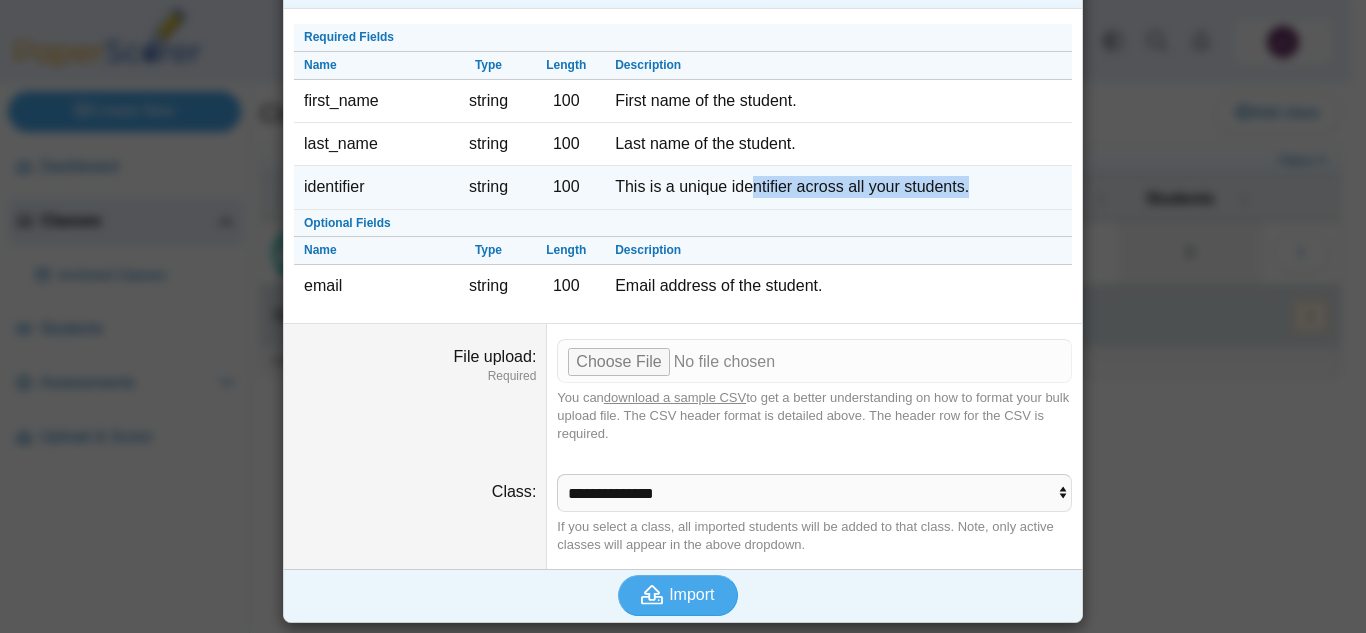 drag, startPoint x: 745, startPoint y: 191, endPoint x: 967, endPoint y: 204, distance: 222.38031 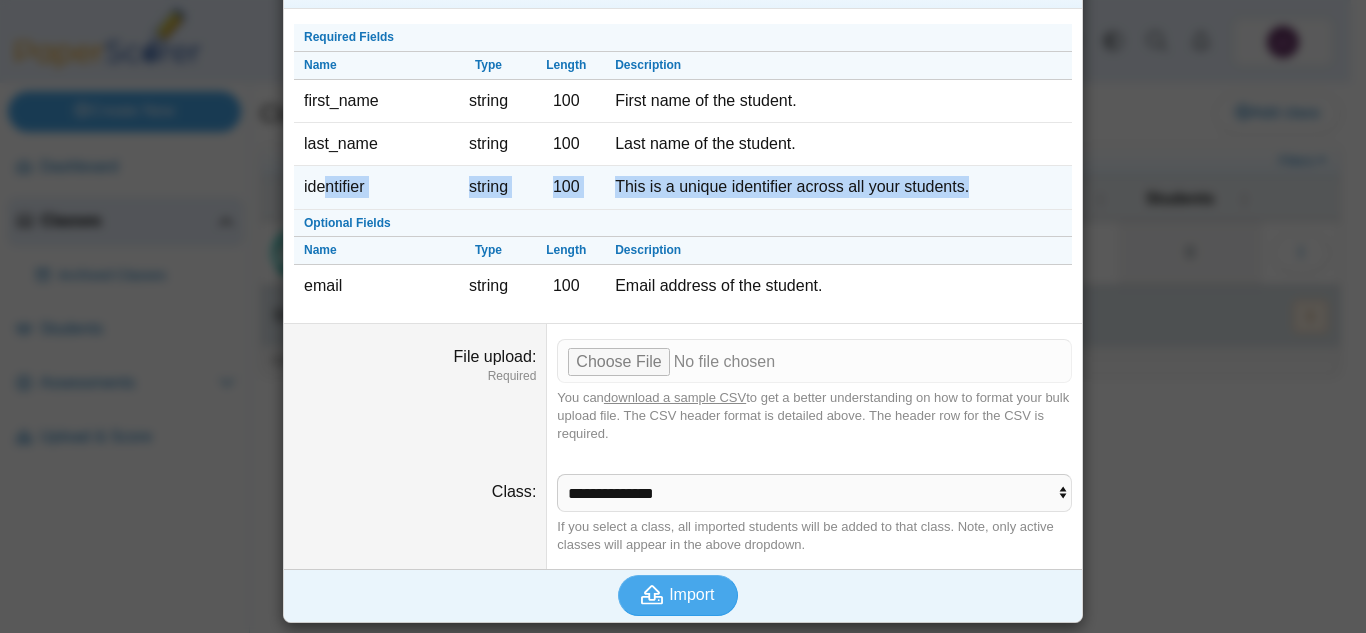drag, startPoint x: 978, startPoint y: 194, endPoint x: 321, endPoint y: 181, distance: 657.1286 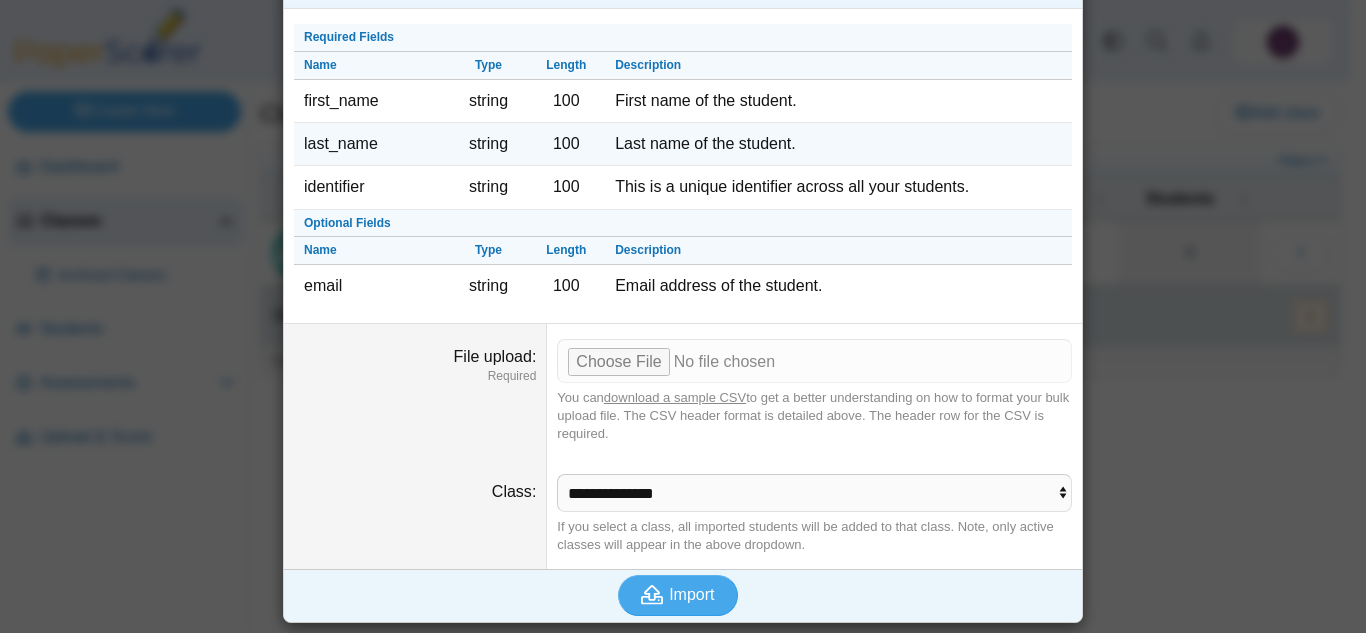 click on "100" at bounding box center (566, 144) 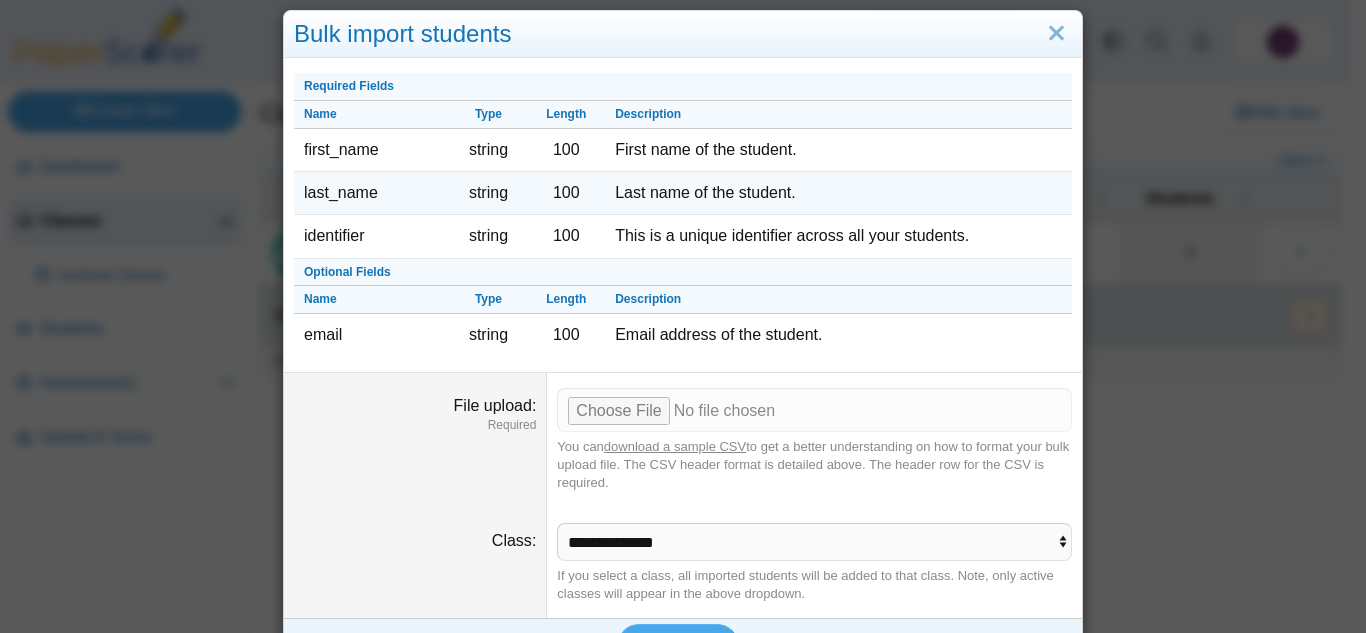 scroll, scrollTop: 16, scrollLeft: 0, axis: vertical 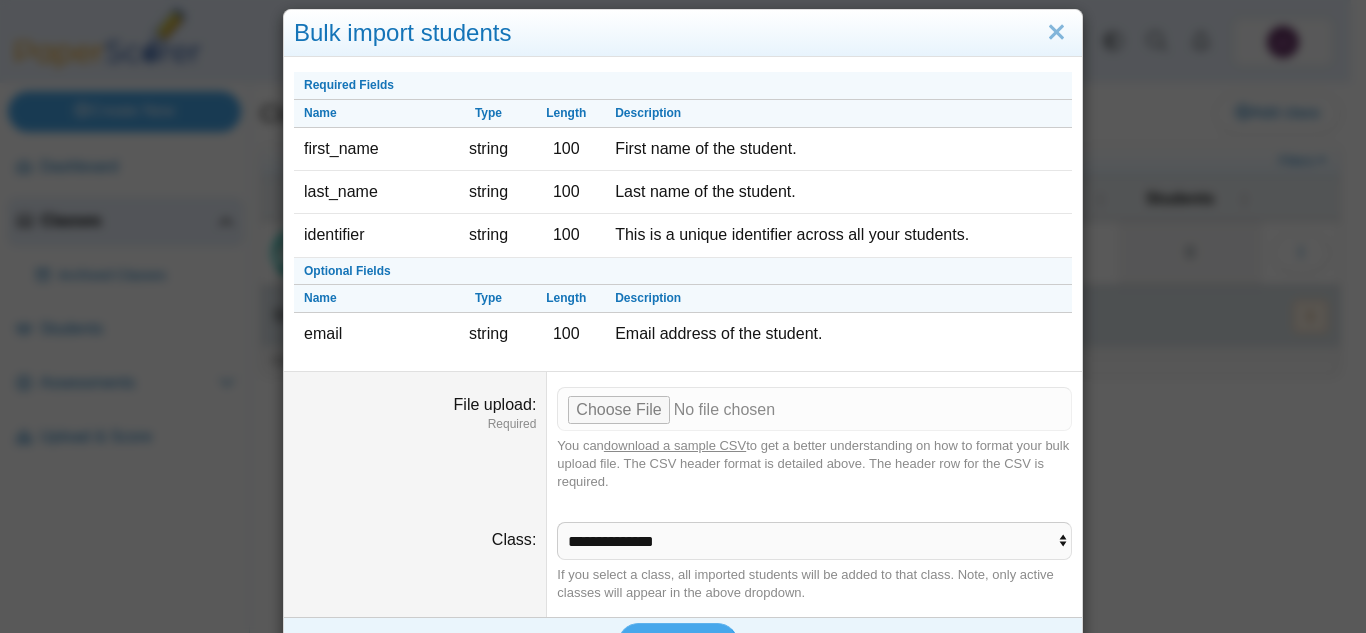 click on "Required Fields
Name
Type
Length
Description
first_name
string
100
First name of the student.
last_name
string
100
Last name of the student.
identifier
string
100
This is a unique identifier across all your students.
Optional Fields
Name
Type
Length
Description
email
string
100
Email address of the student." at bounding box center [683, 217] 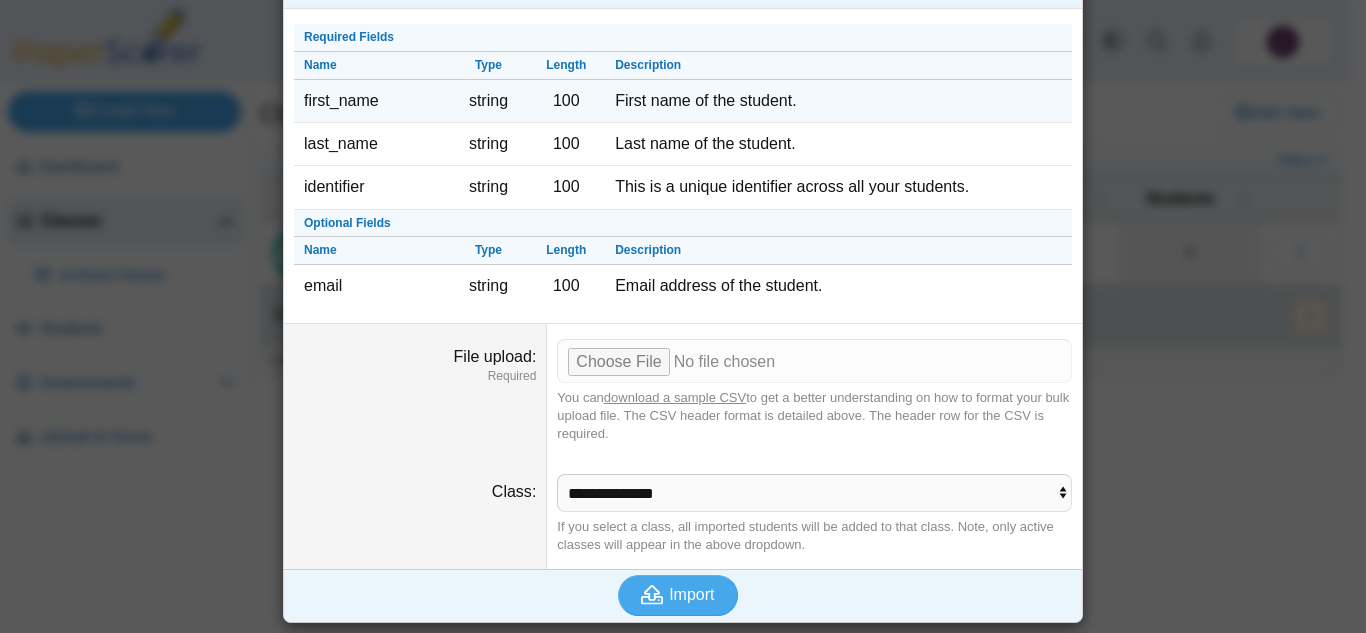 scroll, scrollTop: 63, scrollLeft: 0, axis: vertical 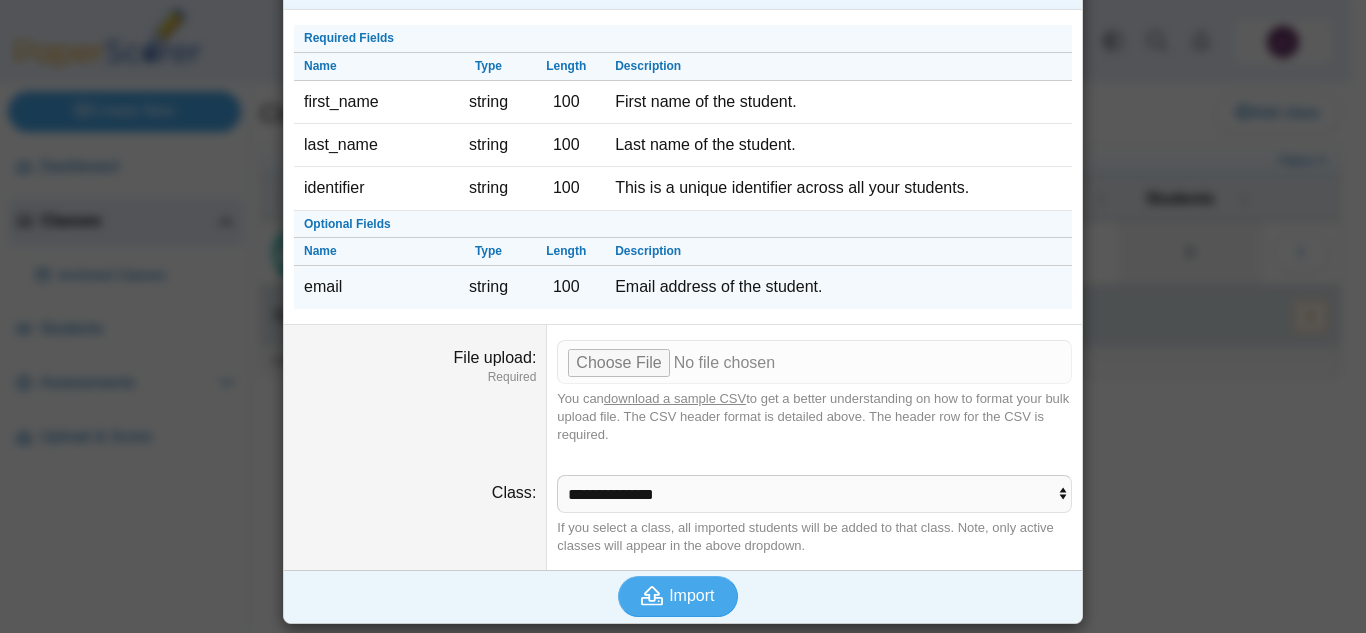 click on "email" at bounding box center (372, 287) 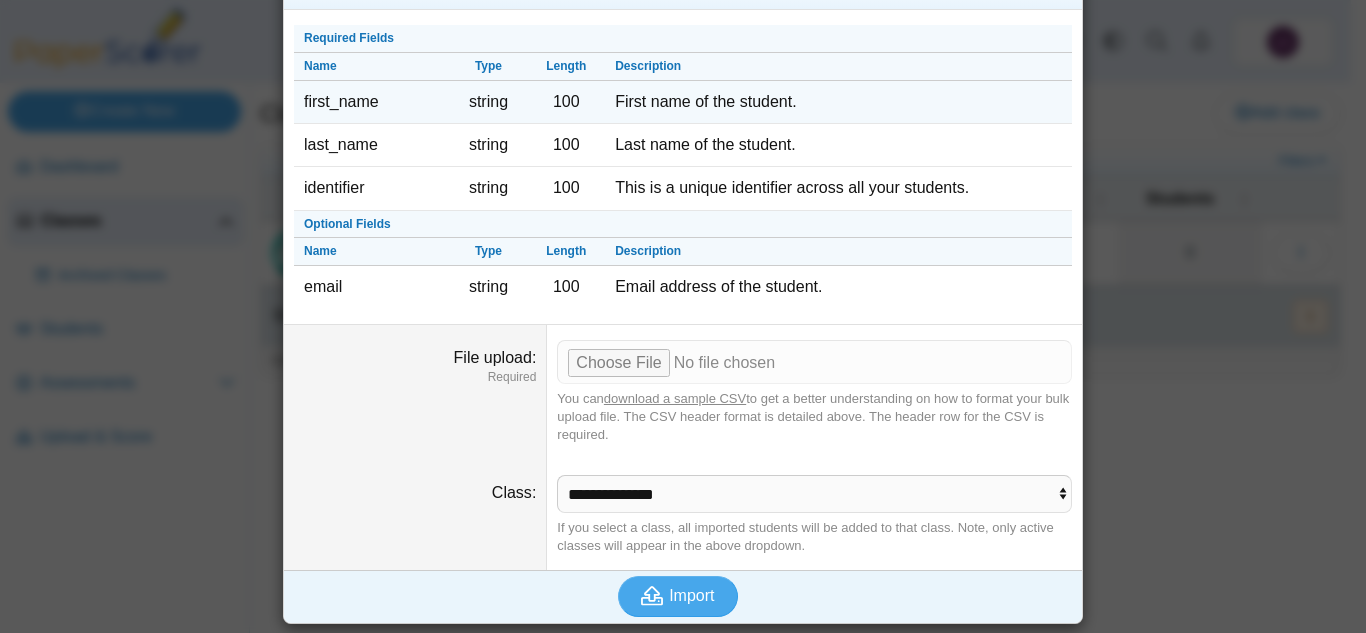 click on "first_name" at bounding box center [372, 102] 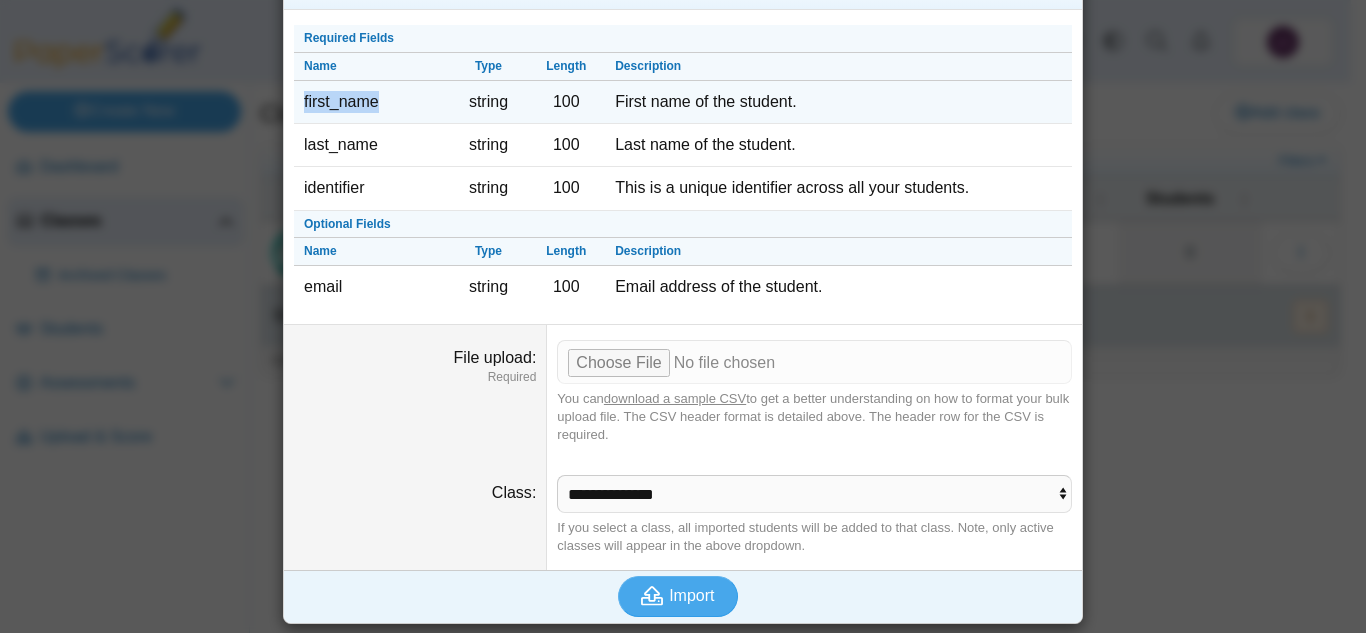 drag, startPoint x: 366, startPoint y: 102, endPoint x: 293, endPoint y: 99, distance: 73.061615 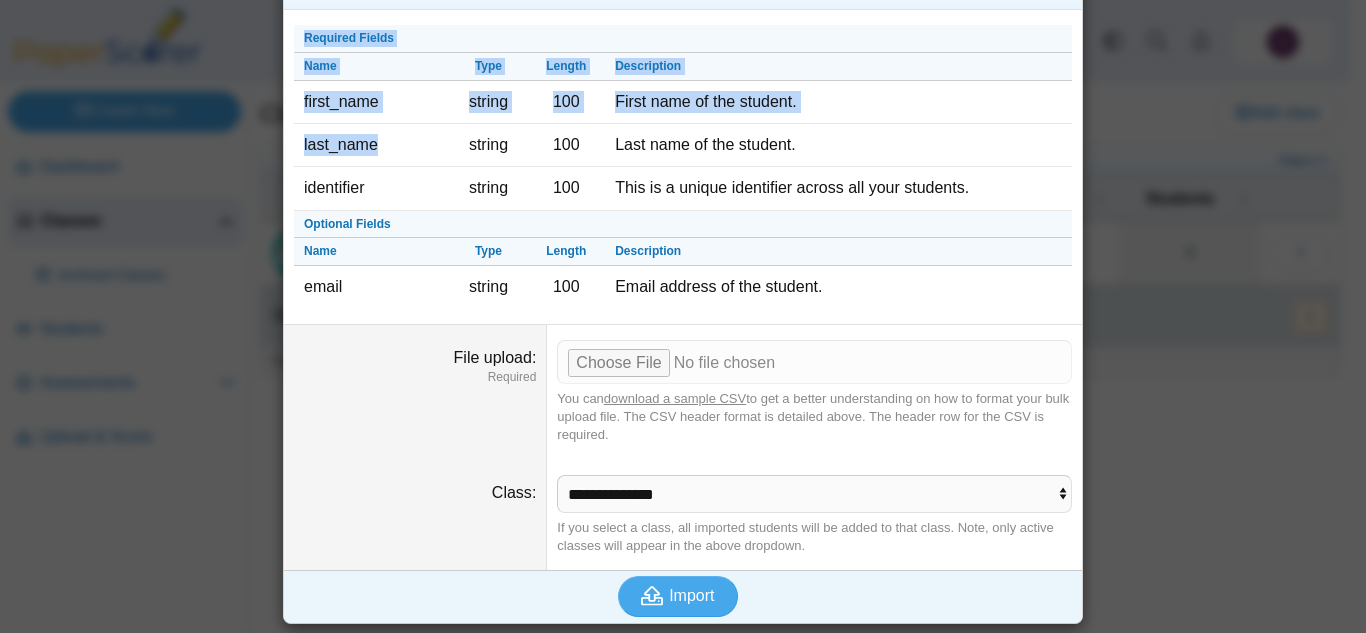 drag, startPoint x: 375, startPoint y: 147, endPoint x: 284, endPoint y: 146, distance: 91.00549 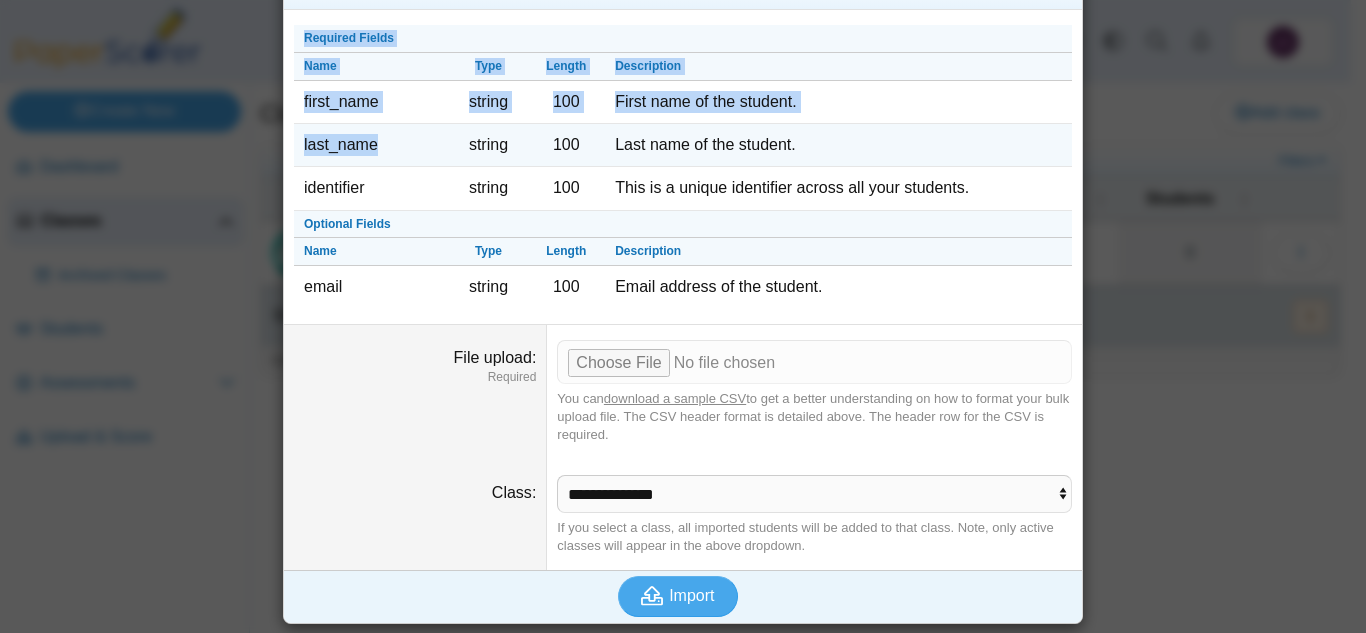 click on "last_name" at bounding box center [372, 145] 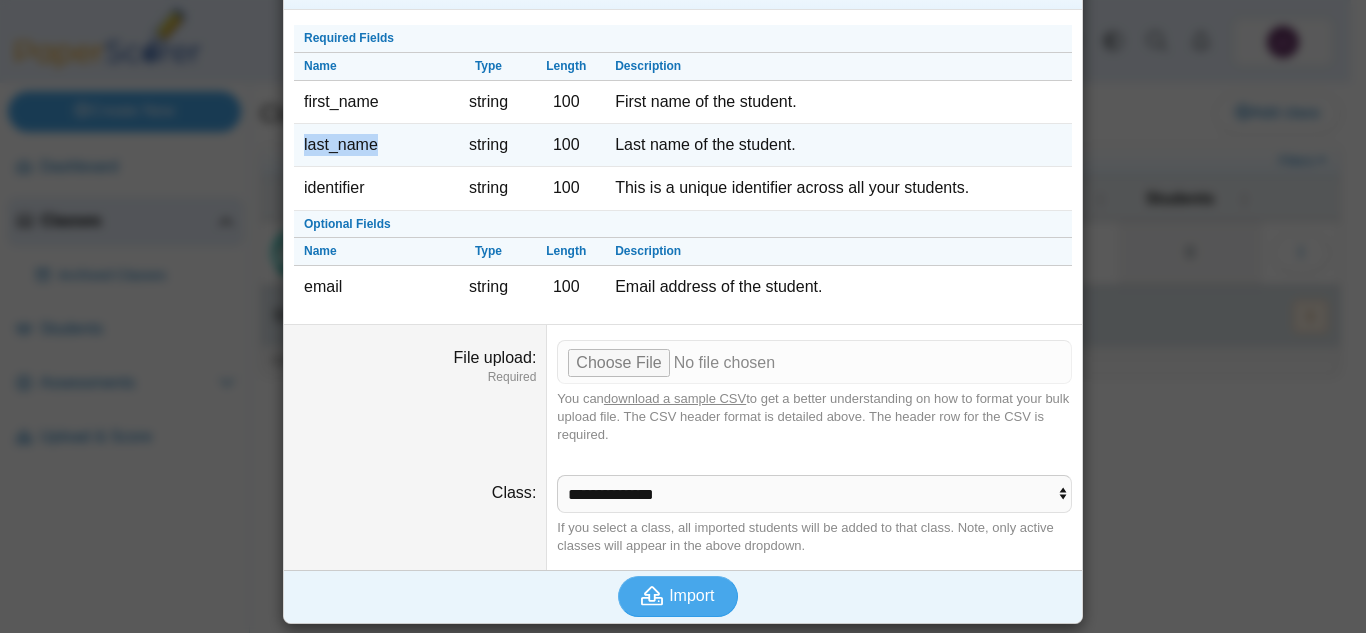 drag, startPoint x: 407, startPoint y: 143, endPoint x: 297, endPoint y: 147, distance: 110.0727 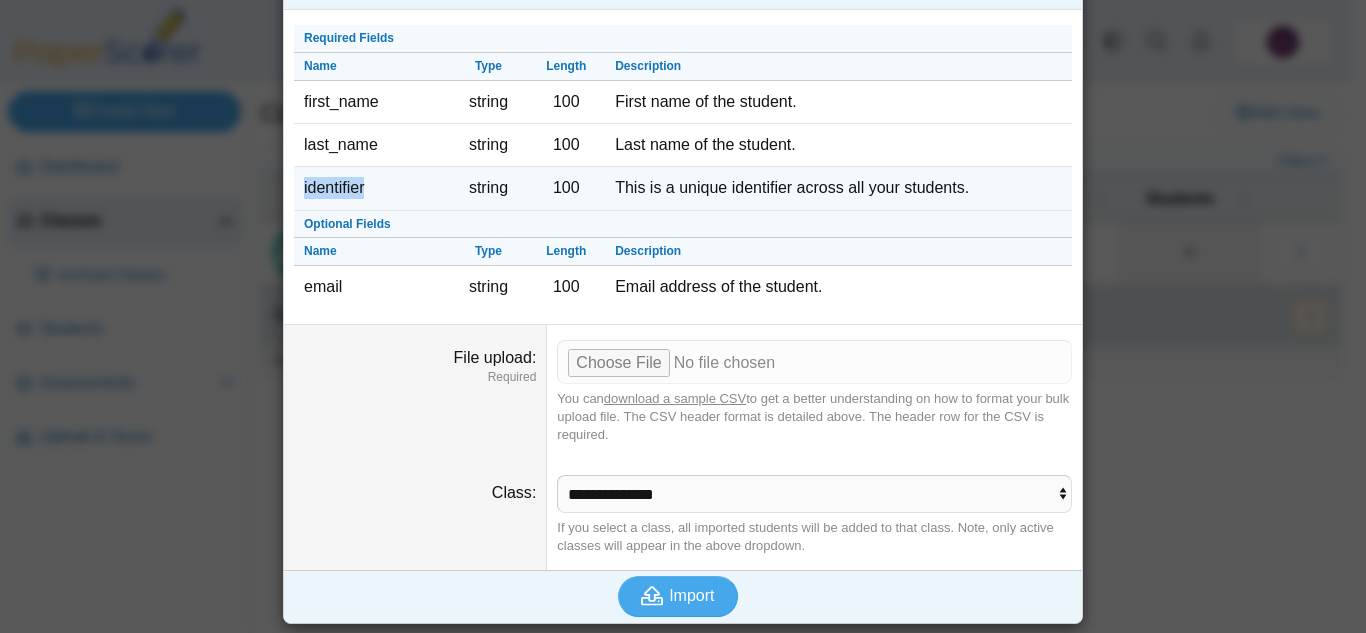 drag, startPoint x: 403, startPoint y: 188, endPoint x: 295, endPoint y: 189, distance: 108.00463 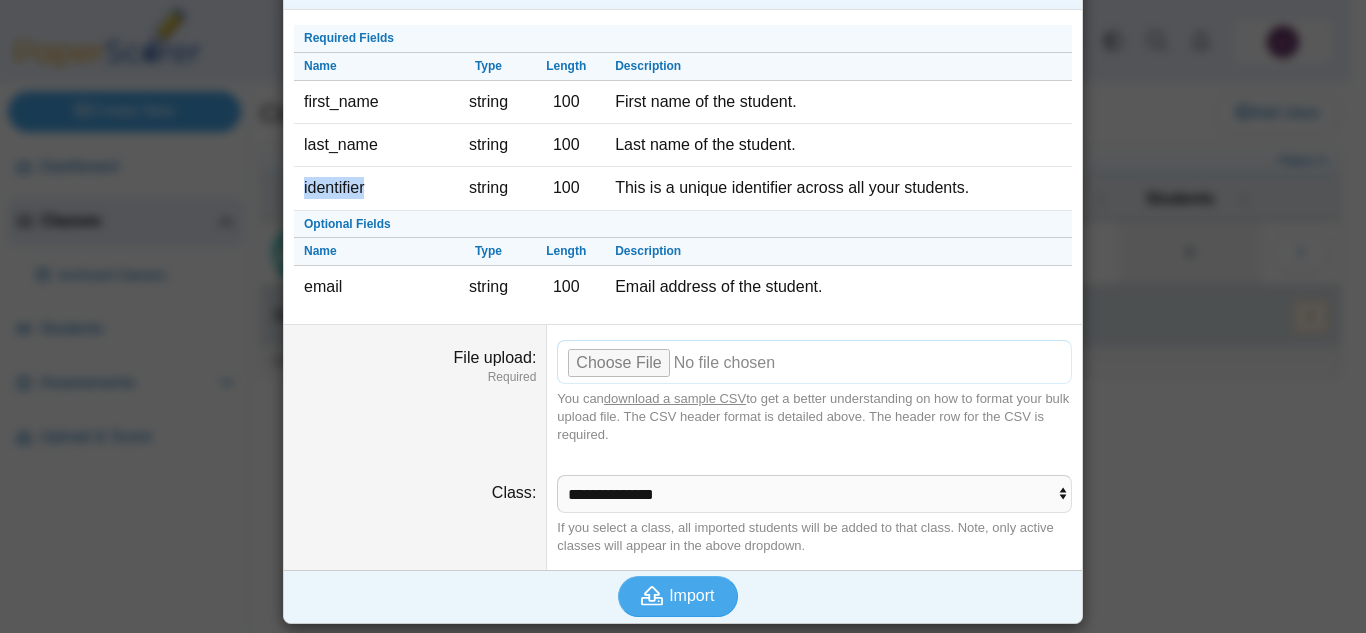 click on "File upload" at bounding box center [814, 362] 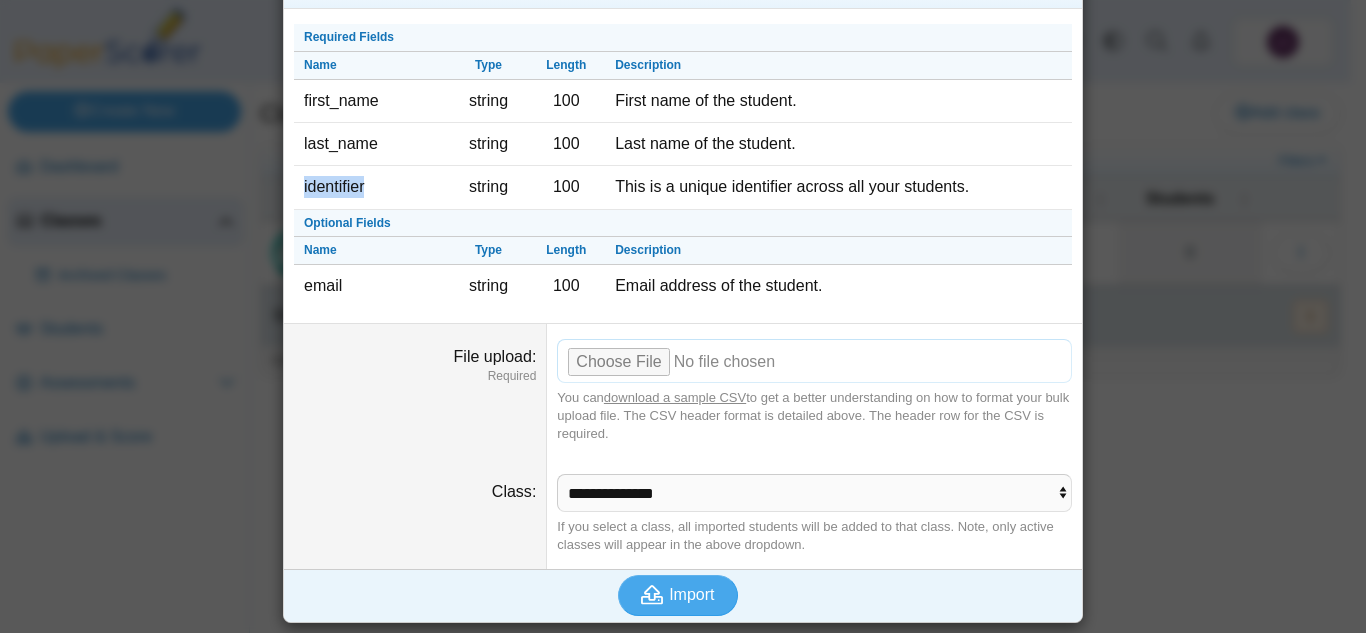 scroll, scrollTop: 61, scrollLeft: 0, axis: vertical 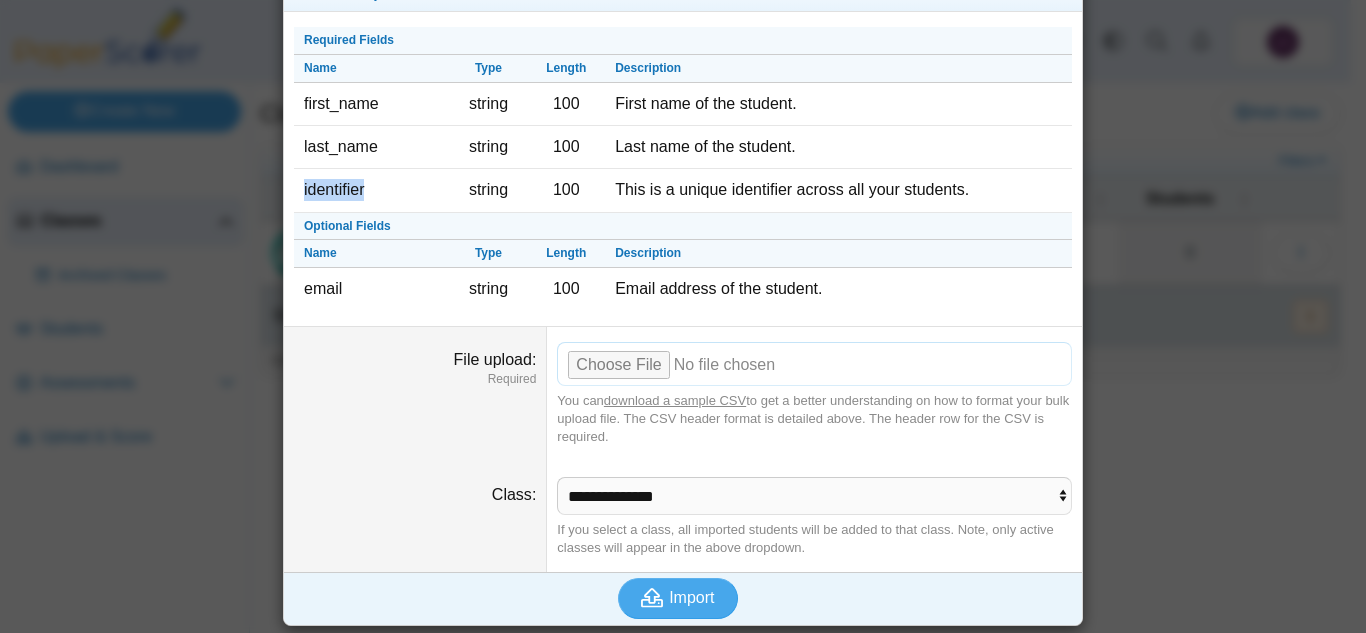 click on "File upload" at bounding box center (814, 364) 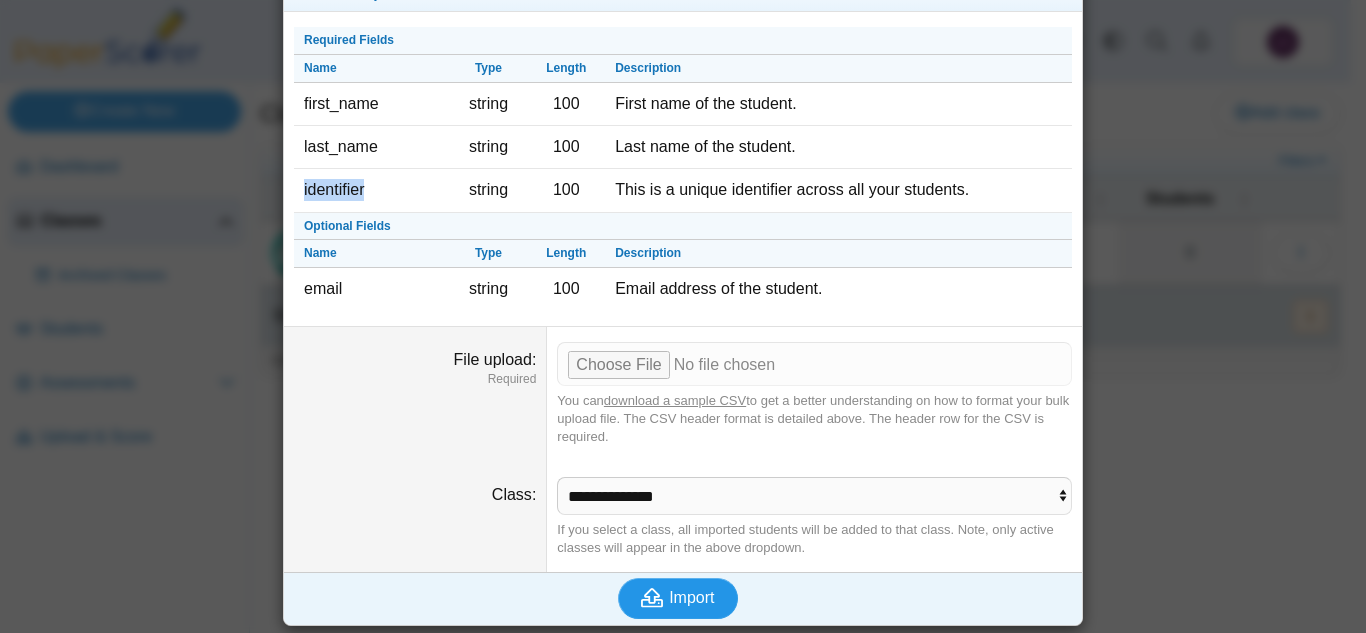 click on "Import" at bounding box center (691, 597) 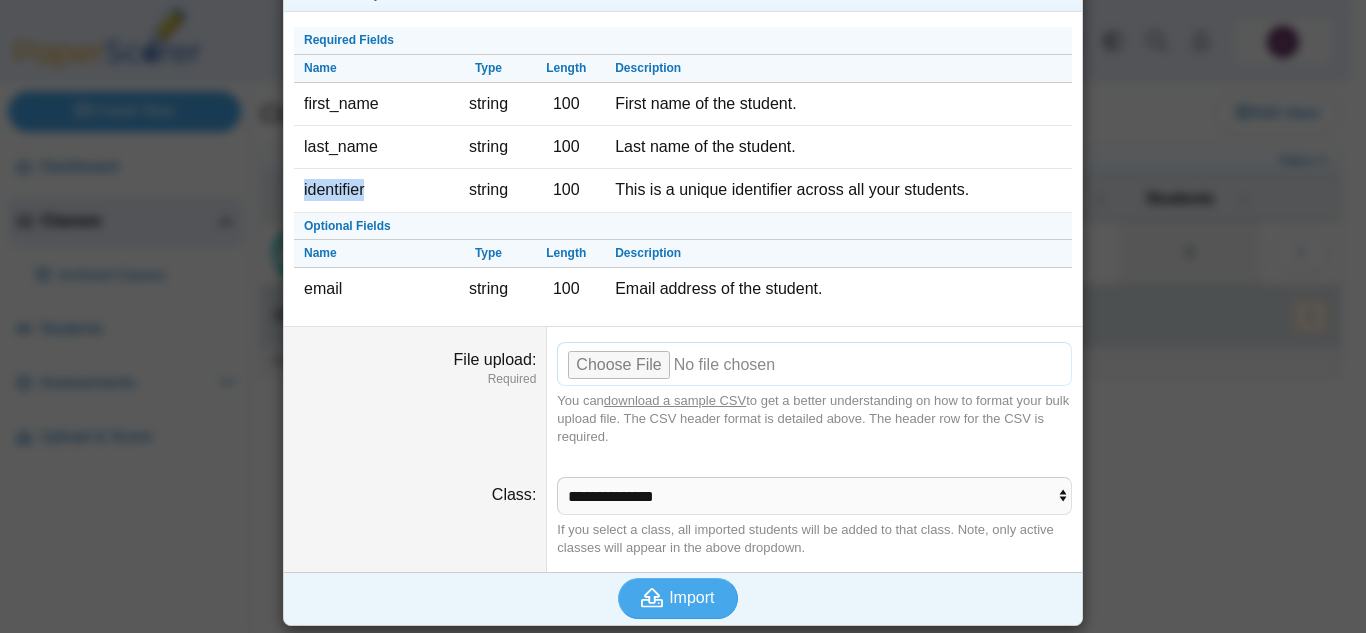 click on "File upload" at bounding box center (814, 364) 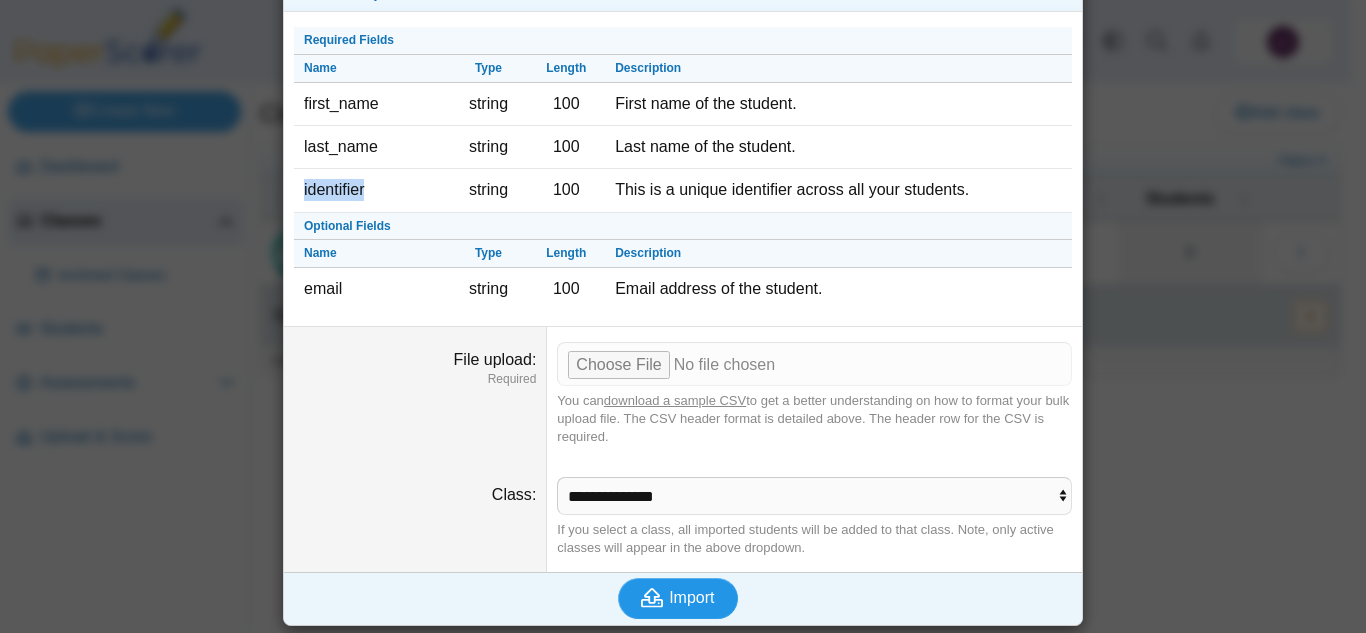 click on "Import" at bounding box center (678, 598) 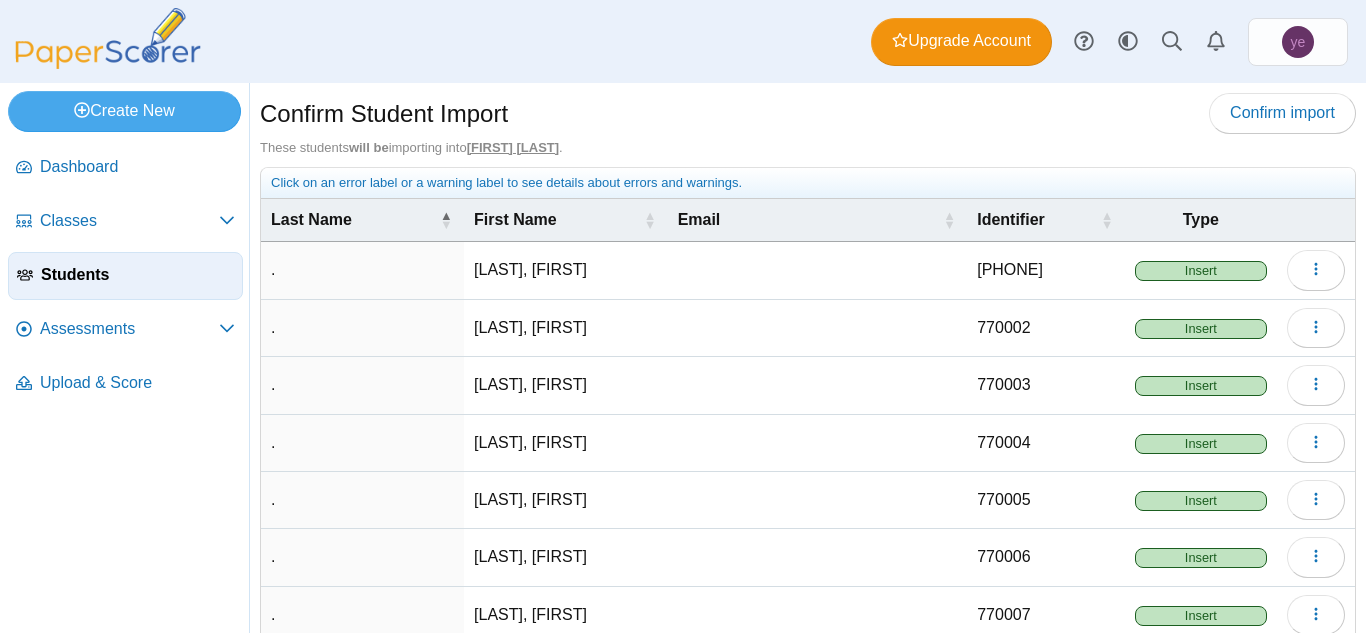 scroll, scrollTop: 0, scrollLeft: 0, axis: both 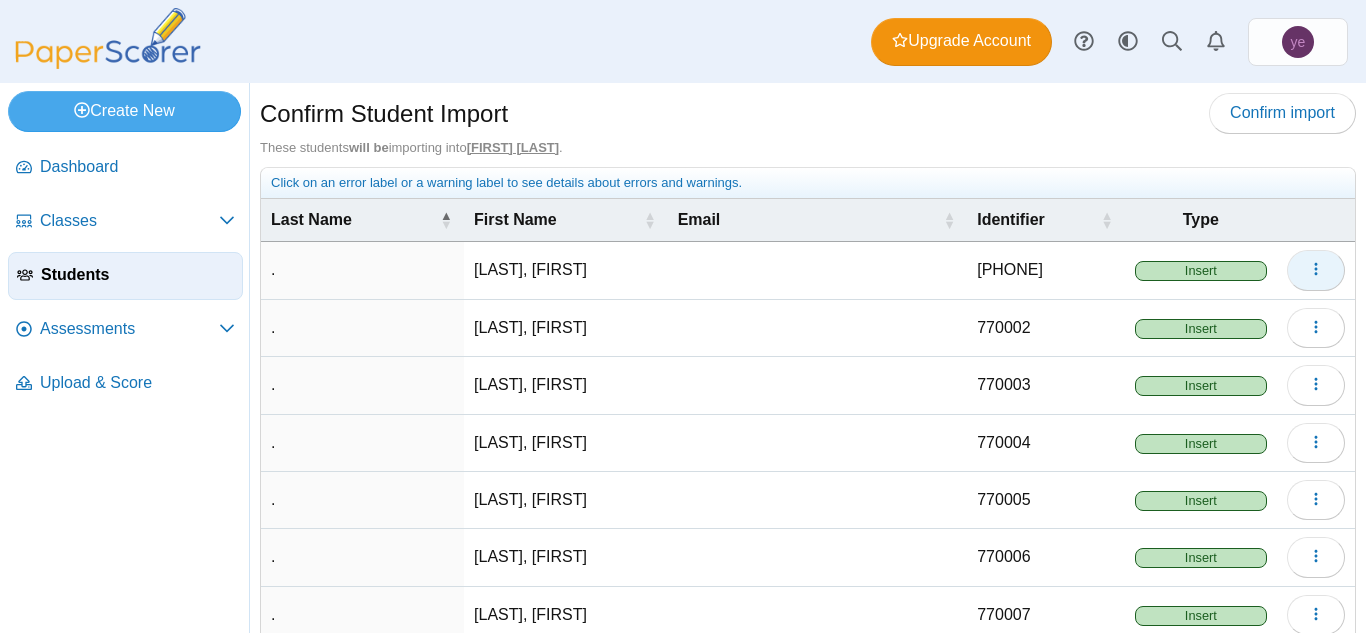 click 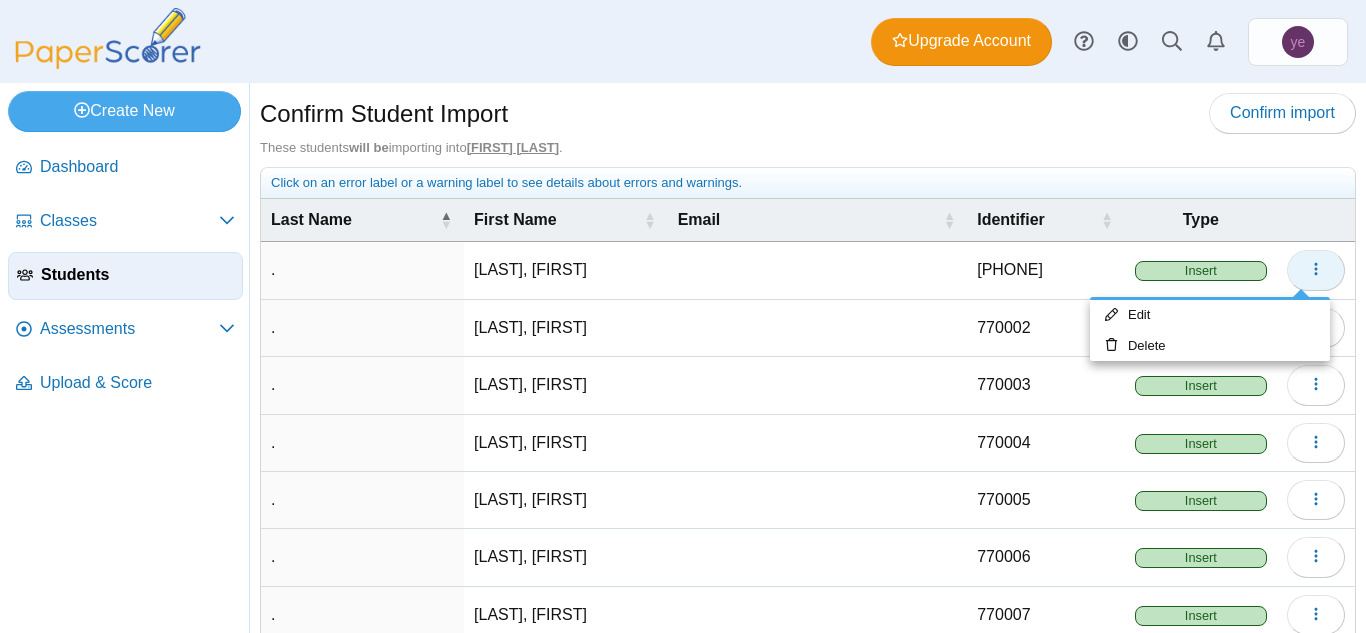 click 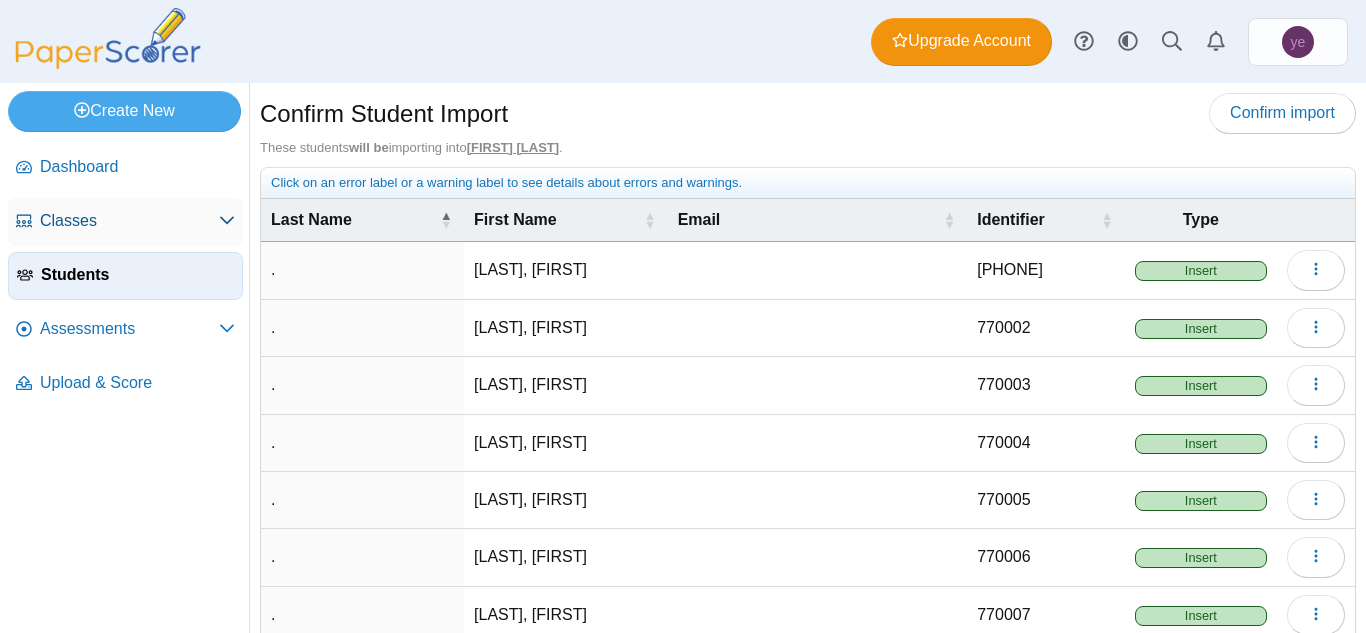 click on "Classes" at bounding box center (129, 221) 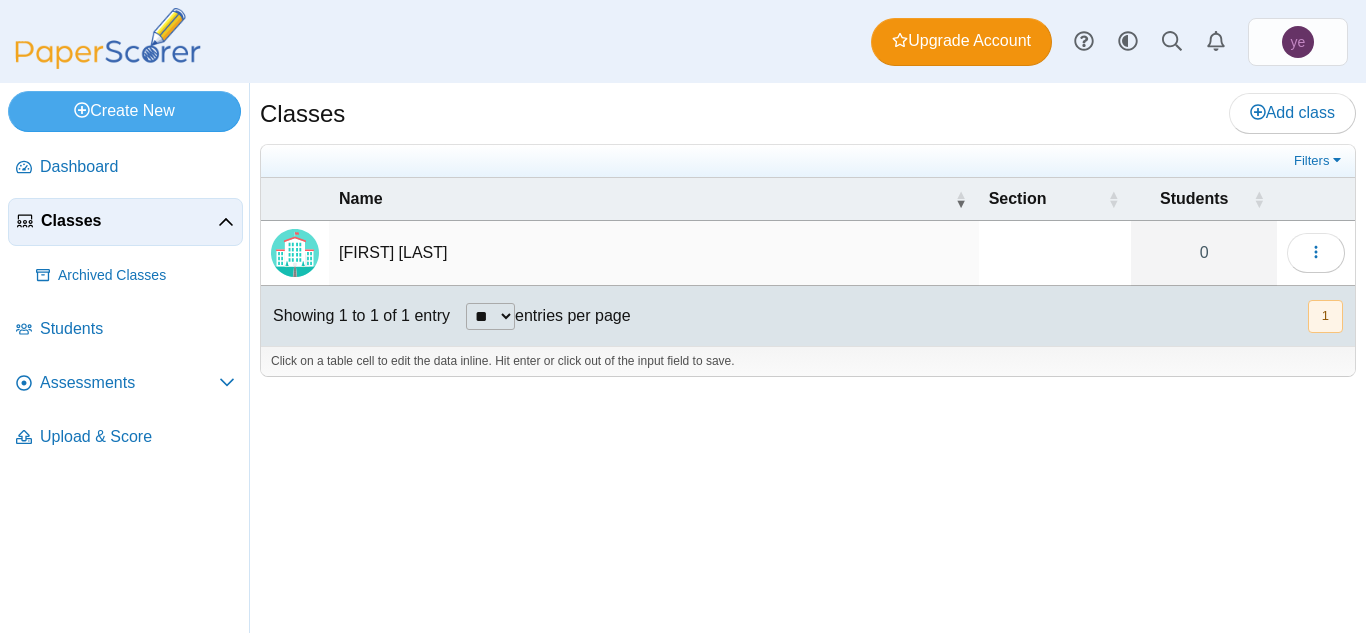 scroll, scrollTop: 0, scrollLeft: 0, axis: both 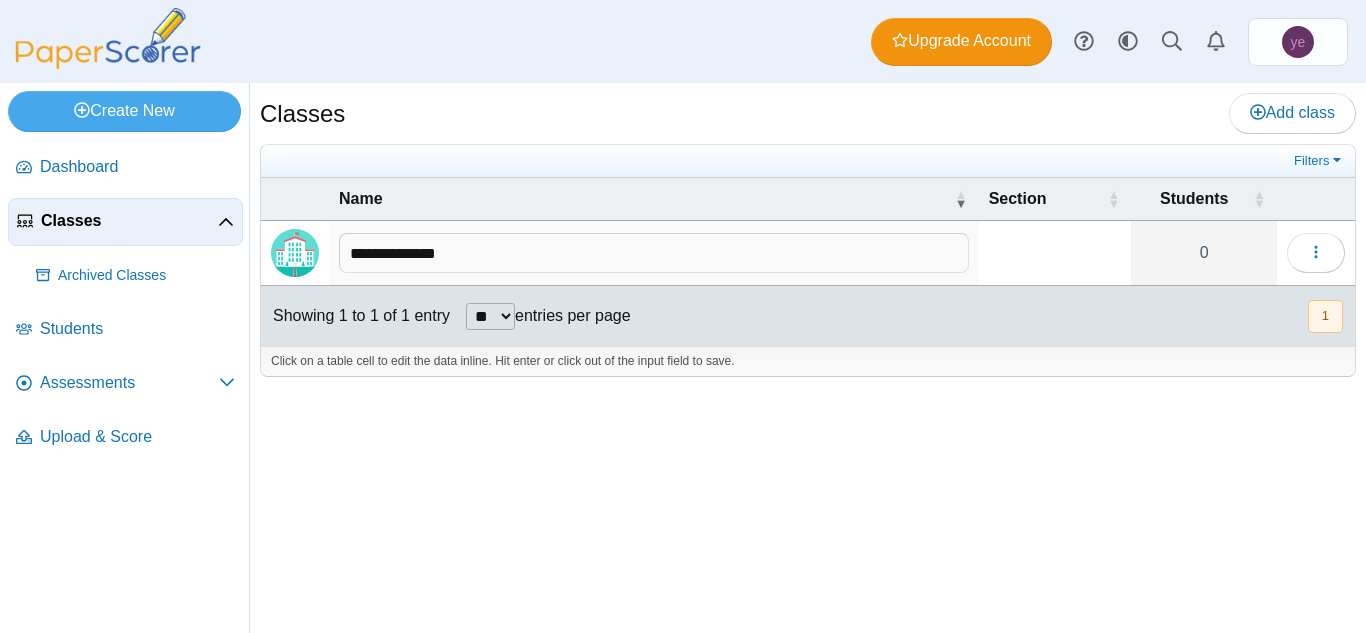 click at bounding box center (295, 253) 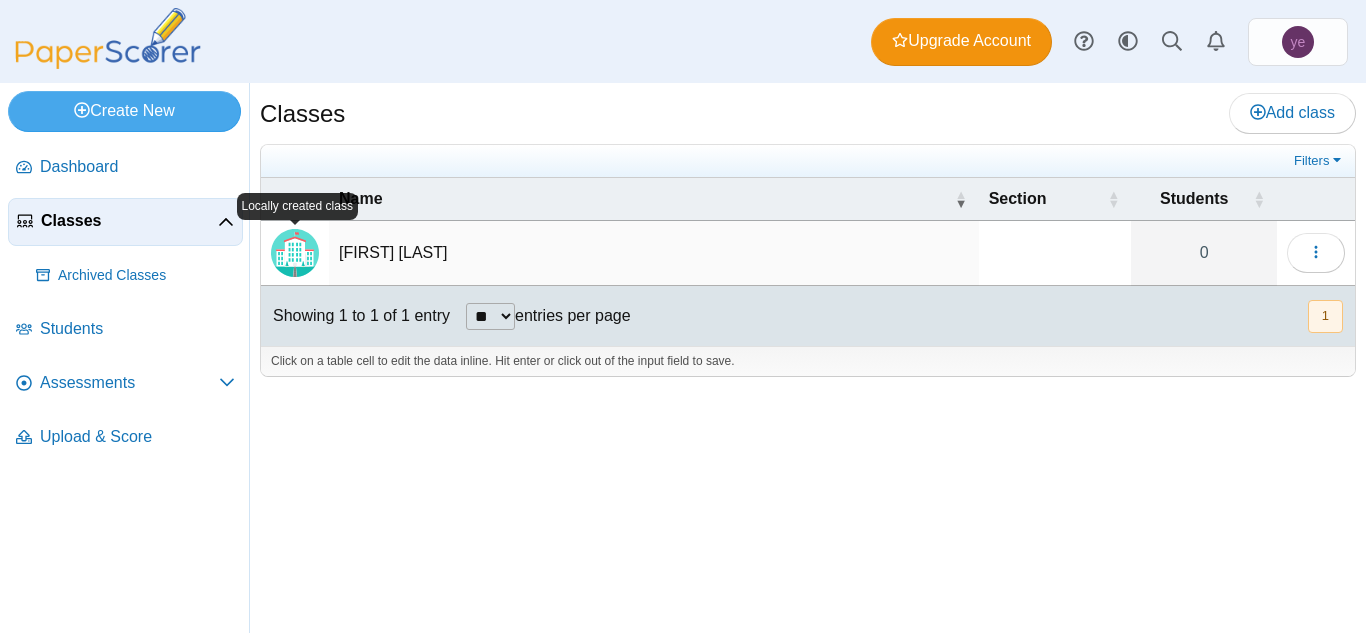 click at bounding box center (295, 253) 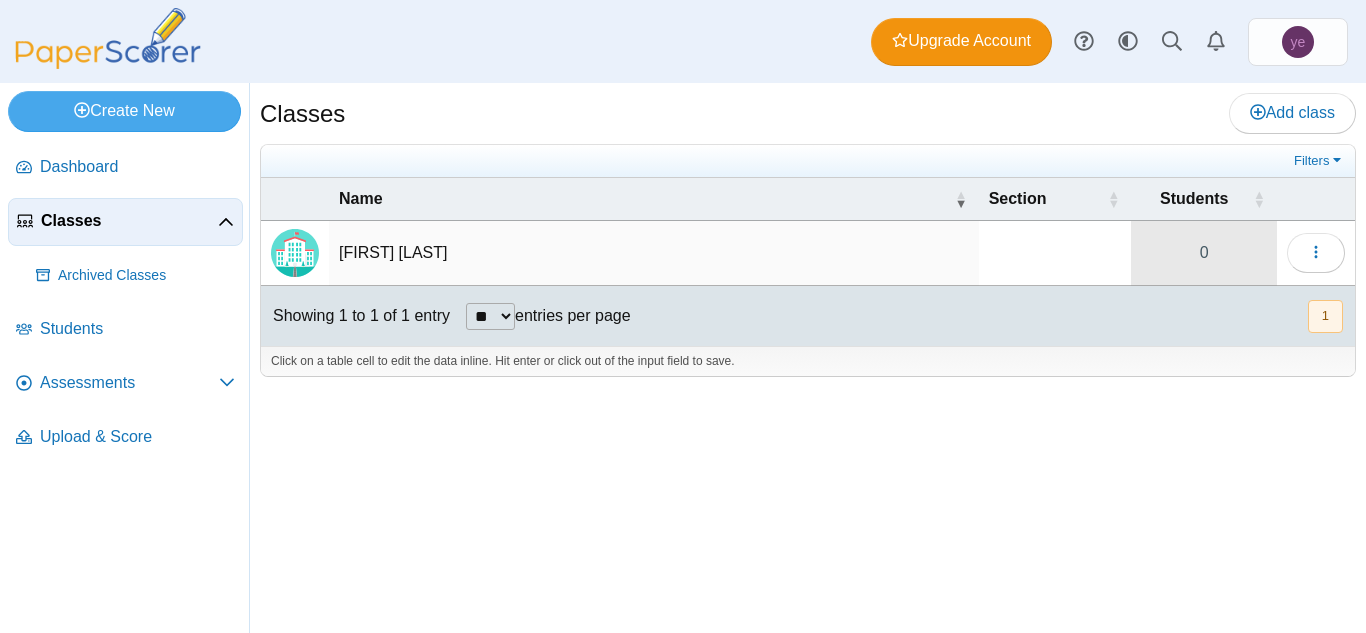 click on "0" at bounding box center [1204, 253] 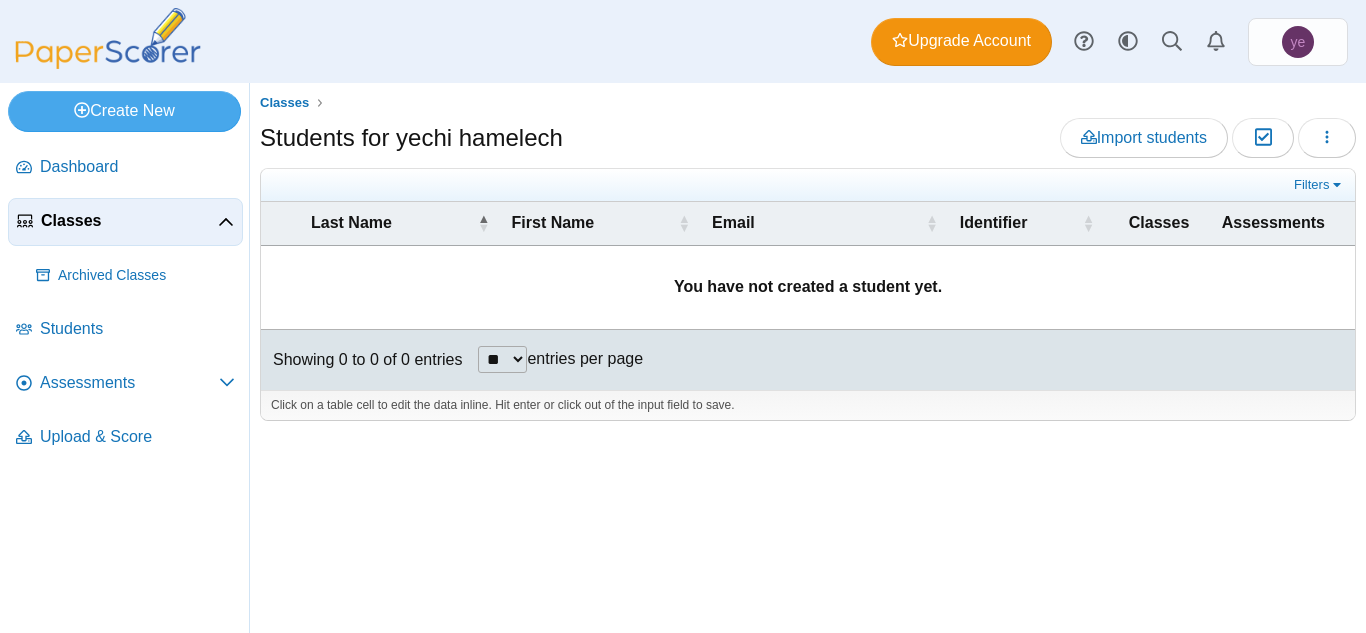 scroll, scrollTop: 0, scrollLeft: 0, axis: both 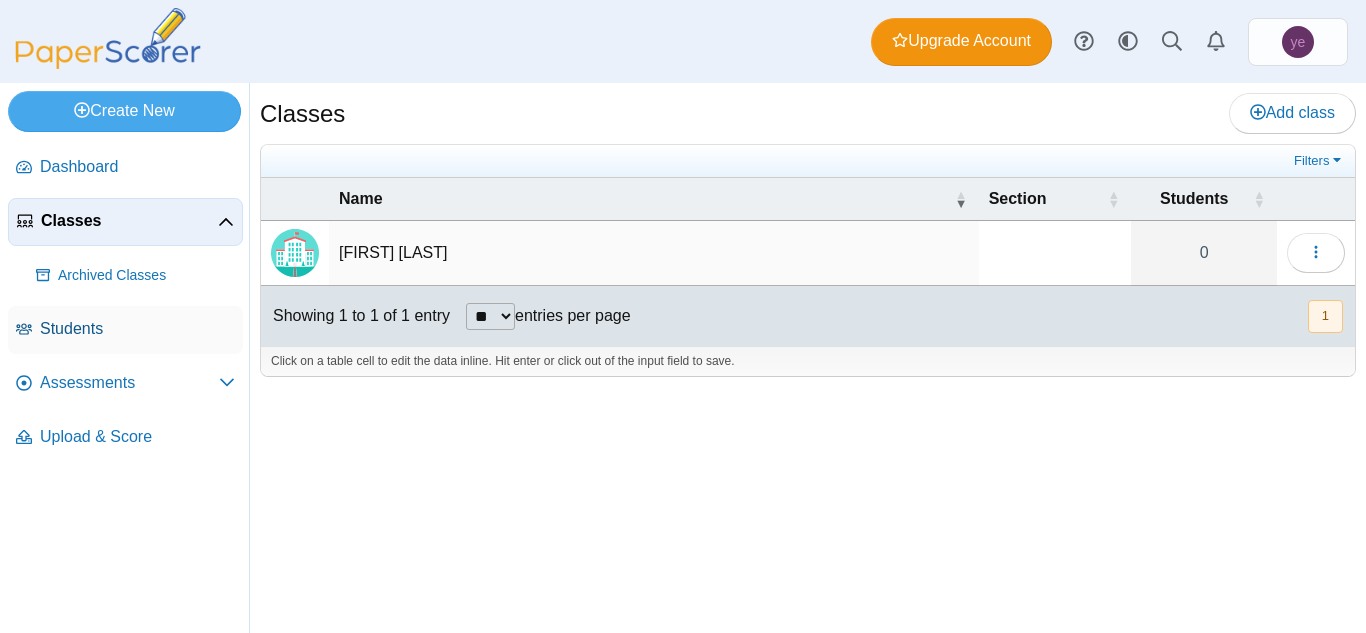 click on "Students" at bounding box center [137, 329] 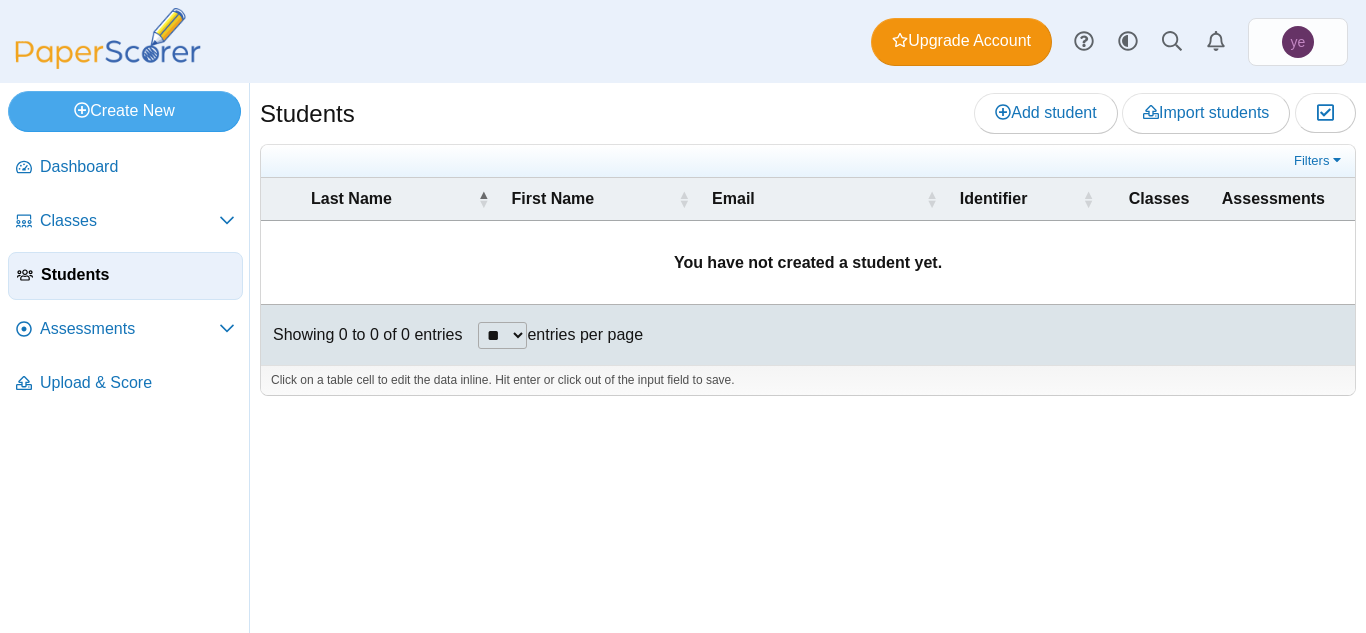 scroll, scrollTop: 0, scrollLeft: 0, axis: both 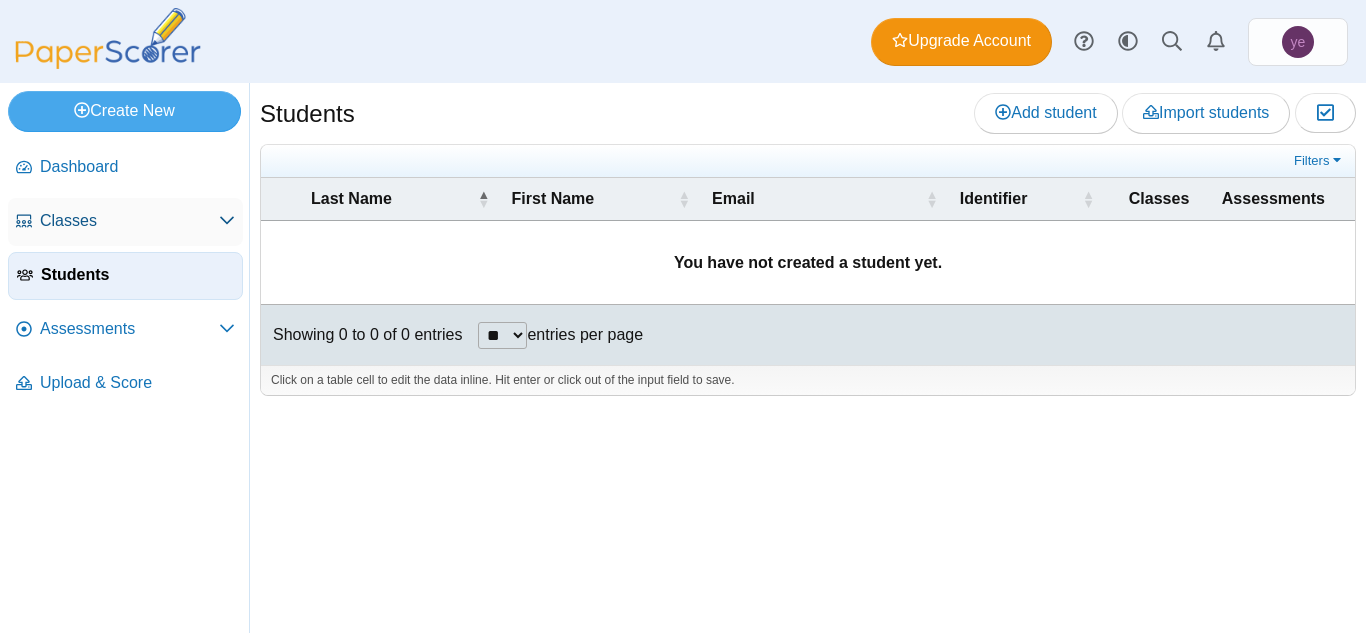 click on "Classes" at bounding box center (129, 221) 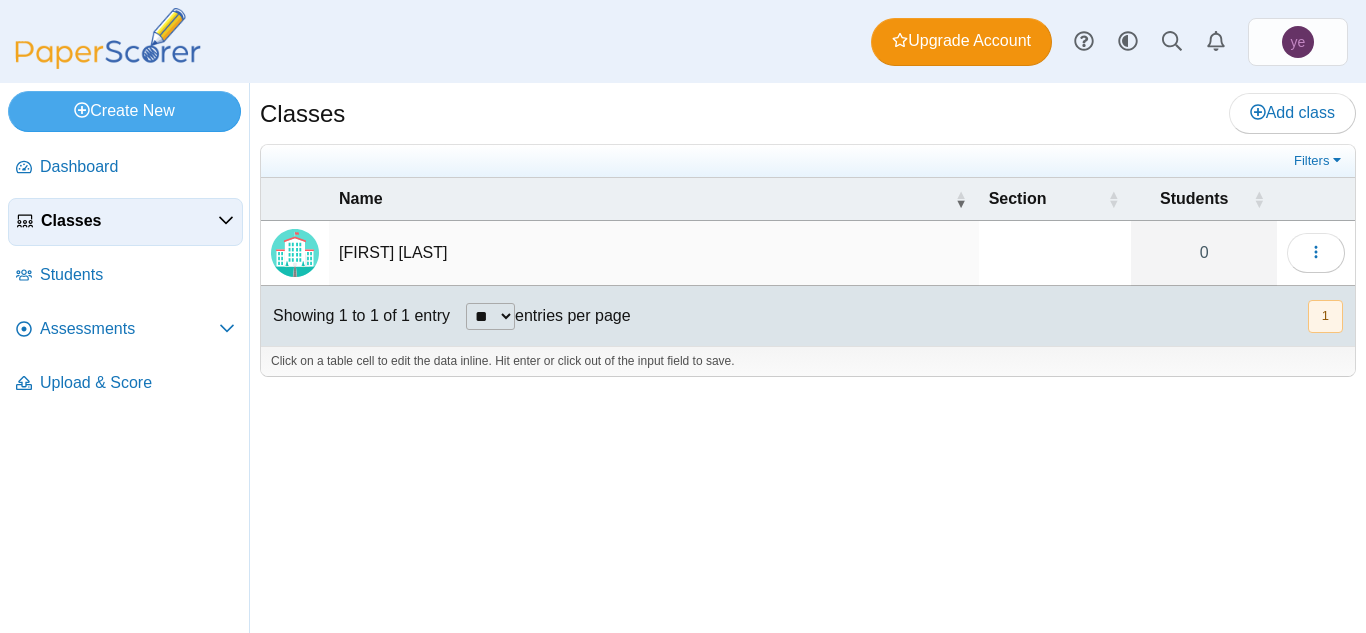 scroll, scrollTop: 0, scrollLeft: 0, axis: both 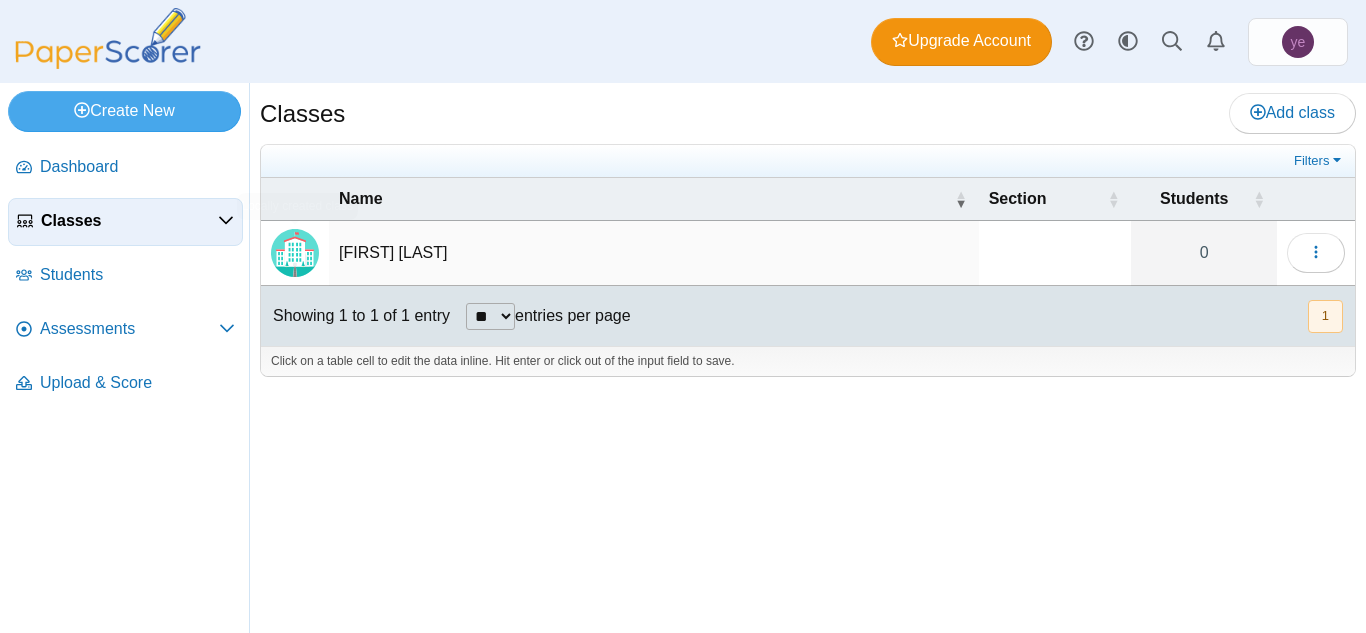 click at bounding box center (295, 253) 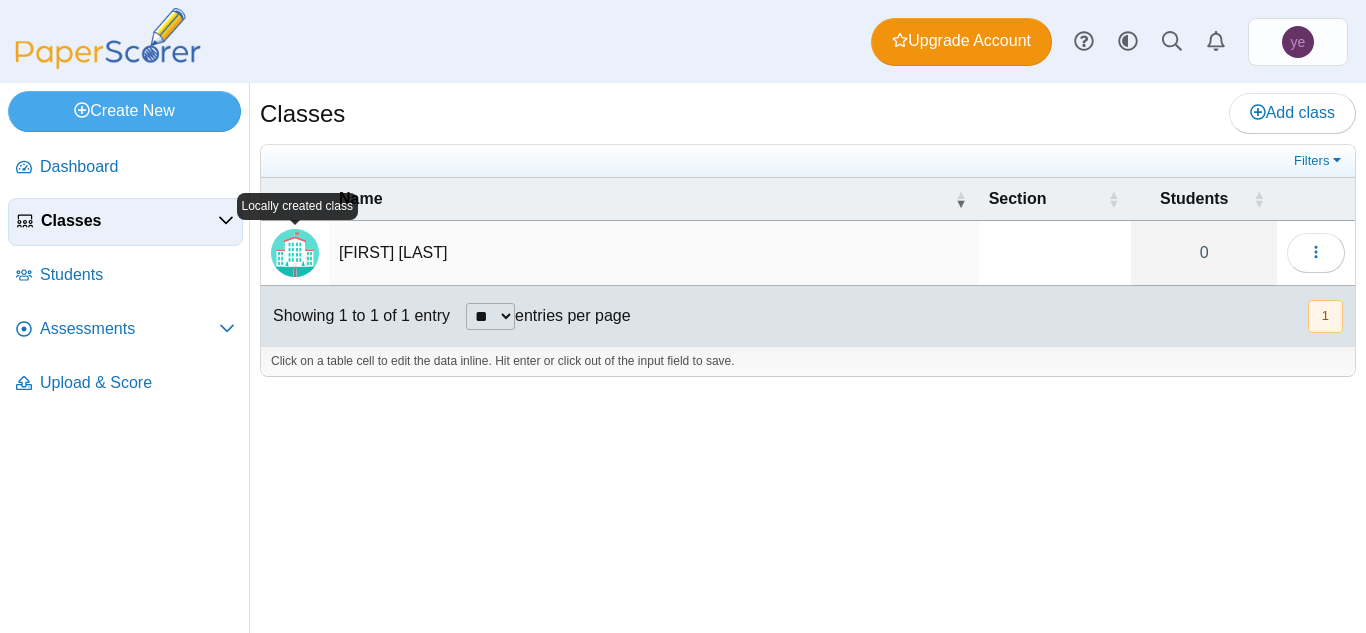 click on "yechi hamelech" at bounding box center [654, 253] 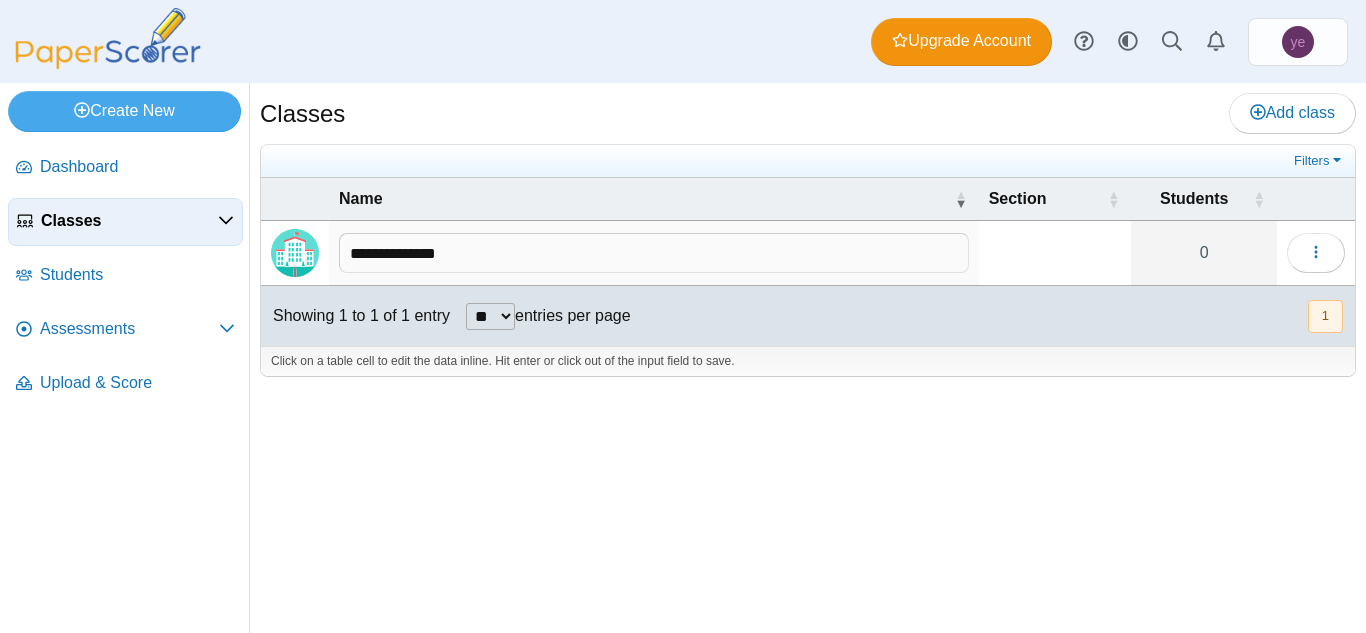 click on "**********" at bounding box center [654, 253] 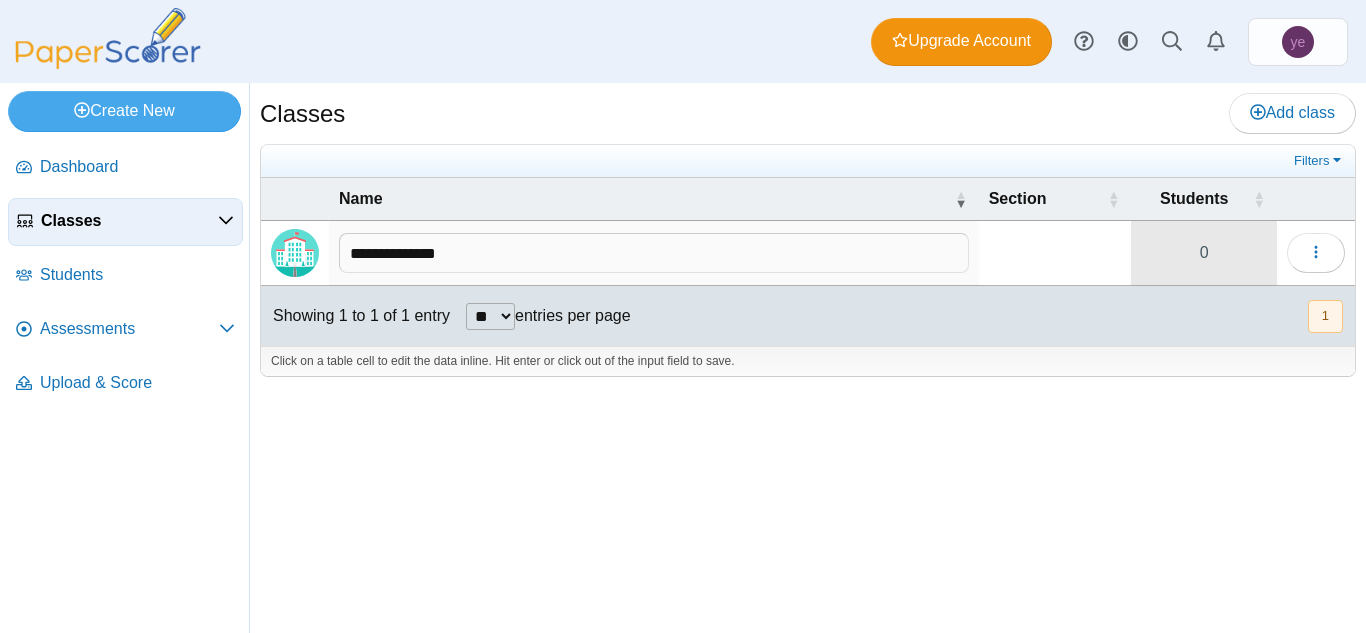 click on "0" at bounding box center (1204, 253) 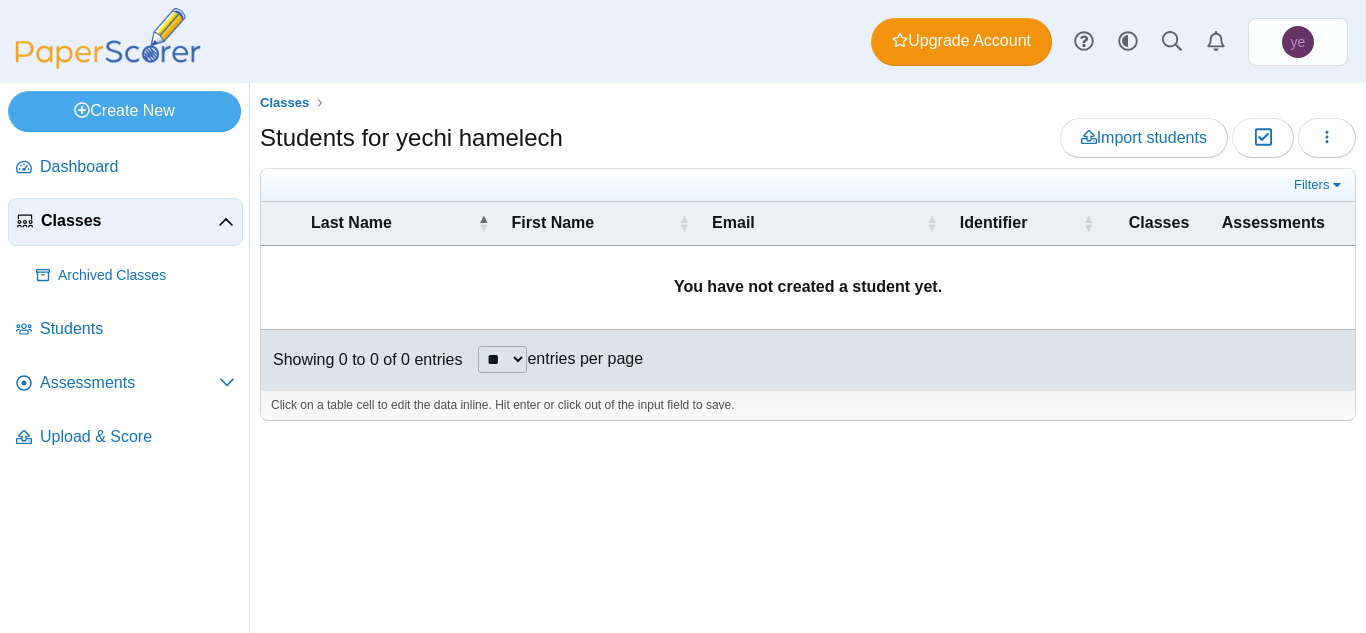 scroll, scrollTop: 0, scrollLeft: 0, axis: both 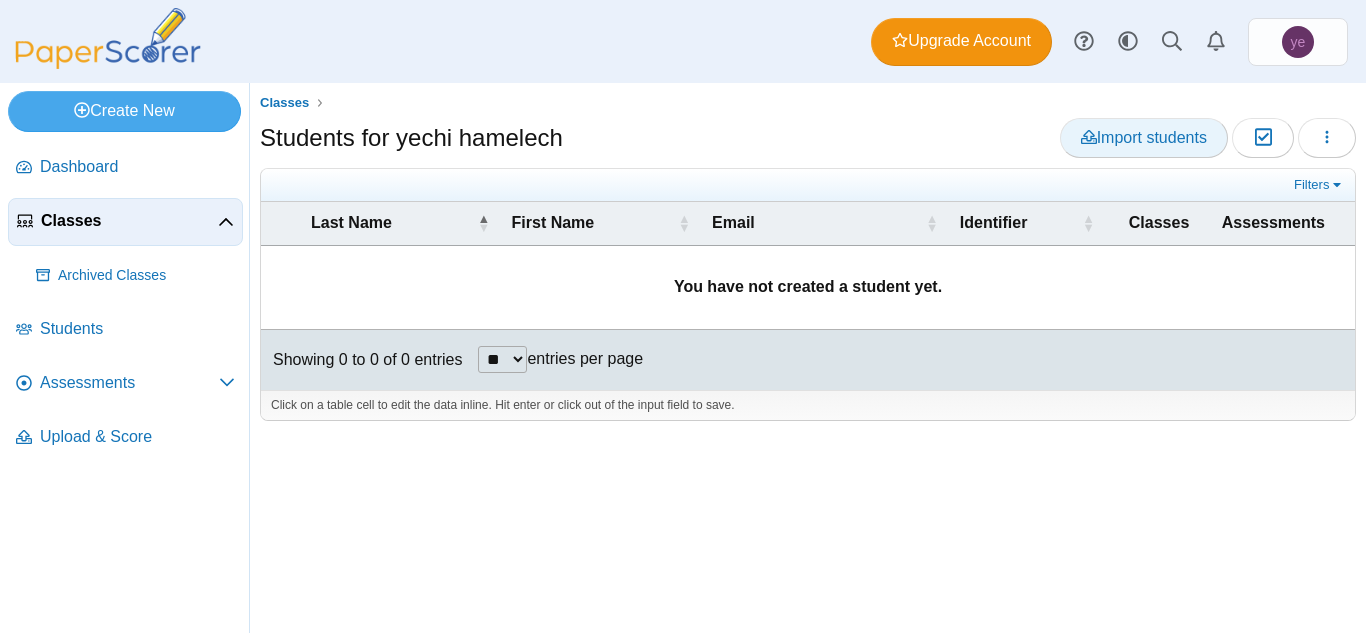 click on "Import students" at bounding box center (1144, 137) 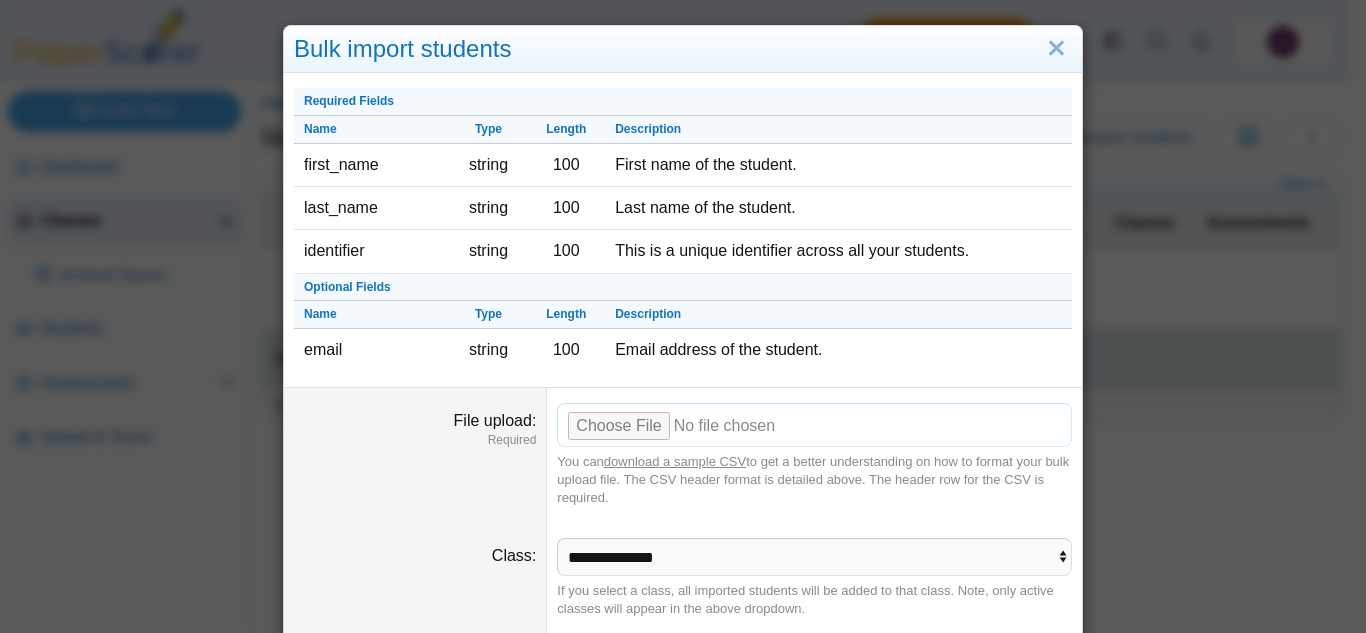 click on "File upload" at bounding box center [814, 425] 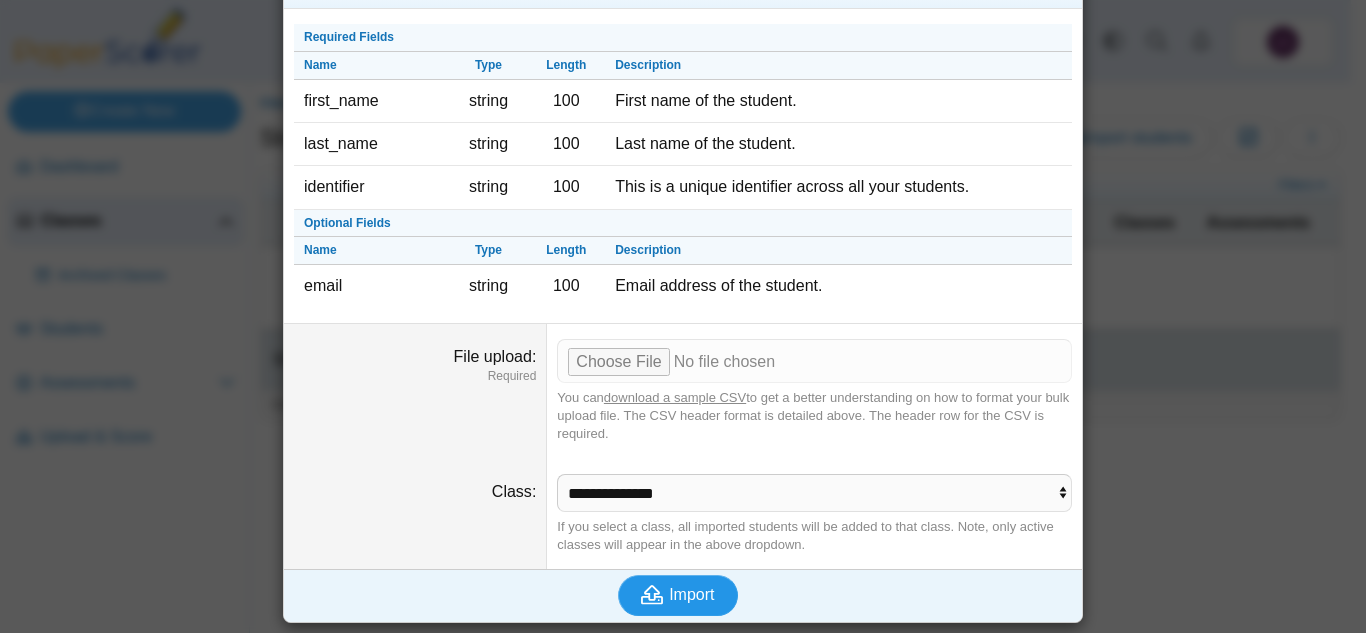 click on "Import" at bounding box center (691, 594) 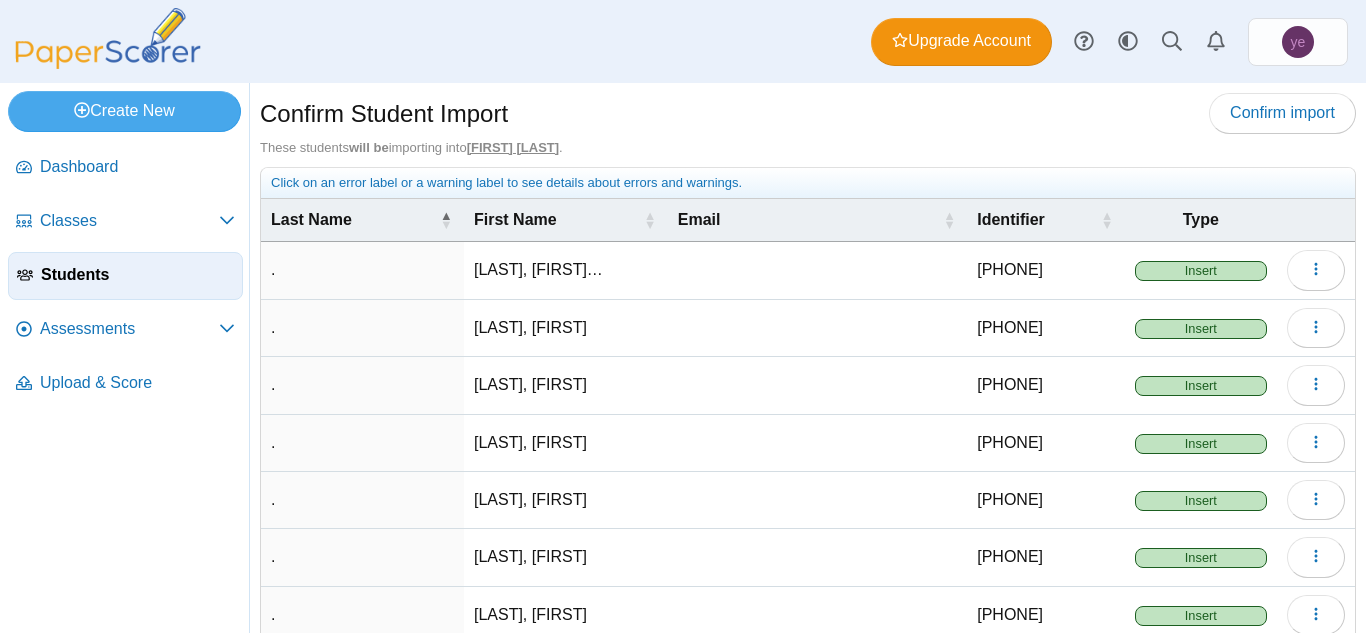 scroll, scrollTop: 0, scrollLeft: 0, axis: both 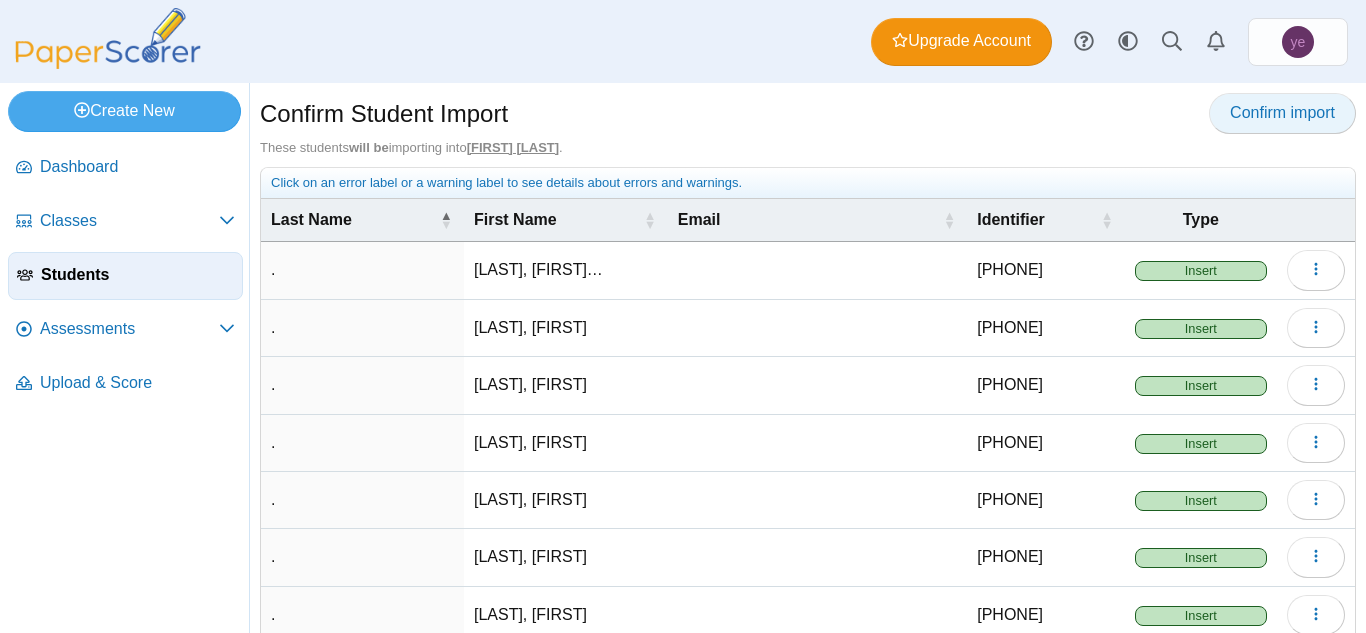 click on "Confirm import" at bounding box center [1282, 113] 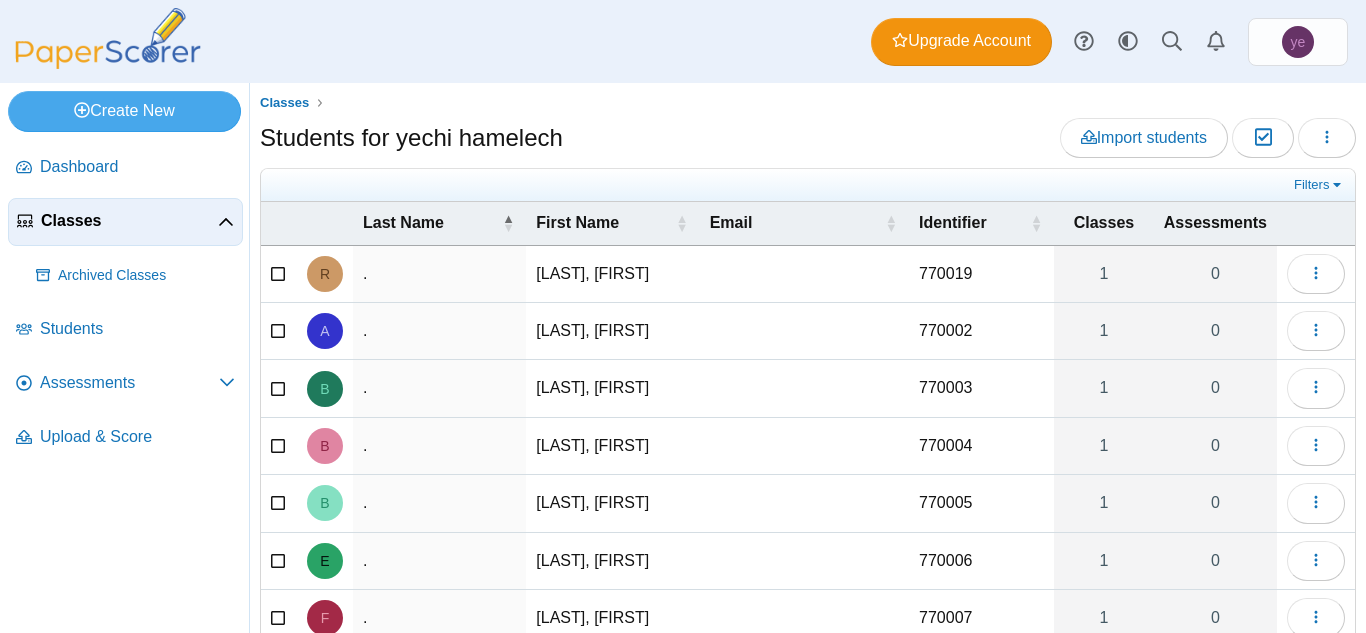 scroll, scrollTop: 0, scrollLeft: 0, axis: both 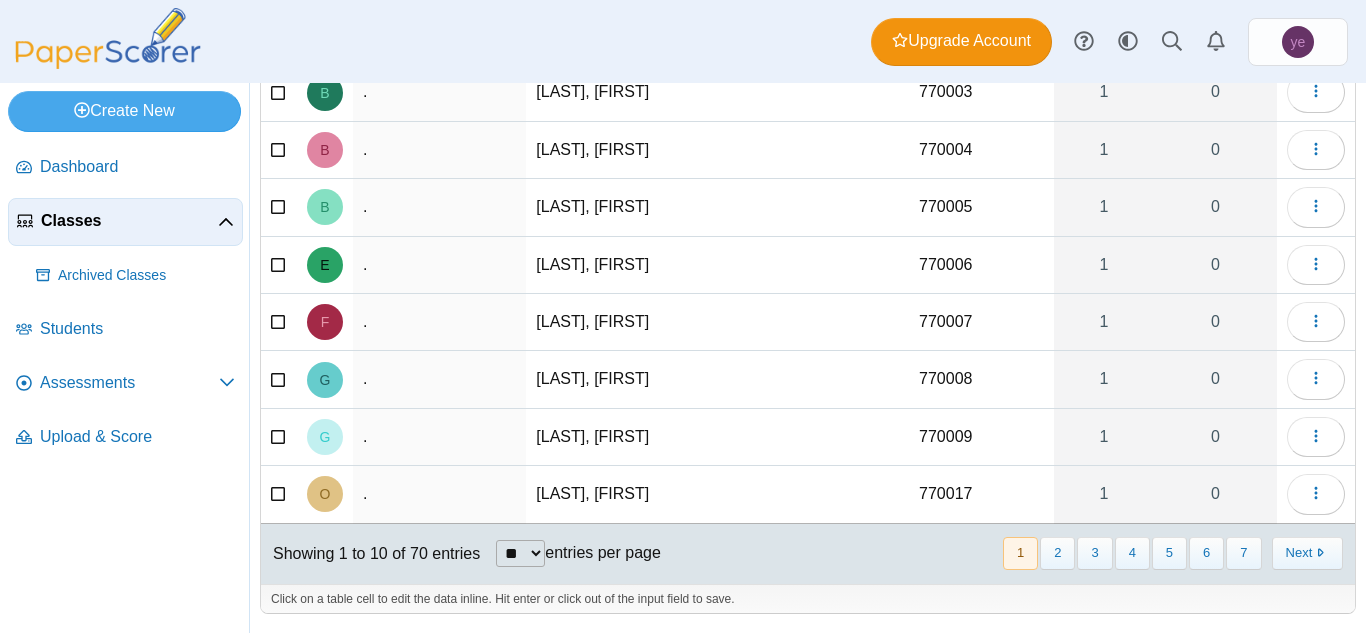 click on "Classes" at bounding box center [129, 221] 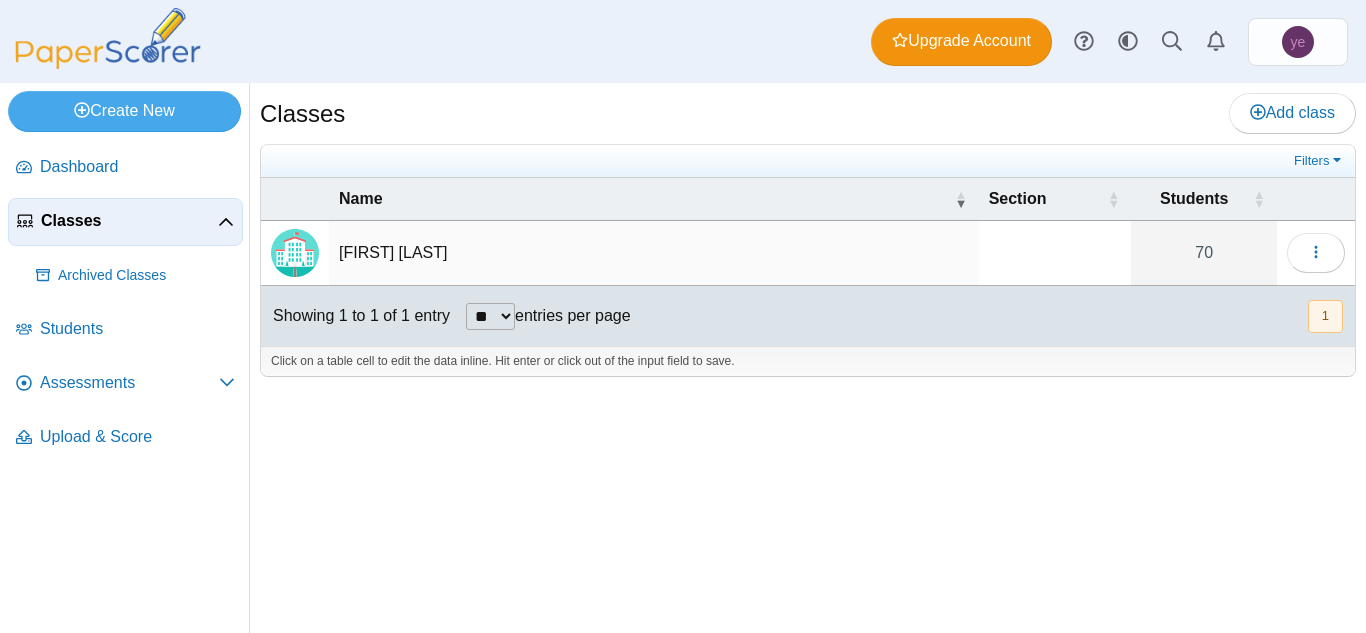 scroll, scrollTop: 0, scrollLeft: 0, axis: both 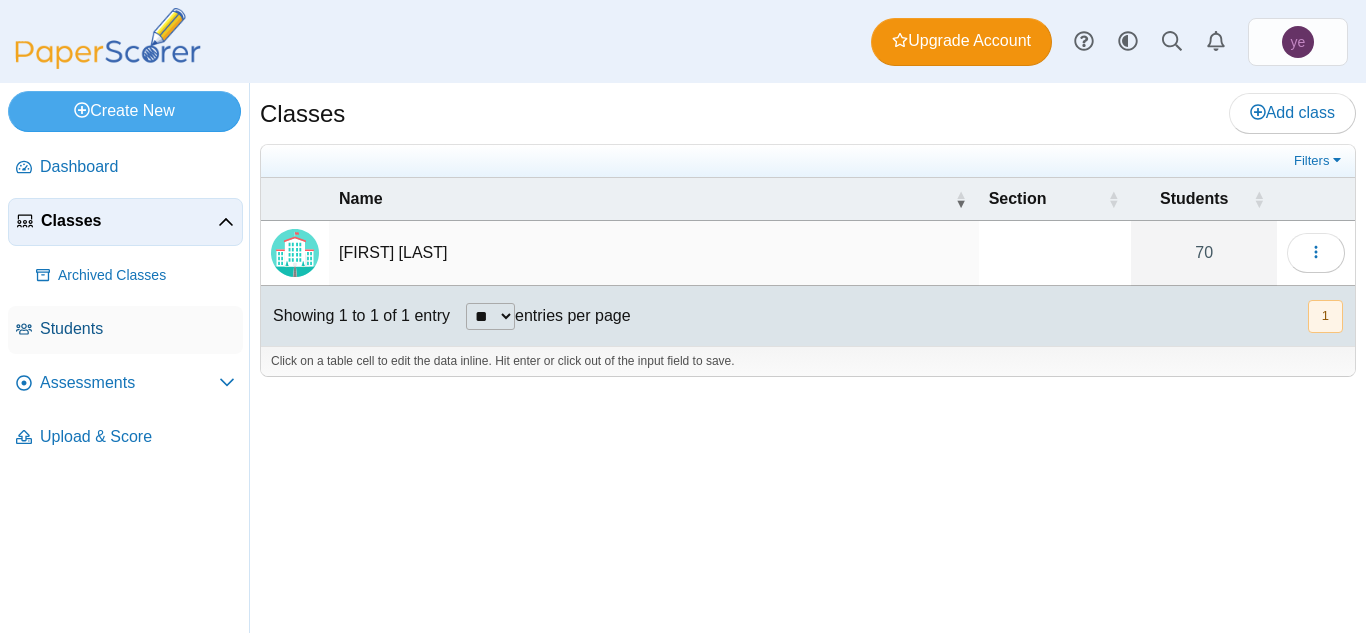 click on "Students" at bounding box center [137, 329] 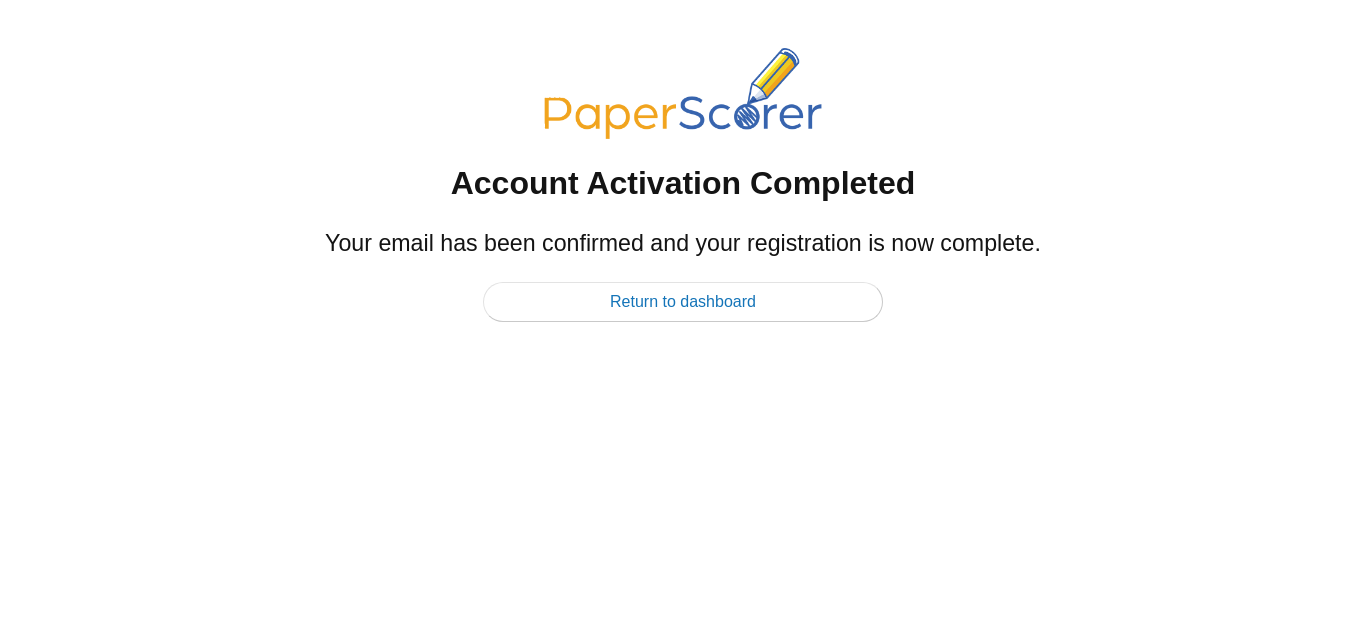 scroll, scrollTop: 0, scrollLeft: 0, axis: both 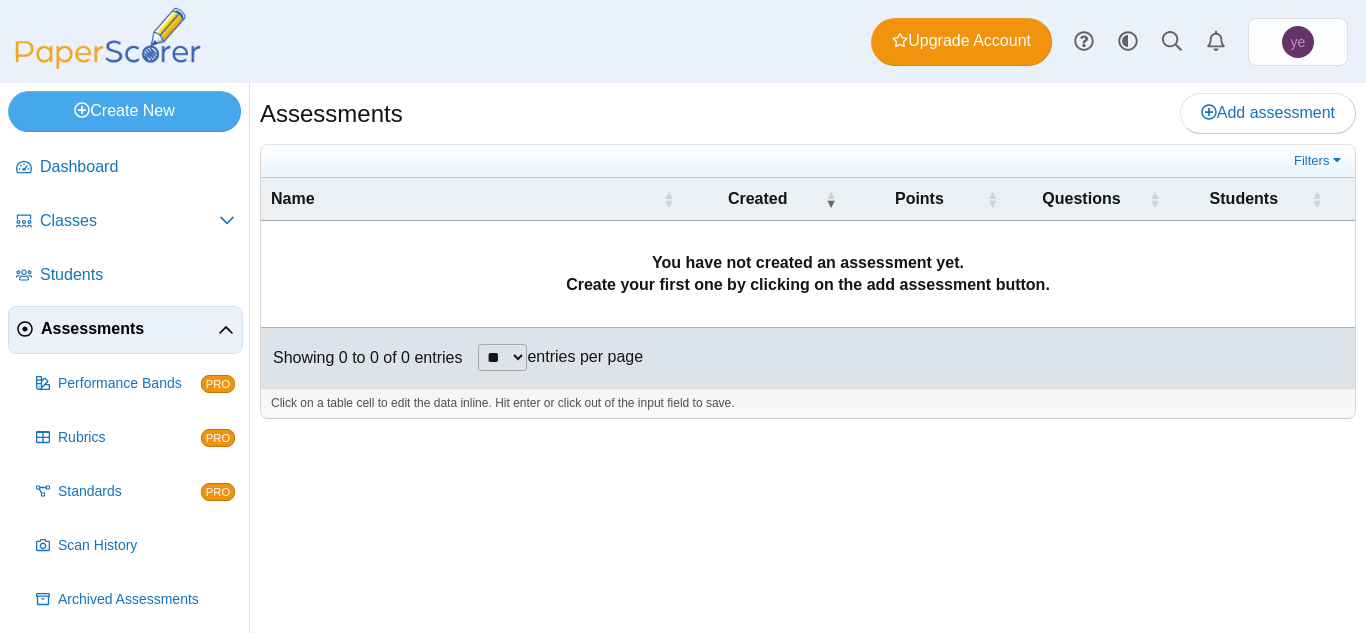 click on "Click on a table cell to edit the data inline. Hit enter or click out of the input field to save." at bounding box center [808, 403] 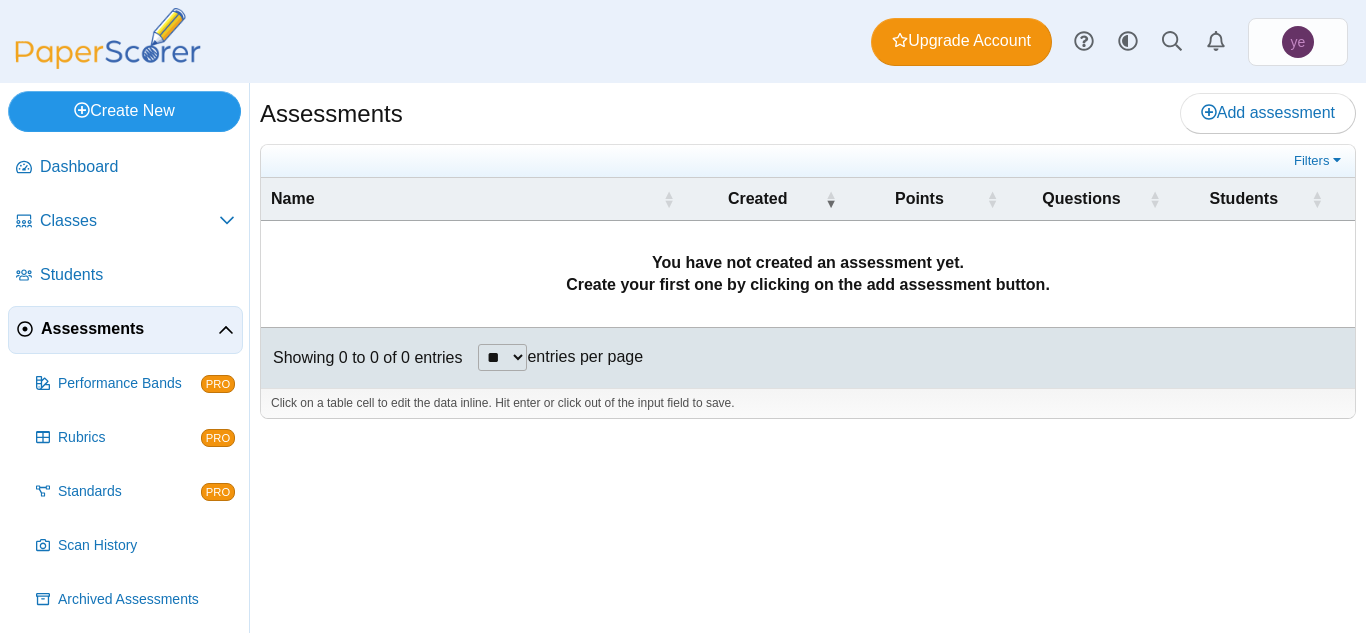 click on "Create New" at bounding box center (124, 111) 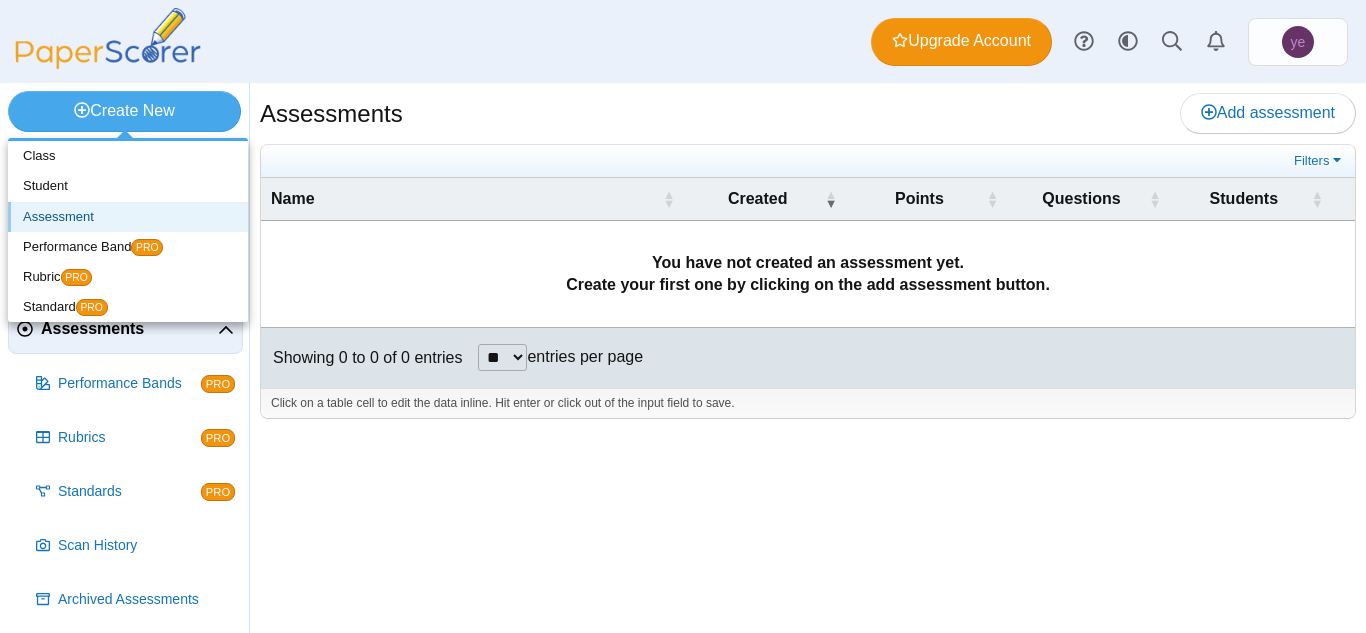 click on "Assessment" at bounding box center [128, 217] 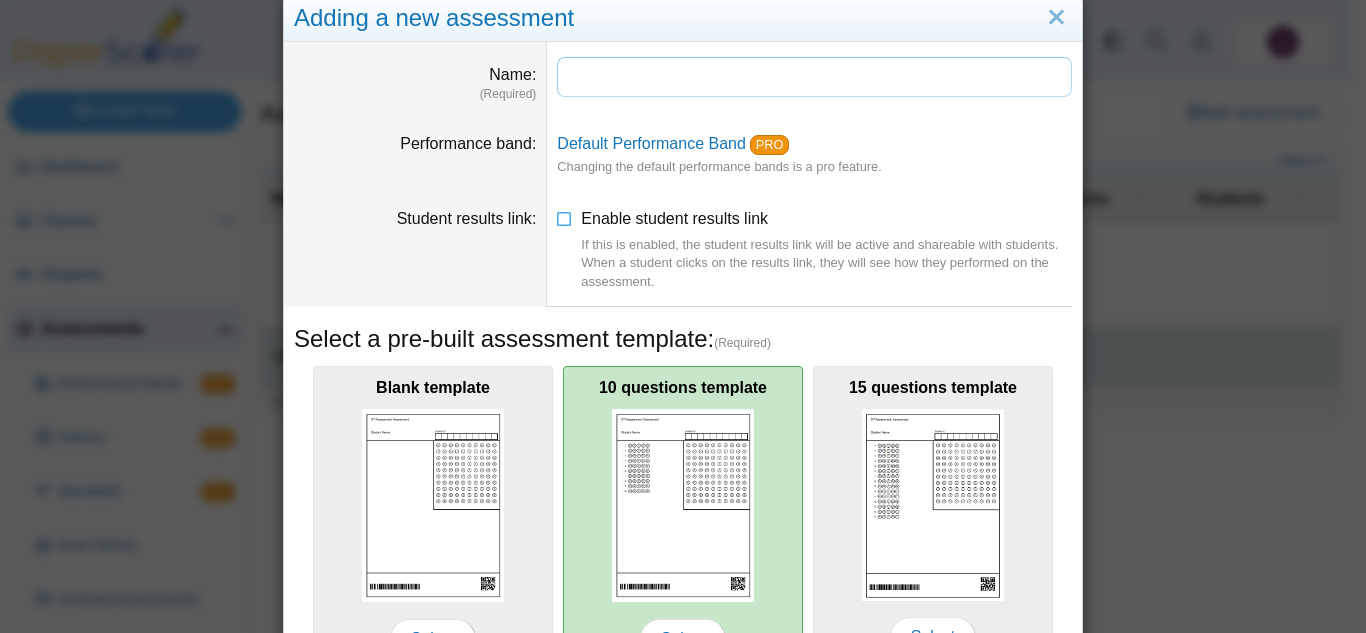 scroll, scrollTop: 29, scrollLeft: 0, axis: vertical 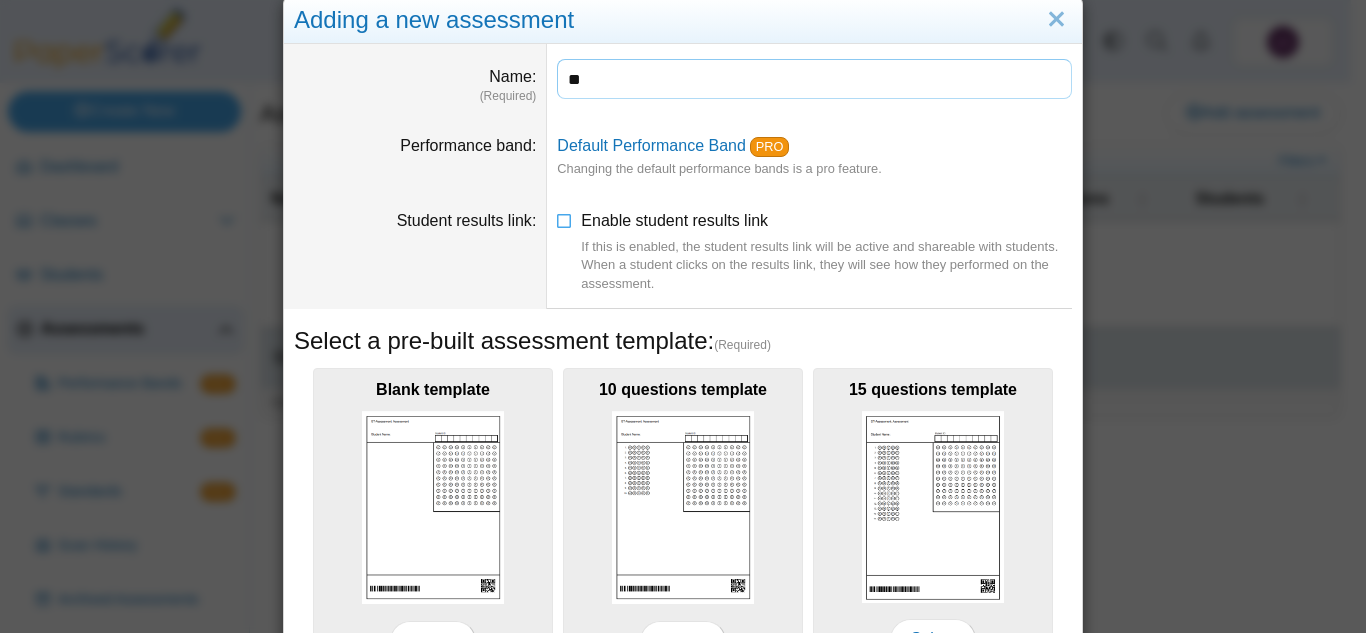 type on "*" 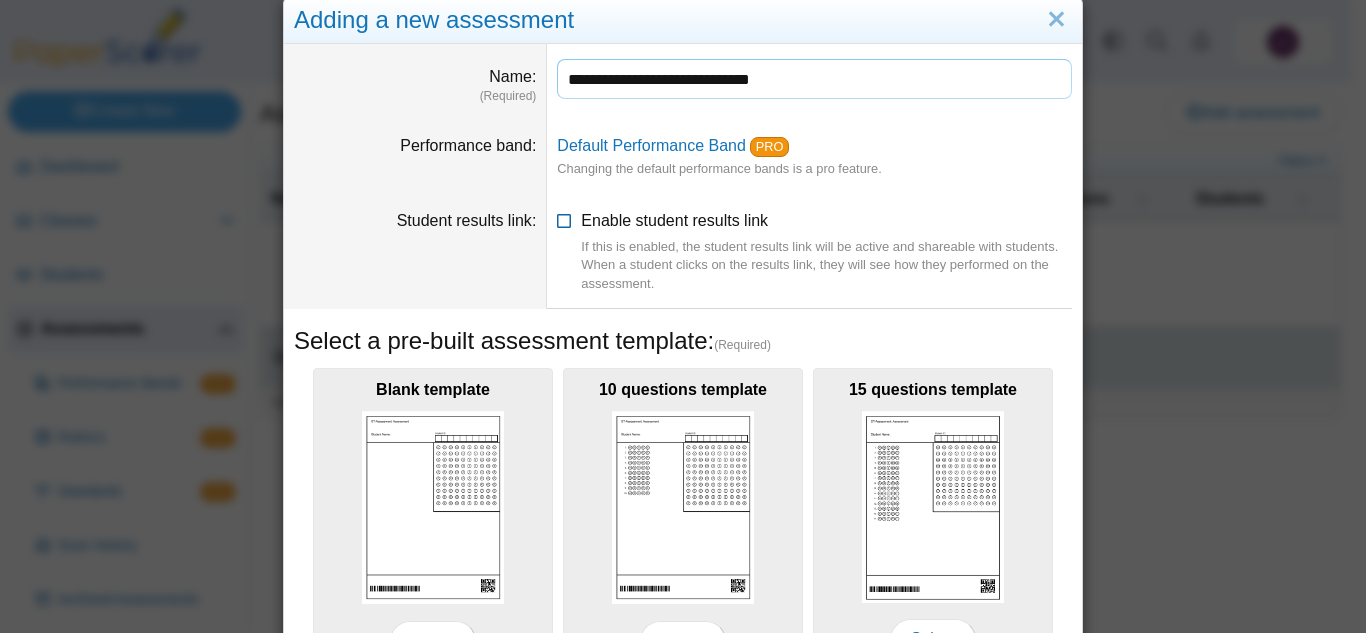 type on "**********" 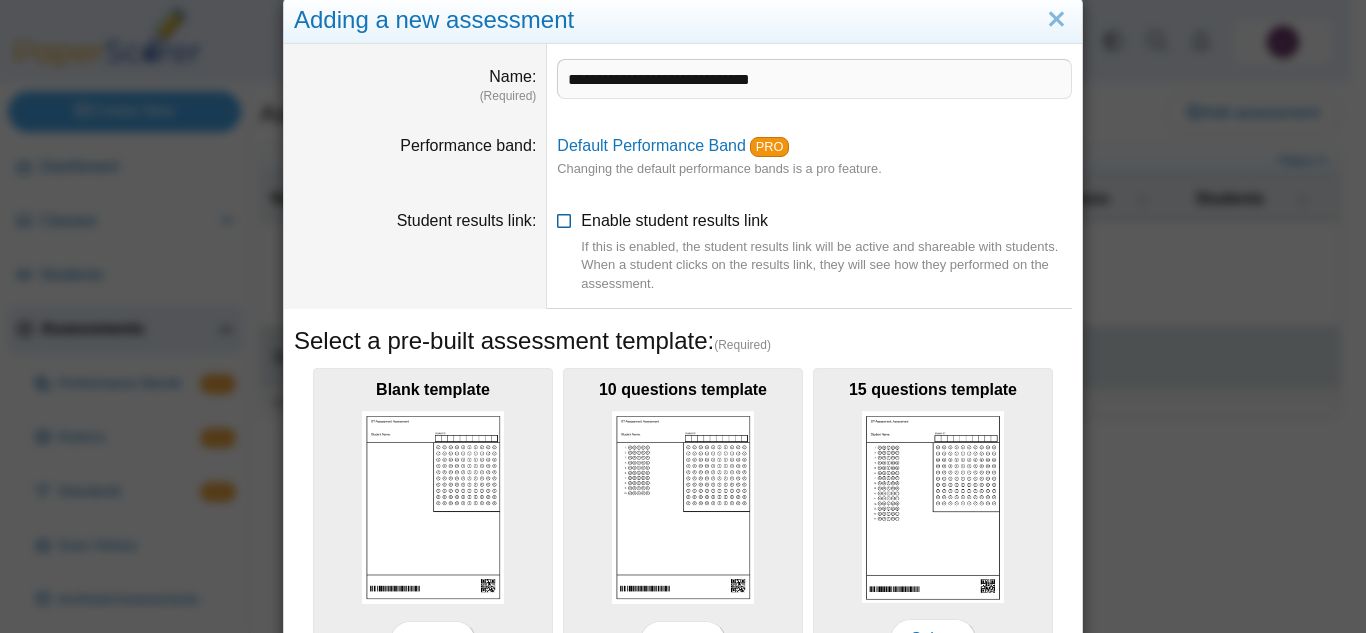 click at bounding box center (565, 217) 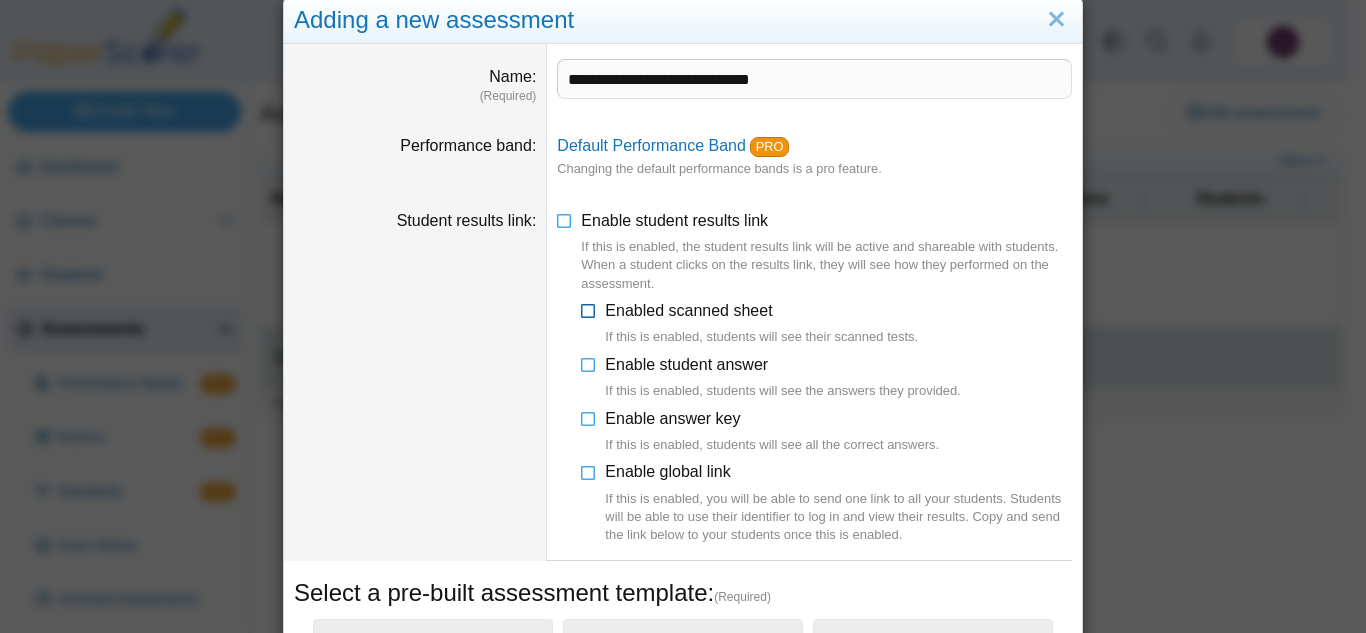 click at bounding box center [589, 307] 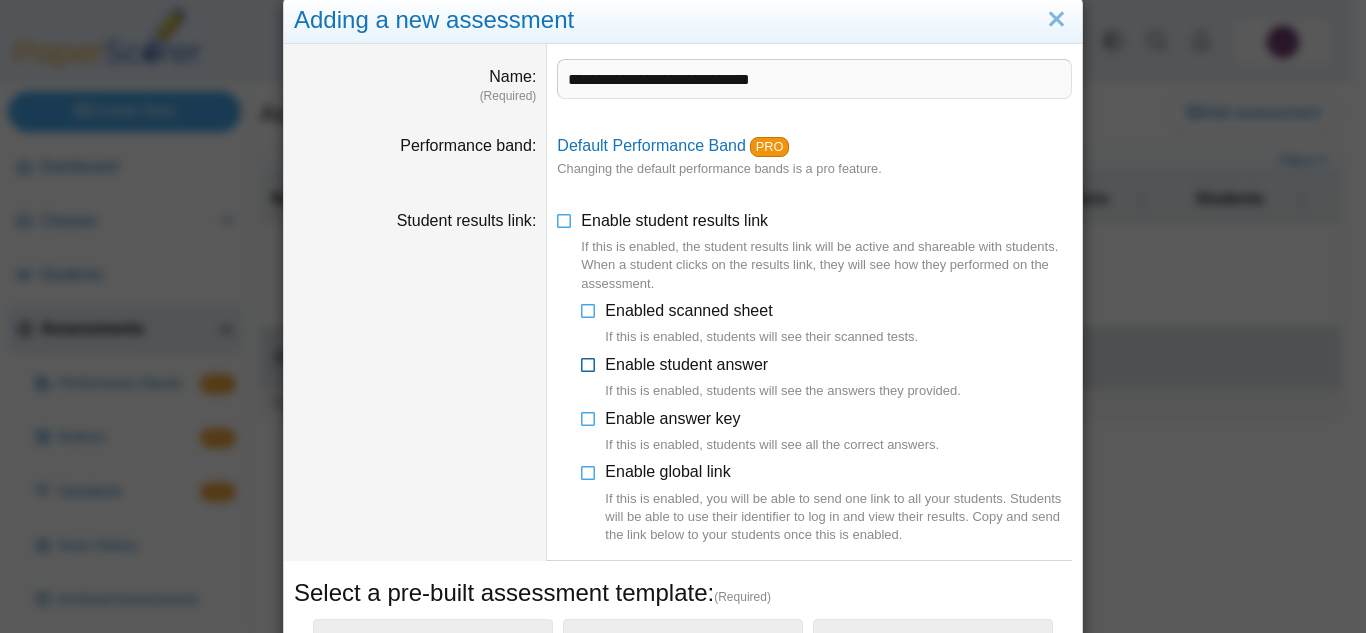 click at bounding box center [589, 361] 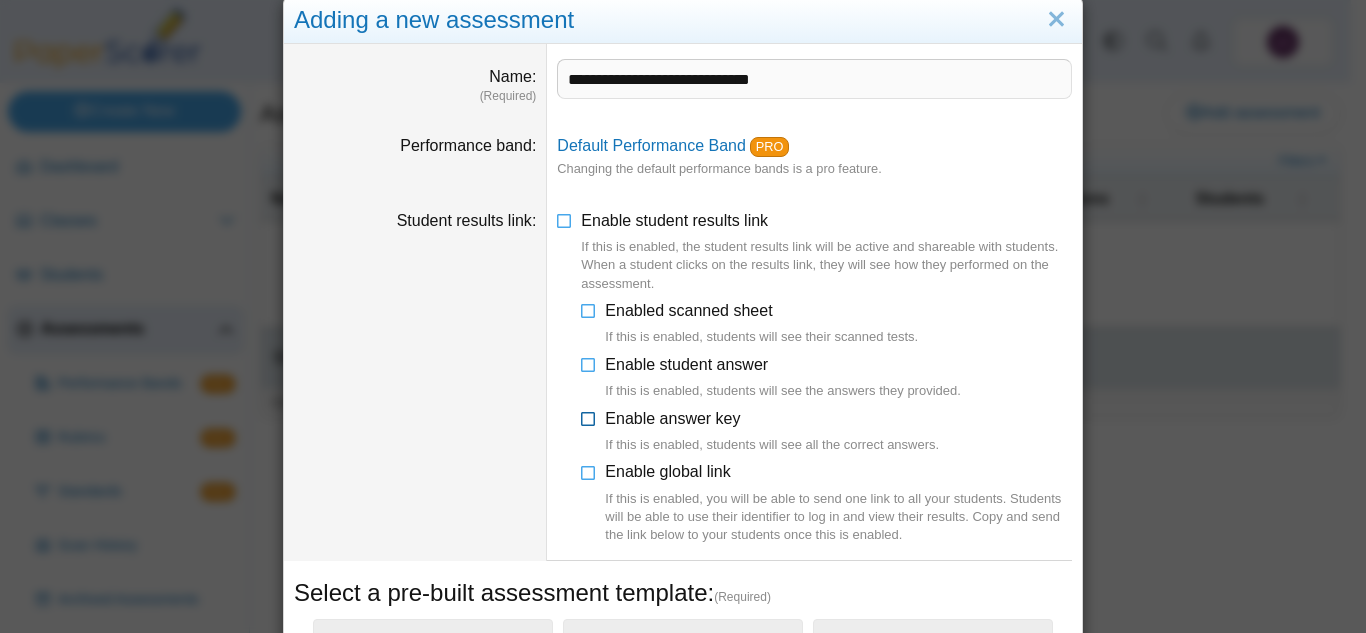 click at bounding box center [589, 415] 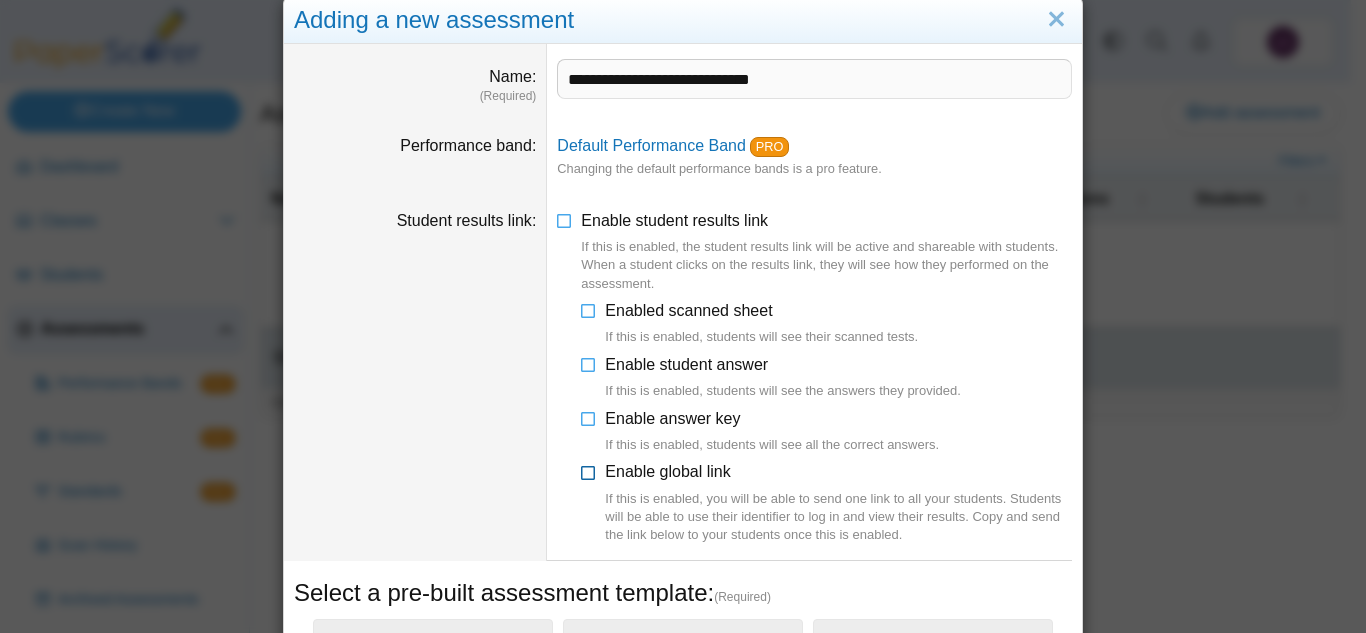 click at bounding box center (589, 468) 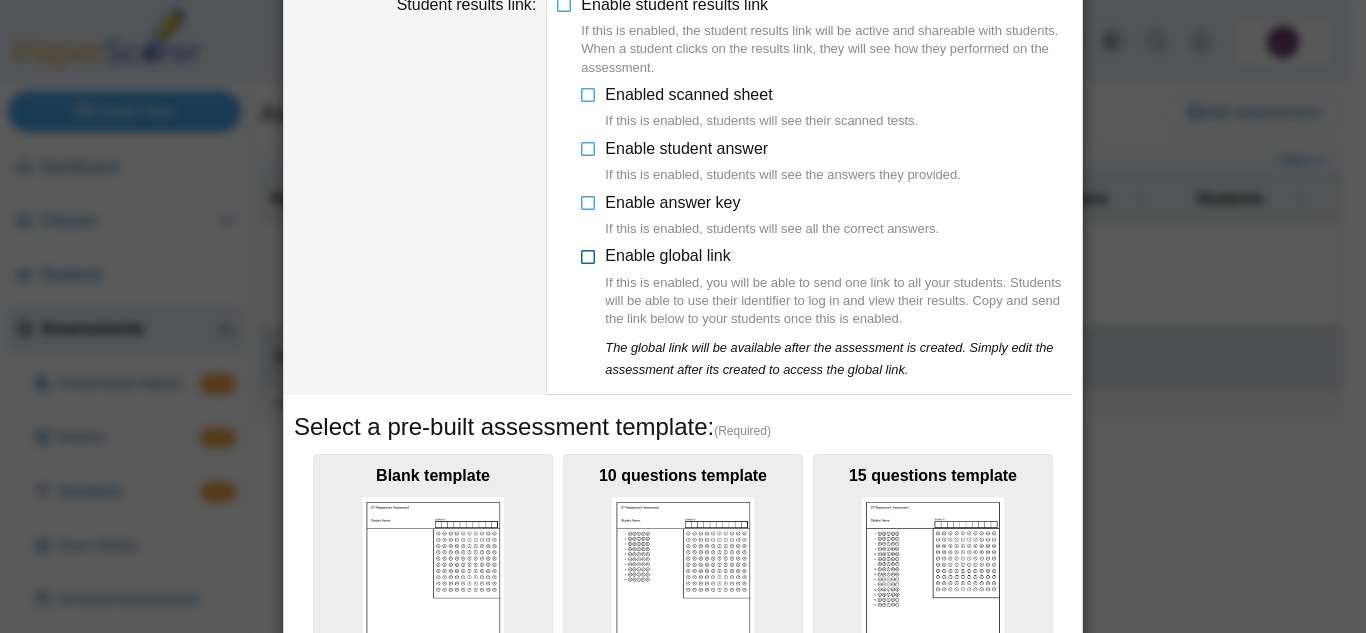 scroll, scrollTop: 247, scrollLeft: 0, axis: vertical 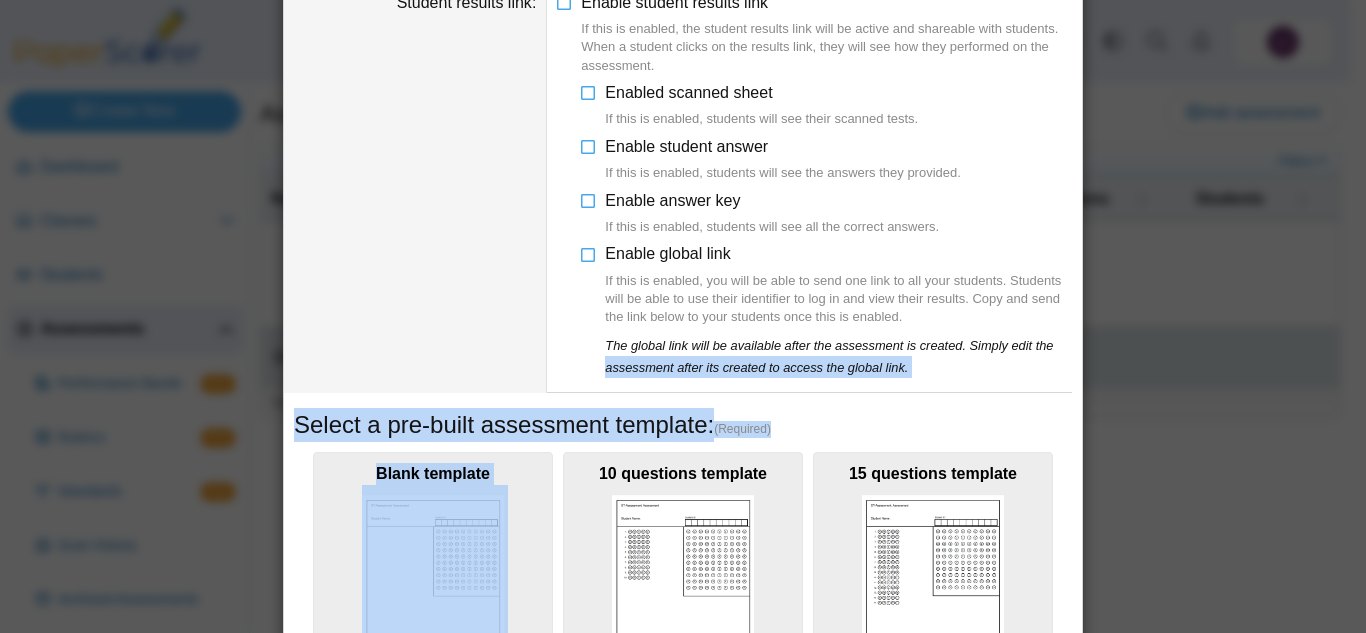 drag, startPoint x: 578, startPoint y: 461, endPoint x: 562, endPoint y: 312, distance: 149.8566 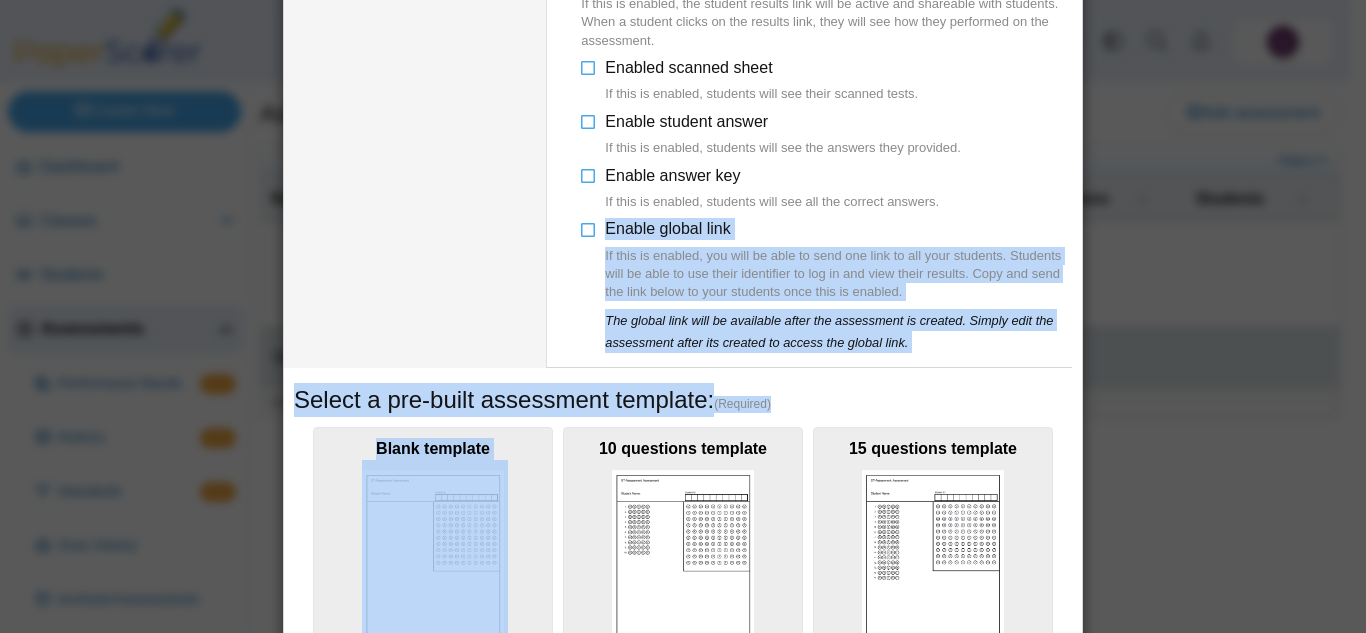 scroll, scrollTop: 274, scrollLeft: 0, axis: vertical 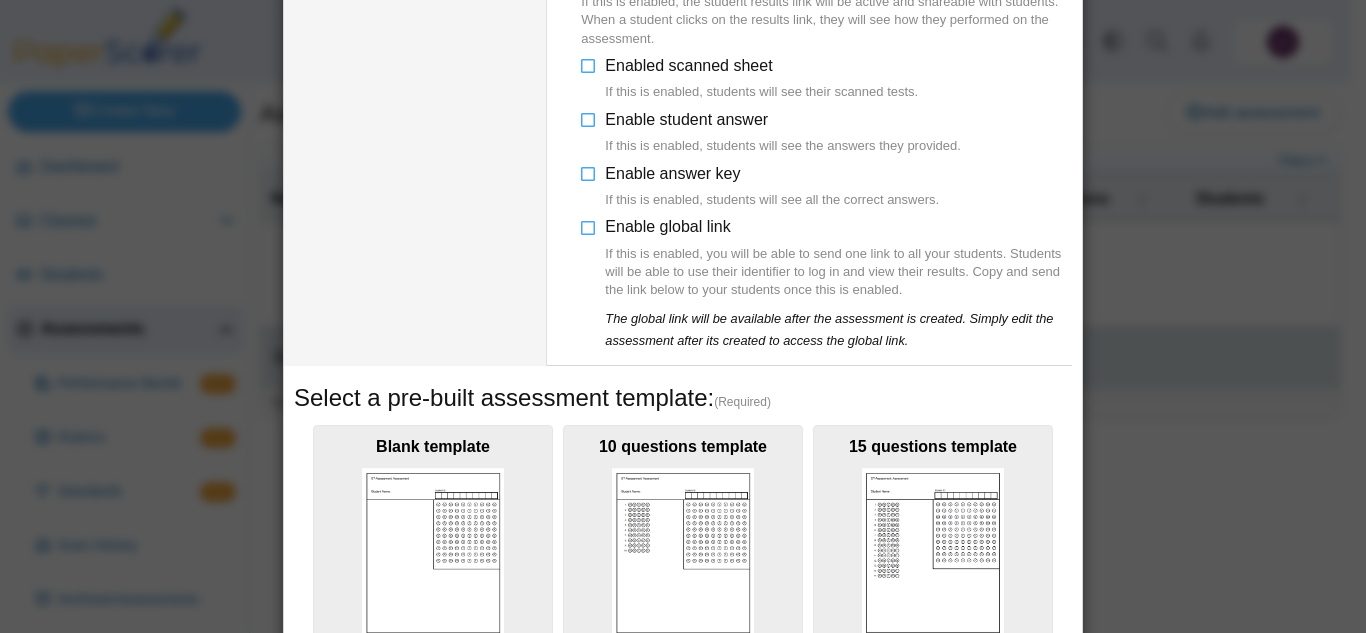 click on "Student results link" at bounding box center (415, 158) 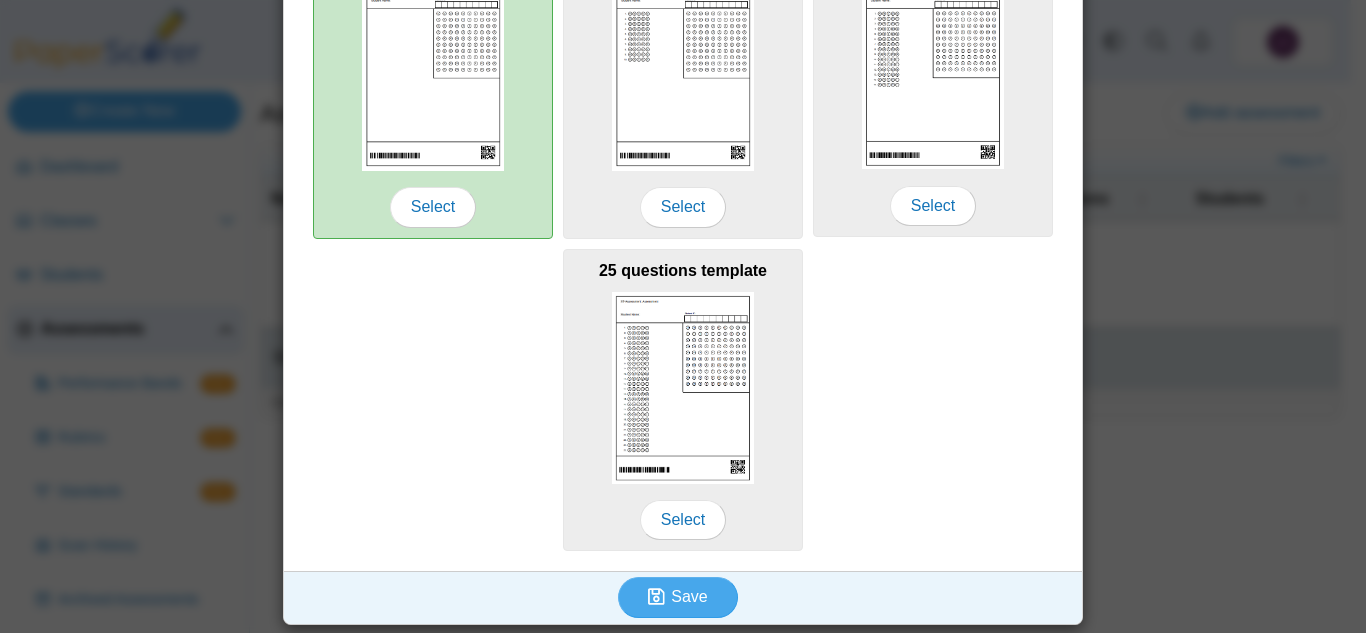 scroll, scrollTop: 761, scrollLeft: 0, axis: vertical 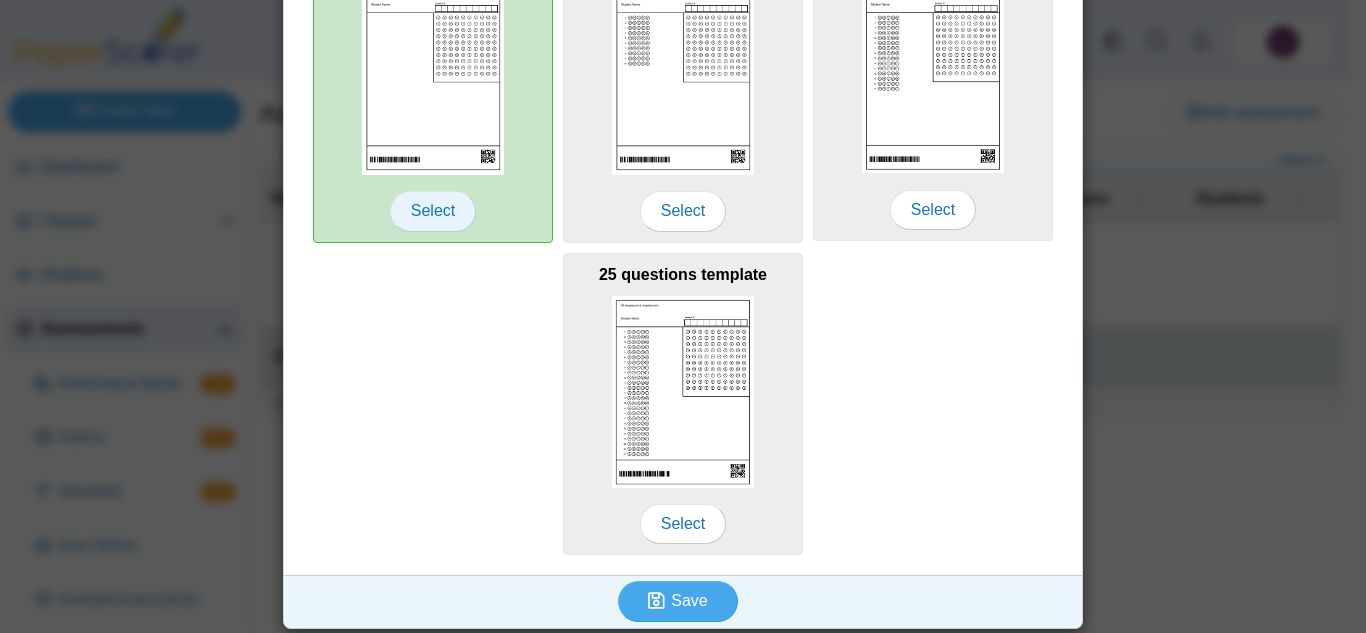 click on "Select" at bounding box center (433, 211) 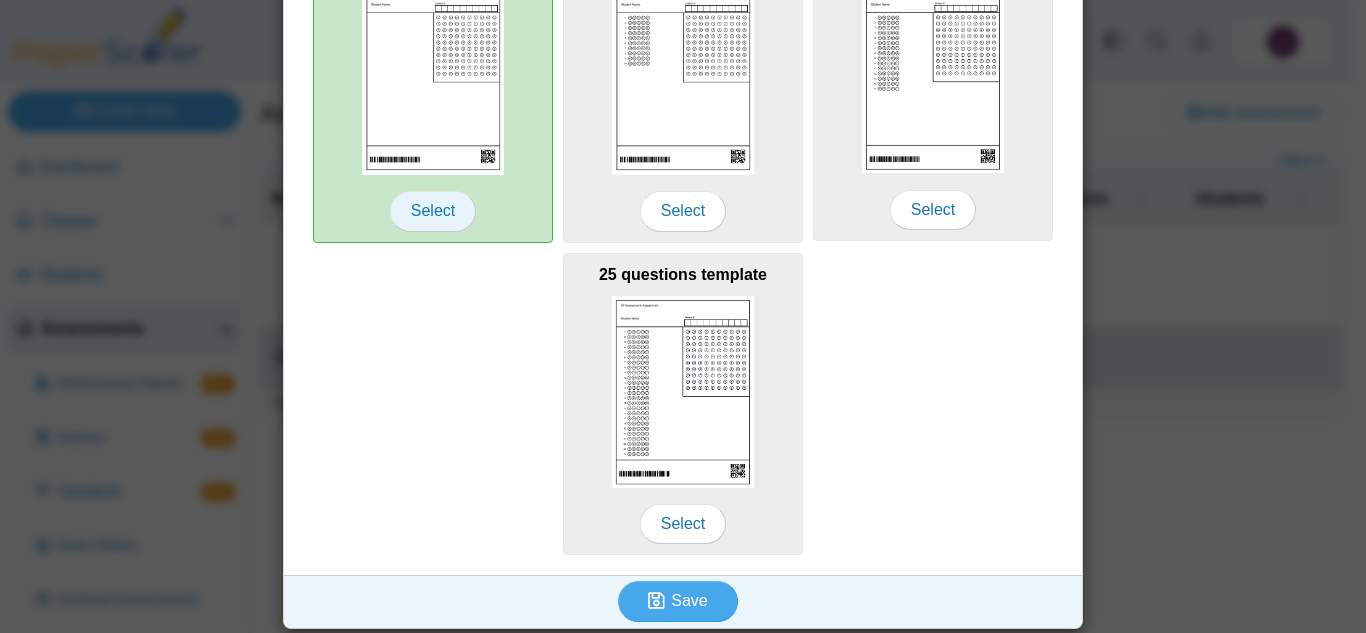 click on "Select" at bounding box center (433, 211) 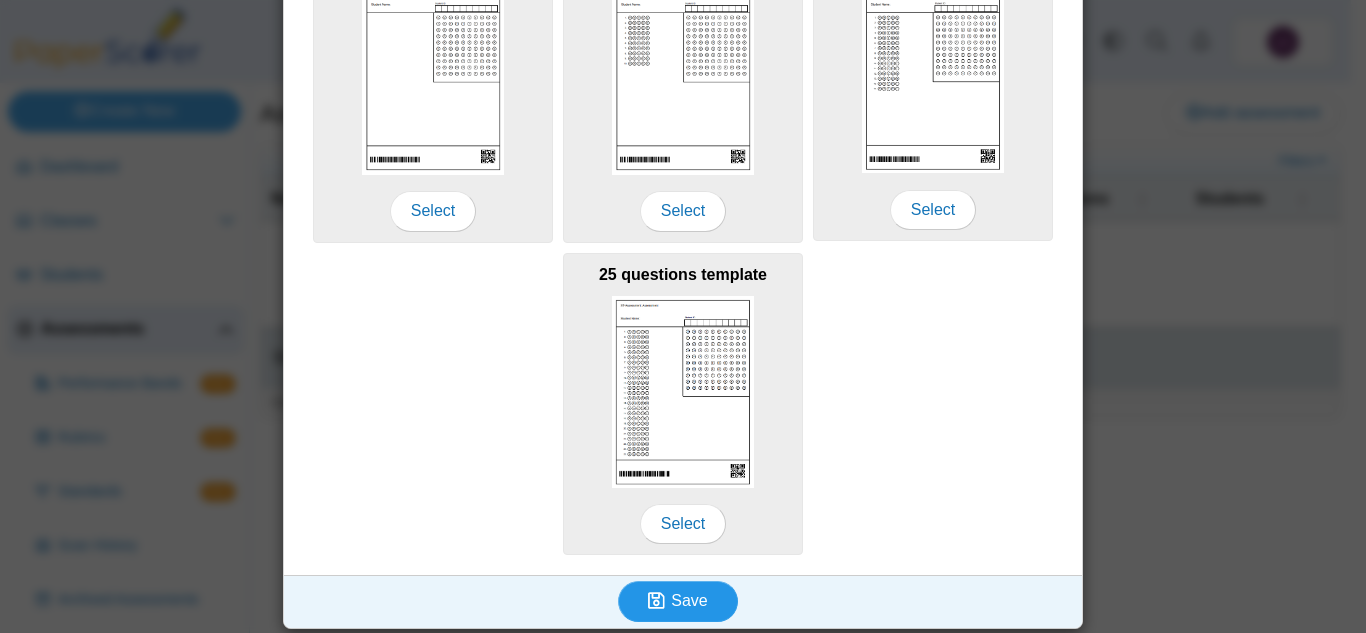 click on "Save" at bounding box center (689, 600) 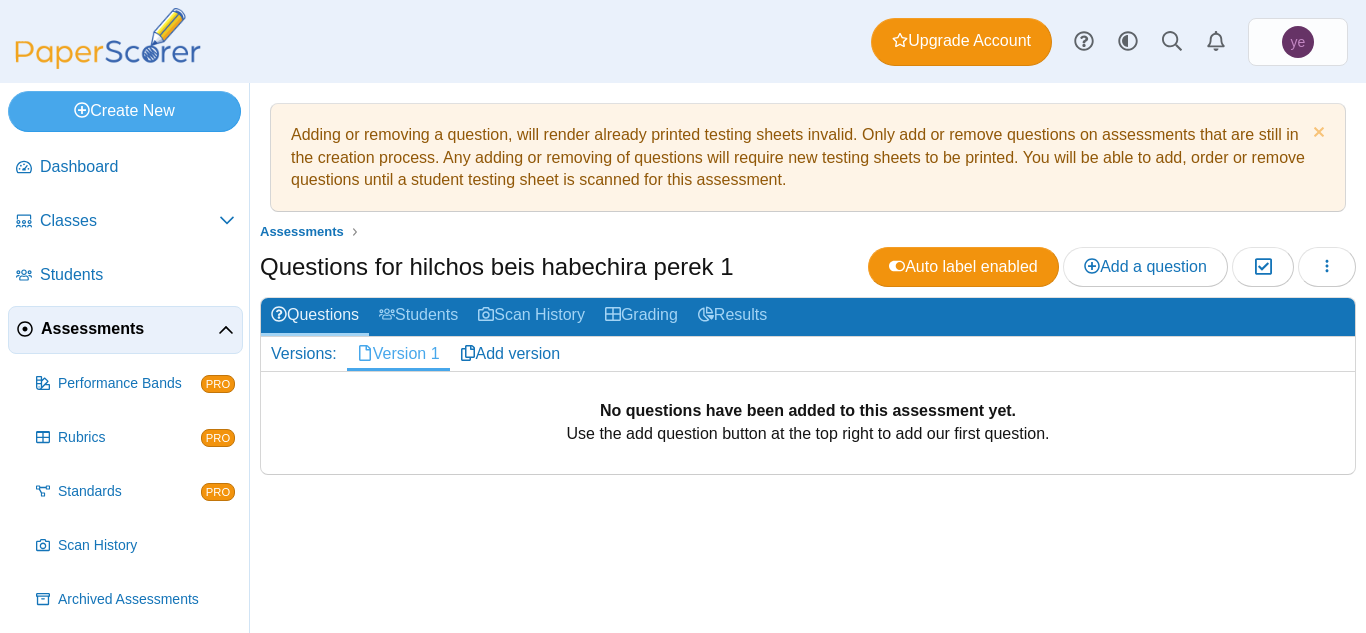 scroll, scrollTop: 0, scrollLeft: 0, axis: both 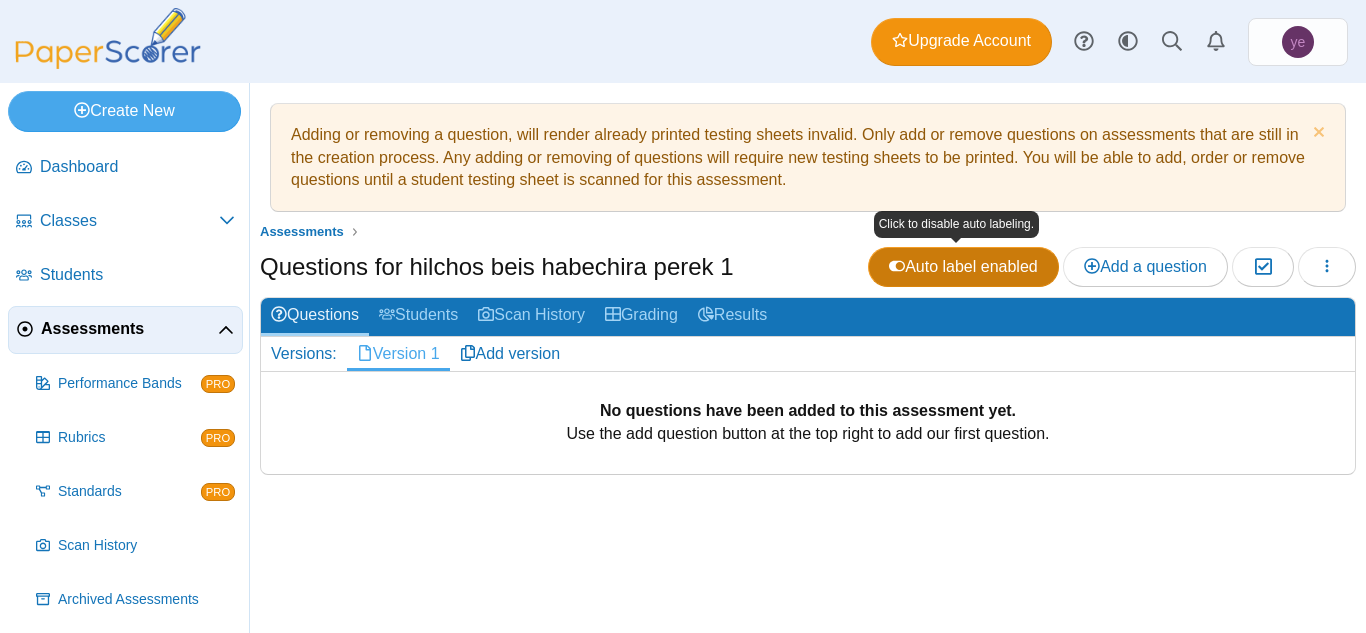 click on "Auto label enabled" at bounding box center [963, 266] 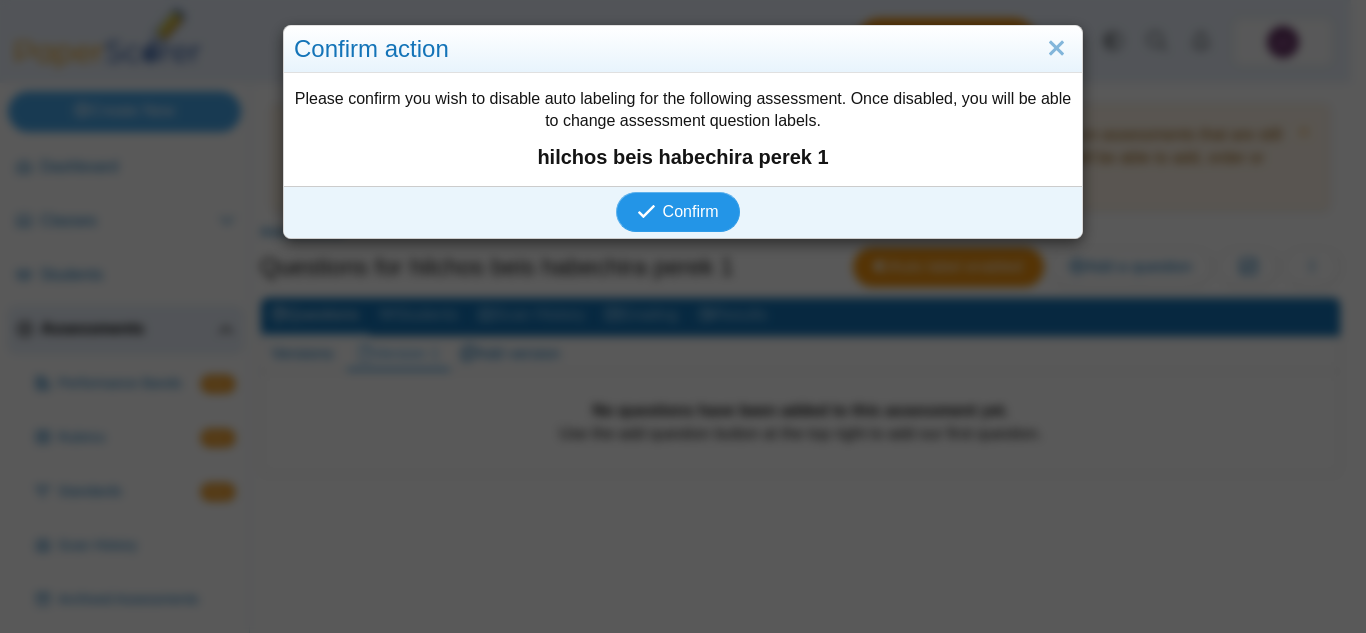 type 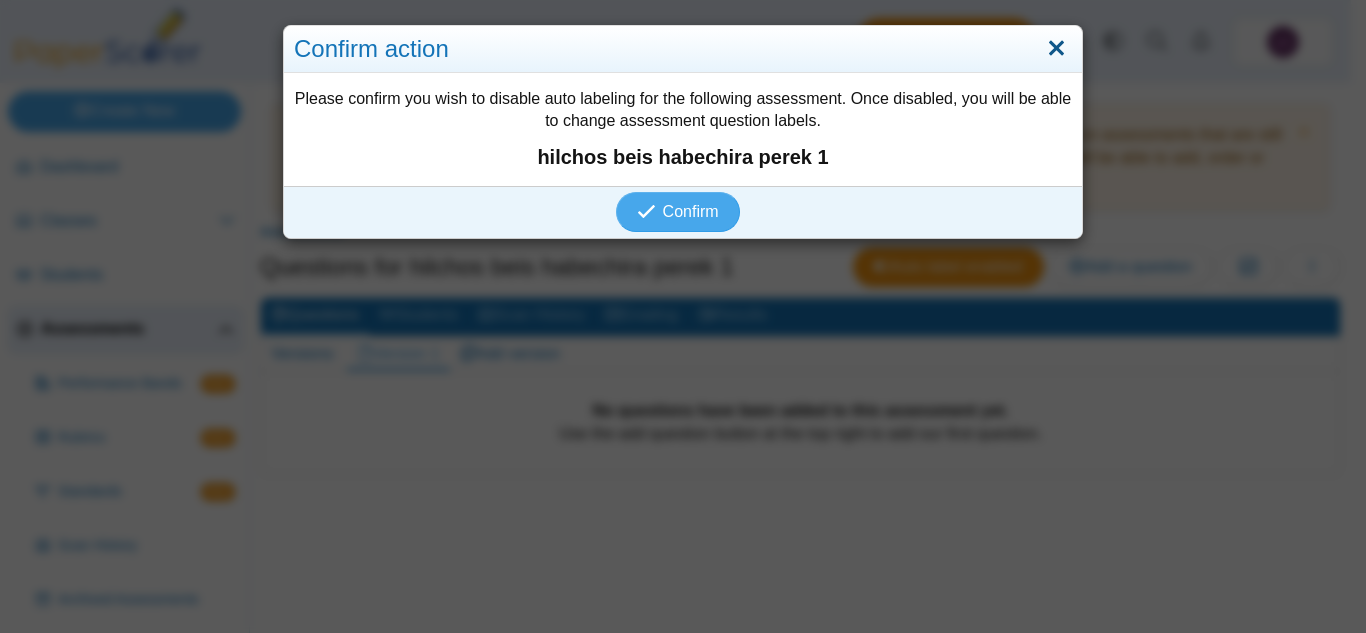 click at bounding box center [1056, 49] 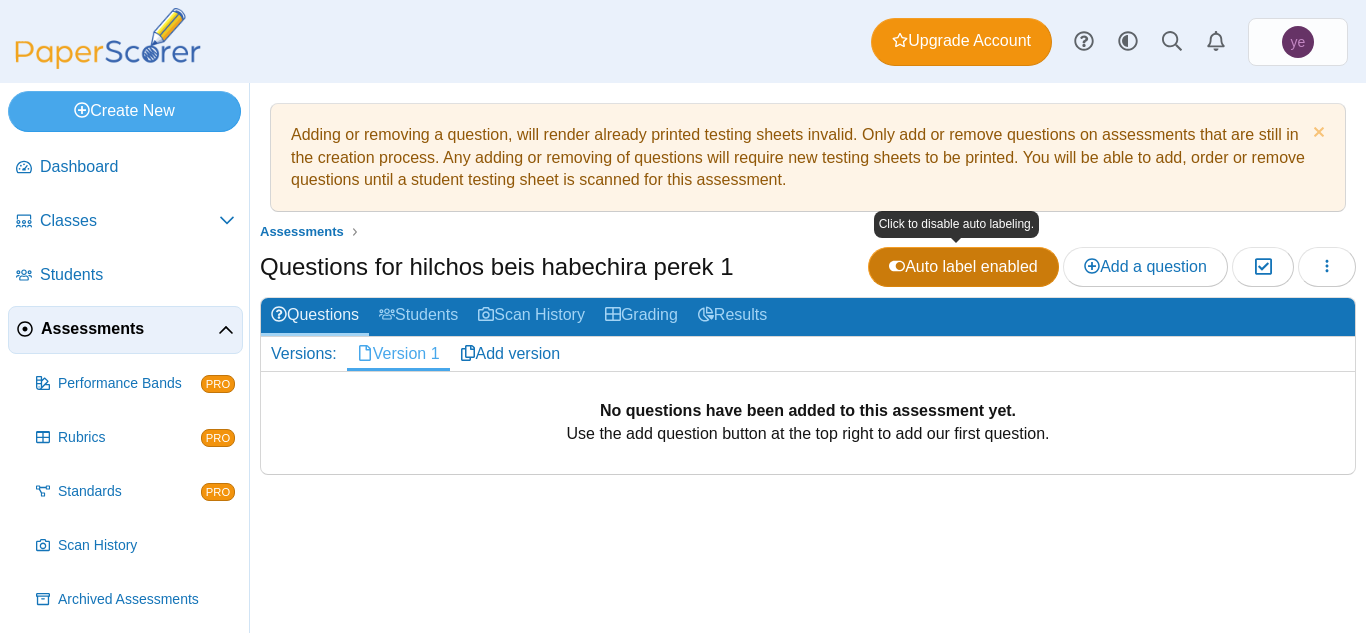 click on "Auto label enabled" at bounding box center [963, 266] 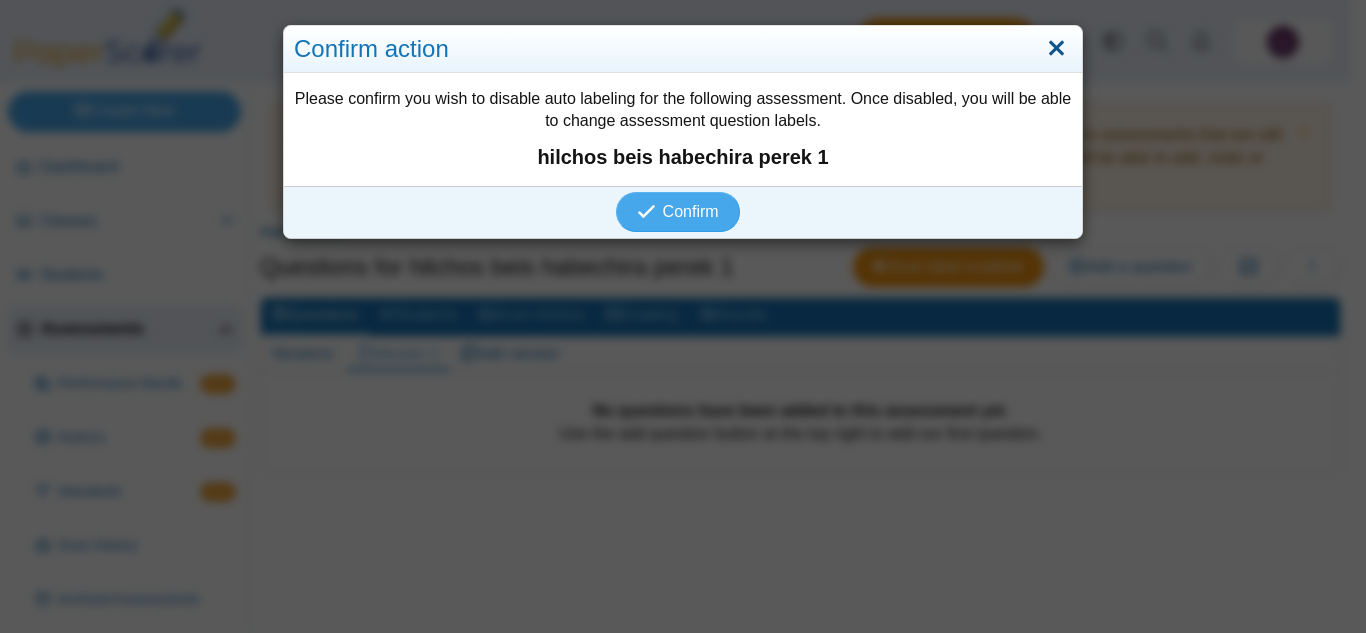 click at bounding box center [1056, 49] 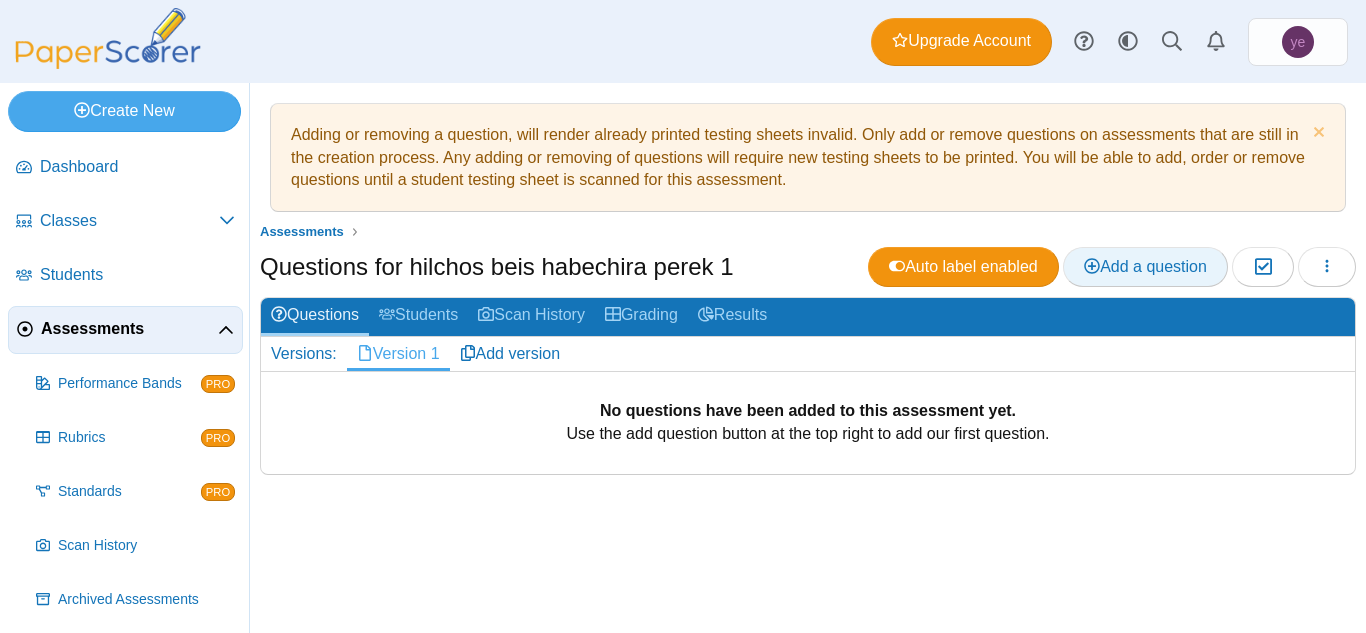 click on "Add a question" at bounding box center [1145, 267] 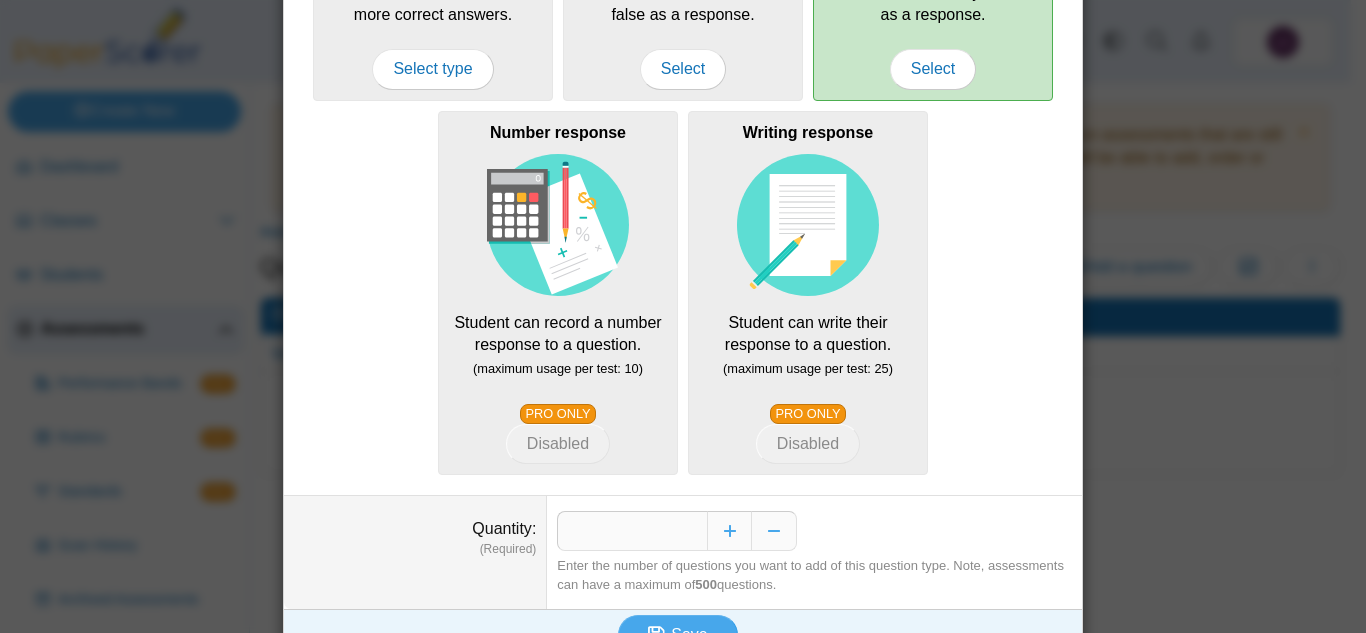 scroll, scrollTop: 483, scrollLeft: 0, axis: vertical 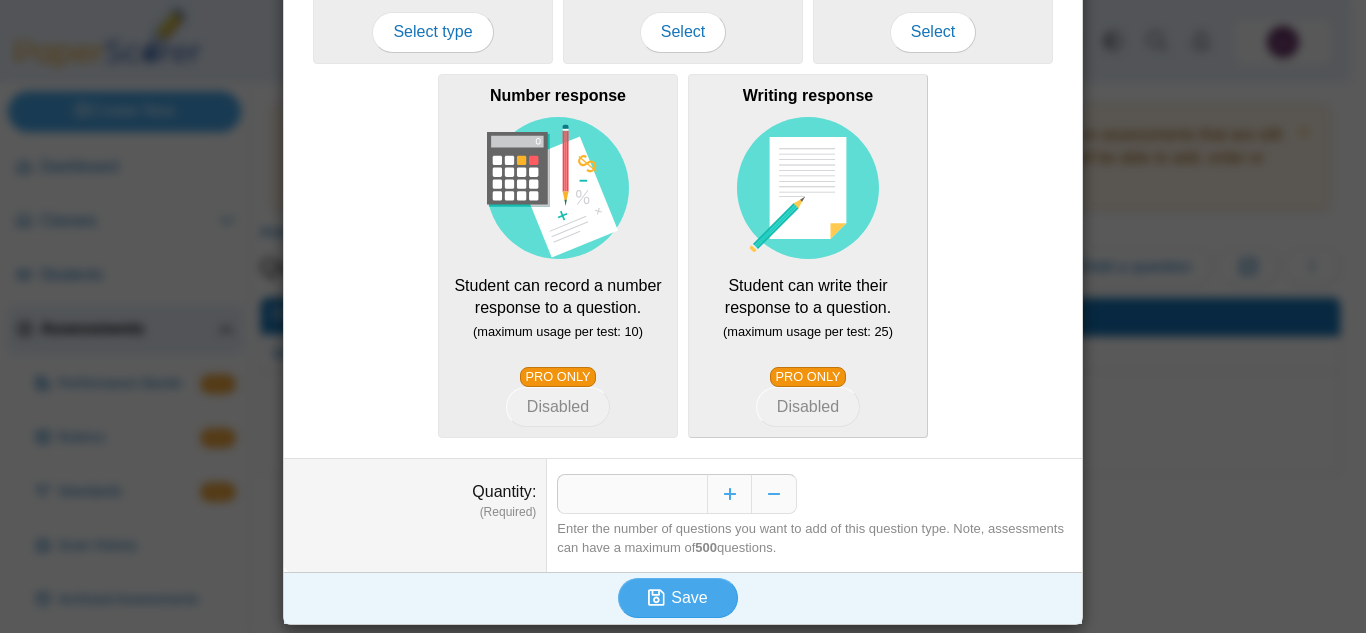 click on "Writing response
Student can write their response to a question.
(maximum usage per test: 25)
PRO ONLY
Disabled" at bounding box center [808, 256] 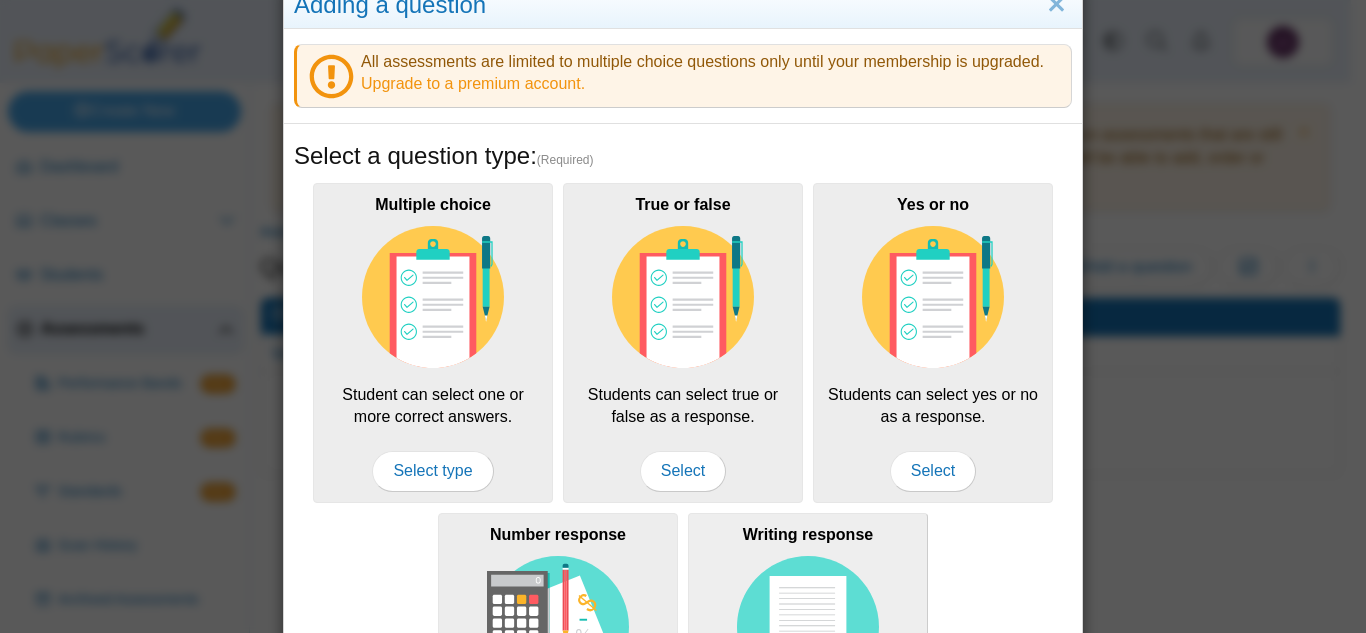 scroll, scrollTop: 0, scrollLeft: 0, axis: both 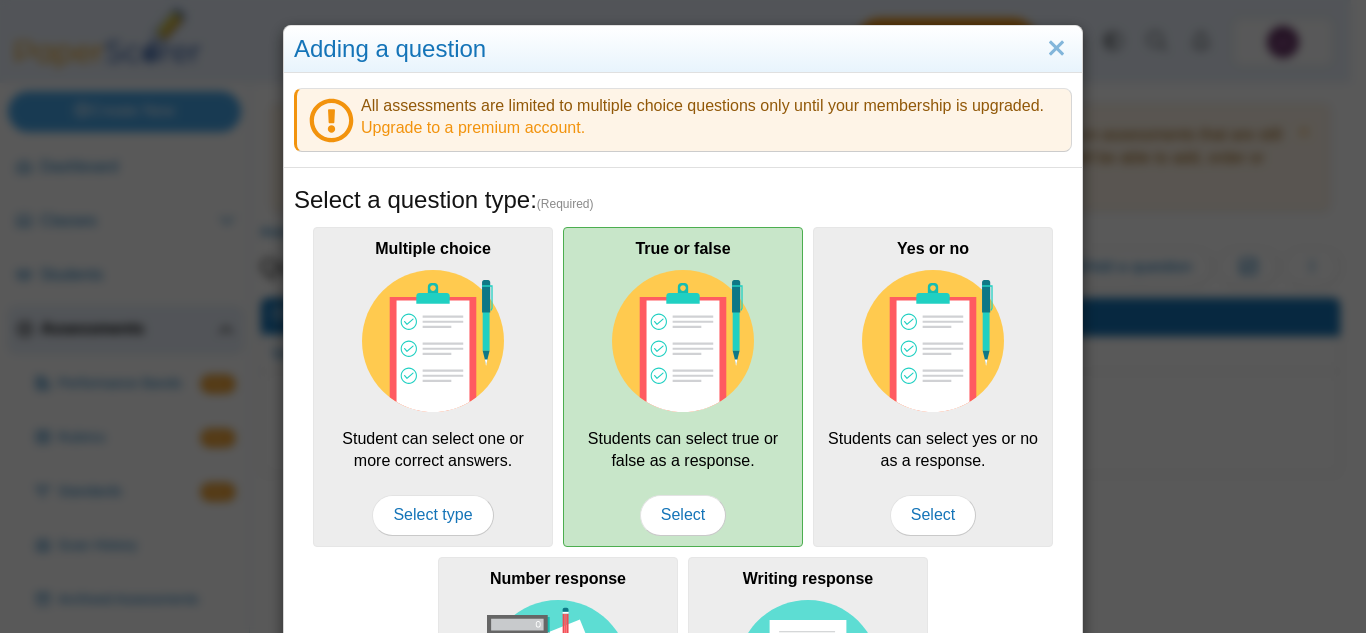 click at bounding box center [683, 341] 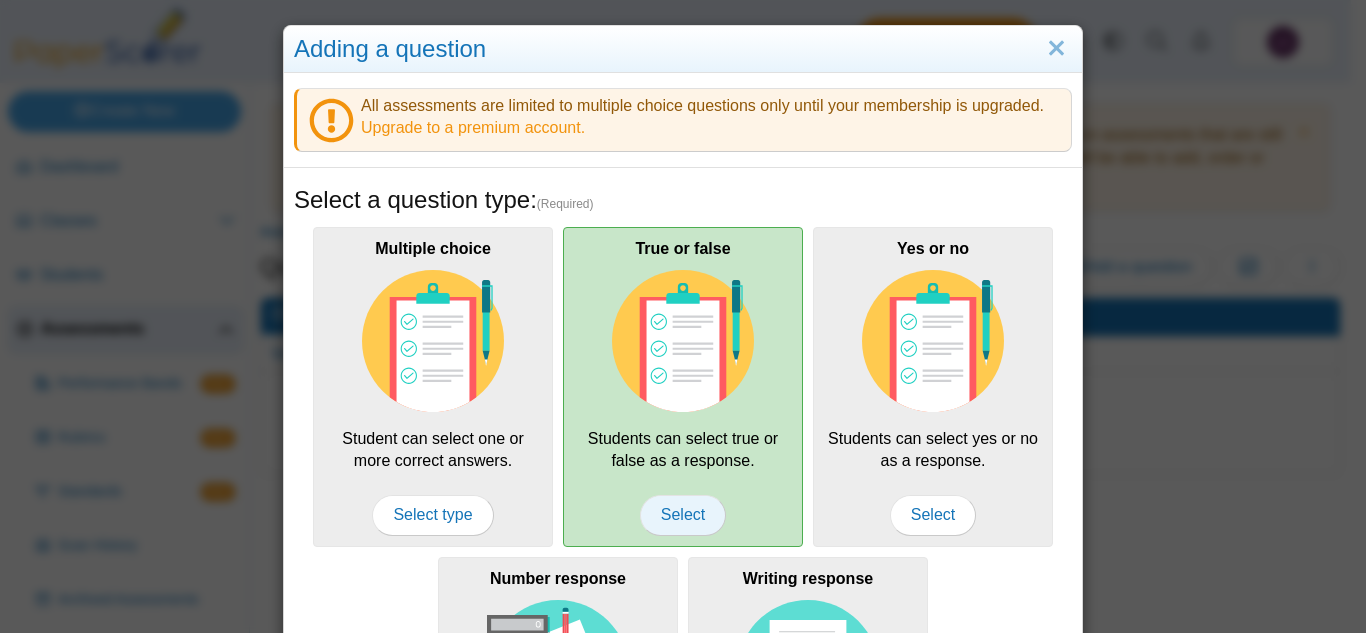 click on "Select" at bounding box center [683, 515] 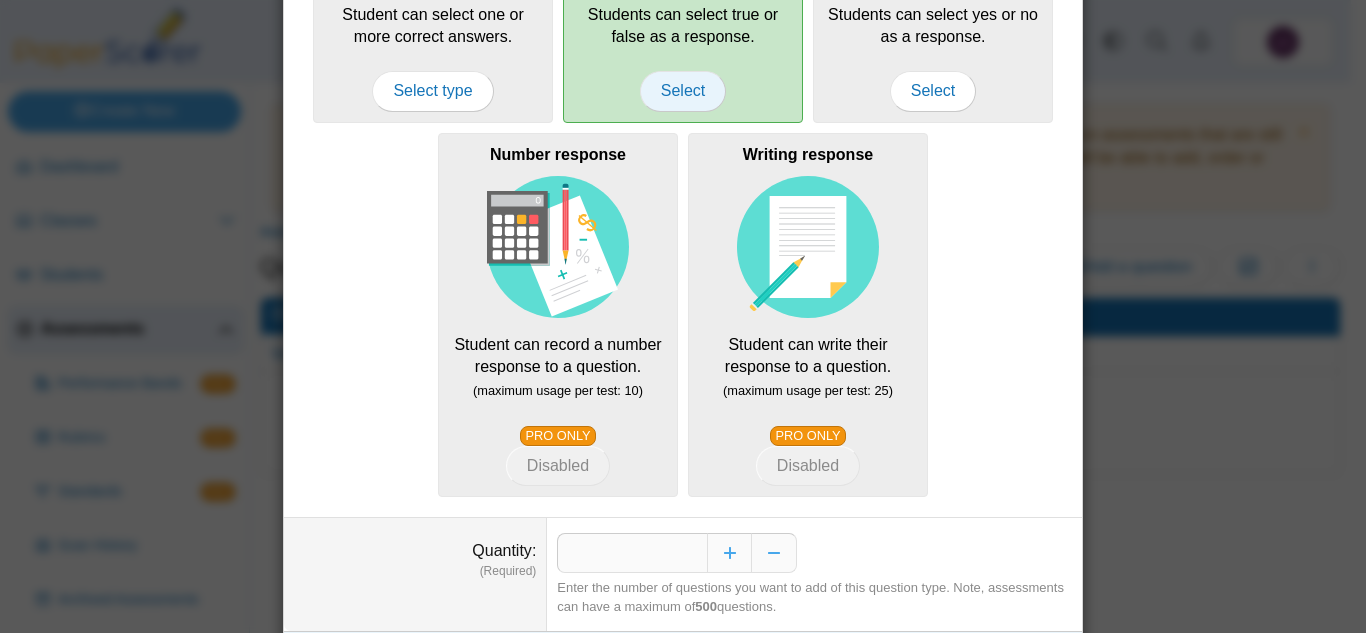 scroll, scrollTop: 483, scrollLeft: 0, axis: vertical 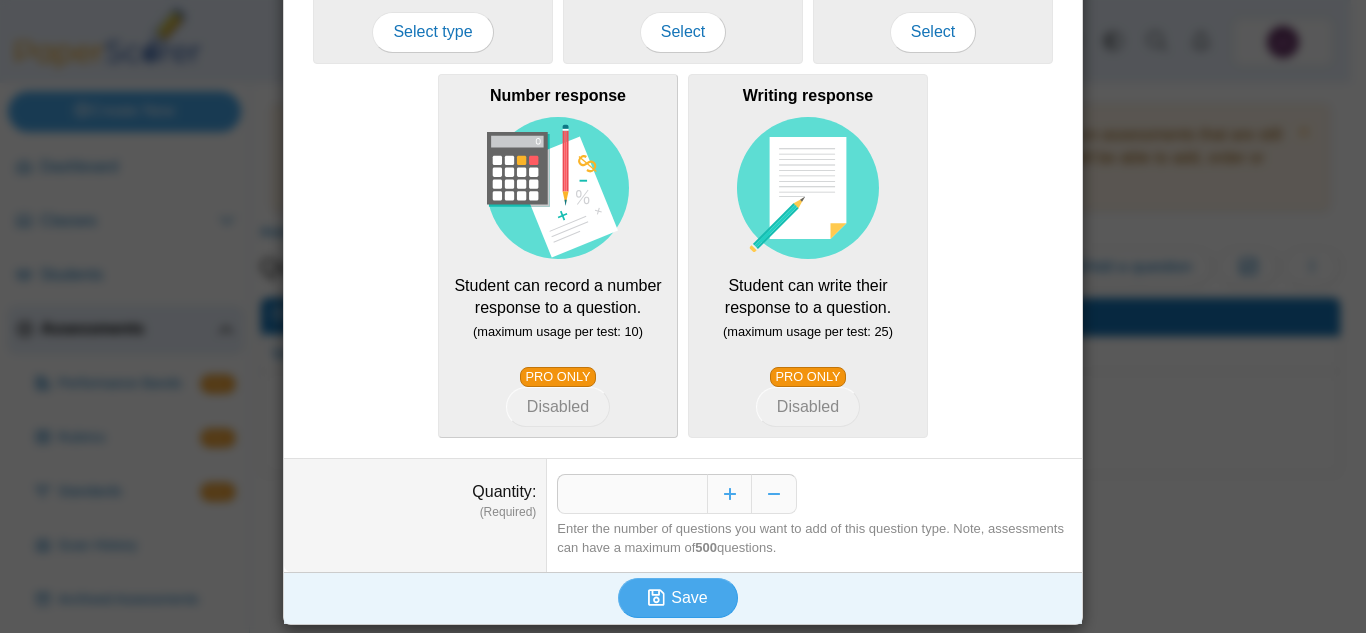 click on "Number response
Student can record a number response to a question.
(maximum usage per test: 10)
PRO ONLY
Disabled" at bounding box center (558, 256) 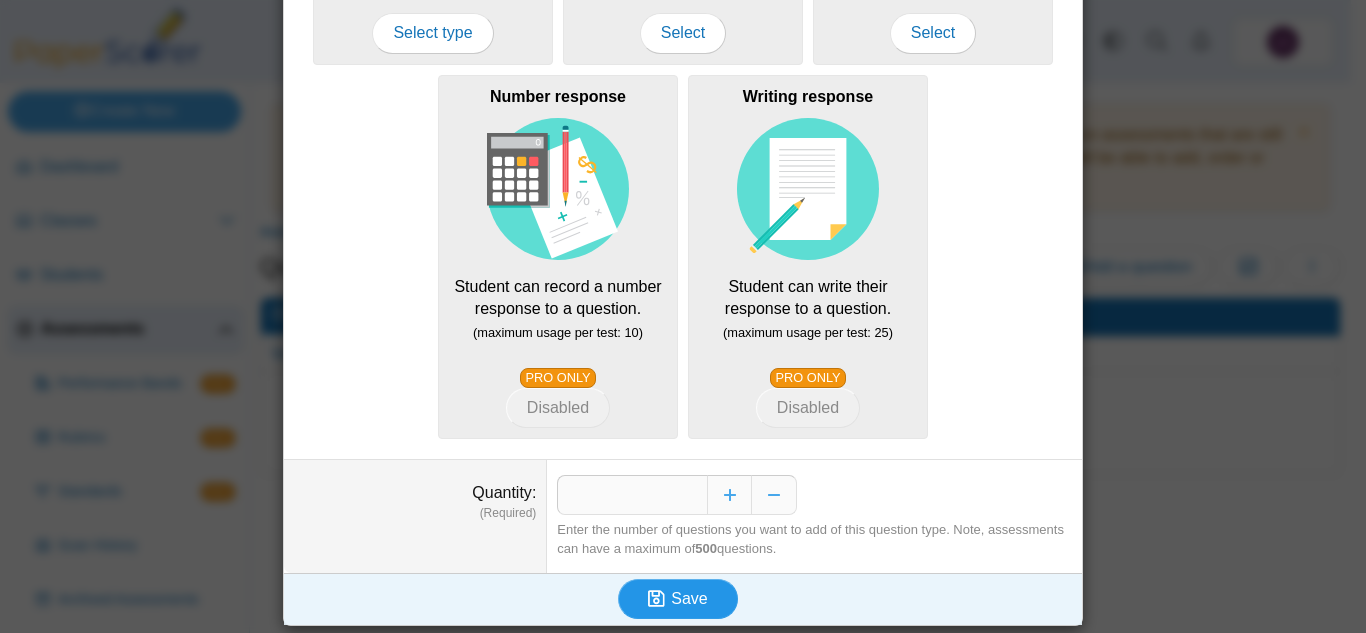 click on "Save" at bounding box center (689, 598) 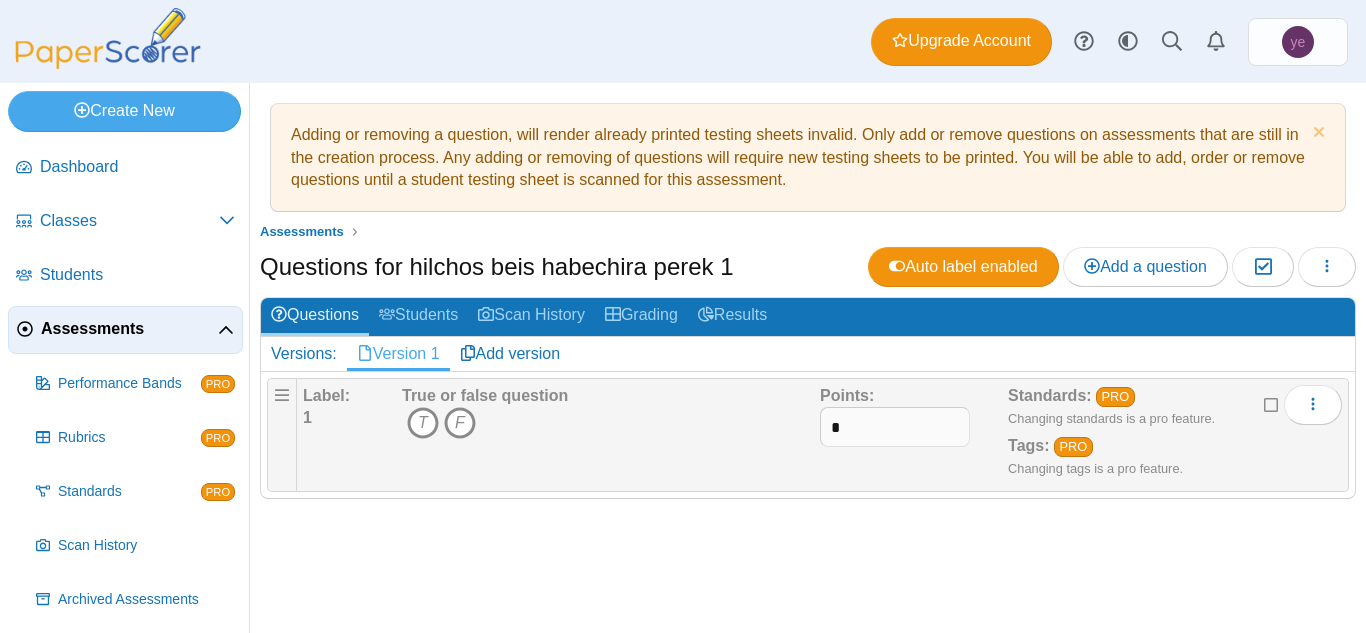 scroll, scrollTop: 0, scrollLeft: 0, axis: both 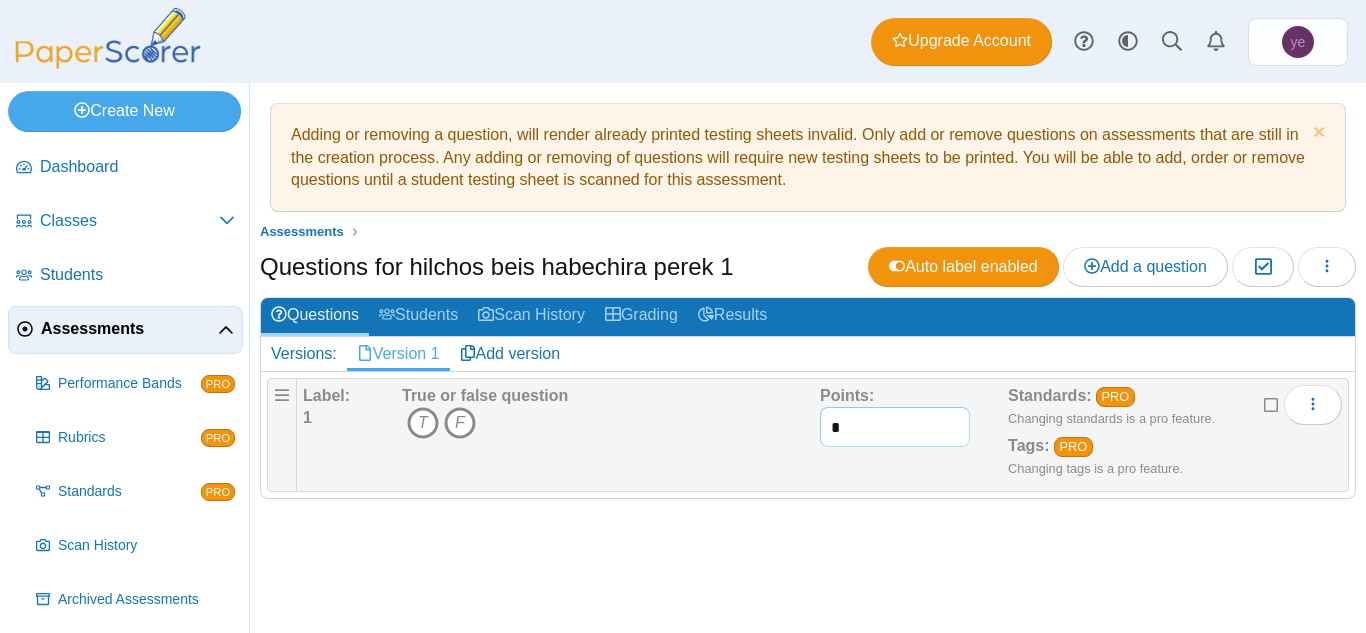 click on "*" at bounding box center (895, 427) 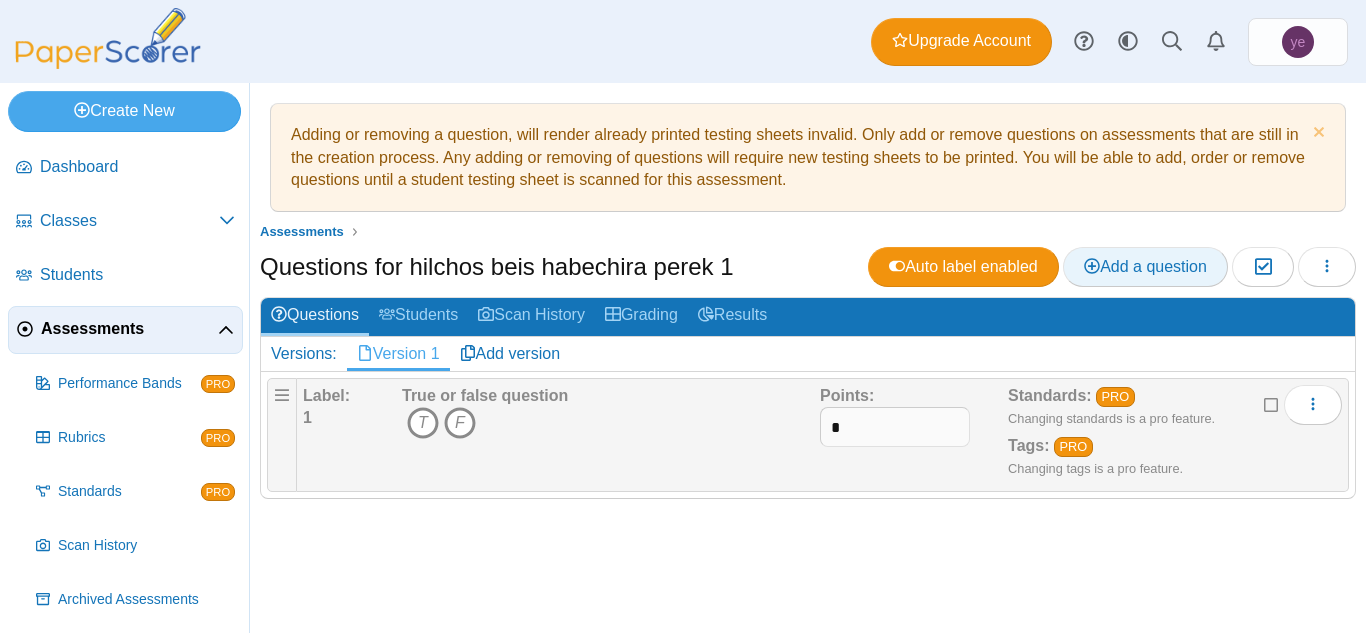 click on "Add a question" at bounding box center [1145, 266] 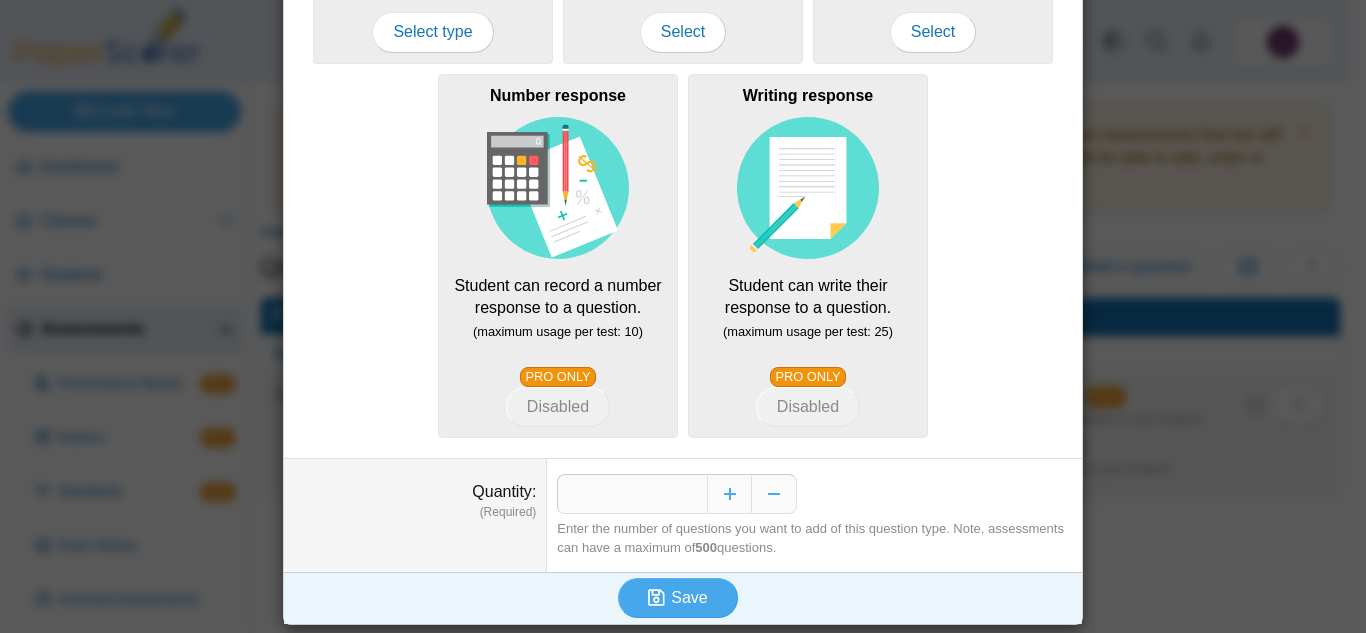 scroll, scrollTop: 483, scrollLeft: 0, axis: vertical 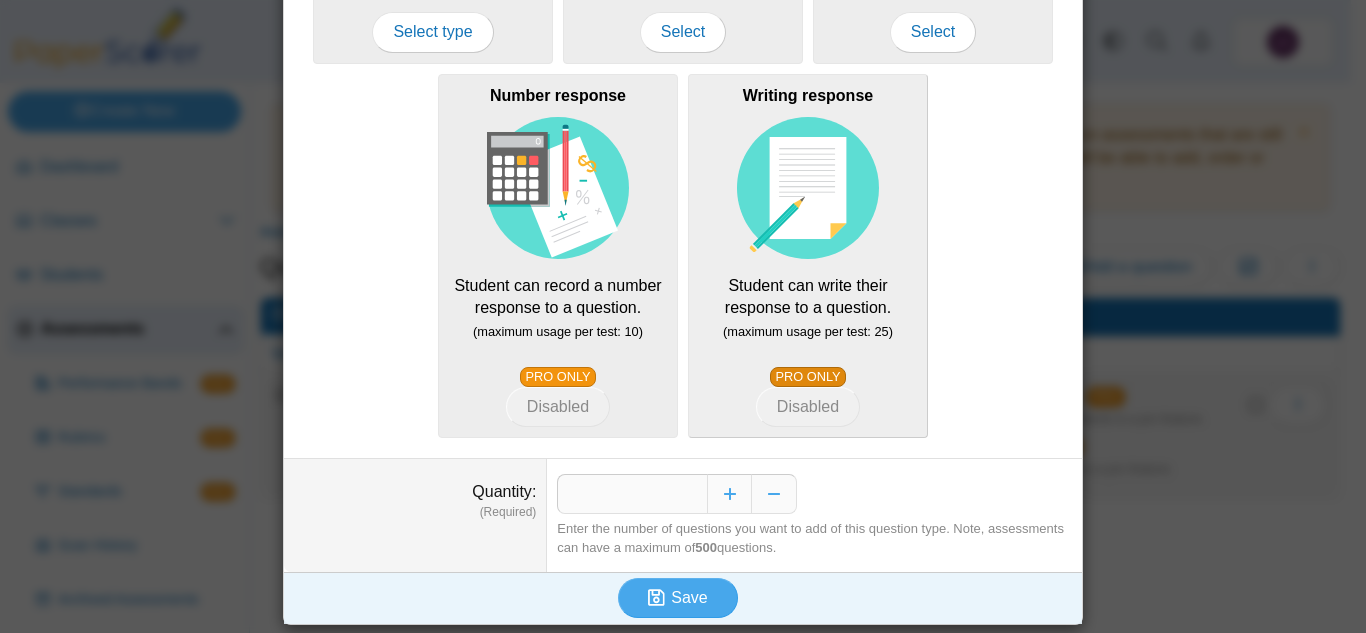 click on "PRO ONLY" at bounding box center (808, 377) 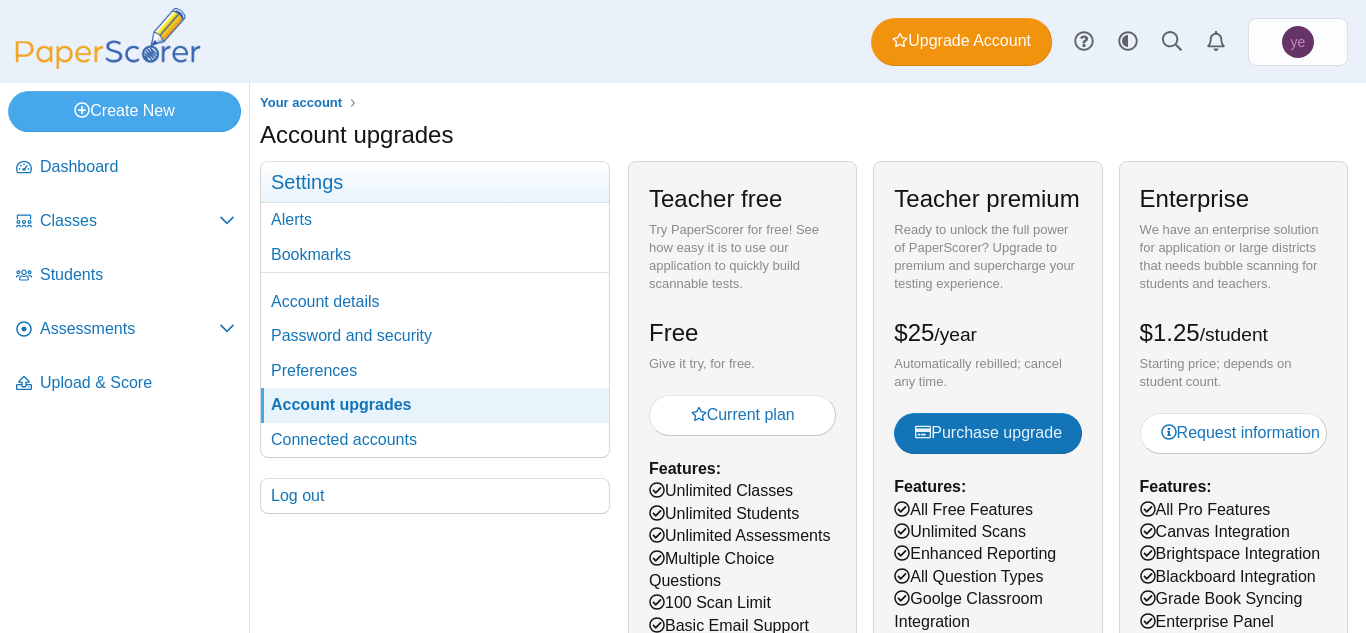 scroll, scrollTop: 0, scrollLeft: 0, axis: both 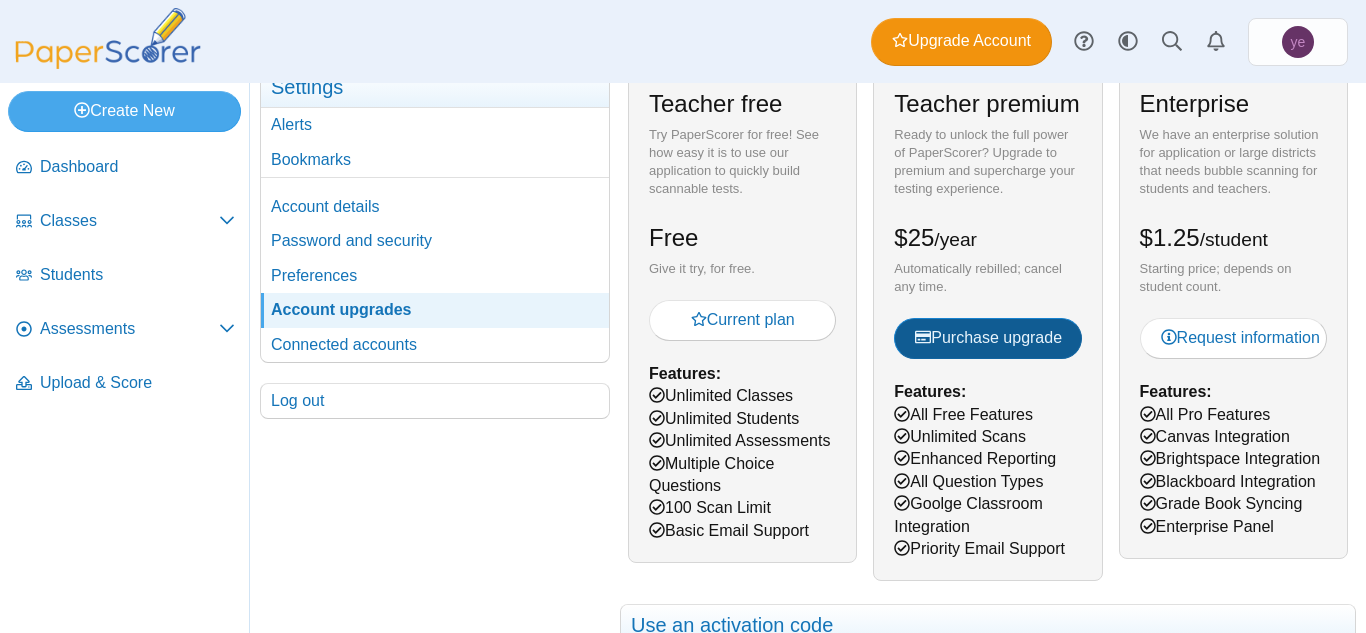 click on "Purchase upgrade" at bounding box center (988, 337) 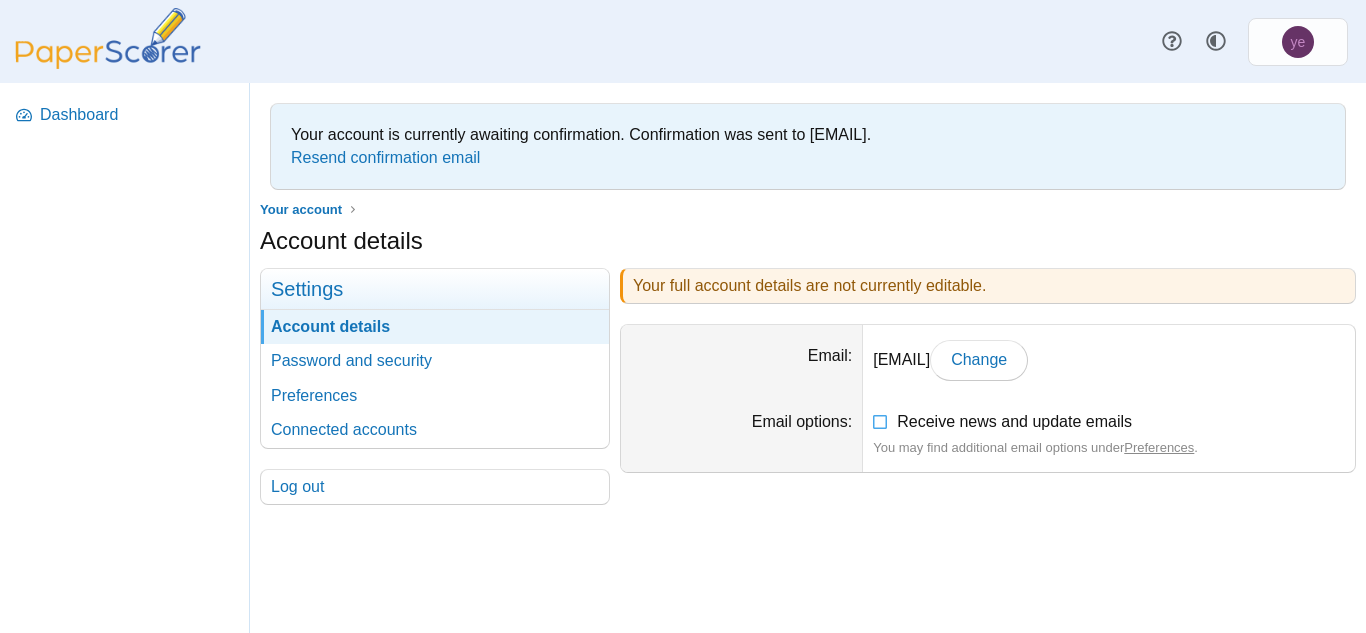 scroll, scrollTop: 0, scrollLeft: 0, axis: both 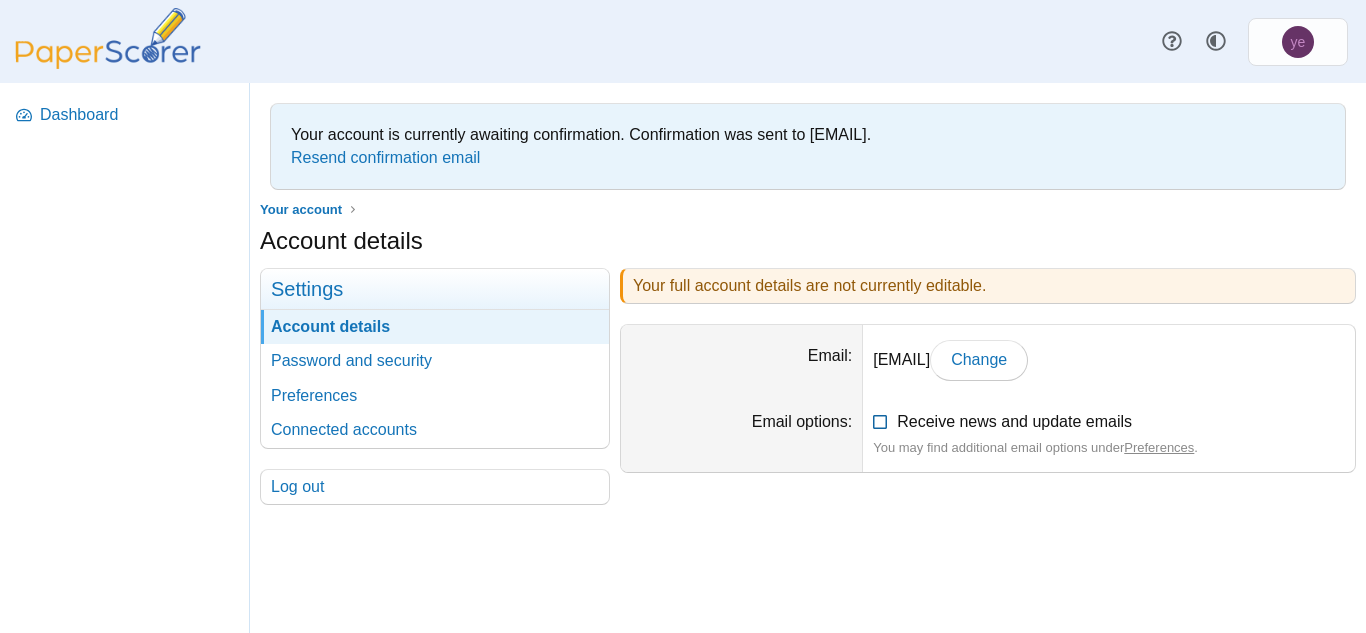 click at bounding box center [881, 418] 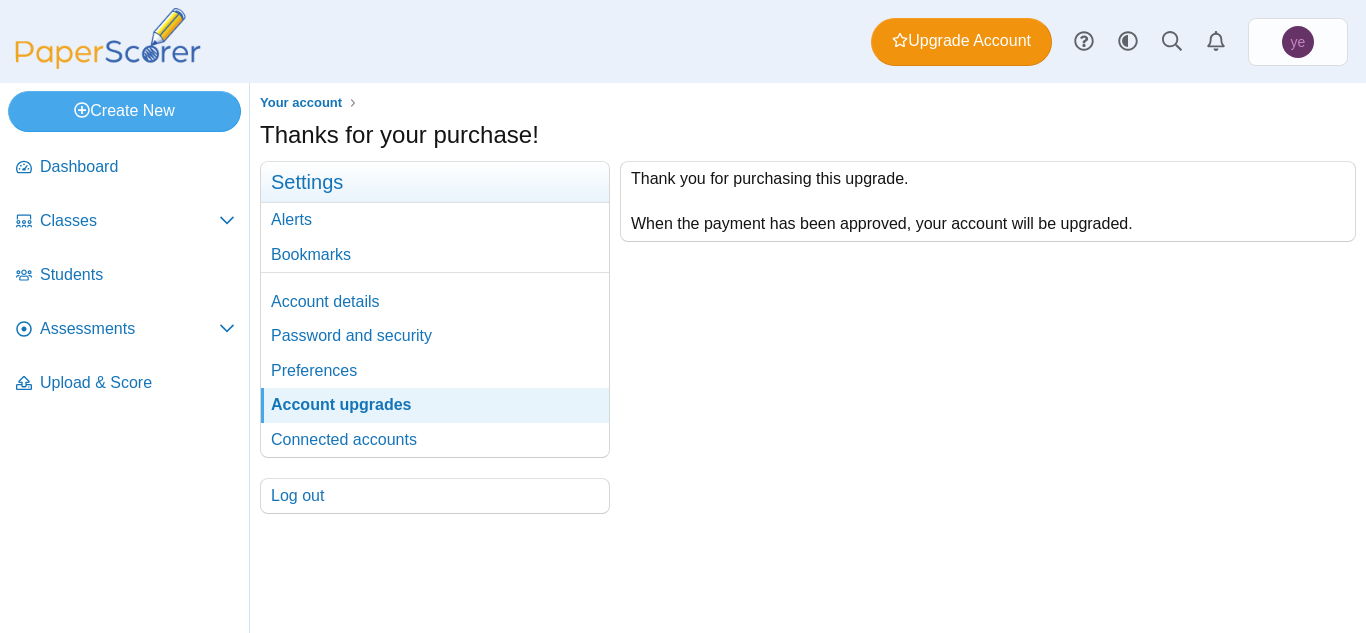 scroll, scrollTop: 0, scrollLeft: 0, axis: both 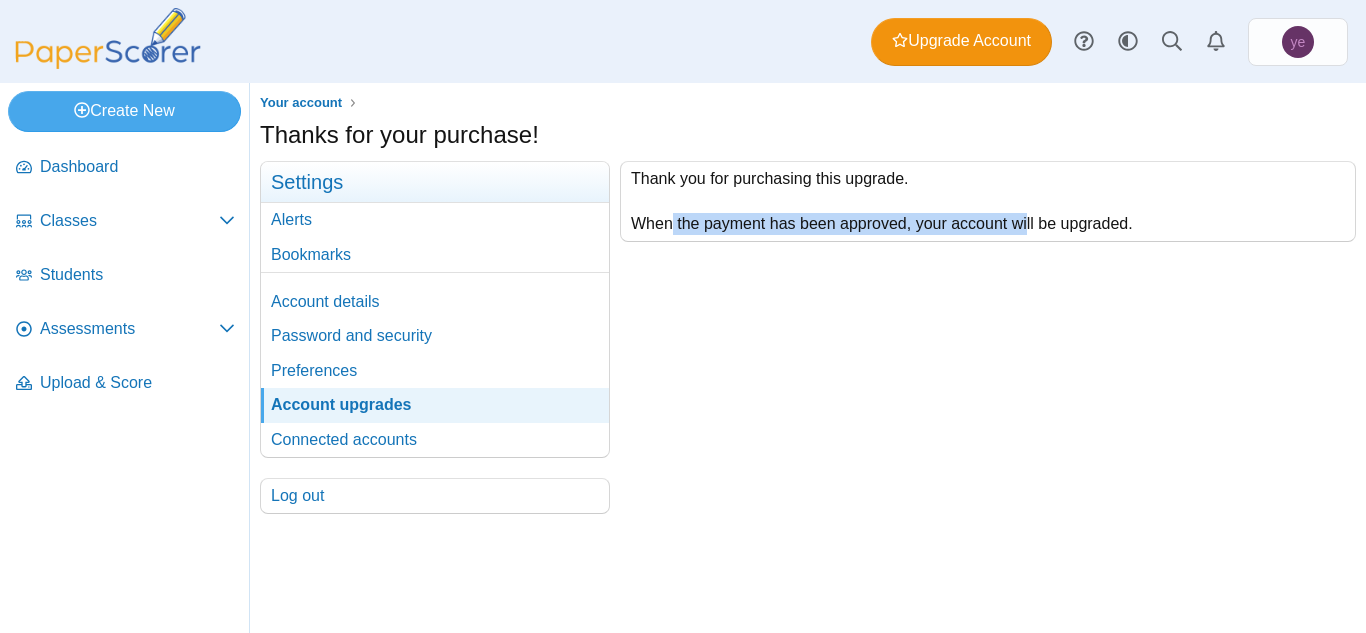 drag, startPoint x: 662, startPoint y: 225, endPoint x: 1021, endPoint y: 224, distance: 359.0014 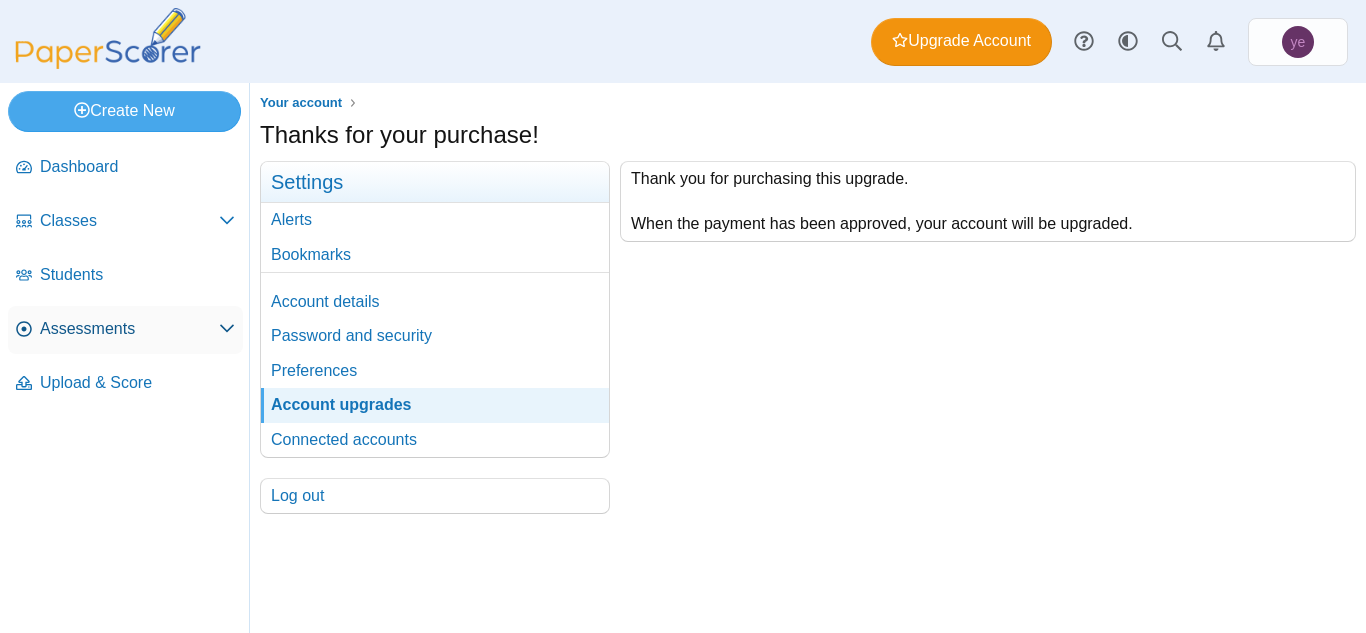 click on "Assessments" at bounding box center (125, 330) 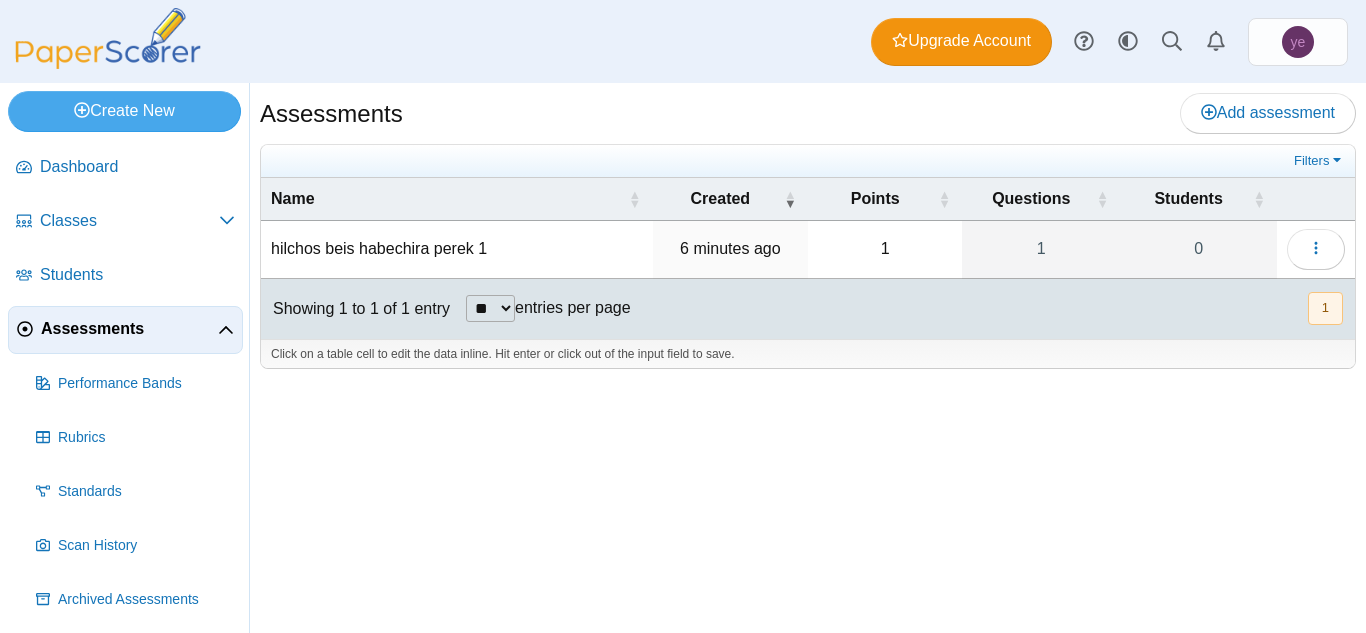 scroll, scrollTop: 0, scrollLeft: 0, axis: both 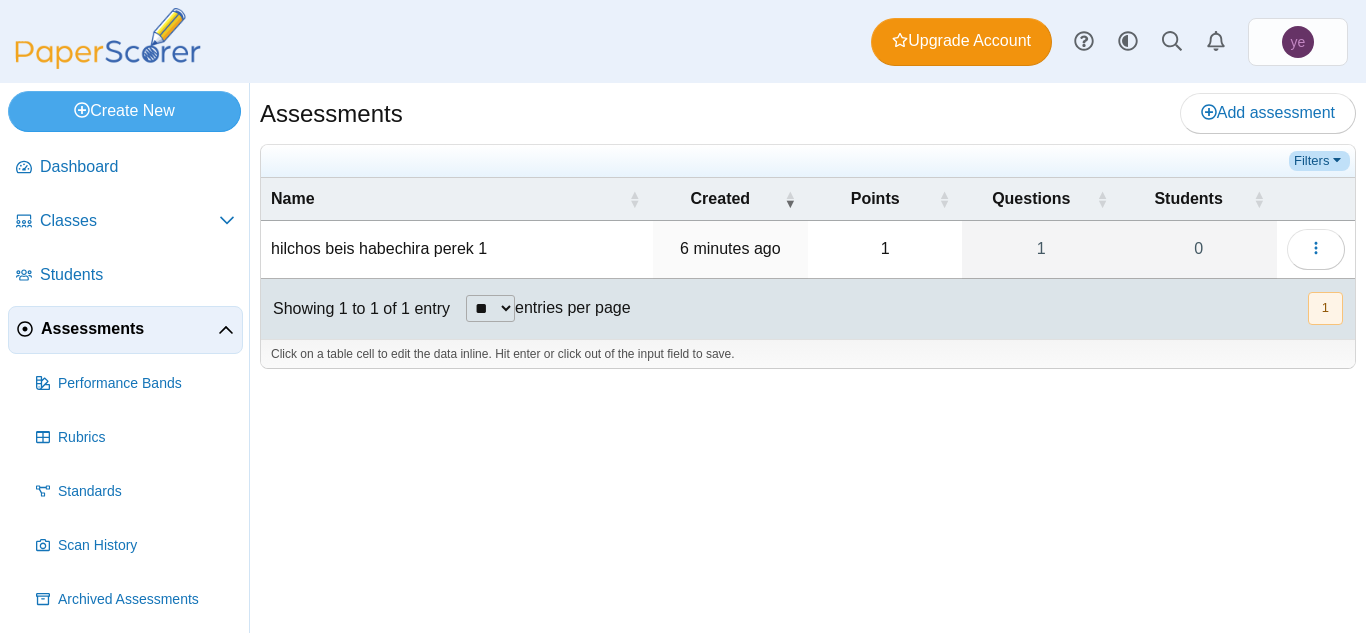 click on "Filters" at bounding box center [1319, 161] 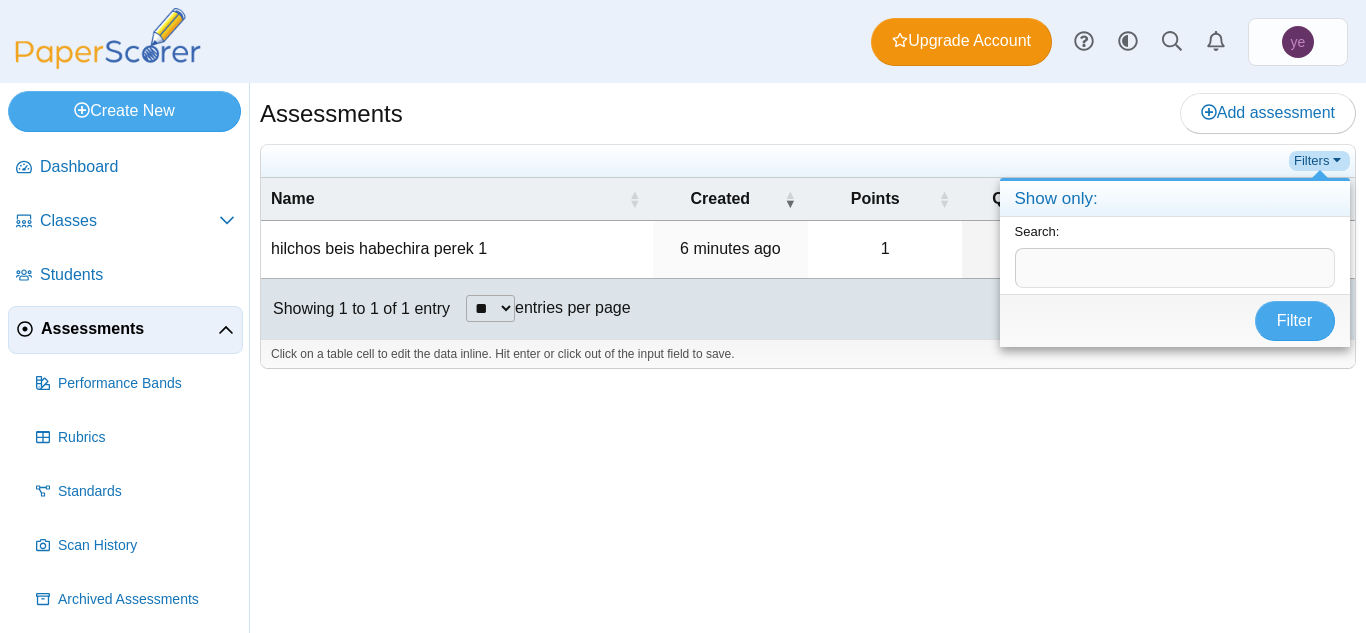 click on "Filters" at bounding box center [1319, 161] 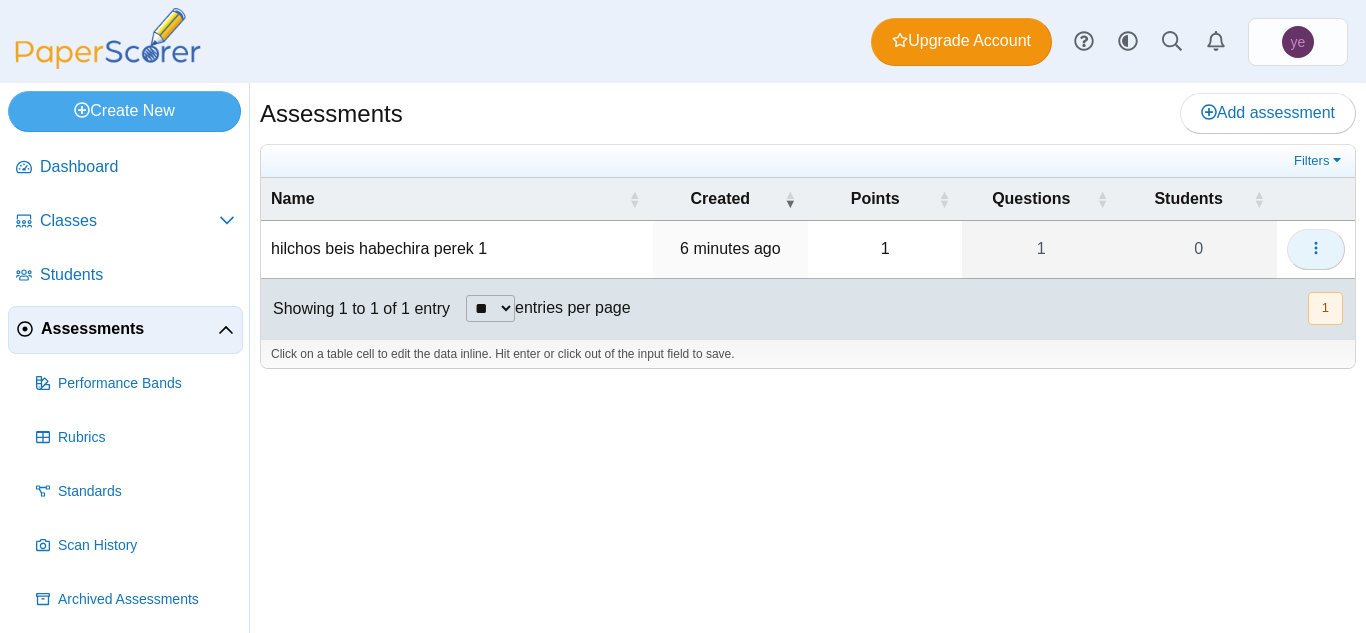 click at bounding box center (1316, 249) 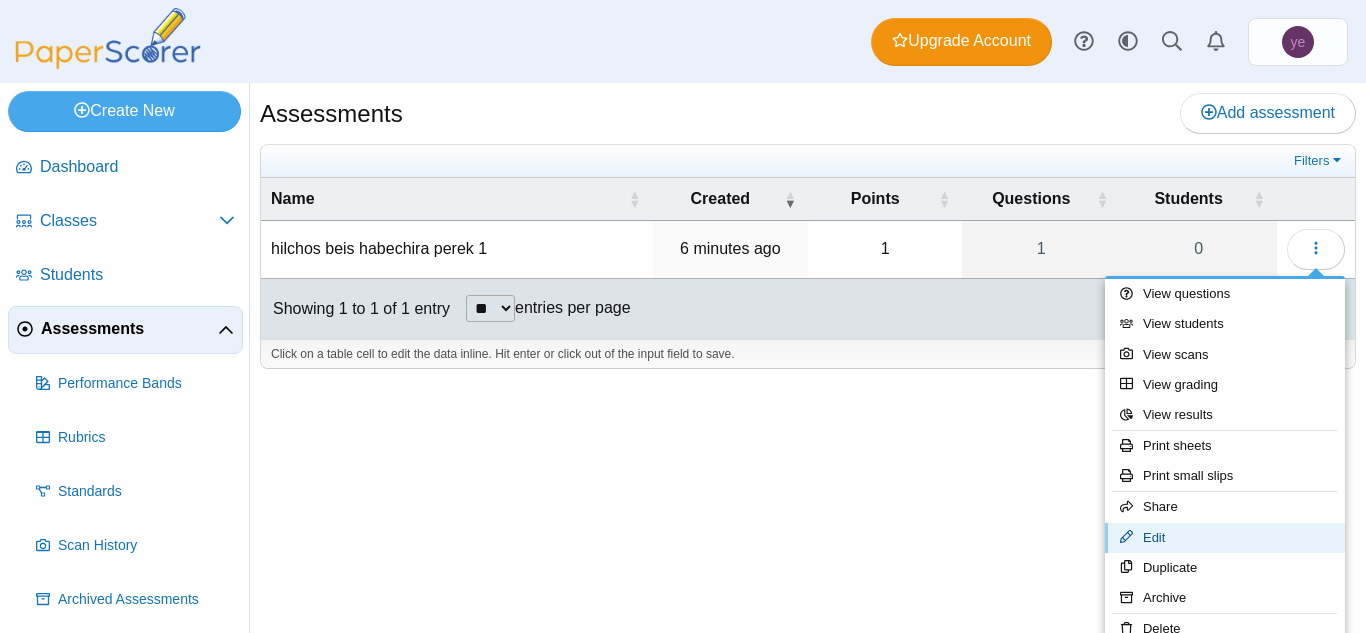 click on "Edit" at bounding box center [1225, 538] 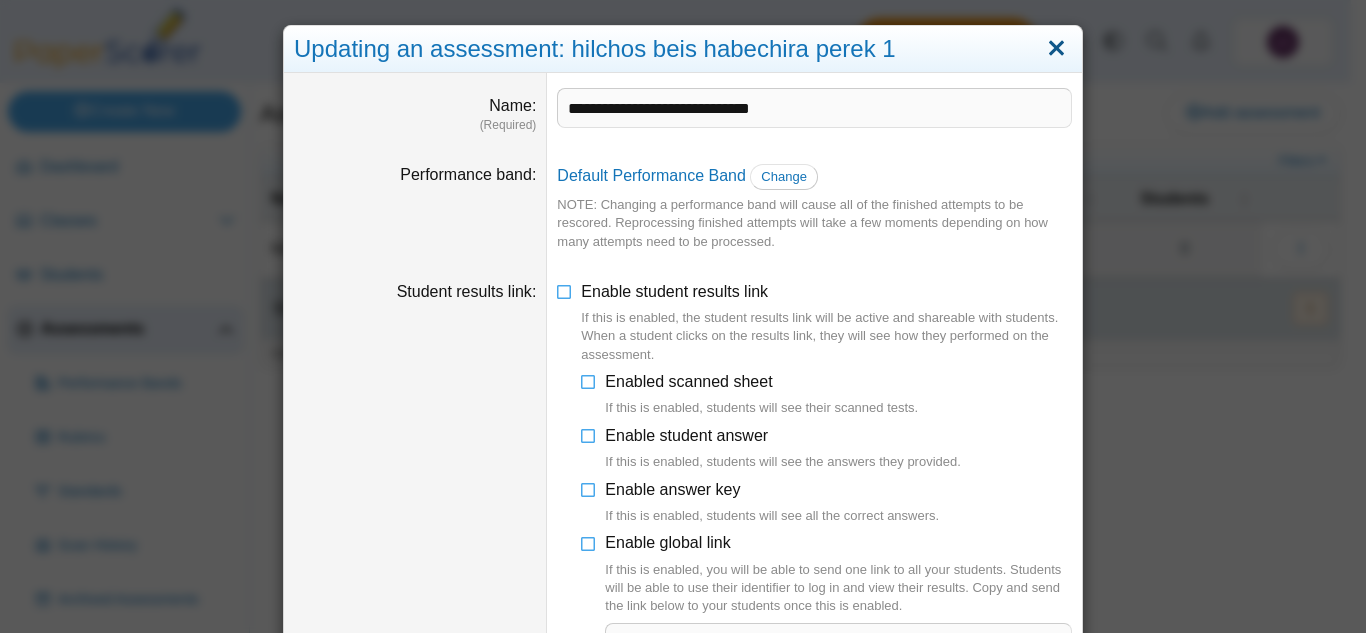 click at bounding box center [1056, 49] 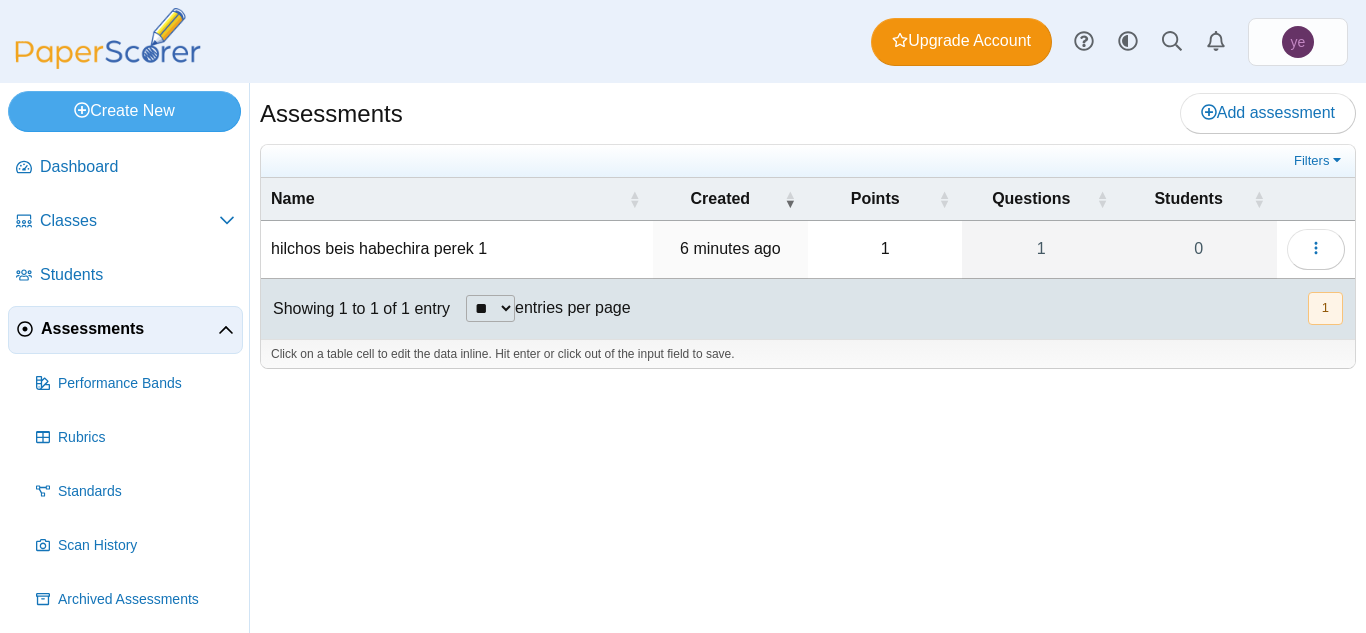 click on "6 minutes ago" at bounding box center (730, 248) 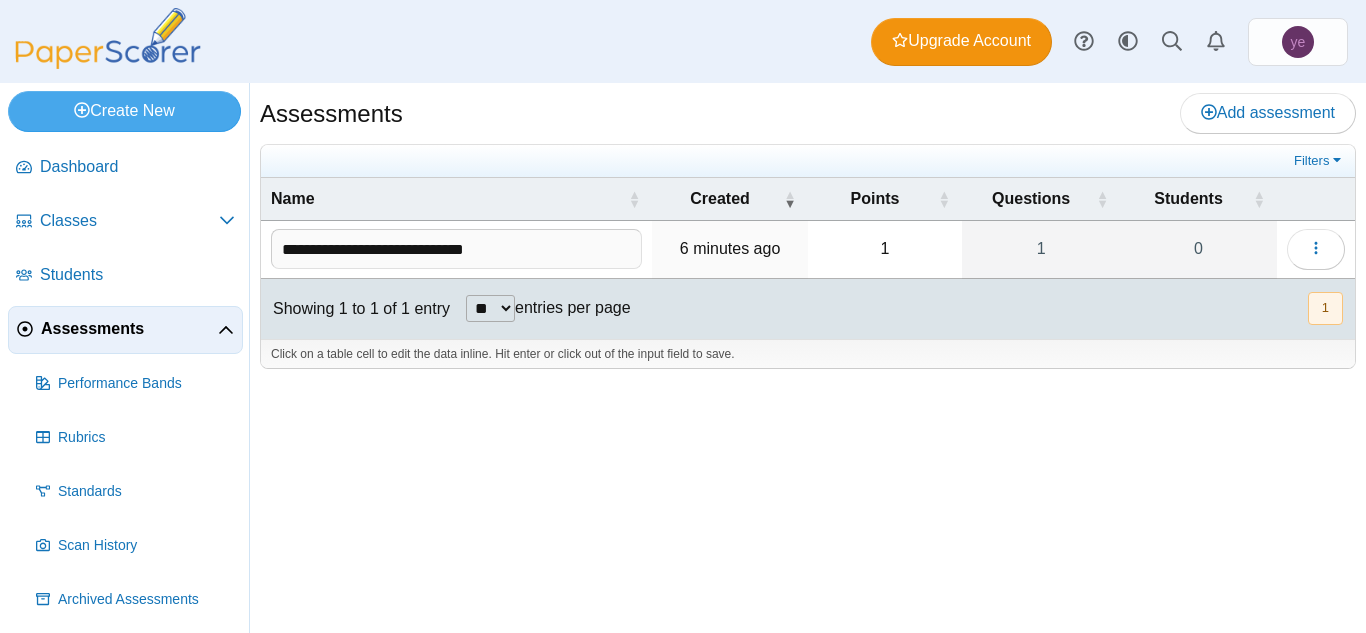 click on "6 minutes ago" at bounding box center [730, 249] 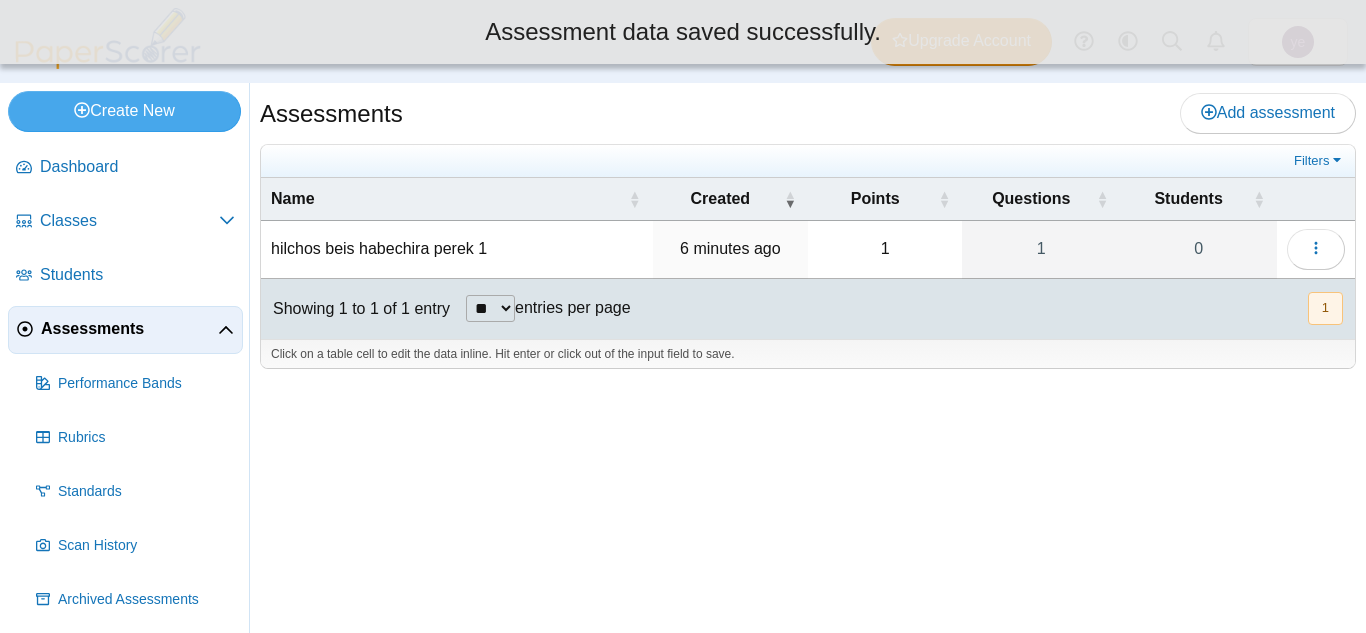 click on "6 minutes ago" at bounding box center (730, 248) 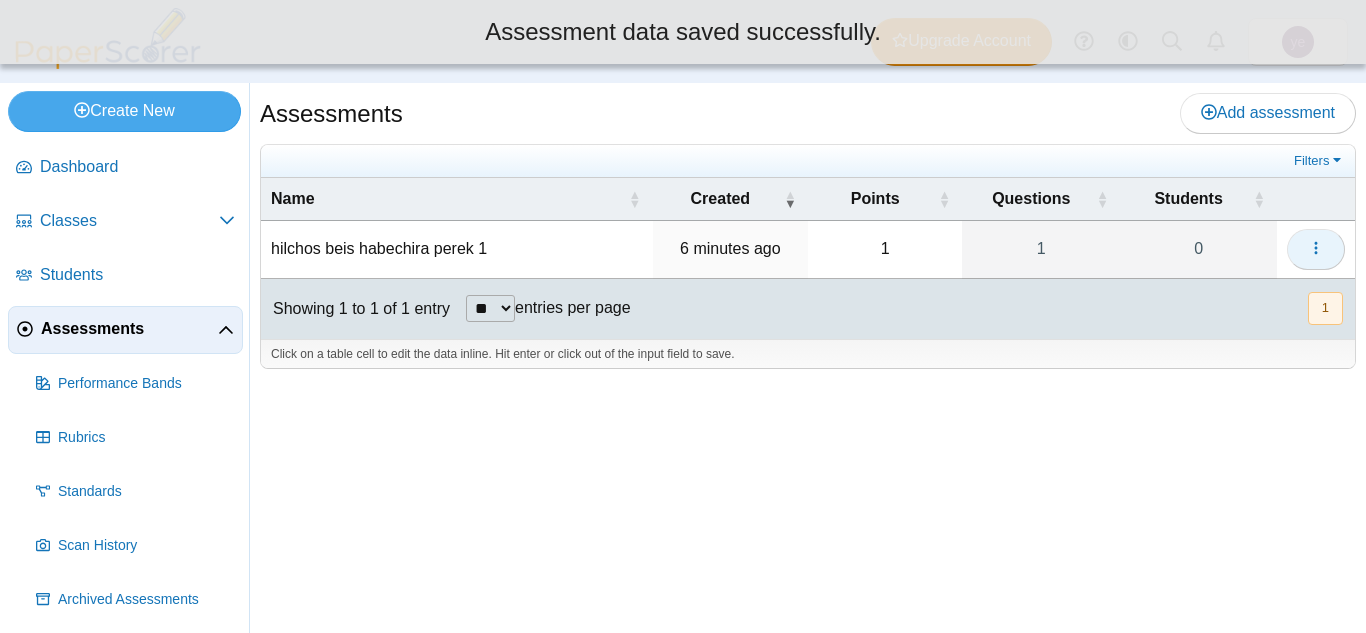 click at bounding box center [1316, 249] 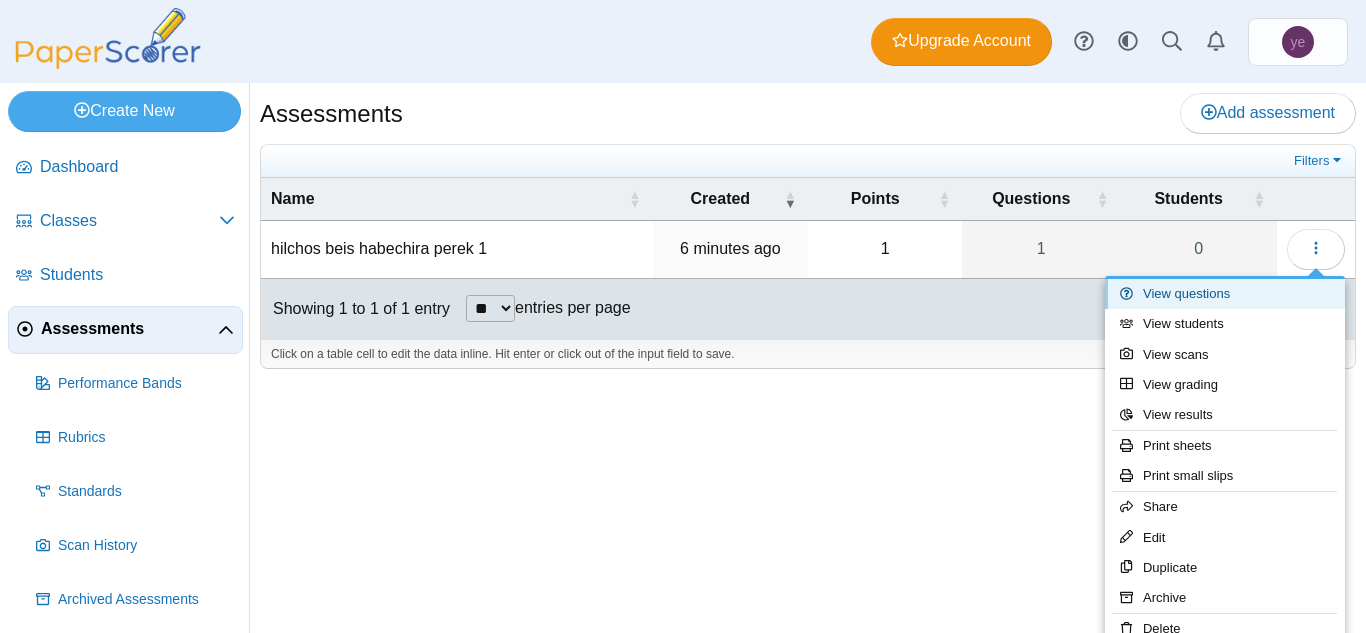 click on "View questions" at bounding box center [1225, 294] 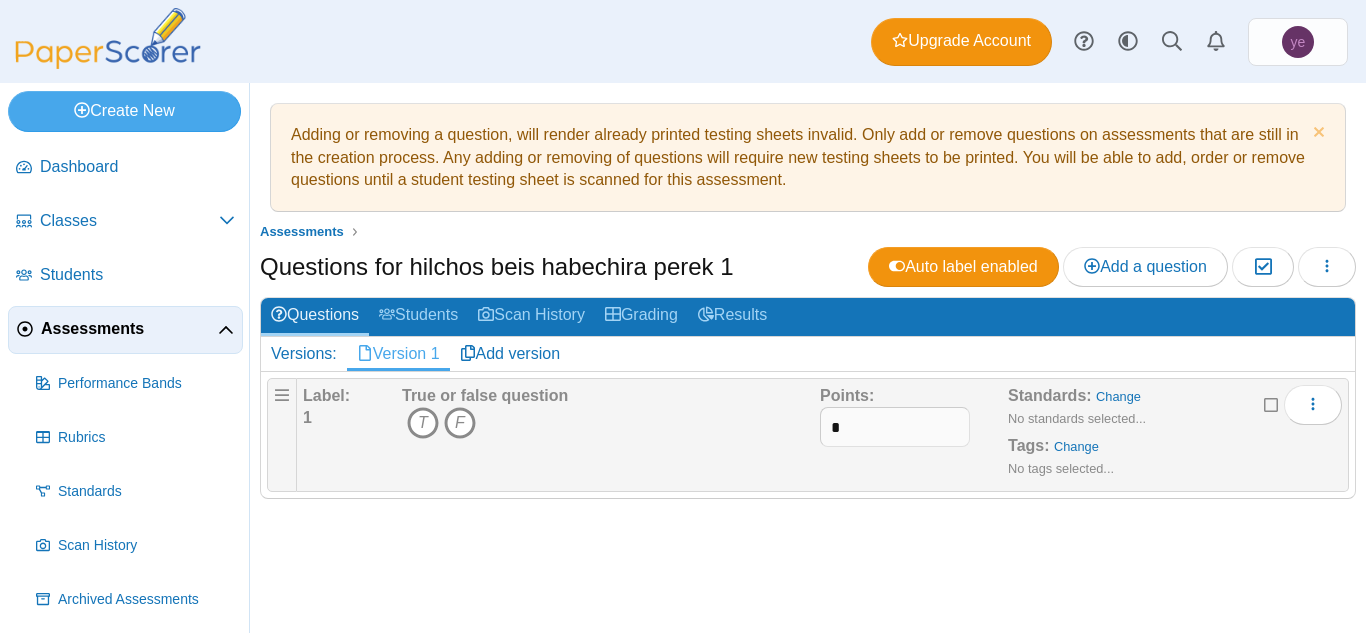 scroll, scrollTop: 0, scrollLeft: 0, axis: both 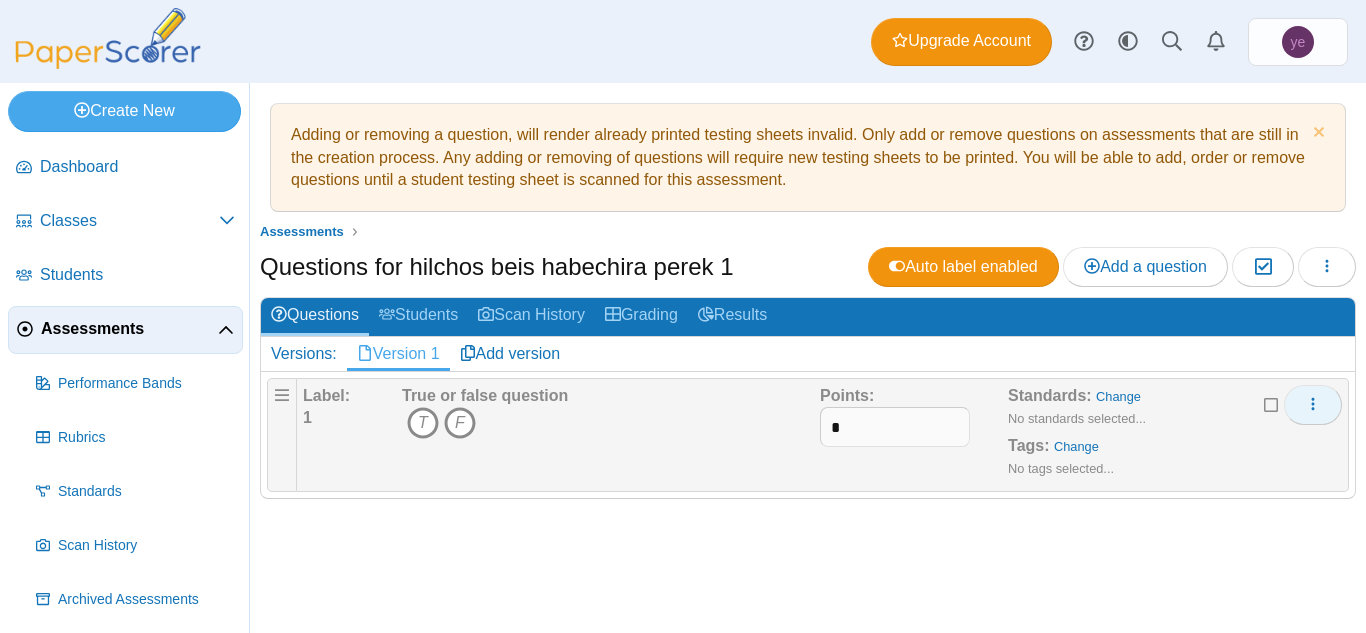 click at bounding box center [1313, 405] 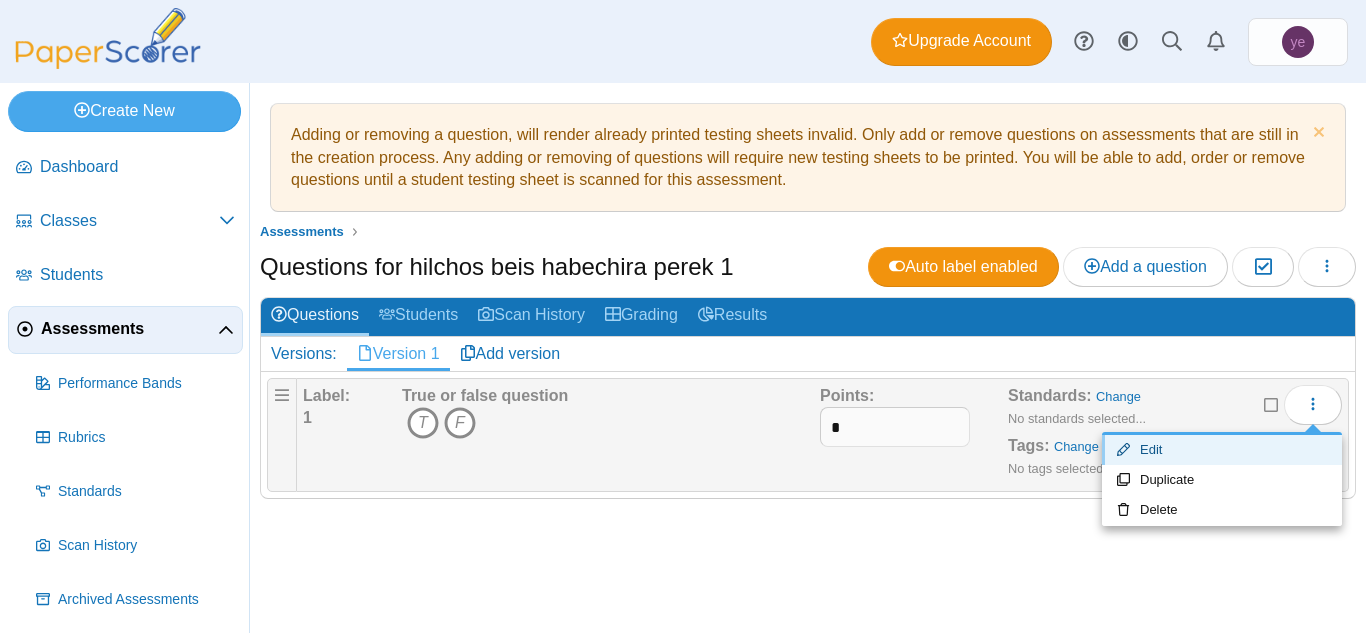 click on "Edit" at bounding box center [1222, 450] 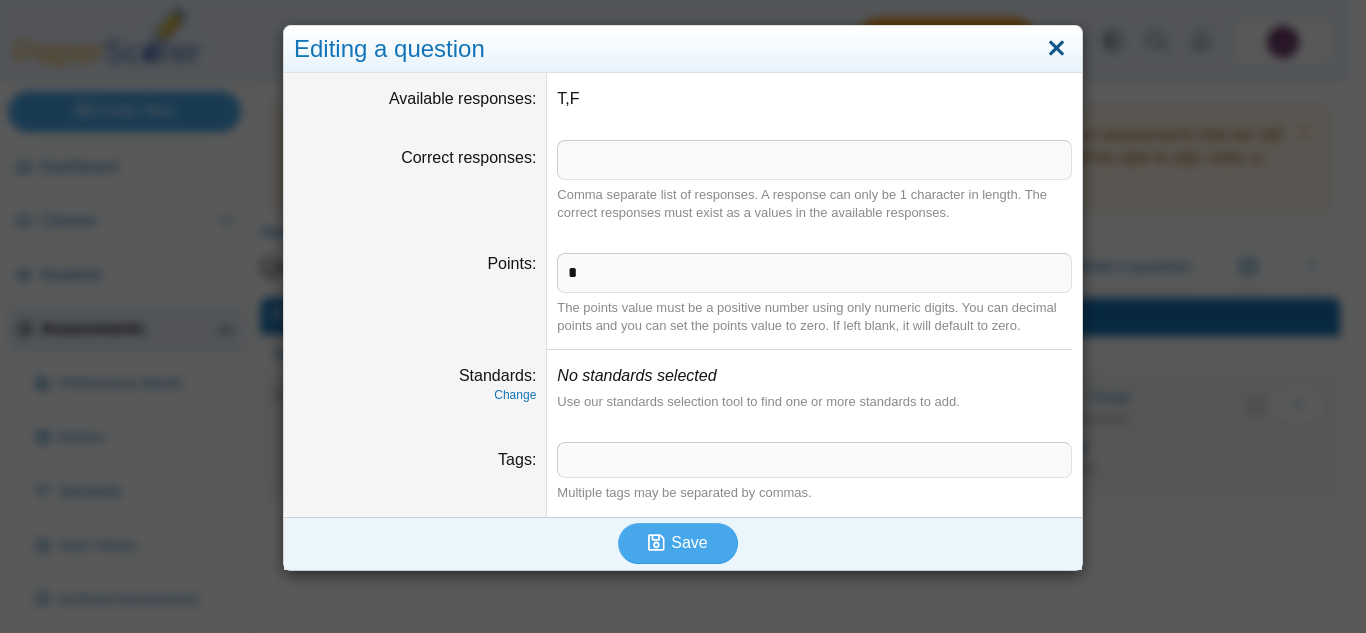 click at bounding box center [1056, 49] 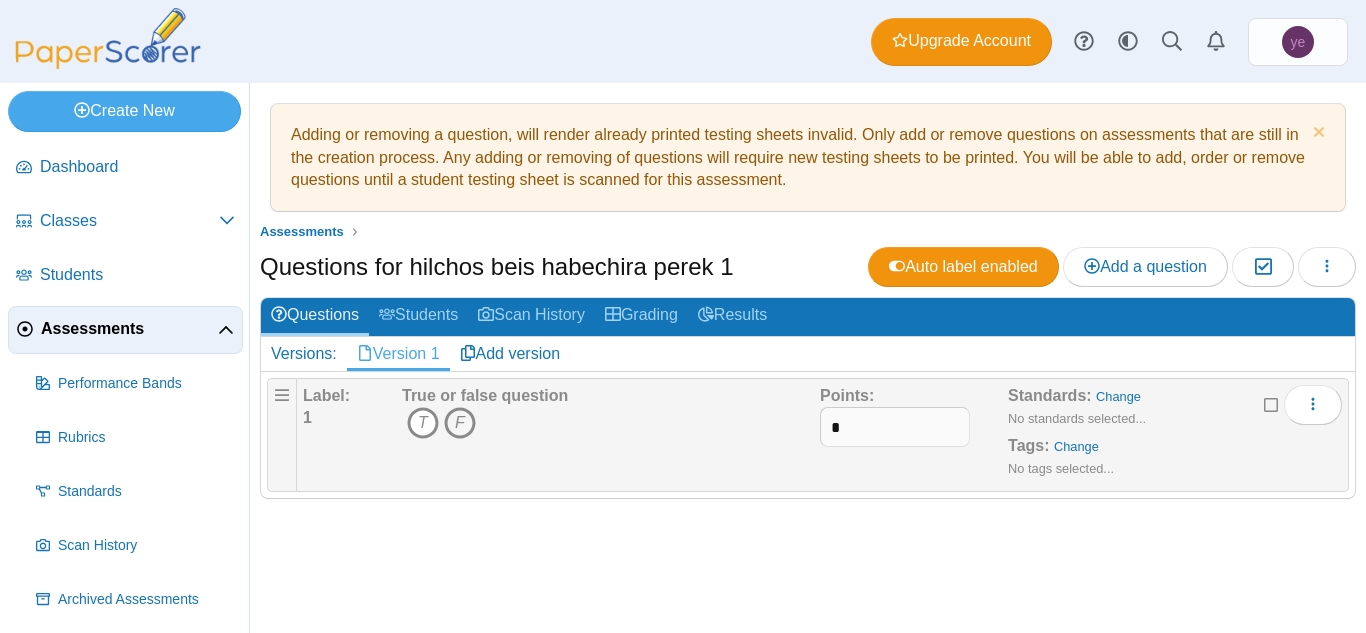click on "F" at bounding box center [460, 423] 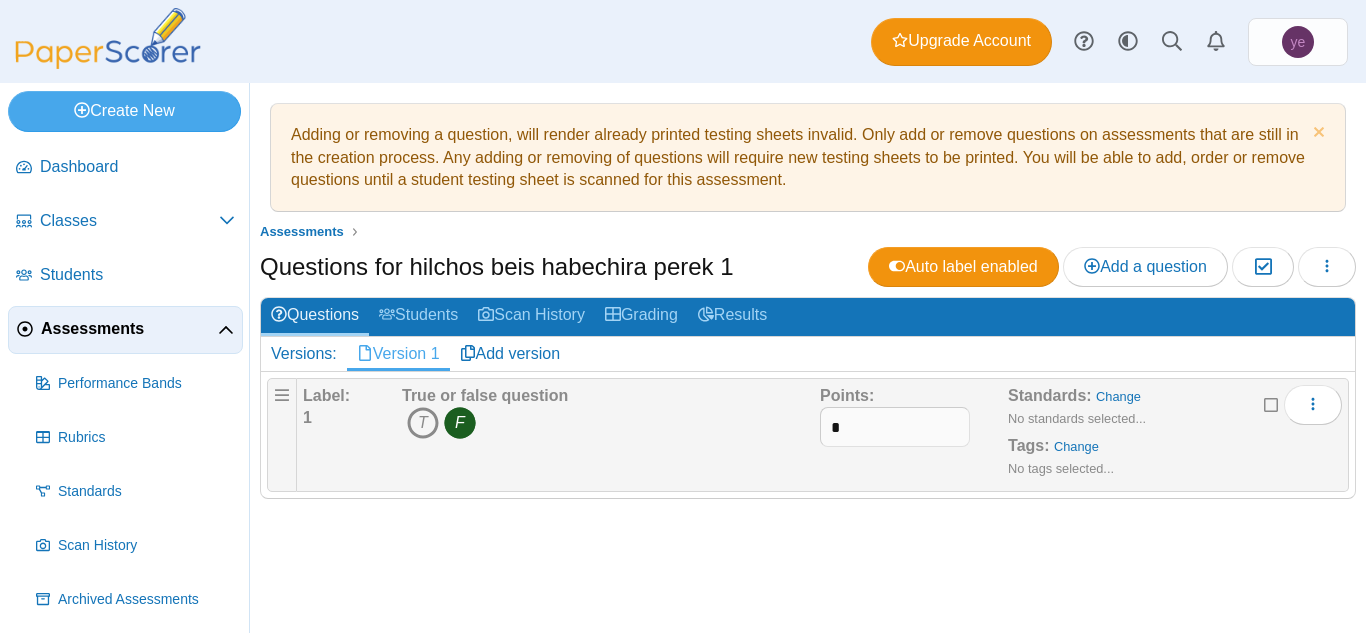 click on "T" at bounding box center (423, 423) 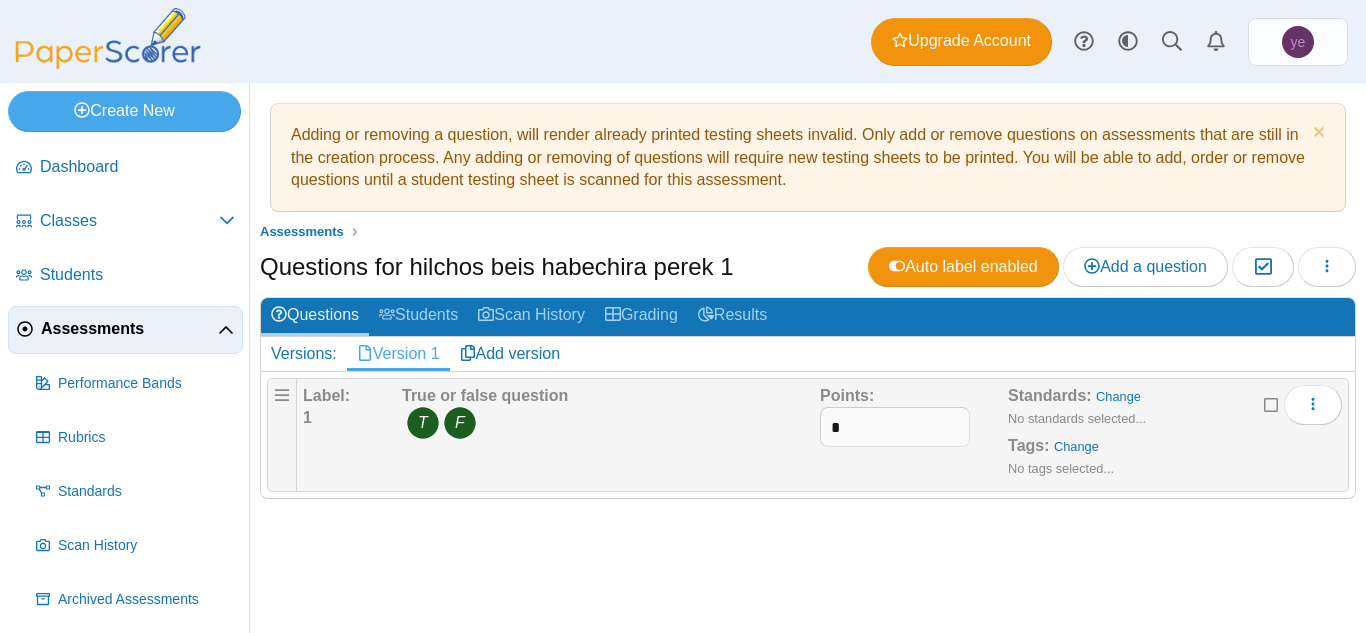 click on "F" at bounding box center (460, 423) 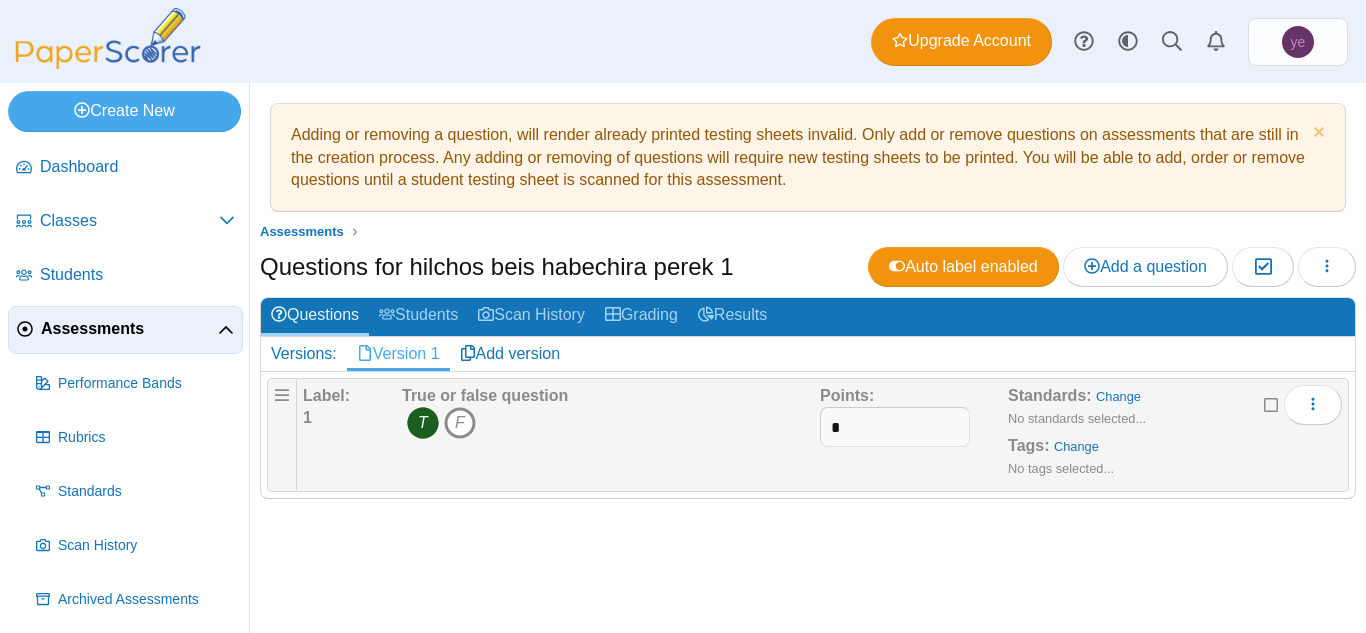 click on "T" at bounding box center [423, 423] 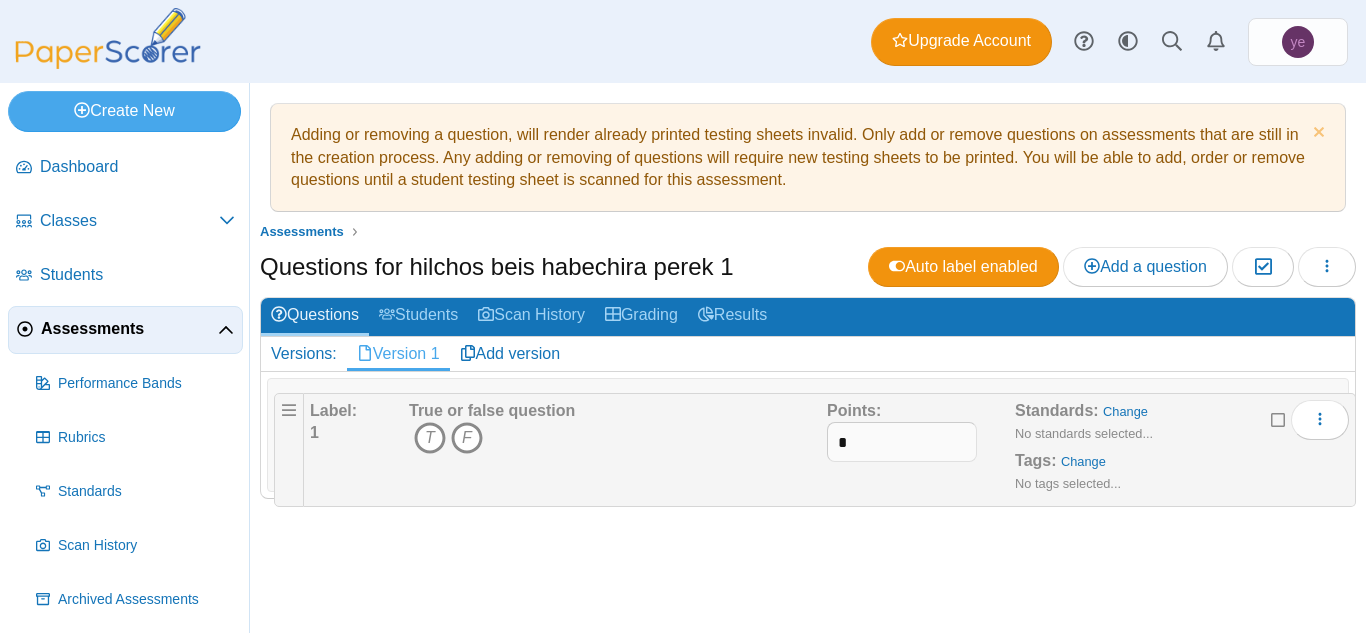 type 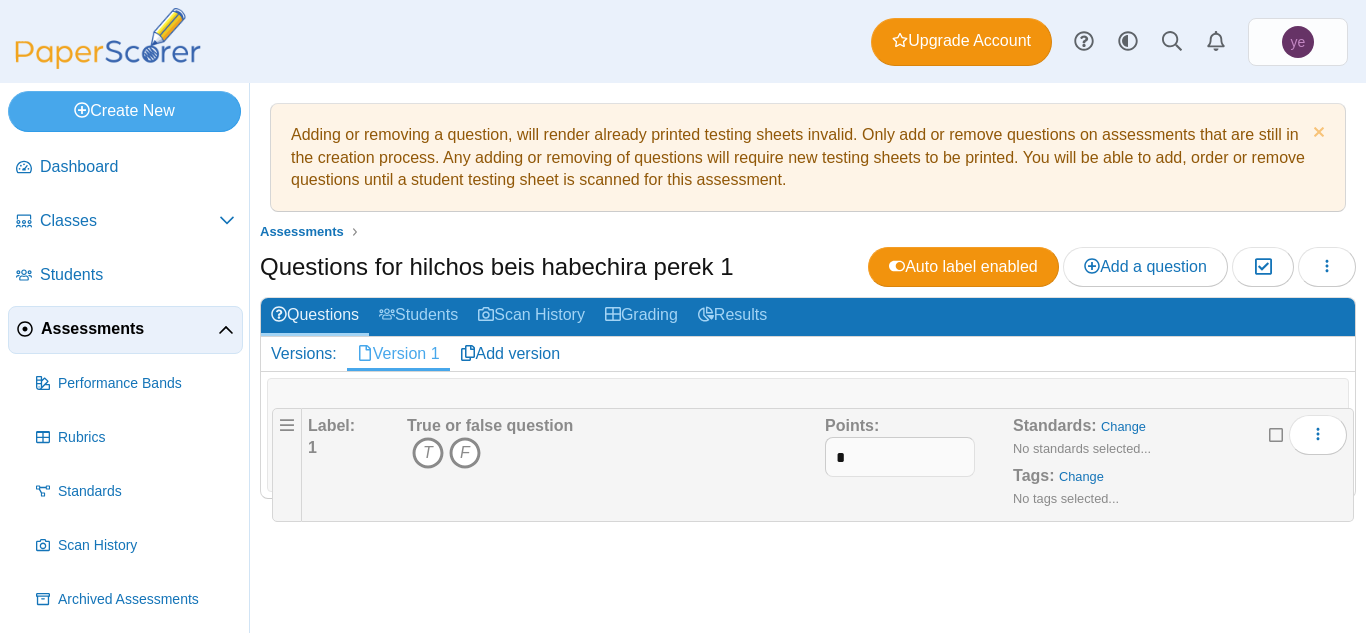 drag, startPoint x: 286, startPoint y: 396, endPoint x: 284, endPoint y: 411, distance: 15.132746 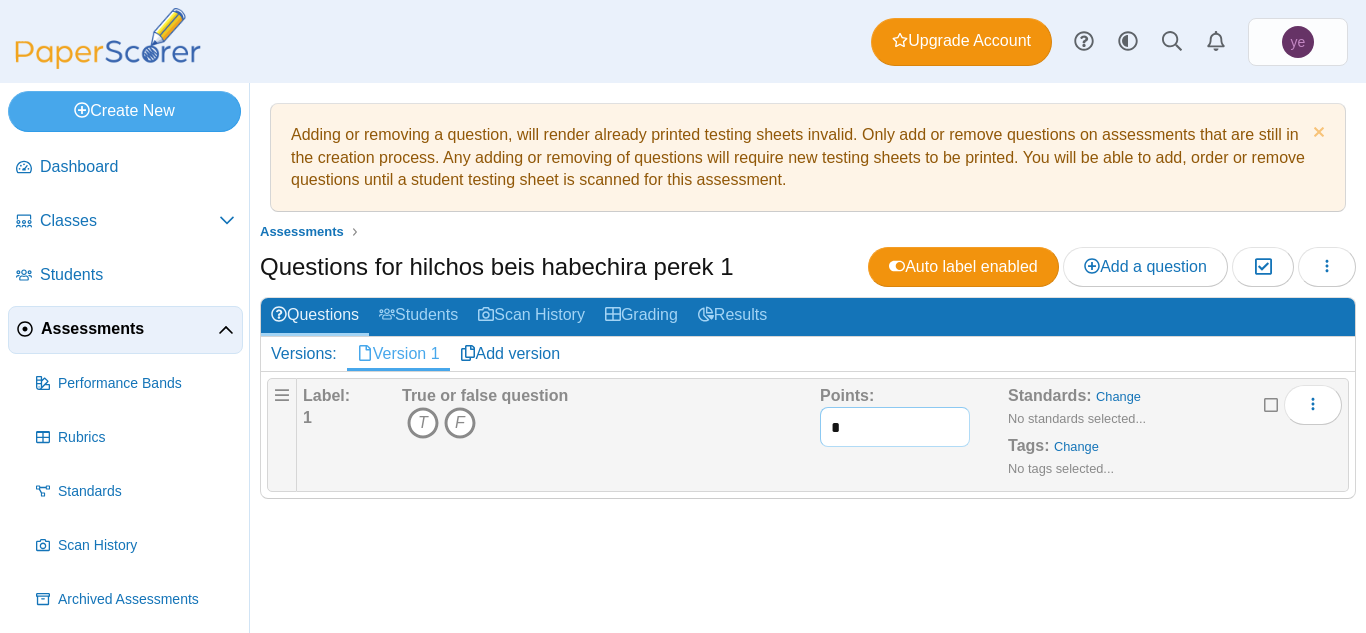click on "*" at bounding box center [895, 427] 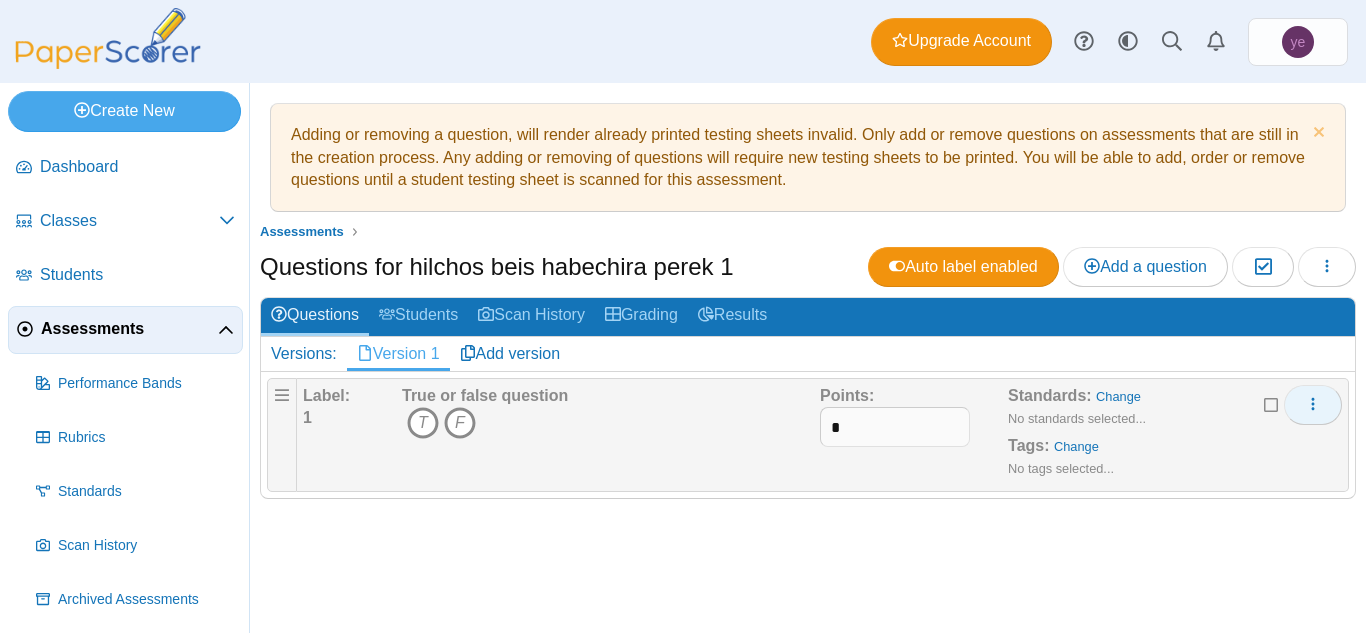 click 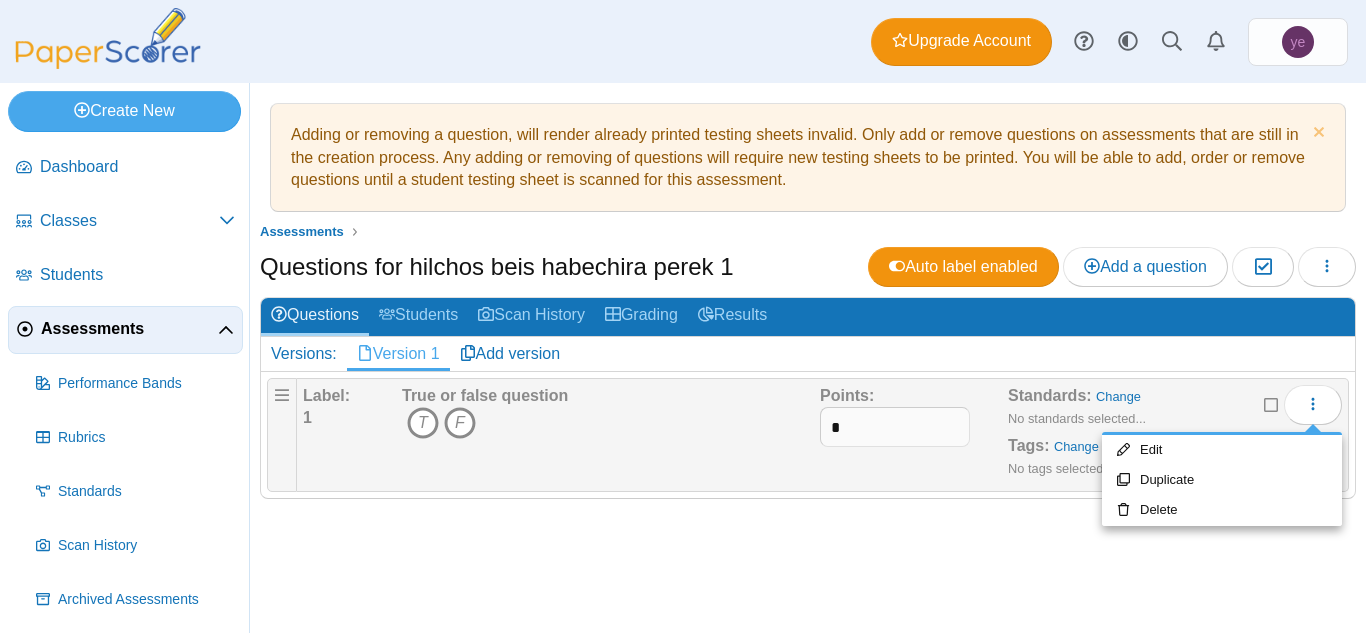 click at bounding box center (1272, 403) 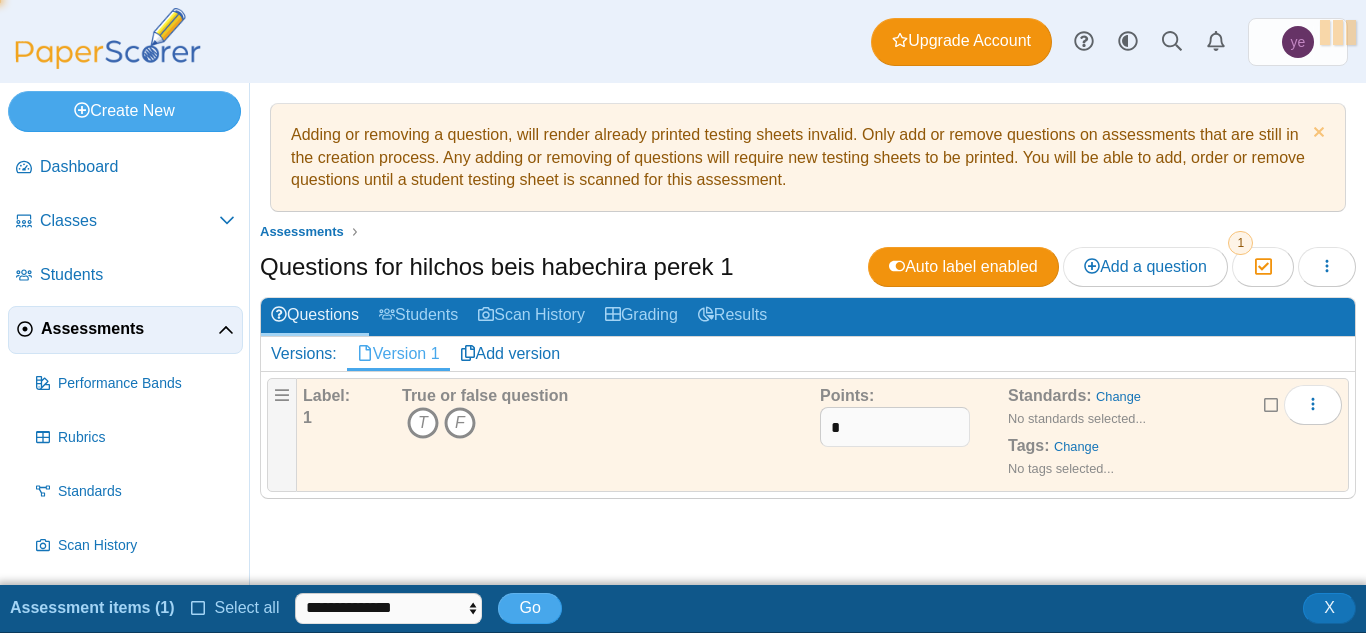 click at bounding box center [1272, 403] 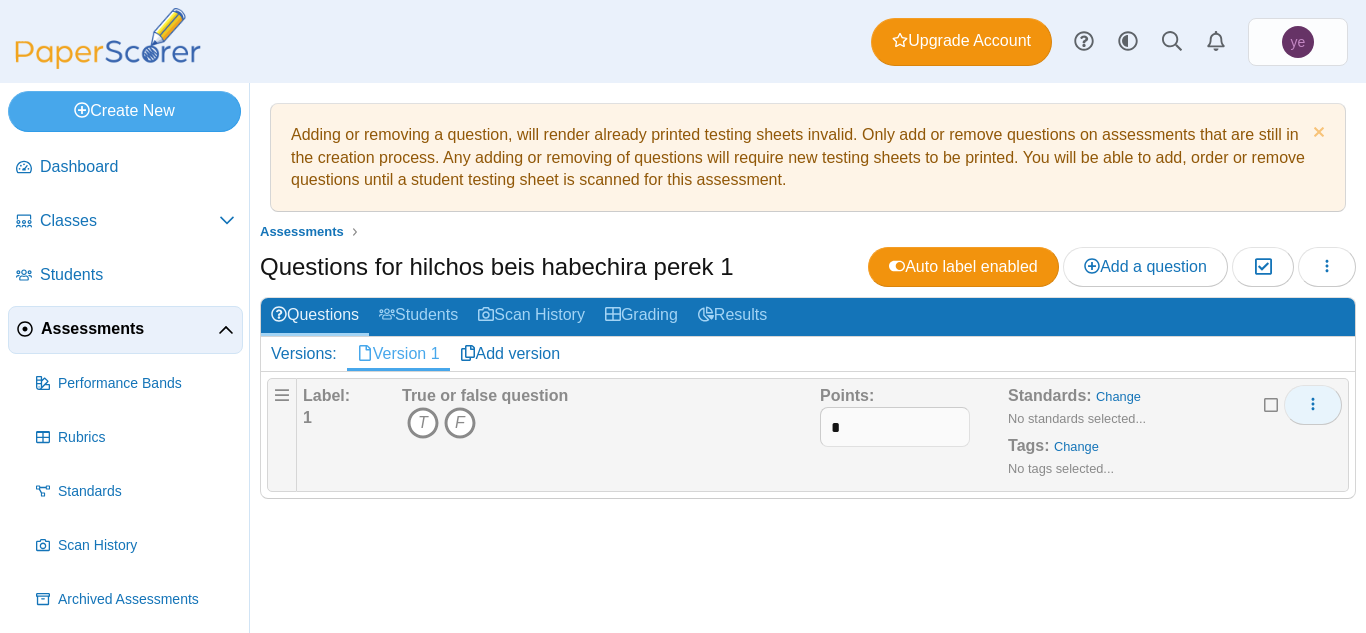 click at bounding box center [1313, 405] 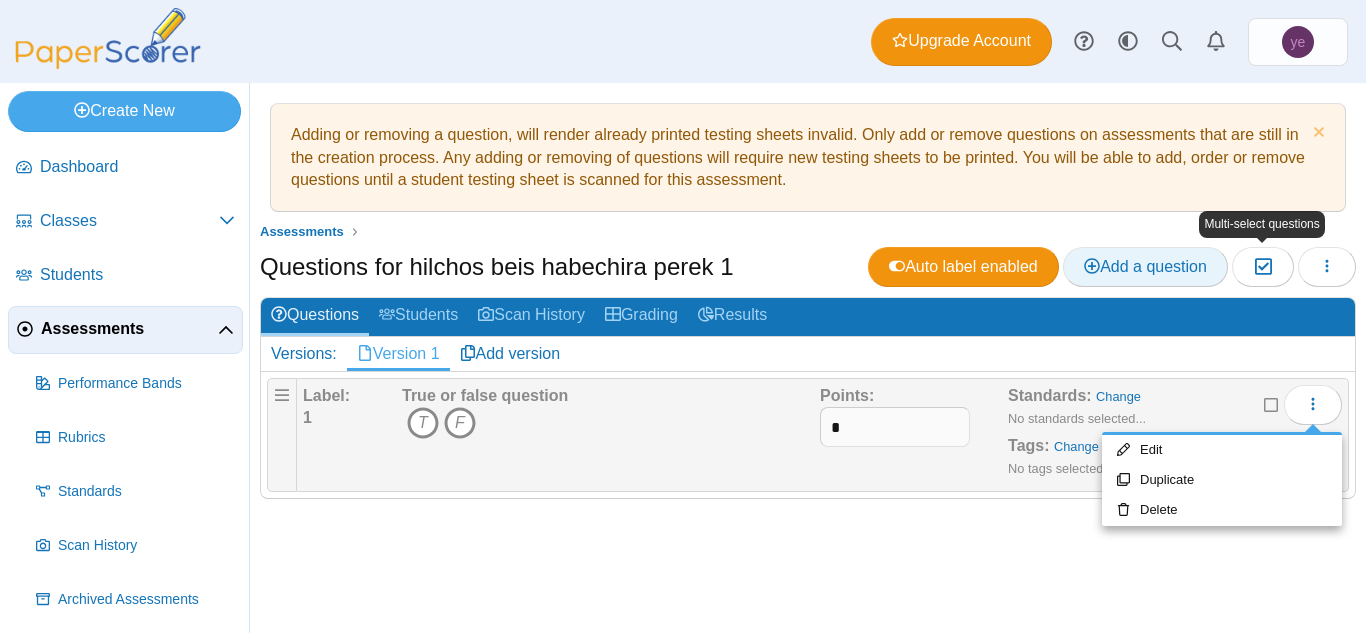click on "Add a question" at bounding box center (1145, 266) 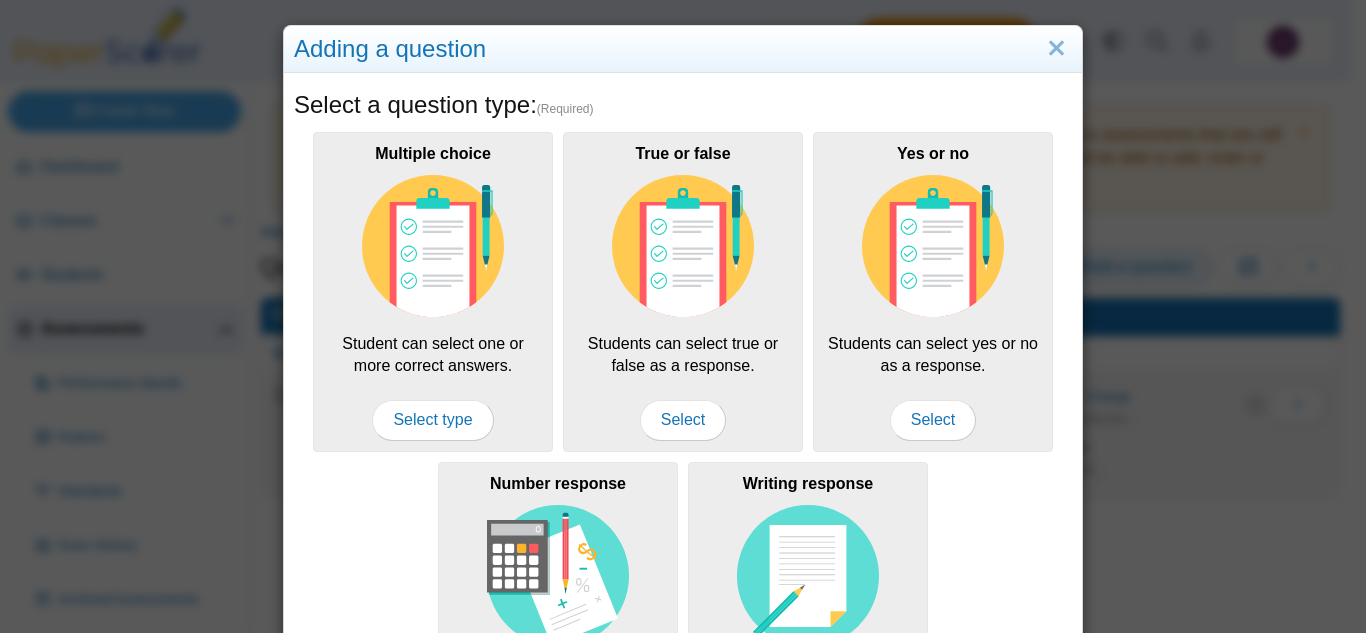 scroll, scrollTop: 0, scrollLeft: 0, axis: both 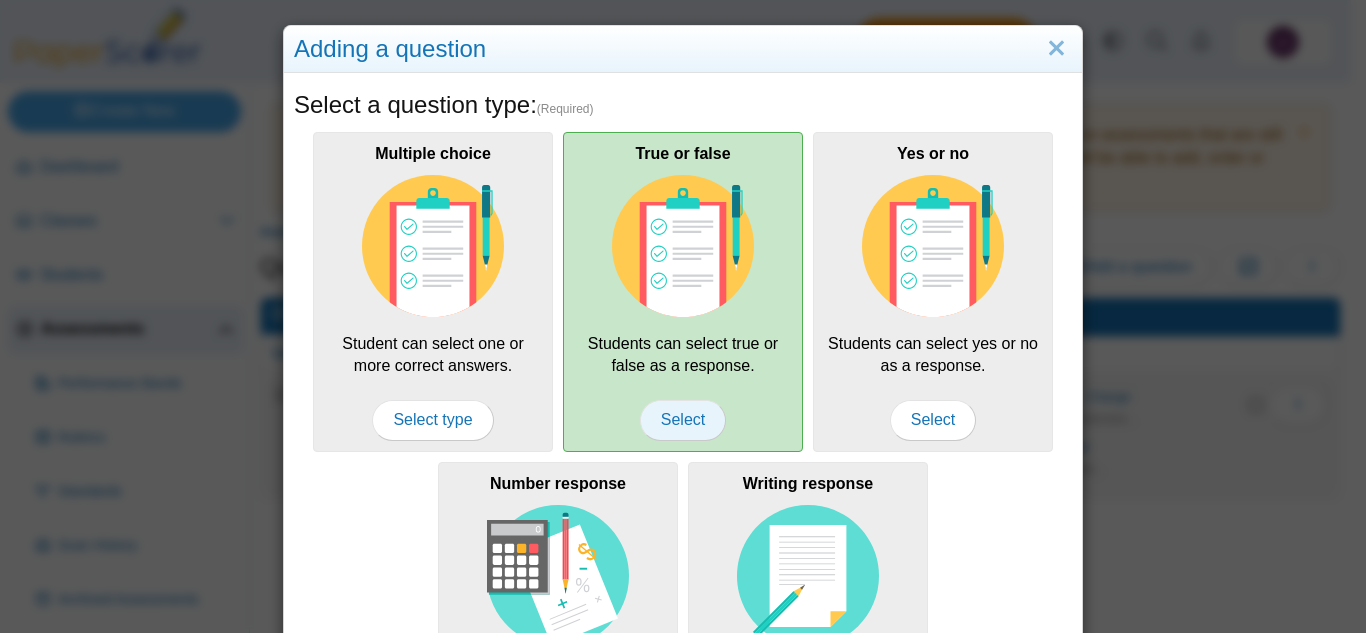click on "Select" at bounding box center [683, 420] 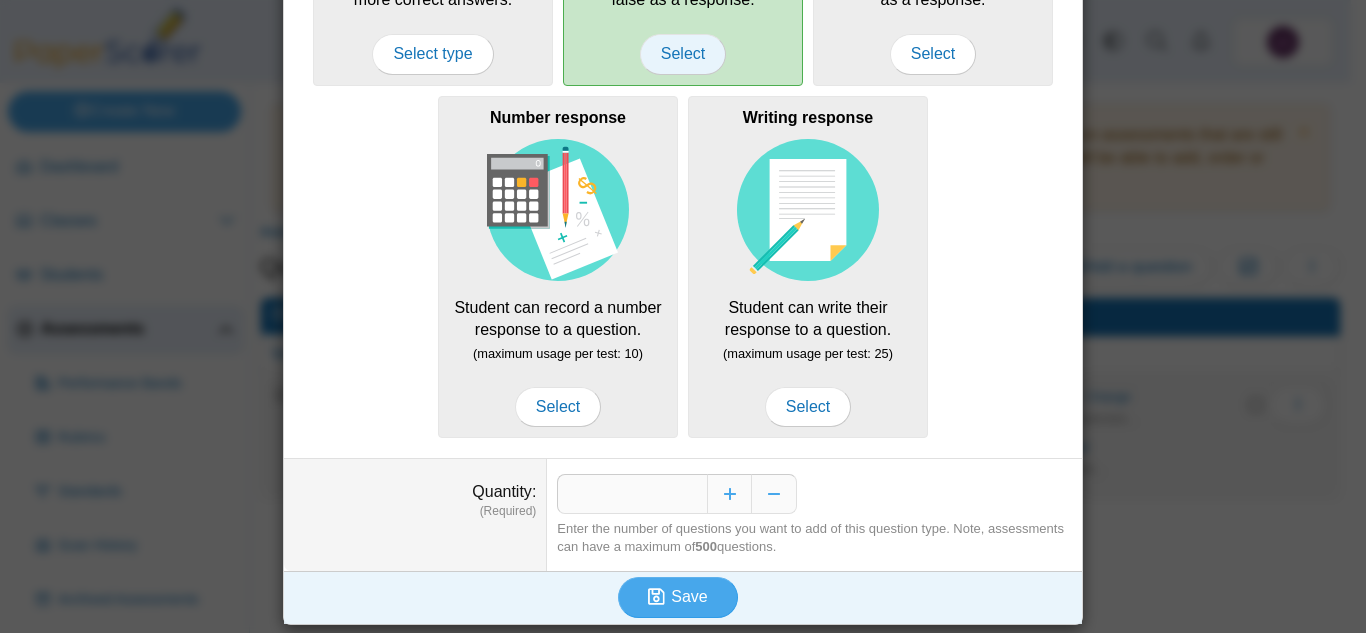 scroll, scrollTop: 365, scrollLeft: 0, axis: vertical 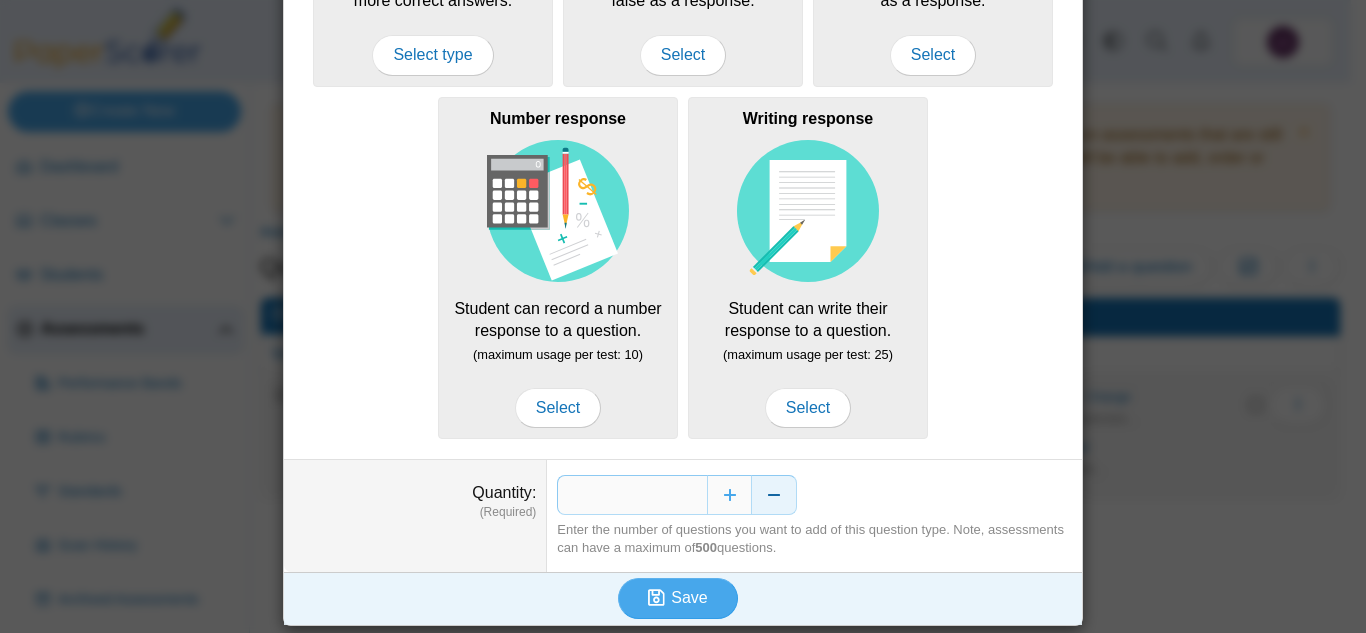 click at bounding box center (774, 495) 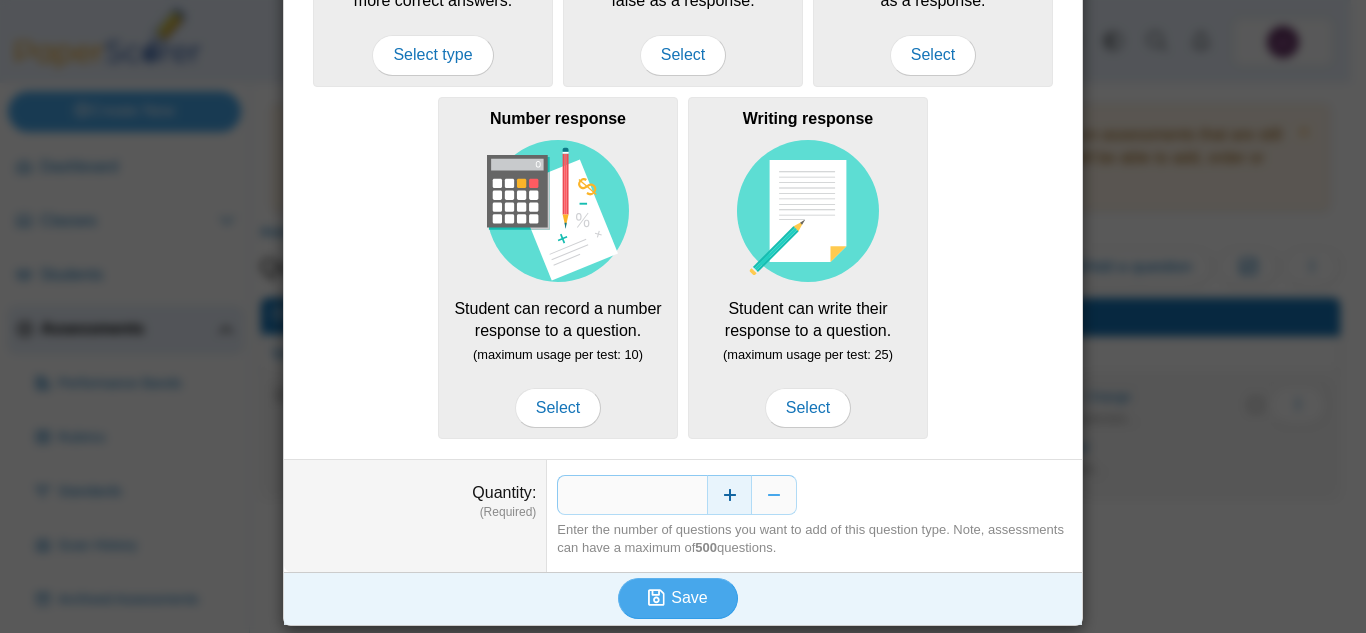 click at bounding box center [729, 495] 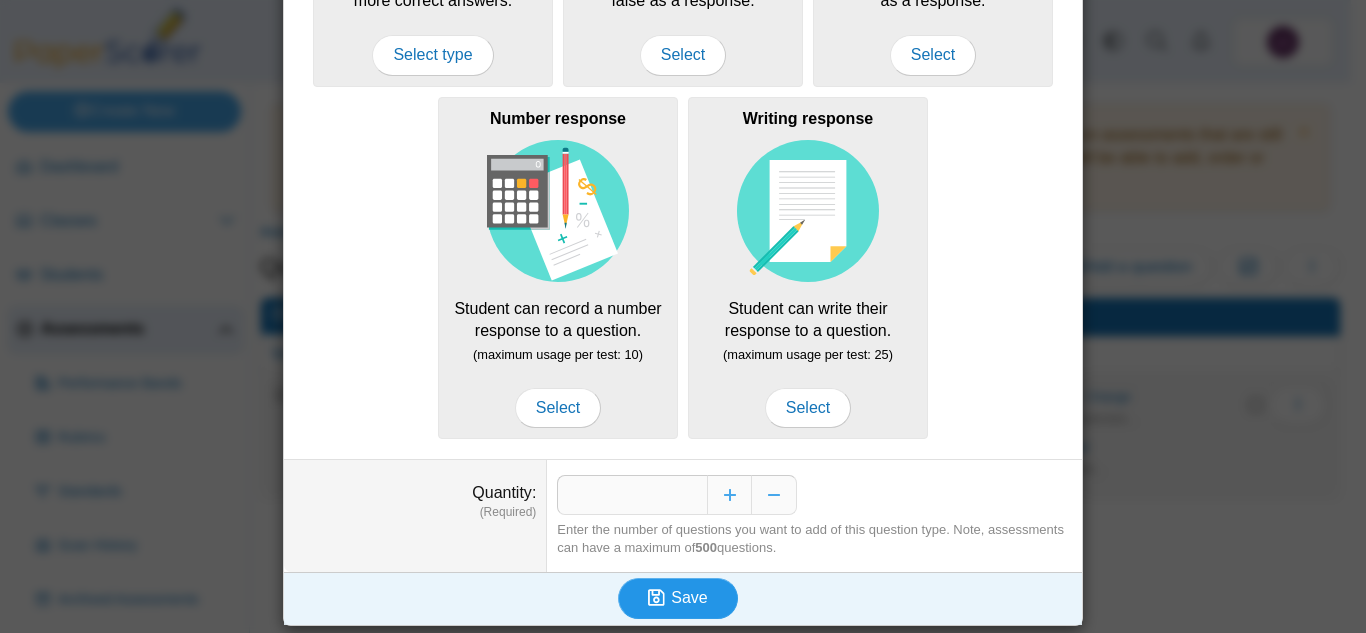 click on "Save" at bounding box center (689, 597) 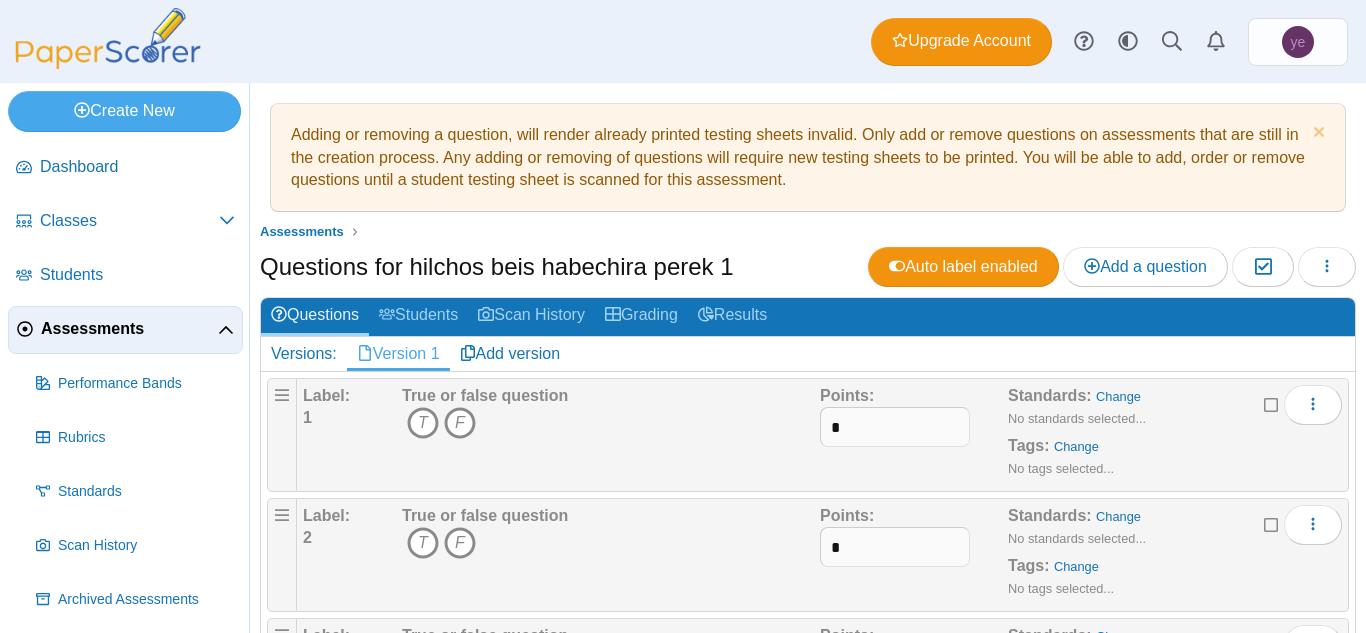 scroll, scrollTop: 0, scrollLeft: 0, axis: both 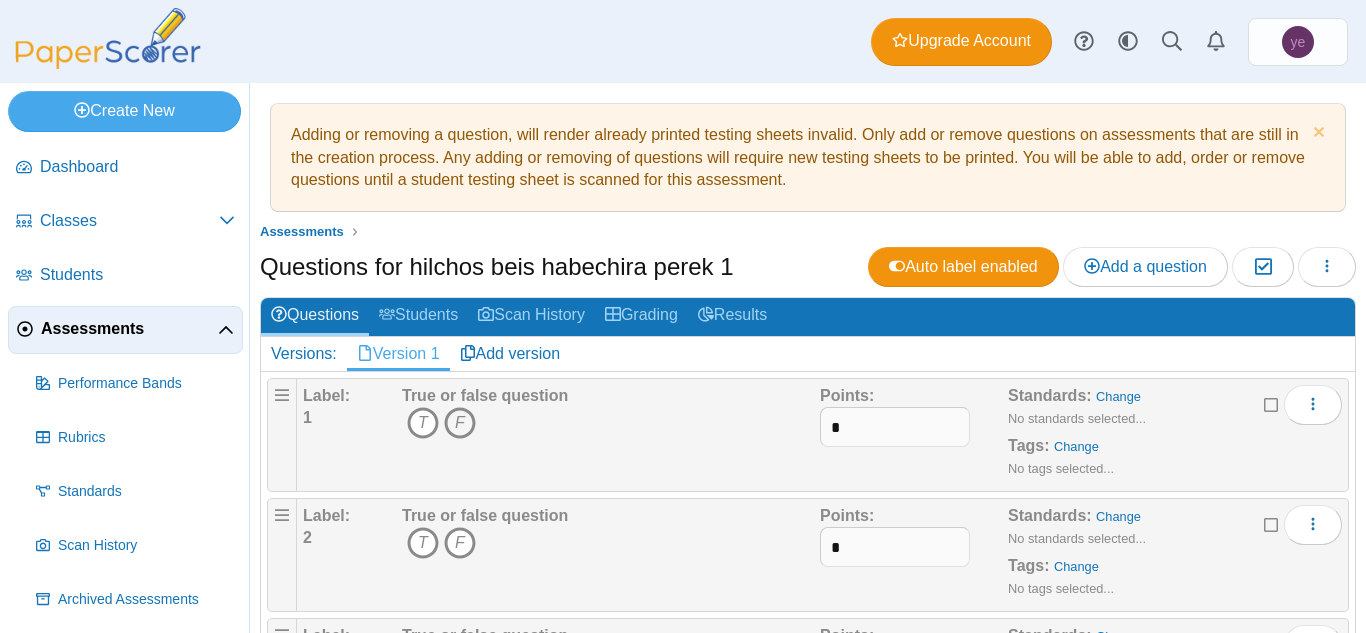 click on "F" at bounding box center [460, 423] 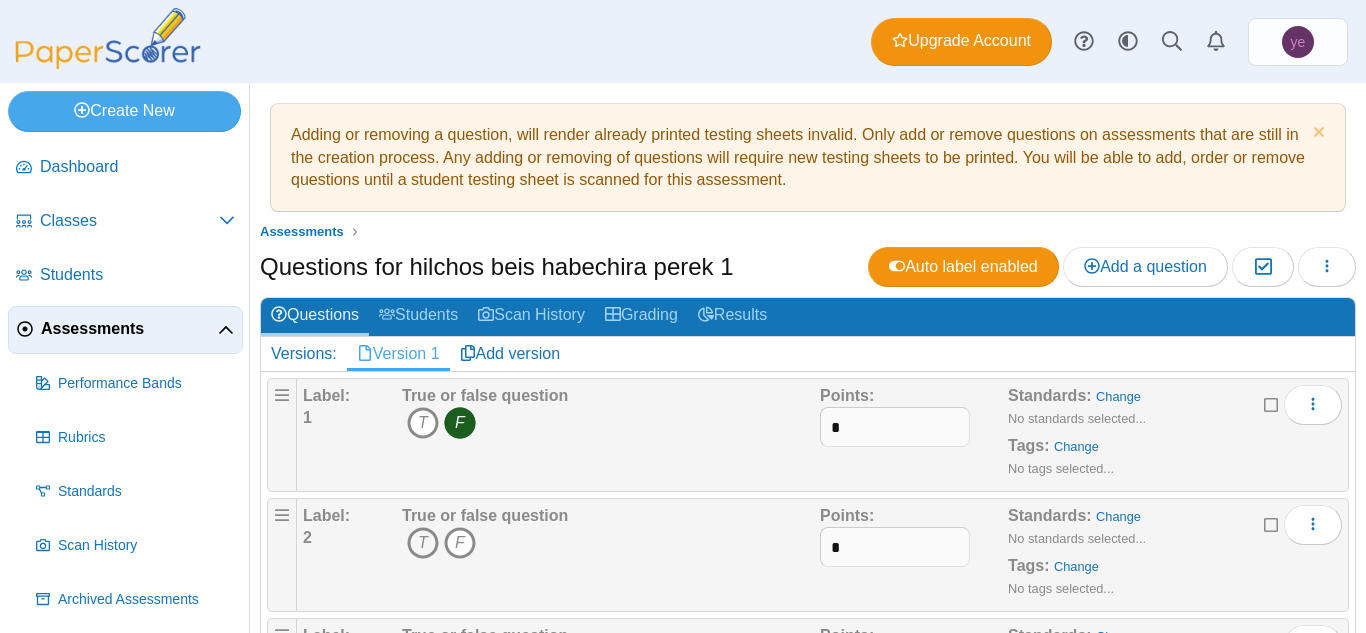 click on "T" at bounding box center (423, 543) 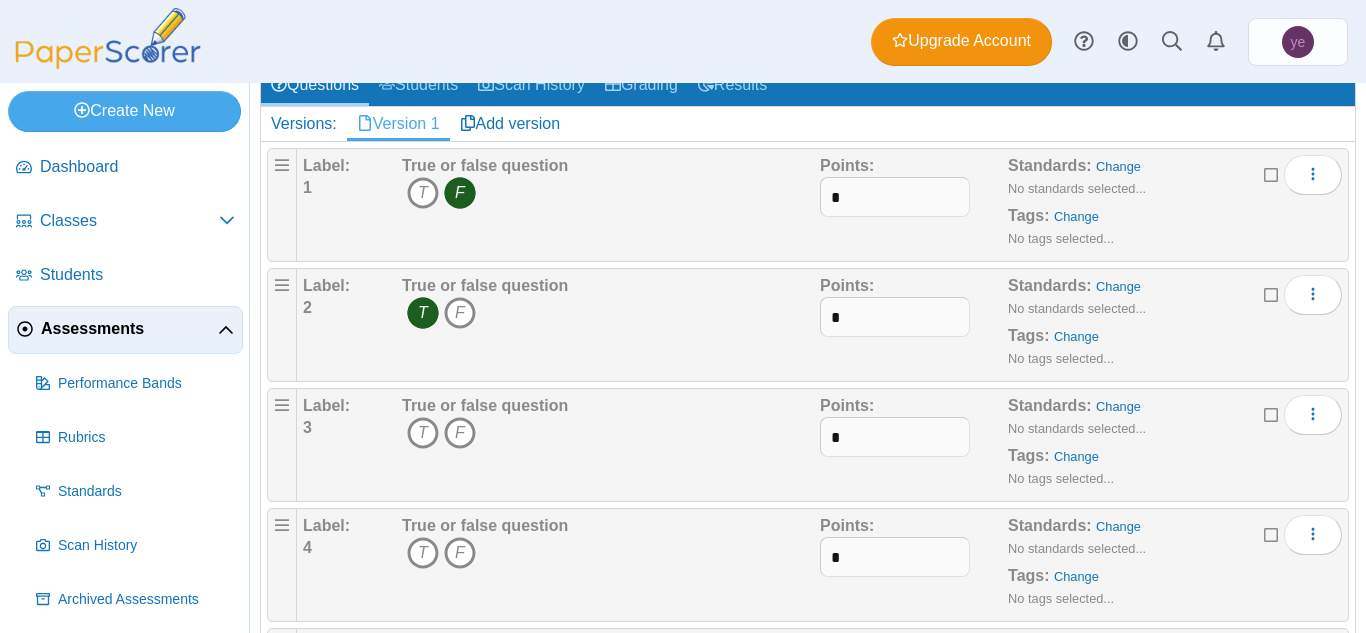 scroll, scrollTop: 243, scrollLeft: 0, axis: vertical 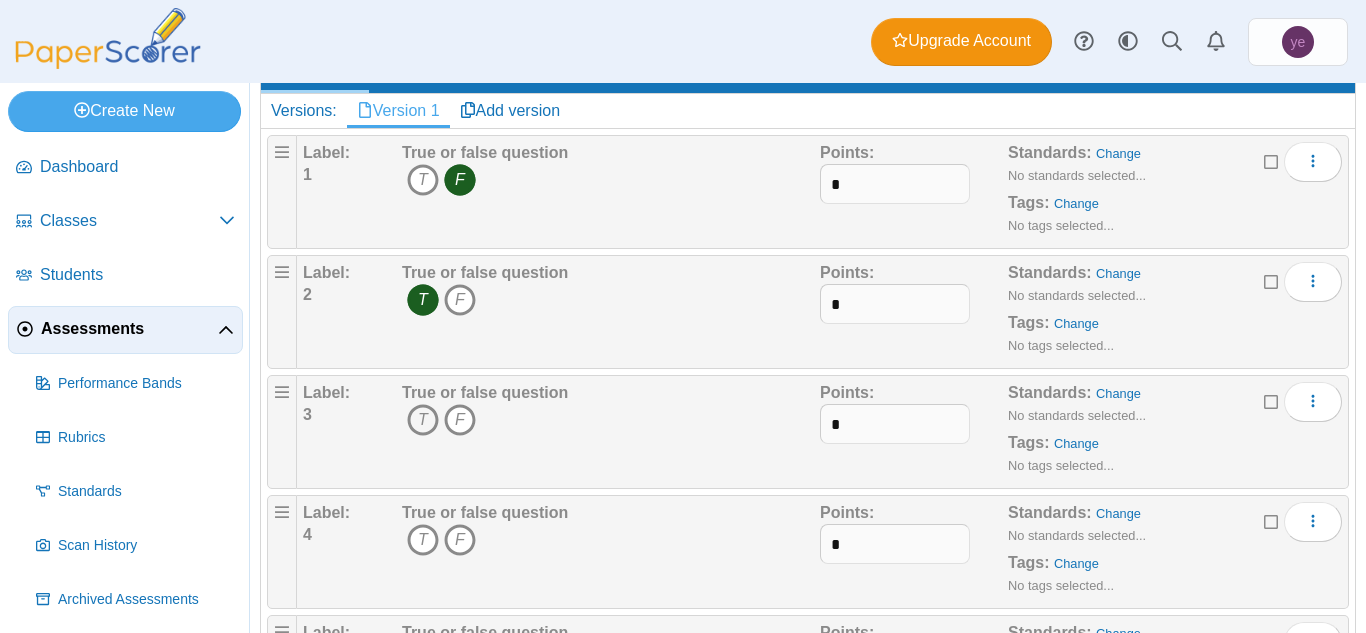 click on "T" at bounding box center [423, 420] 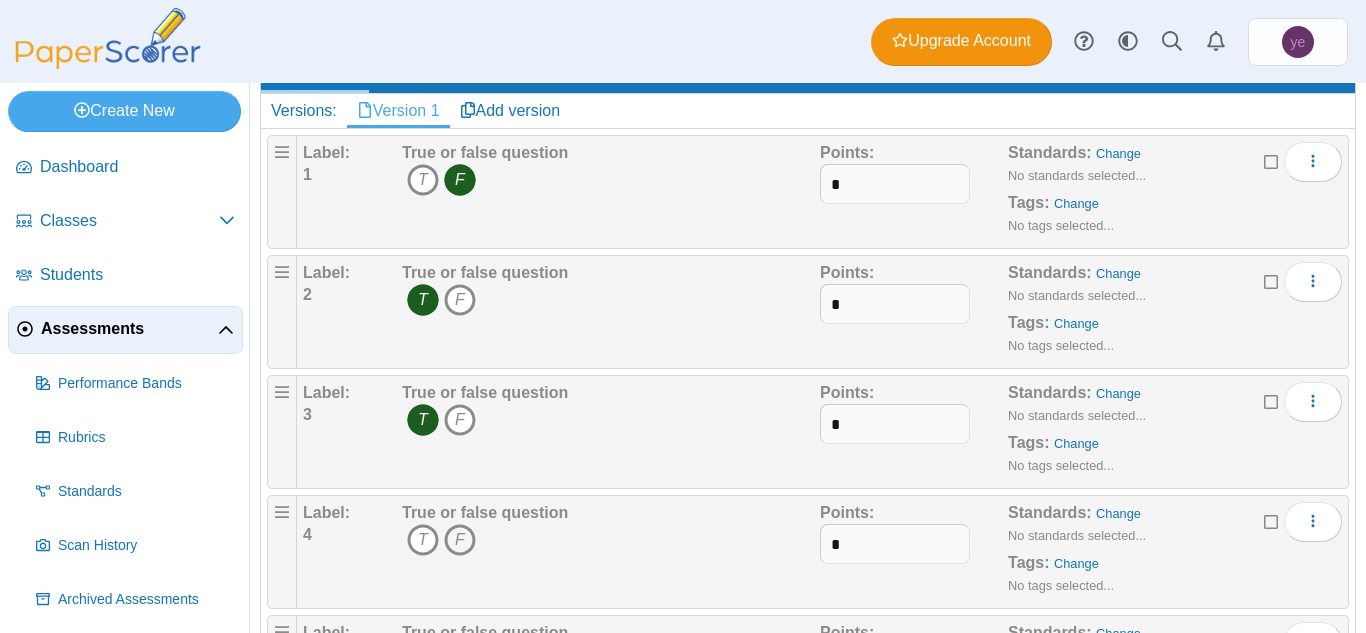 click on "F" at bounding box center (460, 540) 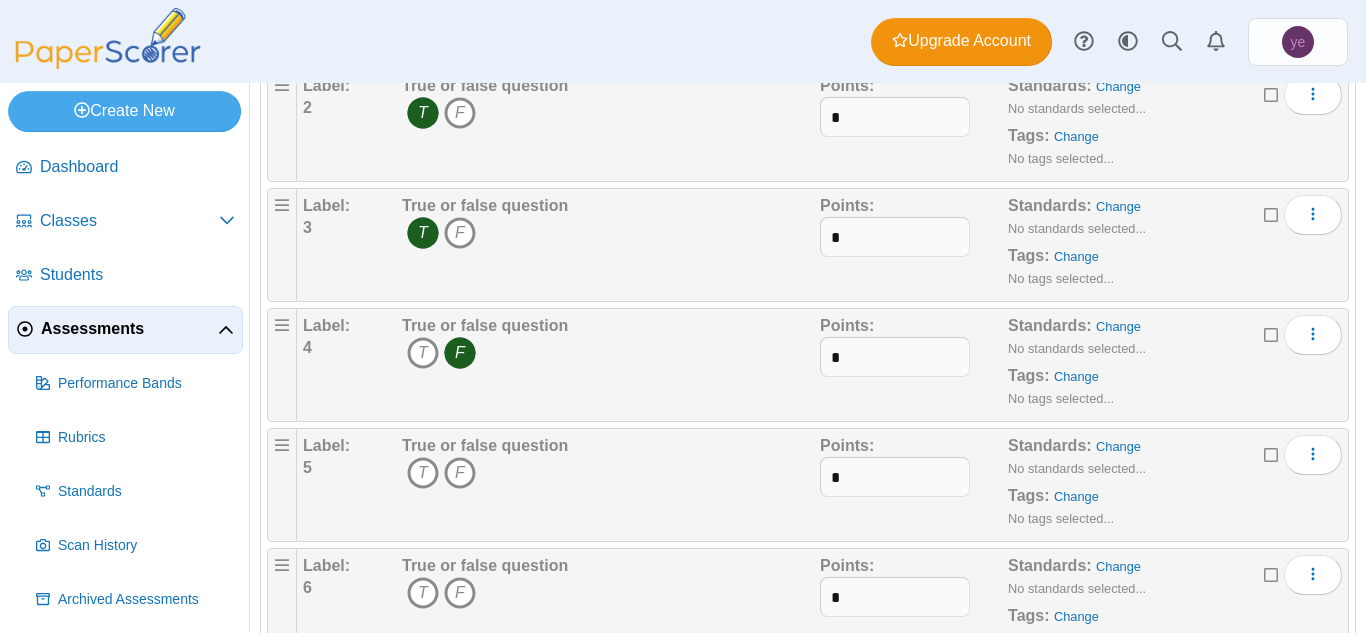 scroll, scrollTop: 434, scrollLeft: 0, axis: vertical 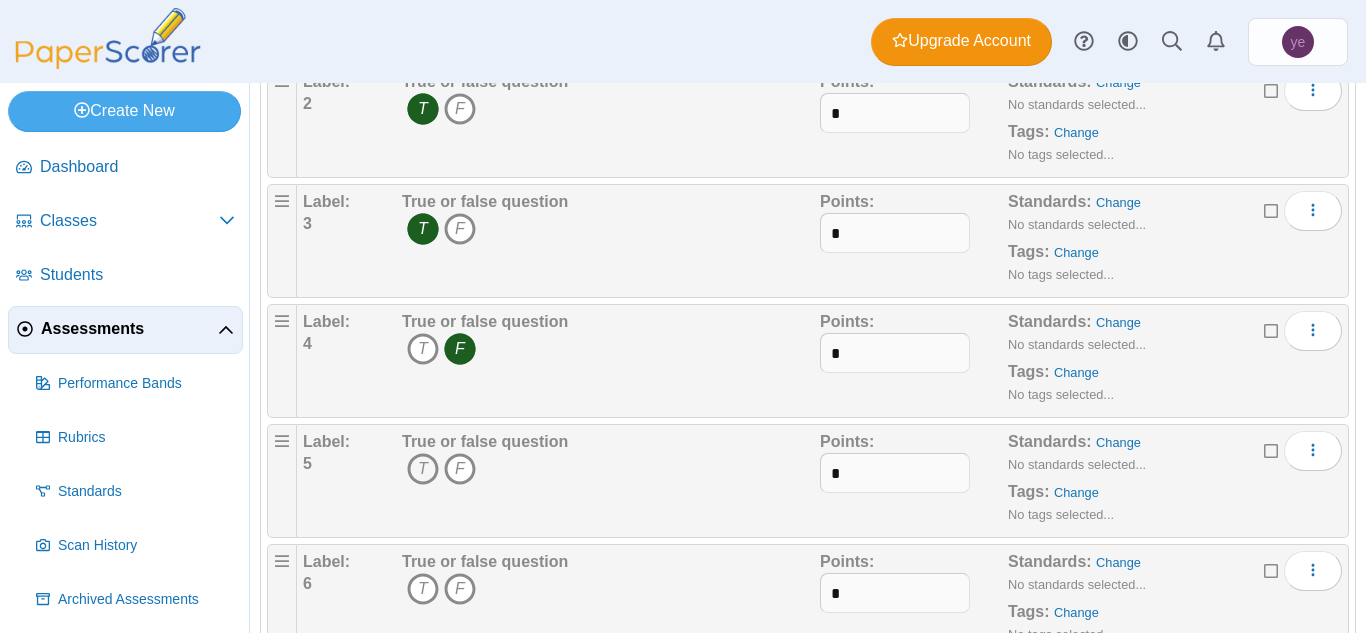 click on "T" at bounding box center [423, 469] 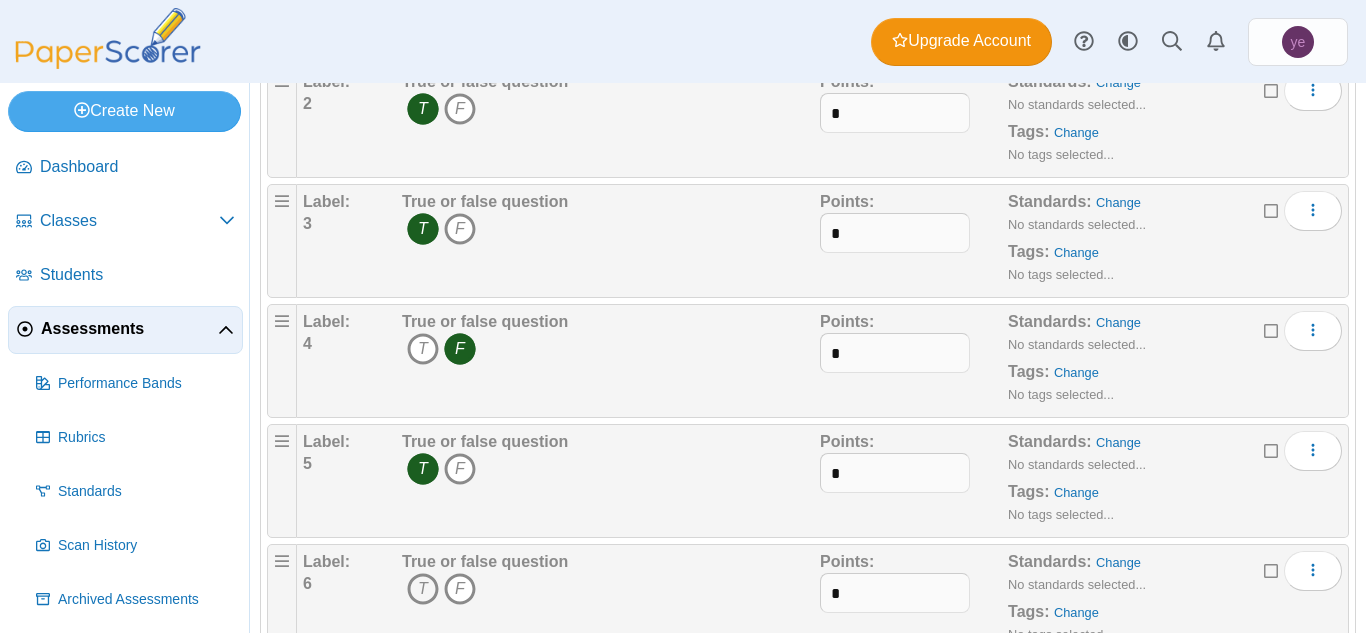 click on "T" at bounding box center (423, 589) 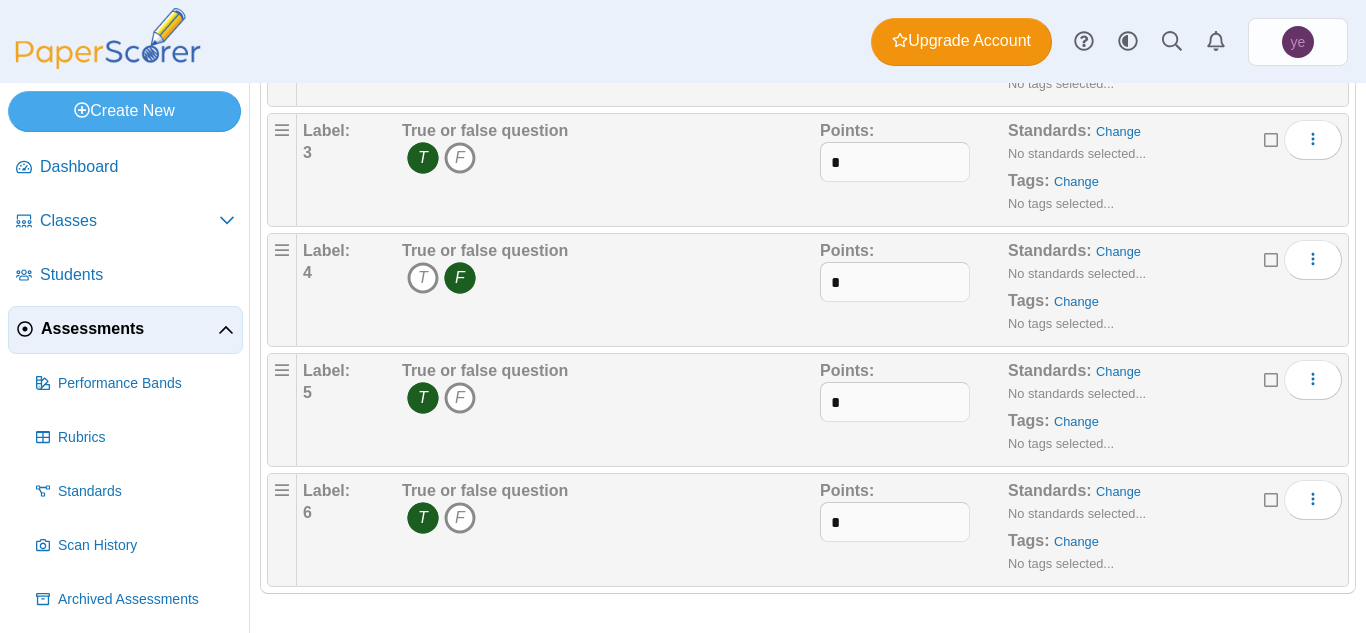 scroll, scrollTop: 0, scrollLeft: 0, axis: both 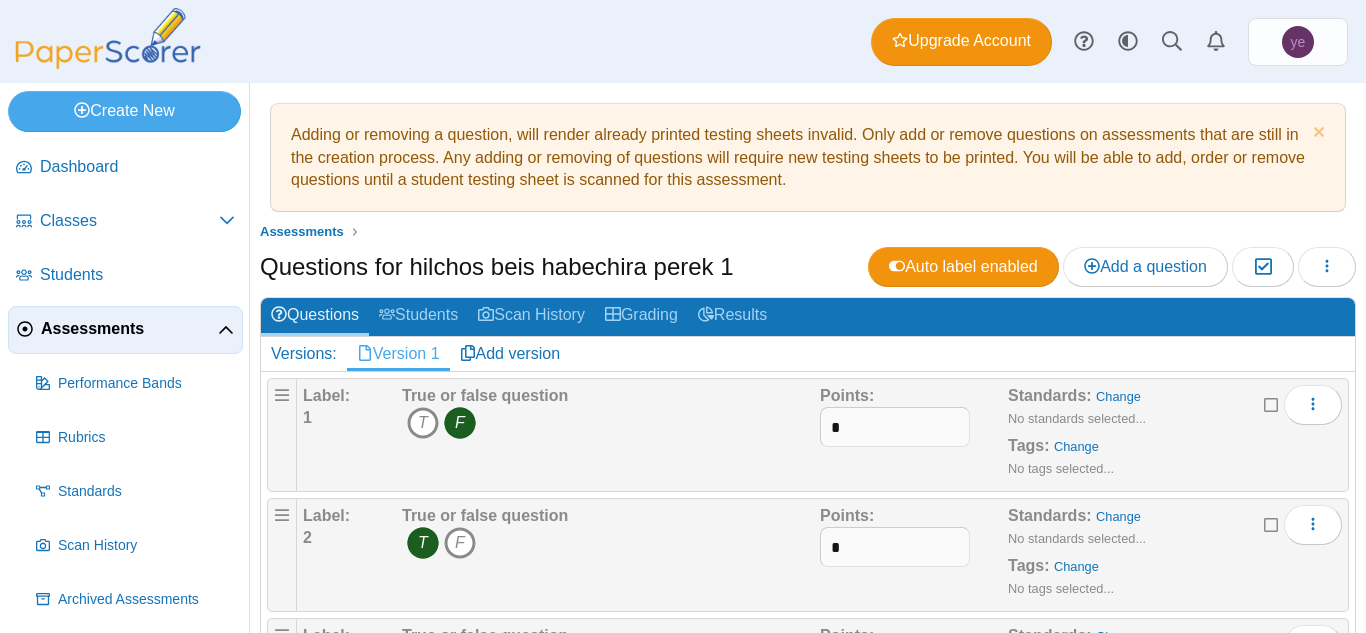 click on "Adding or removing a question, will render already printed testing sheets invalid. Only add or remove questions on assessments that are still in the creation process. Any adding or removing of questions will require new testing sheets to be printed. You will be able to add, order or remove questions until a student testing sheet is scanned for this assessment.
Assessments
Auto label enabled" at bounding box center [808, 616] 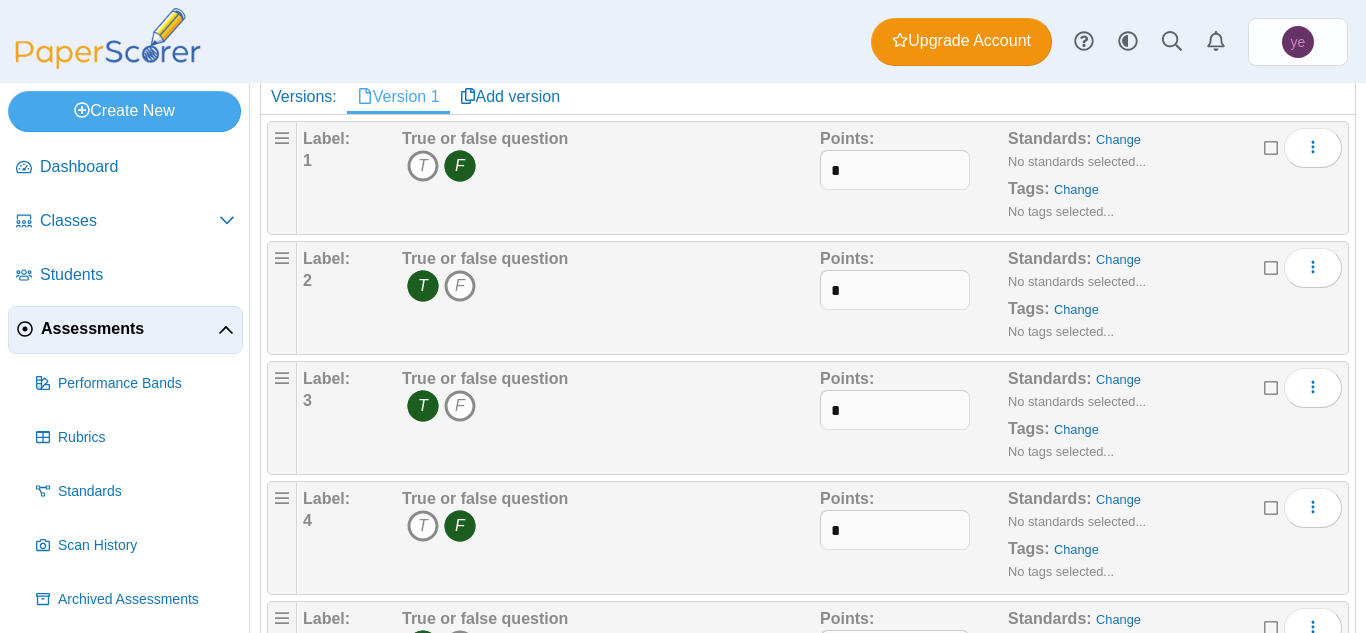 scroll, scrollTop: 0, scrollLeft: 0, axis: both 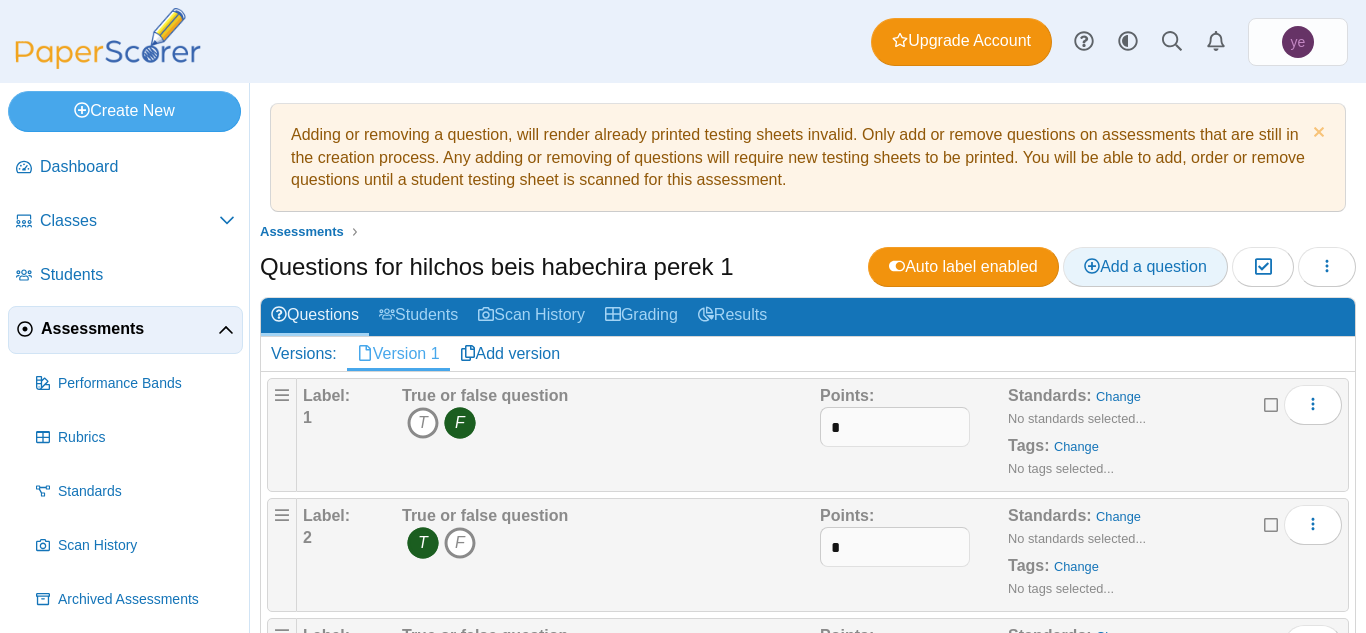 click on "Add a question" at bounding box center [1145, 266] 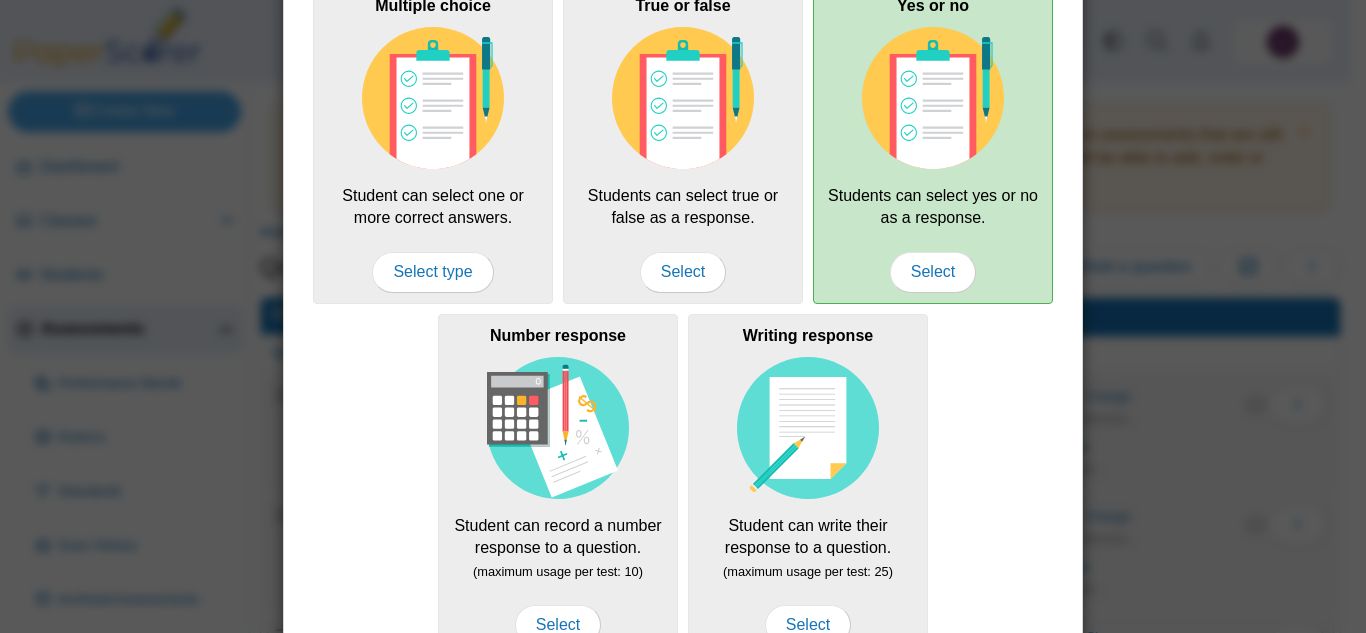 scroll, scrollTop: 0, scrollLeft: 0, axis: both 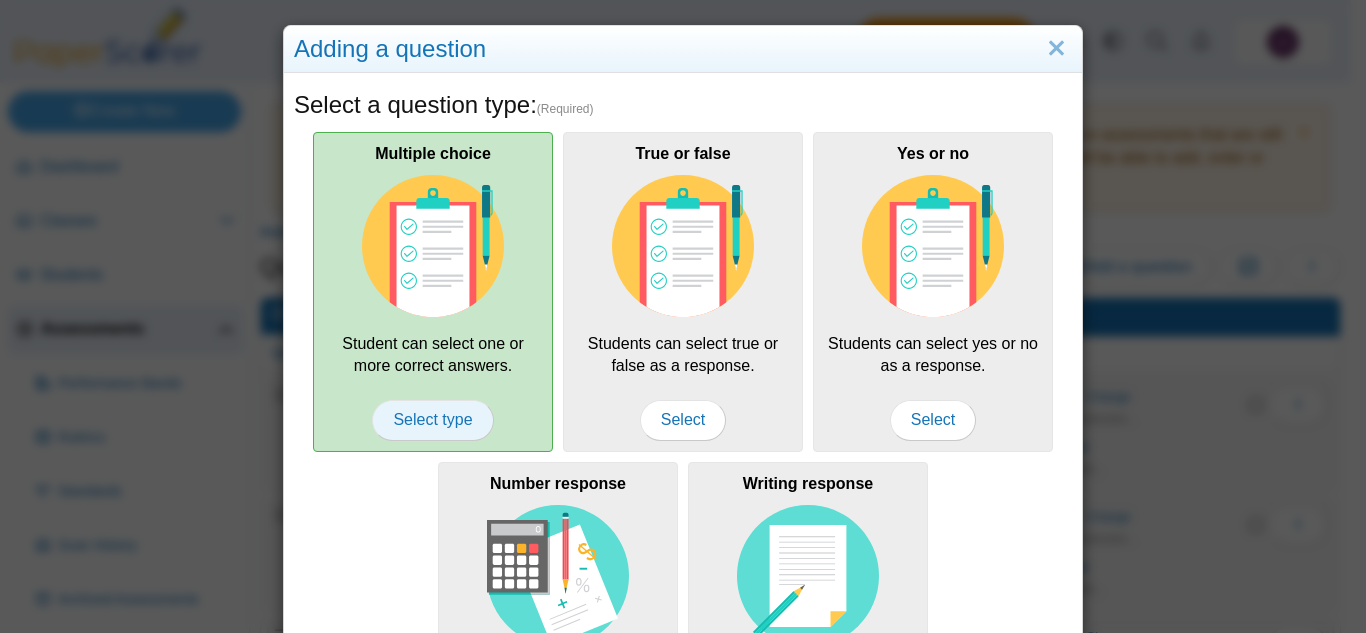 click on "Select type" at bounding box center (432, 420) 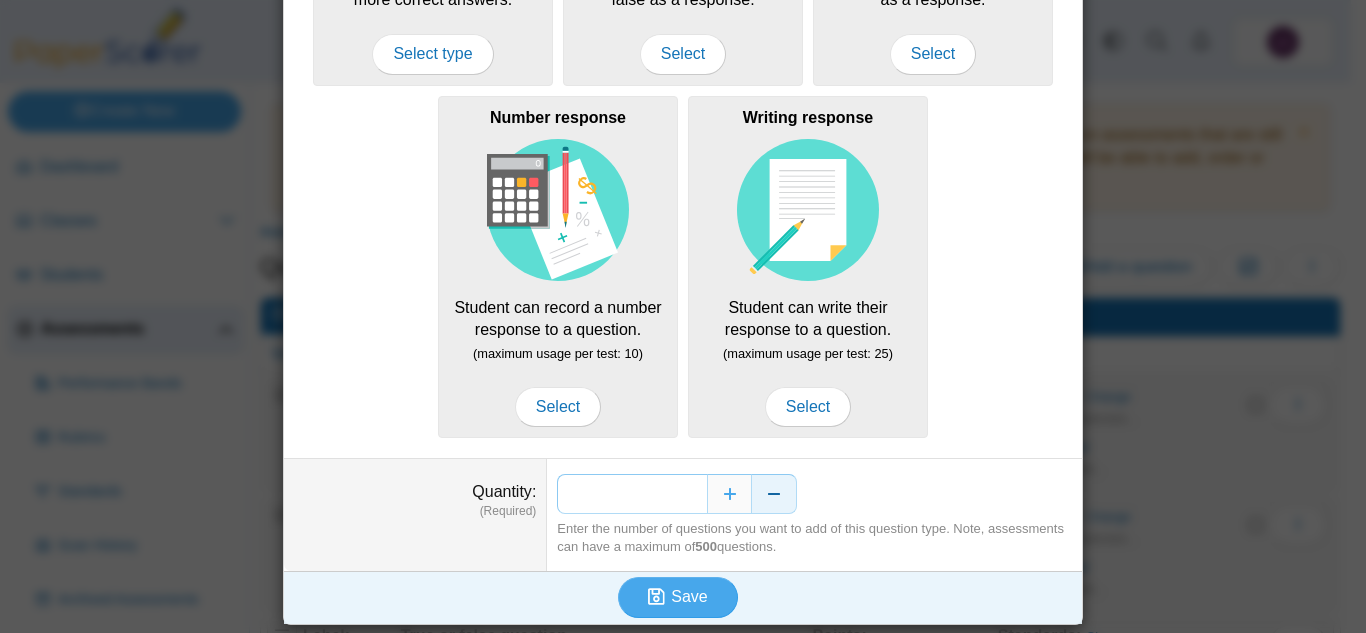 drag, startPoint x: 650, startPoint y: 498, endPoint x: 753, endPoint y: 503, distance: 103.121284 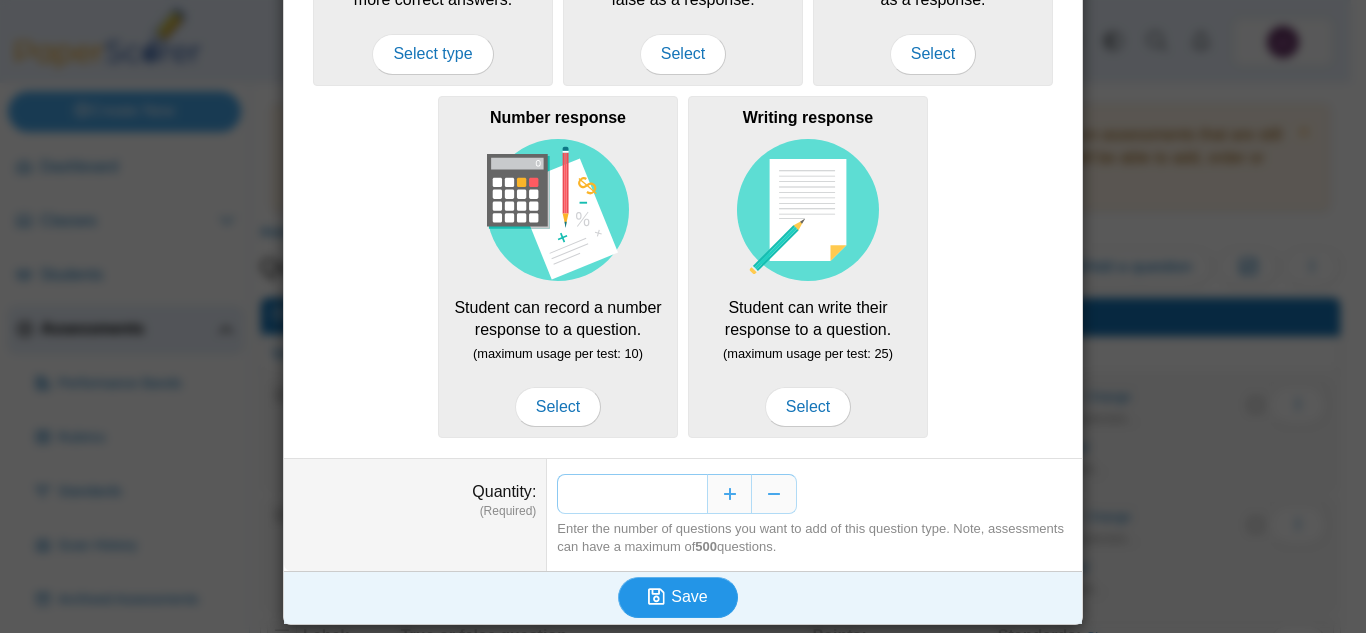 type on "*" 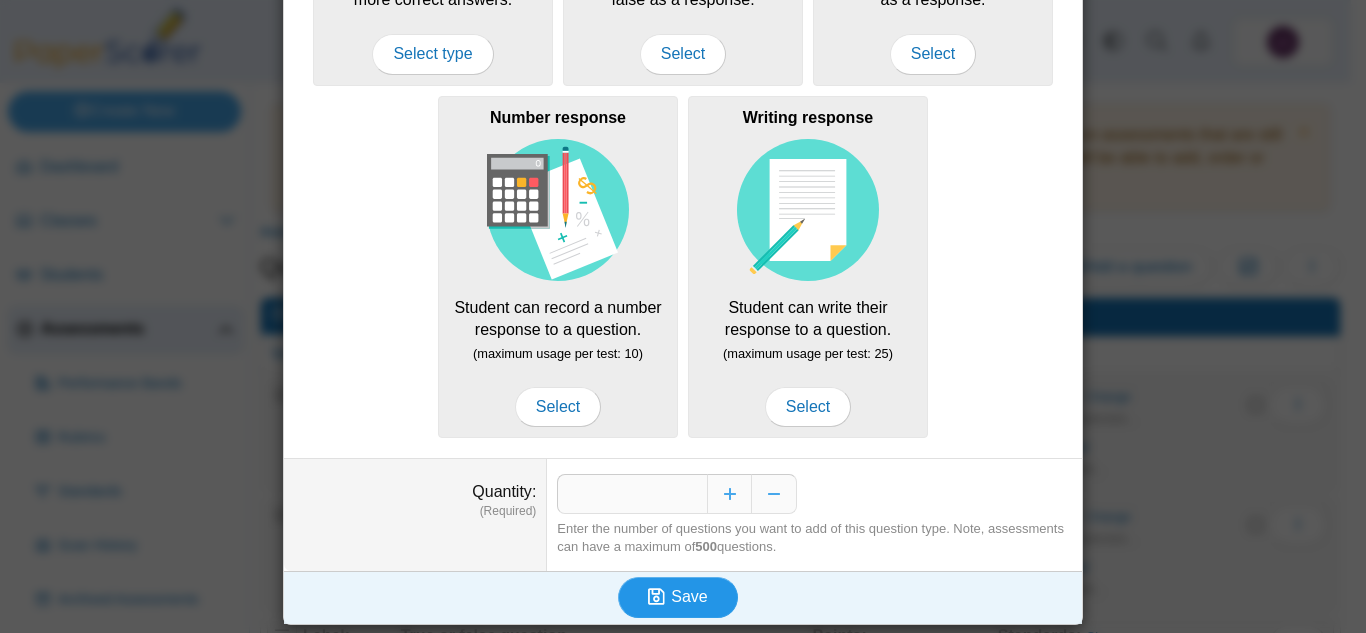 click on "Save" at bounding box center [689, 596] 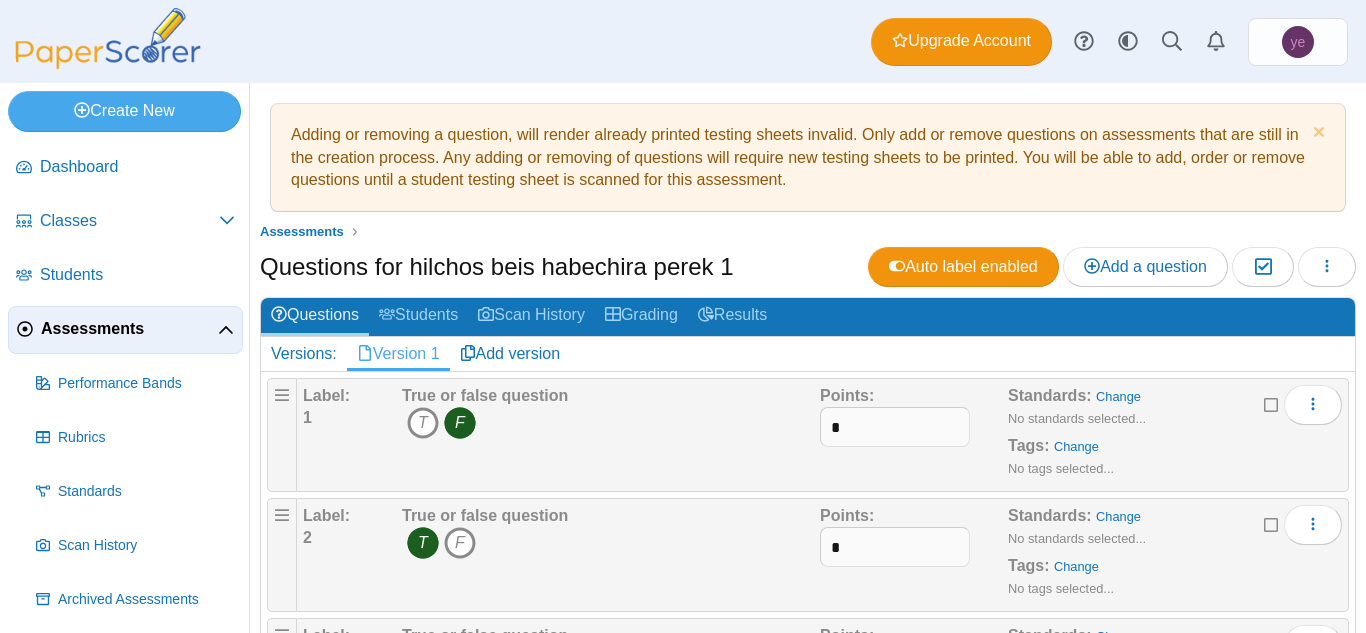 scroll, scrollTop: 0, scrollLeft: 0, axis: both 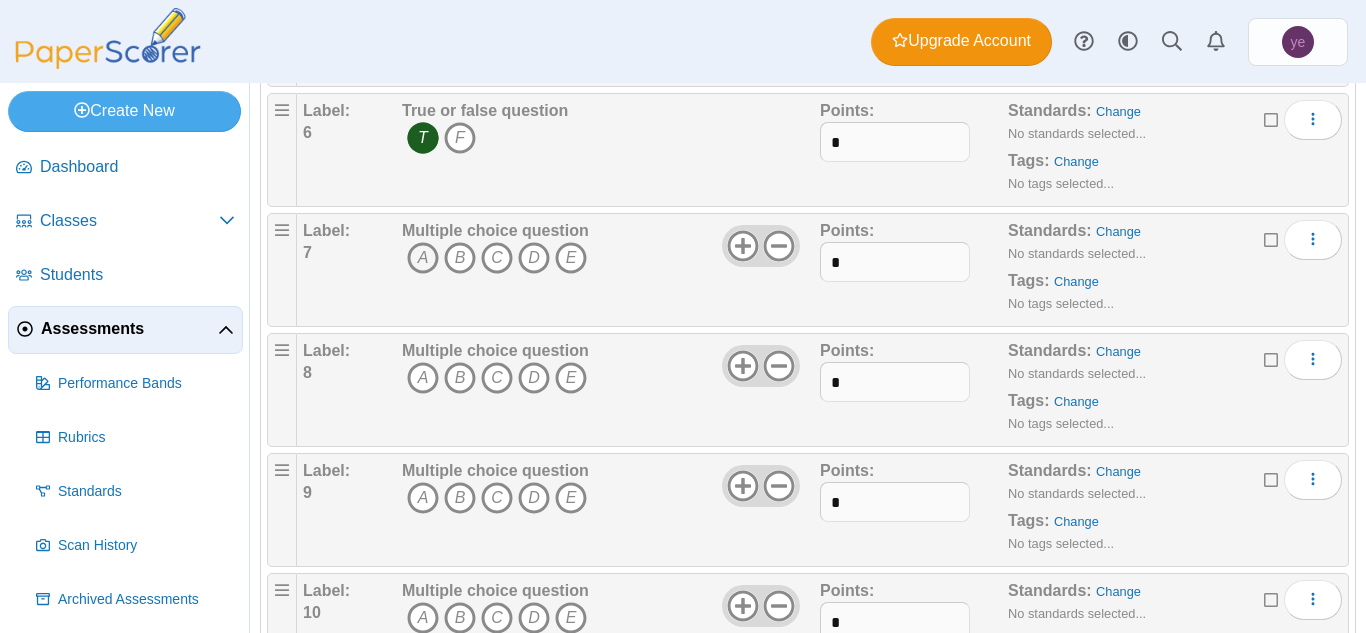 click on "A" at bounding box center (423, 258) 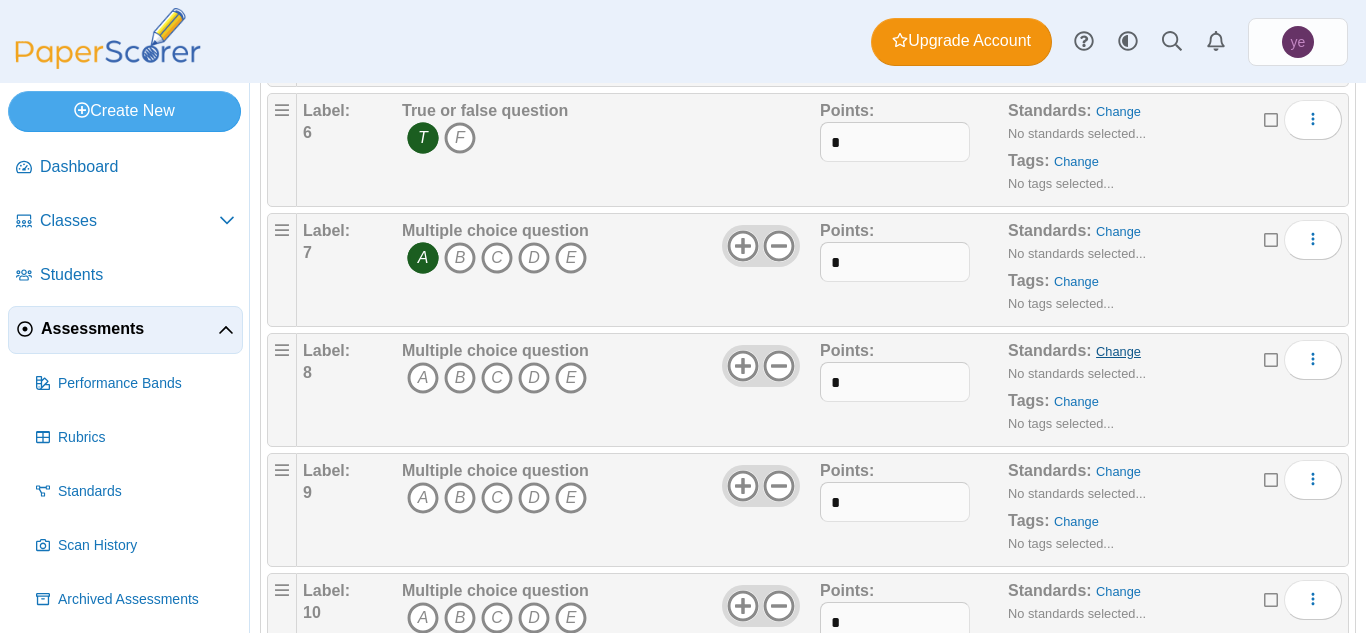 click on "Change" at bounding box center (1118, 351) 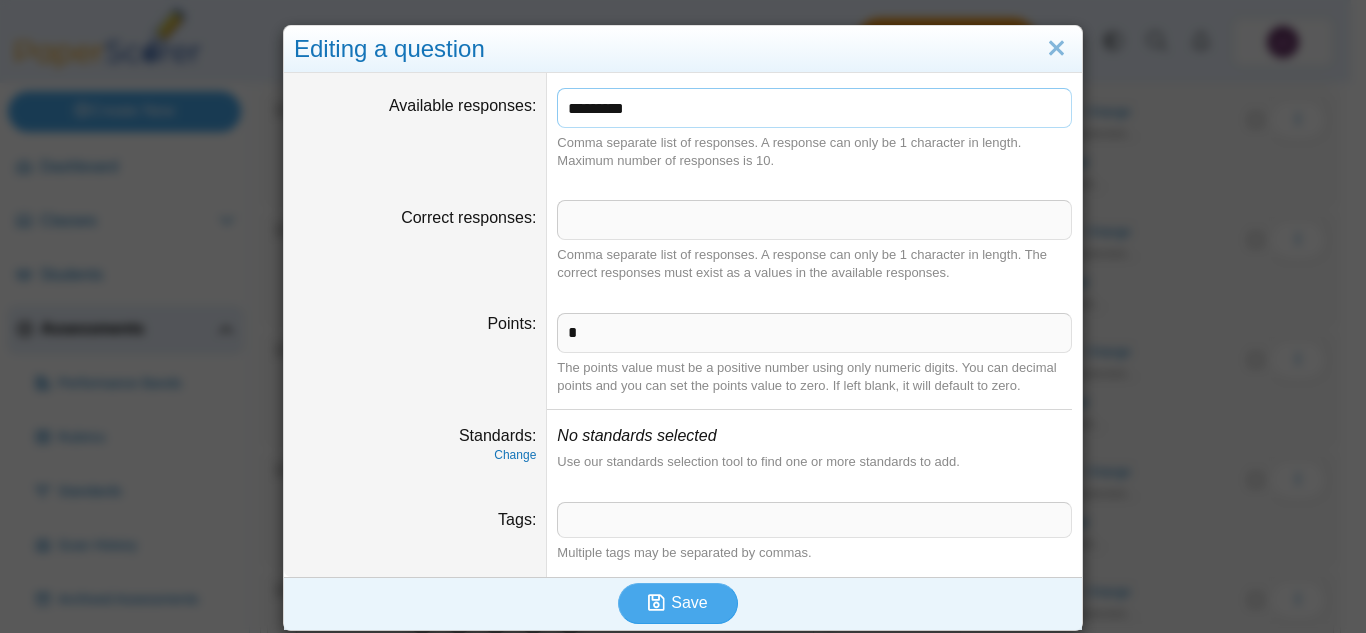 scroll, scrollTop: 8, scrollLeft: 0, axis: vertical 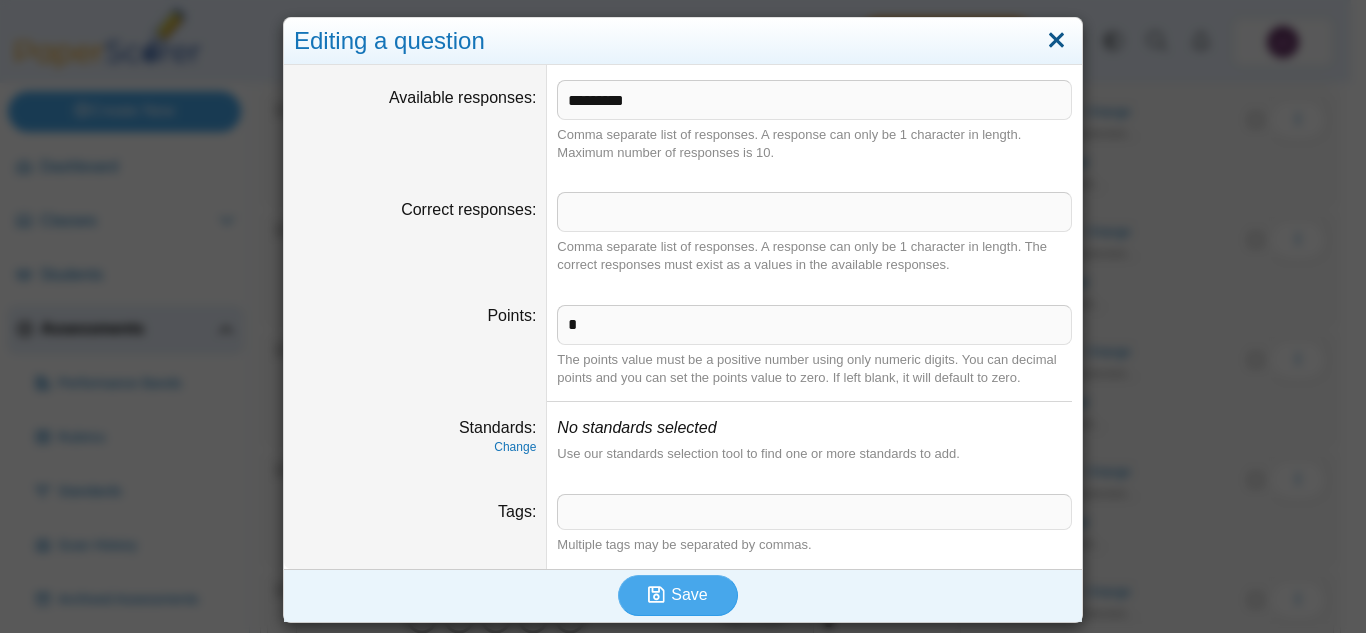 click at bounding box center (1056, 41) 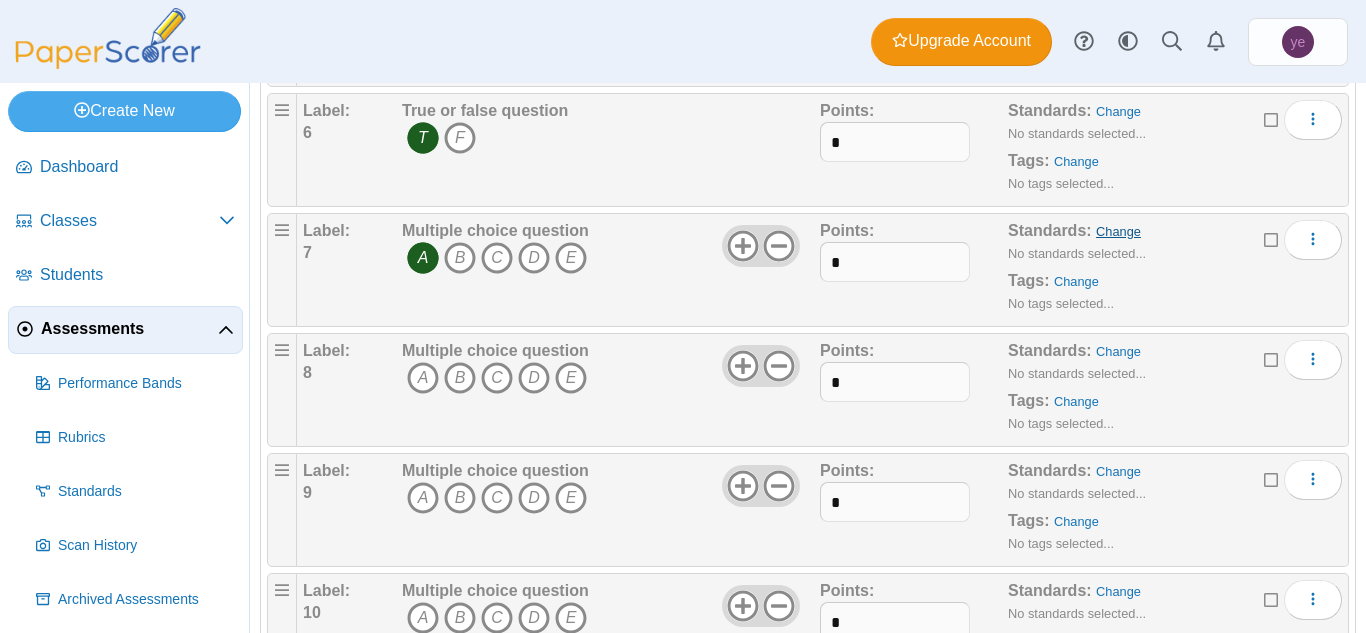 click on "Change" at bounding box center (1118, 231) 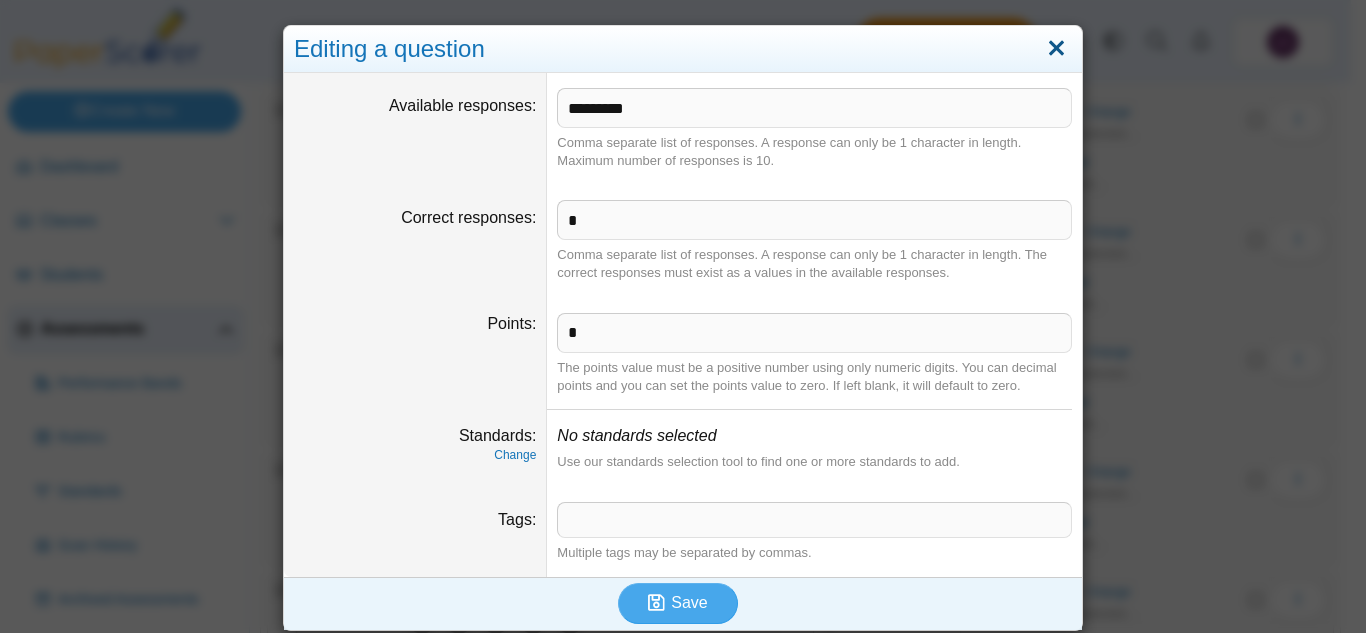 click at bounding box center [1056, 49] 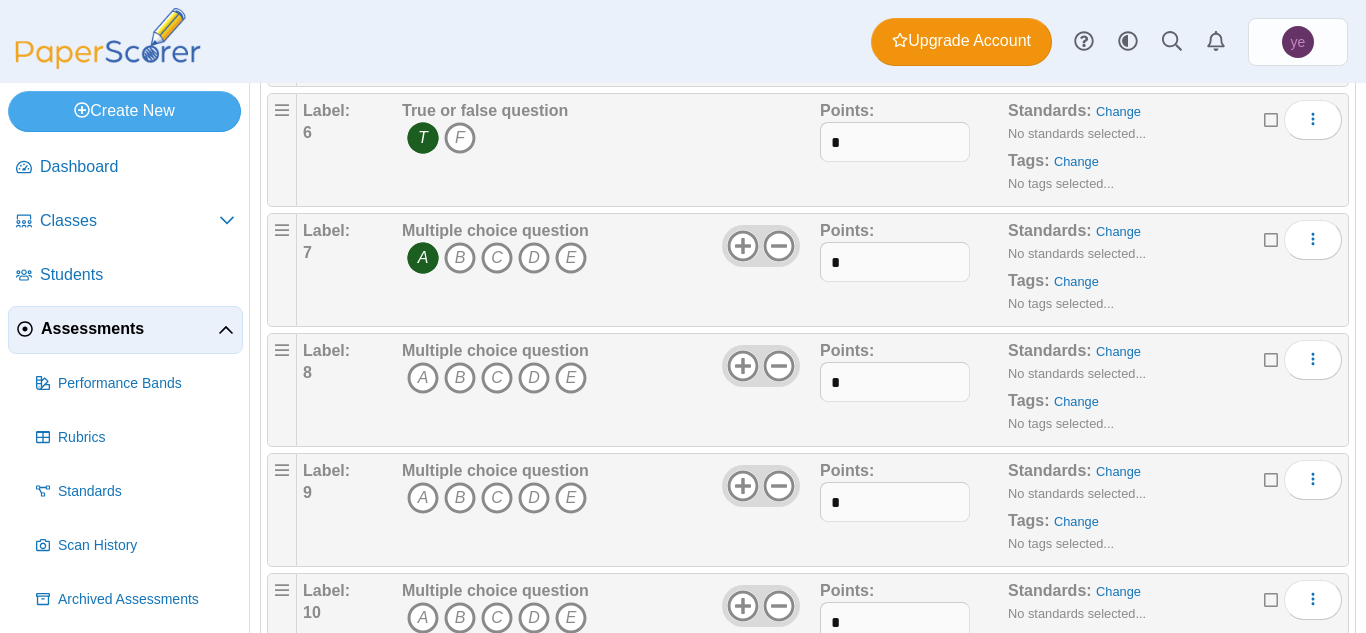 click on "Upgrade Account
Style variation
System
Light
Dark
ye" at bounding box center [1109, 42] 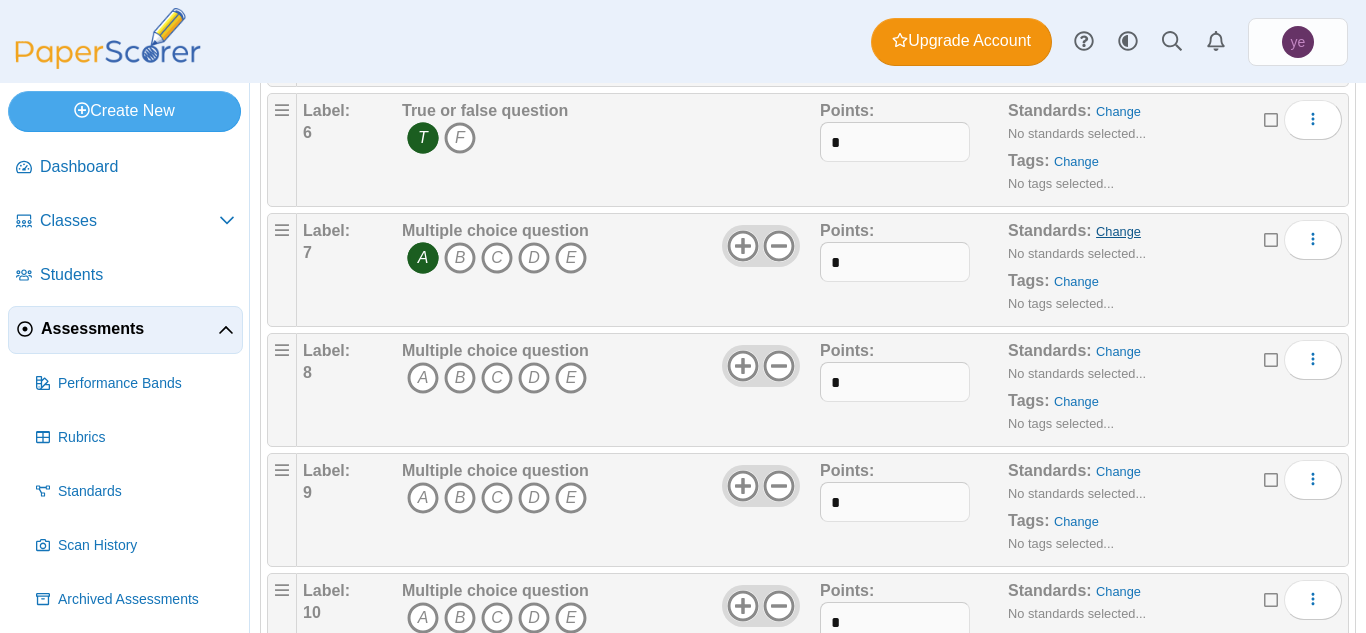 click on "Change" at bounding box center [1118, 231] 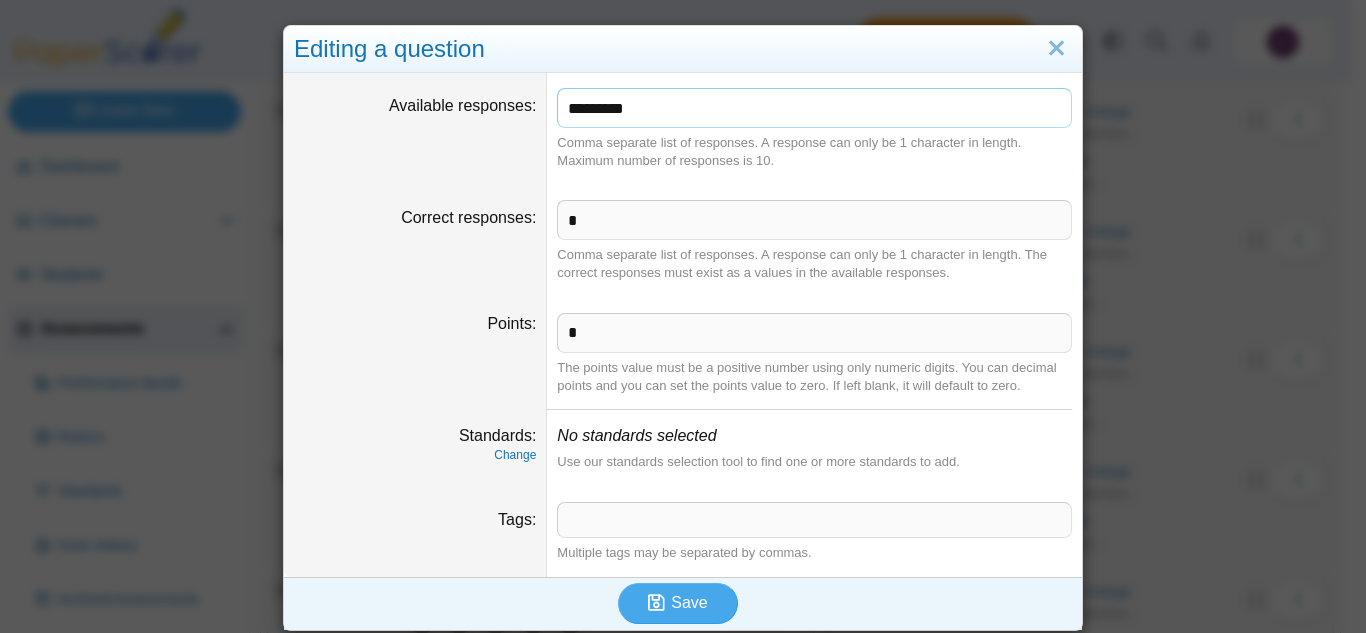 click on "*********" at bounding box center [814, 108] 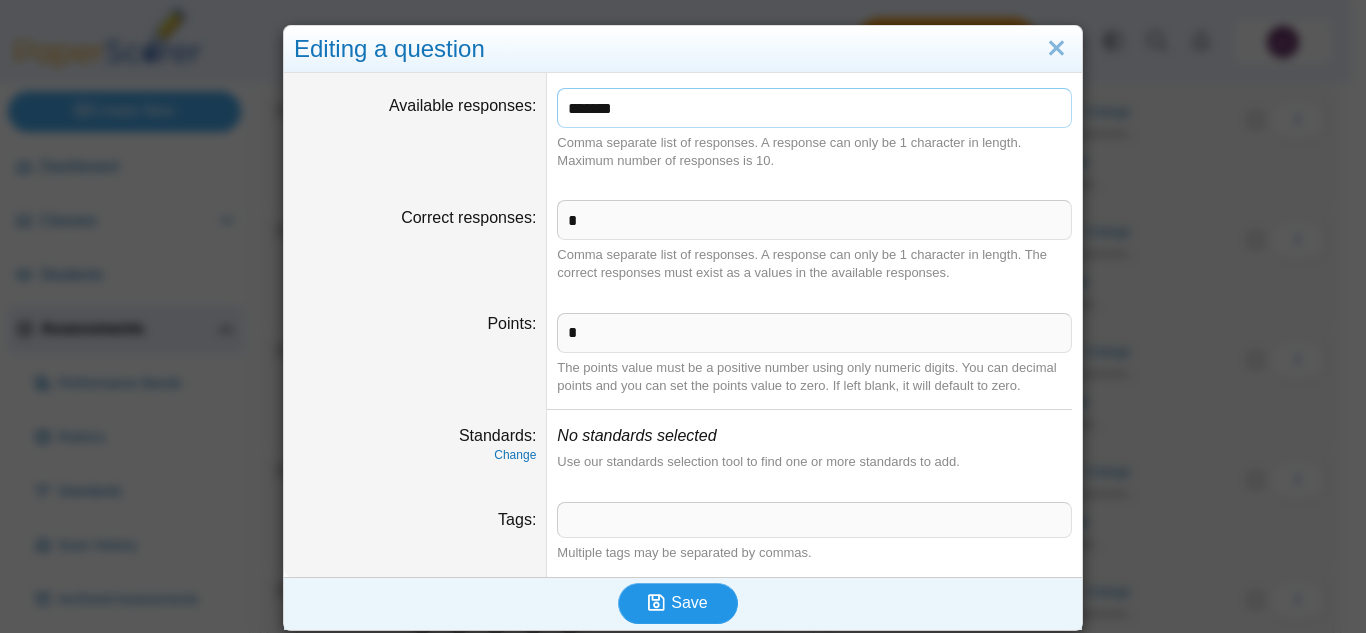 type on "*******" 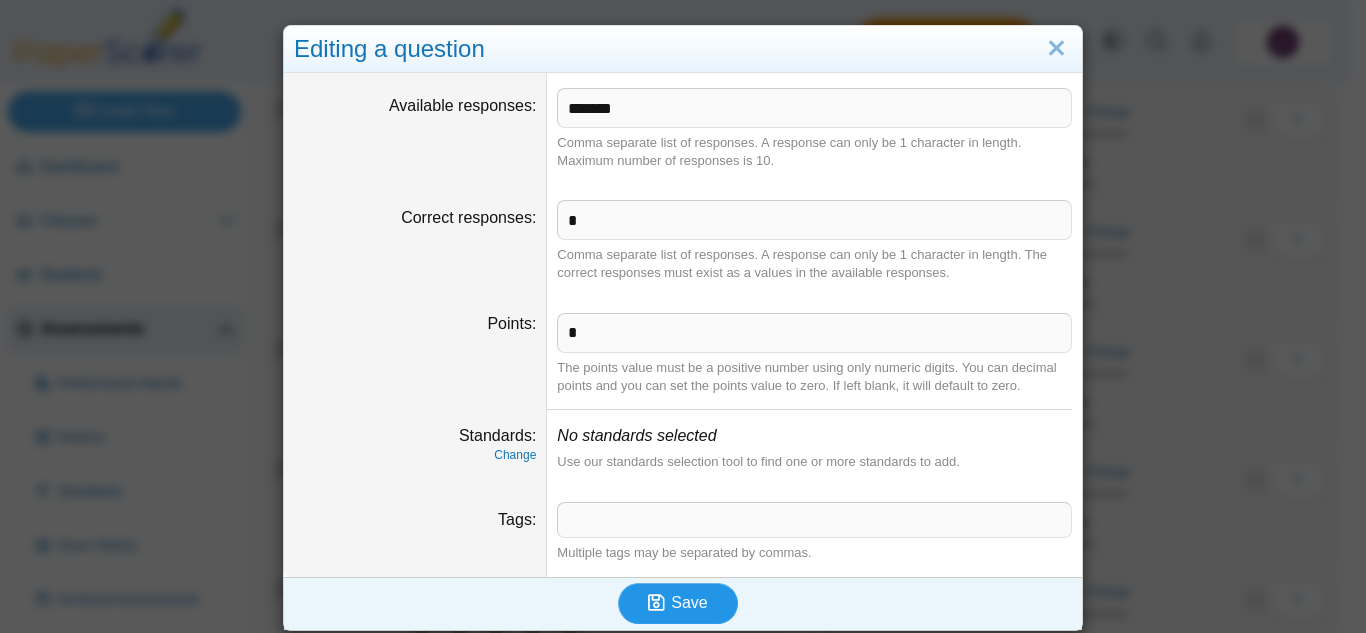 click on "Save" at bounding box center [689, 602] 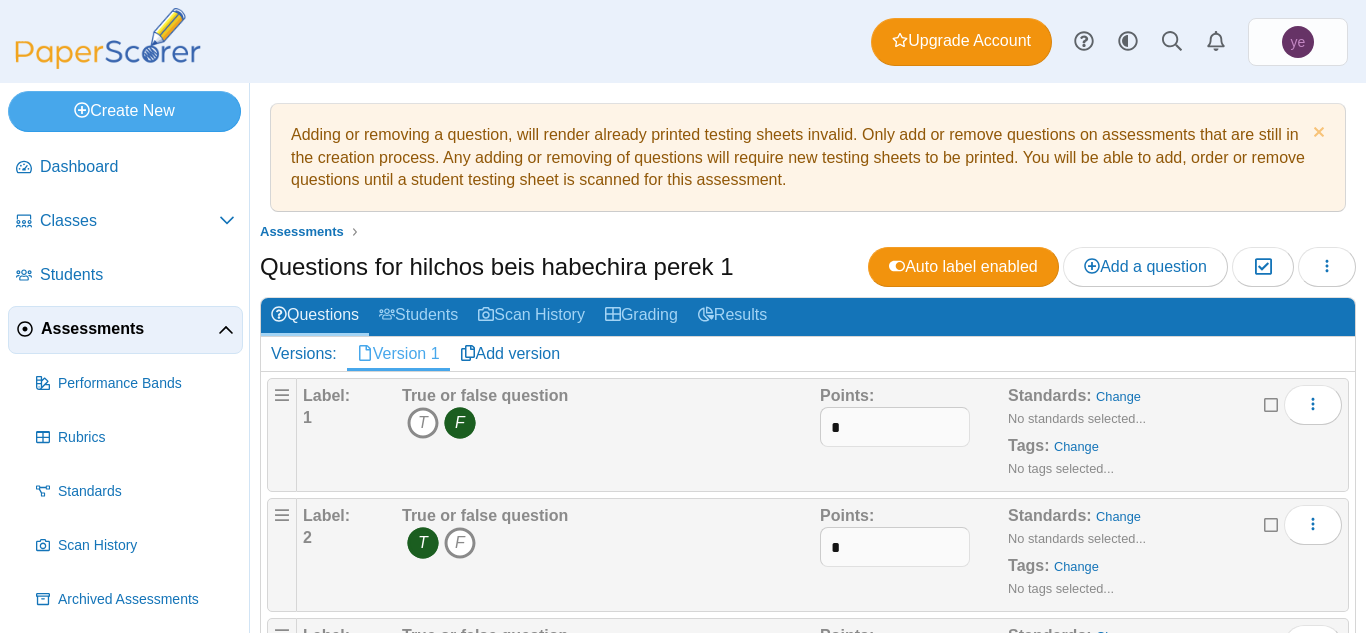 scroll, scrollTop: 0, scrollLeft: 0, axis: both 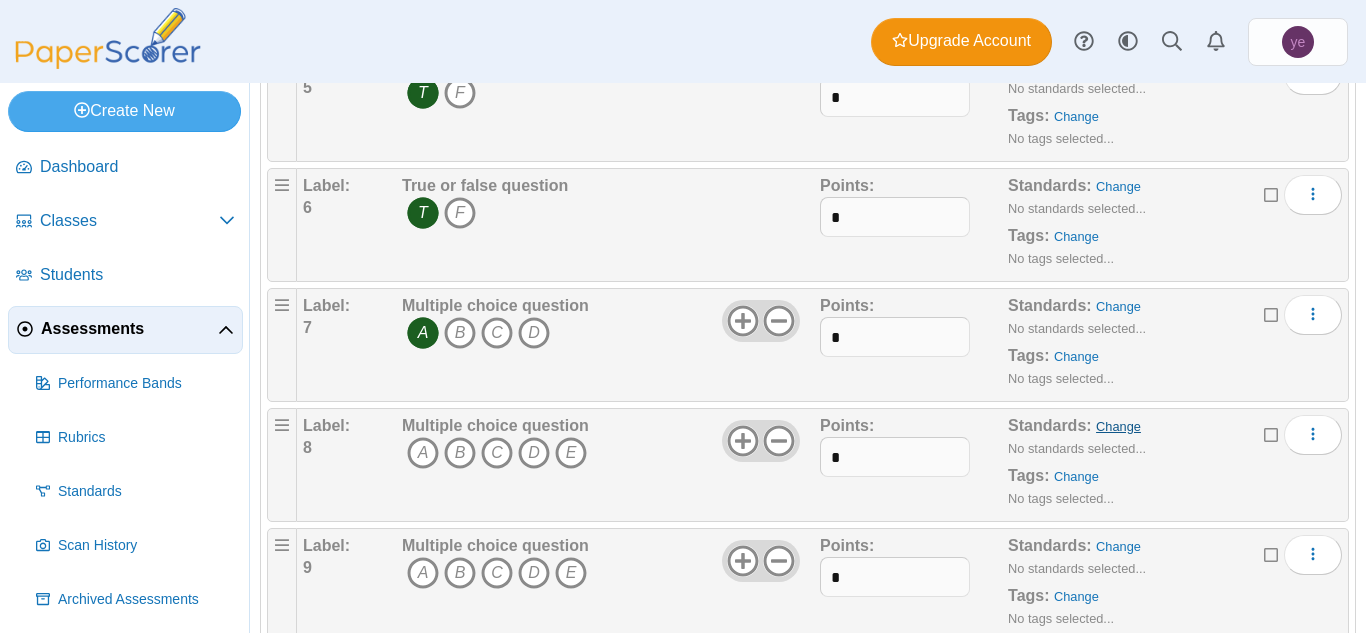 click on "Change" at bounding box center [1118, 426] 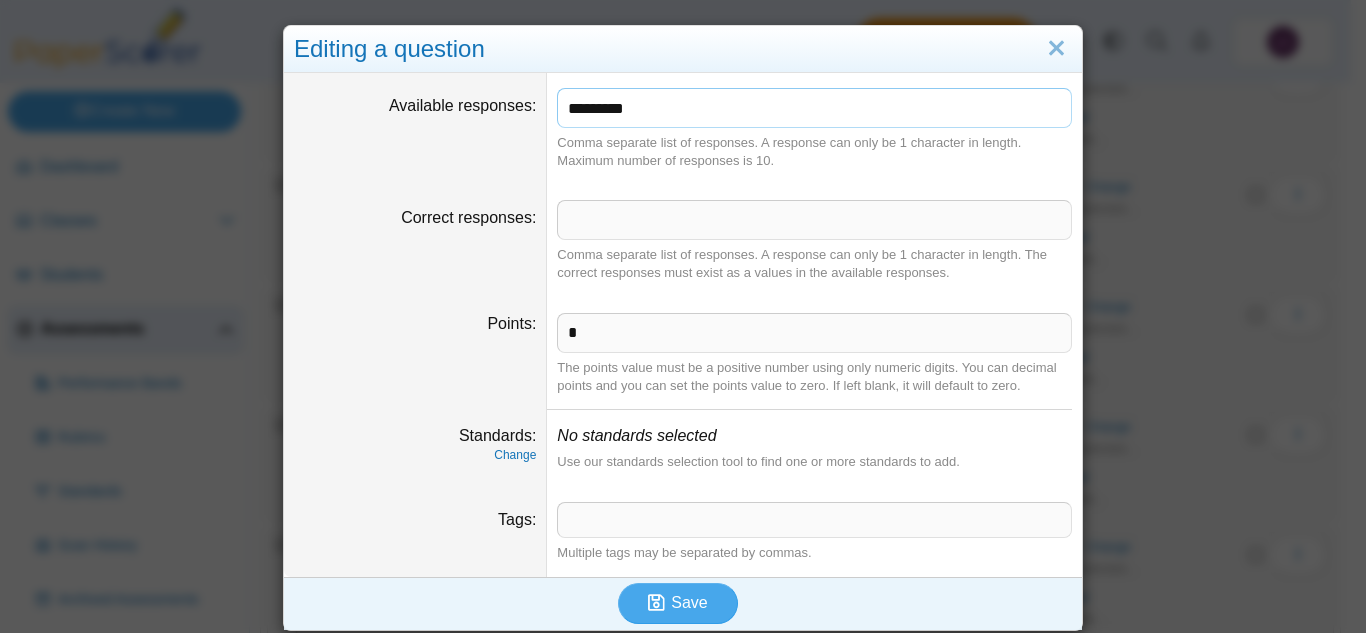 click on "*********" at bounding box center (814, 108) 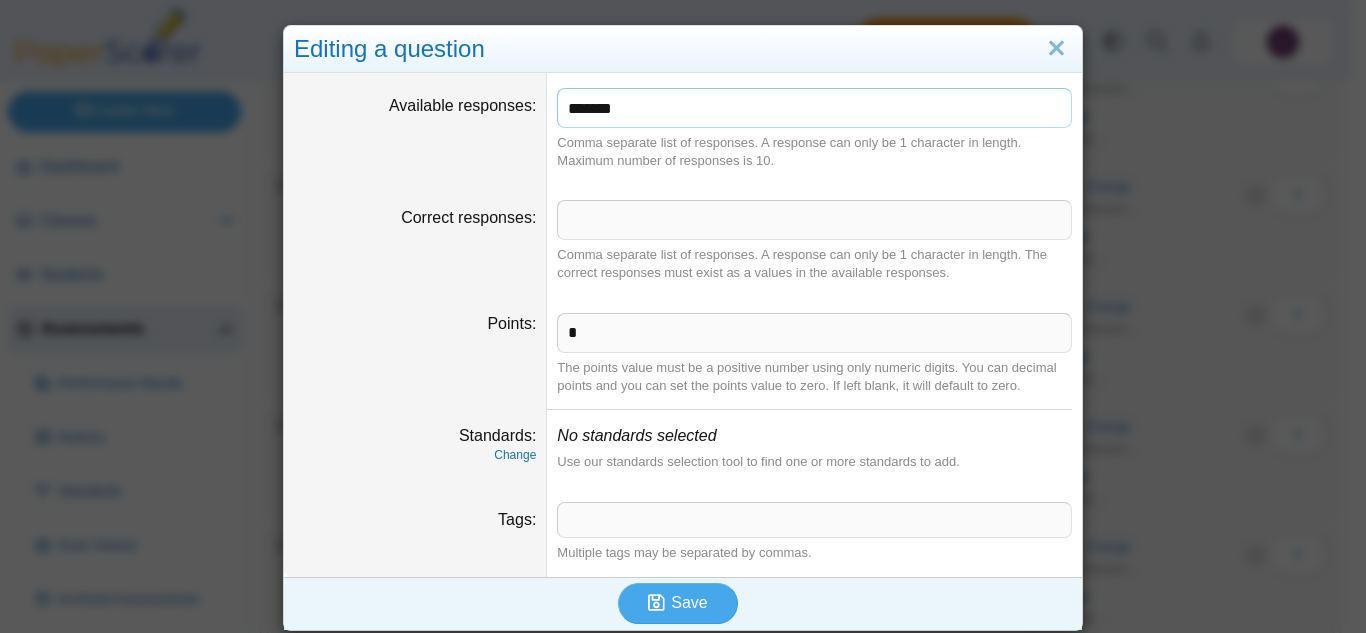 type on "*******" 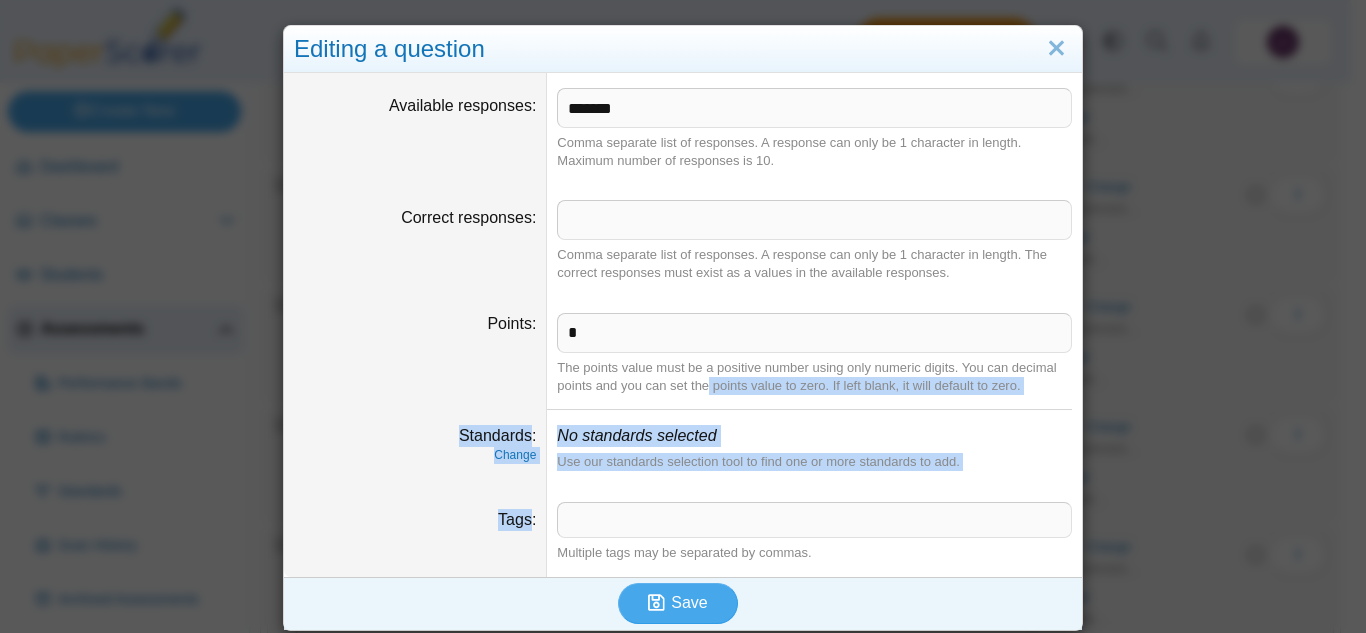 drag, startPoint x: 703, startPoint y: 391, endPoint x: 687, endPoint y: 545, distance: 154.82893 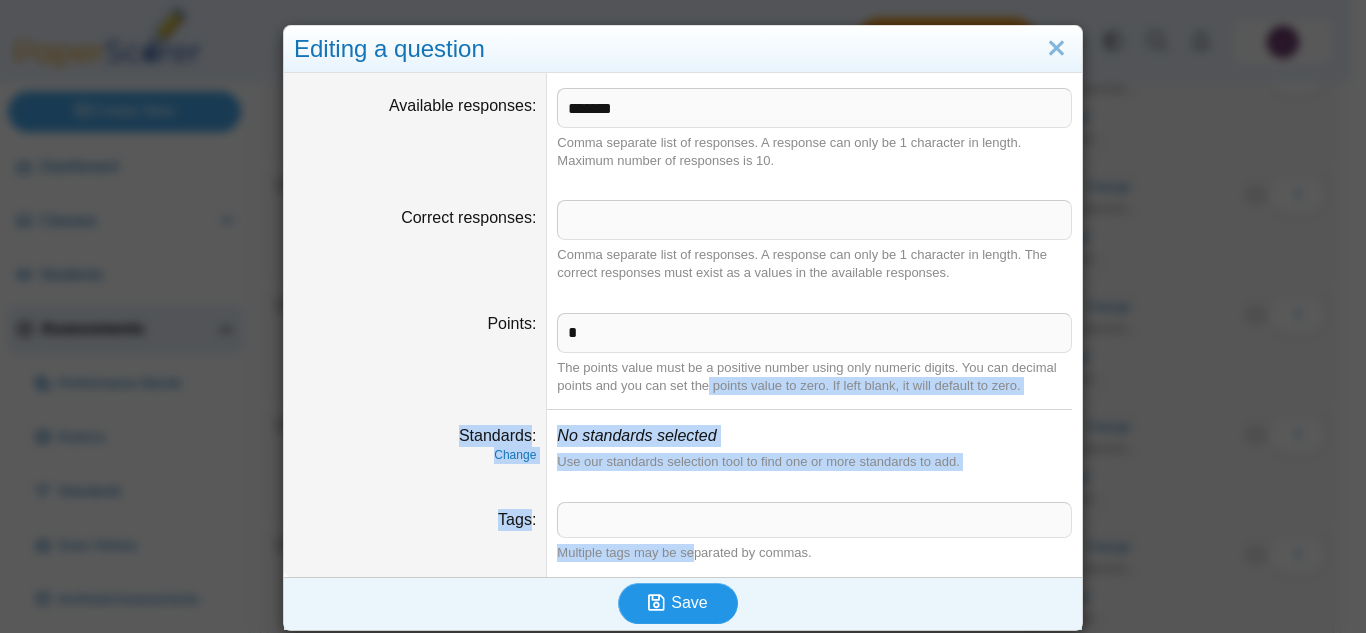 click on "Save" at bounding box center [689, 602] 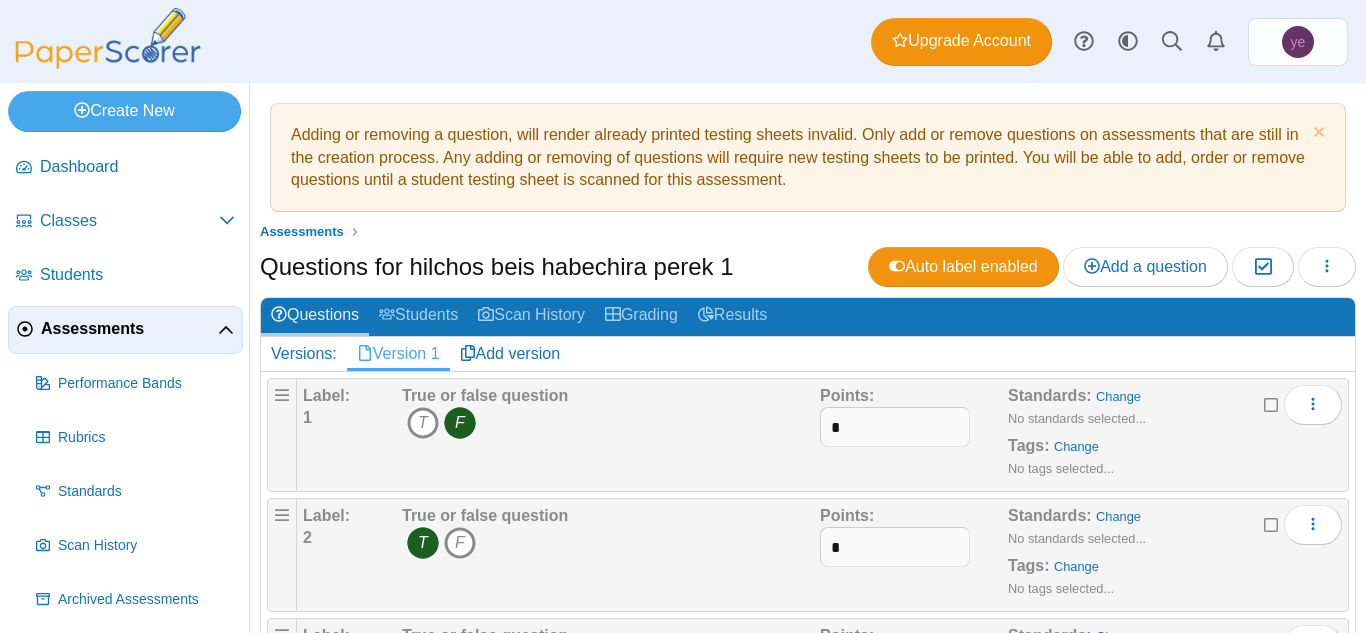 scroll, scrollTop: 0, scrollLeft: 0, axis: both 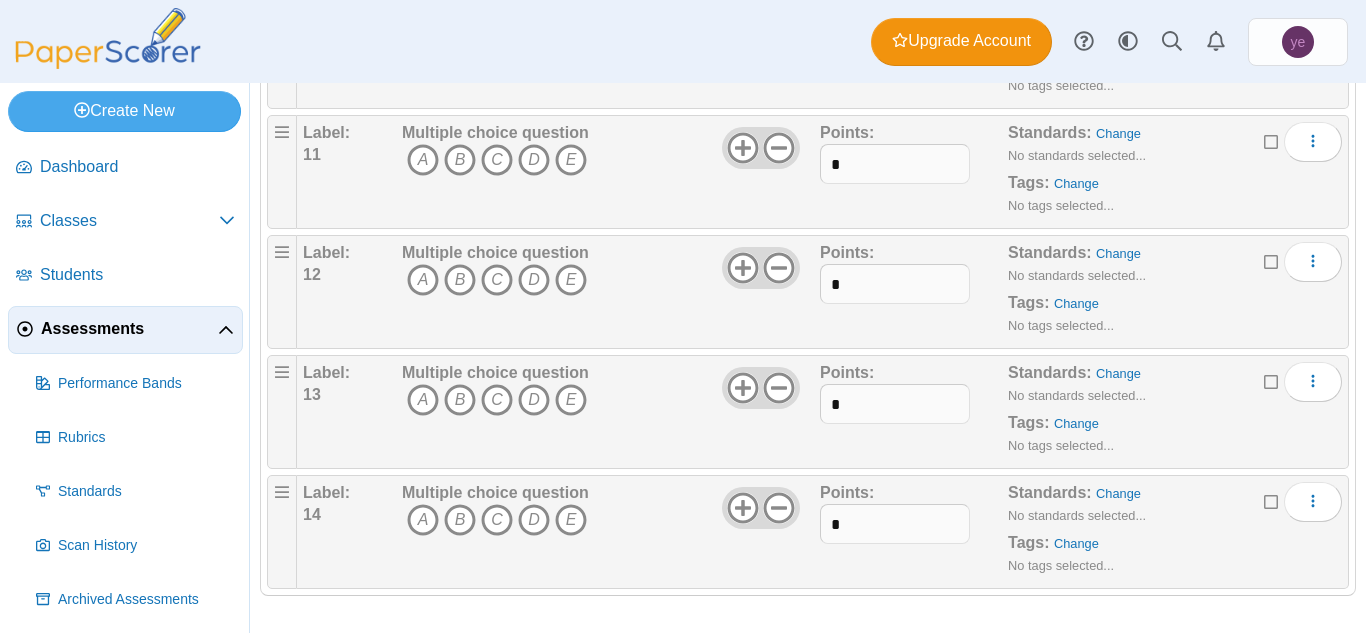 click on "Edit
Add alternate response
Duplicate
Delete" at bounding box center [1303, 502] 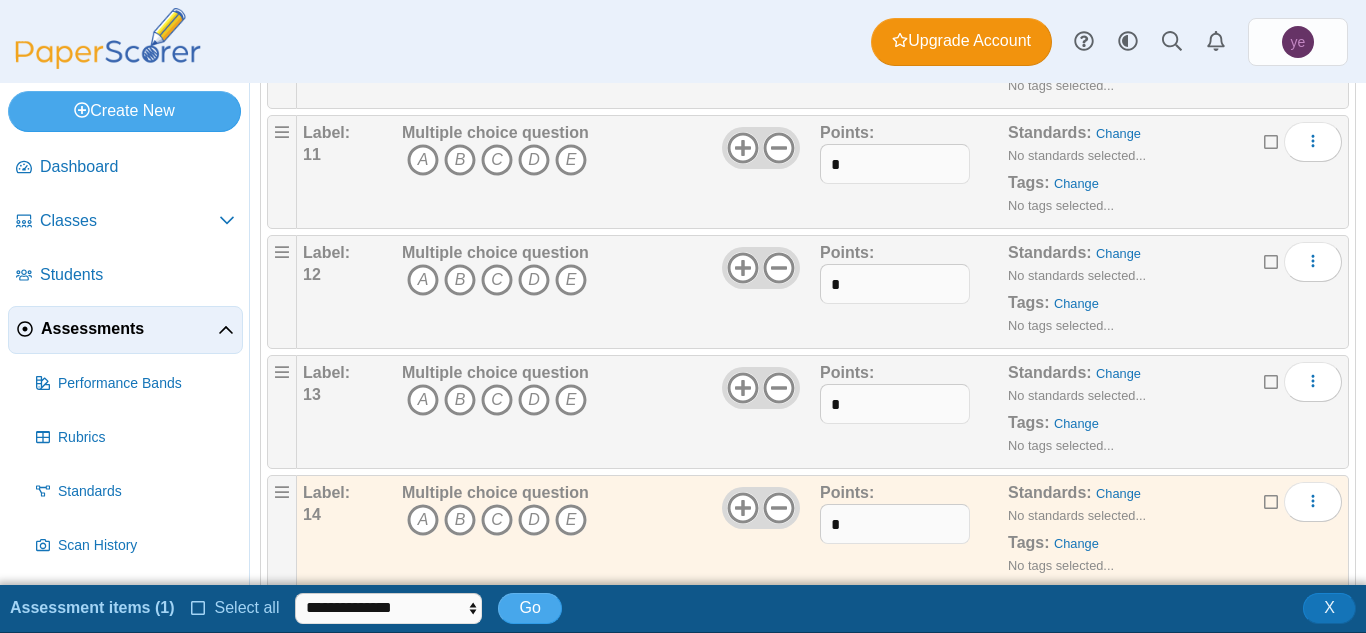 click at bounding box center (1272, 380) 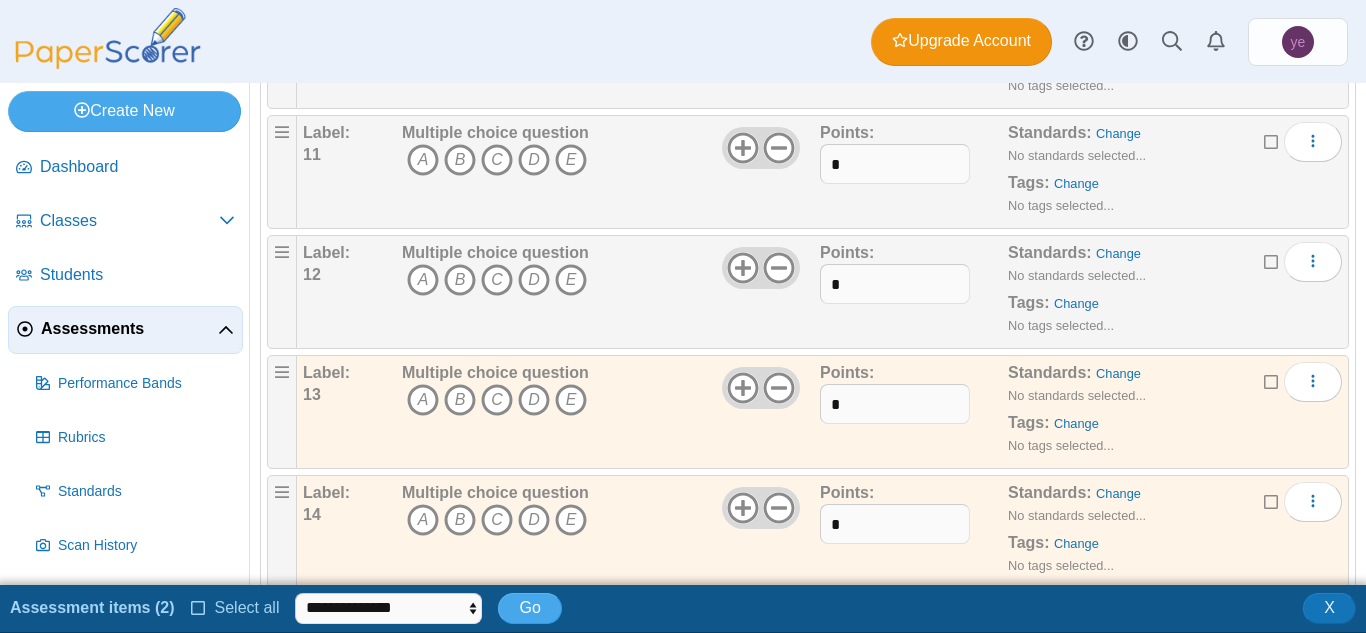 click on "Label:
1
True or false question
T
F
*" at bounding box center [808, -248] 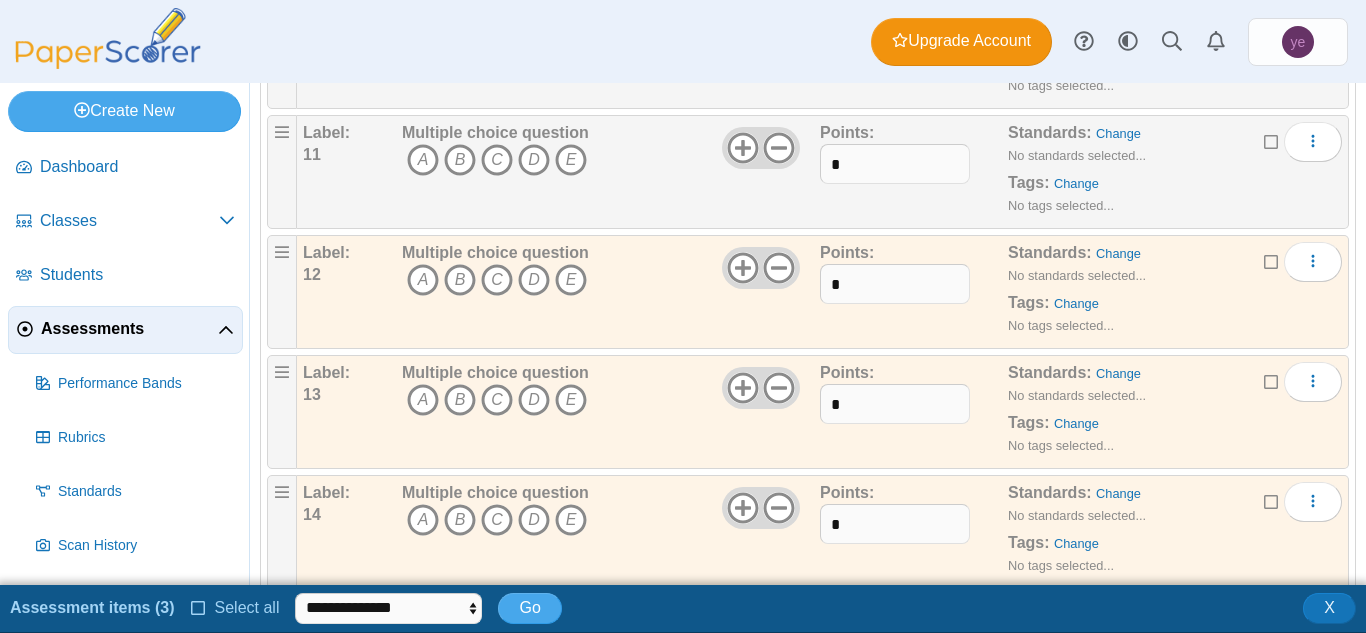 click at bounding box center [1272, 140] 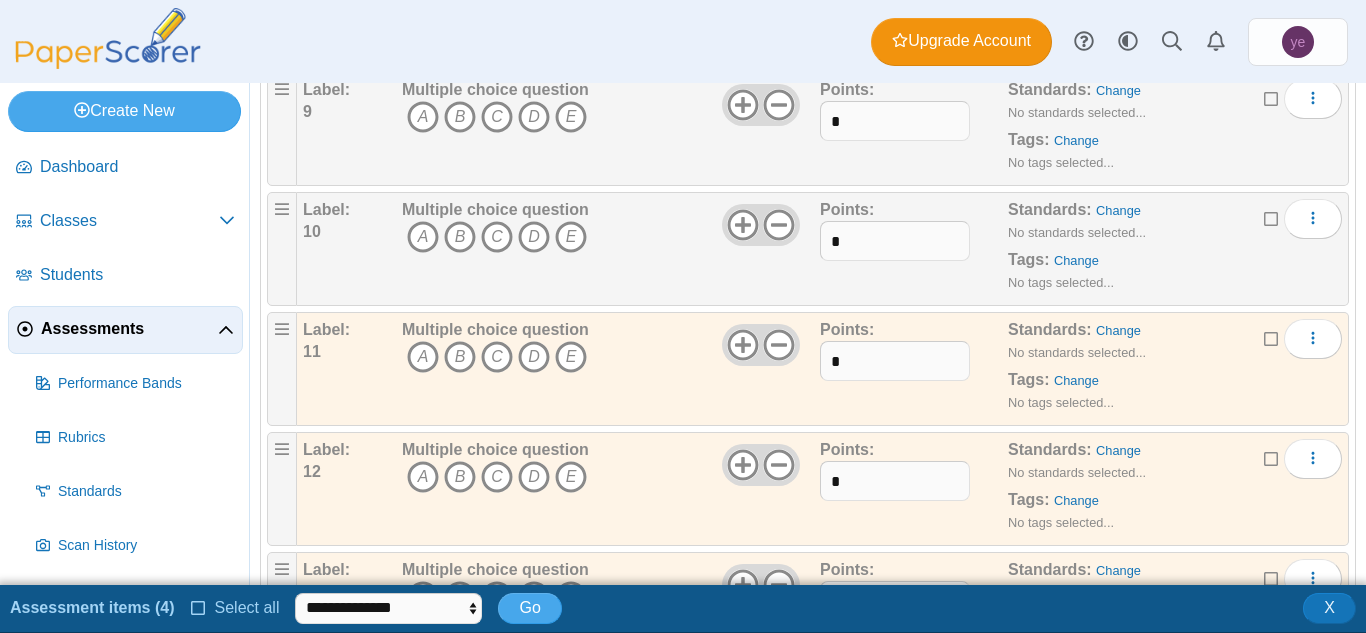 scroll, scrollTop: 1235, scrollLeft: 0, axis: vertical 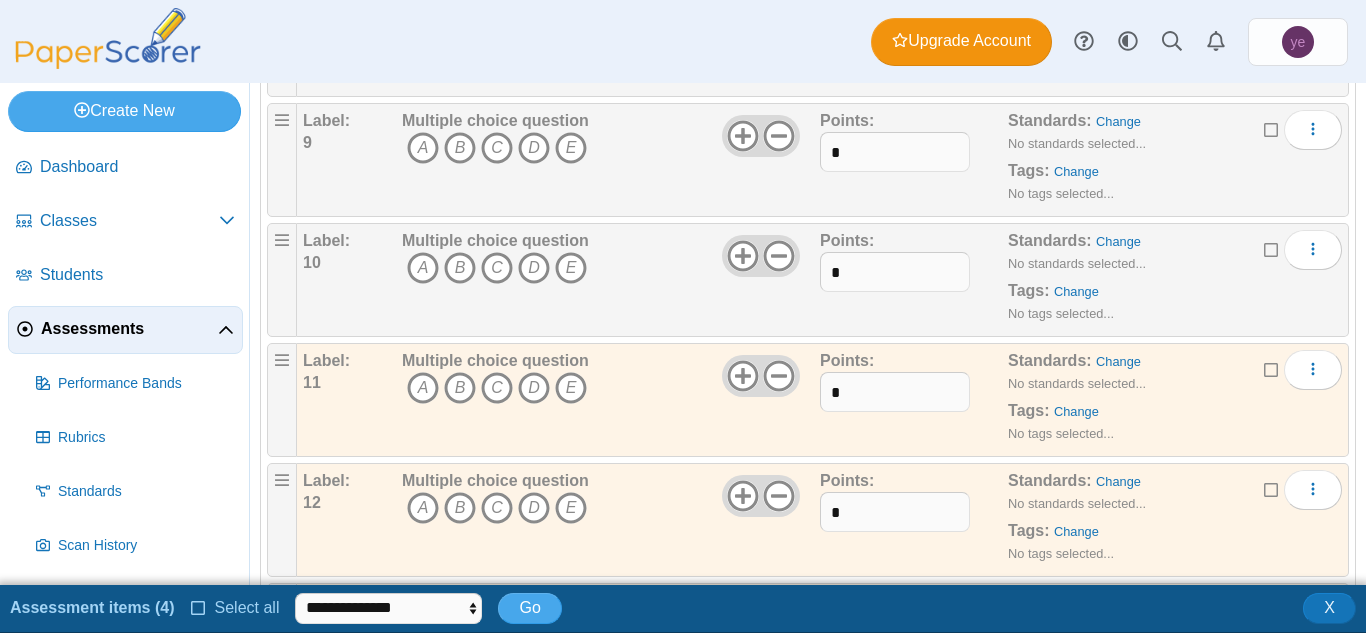 click at bounding box center (1272, 248) 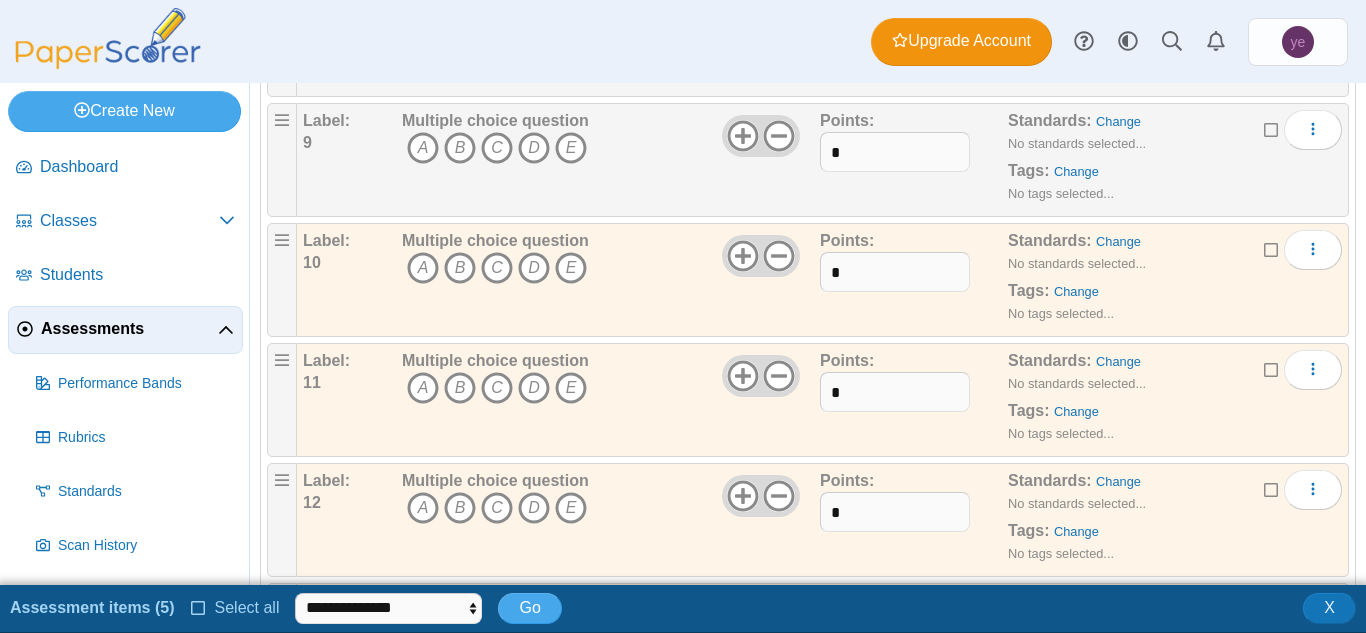 click at bounding box center [1272, 128] 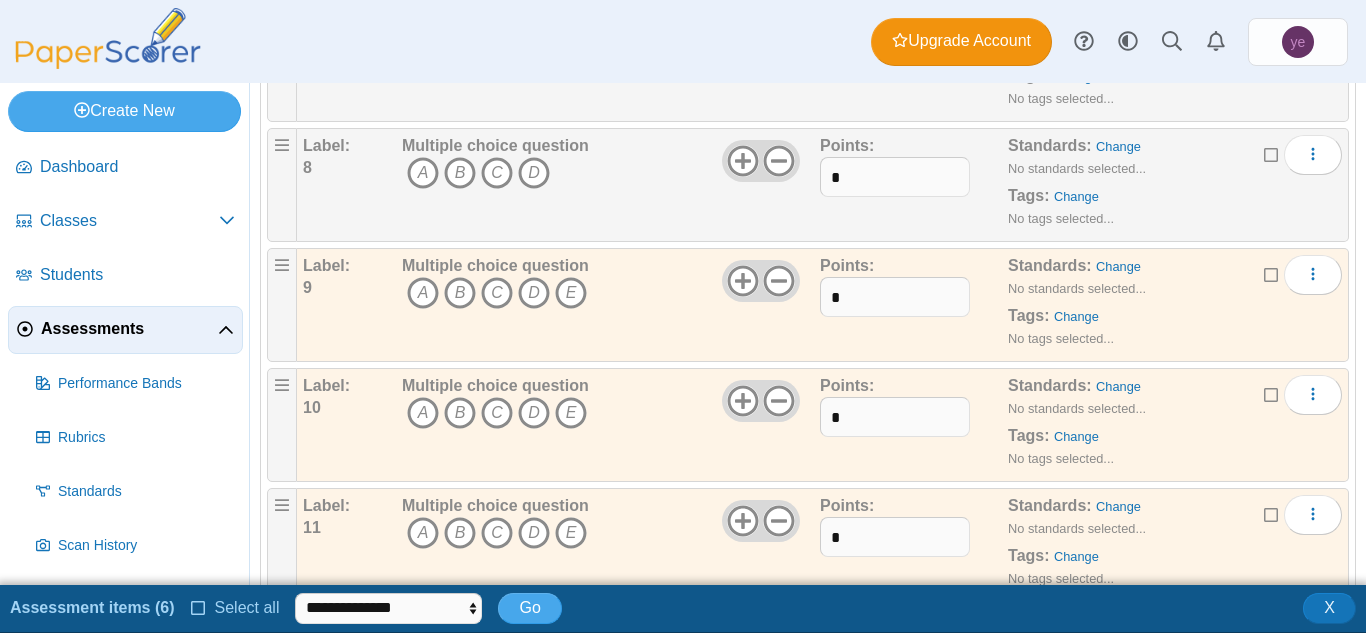 scroll, scrollTop: 1089, scrollLeft: 0, axis: vertical 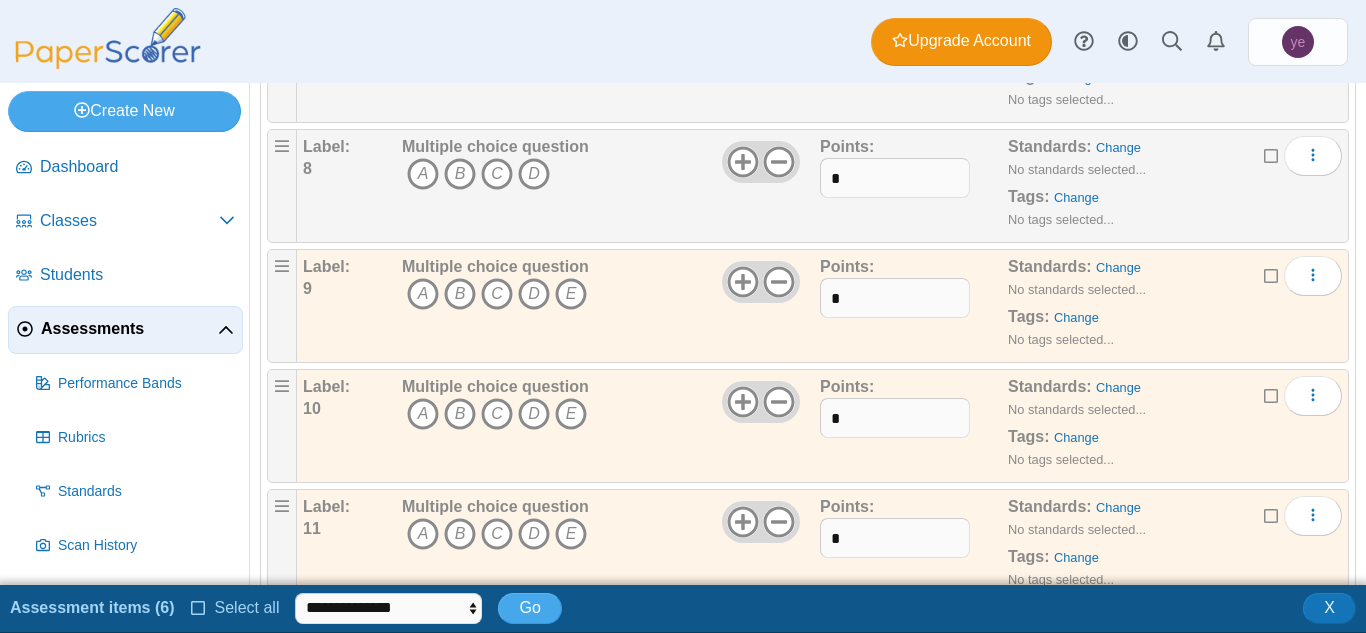 click at bounding box center (1272, 154) 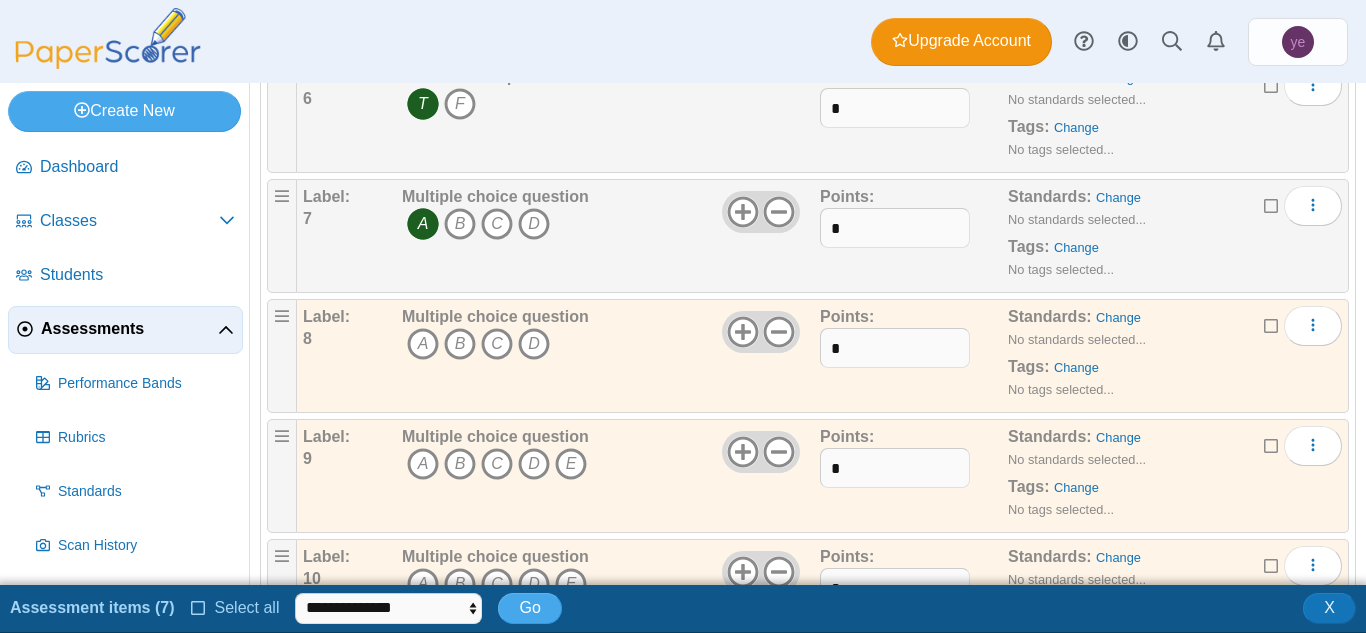 scroll, scrollTop: 918, scrollLeft: 0, axis: vertical 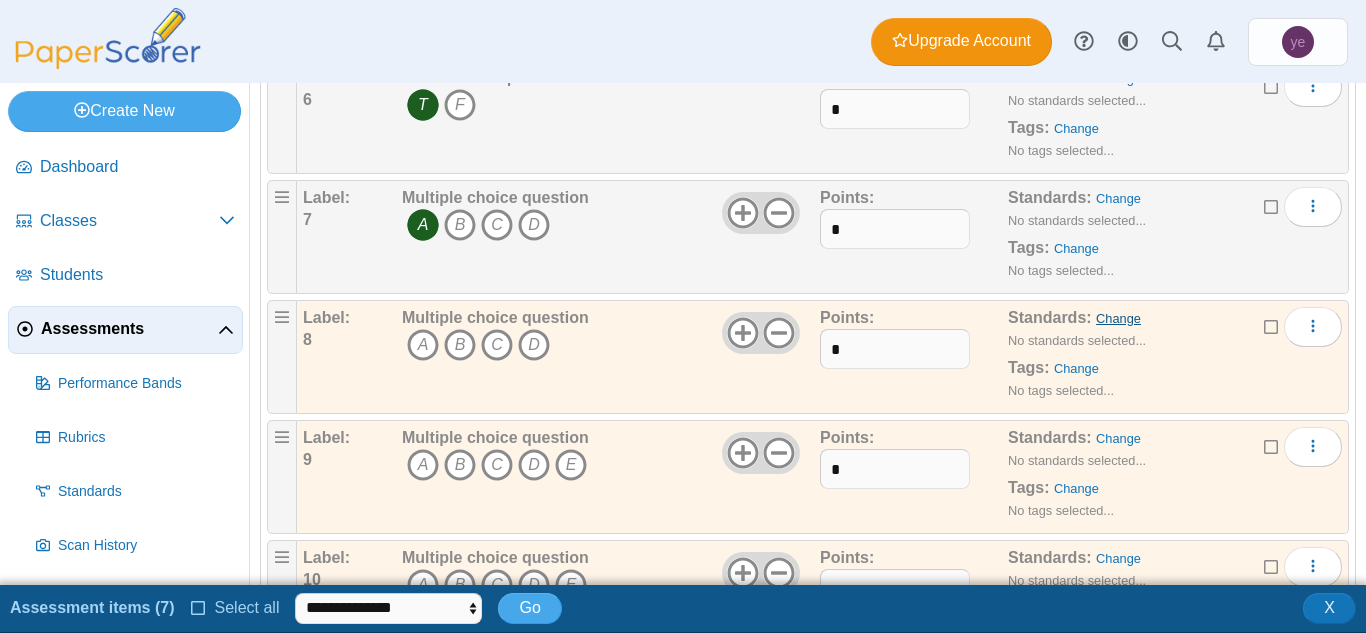 click on "Change" at bounding box center (1118, 318) 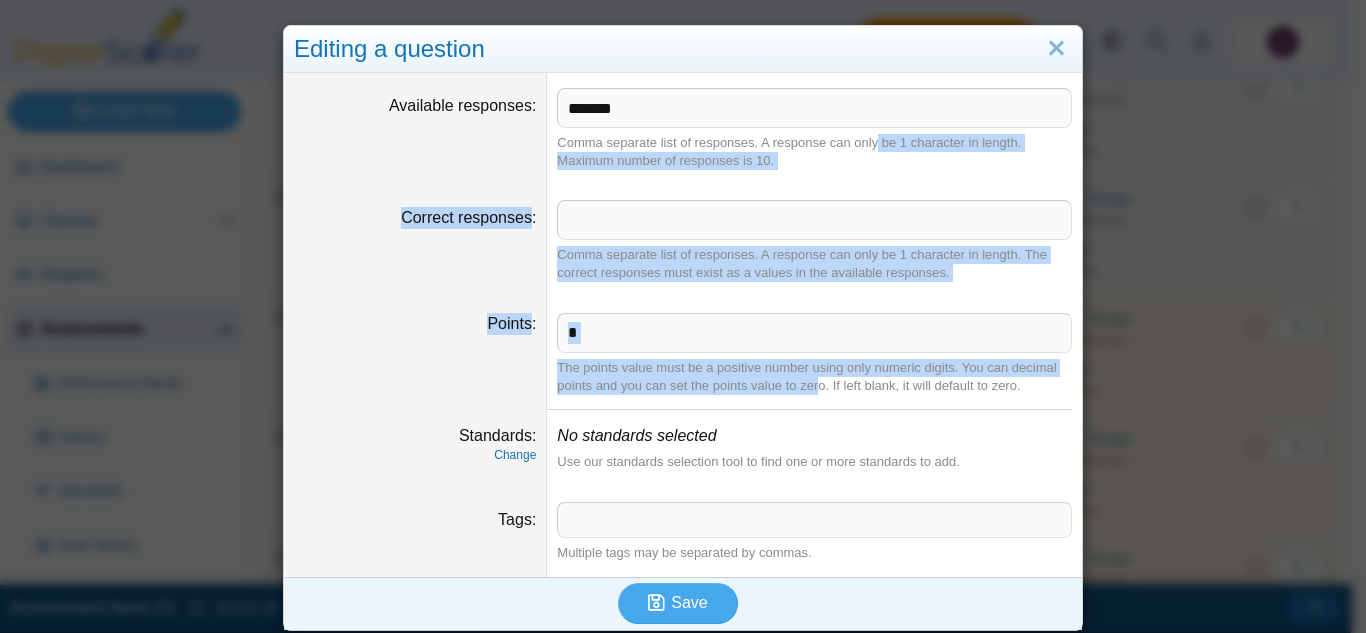 drag, startPoint x: 842, startPoint y: 210, endPoint x: 811, endPoint y: 413, distance: 205.35335 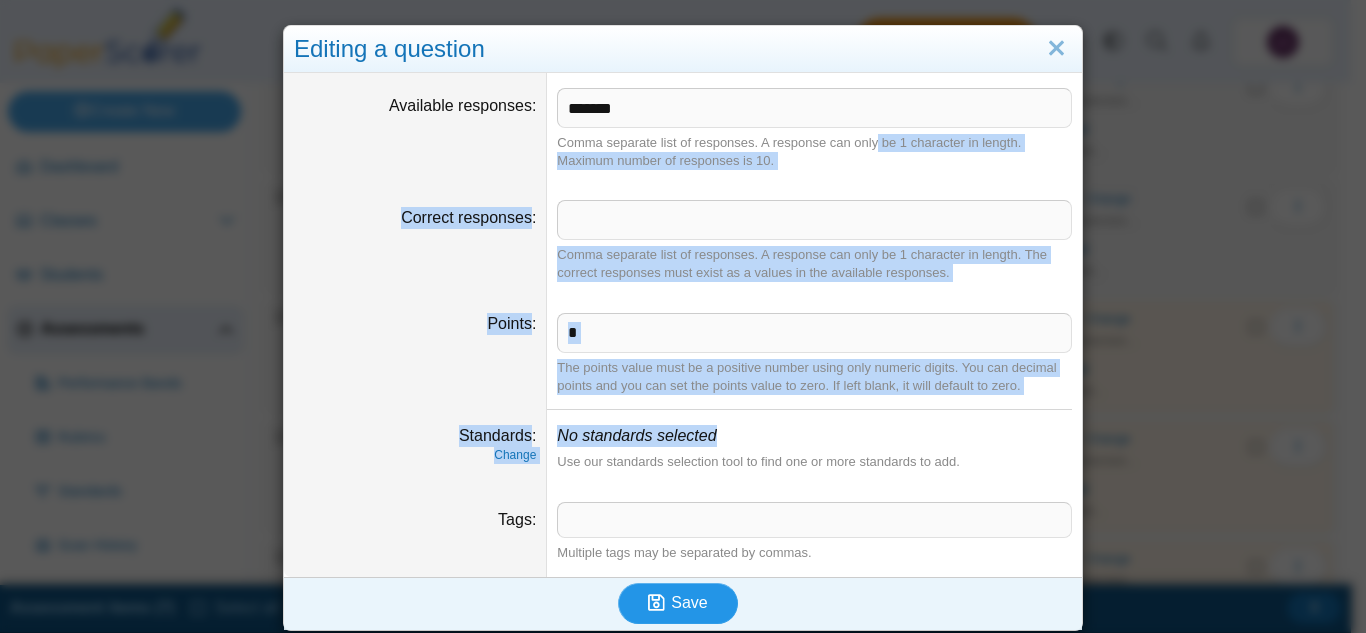 click on "Save" at bounding box center (689, 602) 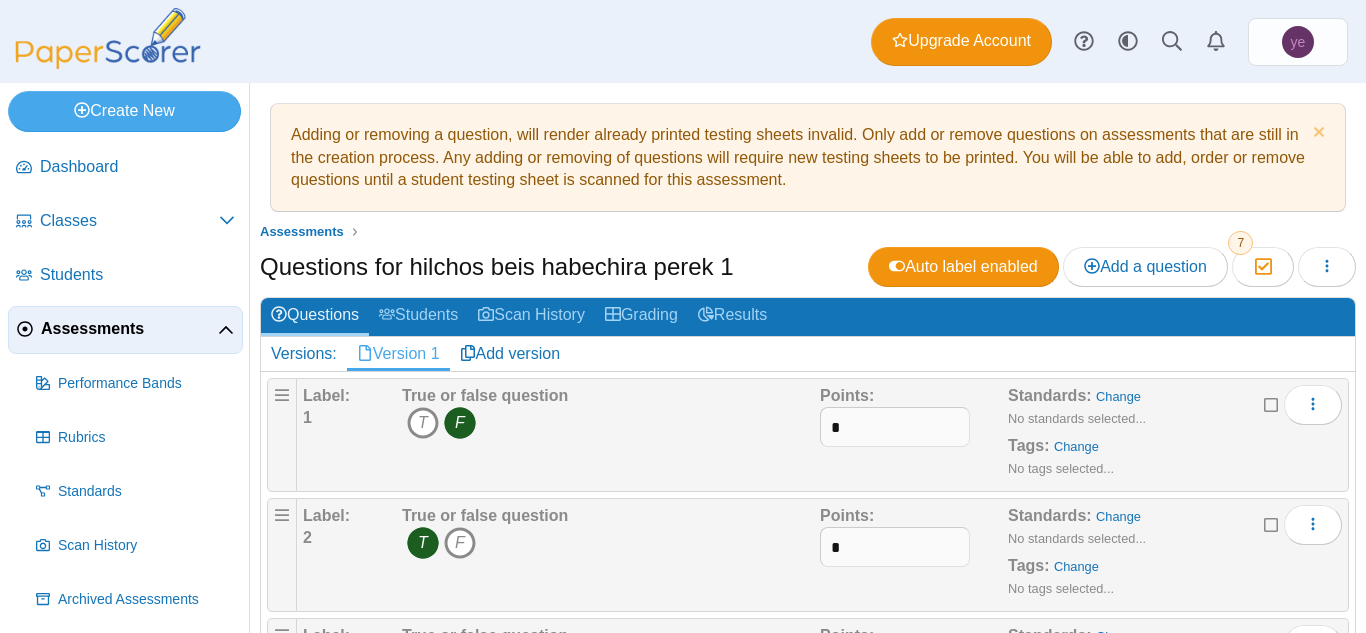 scroll, scrollTop: 0, scrollLeft: 0, axis: both 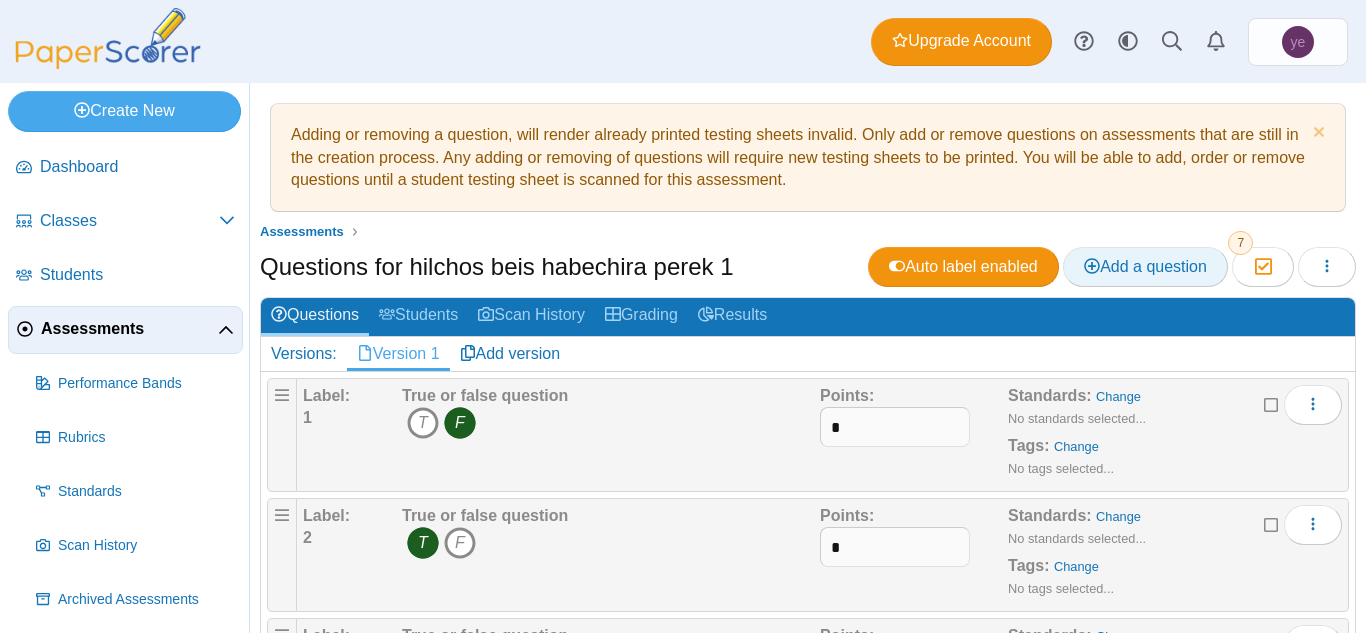 click on "Add a question" at bounding box center (1145, 267) 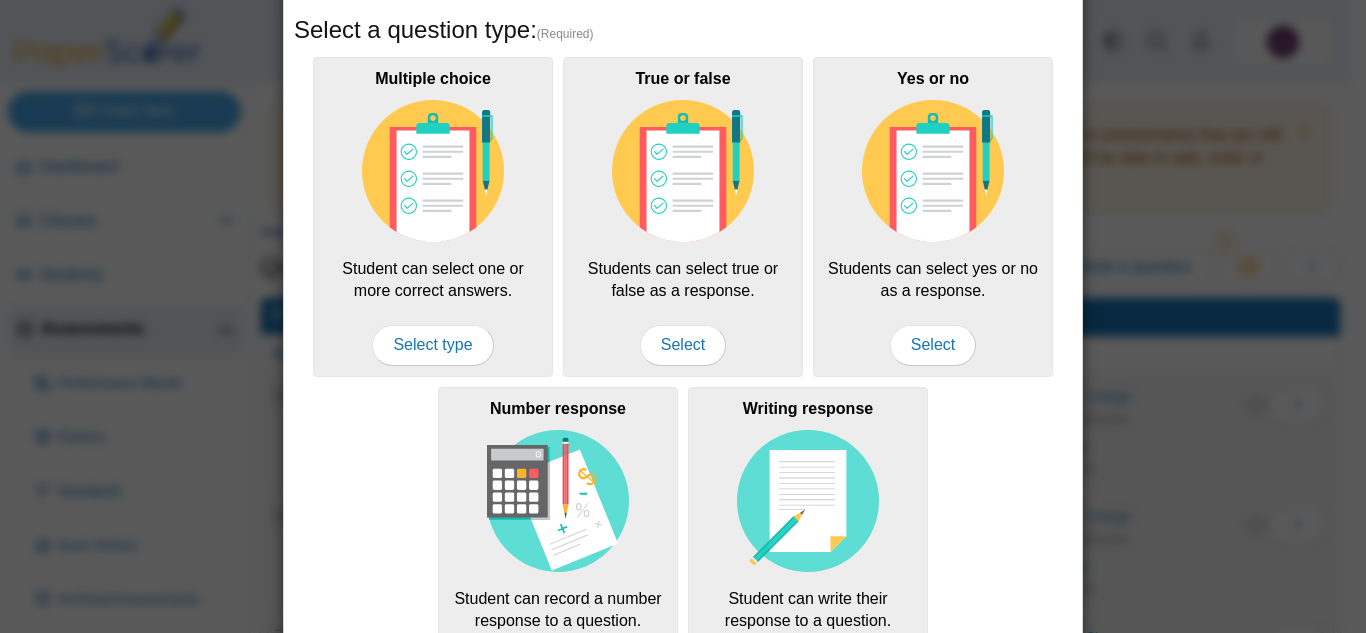 scroll, scrollTop: 0, scrollLeft: 0, axis: both 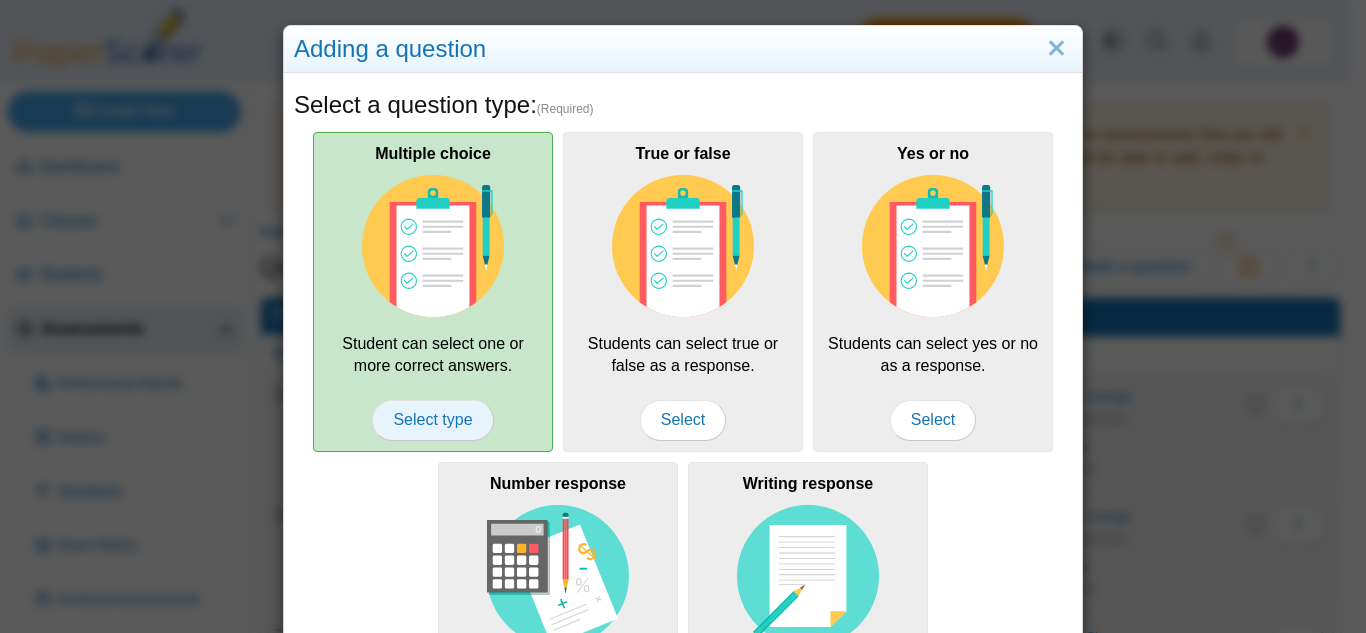 click on "Select type" at bounding box center [432, 420] 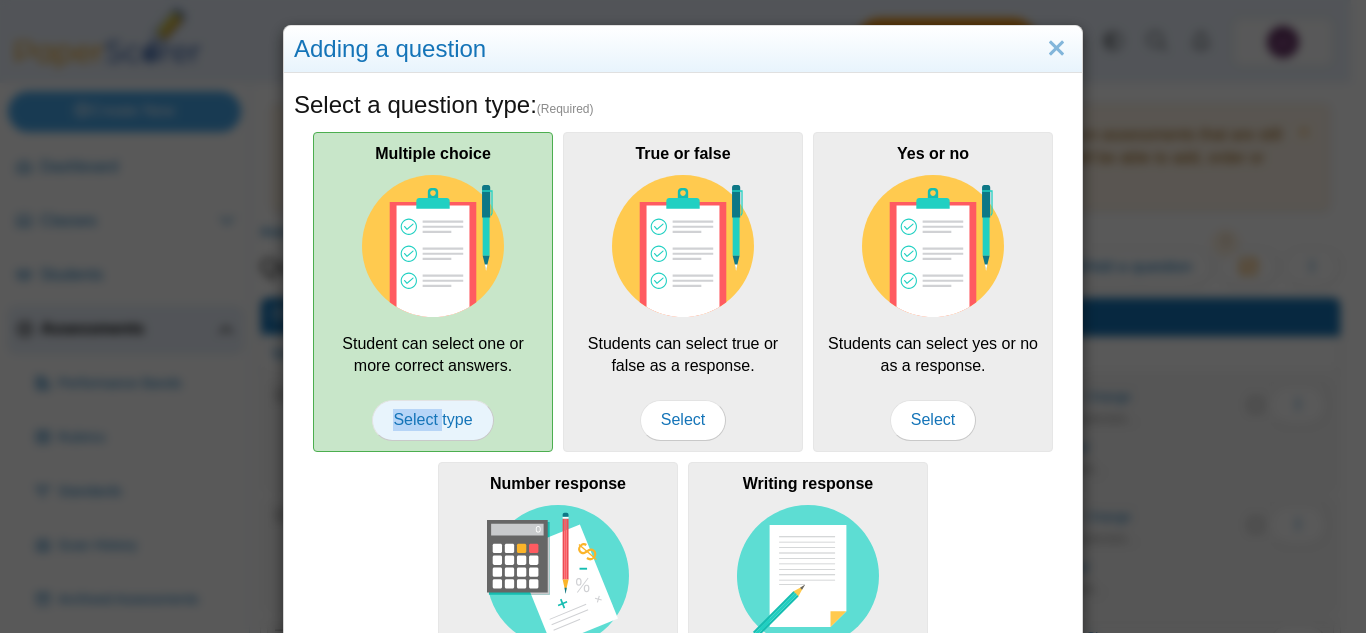click on "Select type" at bounding box center (432, 420) 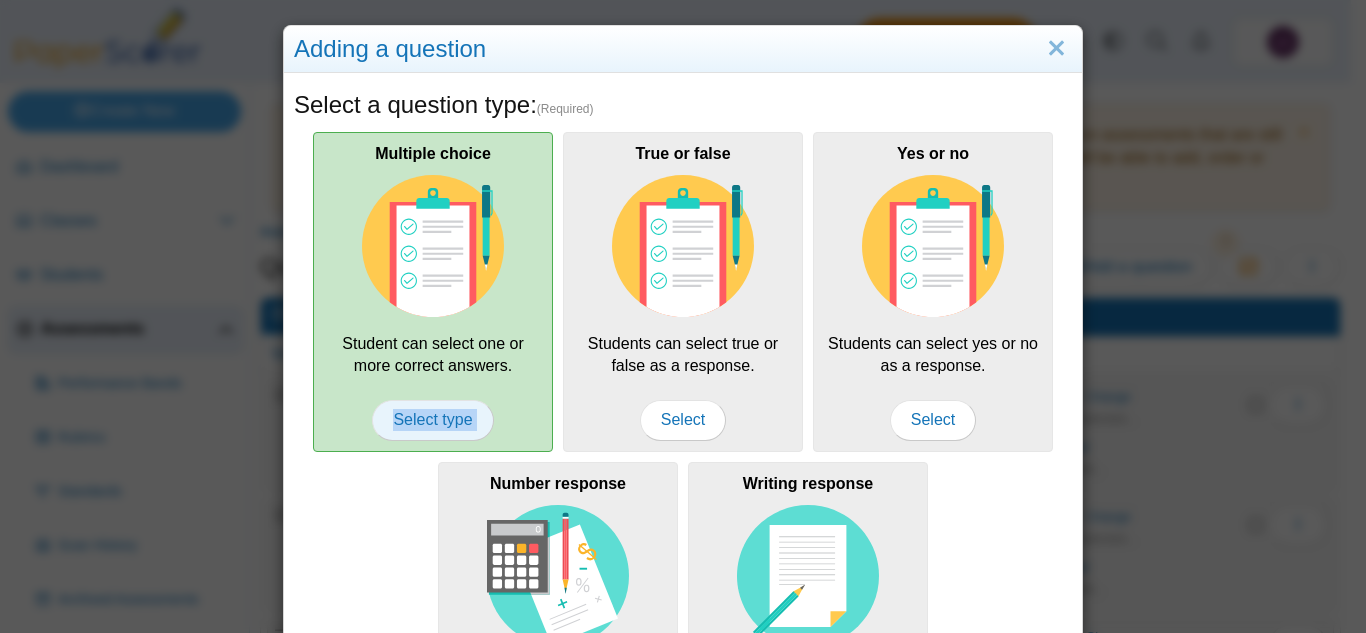 click on "Select type" at bounding box center (432, 420) 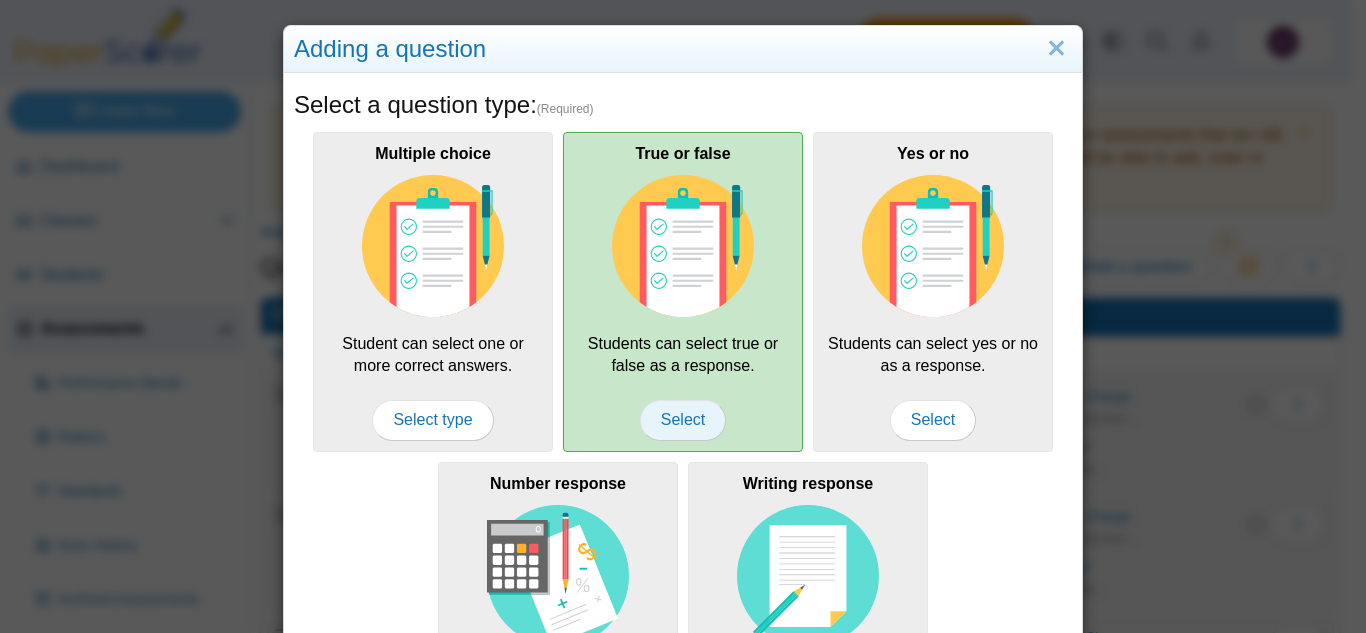 click on "Select" at bounding box center (683, 420) 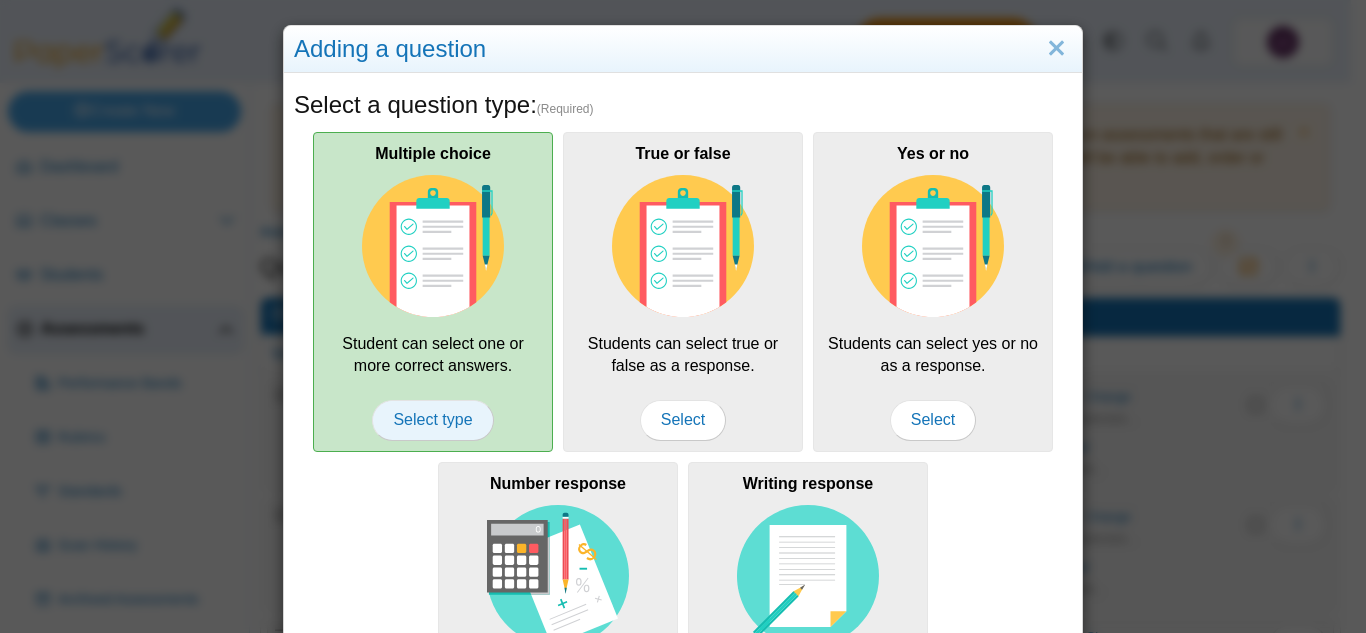 click on "Select type" at bounding box center (432, 420) 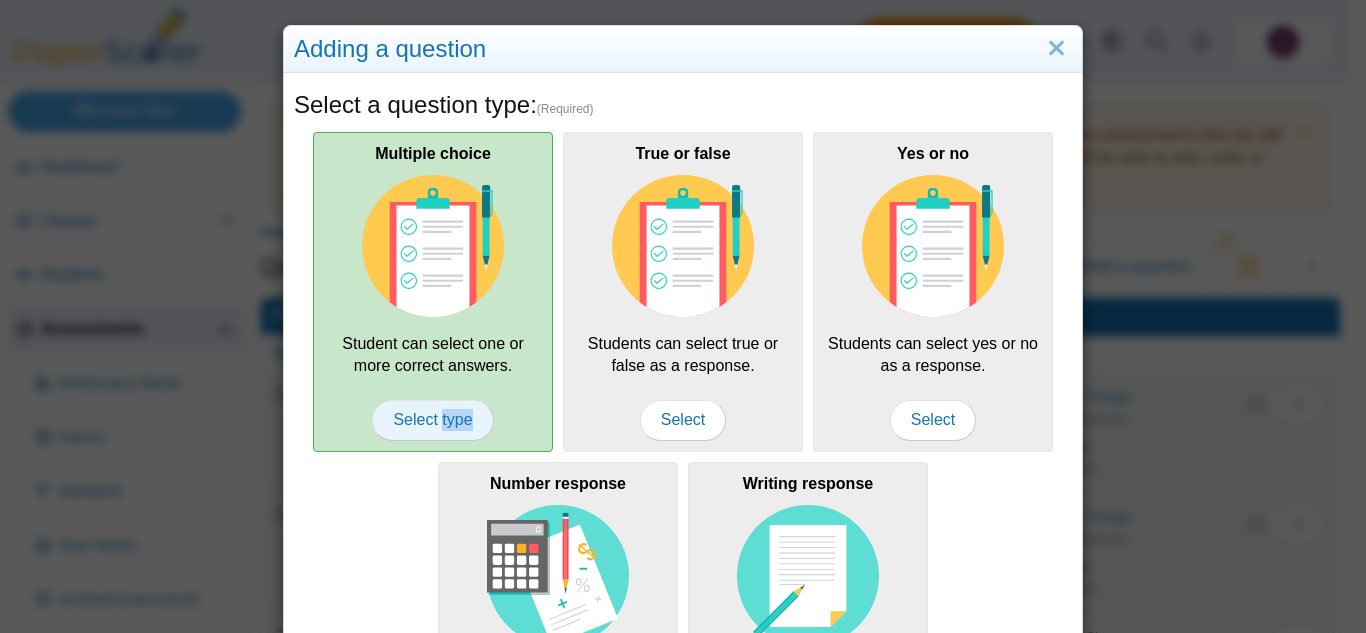 click on "Select type" at bounding box center [432, 420] 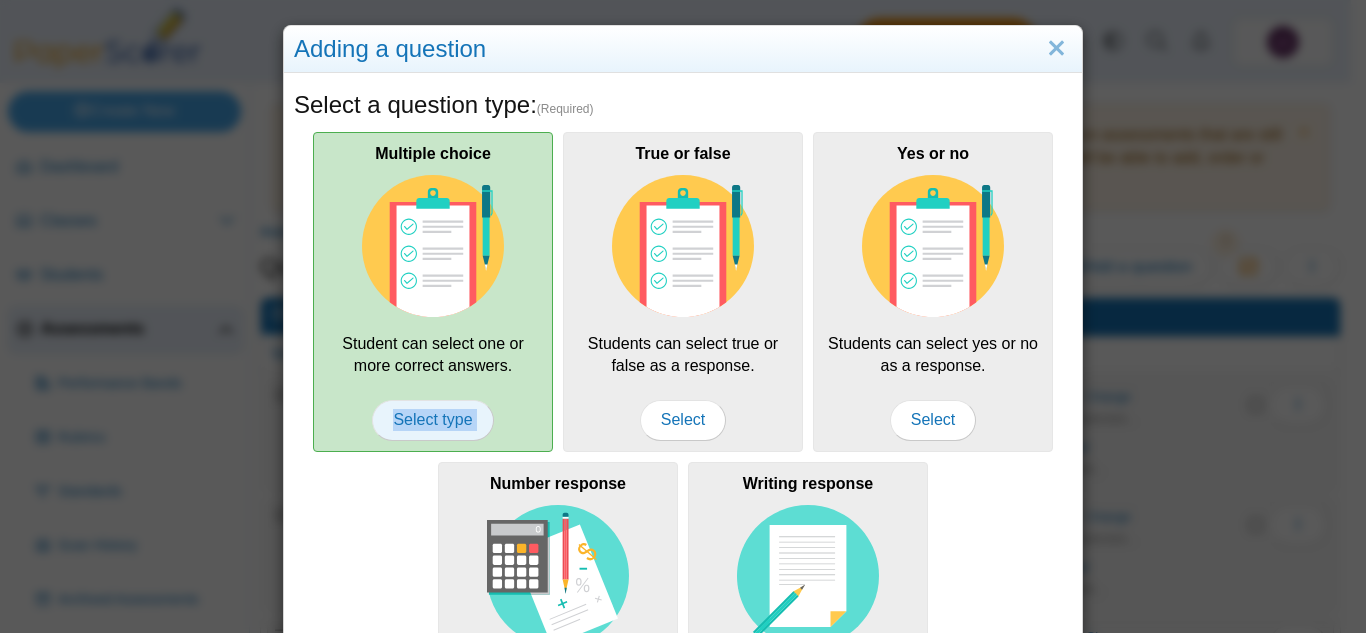 click on "Select type" at bounding box center (432, 420) 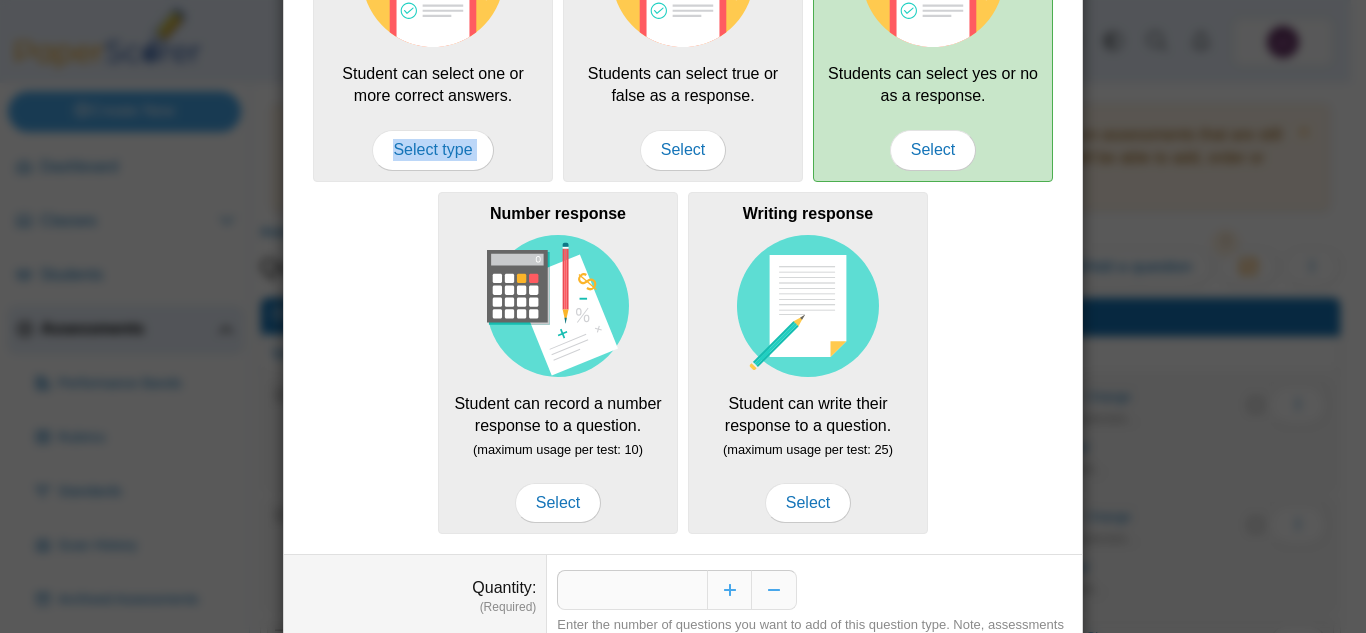 scroll, scrollTop: 366, scrollLeft: 0, axis: vertical 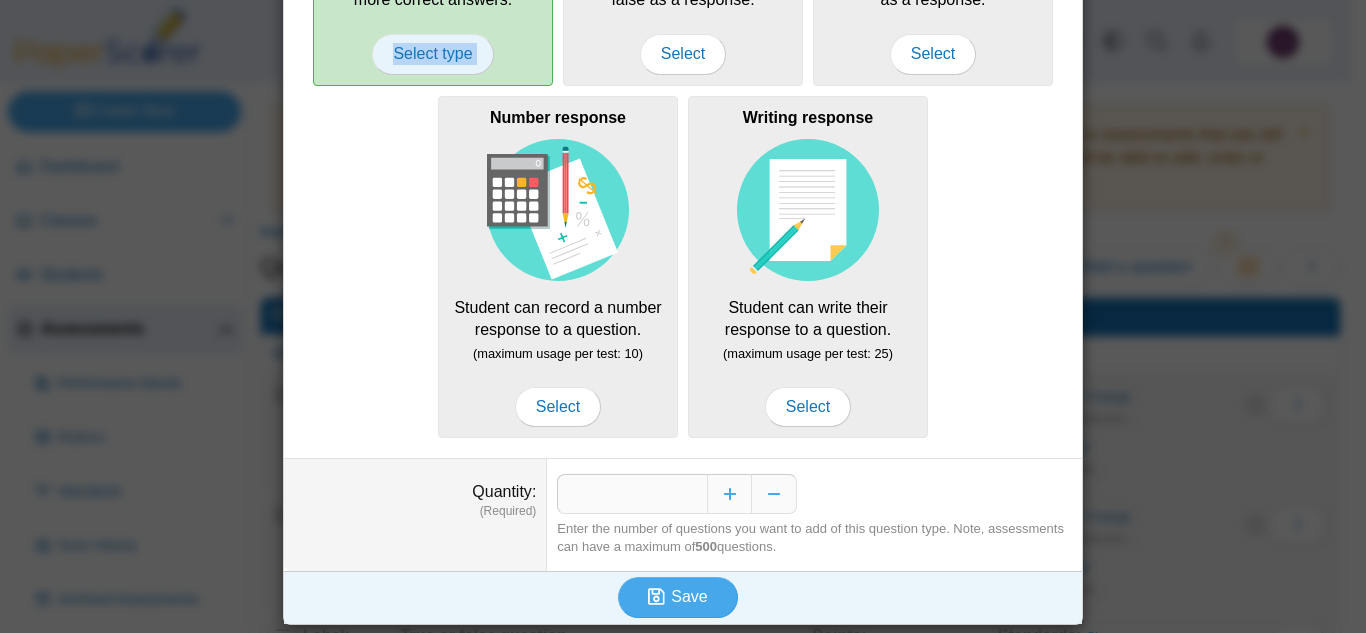 click on "Select type" at bounding box center (432, 54) 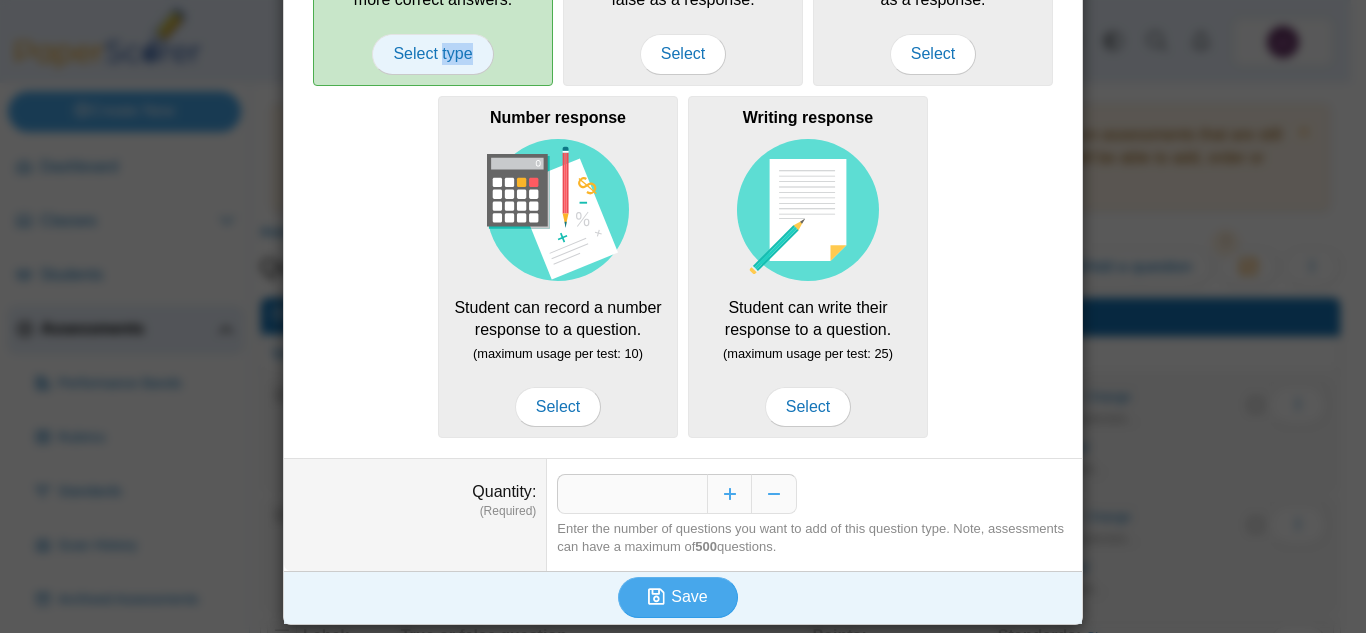 click on "Select type" at bounding box center (432, 54) 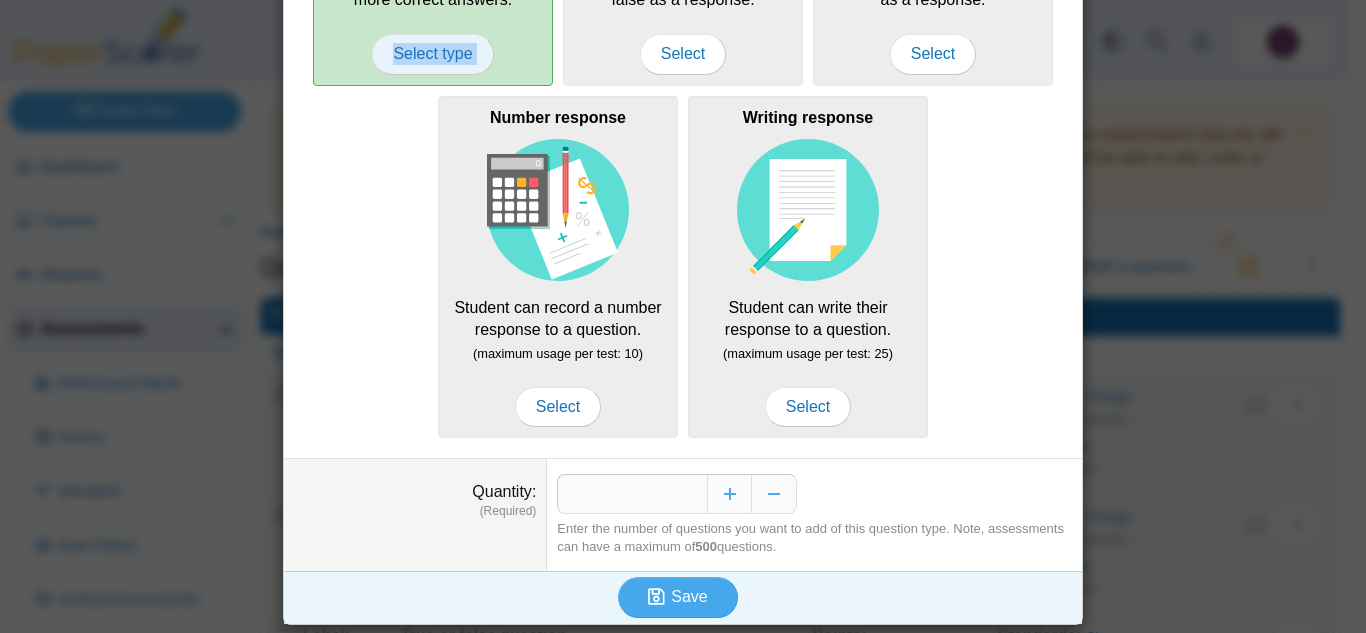 click on "Select type" at bounding box center (432, 54) 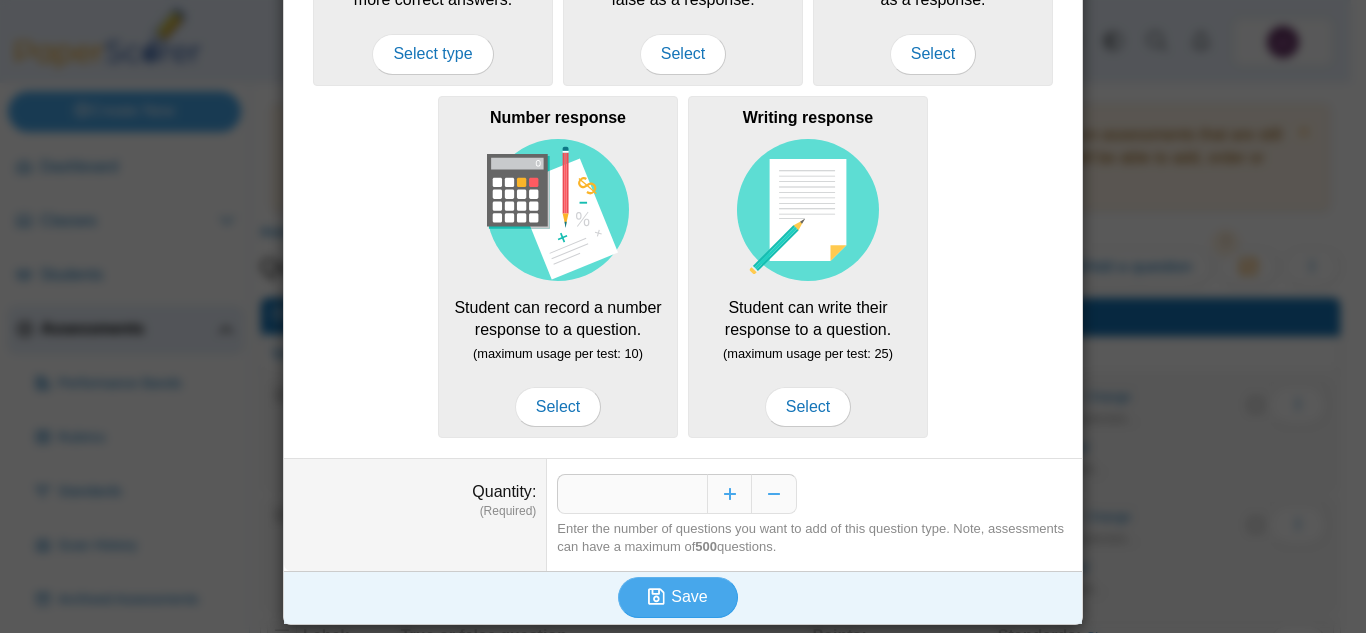 click on "Adding a question
Select a question type:
(Required)
Multiple choice
Student can select one or more correct answers.
Select type
True or false
Students can select true or false as a response.
Select
Yes or no Select *" at bounding box center (683, 316) 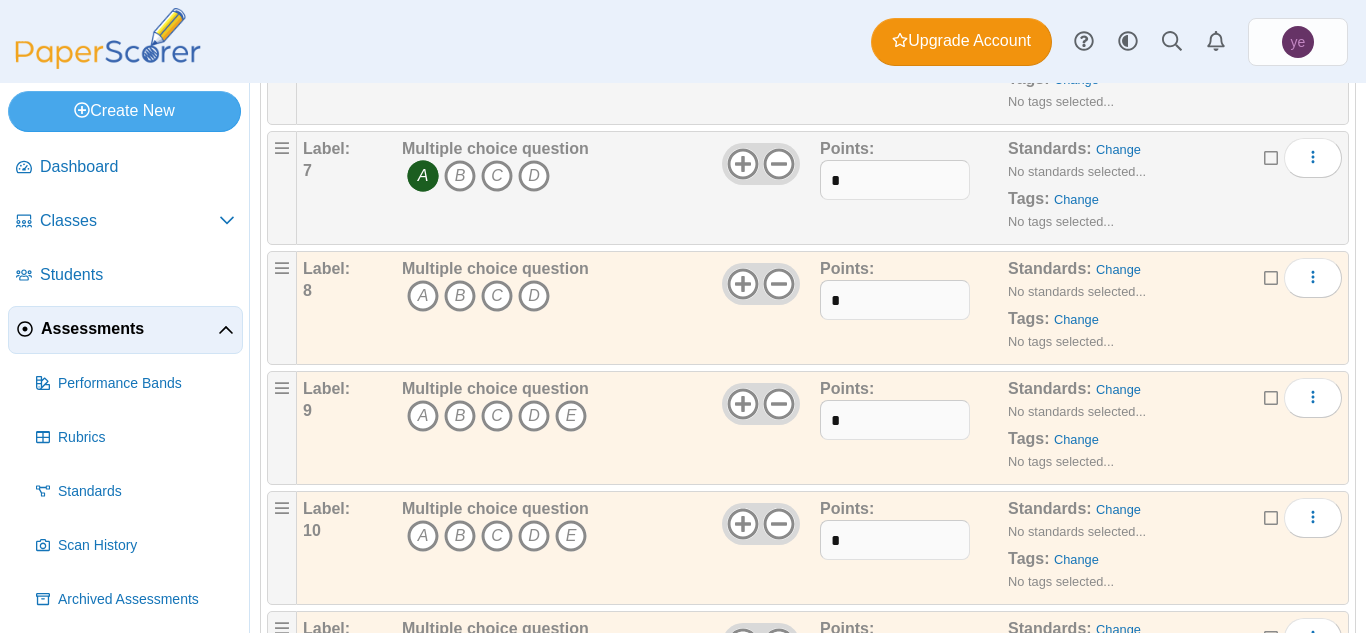 scroll, scrollTop: 968, scrollLeft: 0, axis: vertical 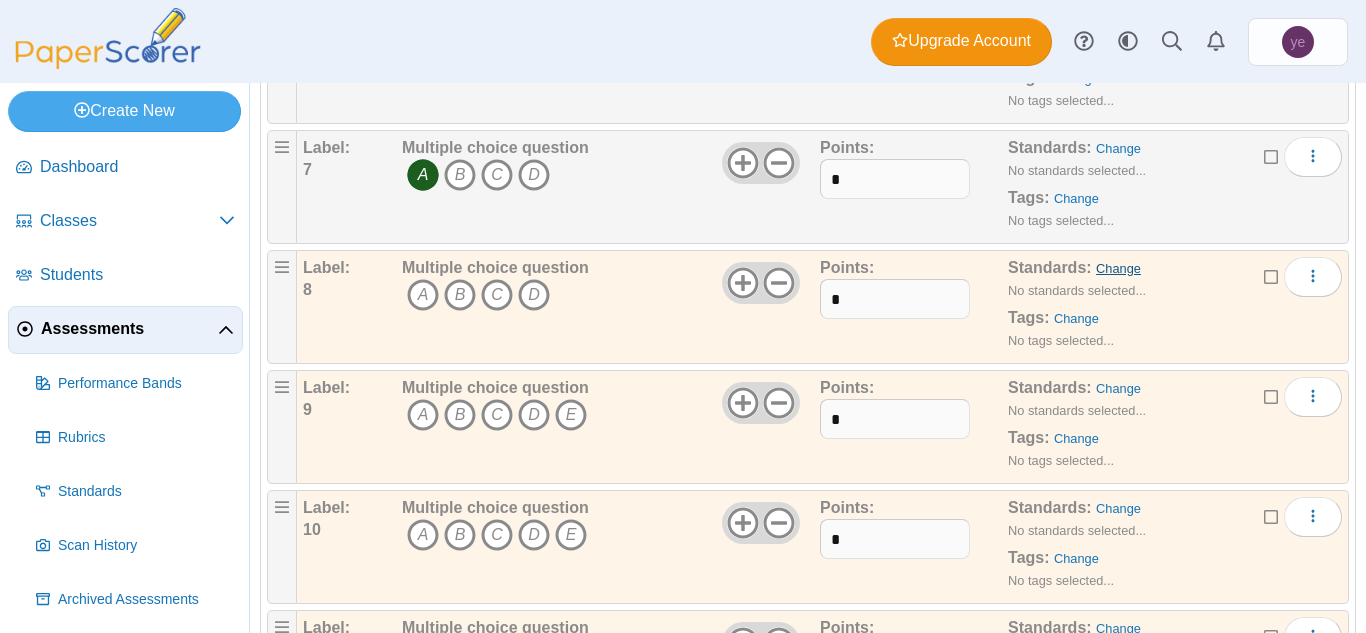 click on "Change" at bounding box center [1118, 268] 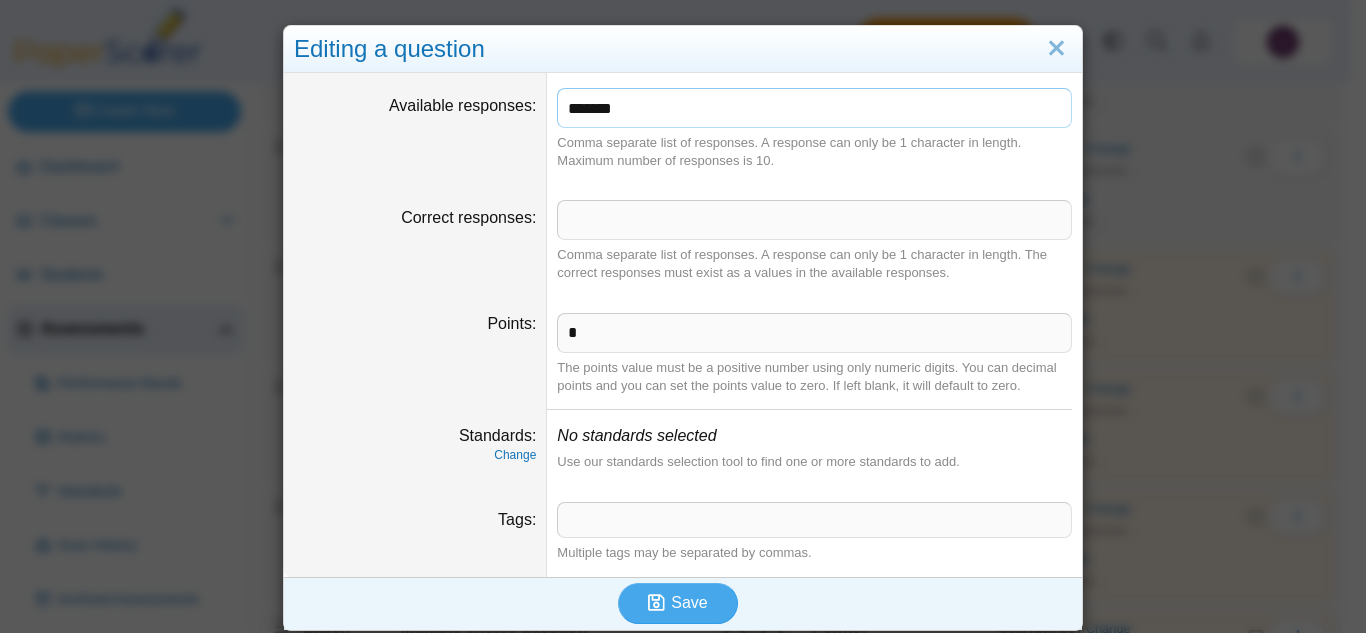 click on "*******" at bounding box center [814, 108] 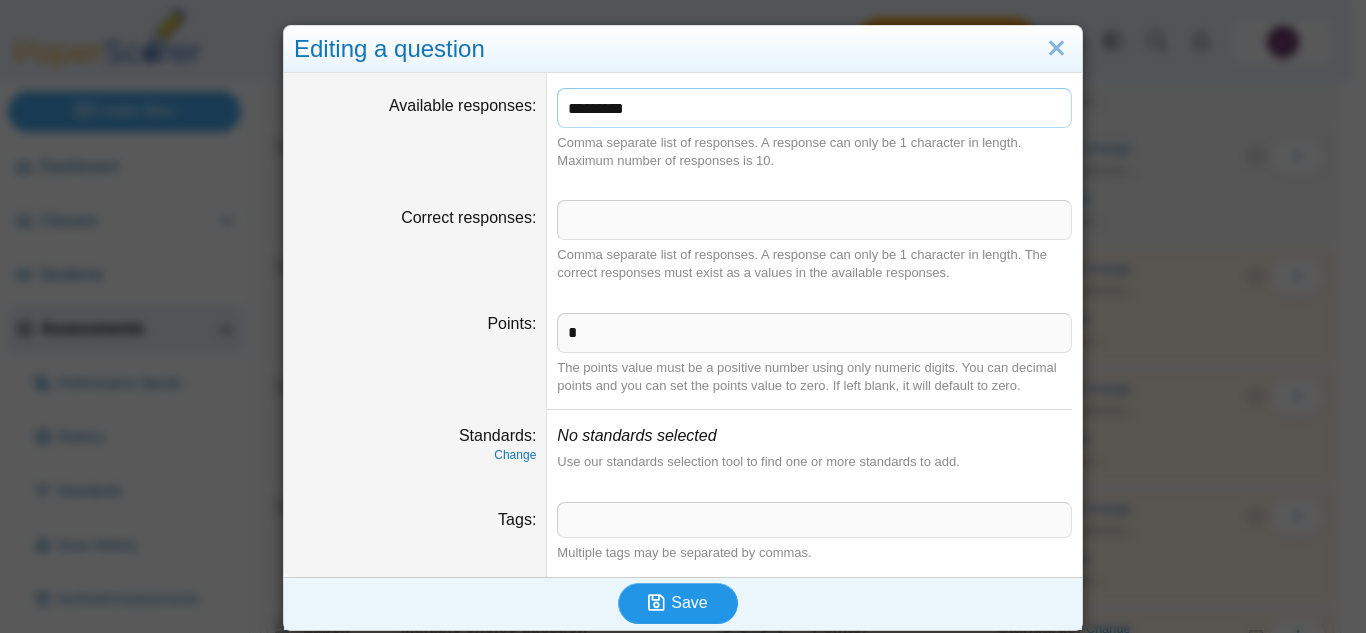 type on "*********" 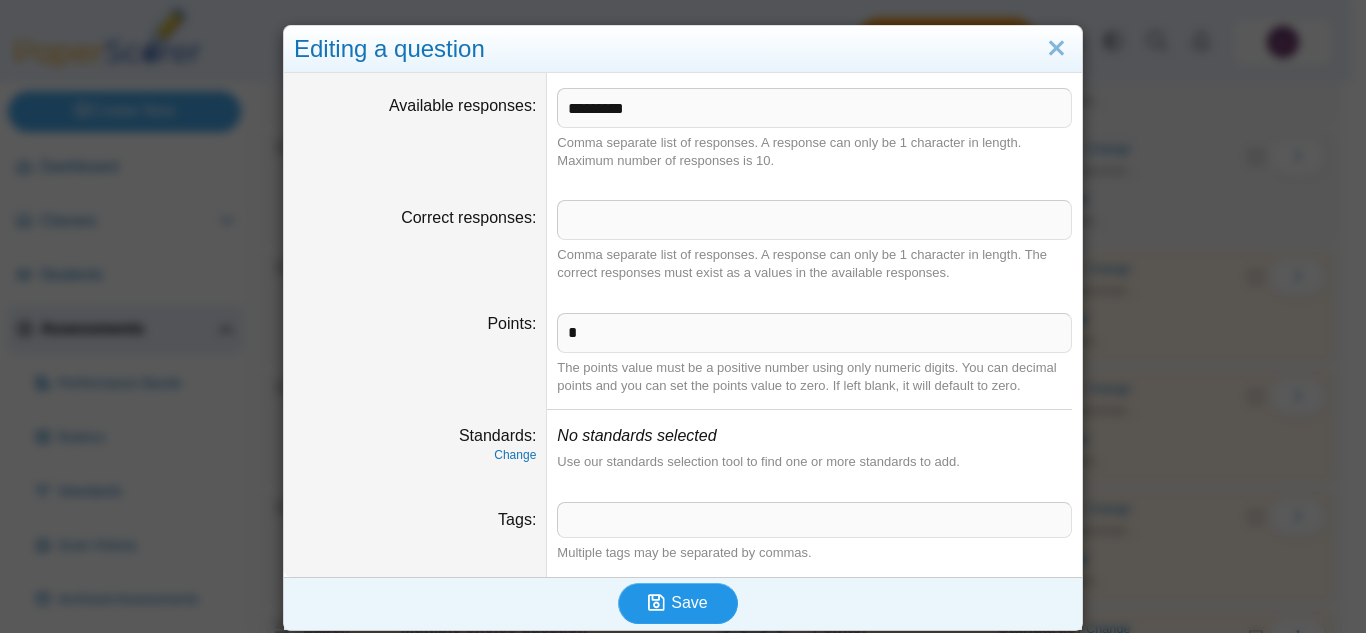 click on "Save" at bounding box center [689, 602] 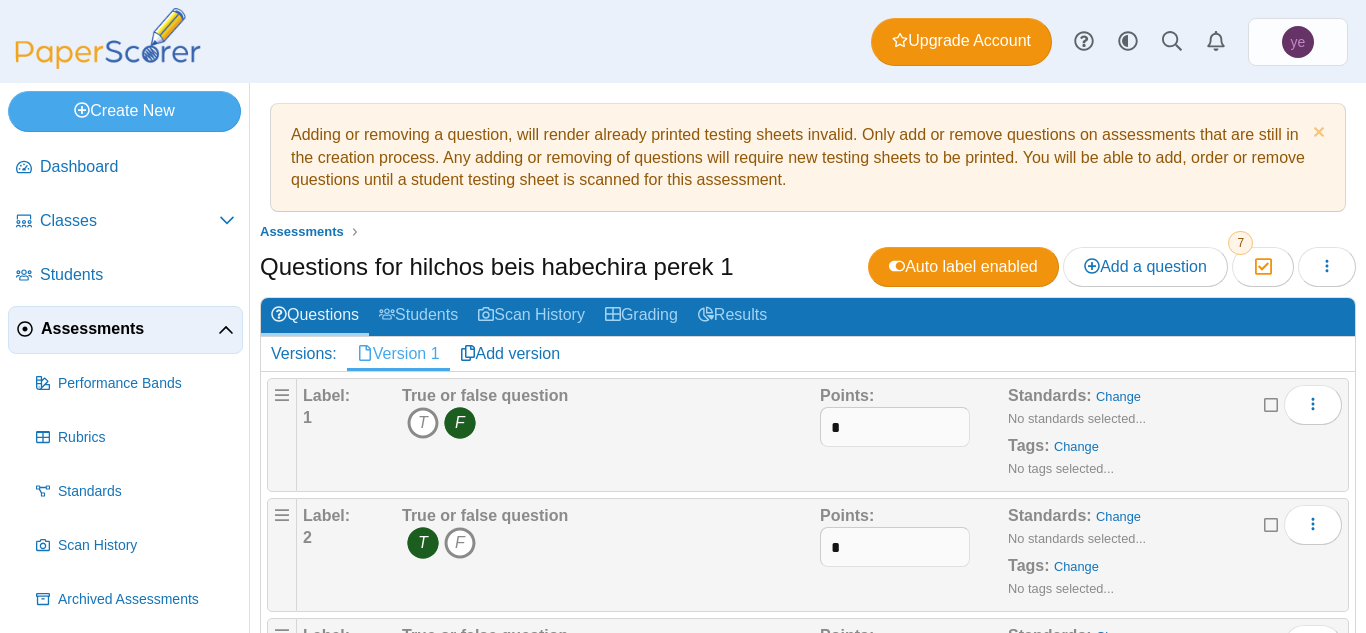 scroll, scrollTop: 0, scrollLeft: 0, axis: both 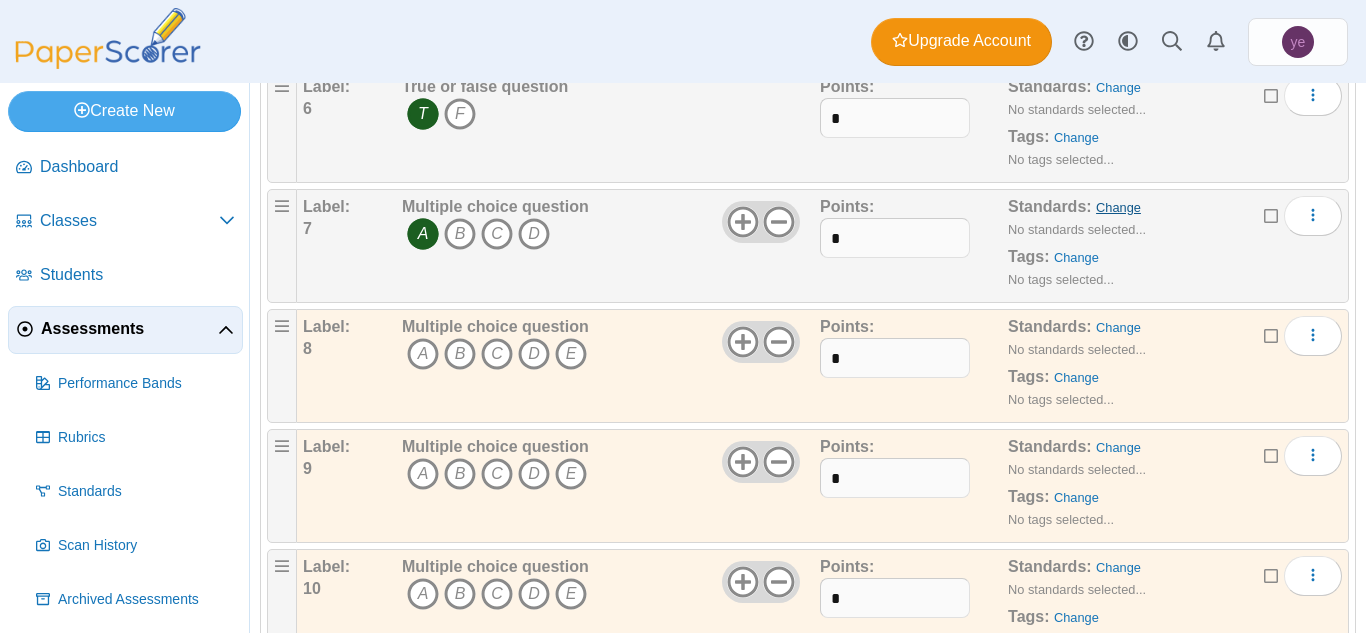 click on "Change" at bounding box center [1118, 207] 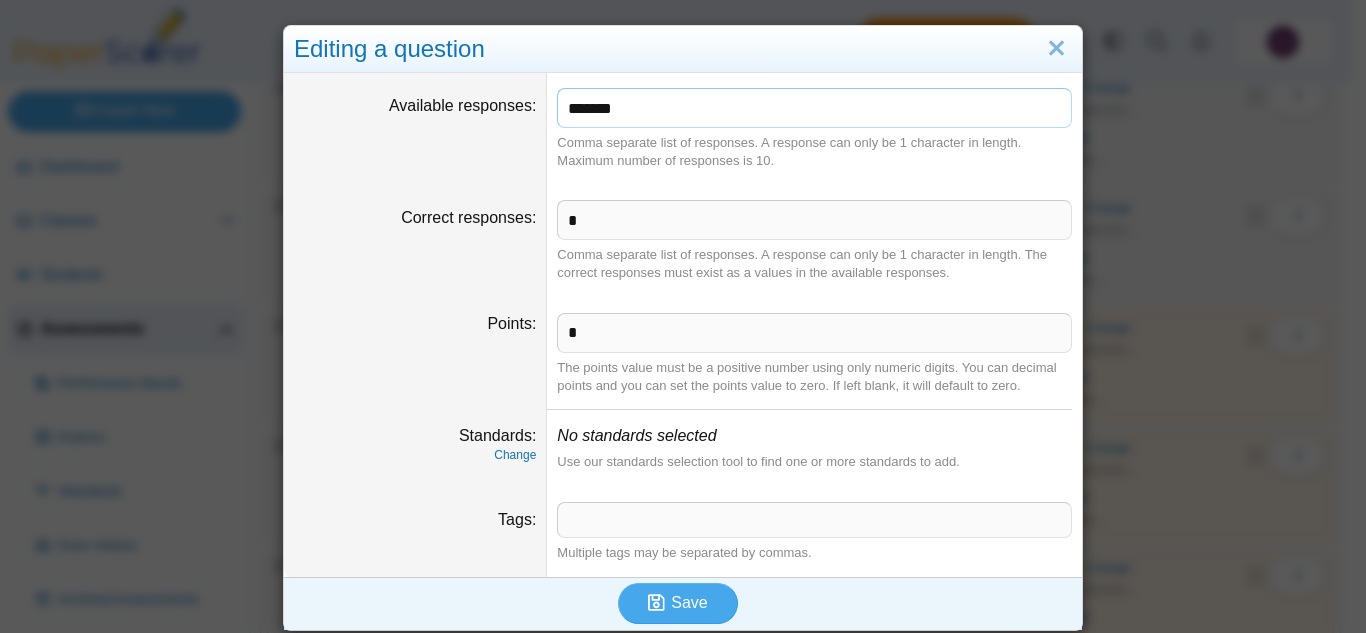 click on "*******" at bounding box center [814, 108] 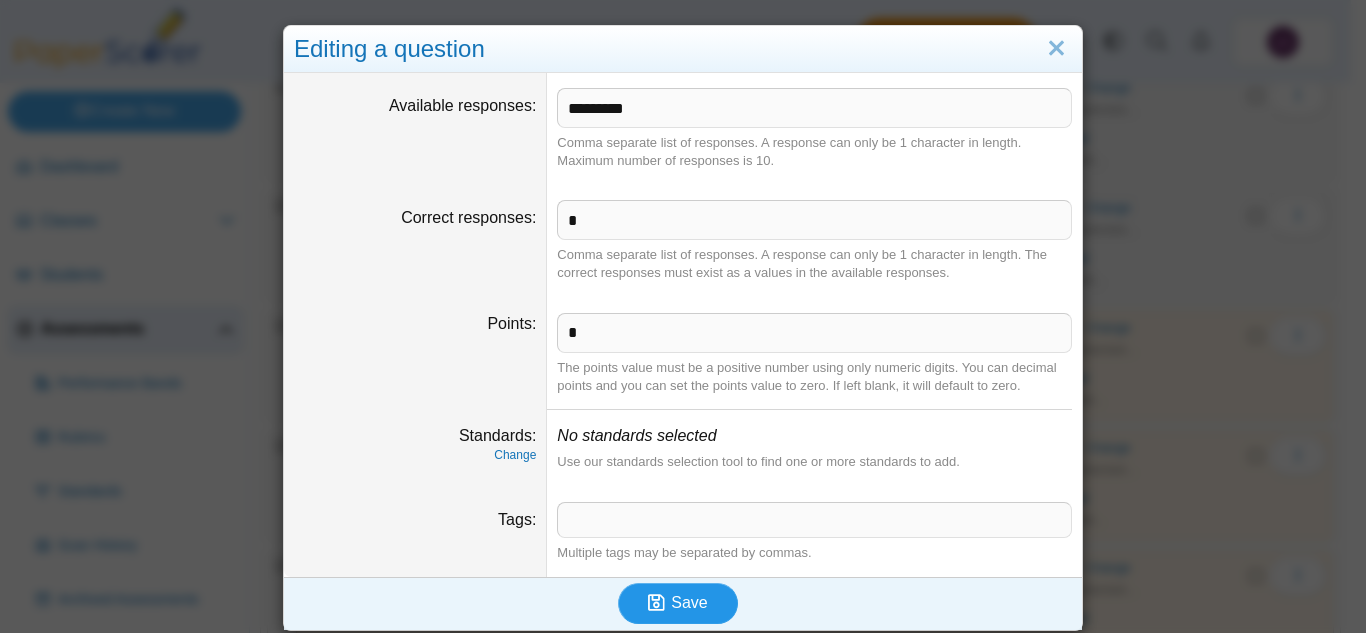 click on "Save" at bounding box center [678, 603] 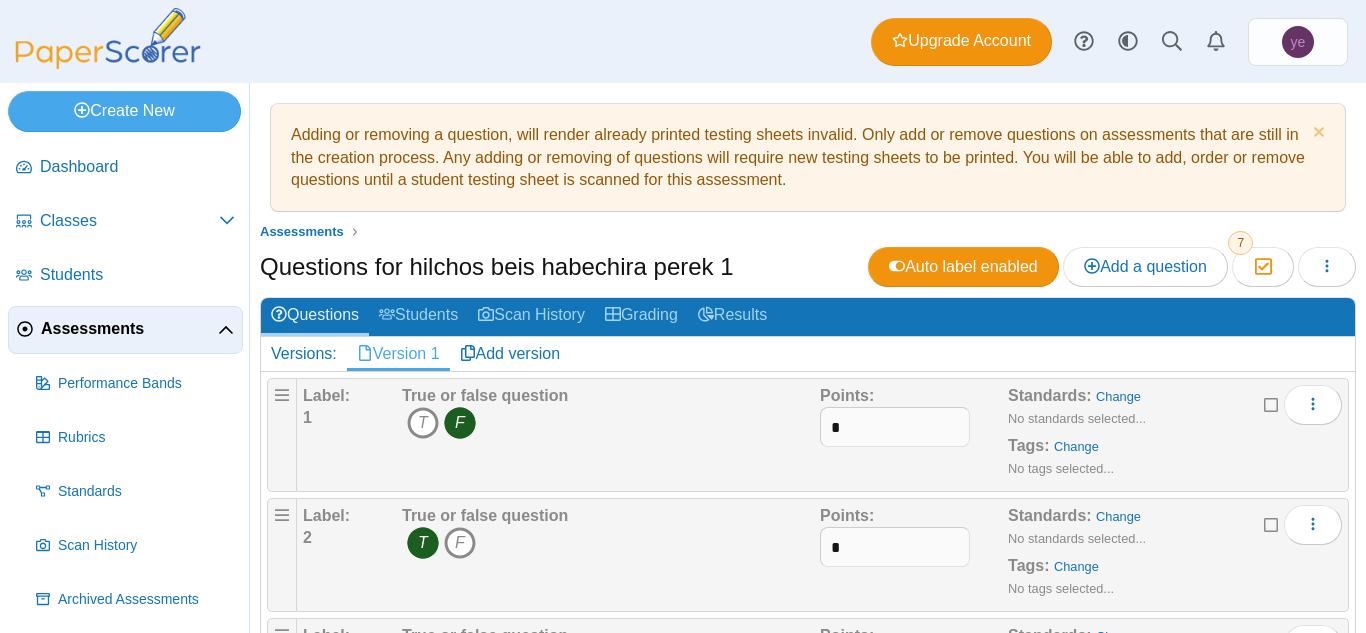 scroll, scrollTop: 0, scrollLeft: 0, axis: both 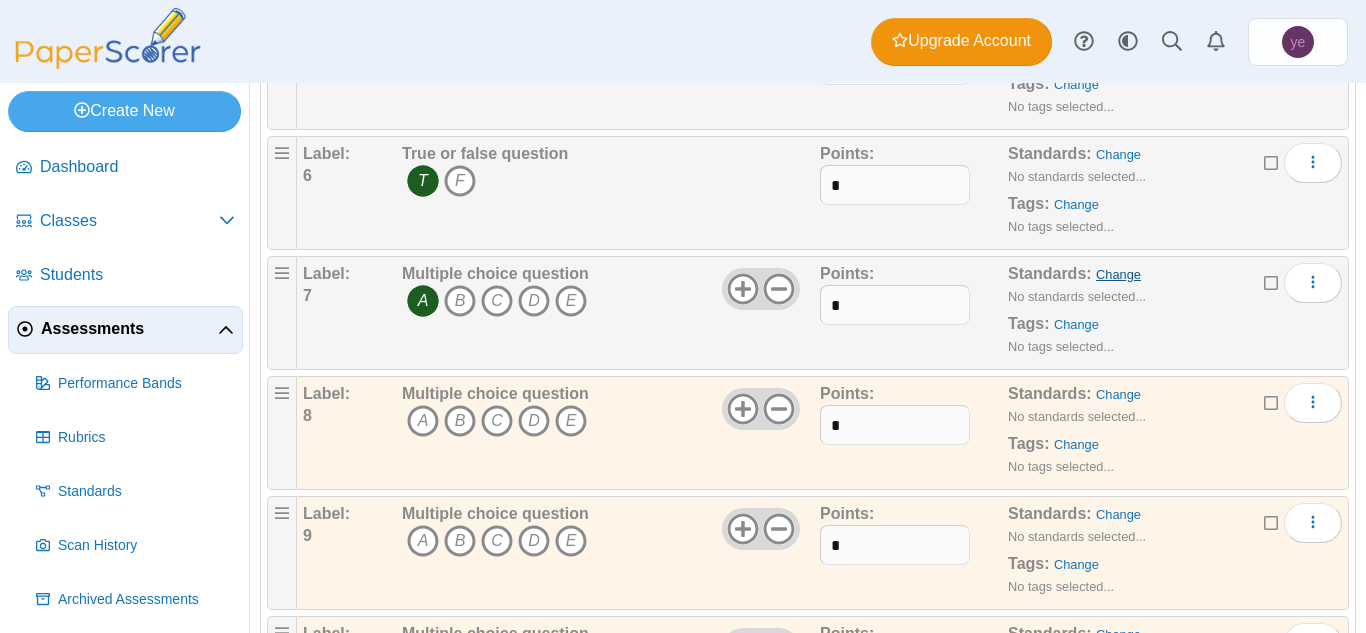click on "Change" at bounding box center [1118, 274] 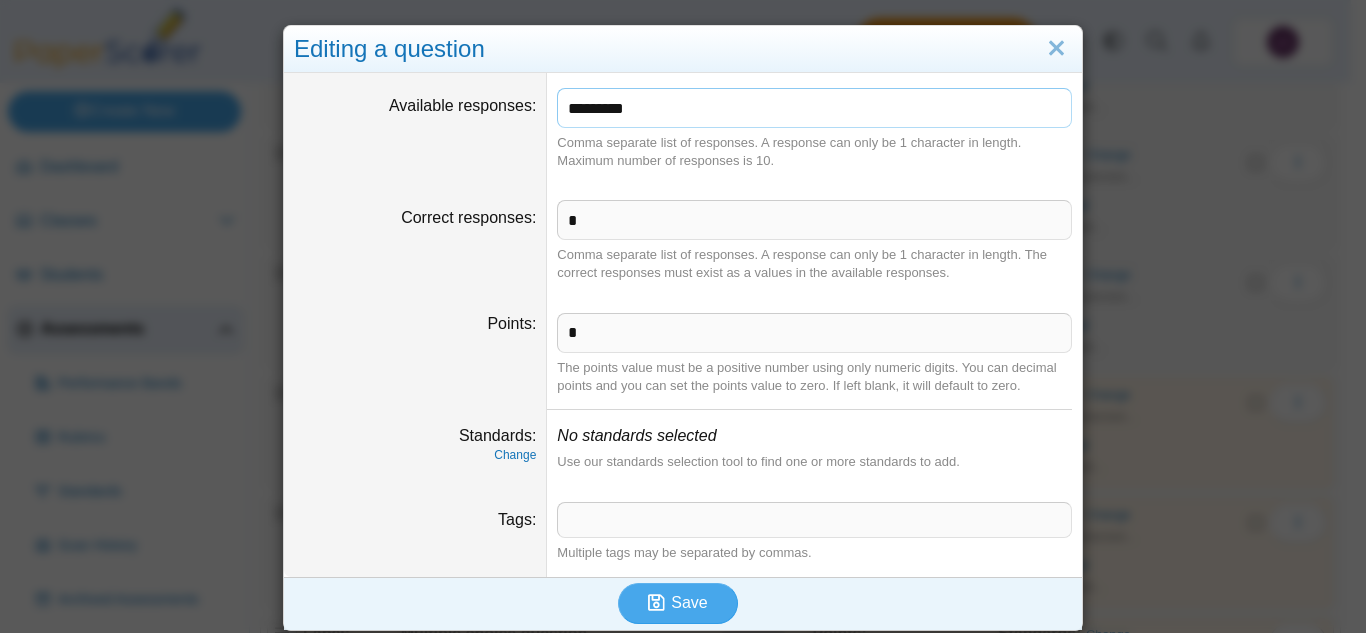 drag, startPoint x: 728, startPoint y: 123, endPoint x: 359, endPoint y: 102, distance: 369.59708 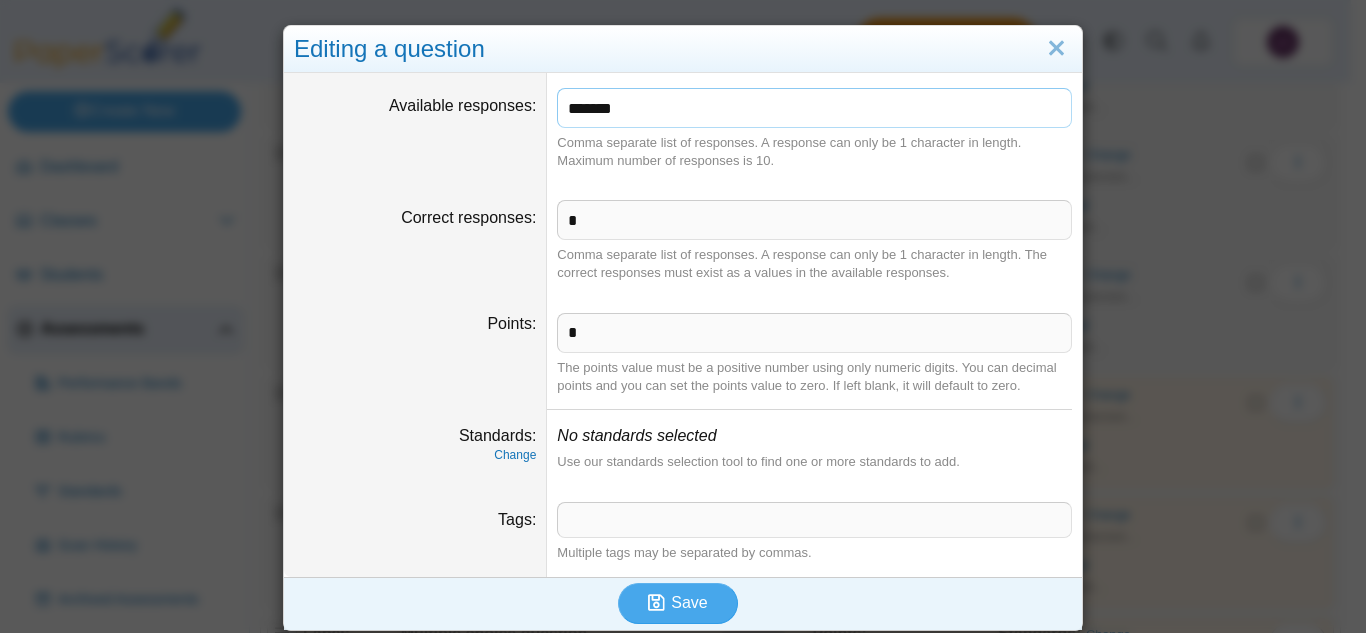 type on "*******" 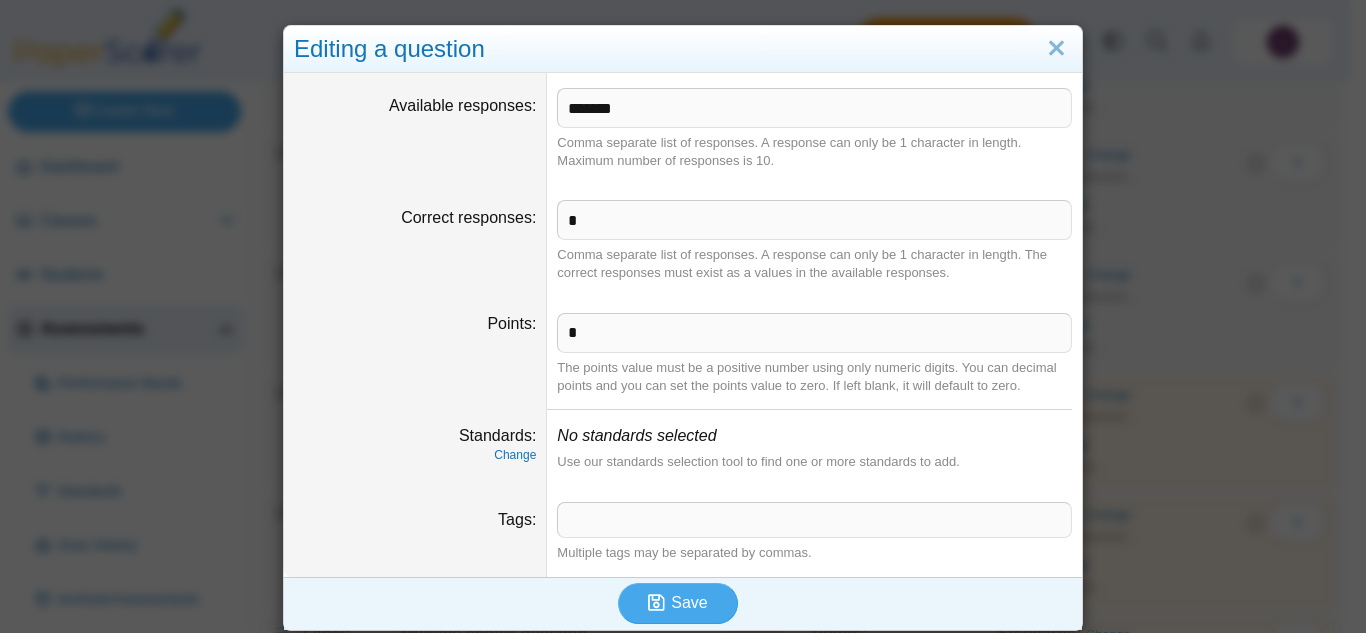 click on "Save" at bounding box center [678, 603] 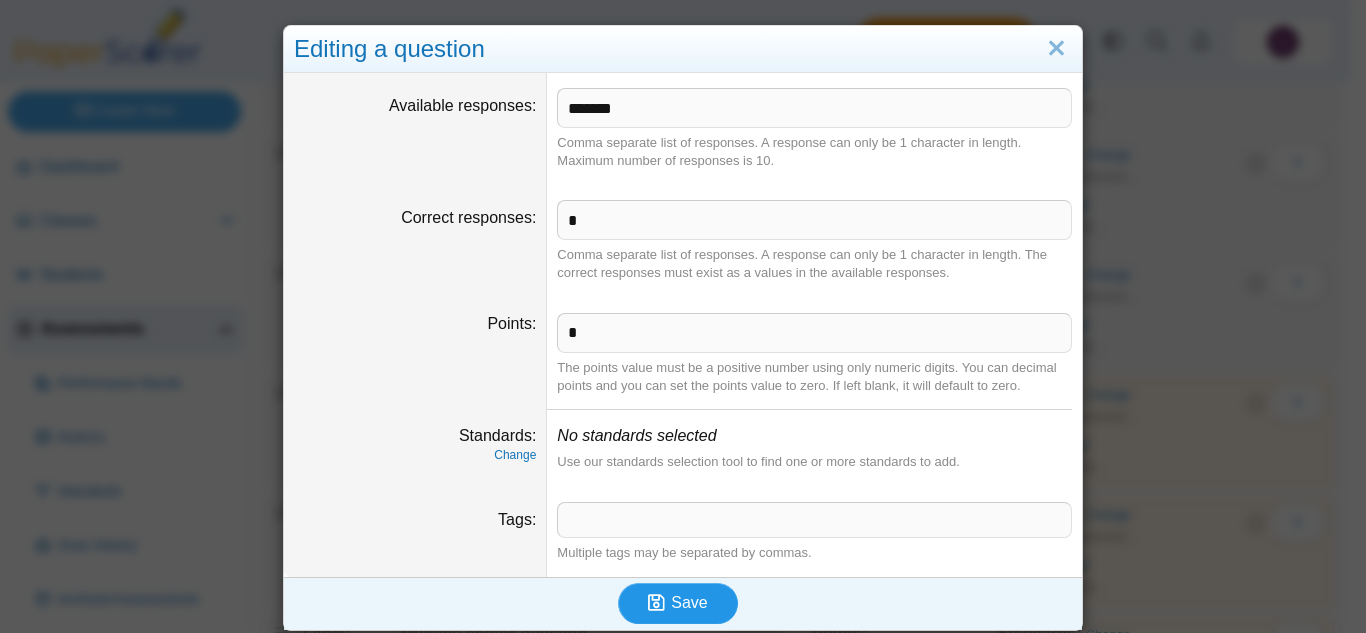 click on "Save" at bounding box center (689, 602) 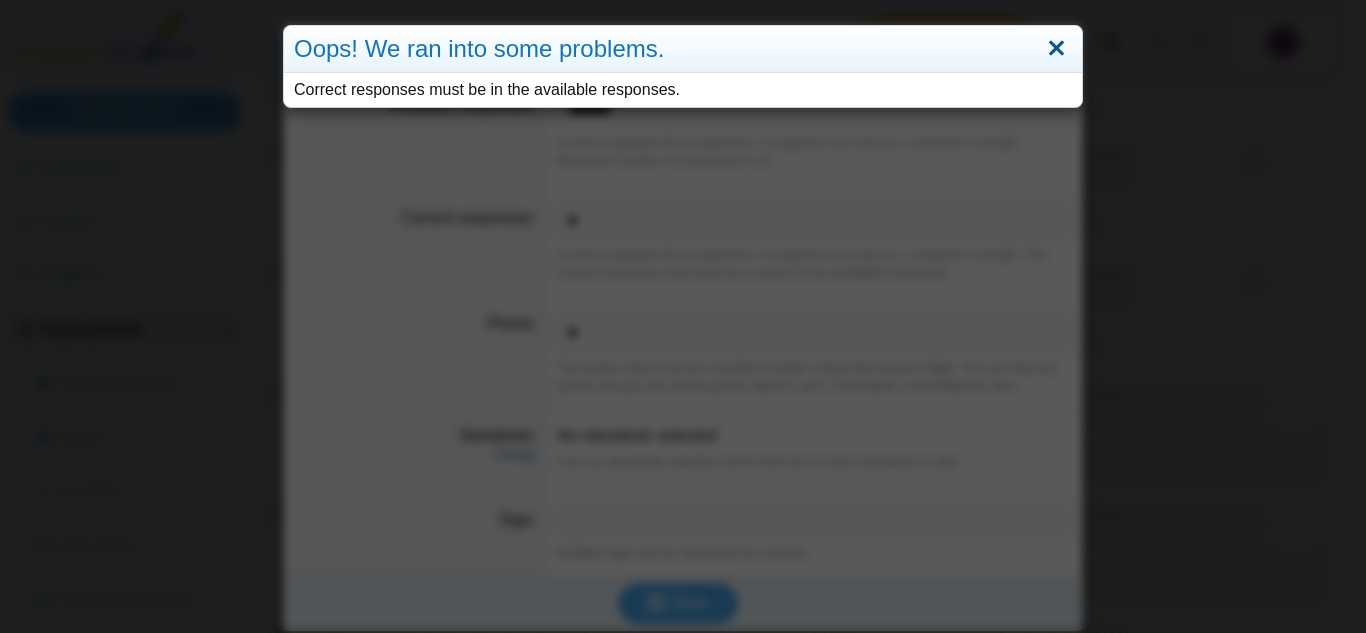 click at bounding box center (1056, 49) 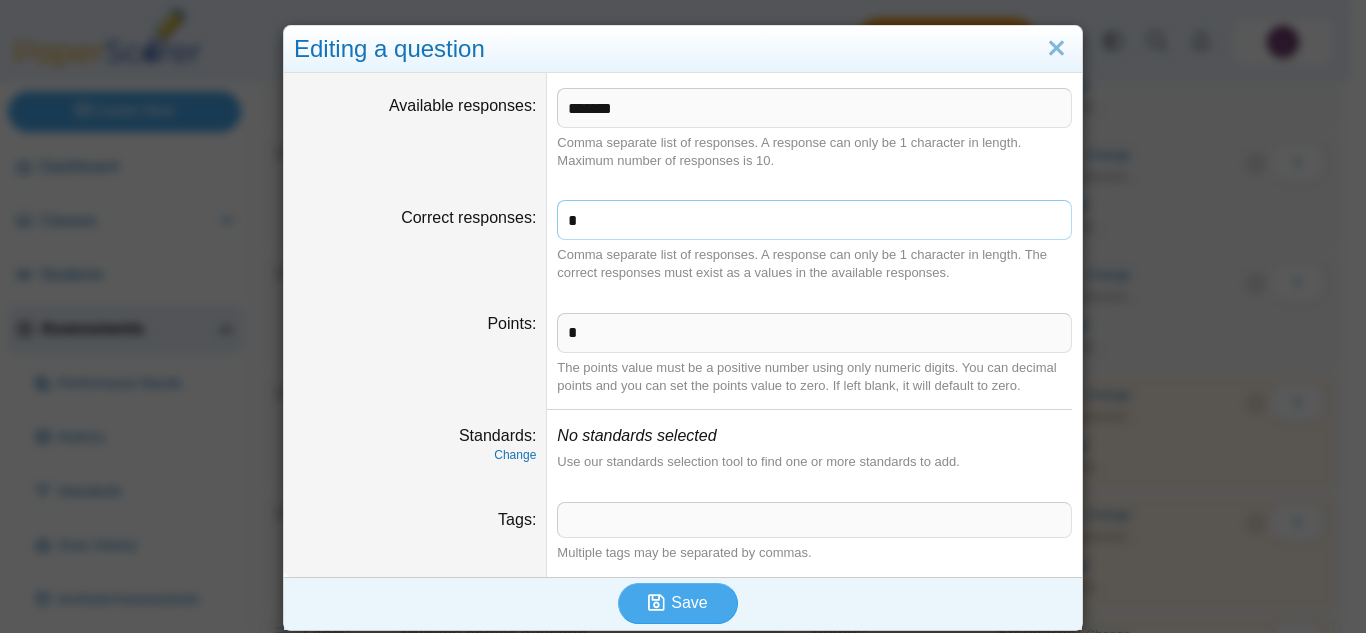 click on "*" at bounding box center (814, 220) 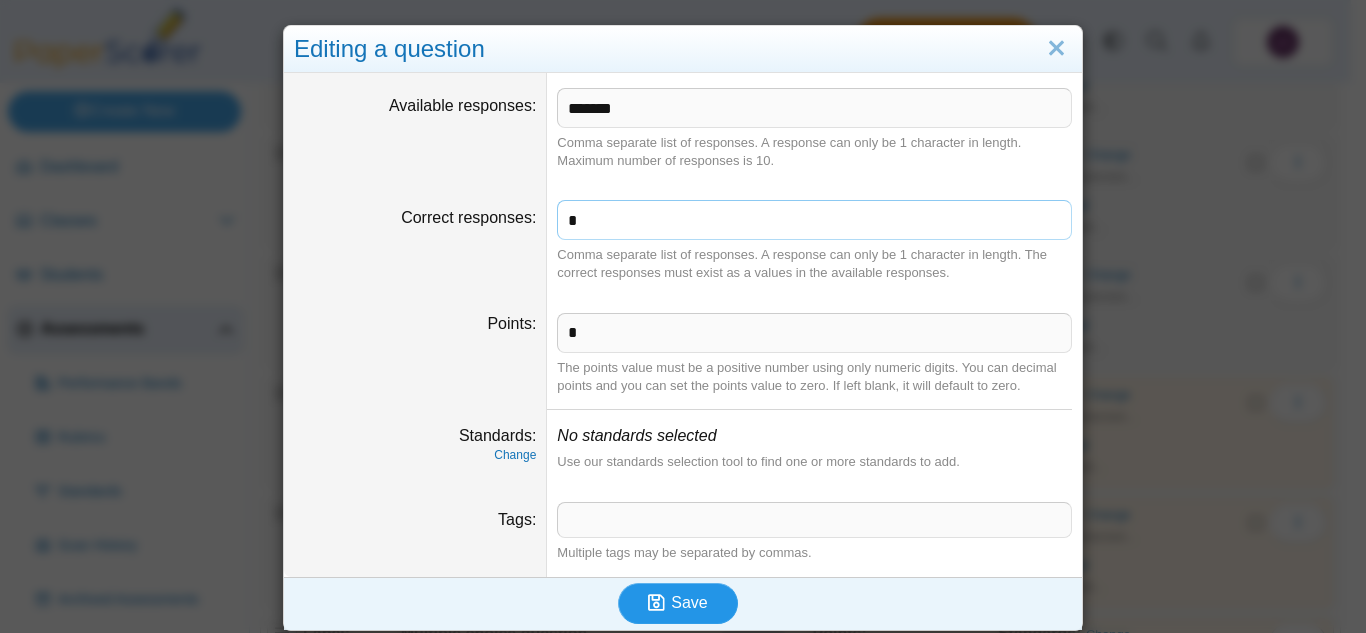 type on "*" 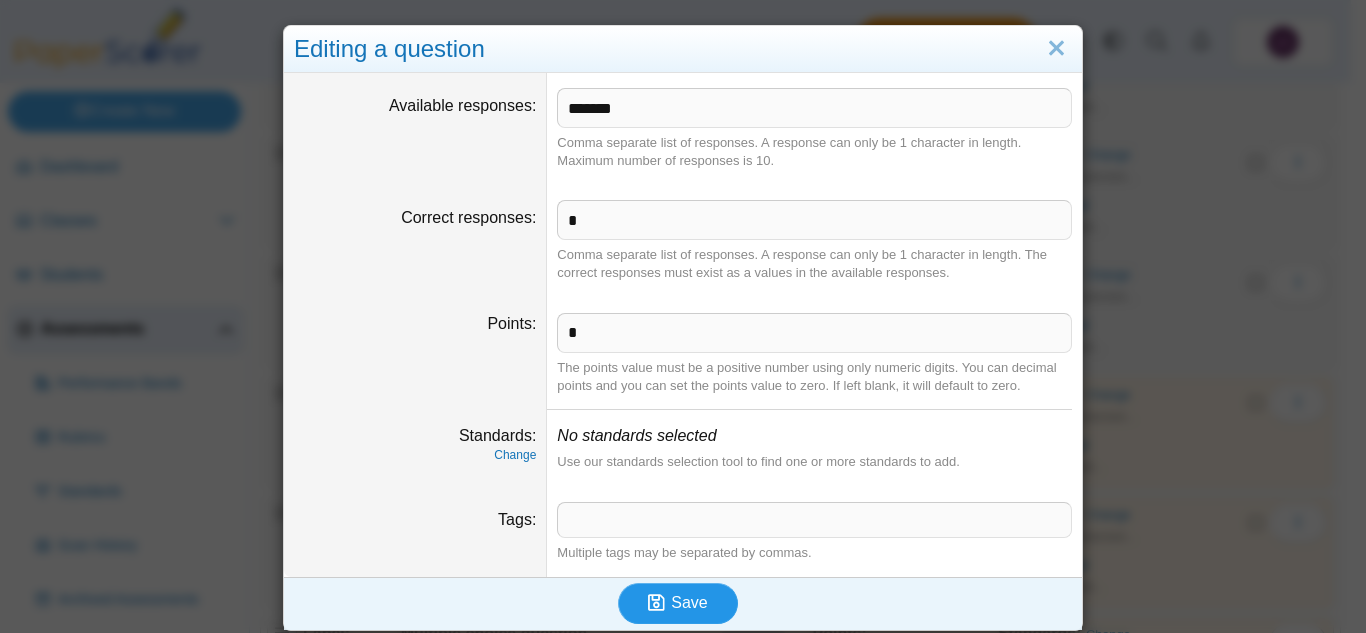 click on "Save" at bounding box center [678, 603] 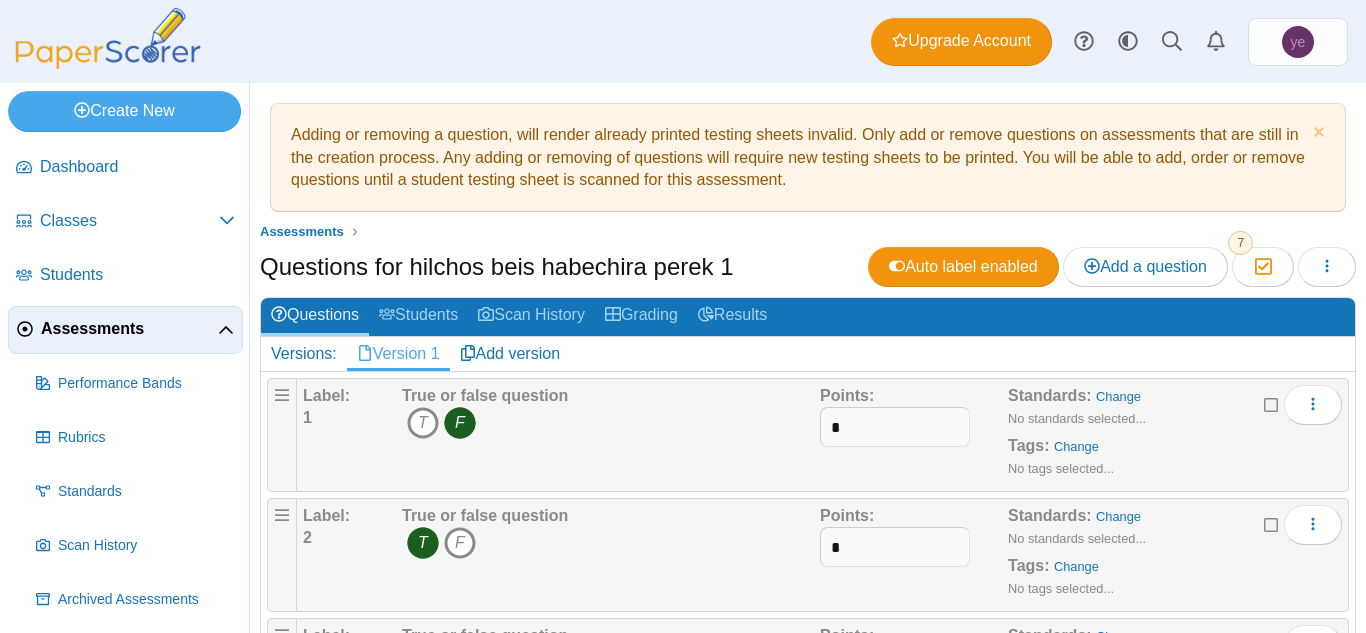 scroll, scrollTop: 0, scrollLeft: 0, axis: both 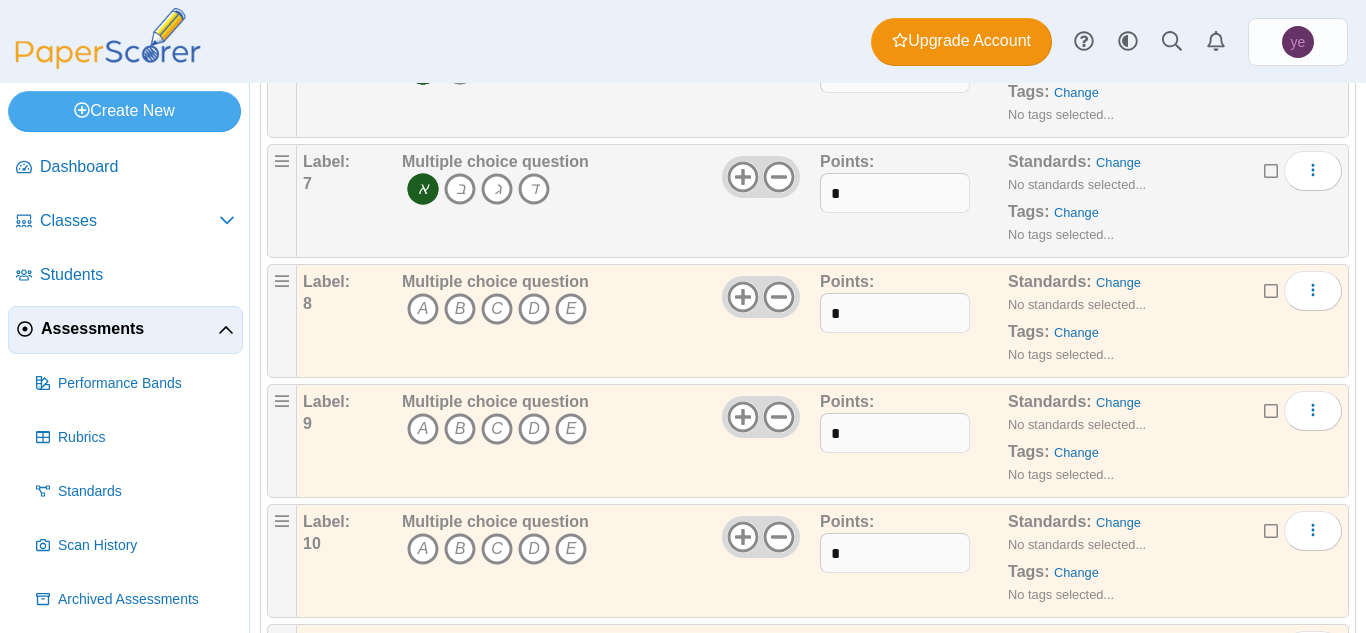 click at bounding box center [1272, 169] 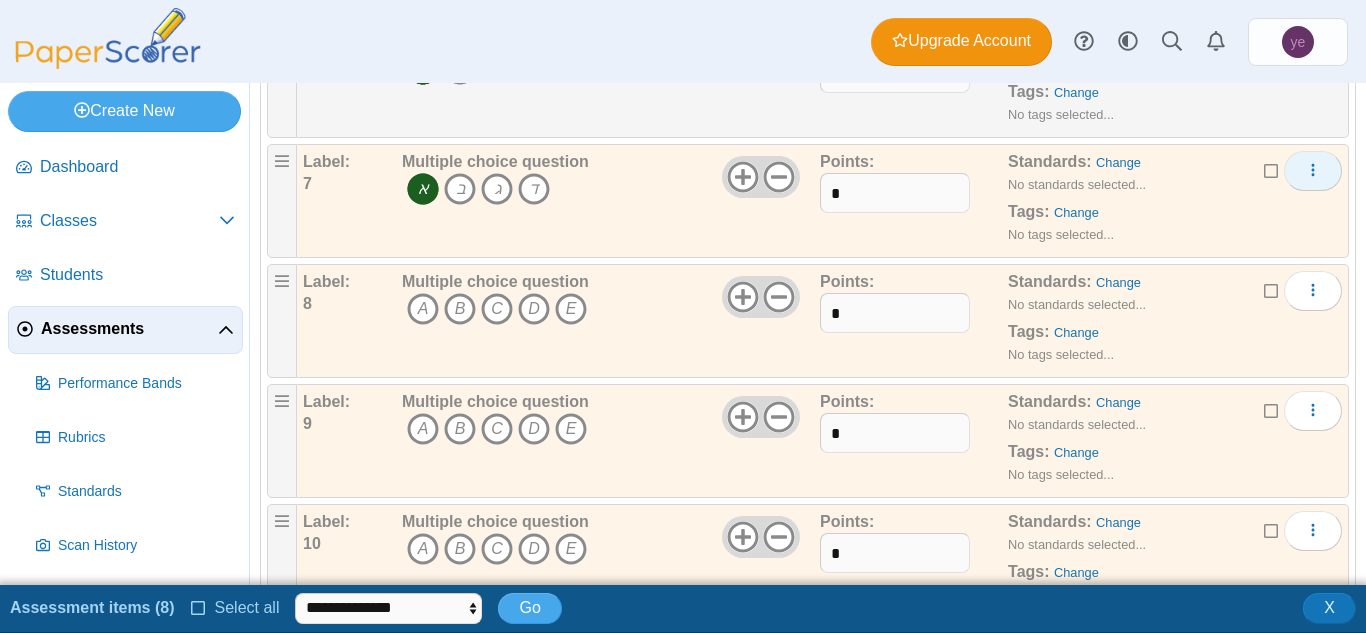 click at bounding box center [1313, 171] 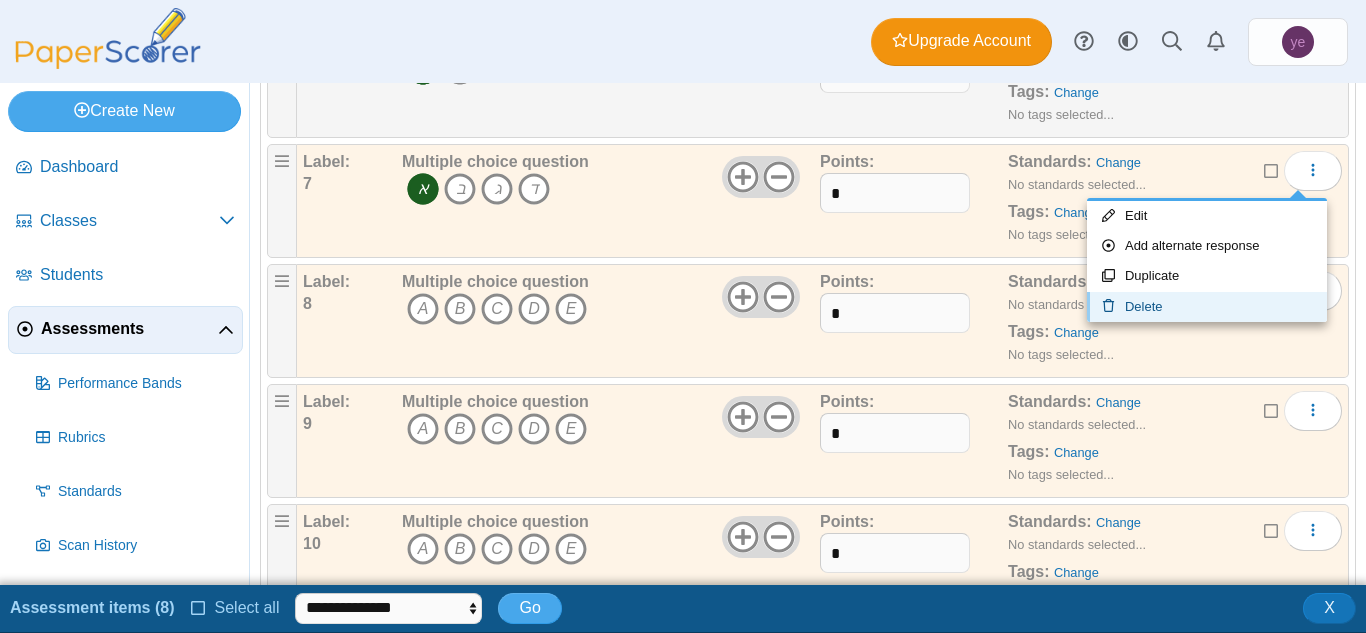 click on "Delete" at bounding box center [1207, 307] 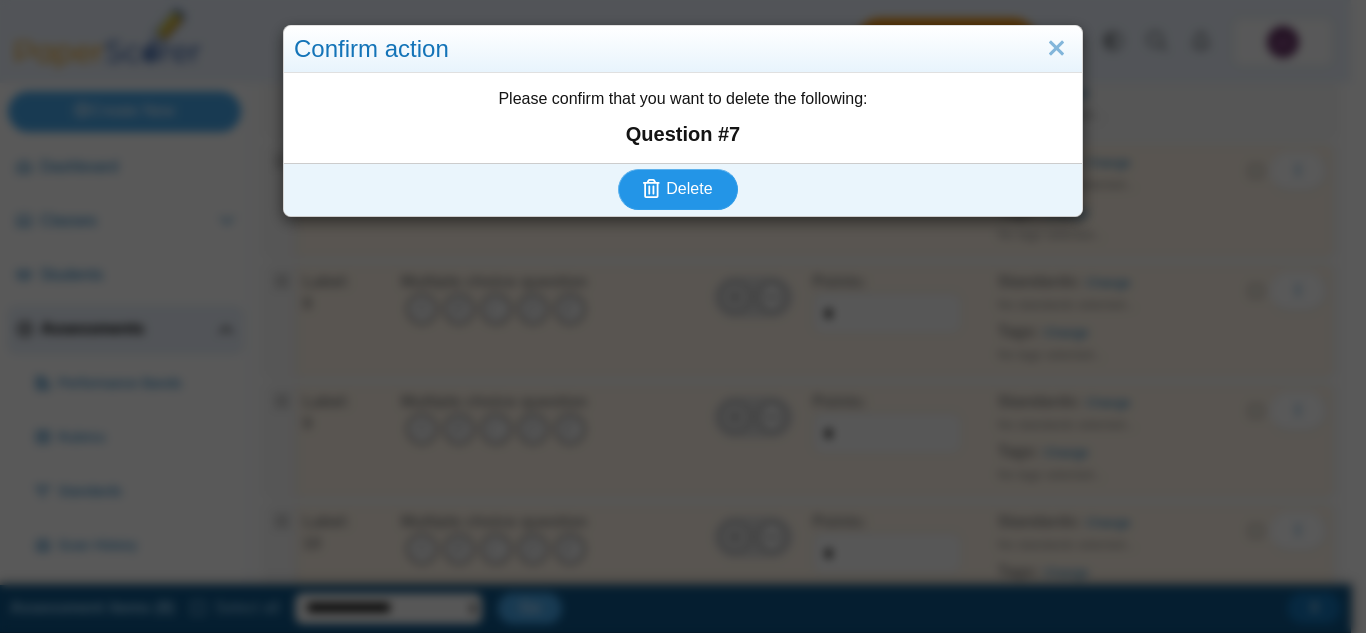 click on "Delete" at bounding box center [678, 189] 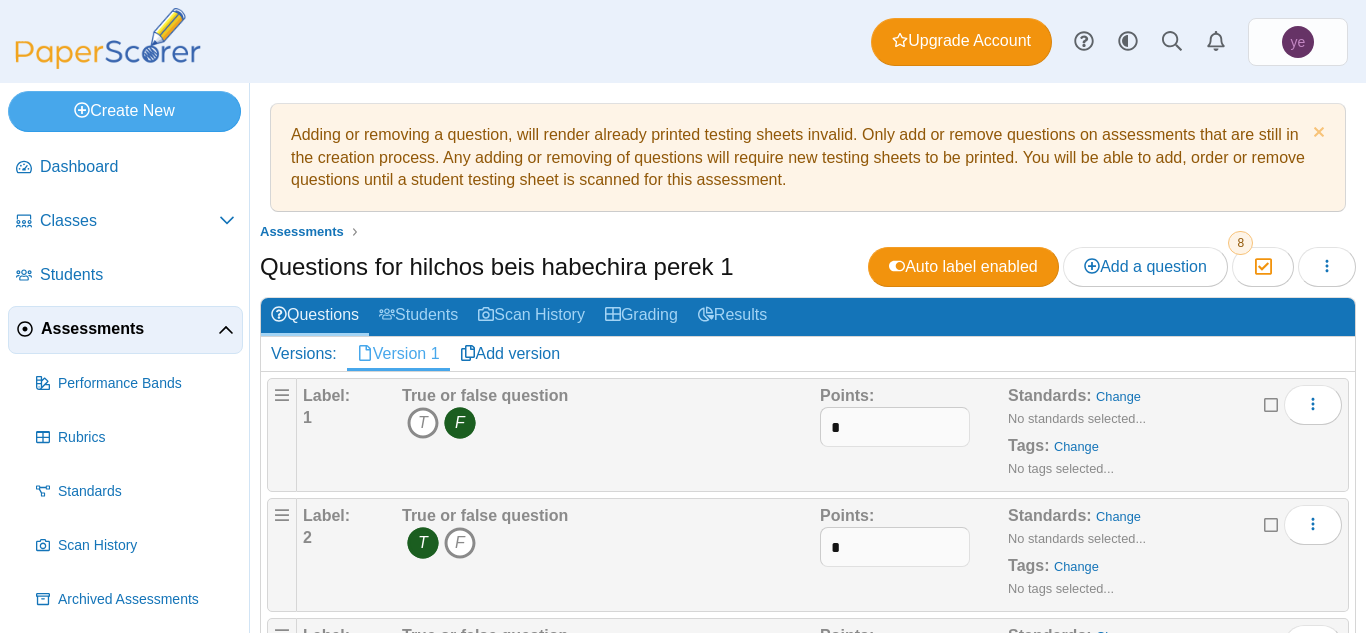 scroll, scrollTop: 0, scrollLeft: 0, axis: both 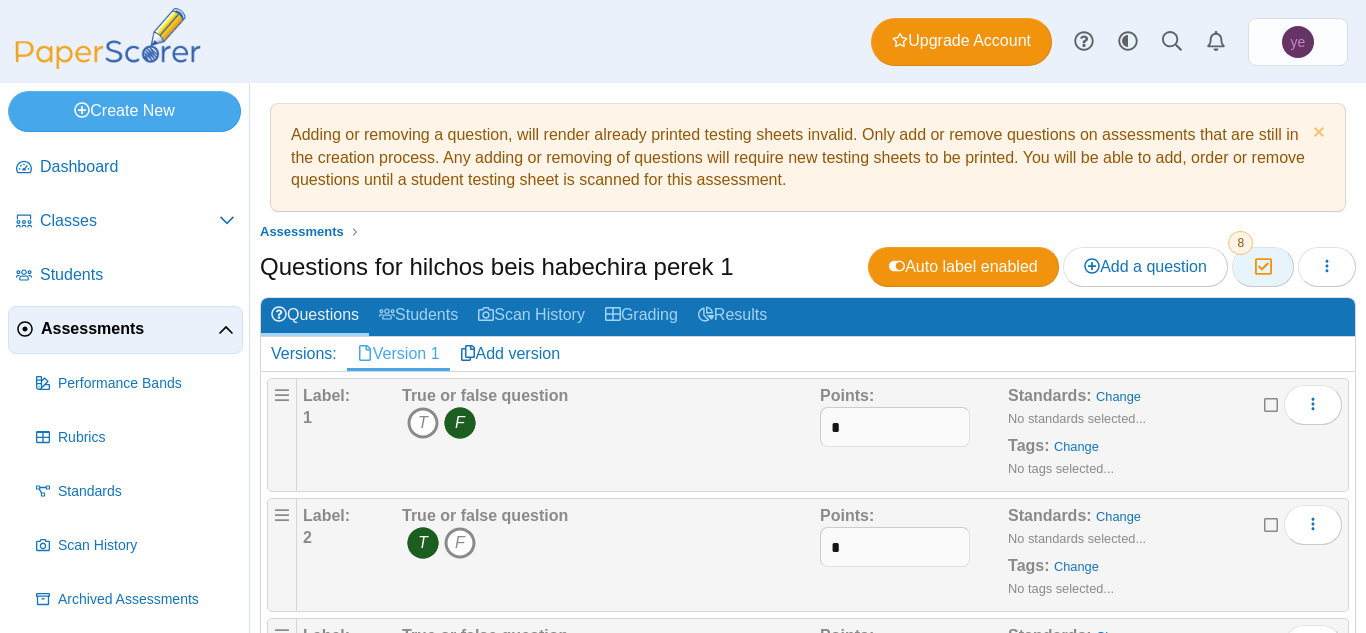 click at bounding box center (1262, 266) 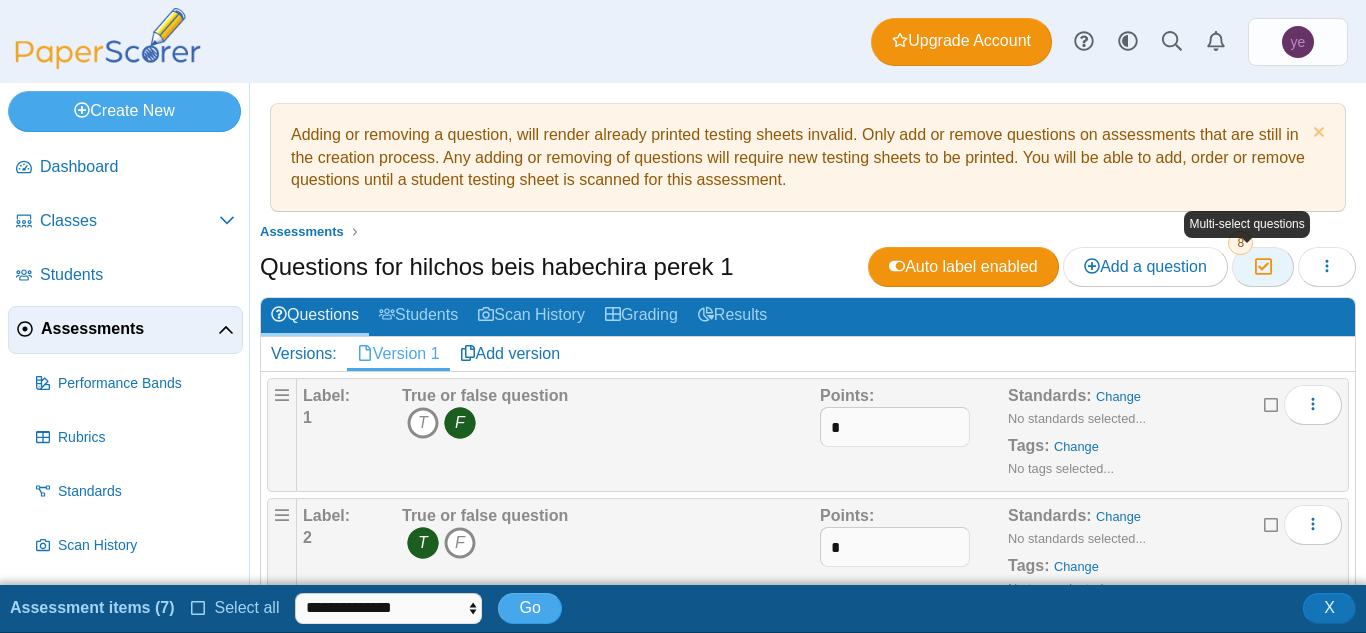 click at bounding box center [1262, 266] 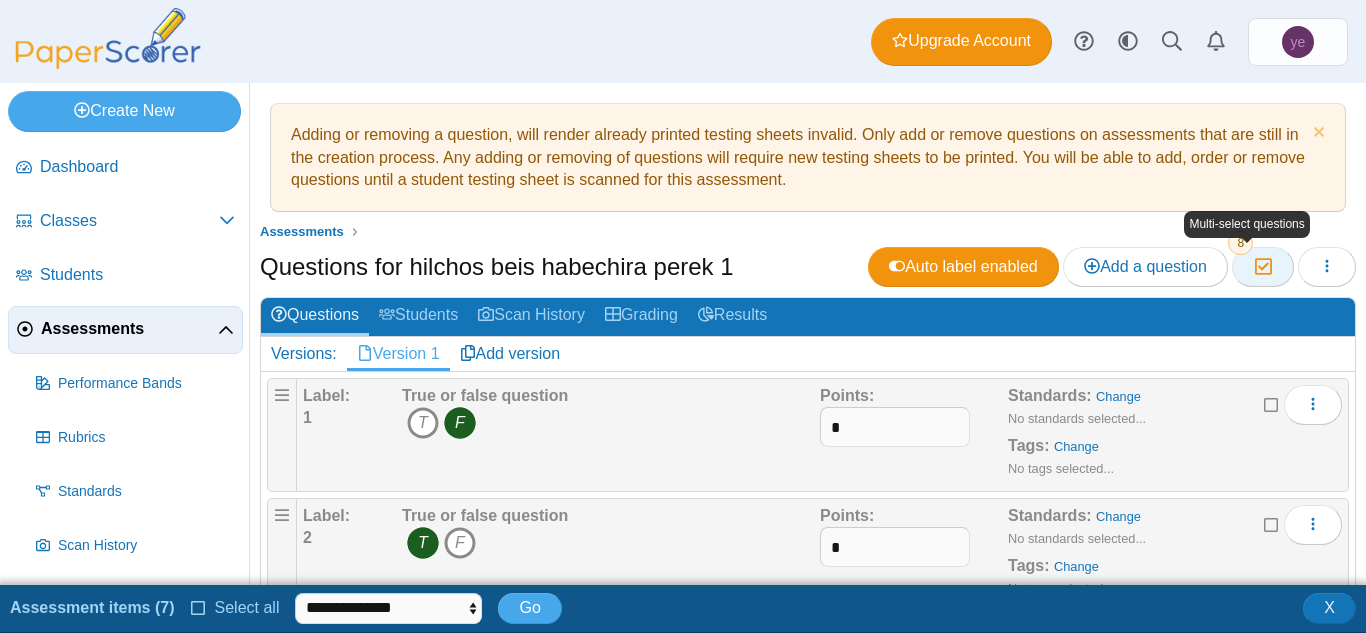 click on "8" at bounding box center [1240, 243] 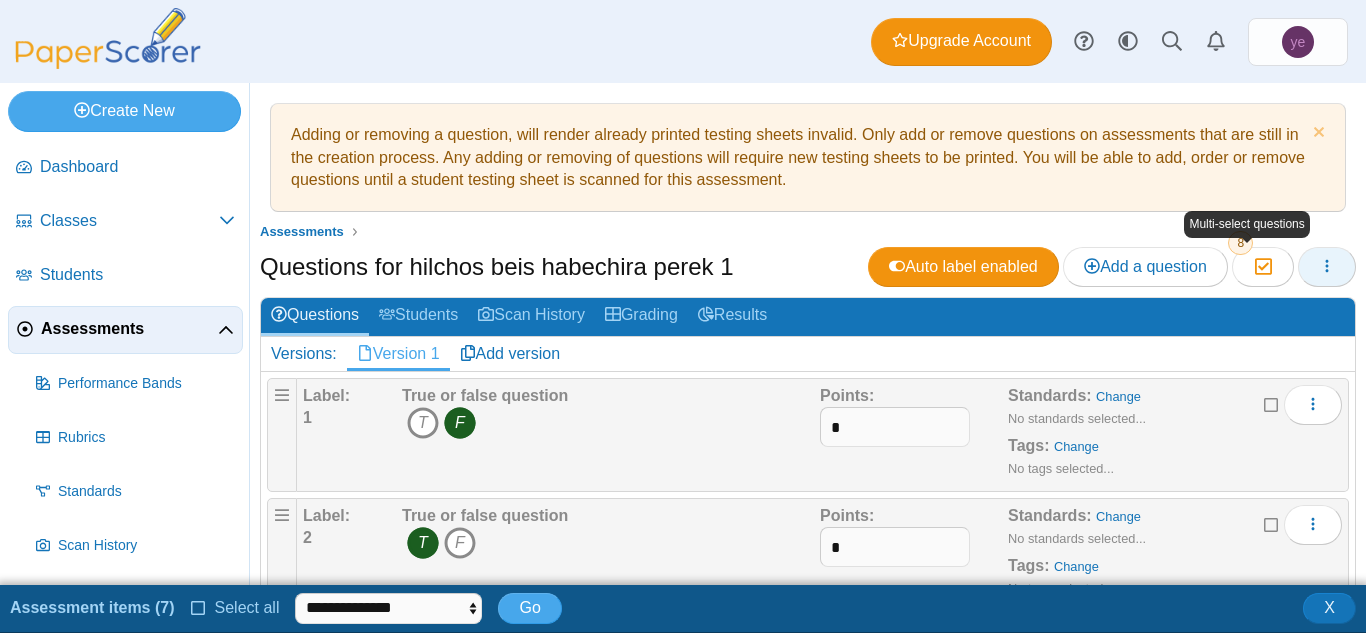 click 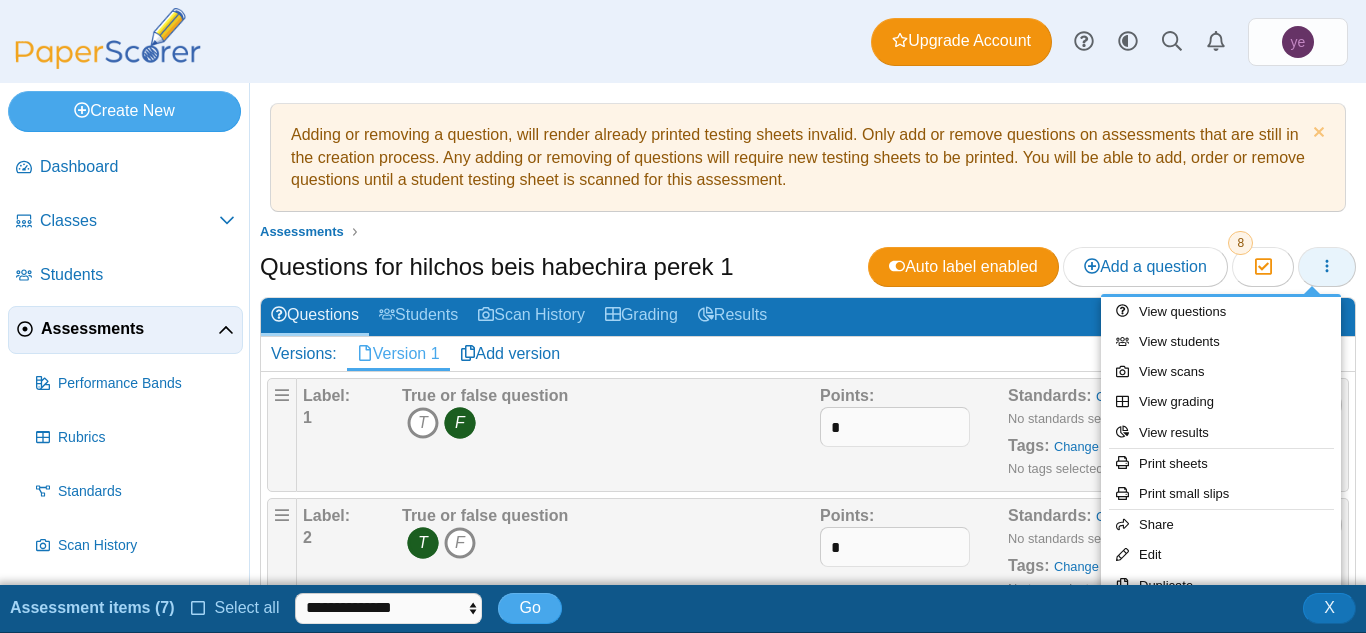 click 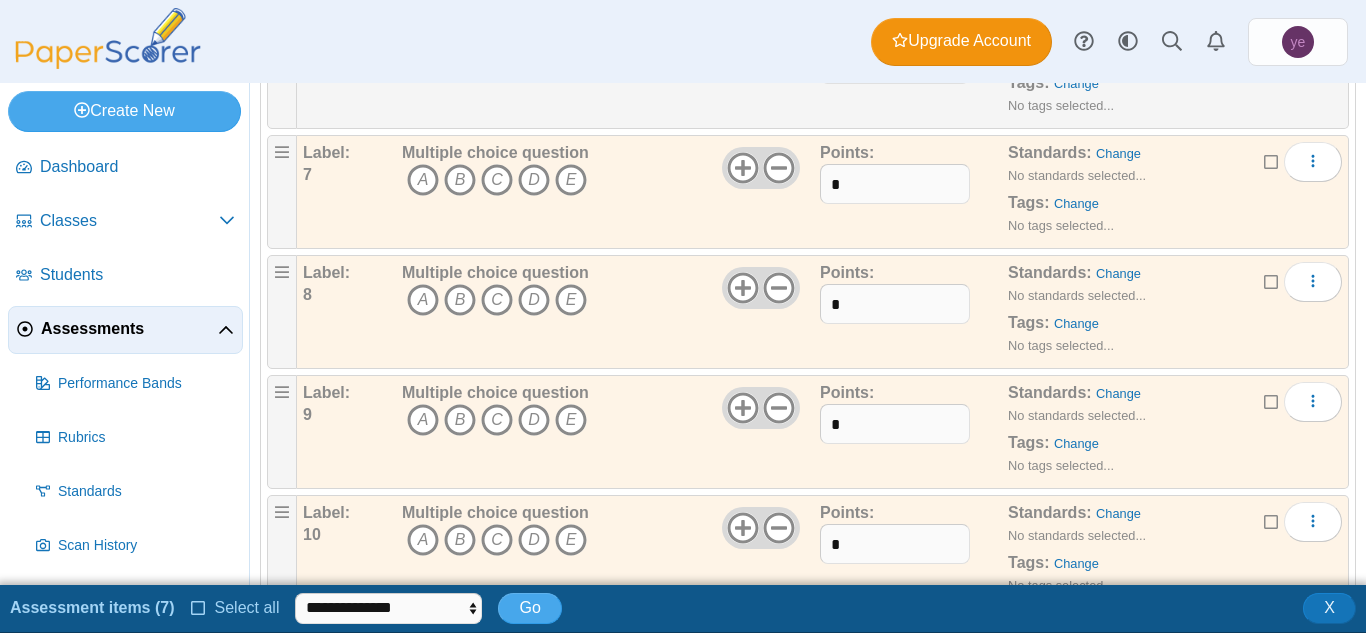 scroll, scrollTop: 963, scrollLeft: 0, axis: vertical 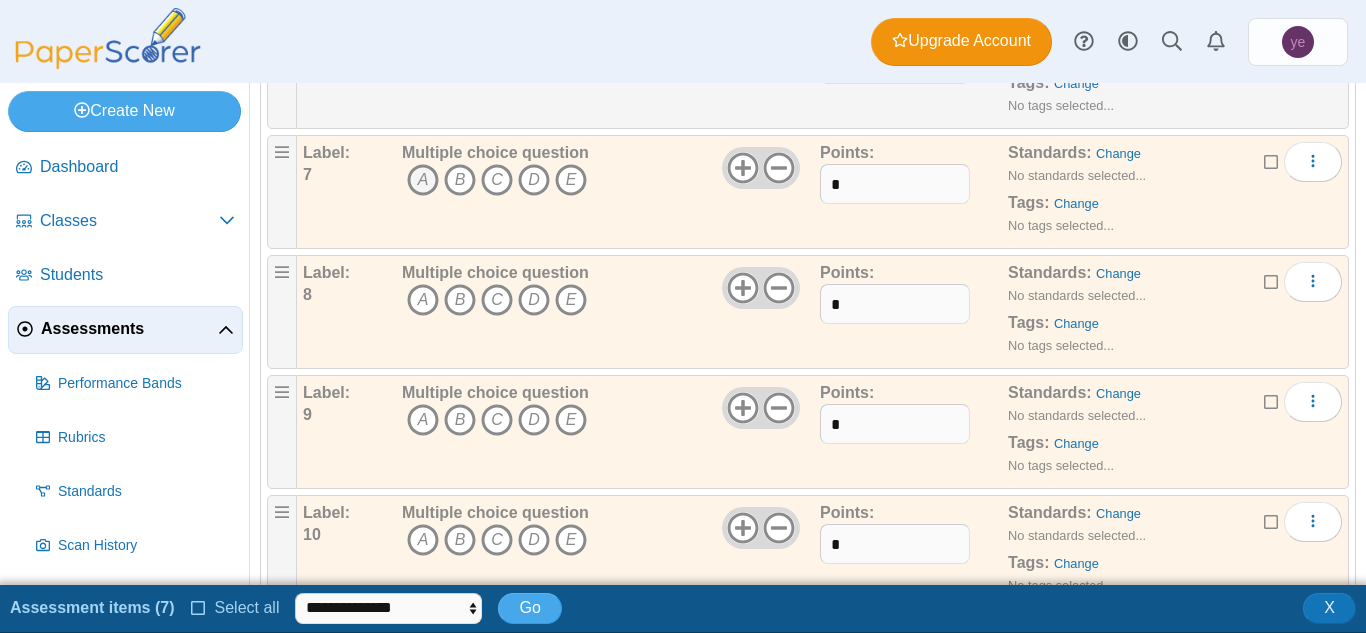 click on "A" at bounding box center (423, 180) 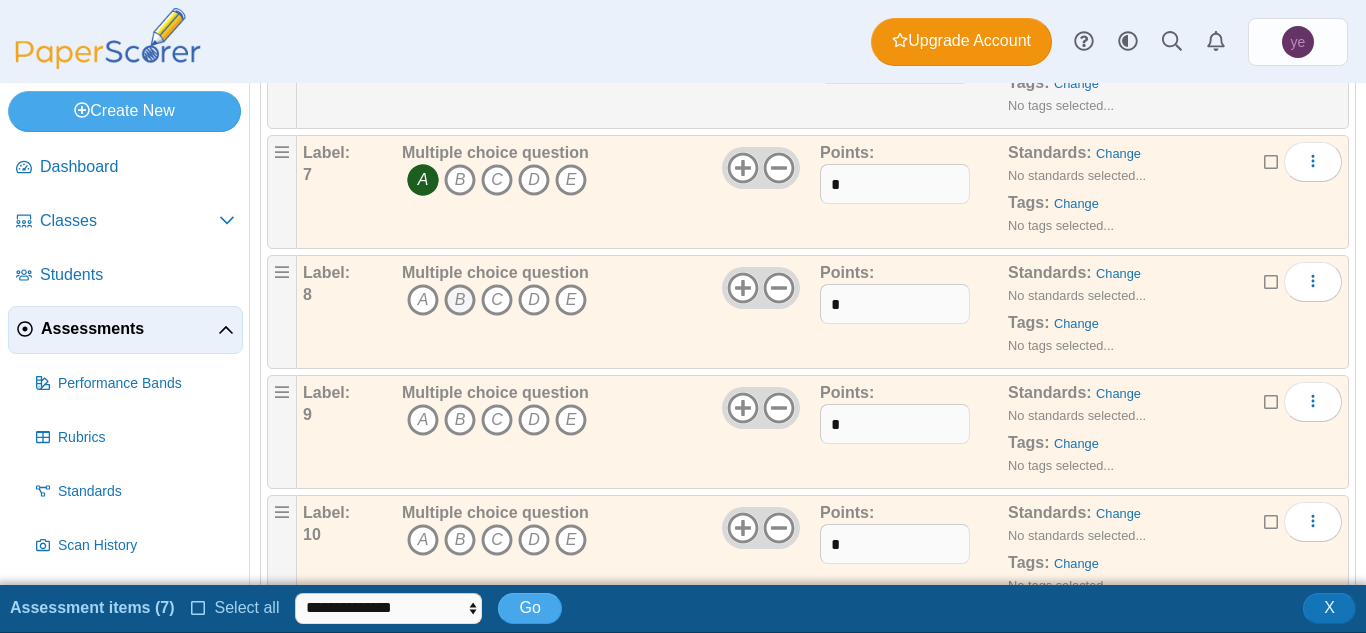 click on "B" at bounding box center (460, 300) 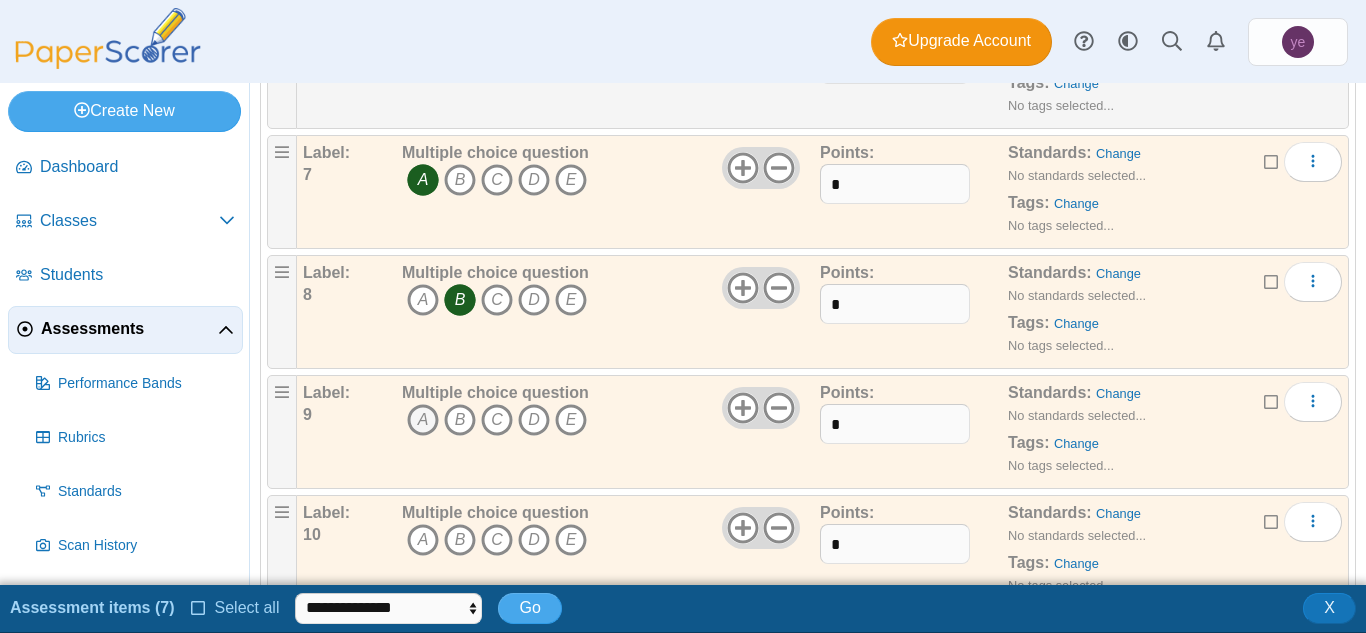 click on "A" at bounding box center (423, 420) 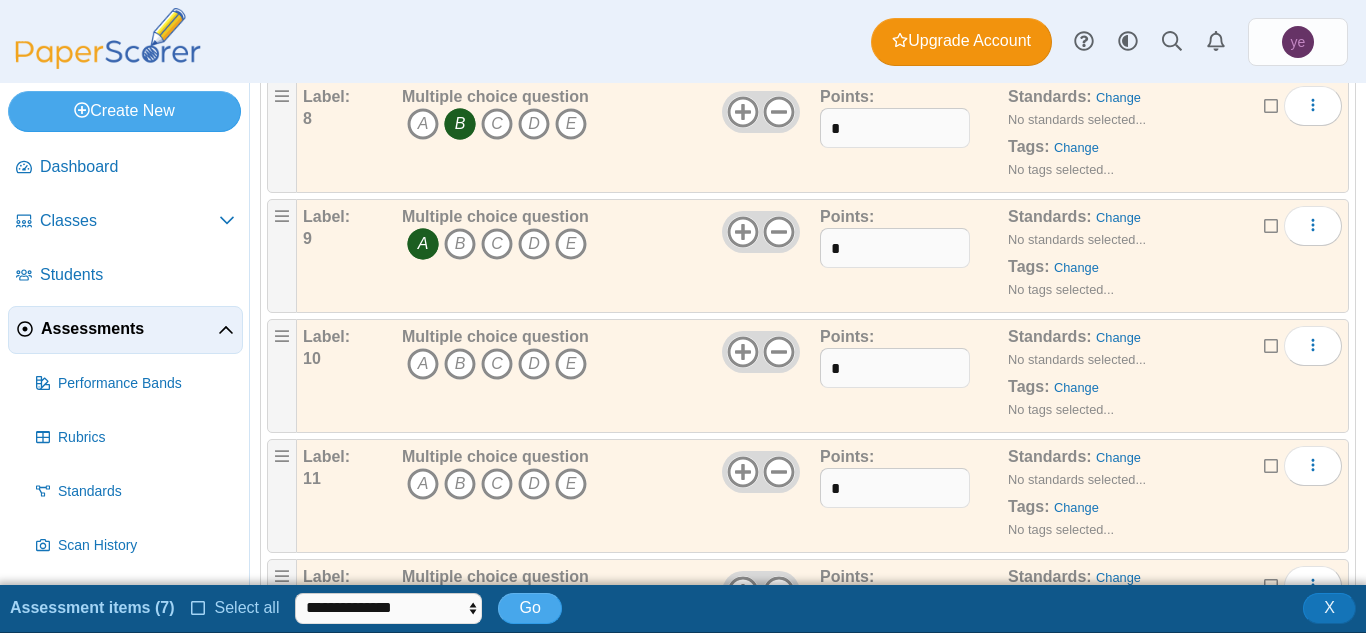 scroll, scrollTop: 1141, scrollLeft: 0, axis: vertical 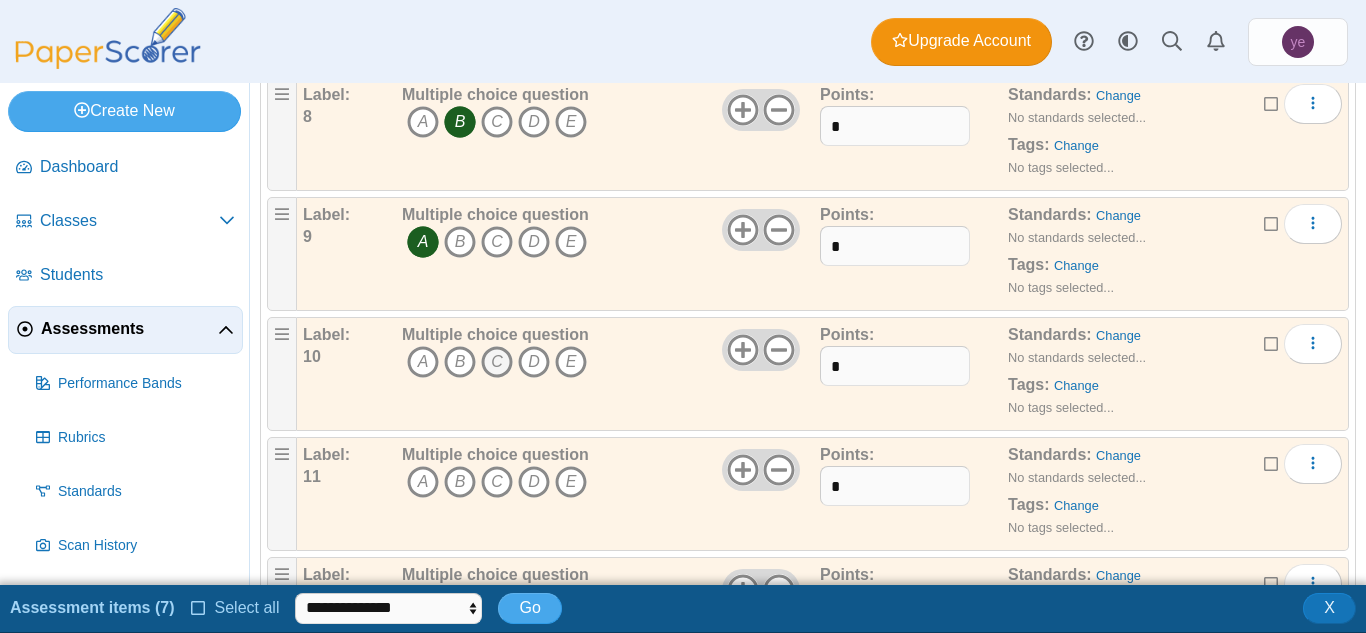 click on "C" at bounding box center [497, 362] 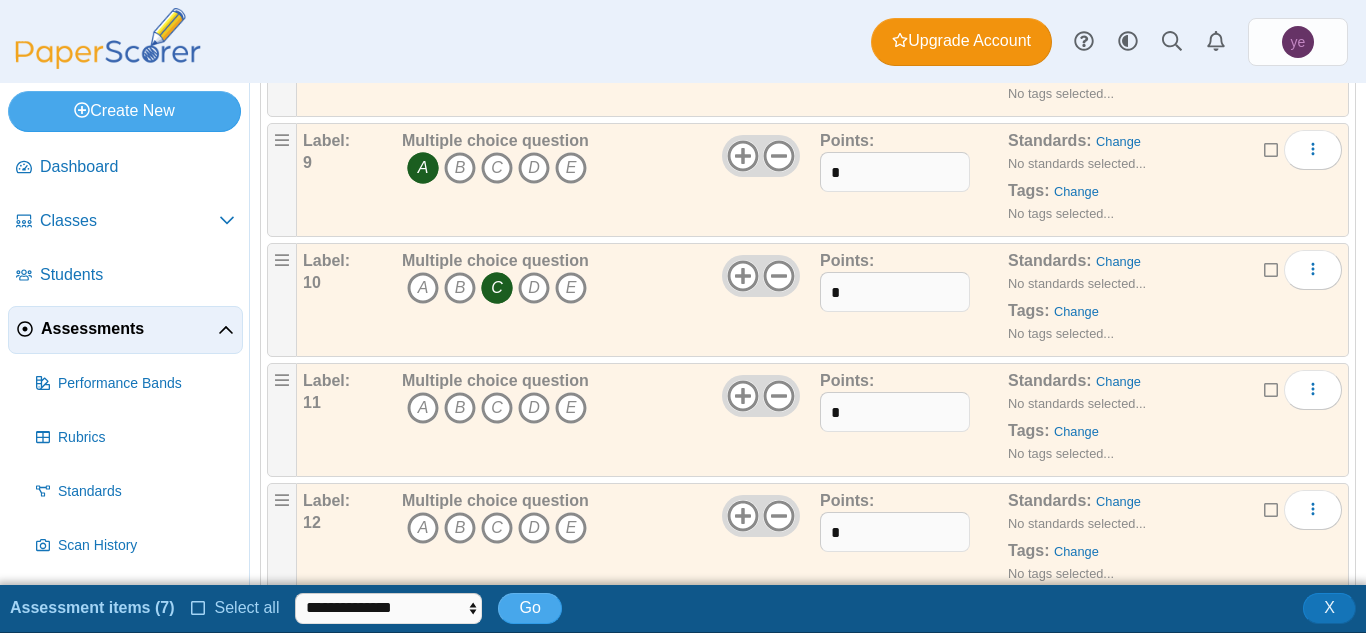 scroll, scrollTop: 1253, scrollLeft: 0, axis: vertical 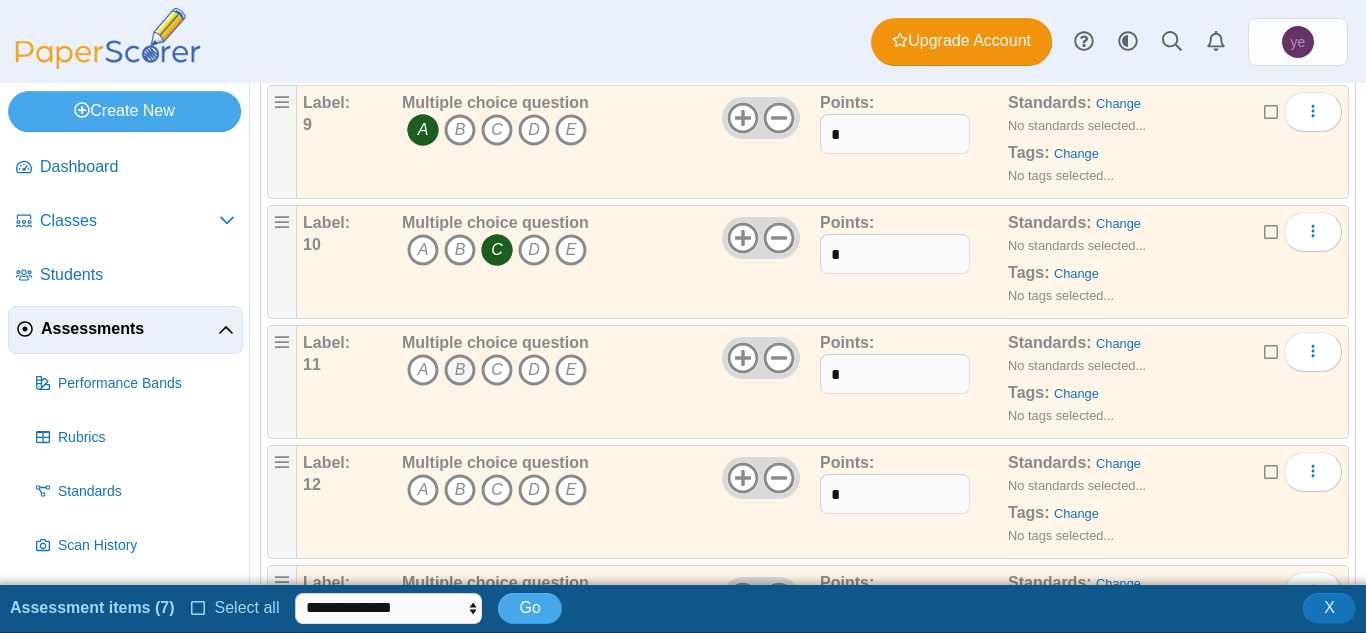 click on "B" at bounding box center (460, 370) 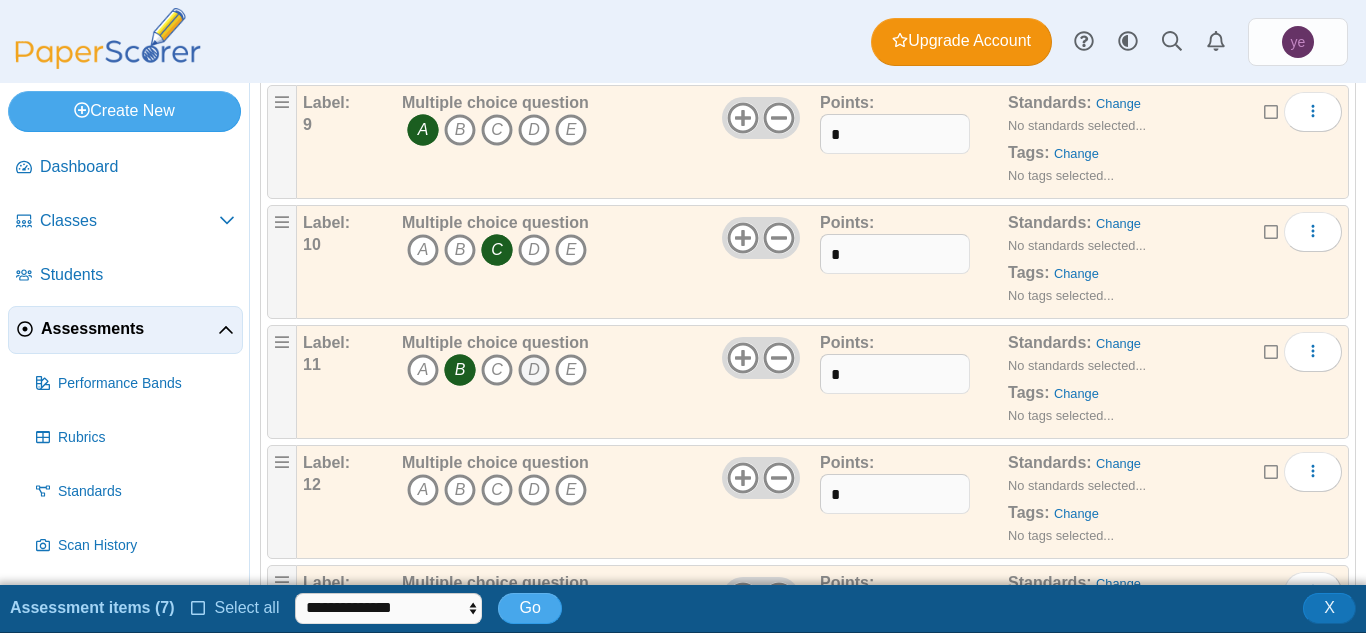 click on "D" at bounding box center [534, 370] 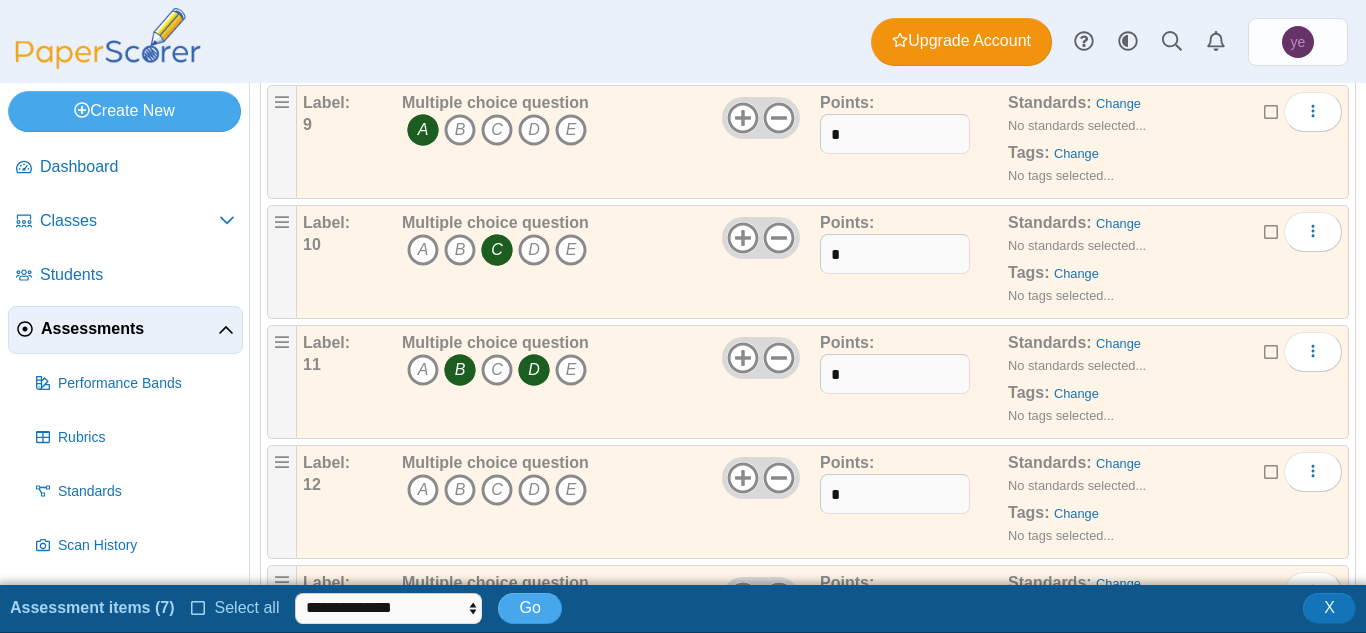 click on "B" at bounding box center (460, 370) 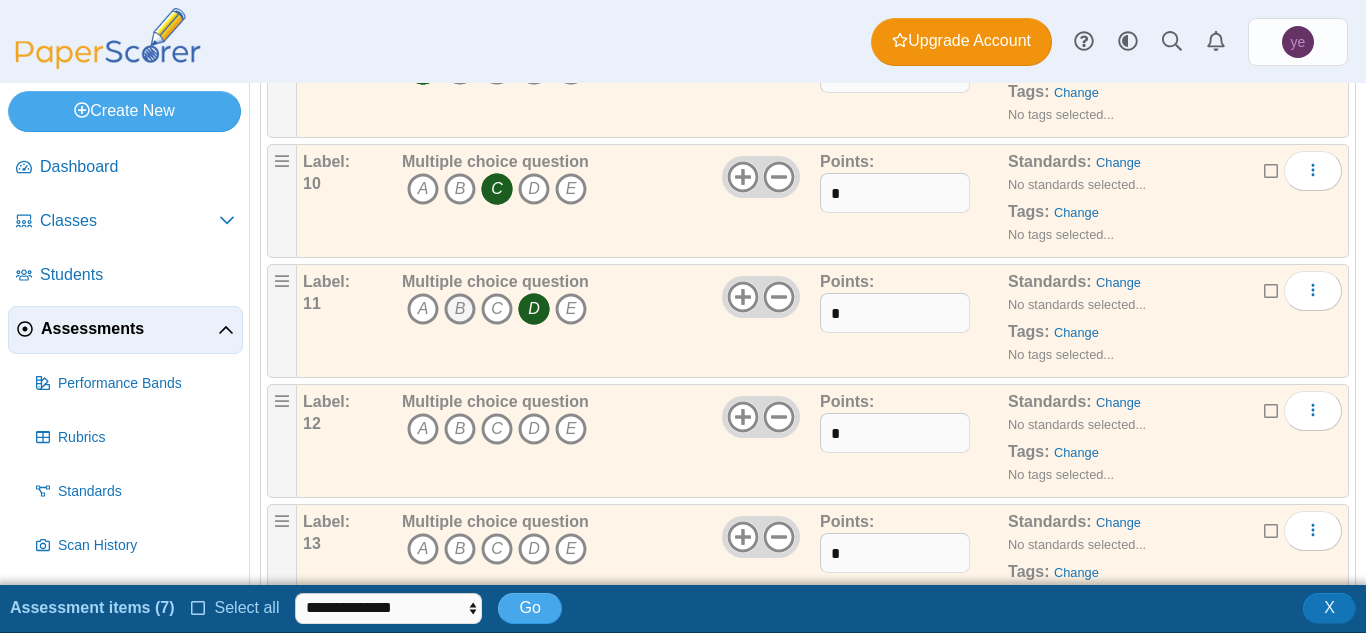 scroll, scrollTop: 1315, scrollLeft: 0, axis: vertical 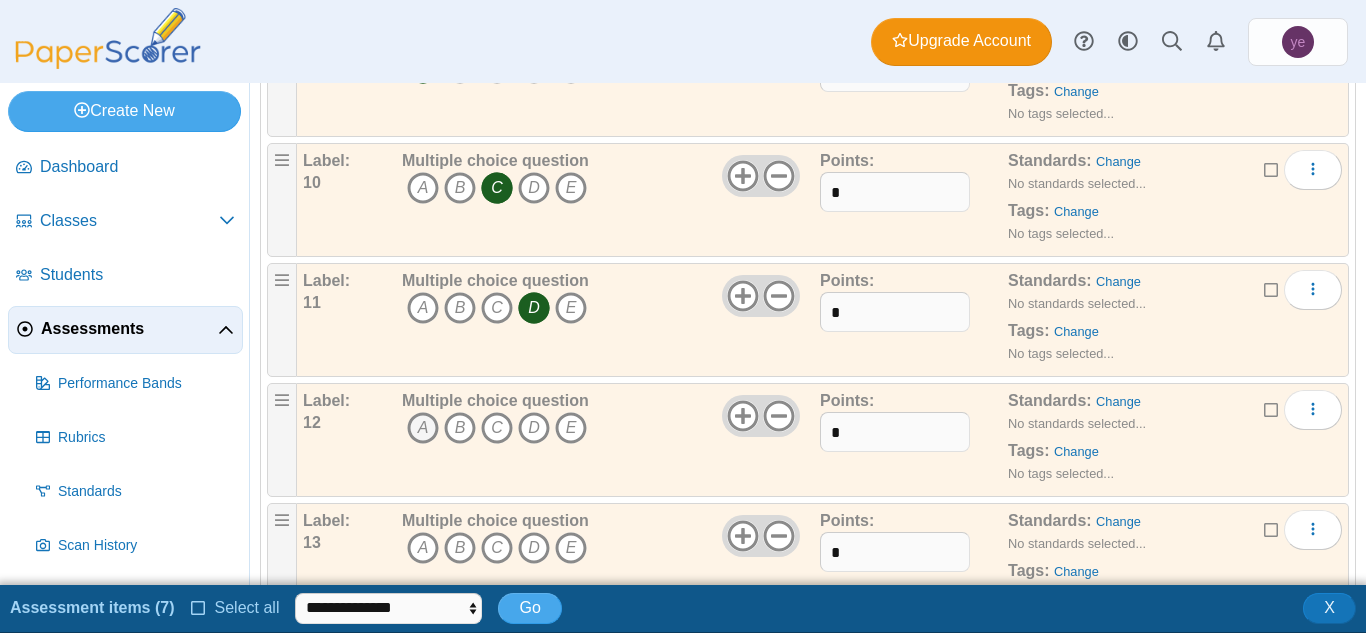 click on "A" at bounding box center (423, 428) 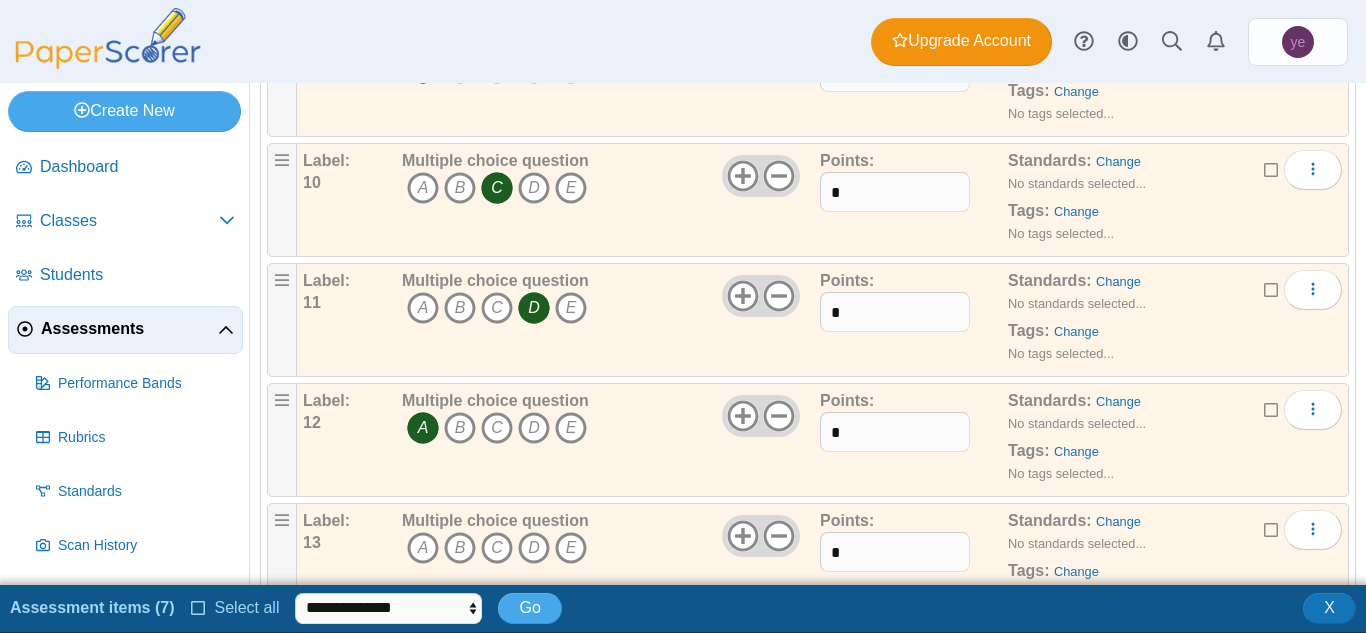 scroll, scrollTop: 1393, scrollLeft: 0, axis: vertical 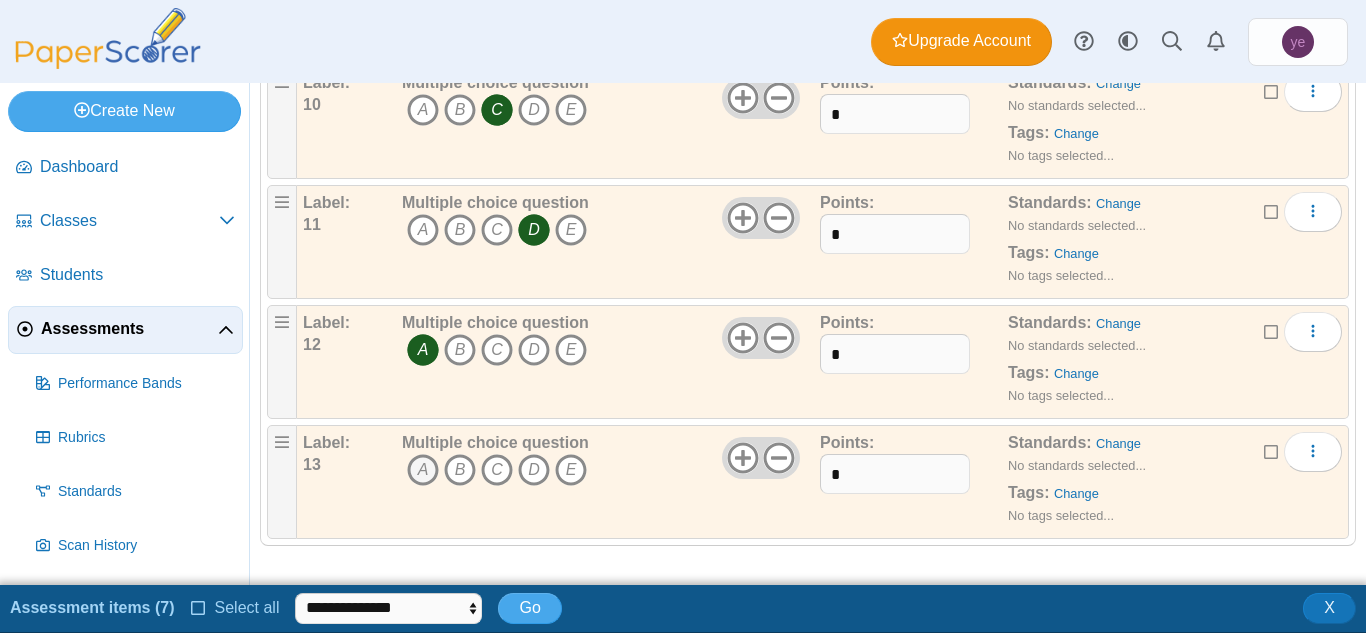 click on "A" at bounding box center (423, 470) 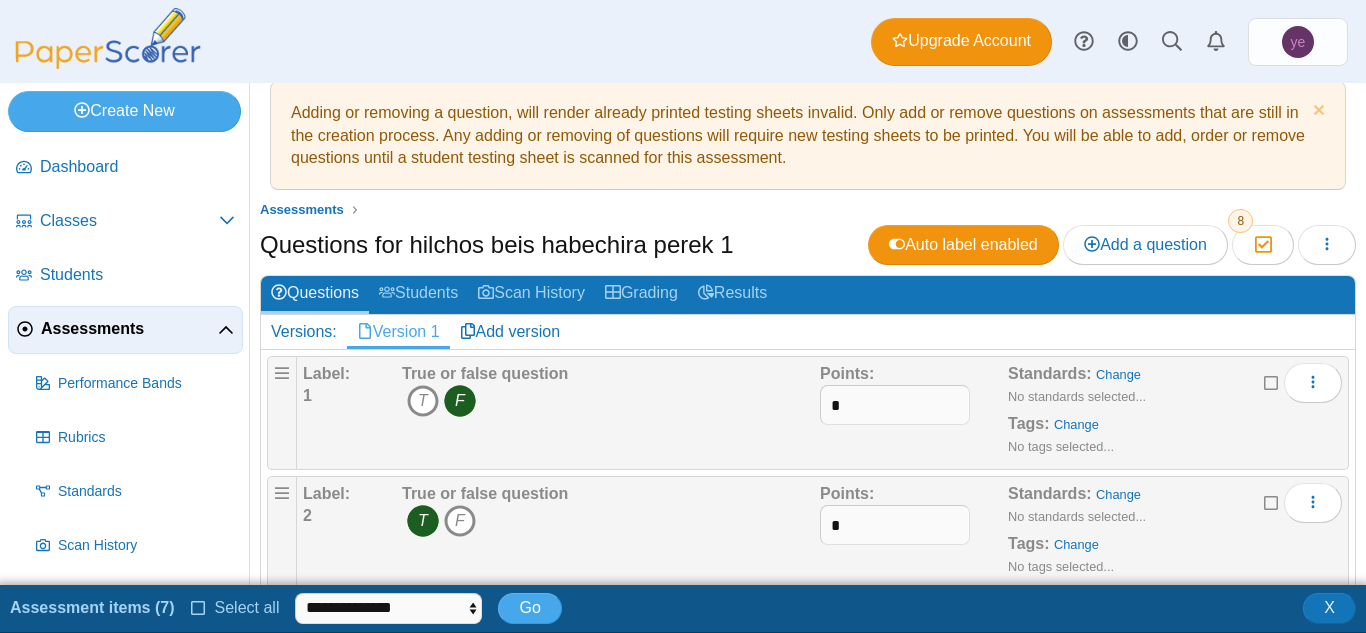 scroll, scrollTop: 21, scrollLeft: 0, axis: vertical 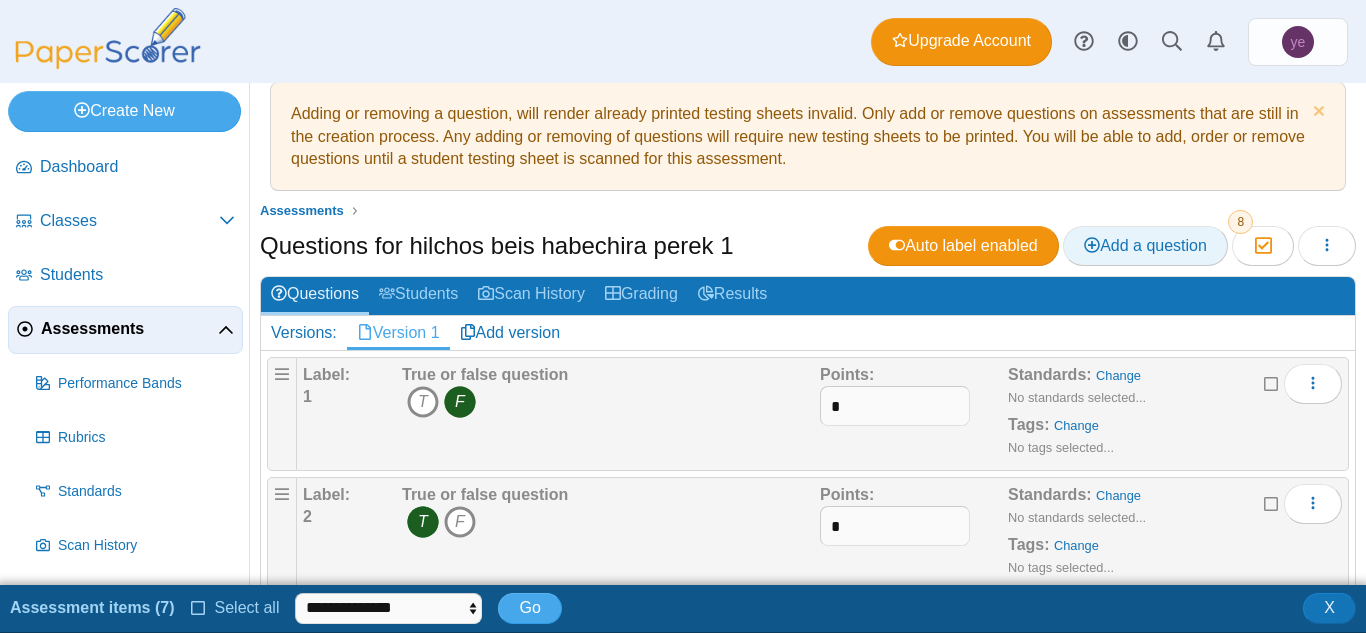 click on "Add a question" at bounding box center (1145, 245) 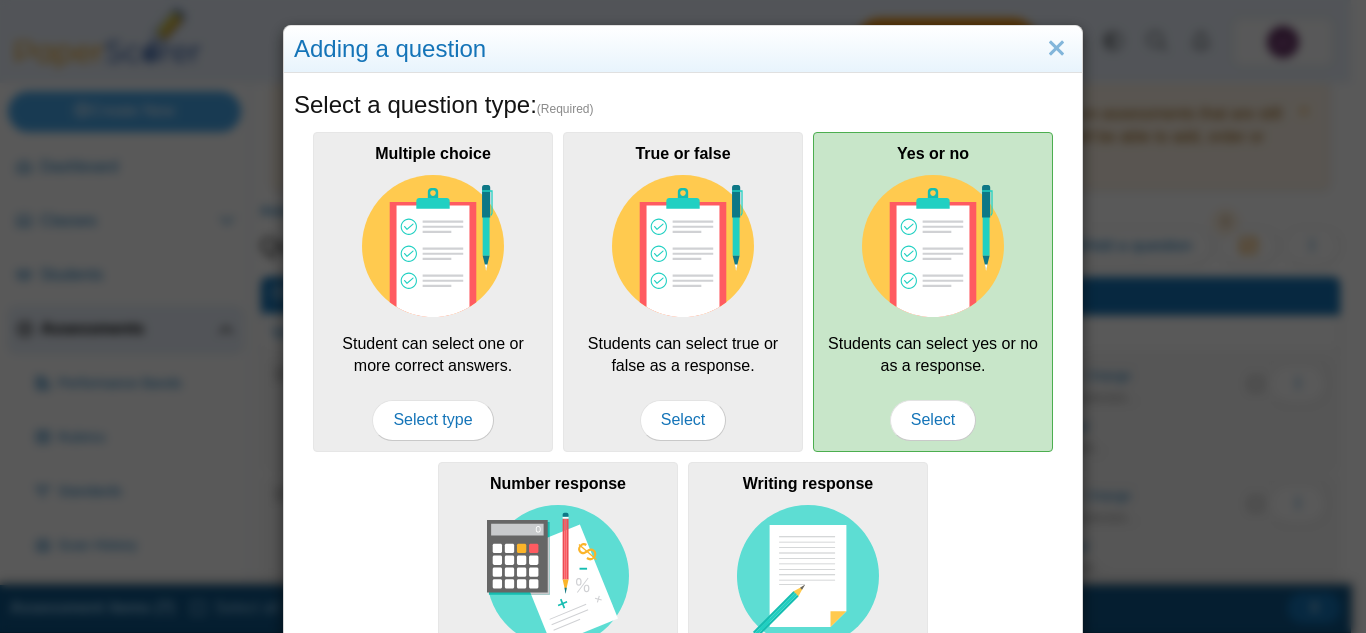 scroll, scrollTop: 0, scrollLeft: 0, axis: both 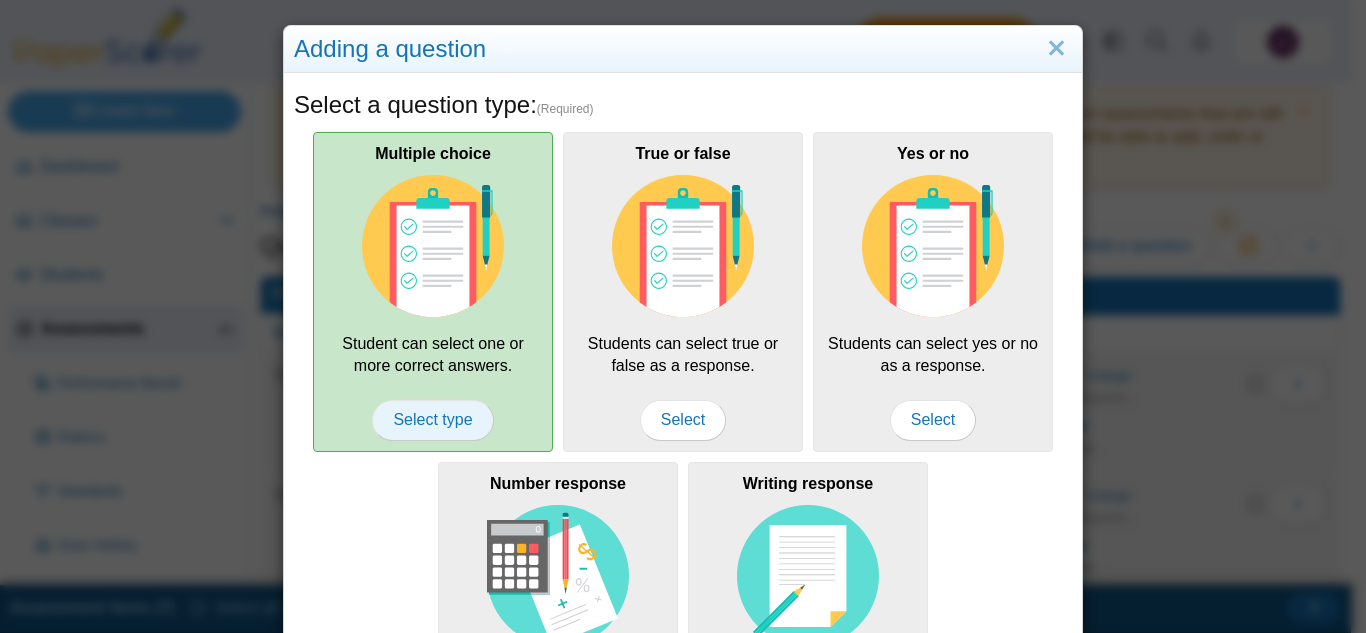 click on "Select type" at bounding box center [432, 420] 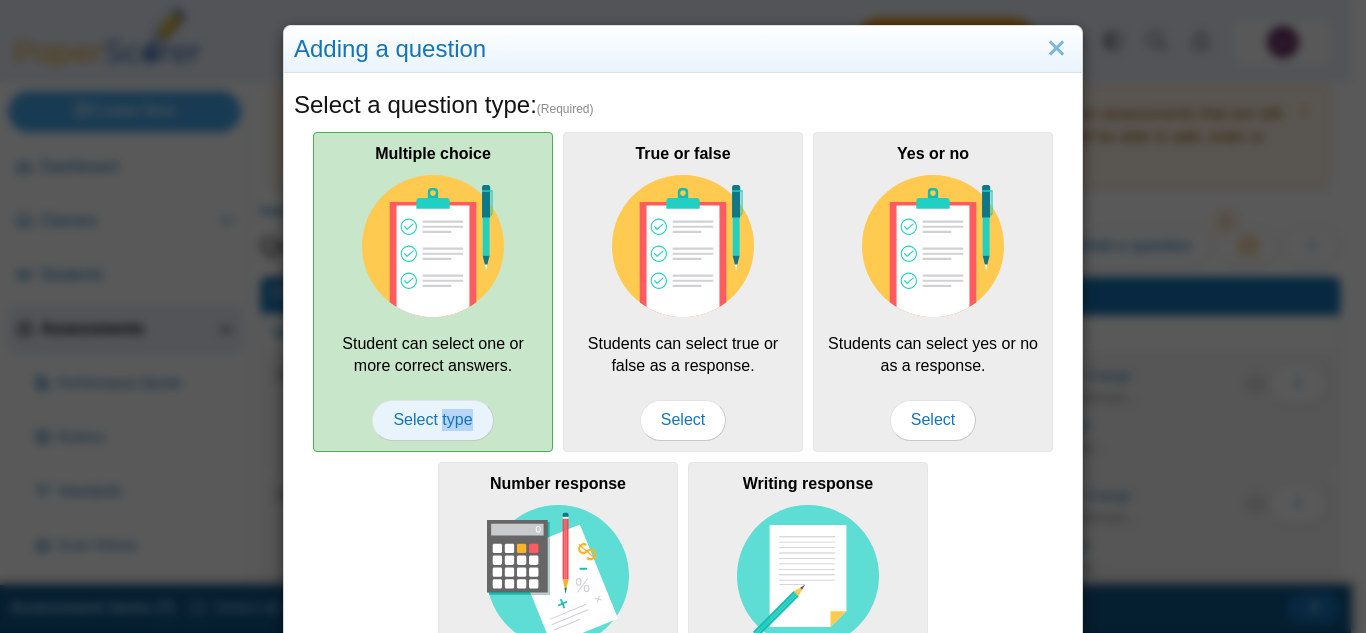click on "Select type" at bounding box center (432, 420) 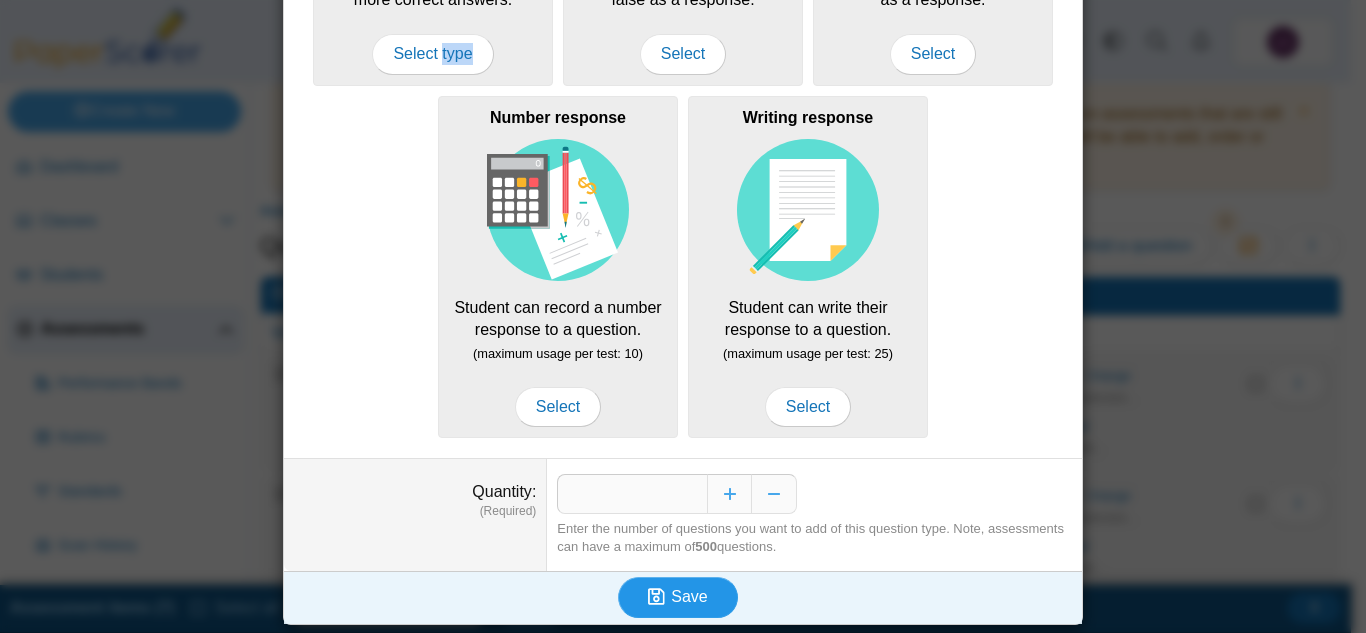 click on "Save" at bounding box center [678, 597] 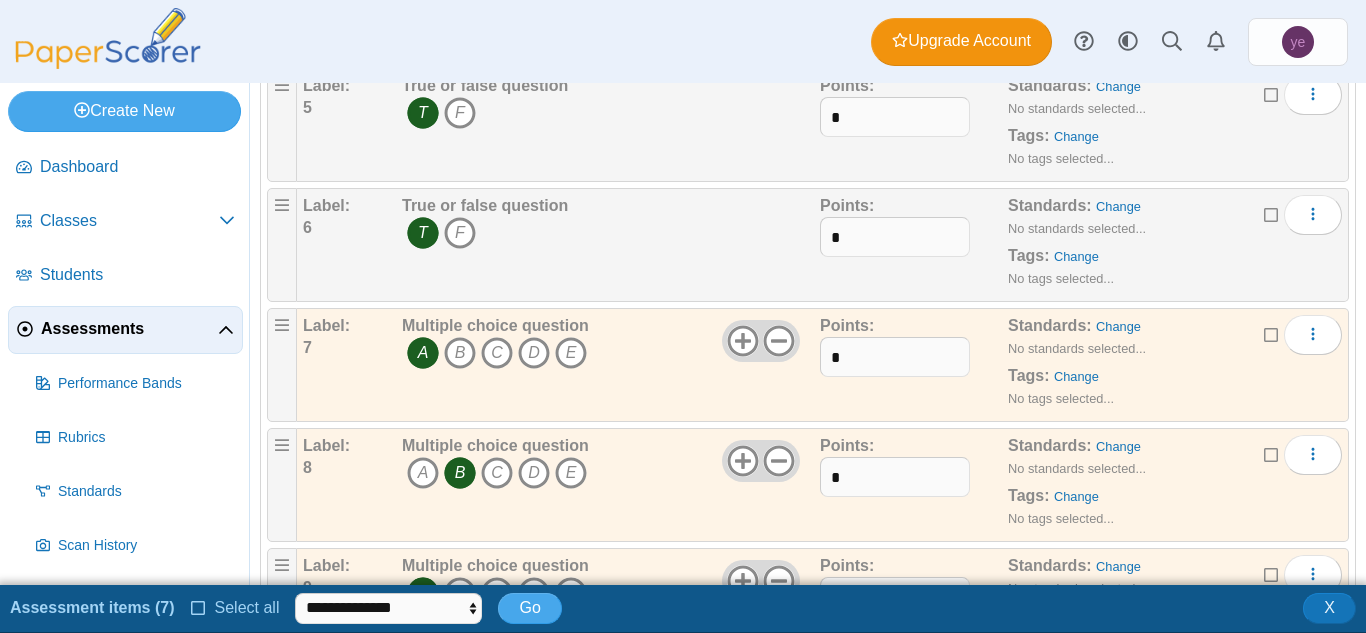 scroll, scrollTop: 871, scrollLeft: 0, axis: vertical 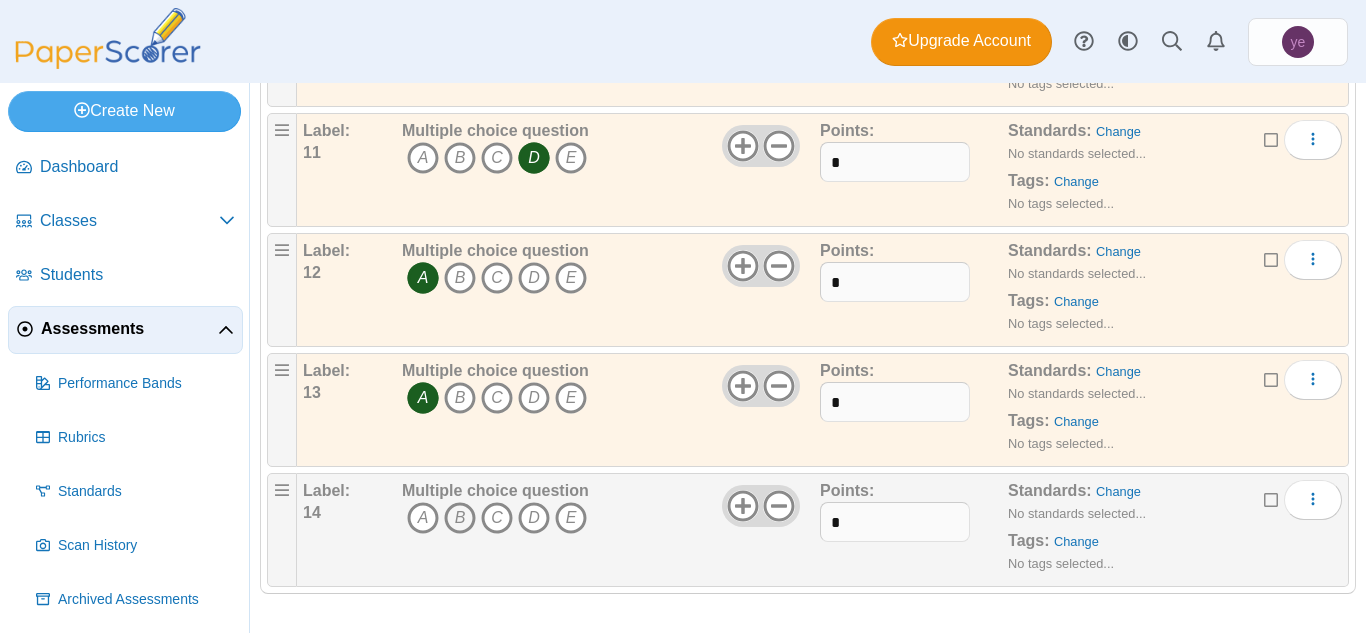 click on "B" at bounding box center (460, 518) 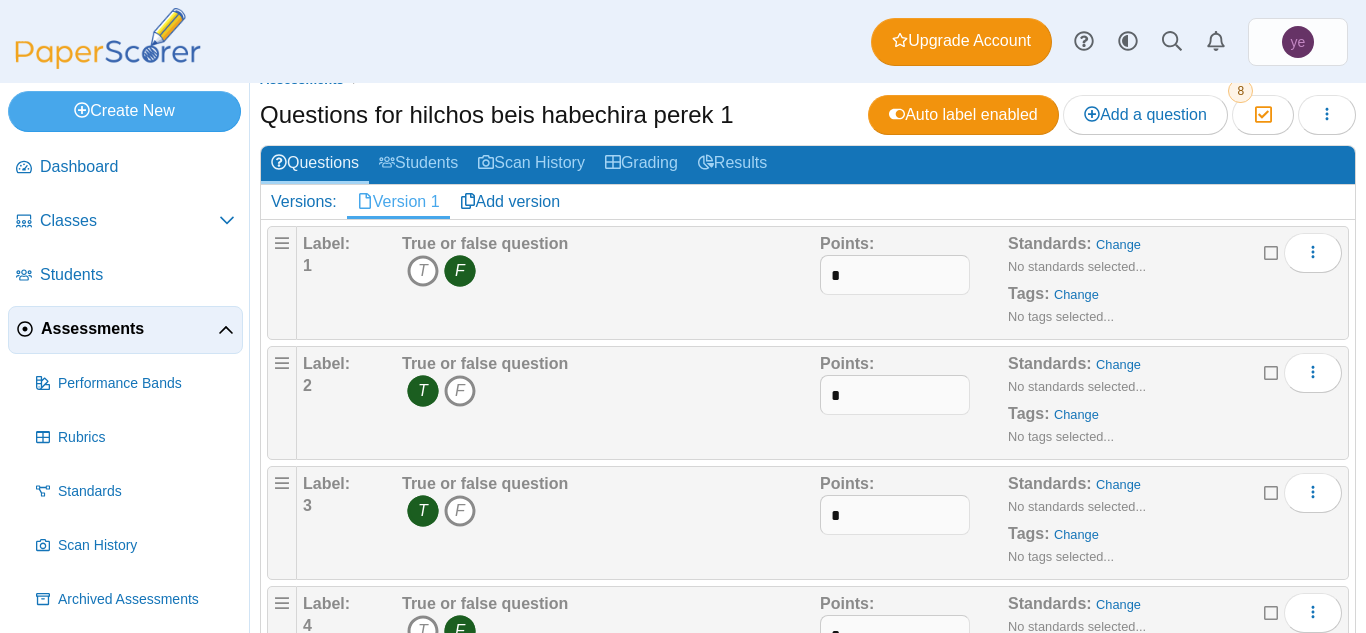 scroll, scrollTop: 0, scrollLeft: 0, axis: both 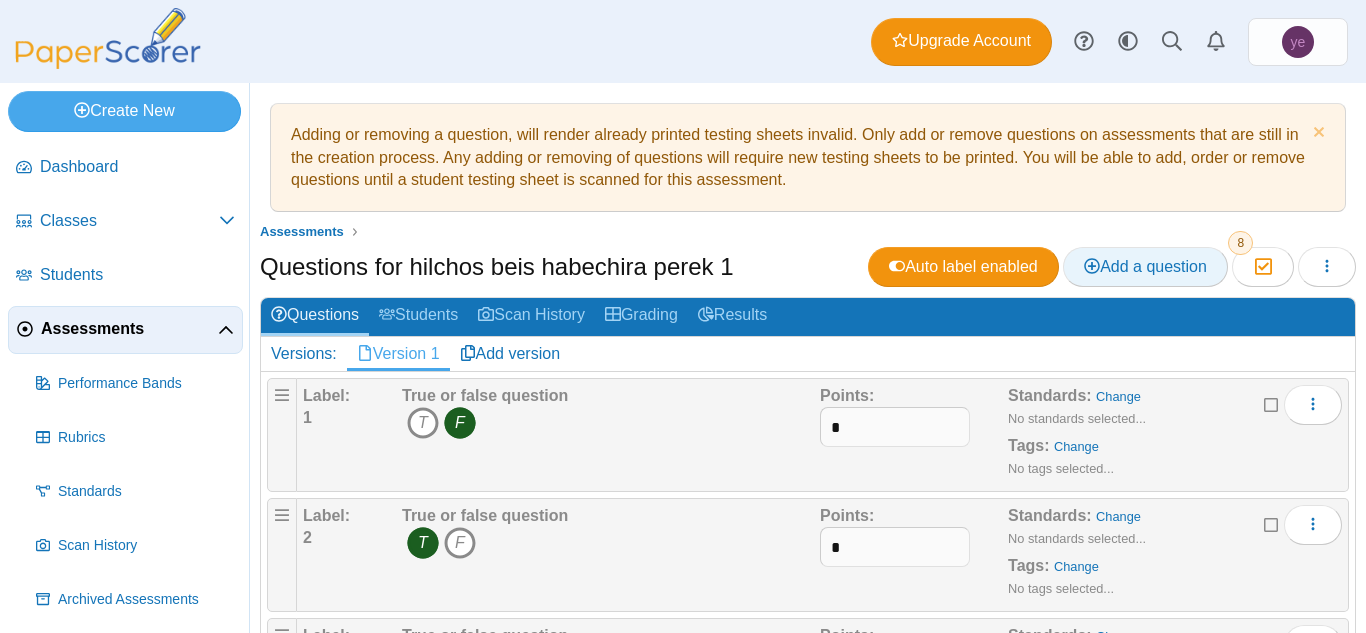 click on "Add a question" at bounding box center [1145, 267] 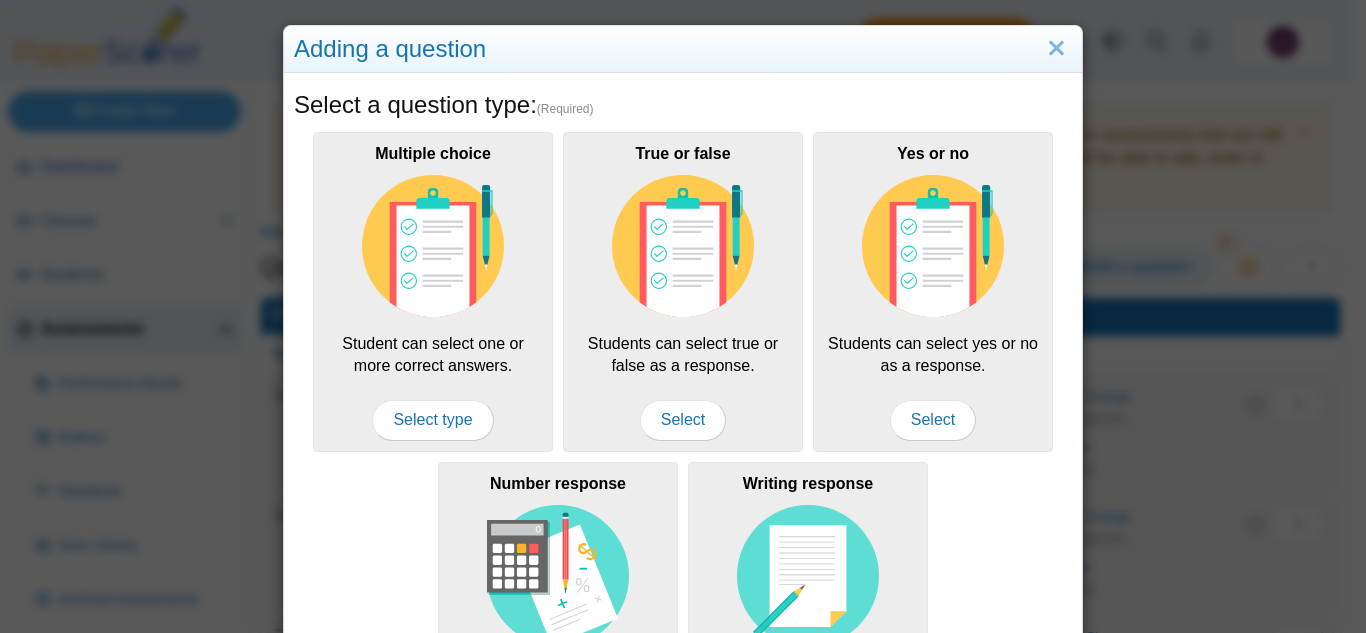 scroll, scrollTop: 0, scrollLeft: 0, axis: both 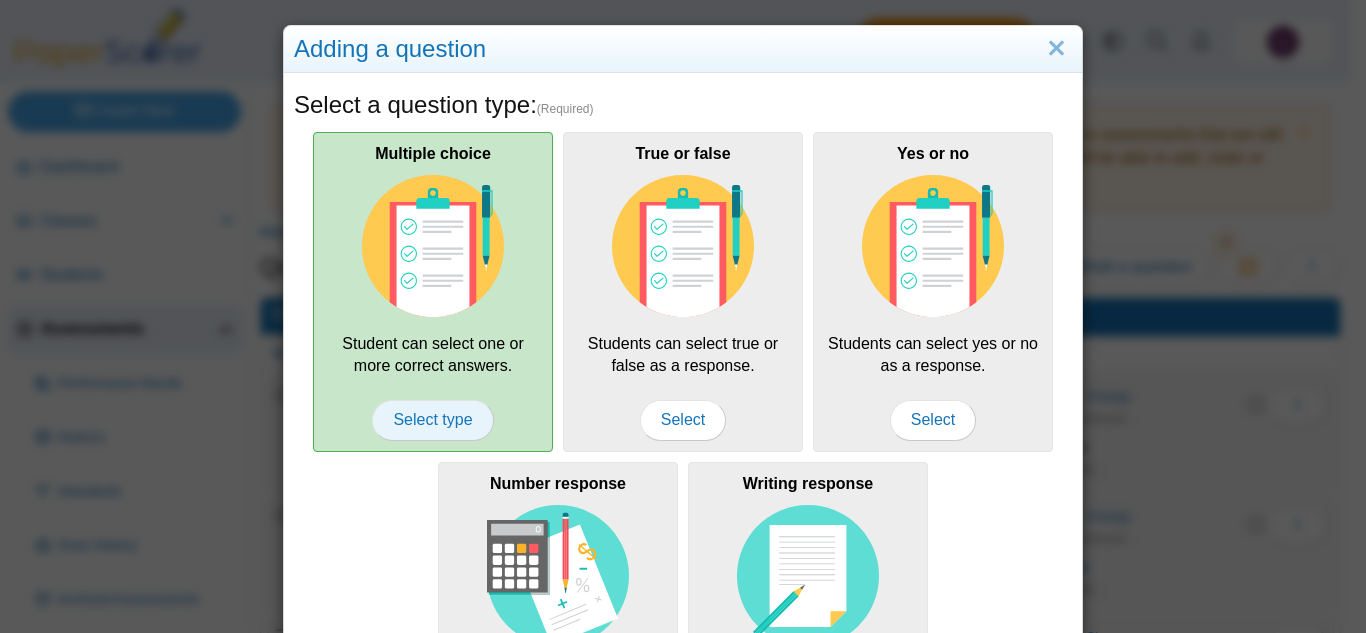 click on "Select type" at bounding box center (432, 420) 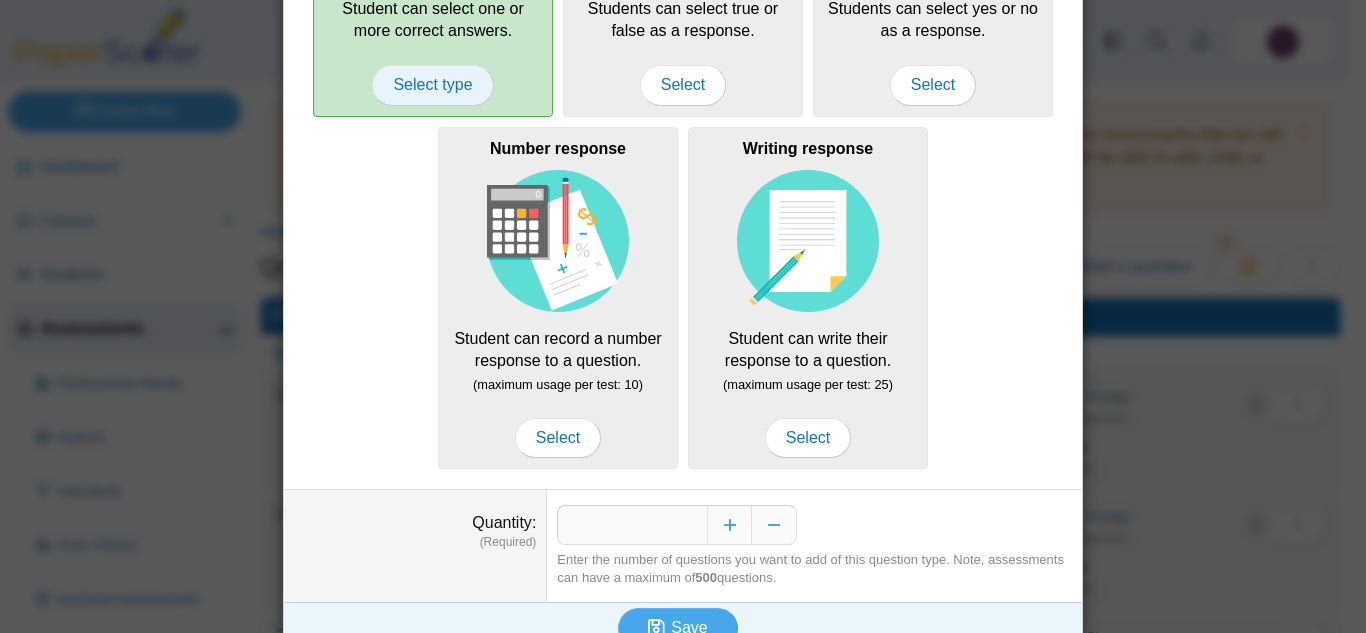scroll, scrollTop: 366, scrollLeft: 0, axis: vertical 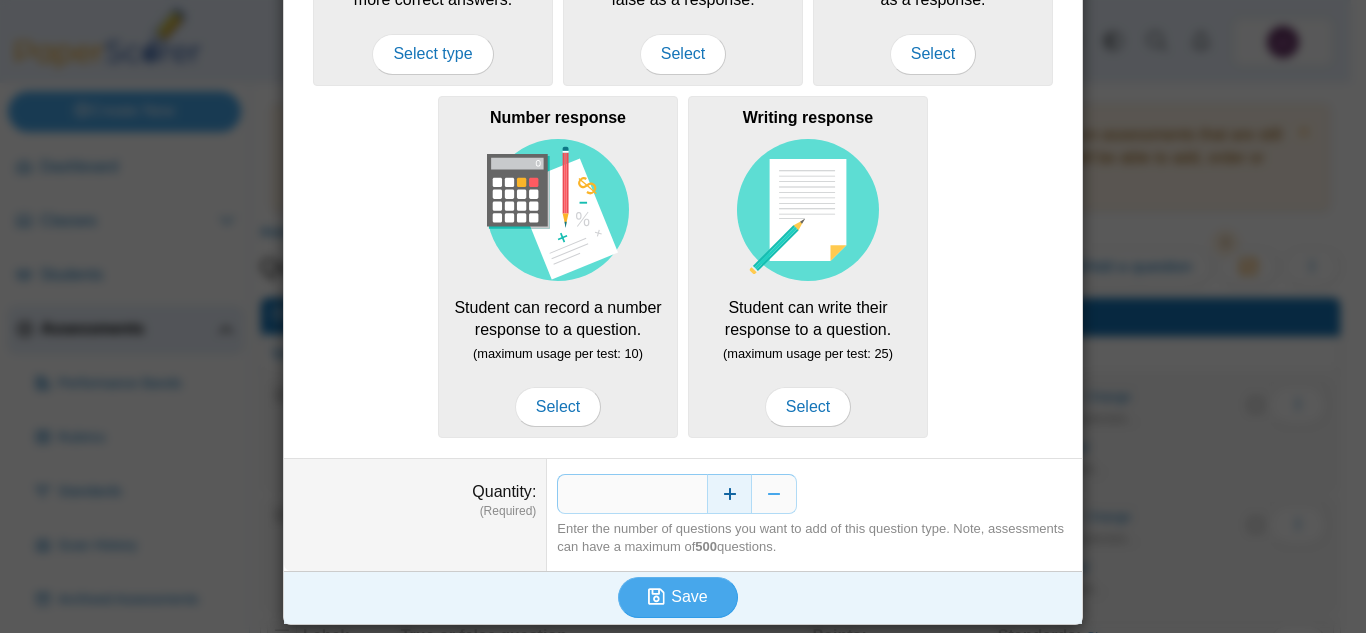 click at bounding box center [729, 494] 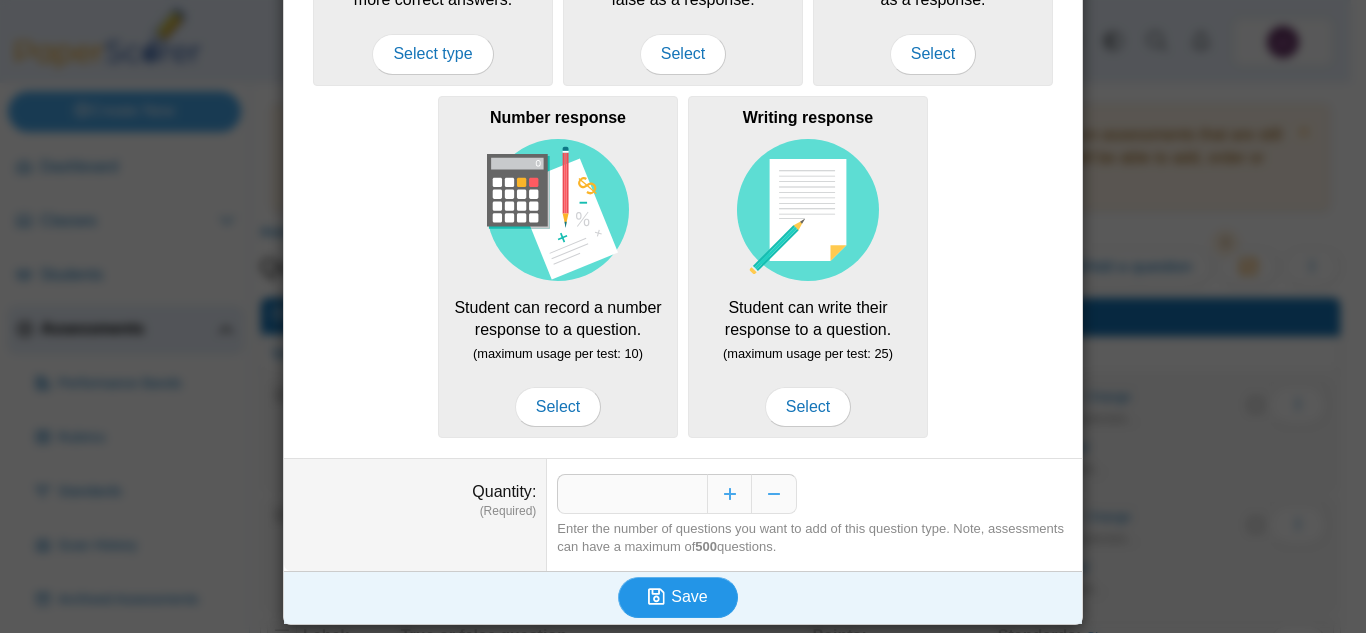 click on "Save" at bounding box center (689, 596) 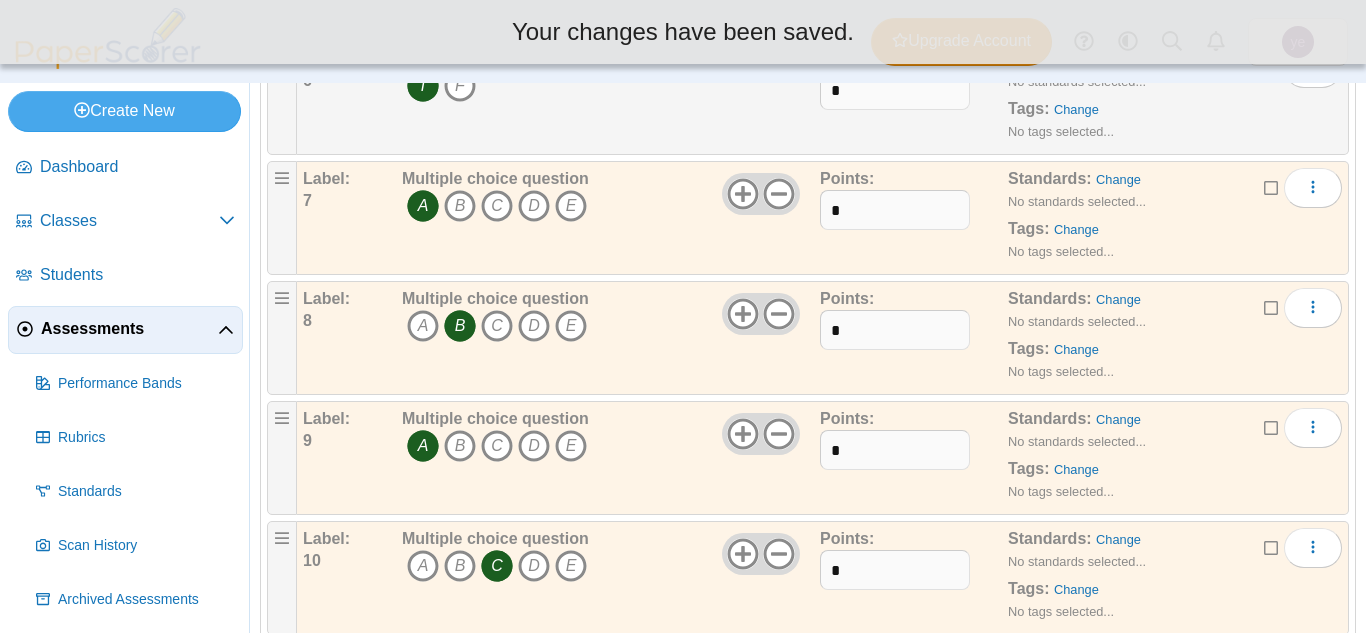 scroll, scrollTop: 1465, scrollLeft: 0, axis: vertical 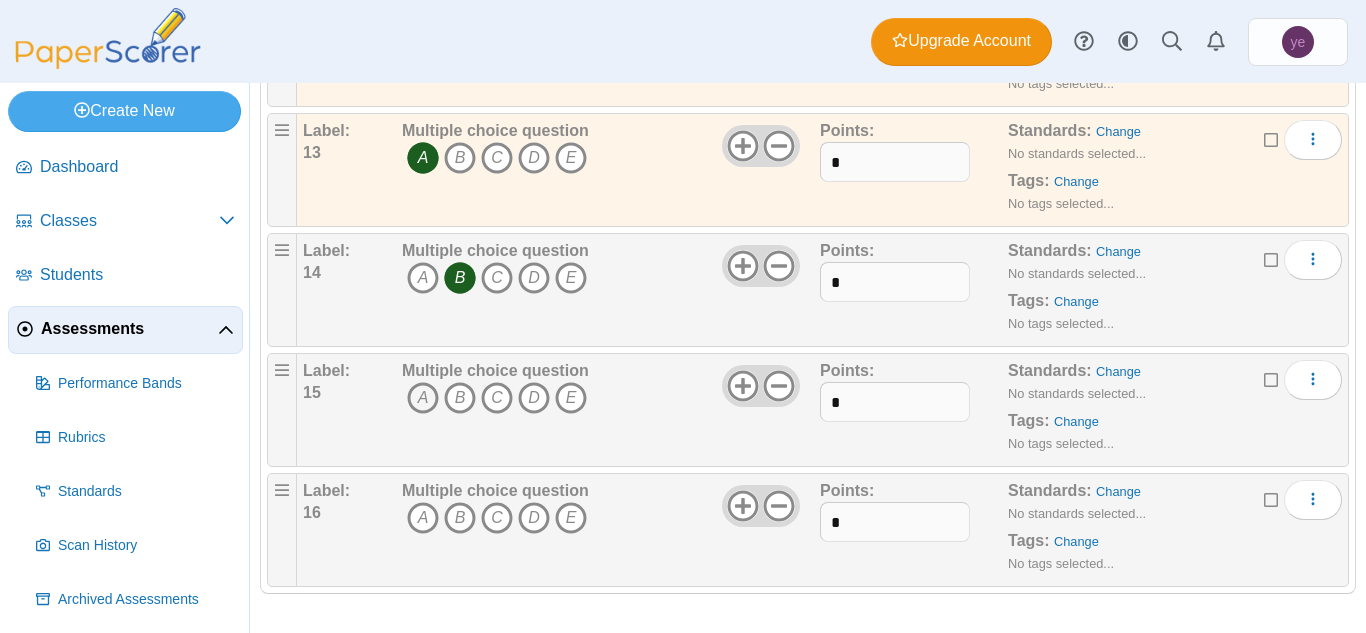 click on "A" at bounding box center [423, 398] 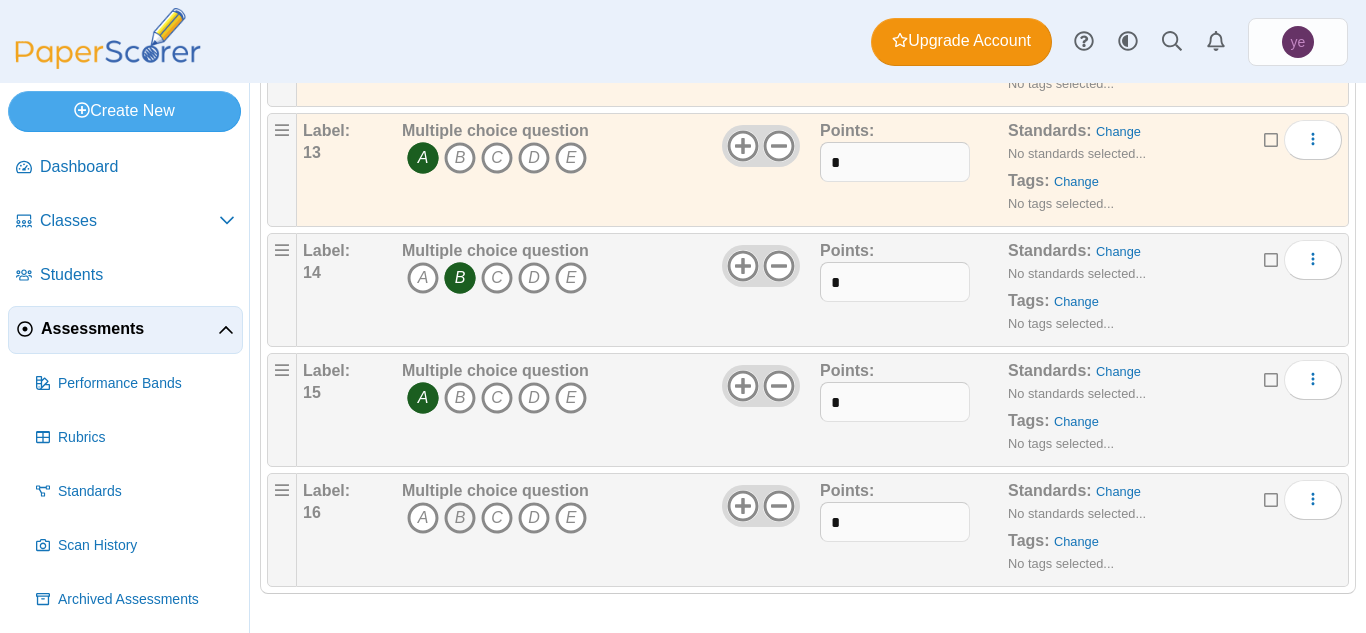 click on "B" at bounding box center [460, 518] 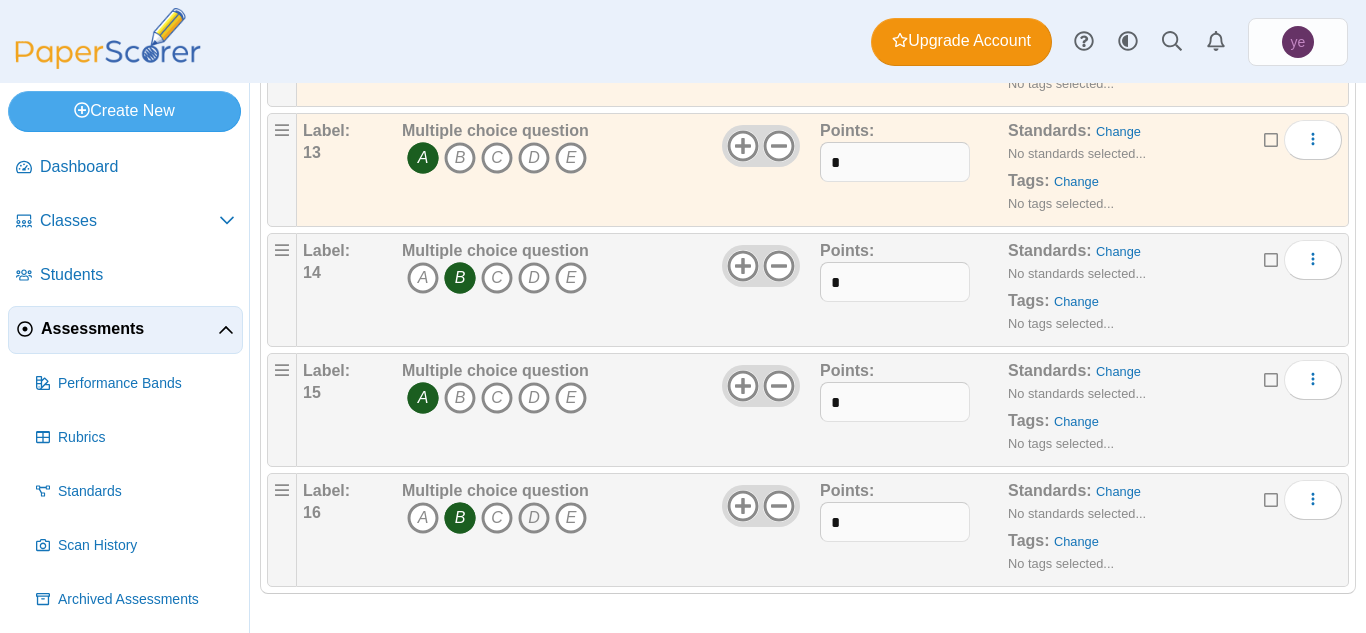 click on "D" at bounding box center [534, 518] 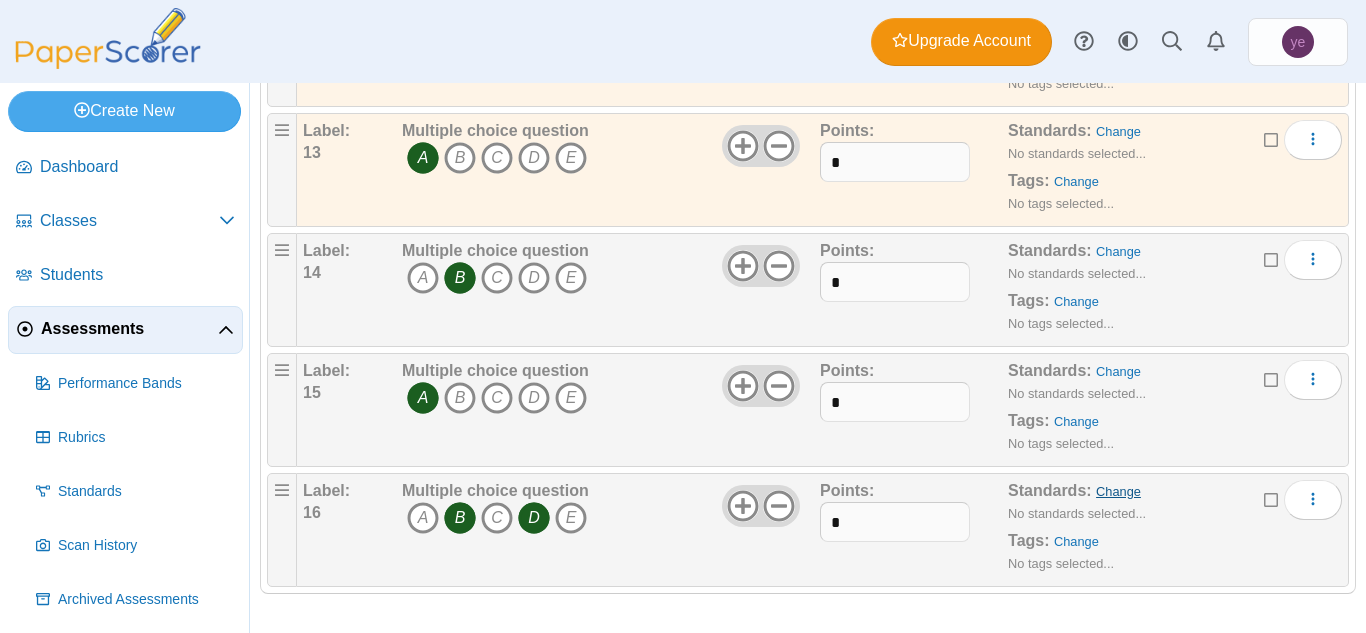 click on "Change" at bounding box center [1118, 491] 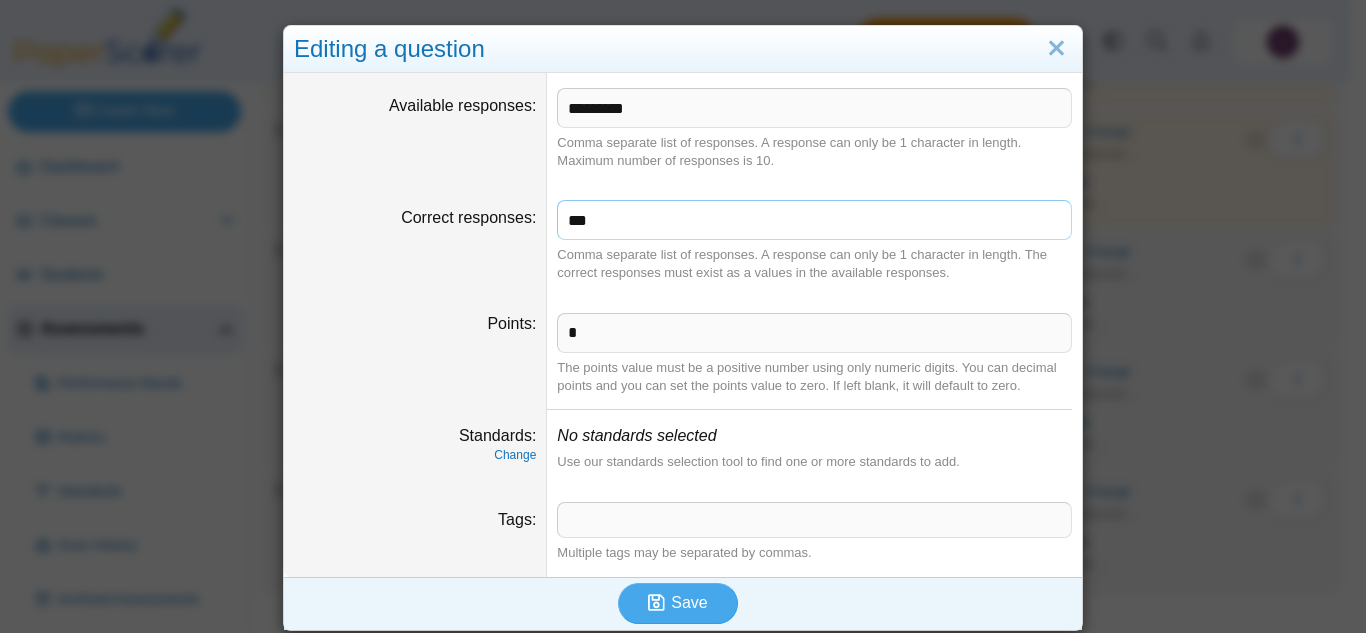 click on "***" at bounding box center (814, 220) 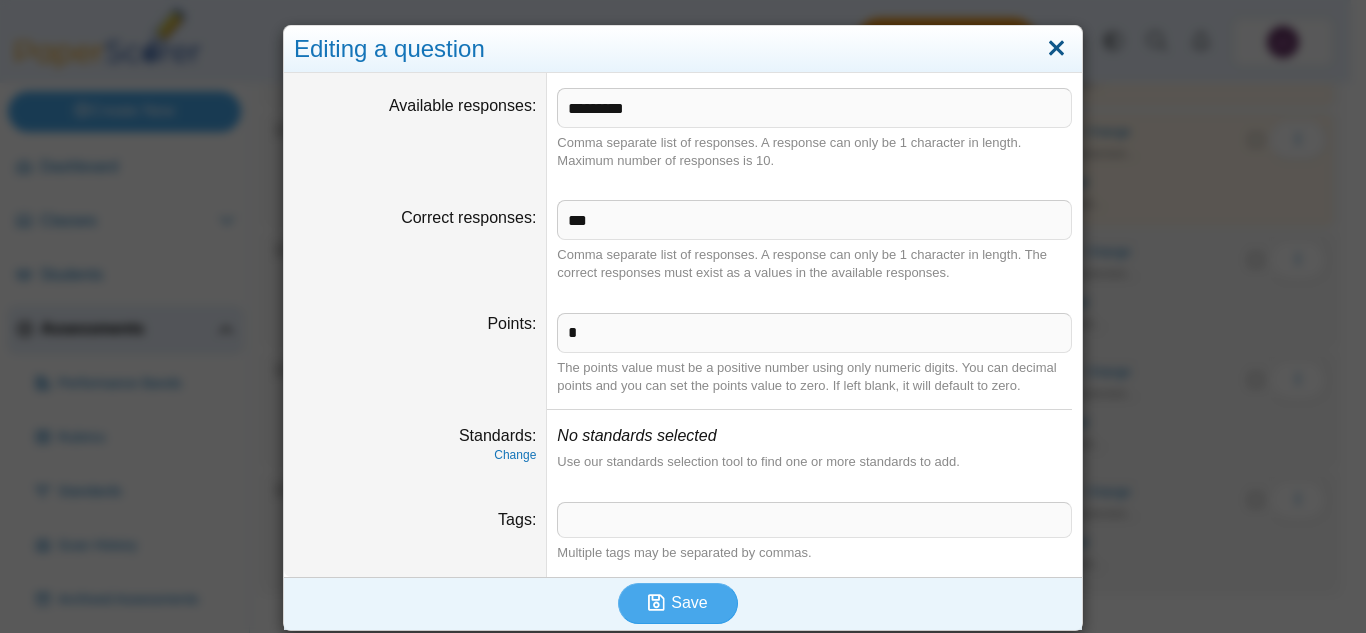 click at bounding box center (1056, 49) 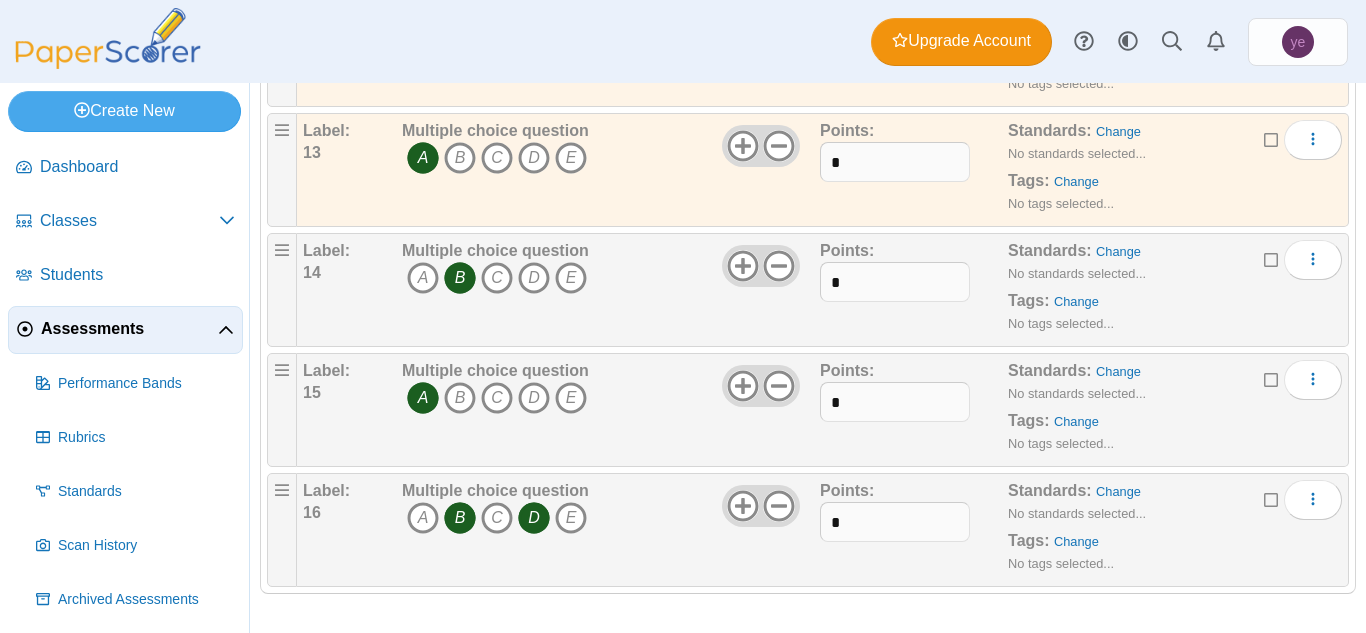 click at bounding box center [1272, 378] 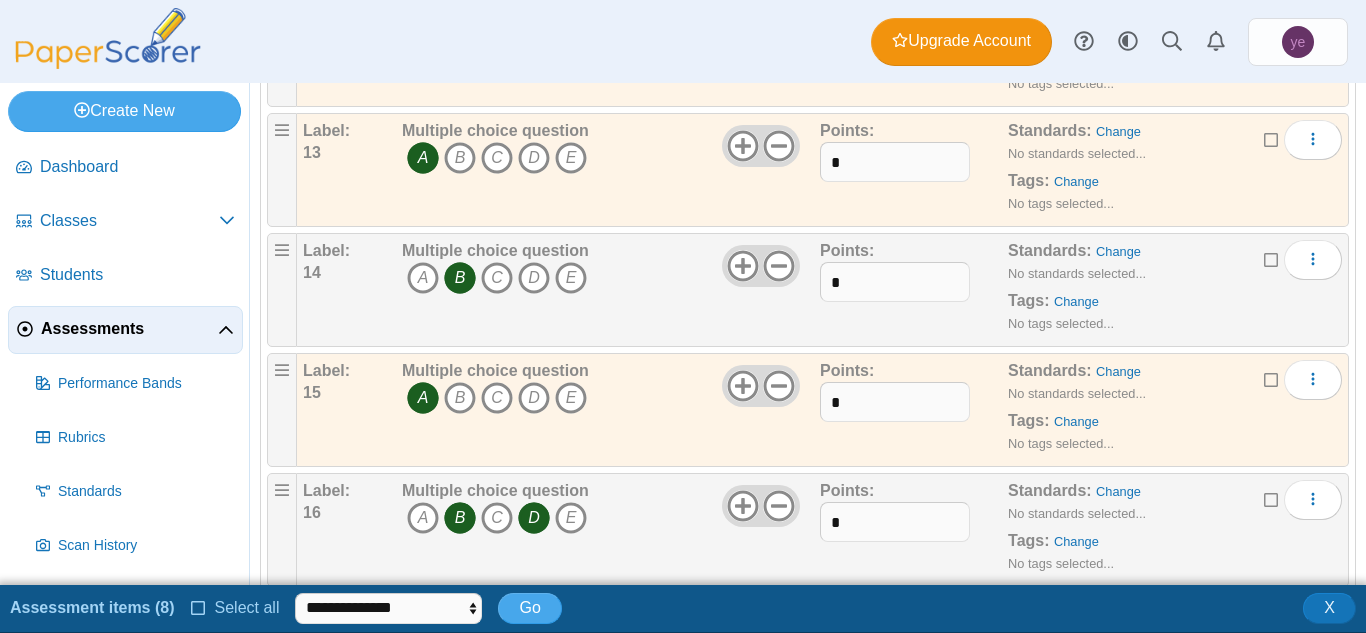 click at bounding box center (1272, 498) 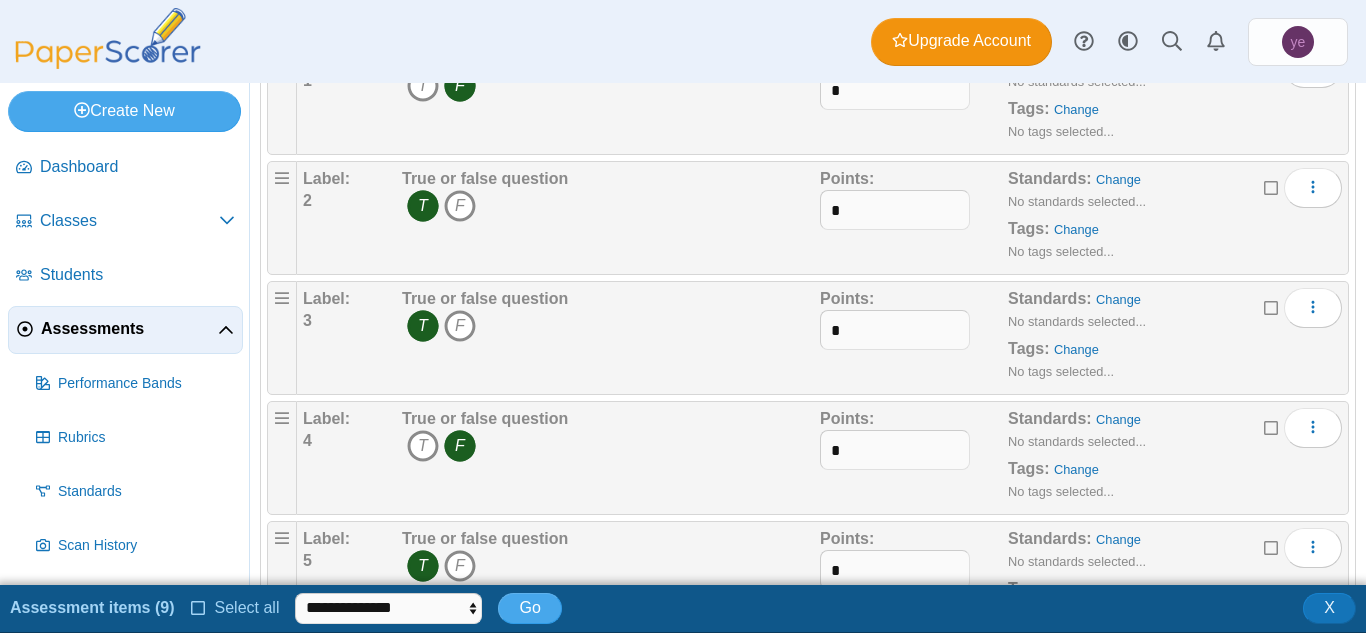 scroll, scrollTop: 0, scrollLeft: 0, axis: both 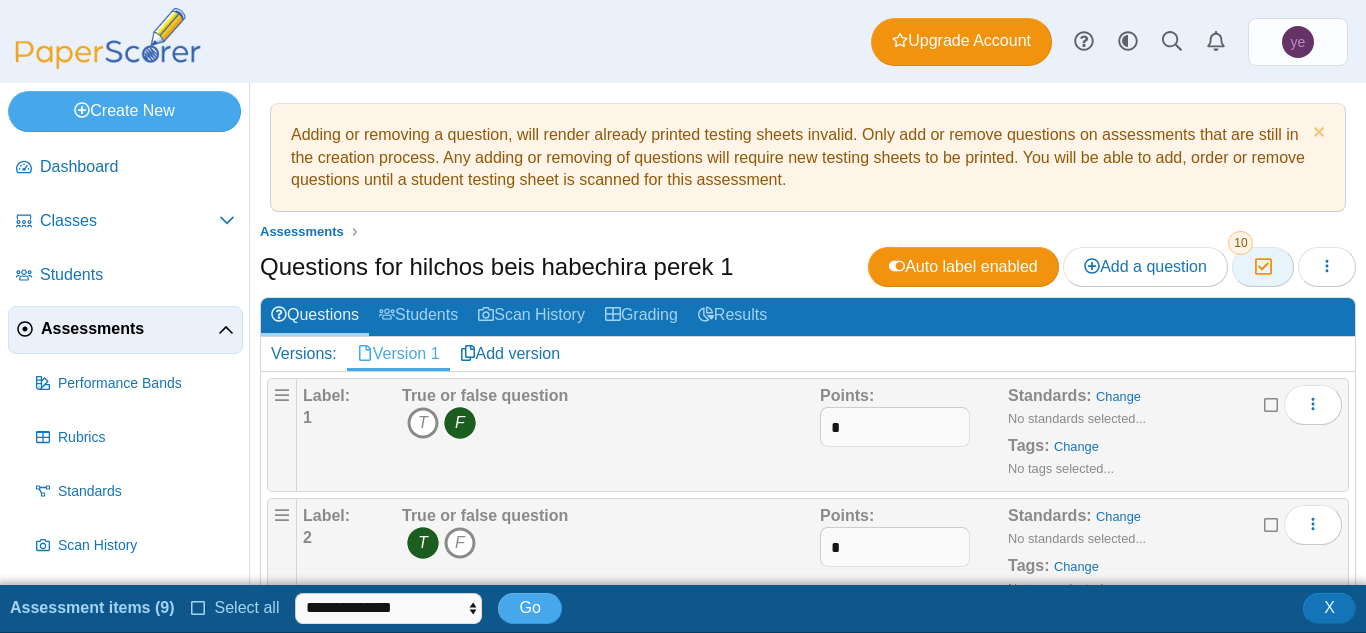 click on "10" at bounding box center (1240, 243) 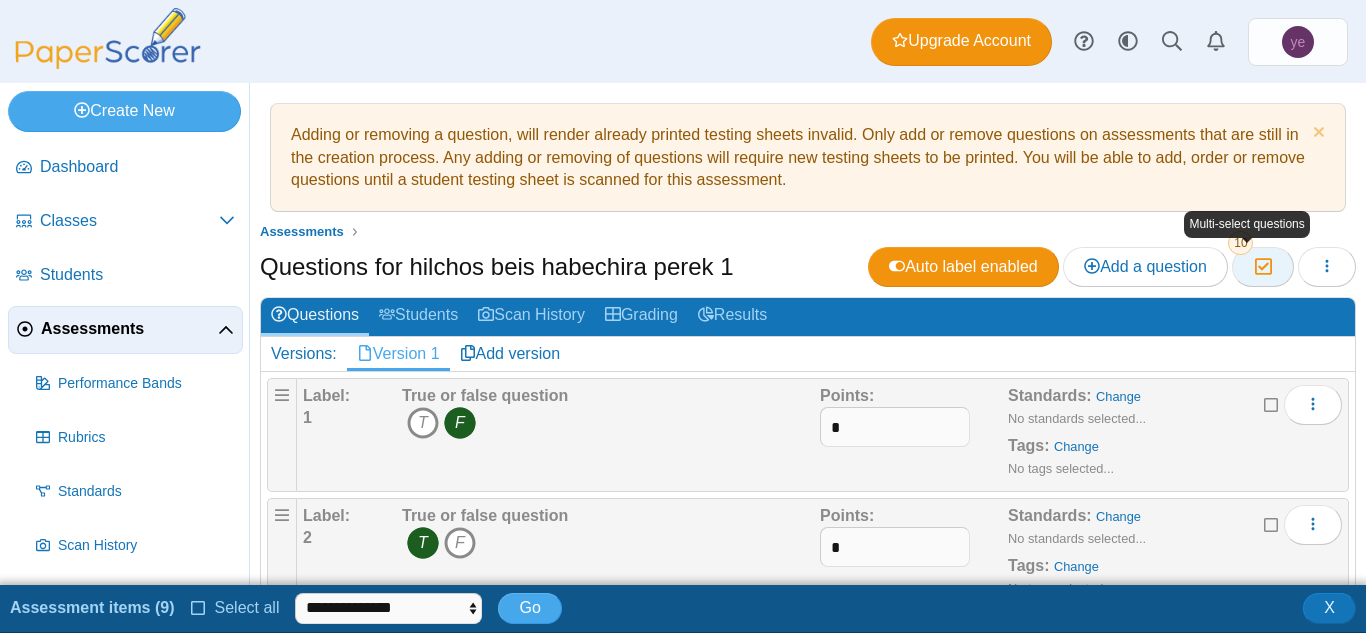 click at bounding box center [1262, 266] 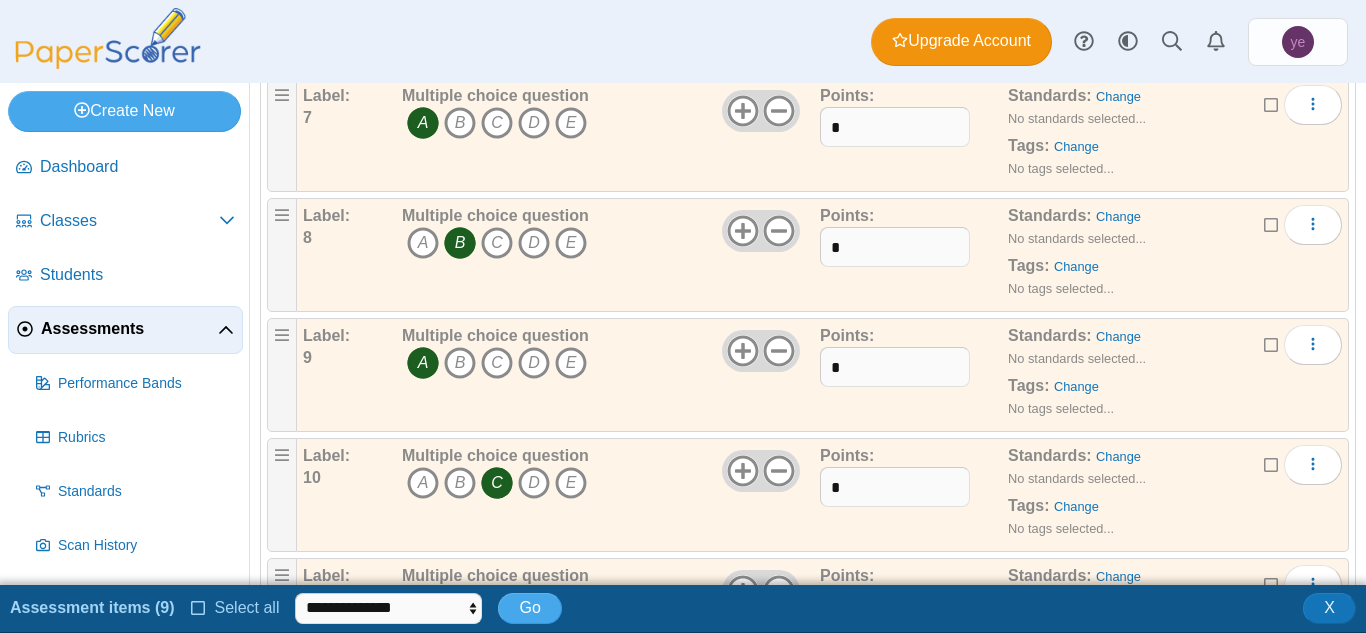 scroll, scrollTop: 969, scrollLeft: 0, axis: vertical 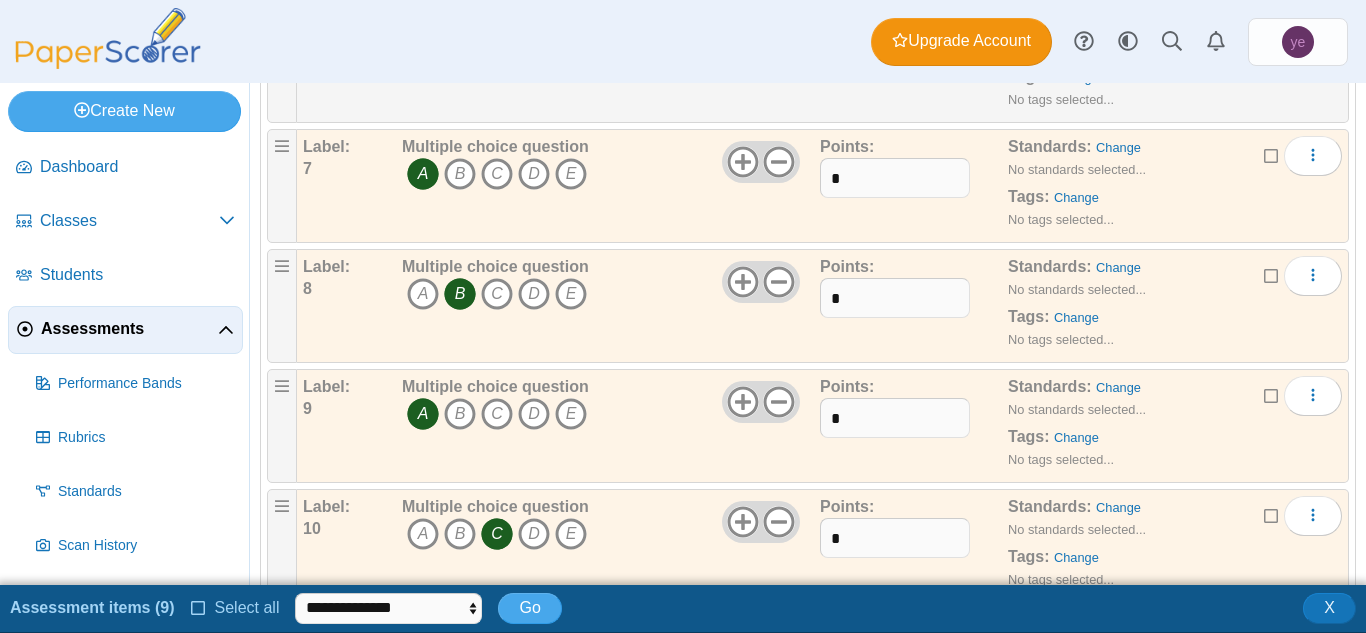 click on "Standards:
Change
No standards selected...
Tags:
Change
No tags selected..." at bounding box center (1149, 186) 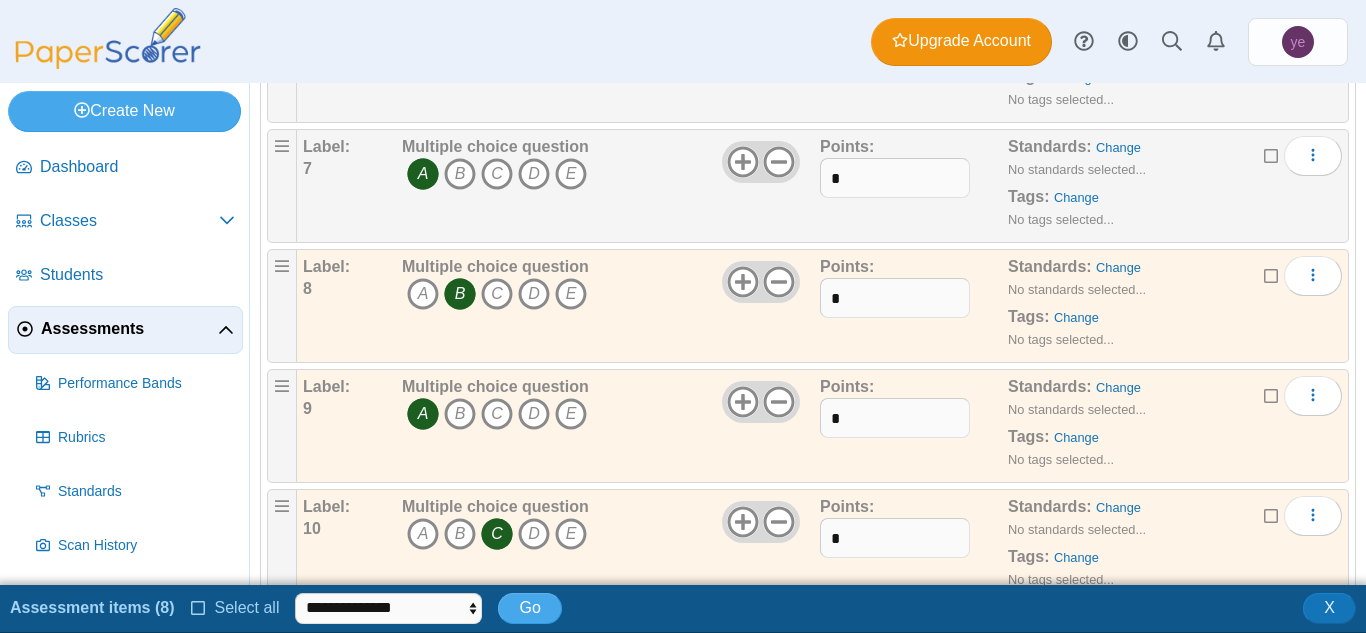 click at bounding box center [1272, 274] 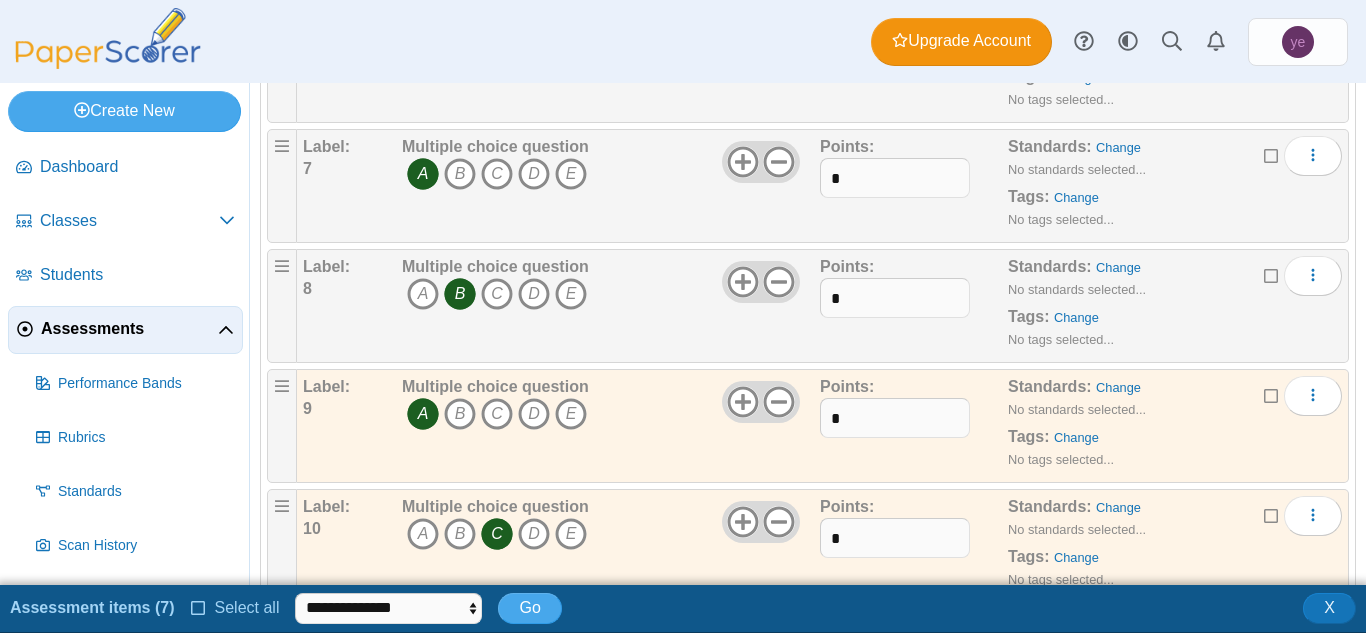 click at bounding box center (1272, 394) 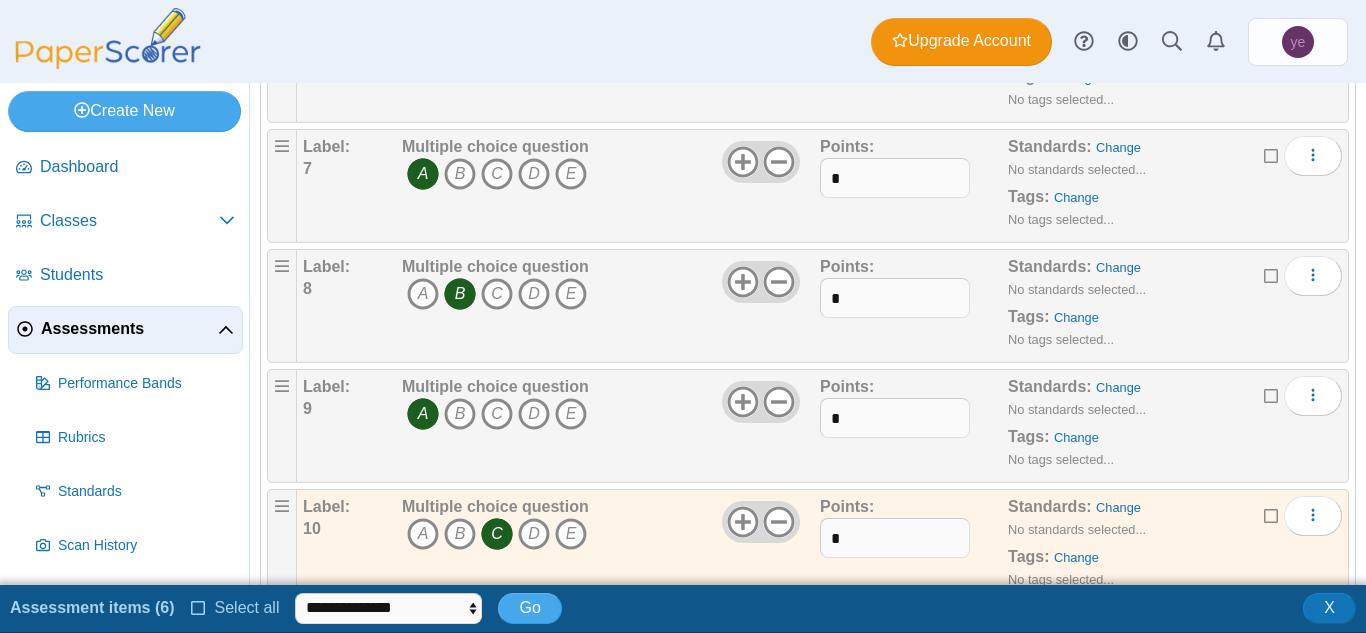 click at bounding box center [1272, 514] 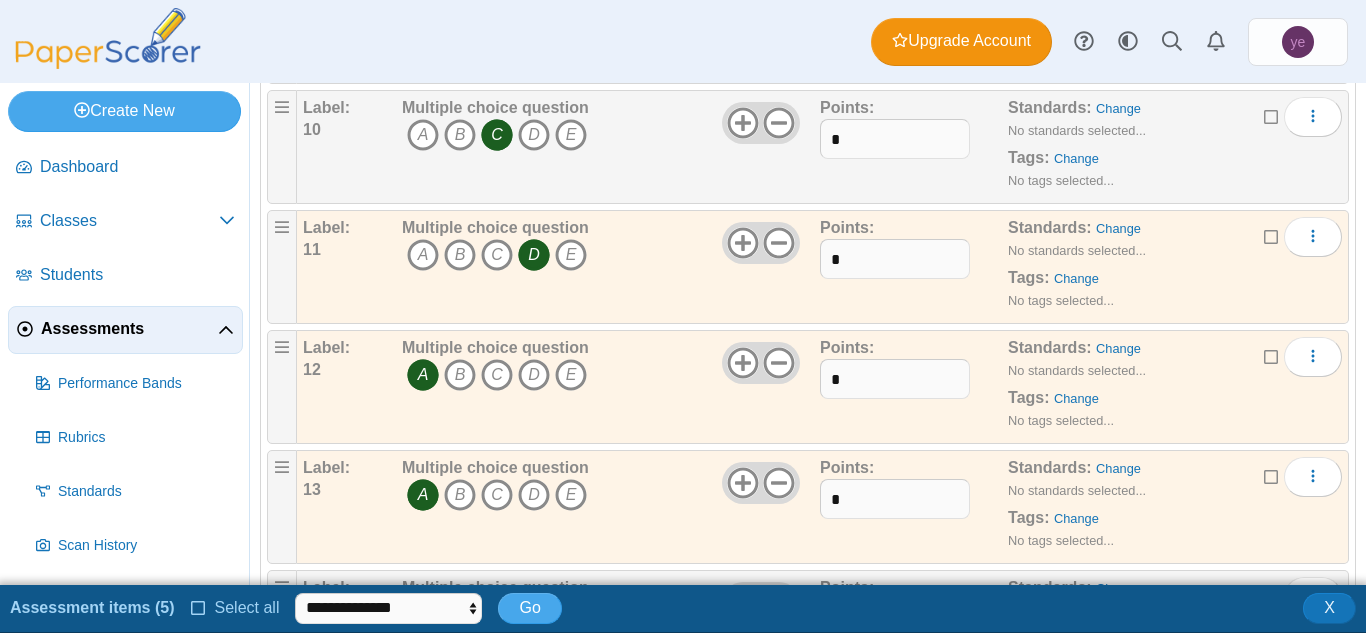 scroll, scrollTop: 1369, scrollLeft: 0, axis: vertical 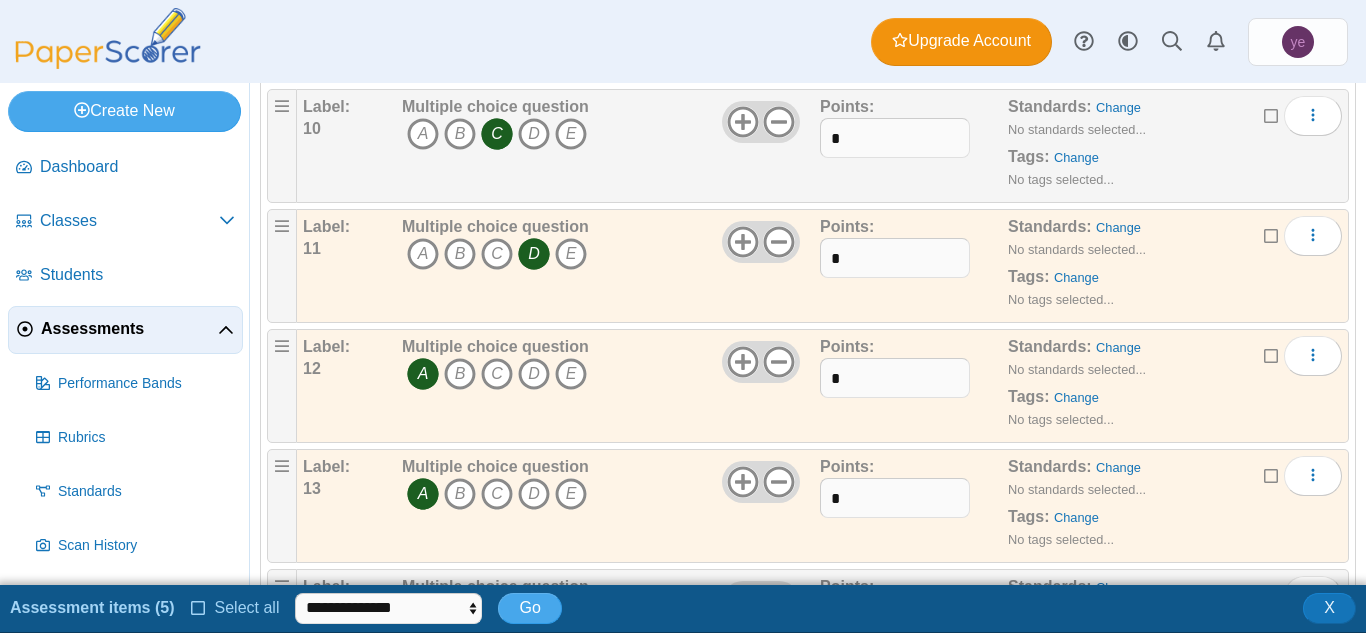 click at bounding box center [1272, 234] 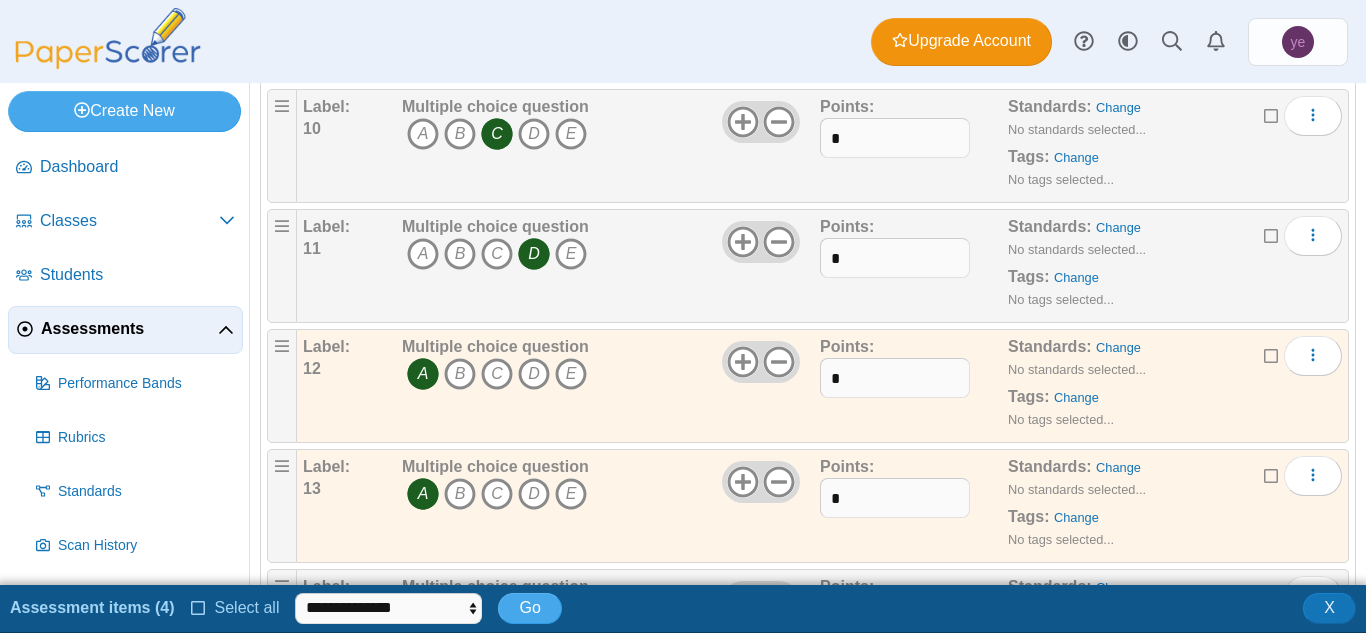 click at bounding box center [1272, 354] 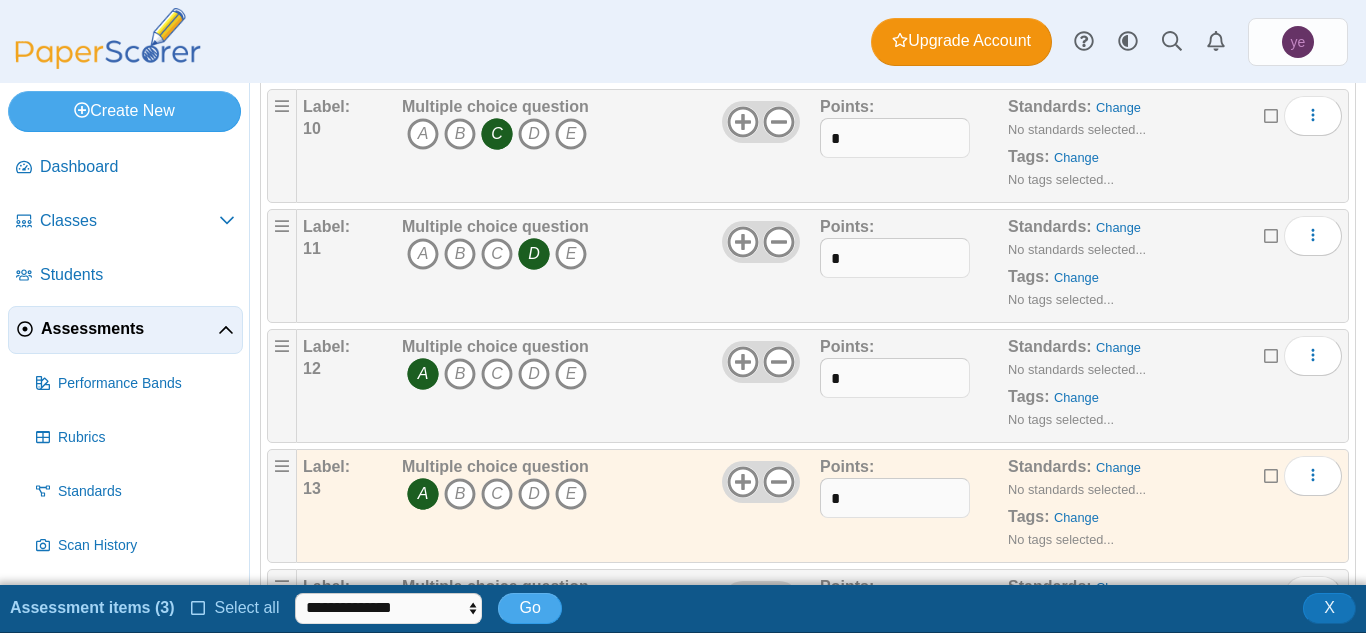 click at bounding box center (1272, 474) 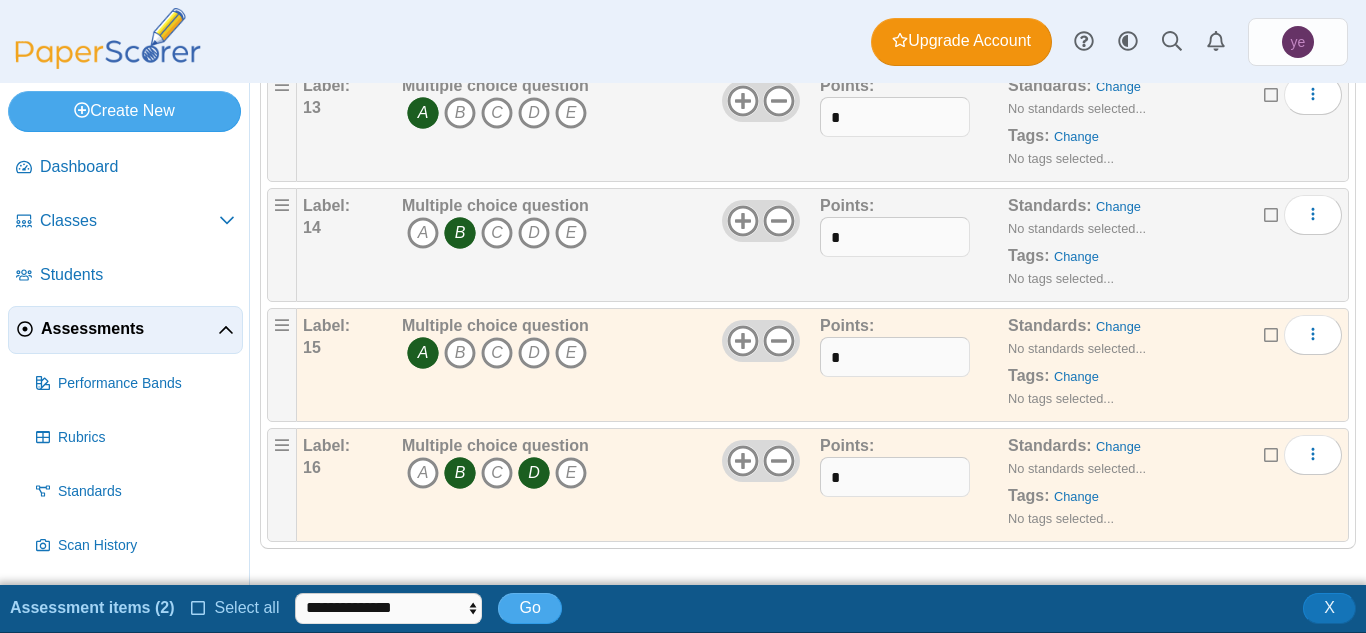 scroll, scrollTop: 1753, scrollLeft: 0, axis: vertical 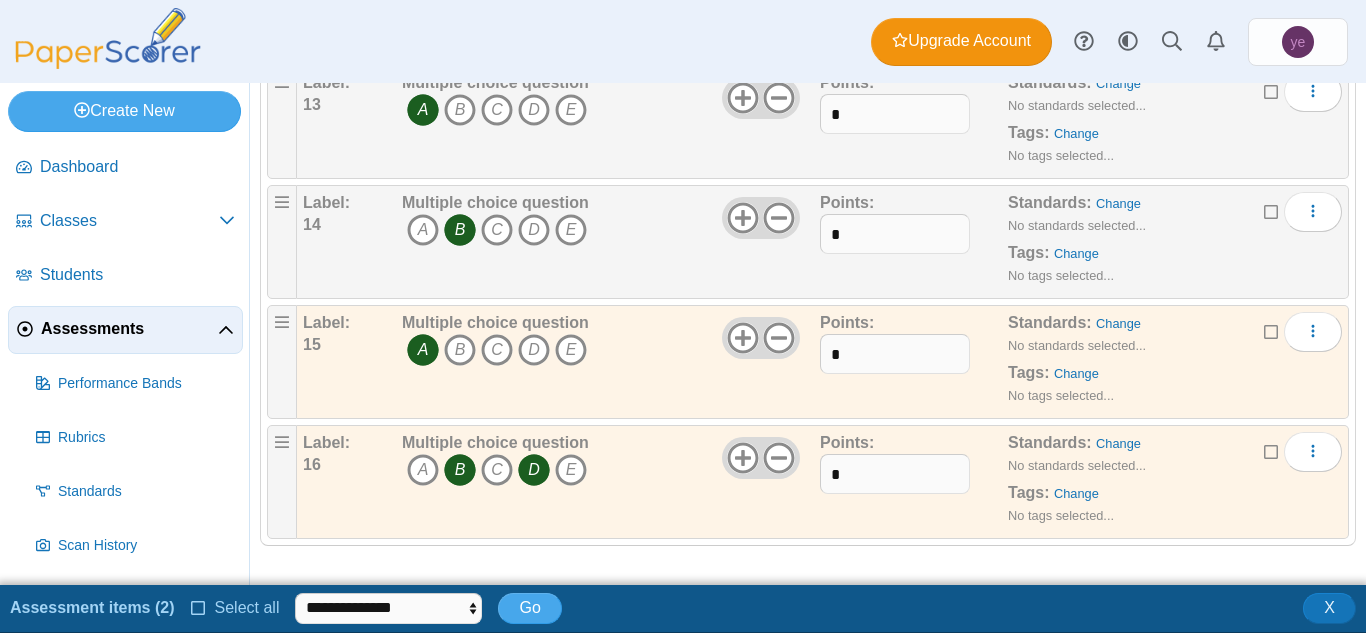 click at bounding box center [1272, 330] 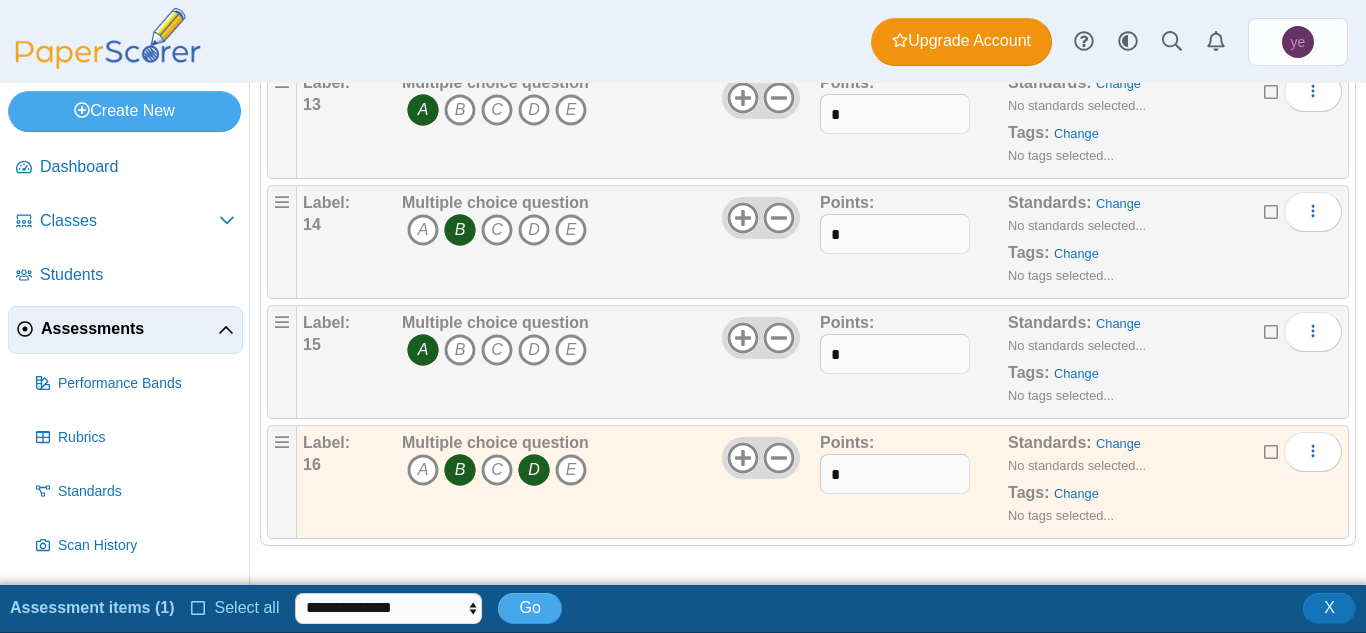 click at bounding box center [1272, 450] 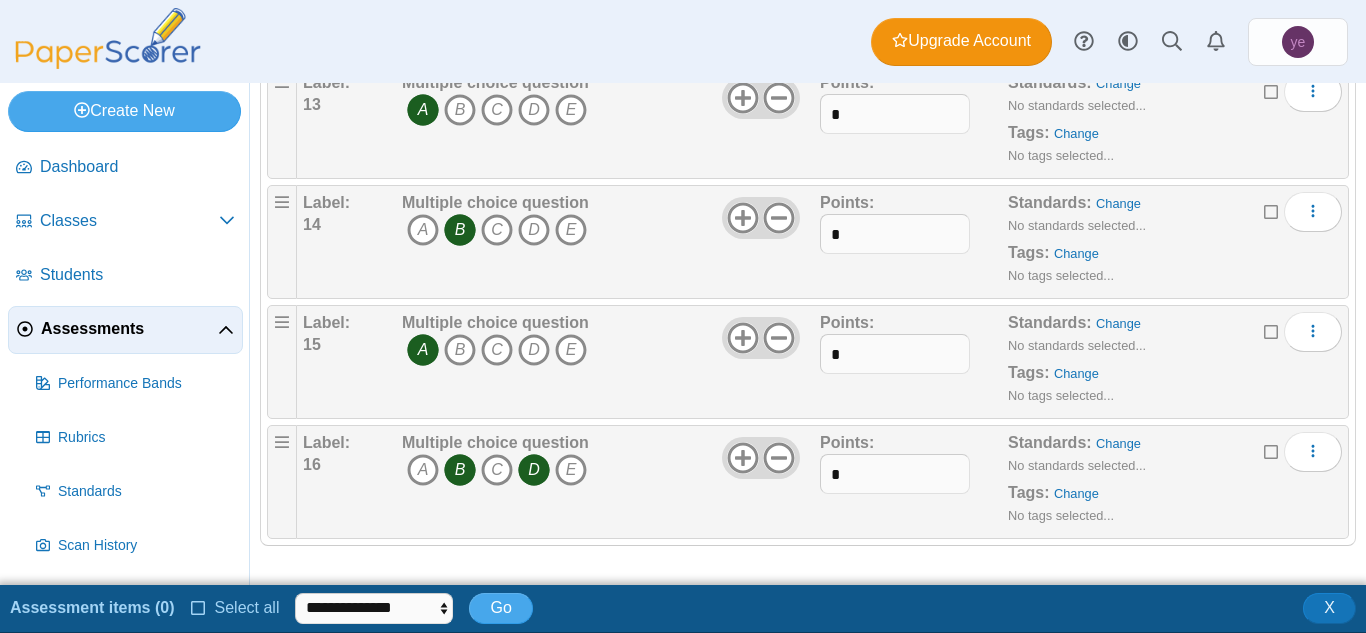 click at bounding box center [1272, 450] 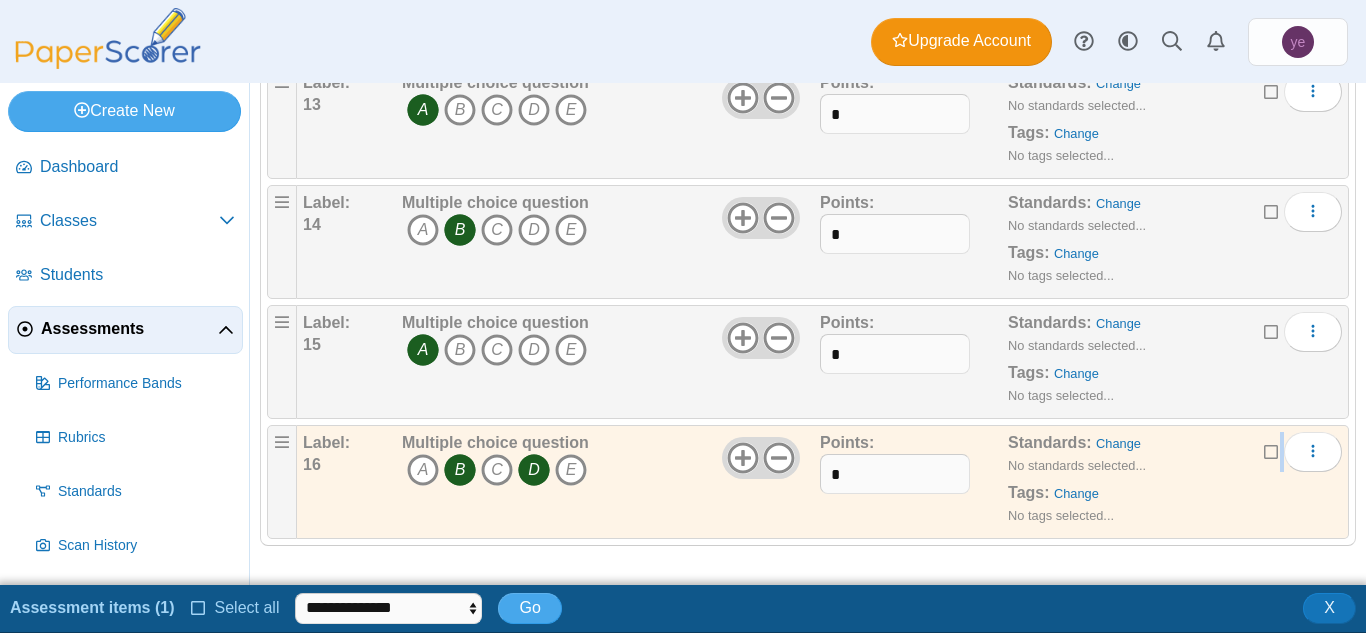click at bounding box center (1272, 450) 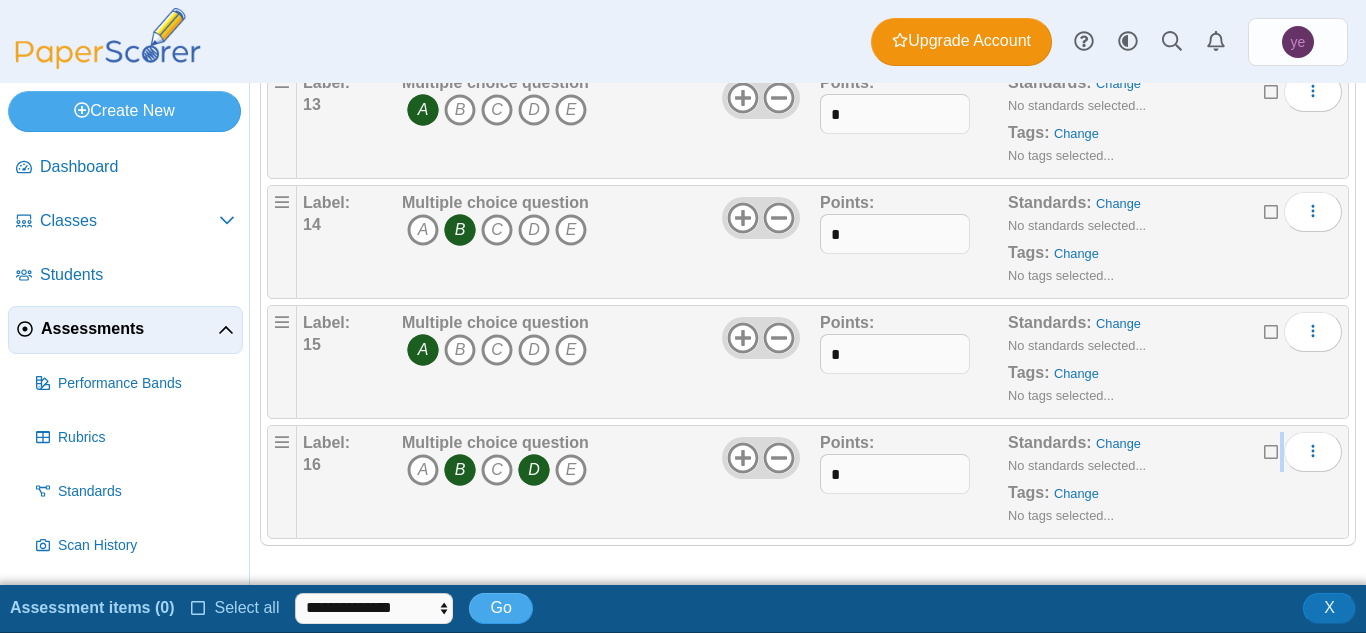click at bounding box center (1272, 450) 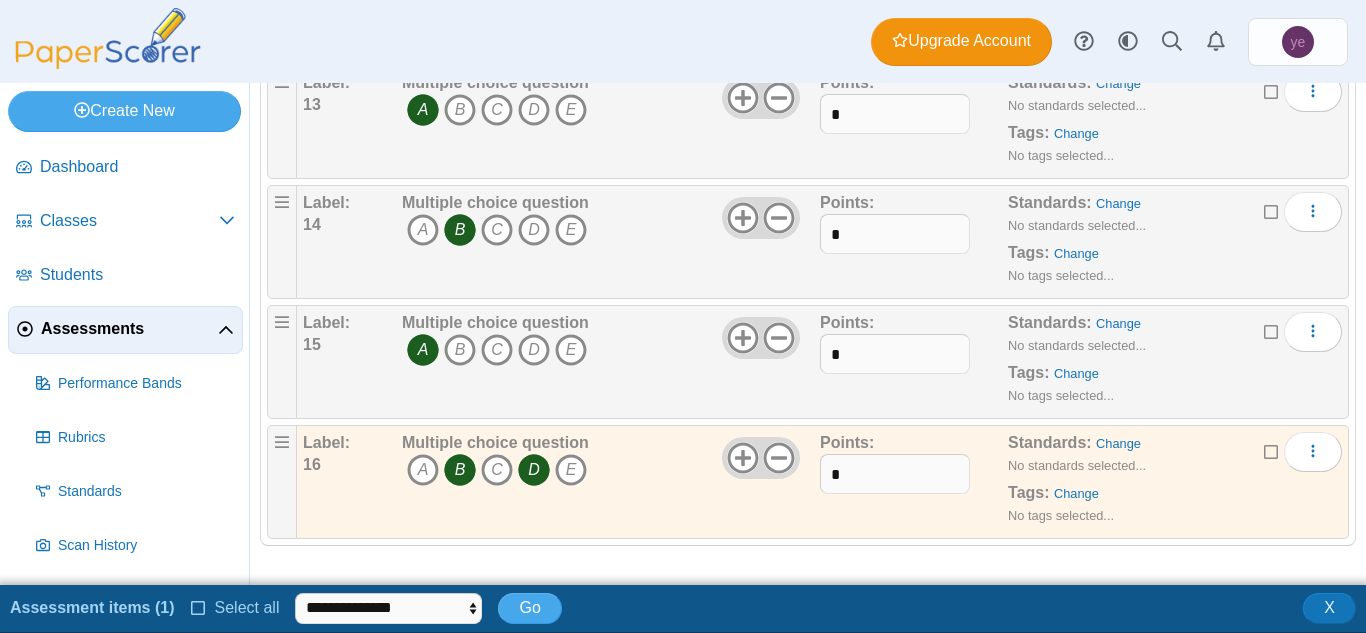 click at bounding box center [1272, 330] 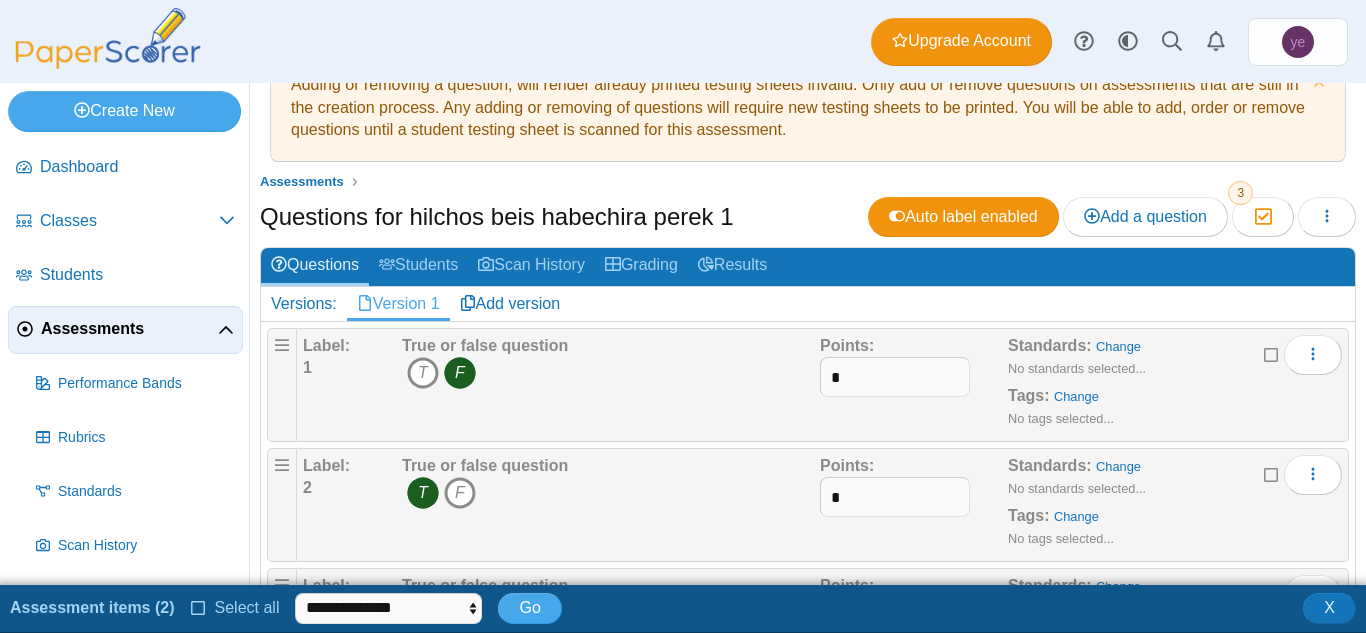 scroll, scrollTop: 49, scrollLeft: 0, axis: vertical 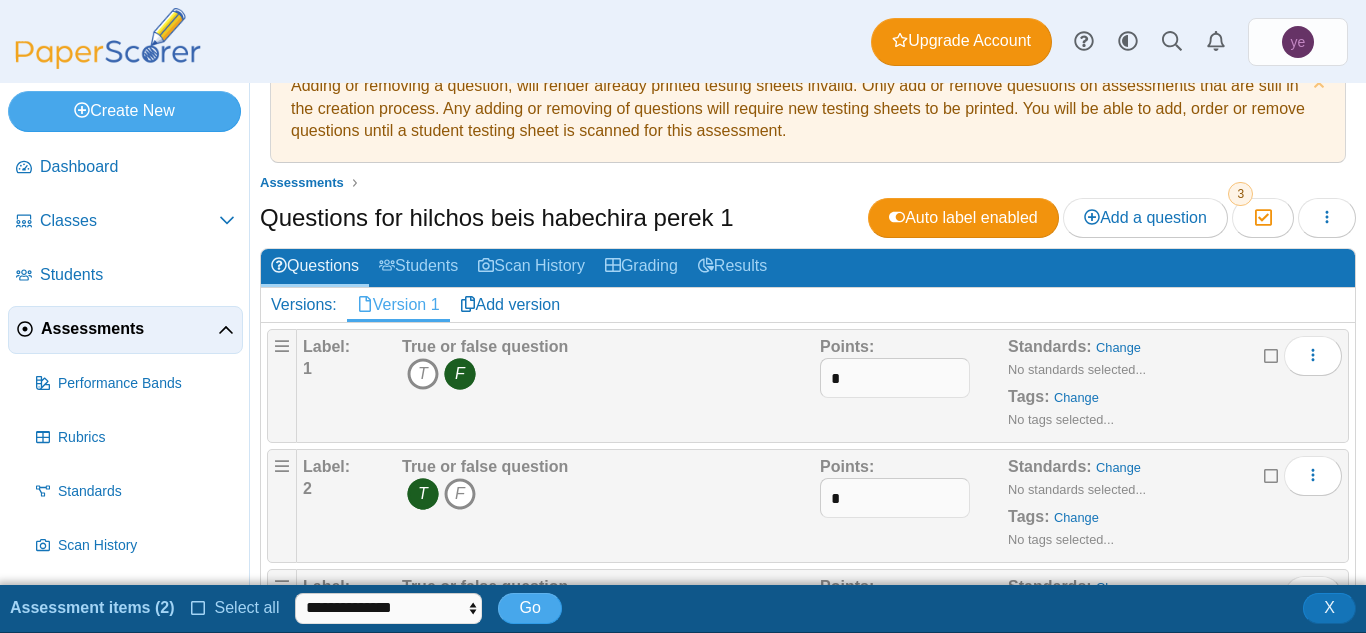 click at bounding box center [1272, 354] 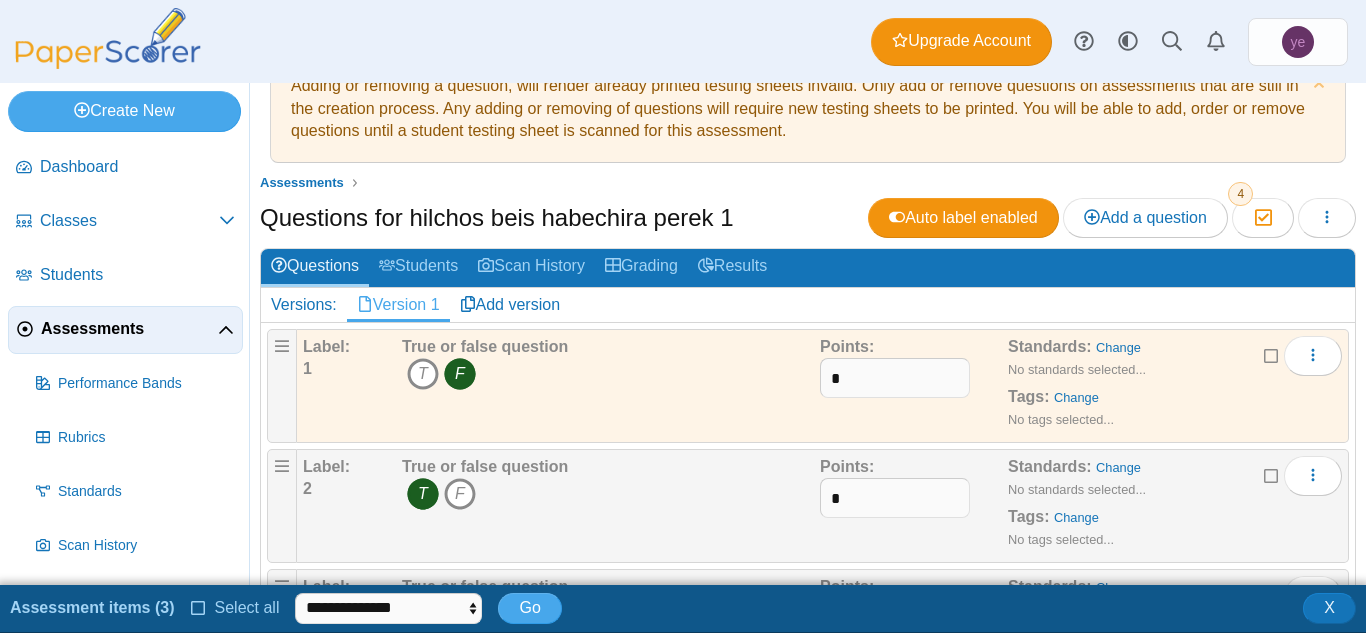 click at bounding box center [1272, 354] 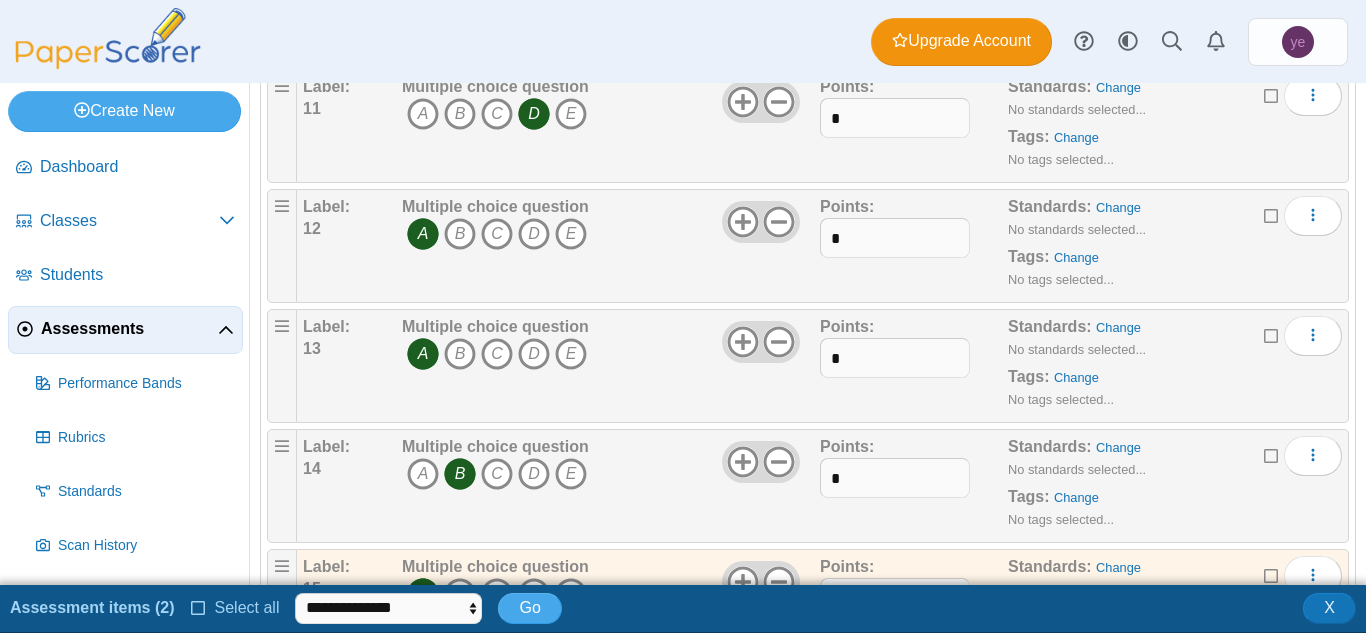 scroll, scrollTop: 1753, scrollLeft: 0, axis: vertical 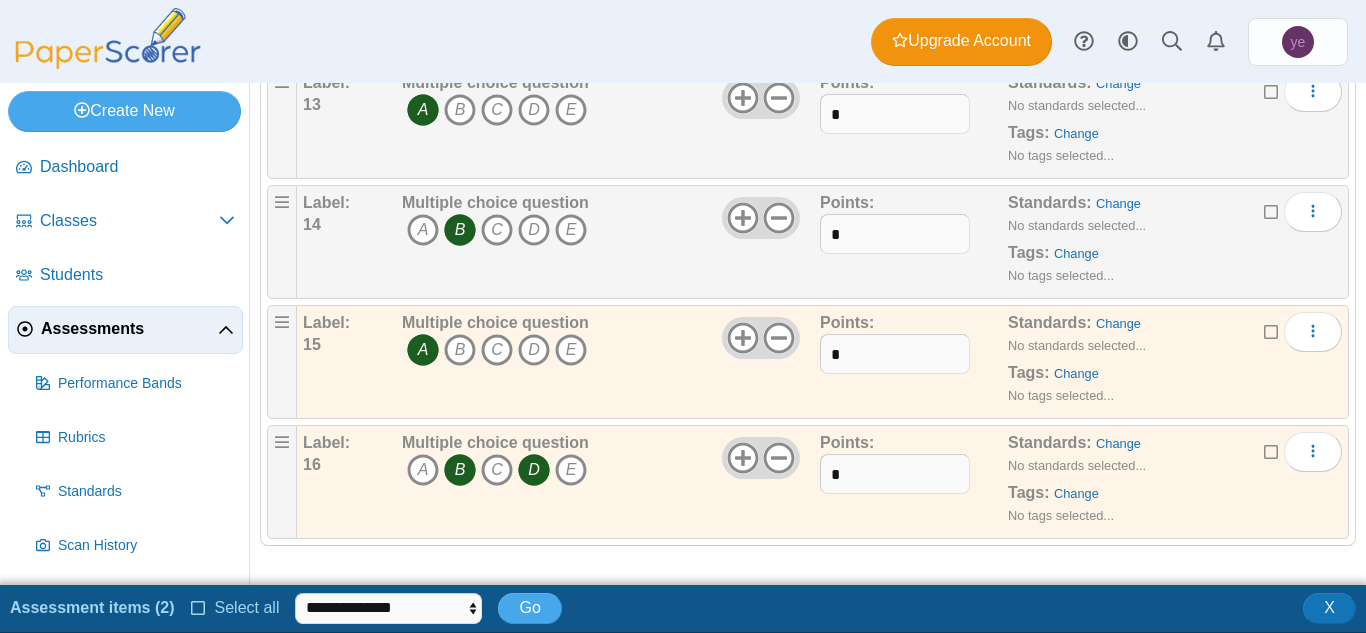 click on "Standards:
Change
No standards selected...
Tags:
Change
No tags selected..." at bounding box center (1149, 362) 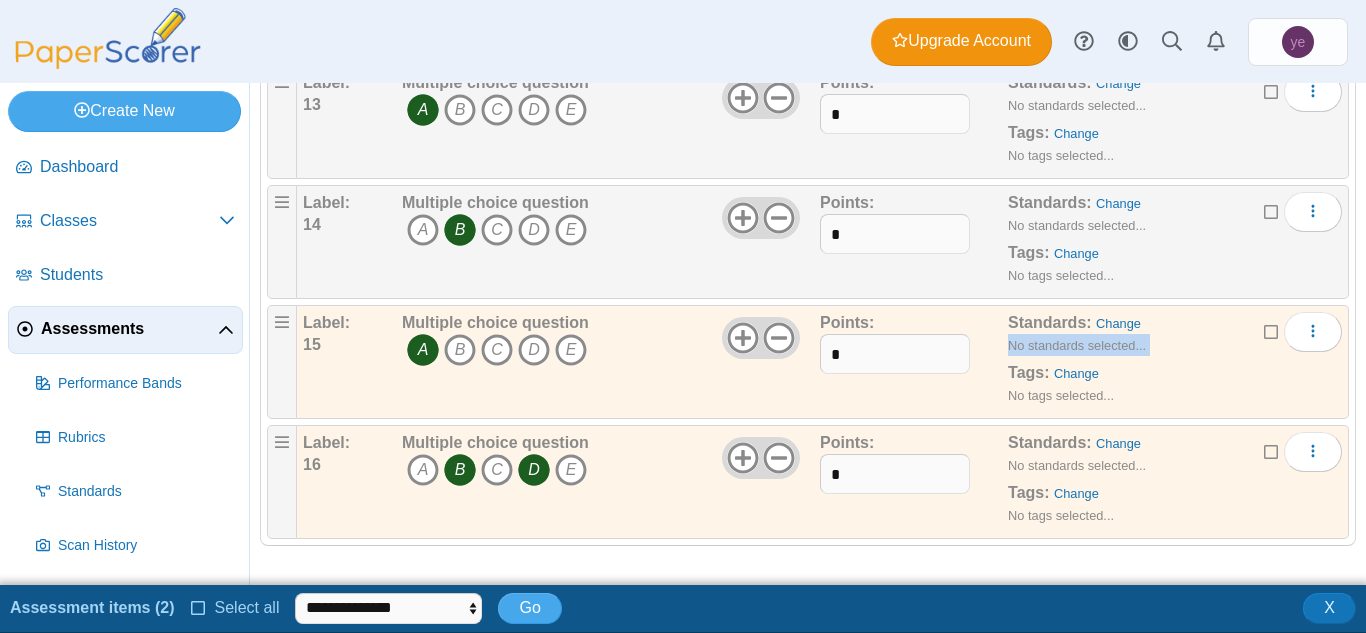 click on "Standards:
Change
No standards selected...
Tags:
Change
No tags selected..." at bounding box center [1149, 362] 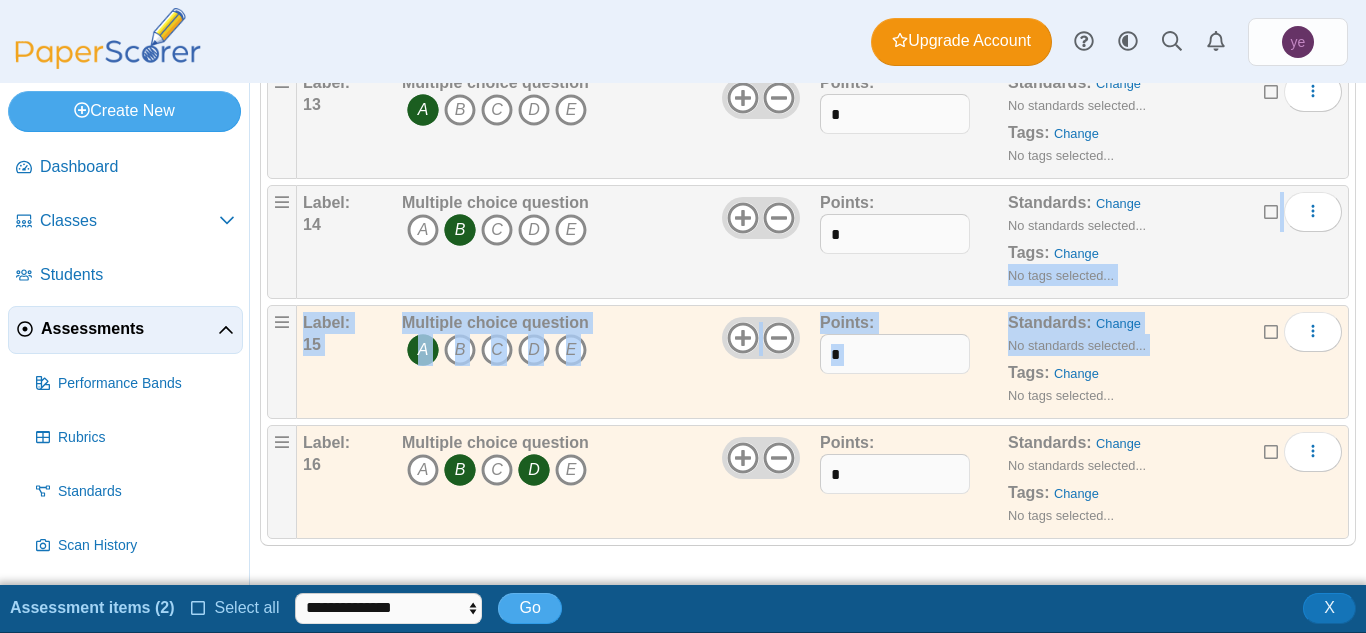drag, startPoint x: 1254, startPoint y: 354, endPoint x: 1267, endPoint y: 269, distance: 85.98837 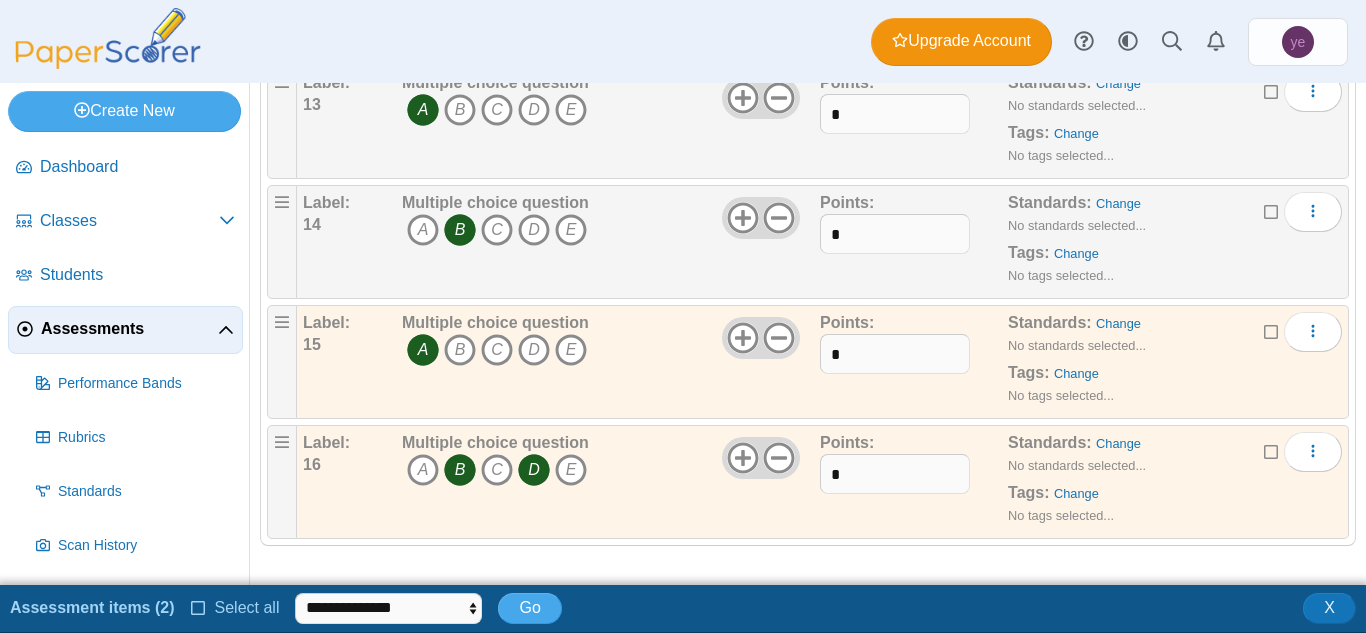 click at bounding box center (1272, 330) 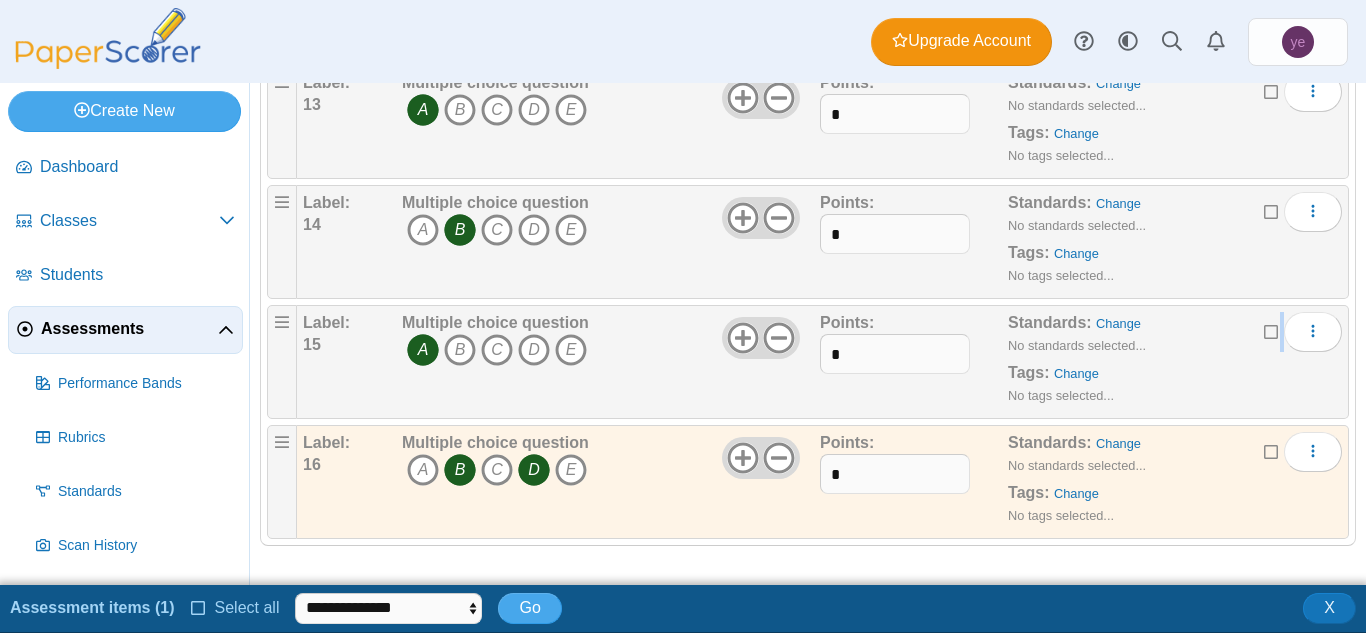 click at bounding box center [1272, 330] 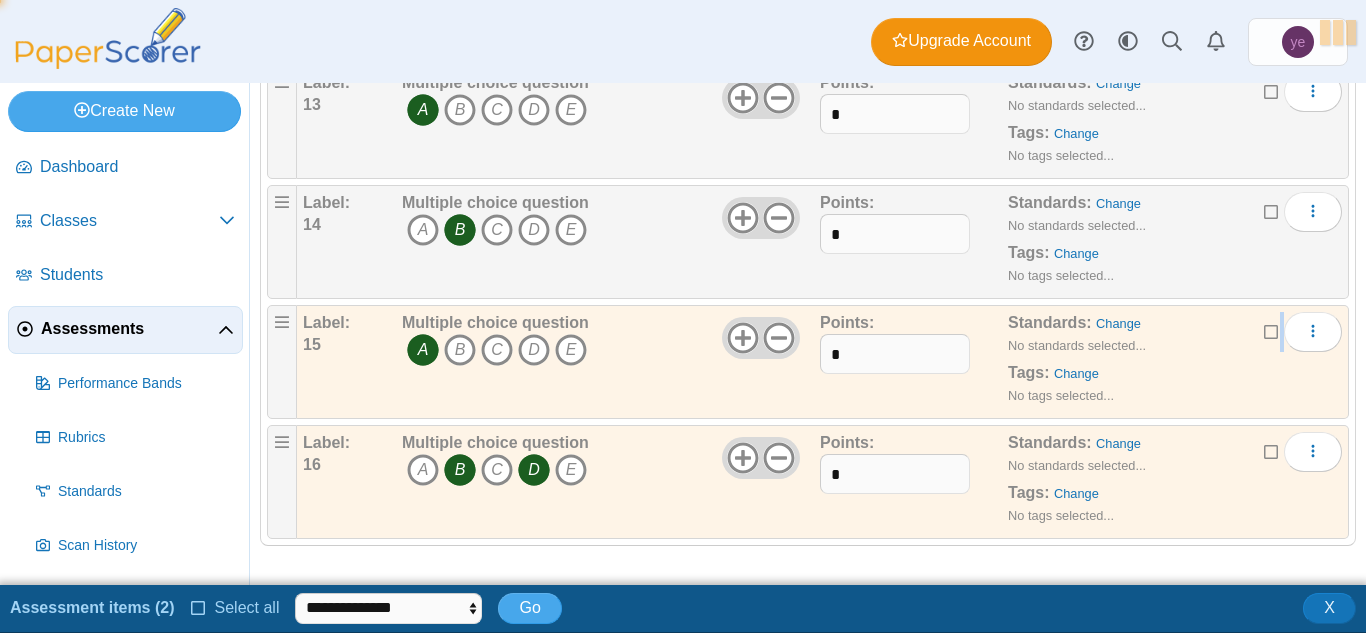 click at bounding box center [1272, 330] 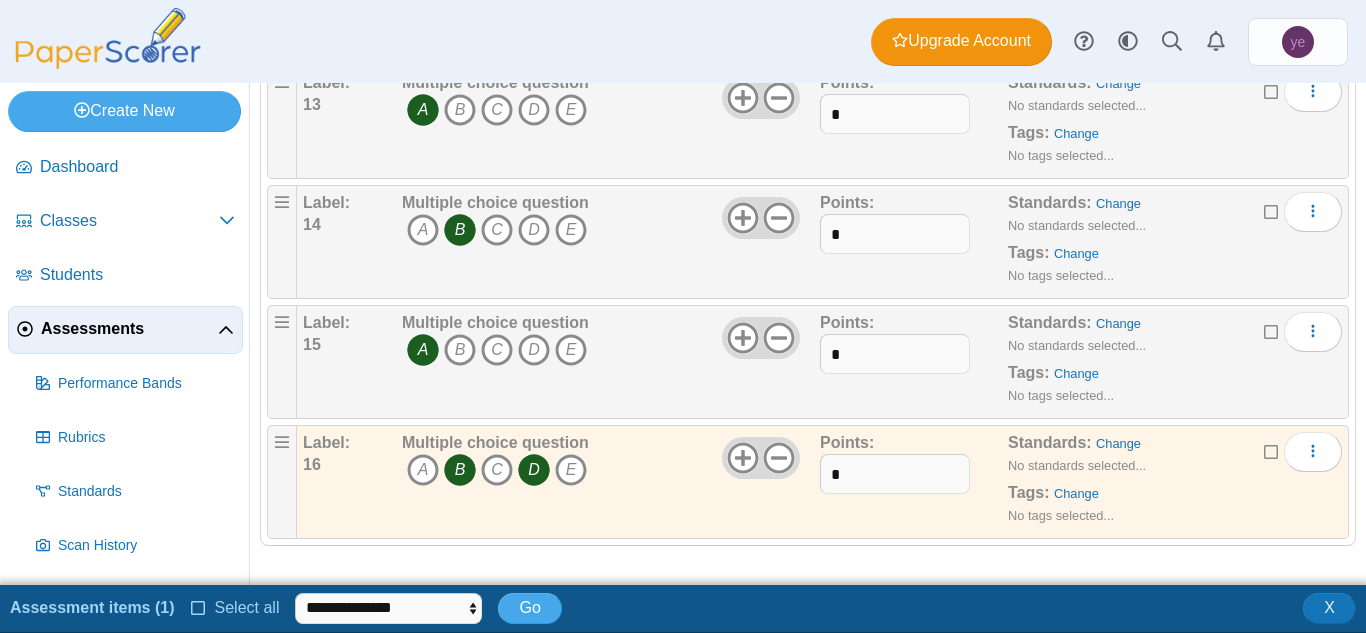click on "Edit
Add alternate response
Duplicate
Delete" at bounding box center [1303, 452] 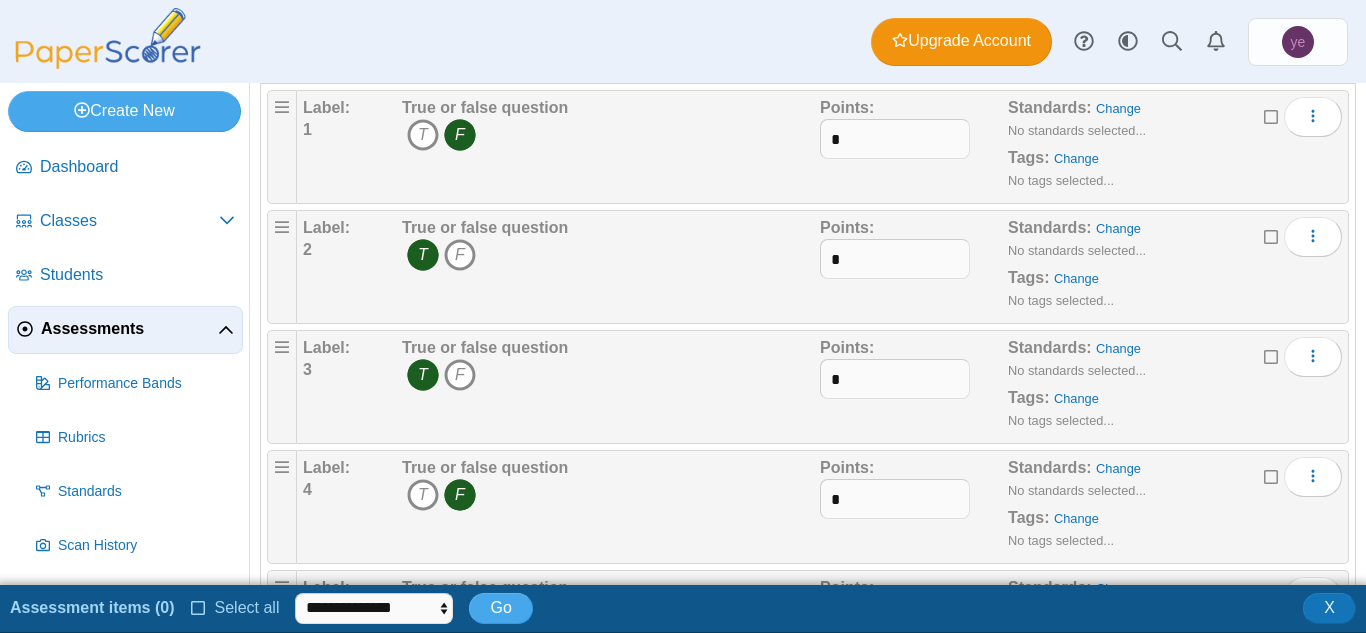 scroll, scrollTop: 0, scrollLeft: 0, axis: both 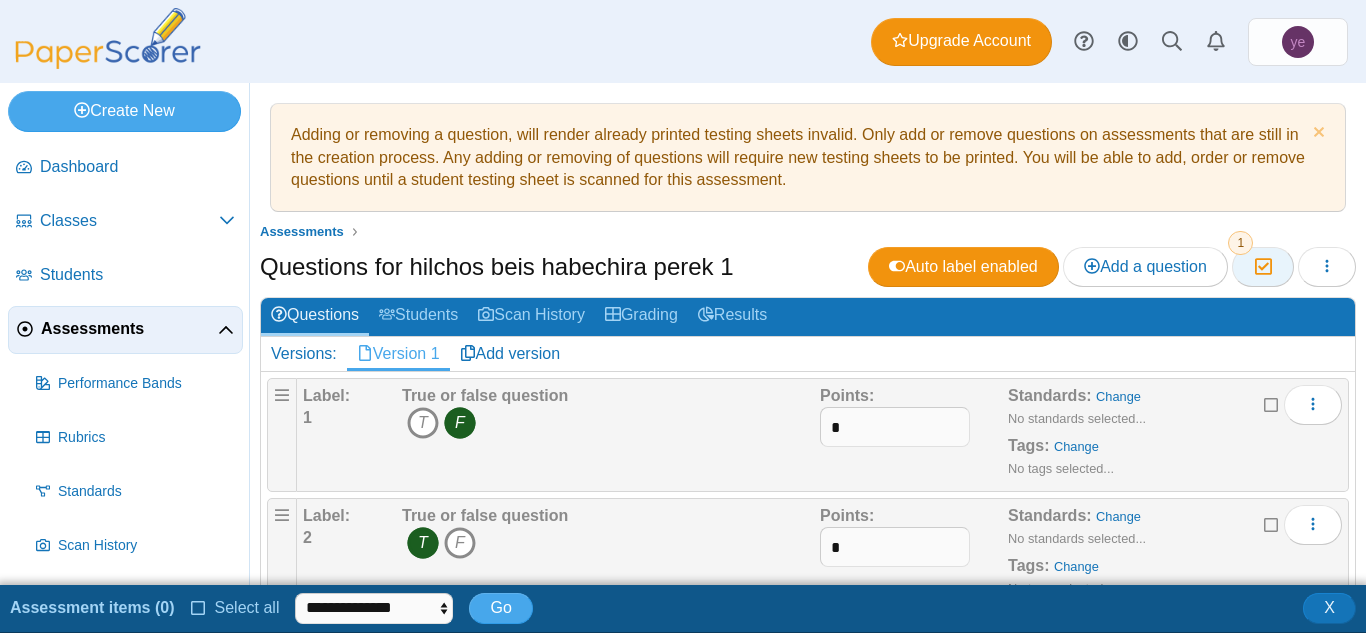 click on "Moderation
1" at bounding box center (1262, 267) 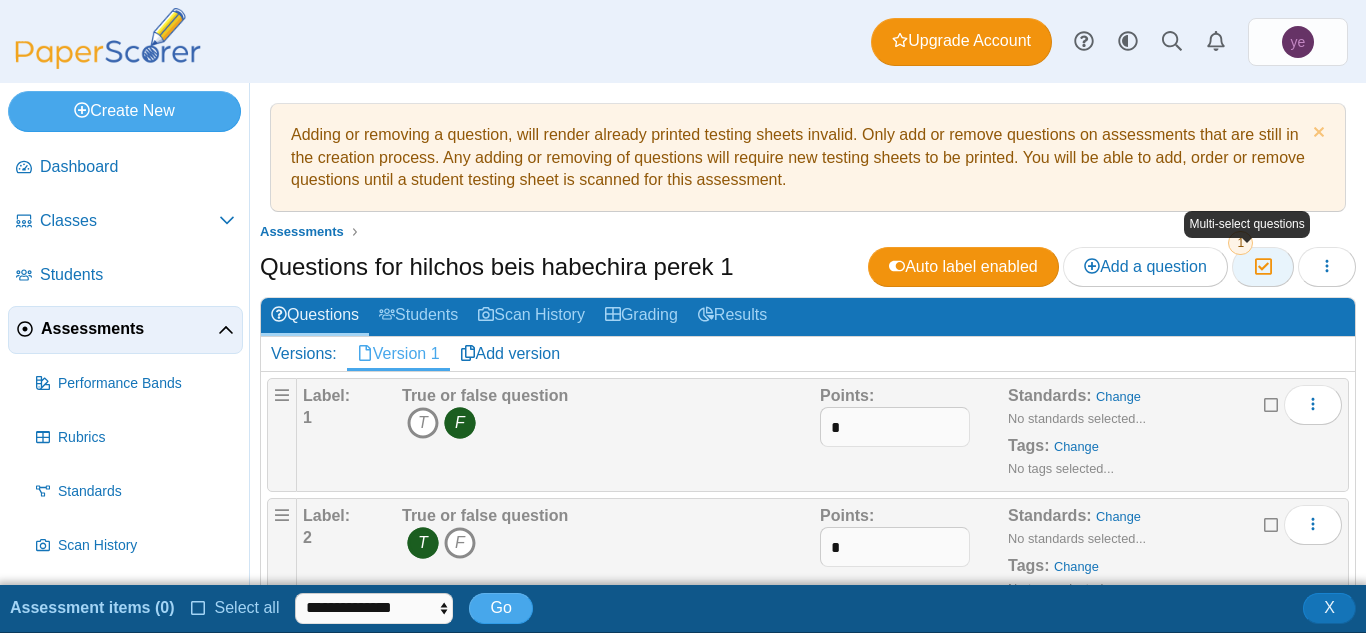 click on "Moderation
1" at bounding box center (1262, 267) 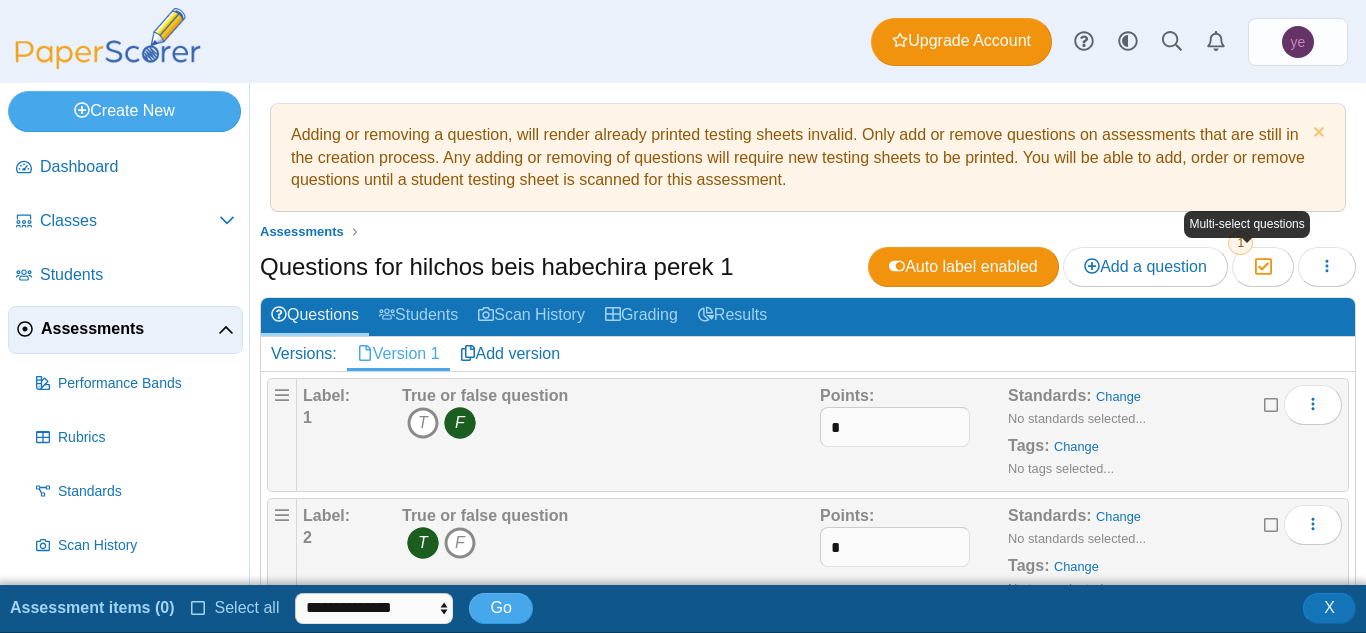 click on "Multi-select questions" at bounding box center [1246, 224] 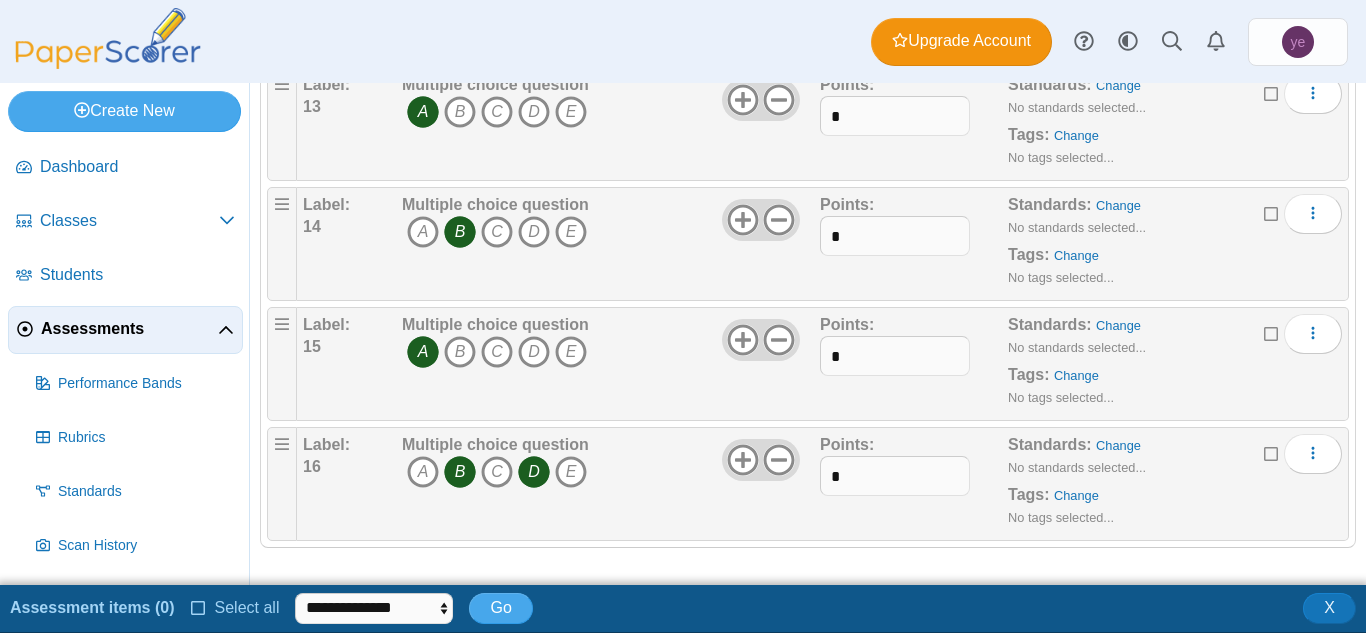scroll, scrollTop: 1753, scrollLeft: 0, axis: vertical 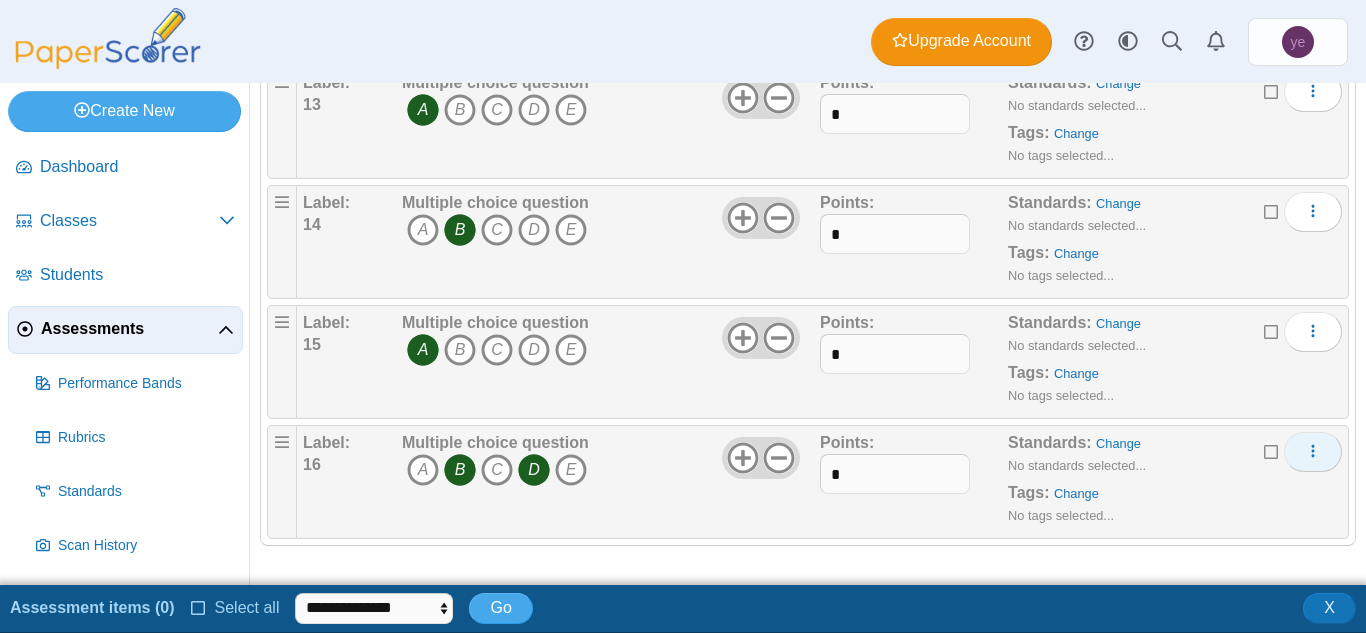 click 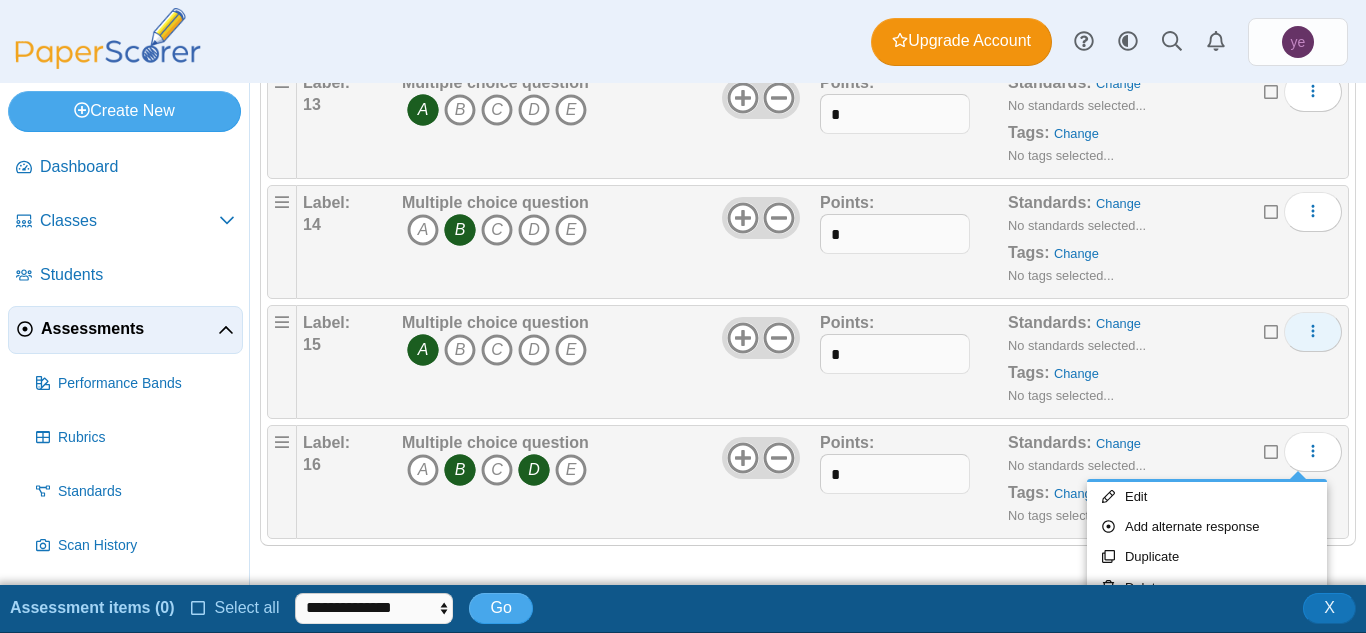 click 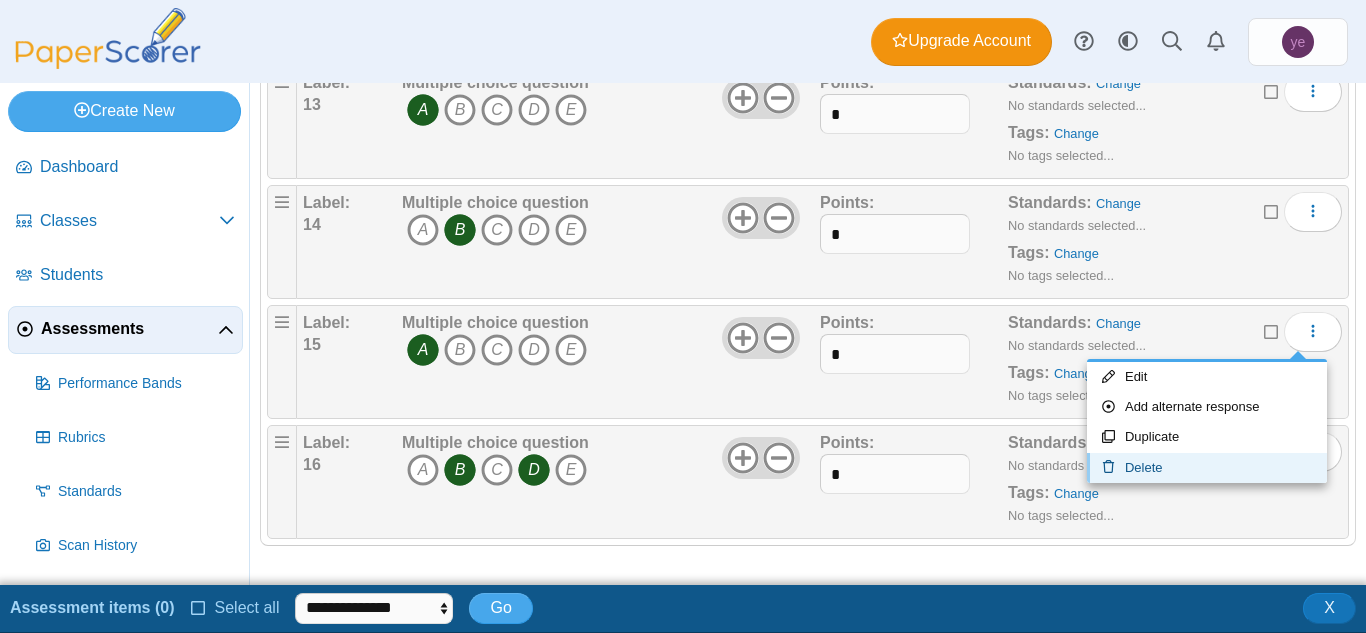 click on "Delete" at bounding box center (1207, 468) 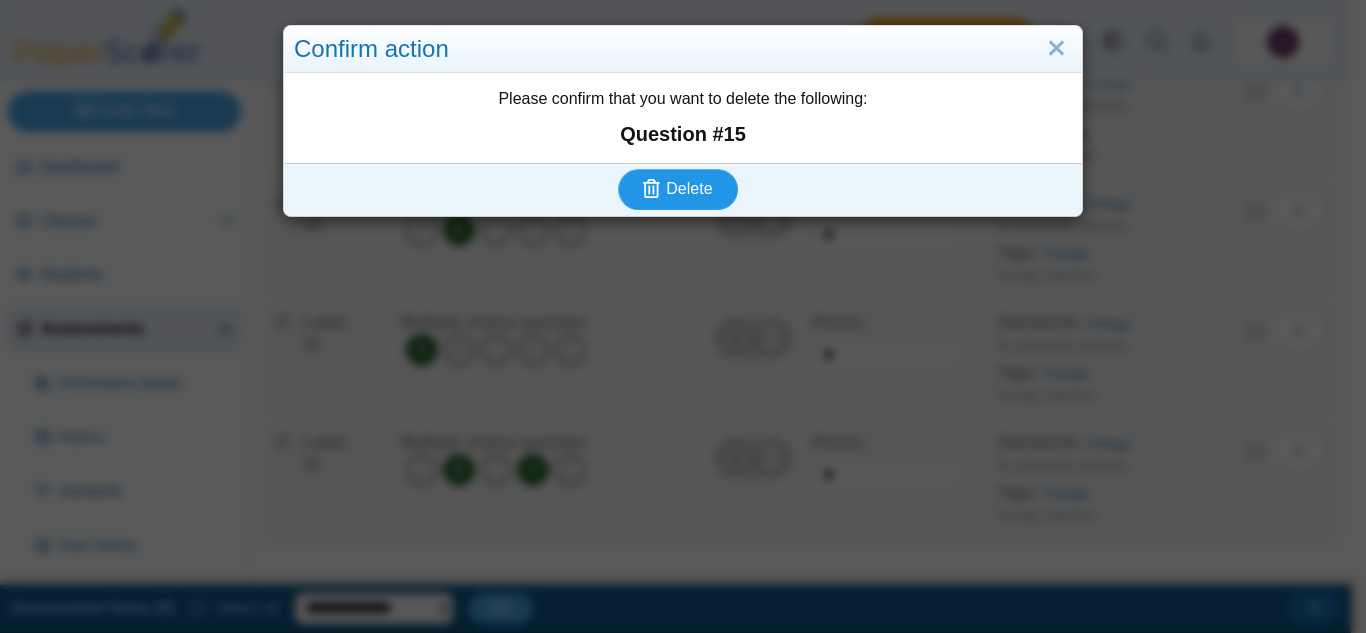 click on "Delete" at bounding box center (689, 188) 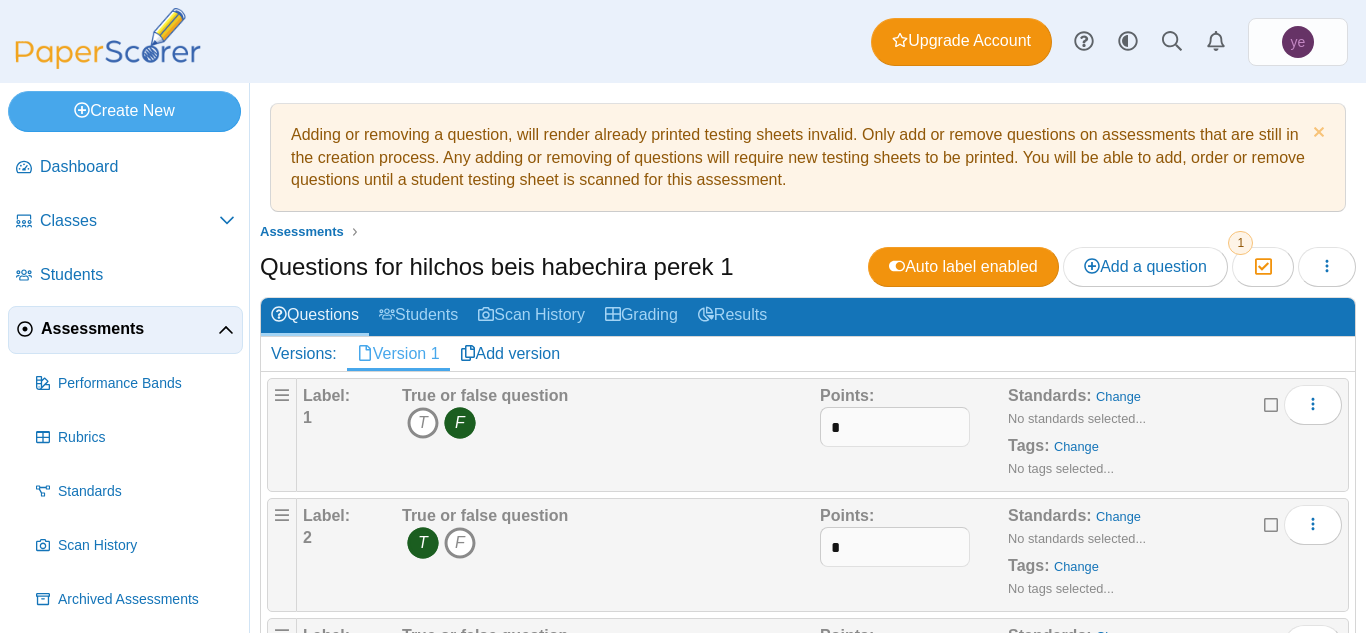 scroll, scrollTop: 0, scrollLeft: 0, axis: both 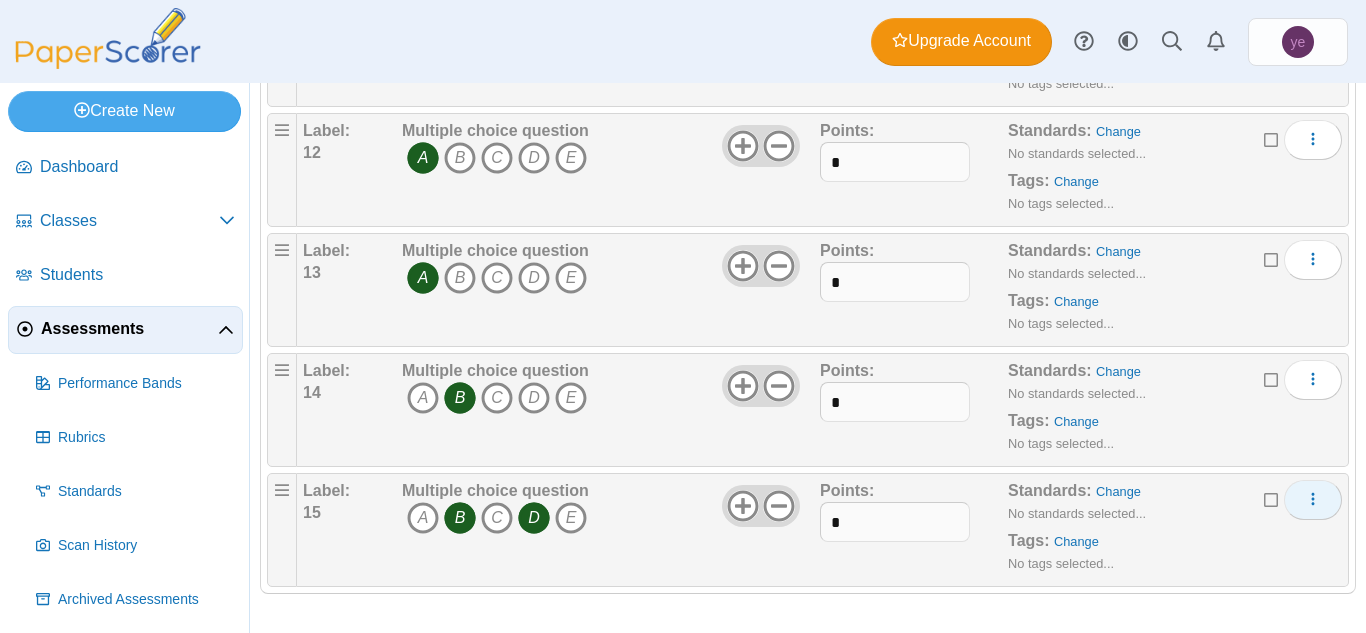 click at bounding box center [1313, 500] 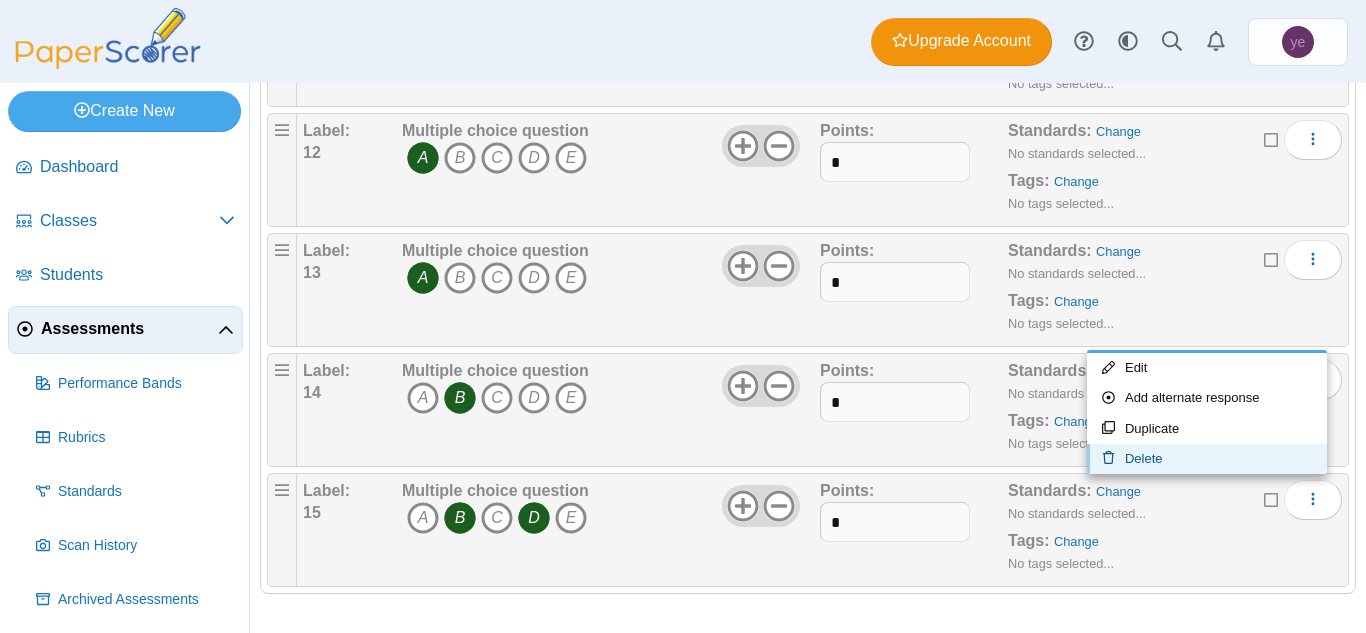 click on "Delete" at bounding box center (1207, 459) 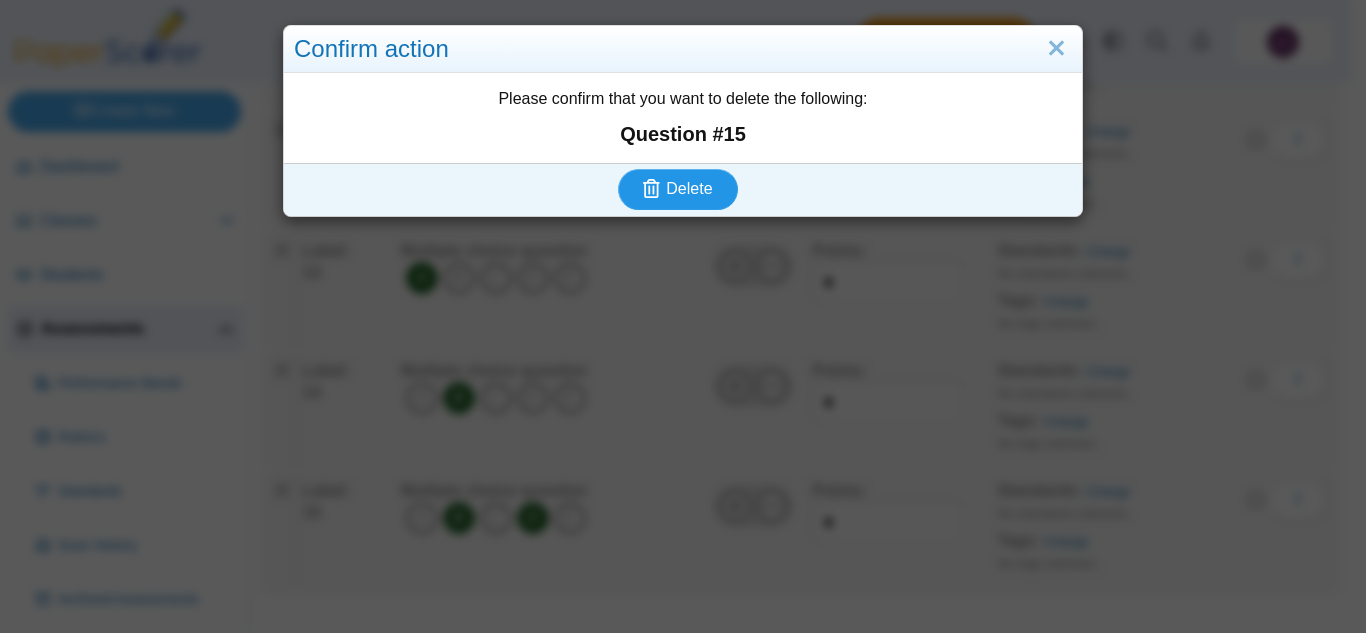 click on "Delete" at bounding box center (678, 189) 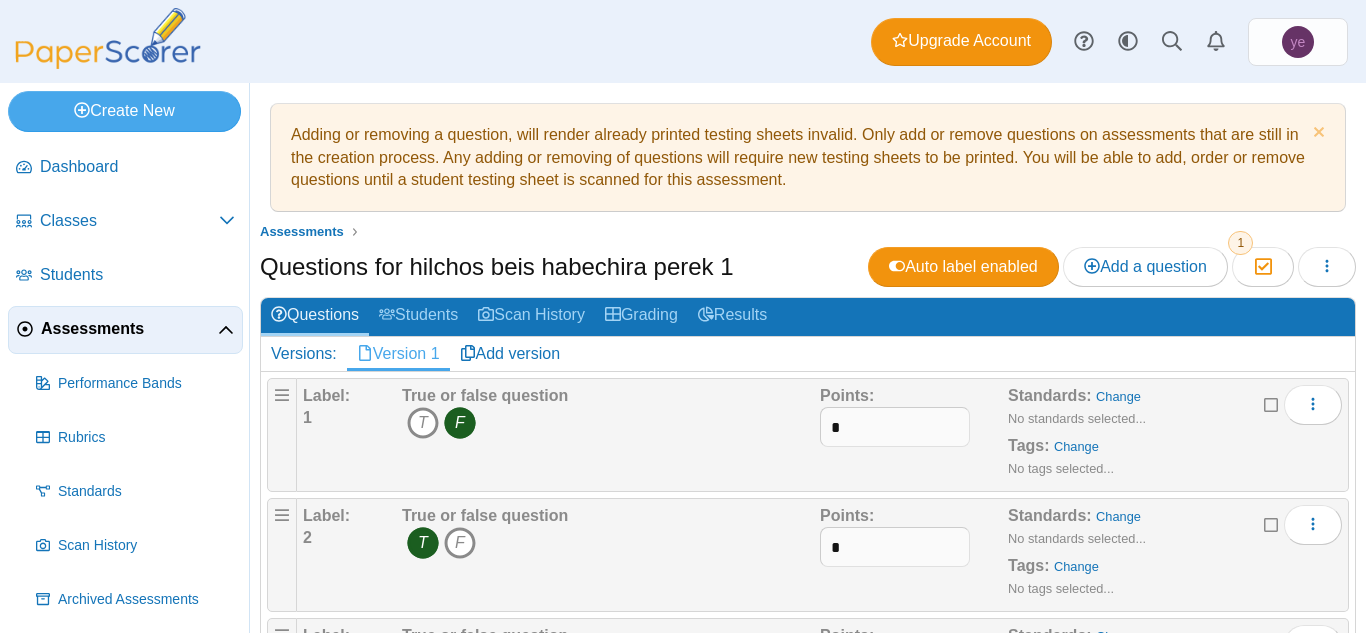scroll, scrollTop: 0, scrollLeft: 0, axis: both 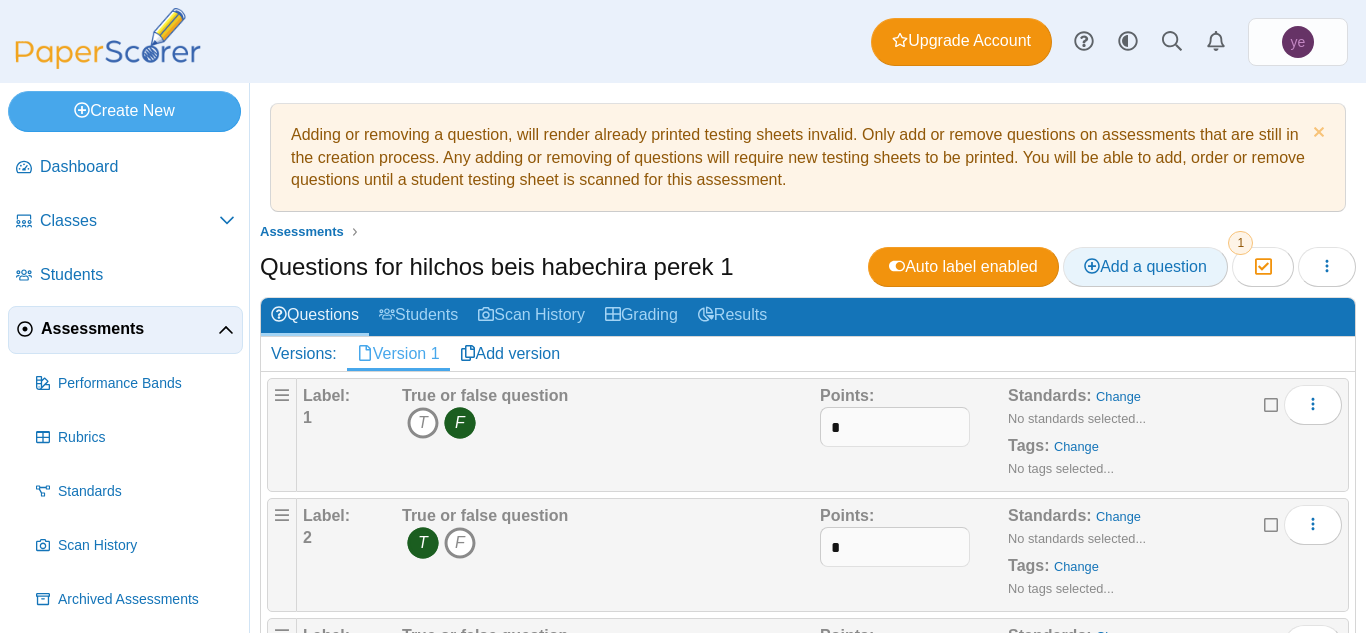 click on "Add a question" at bounding box center [1145, 266] 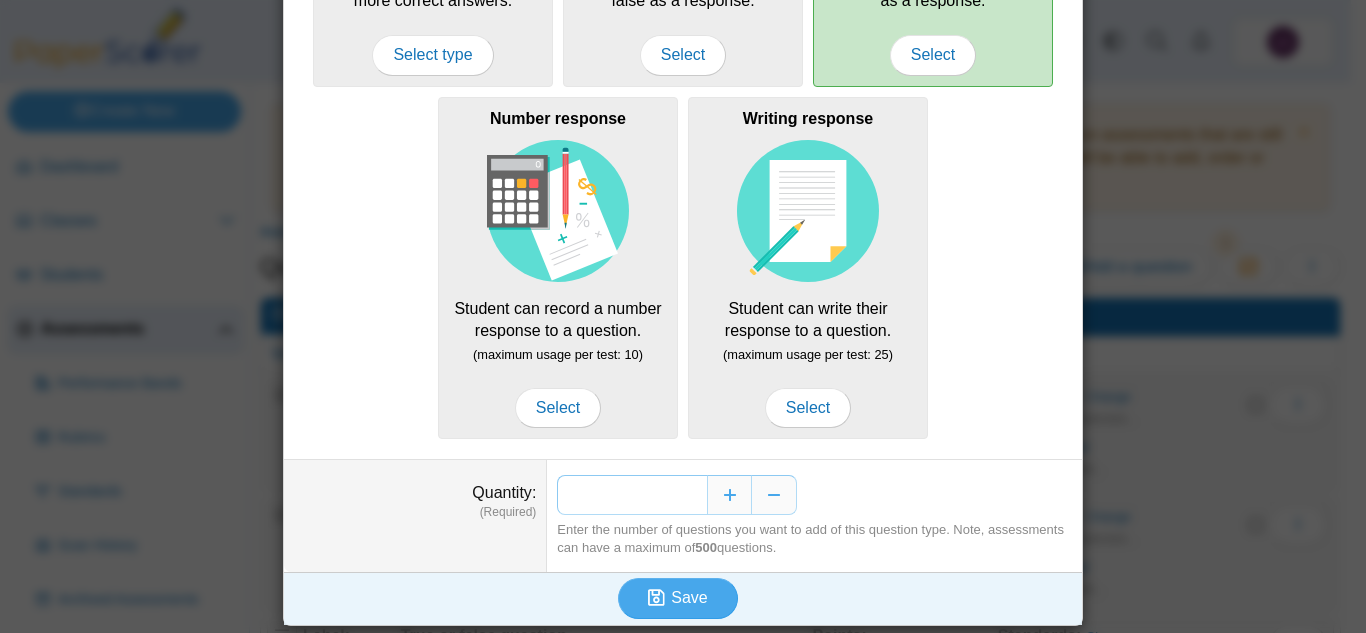 scroll, scrollTop: 0, scrollLeft: 0, axis: both 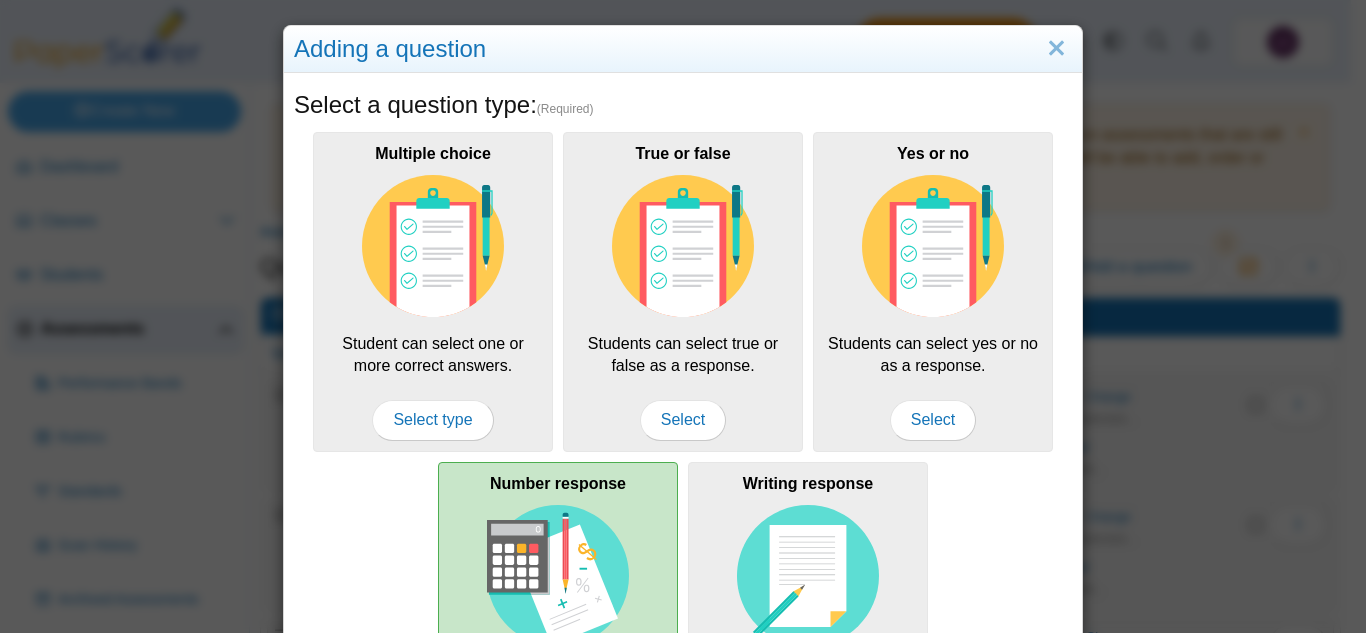 click on "Number response" at bounding box center [558, 483] 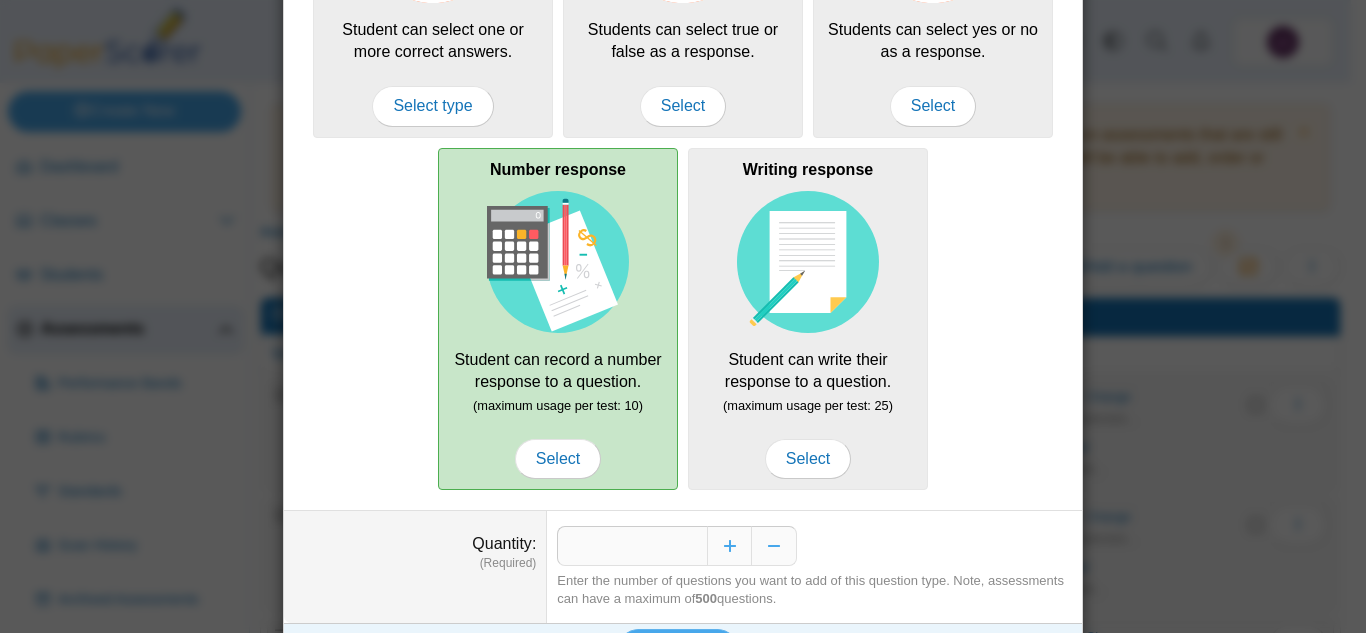 scroll, scrollTop: 314, scrollLeft: 0, axis: vertical 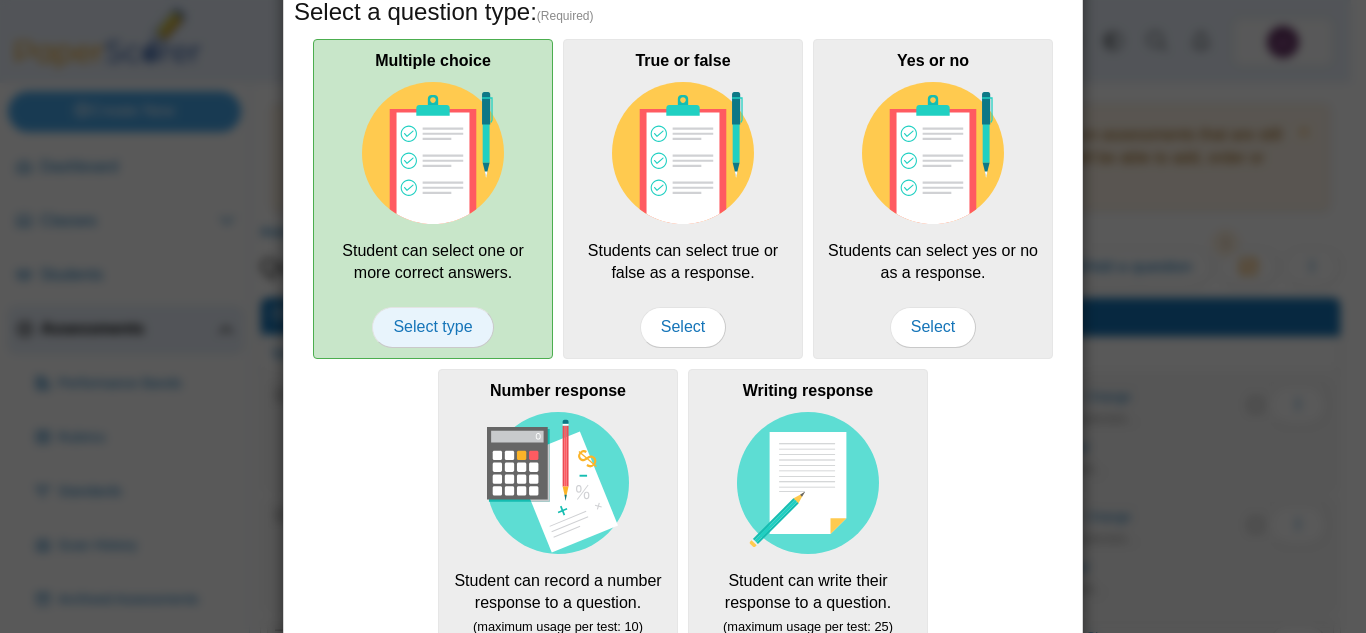 click on "Select type" at bounding box center [432, 327] 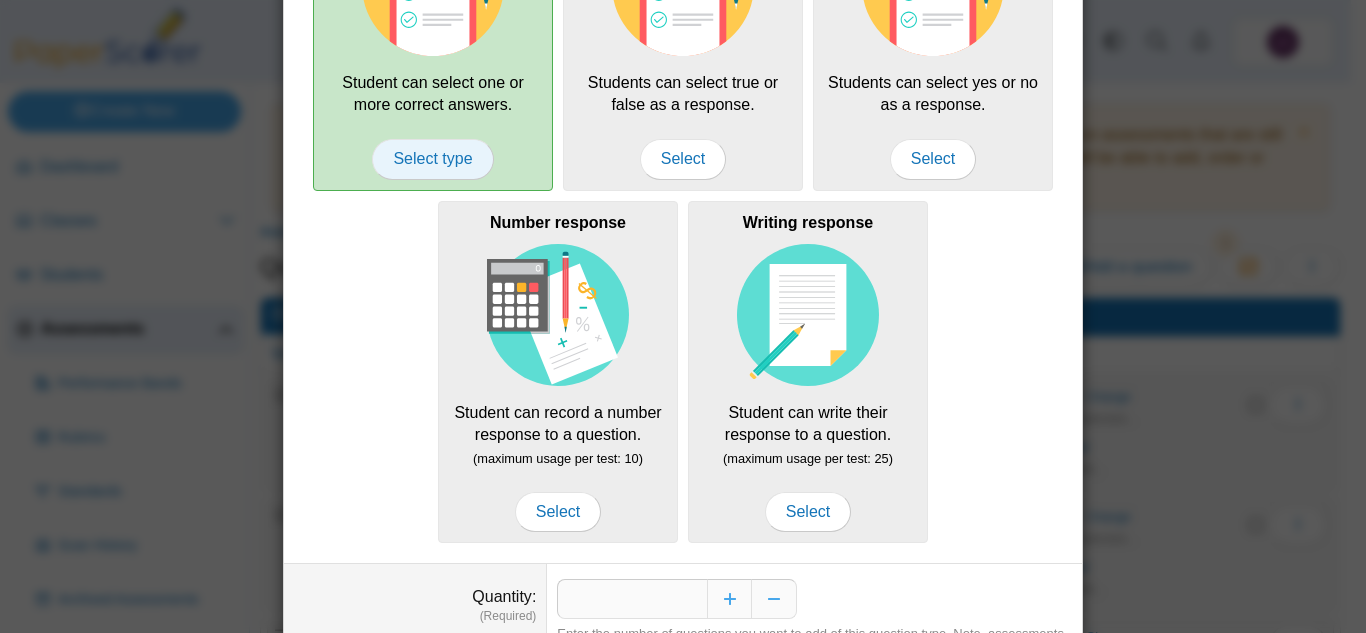scroll, scrollTop: 366, scrollLeft: 0, axis: vertical 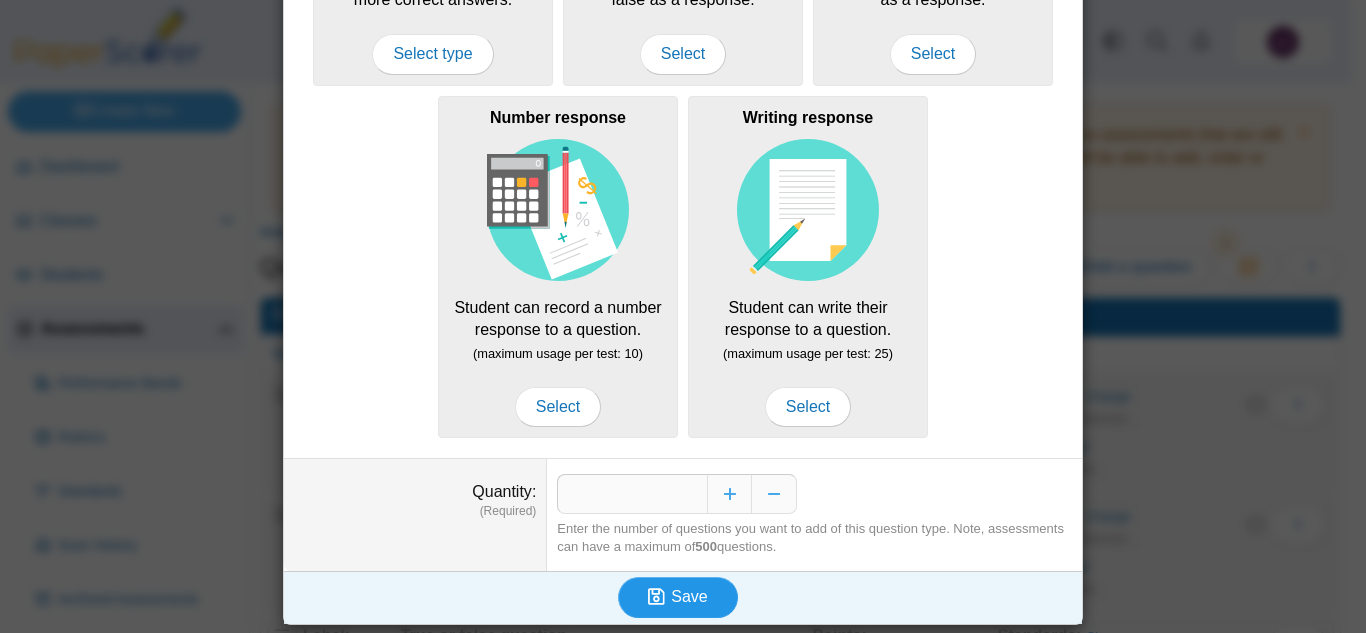 click 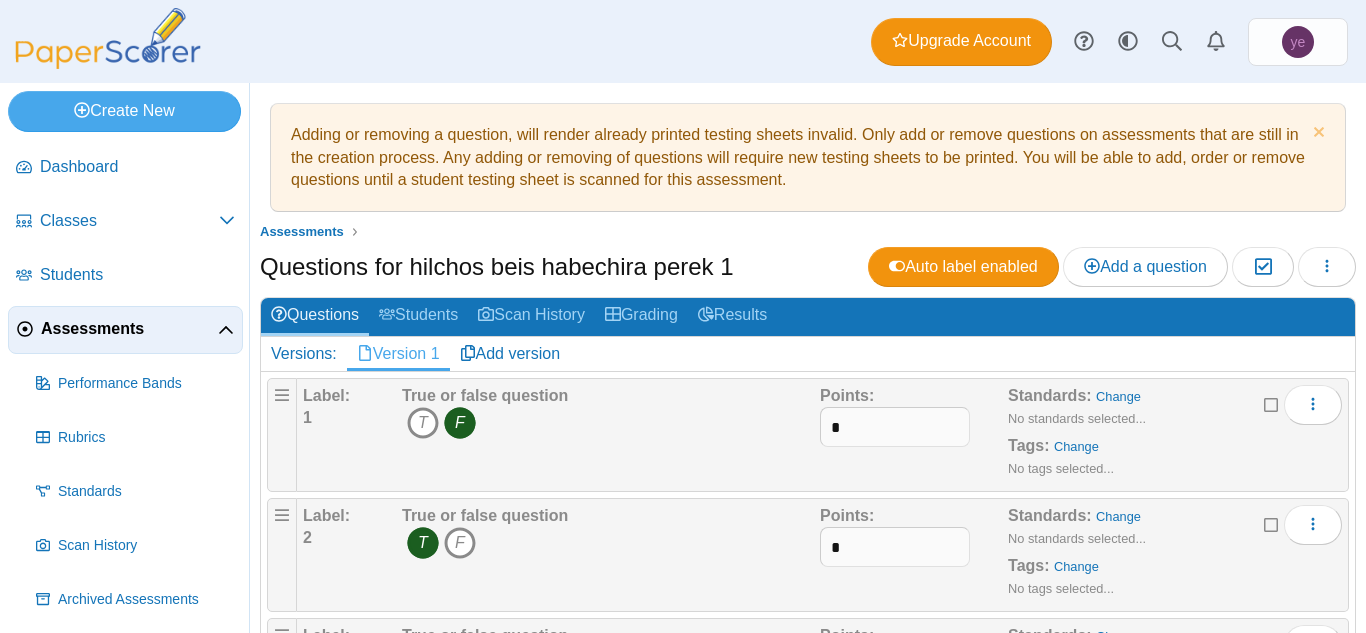 scroll, scrollTop: 0, scrollLeft: 0, axis: both 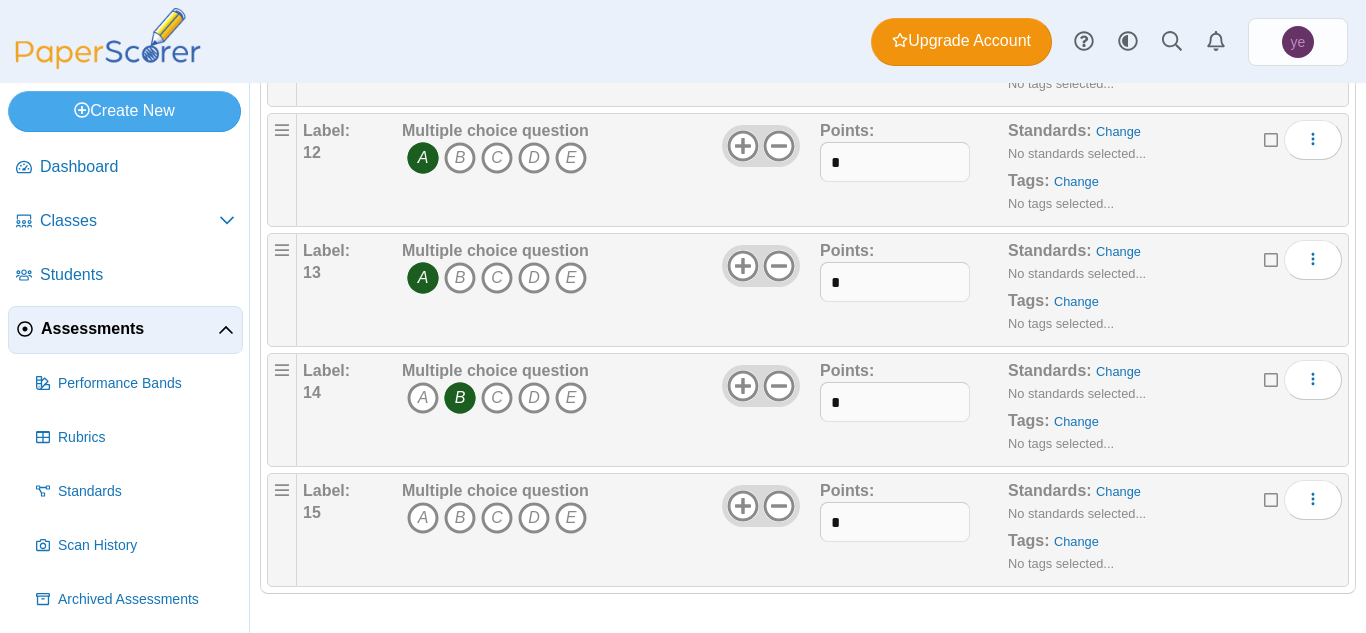drag, startPoint x: 440, startPoint y: 591, endPoint x: 427, endPoint y: 494, distance: 97.867256 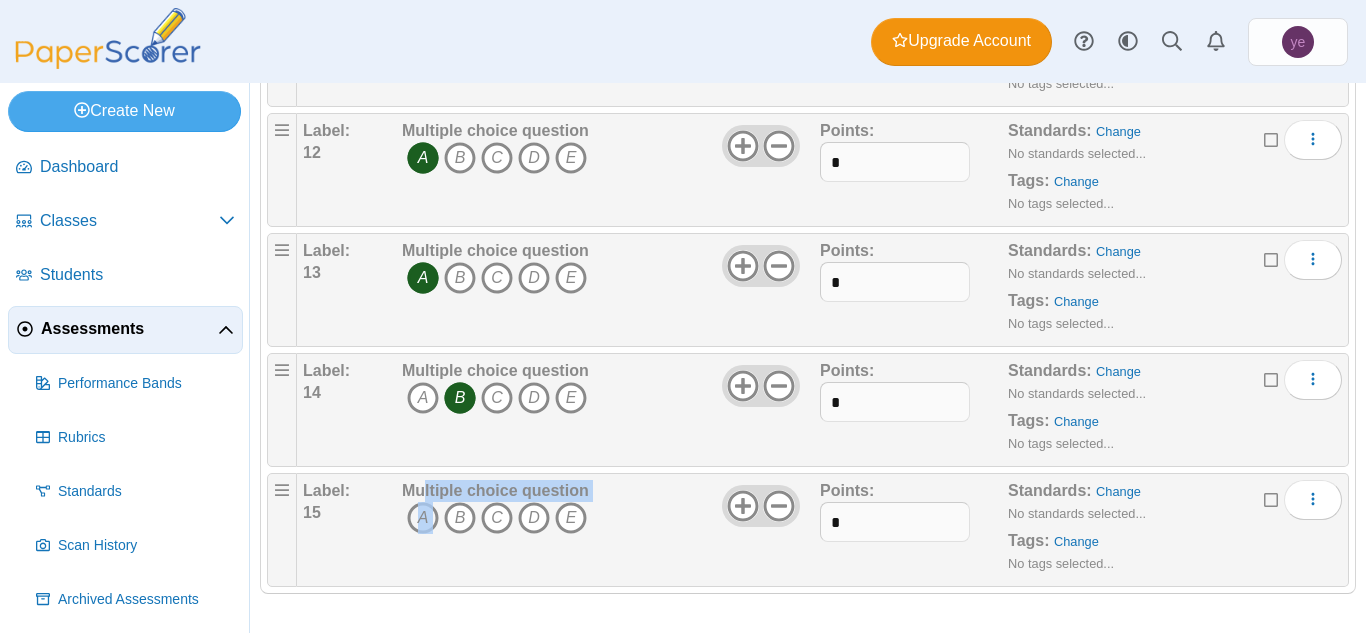 click on "A" at bounding box center (423, 518) 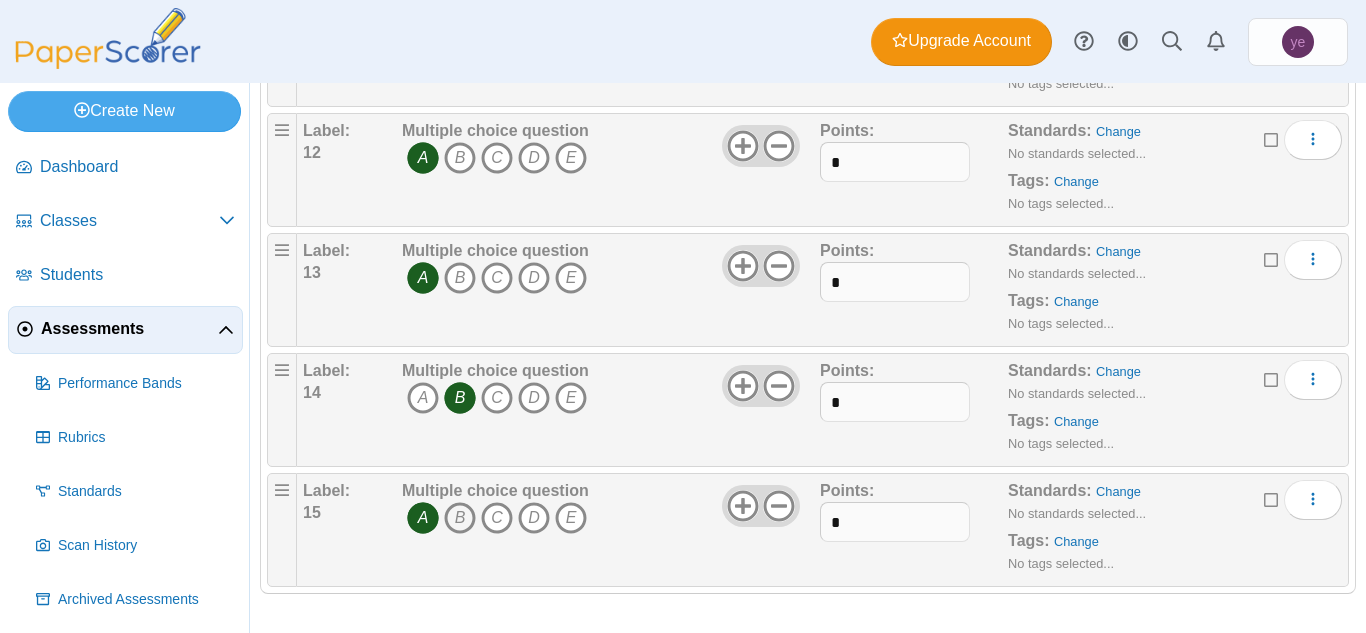 click on "B" at bounding box center (460, 518) 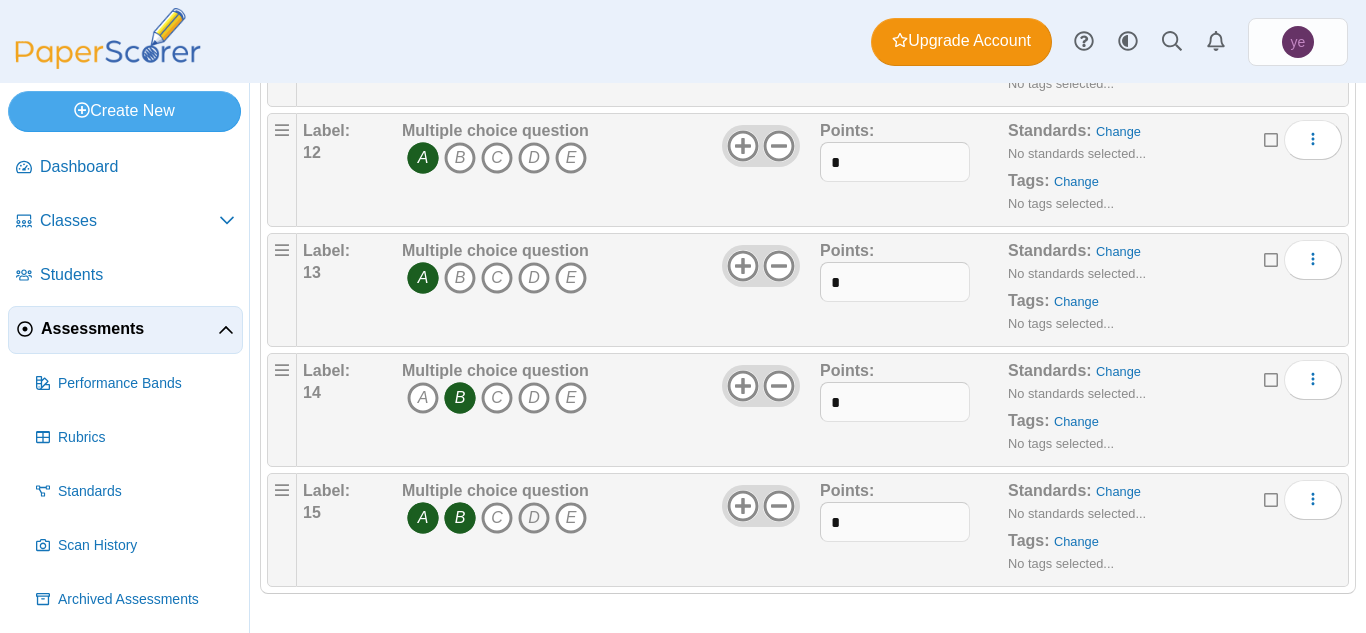 click on "D" at bounding box center (534, 518) 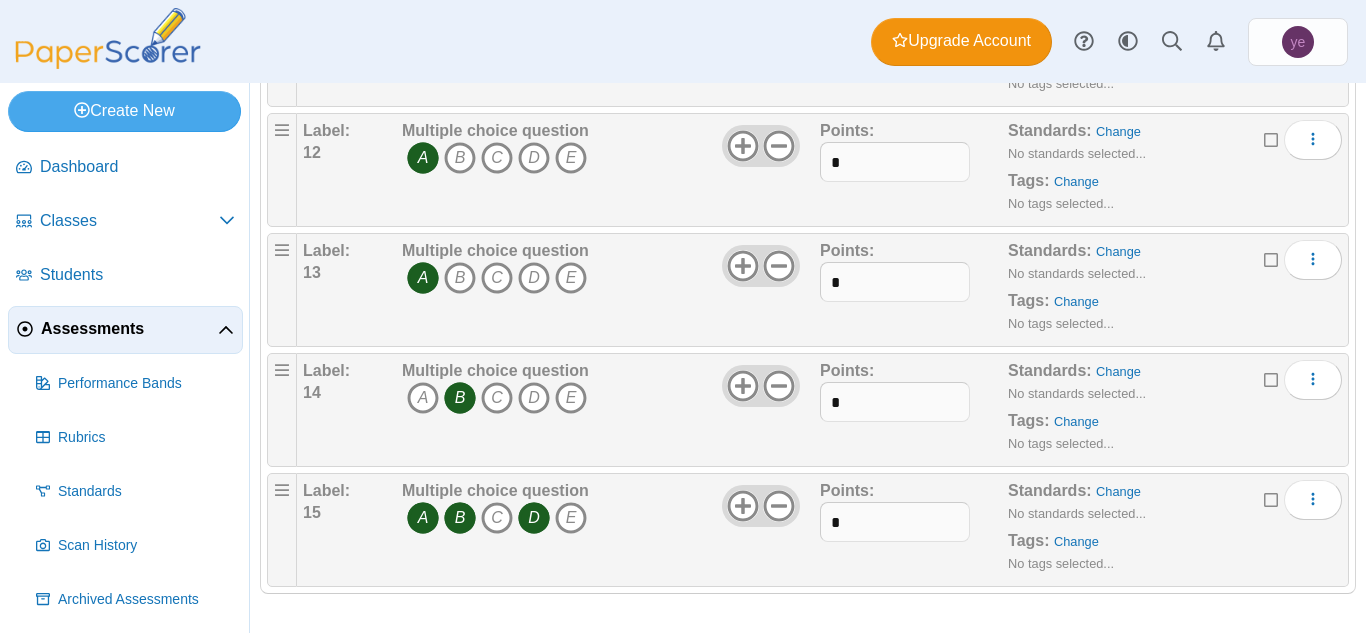 click on "A" at bounding box center [423, 518] 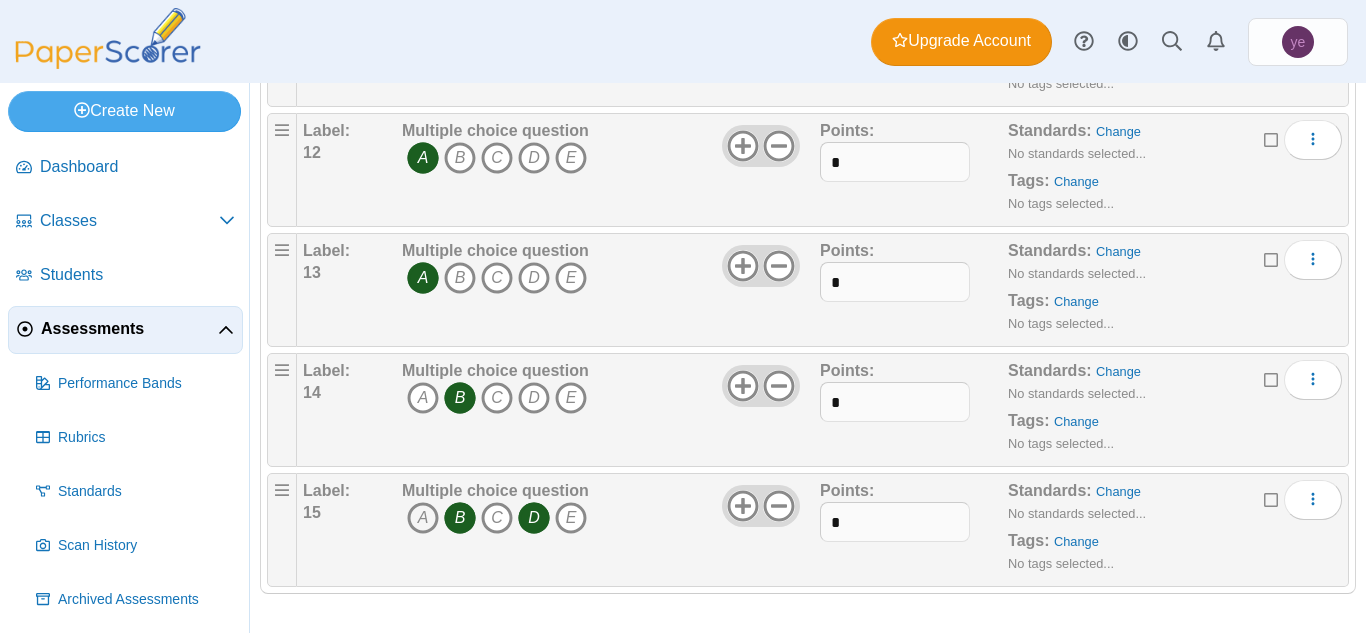 click on "A" at bounding box center (423, 518) 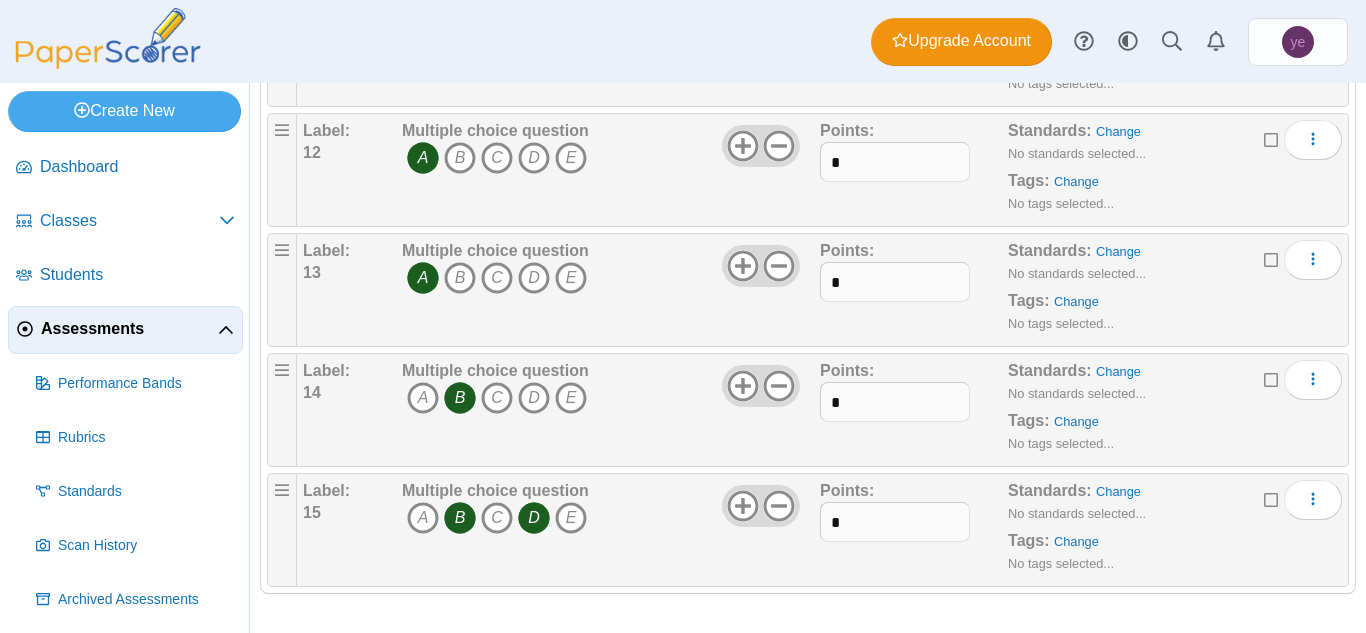 click on "B" at bounding box center [460, 518] 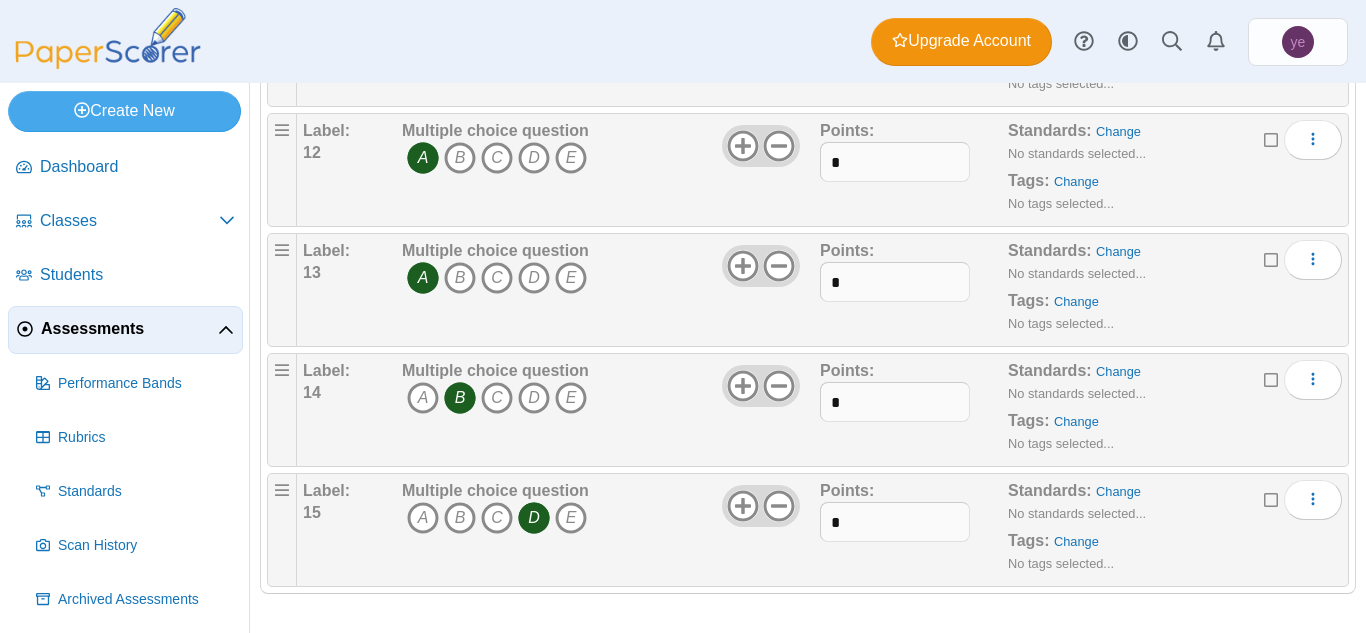 click on "D" at bounding box center (534, 518) 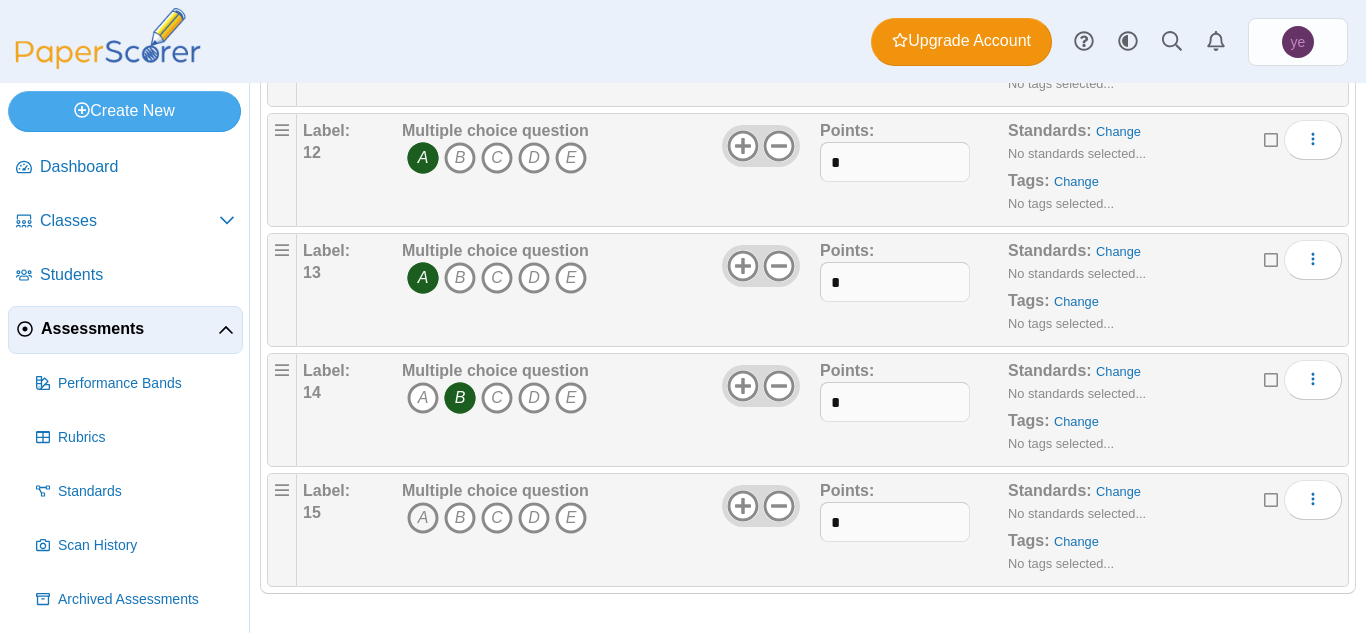 click on "A" at bounding box center [423, 518] 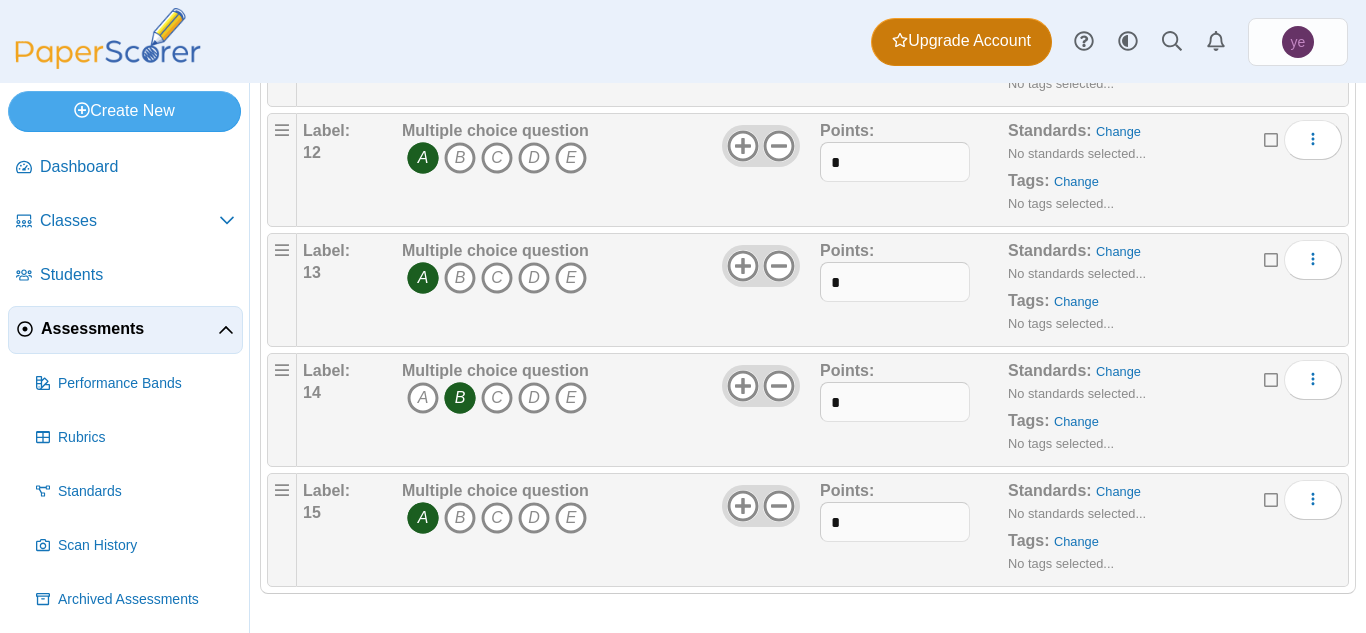 click on "Upgrade Account" at bounding box center (961, 41) 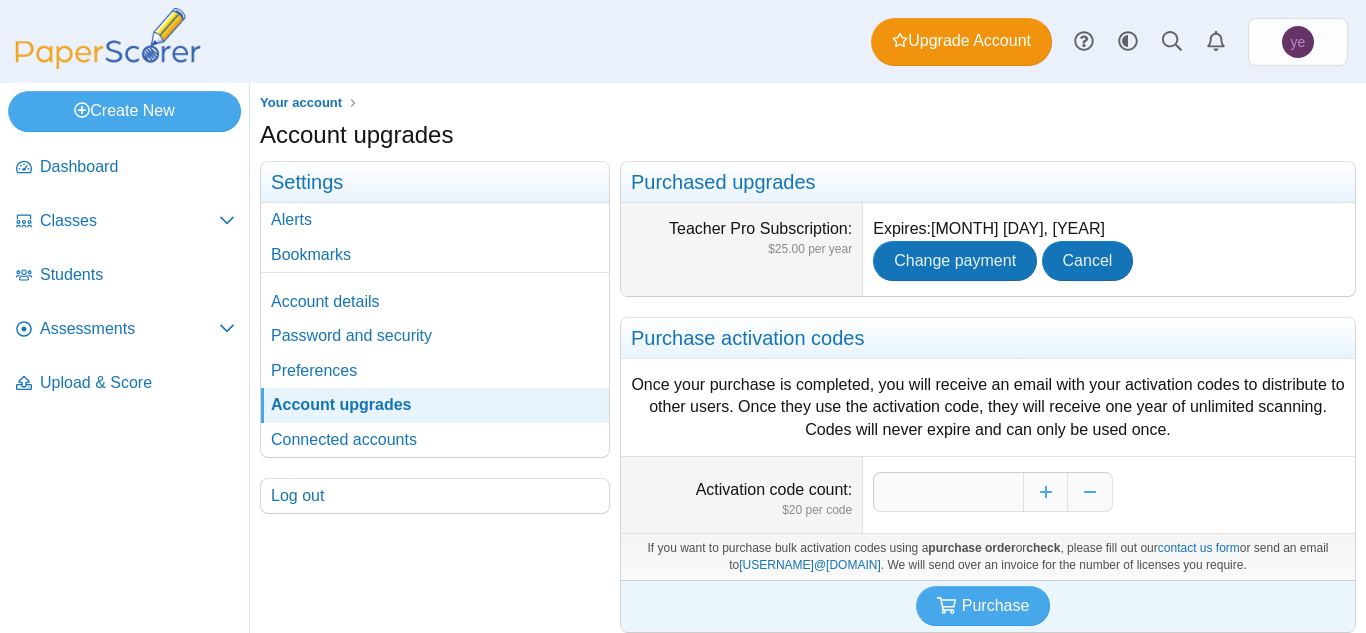 scroll, scrollTop: 0, scrollLeft: 0, axis: both 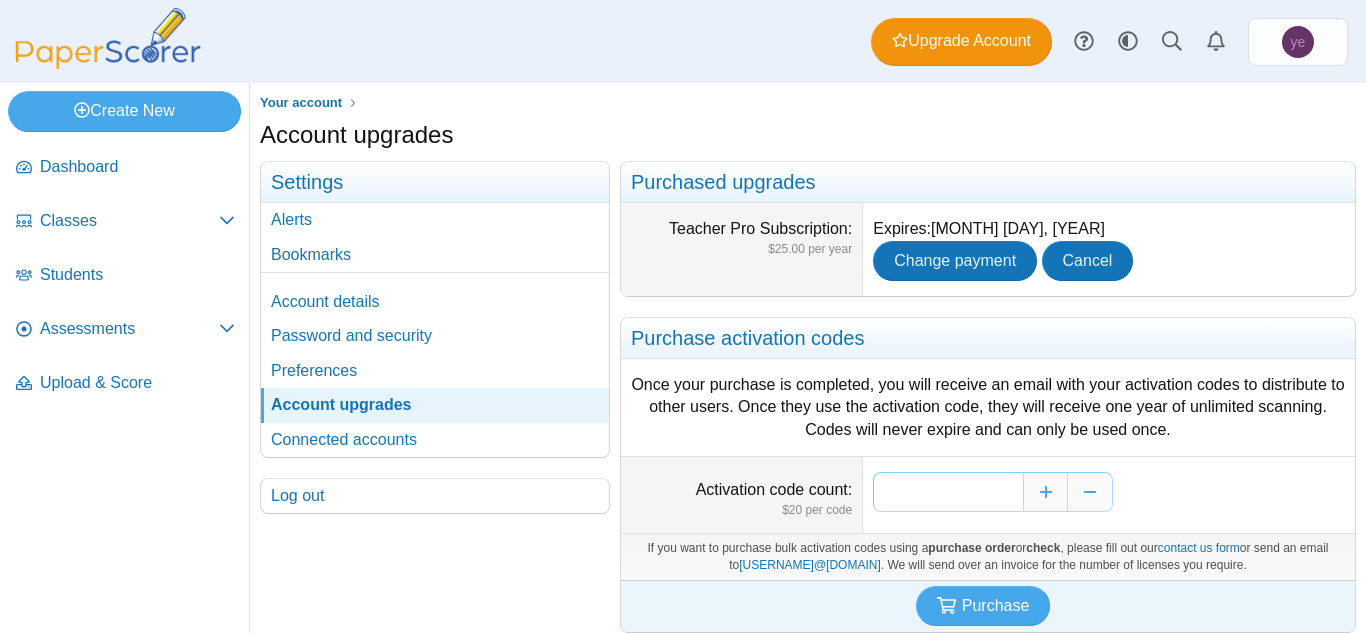 click on "*" at bounding box center (948, 492) 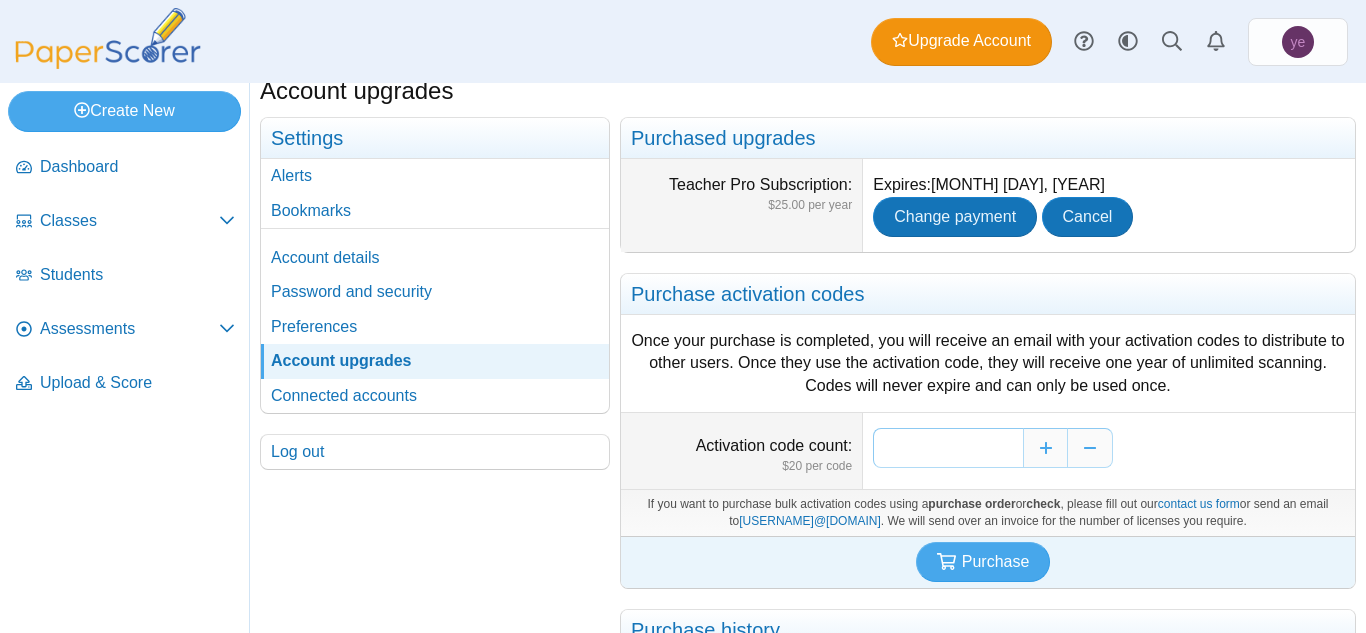 scroll, scrollTop: 152, scrollLeft: 0, axis: vertical 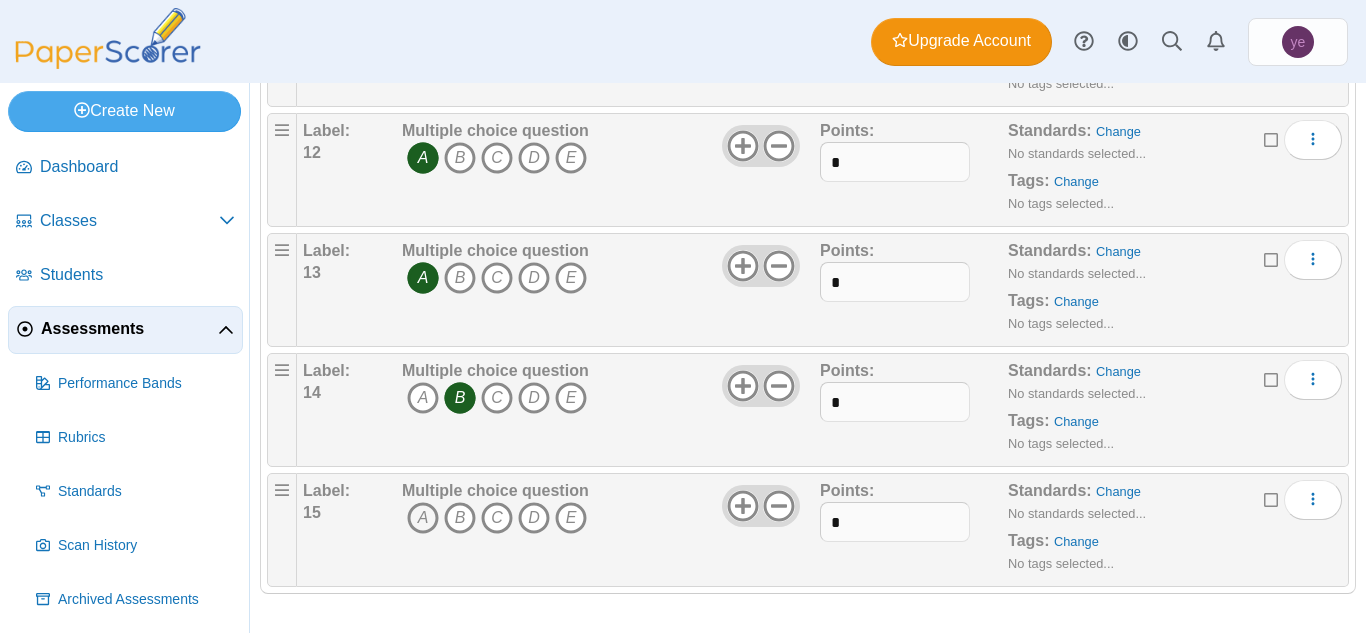 click on "A" at bounding box center (423, 518) 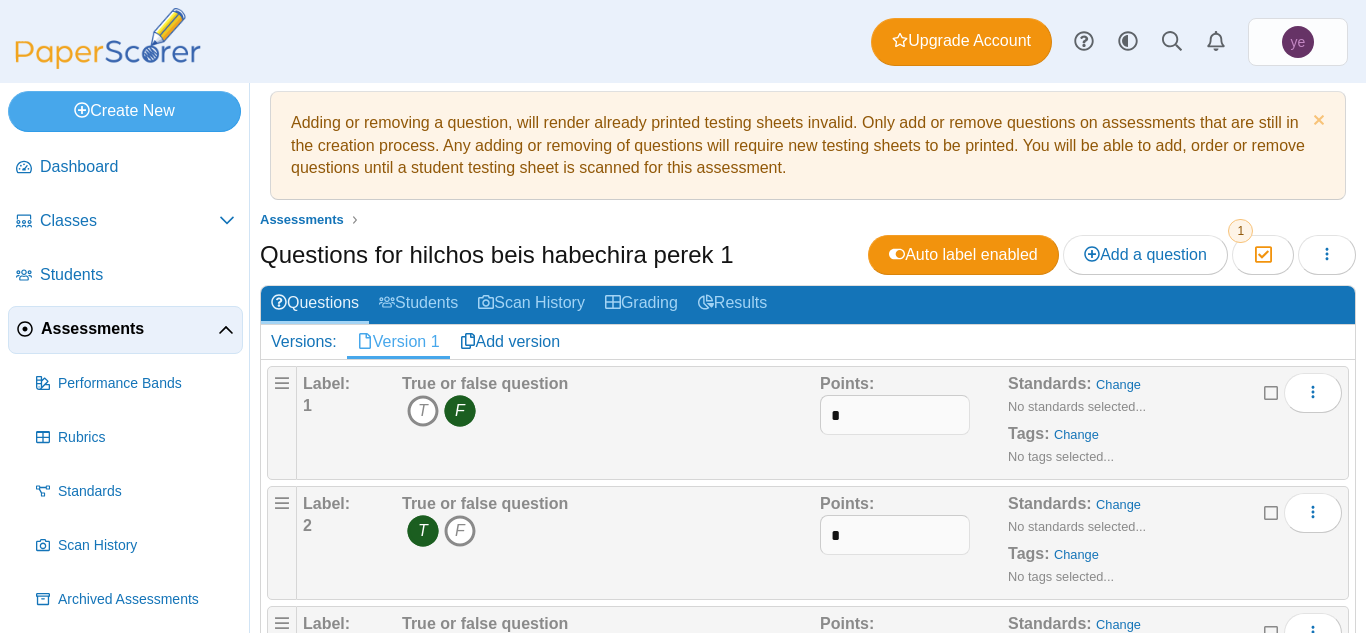 scroll, scrollTop: 10, scrollLeft: 0, axis: vertical 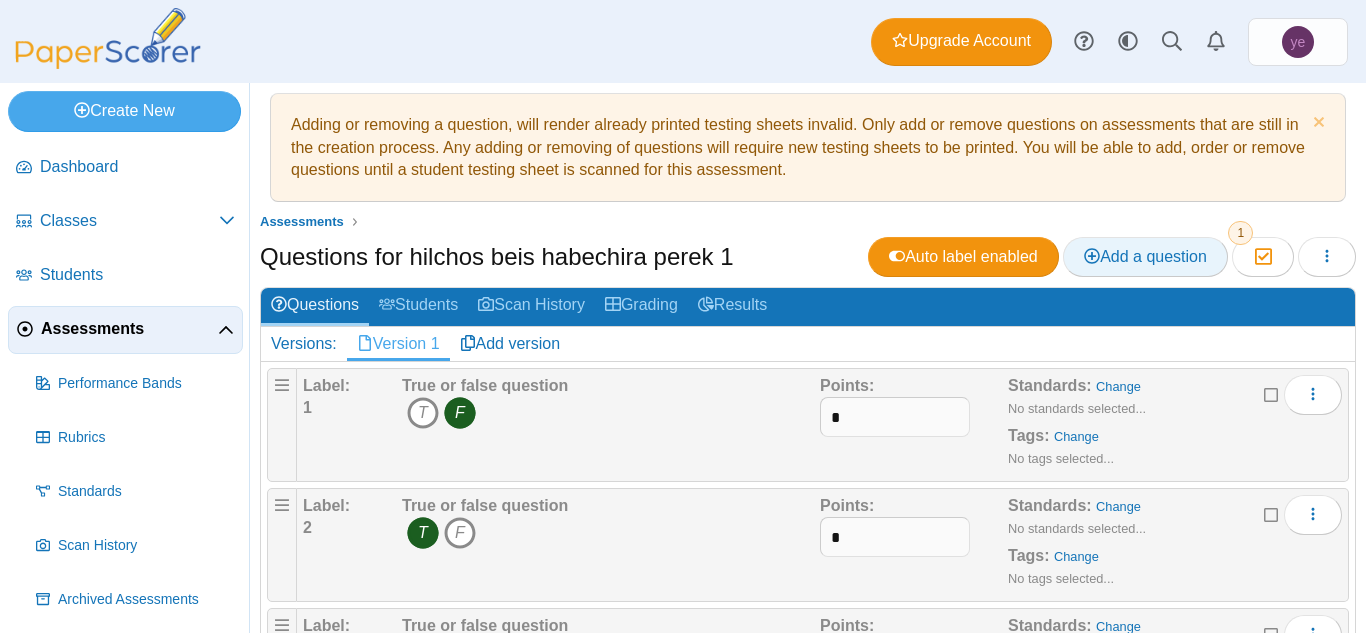 drag, startPoint x: 1095, startPoint y: 261, endPoint x: 1082, endPoint y: 251, distance: 16.40122 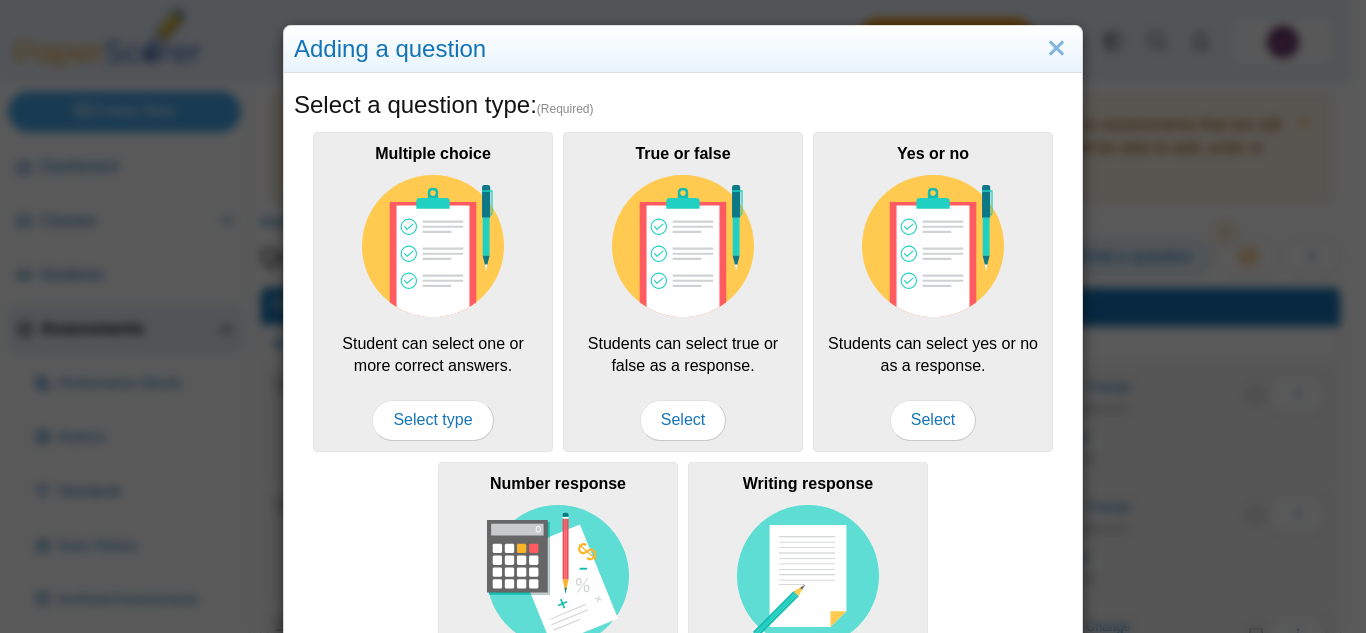 scroll, scrollTop: 0, scrollLeft: 0, axis: both 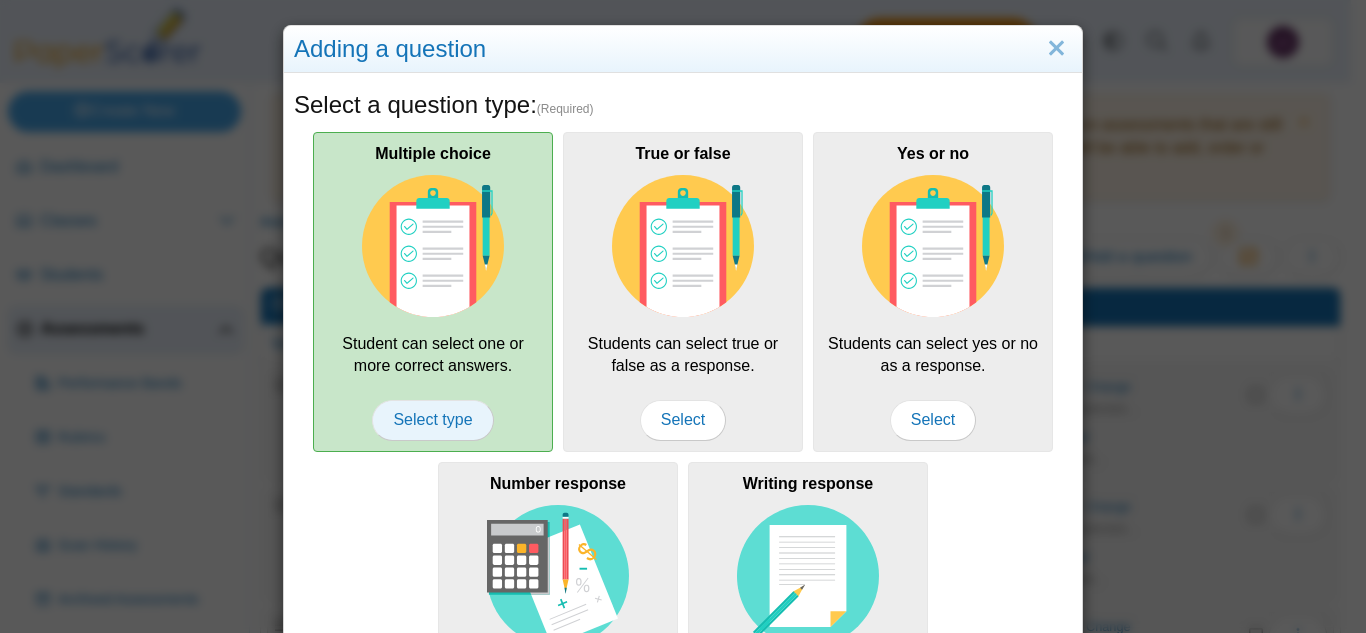 click on "Select type" at bounding box center [432, 420] 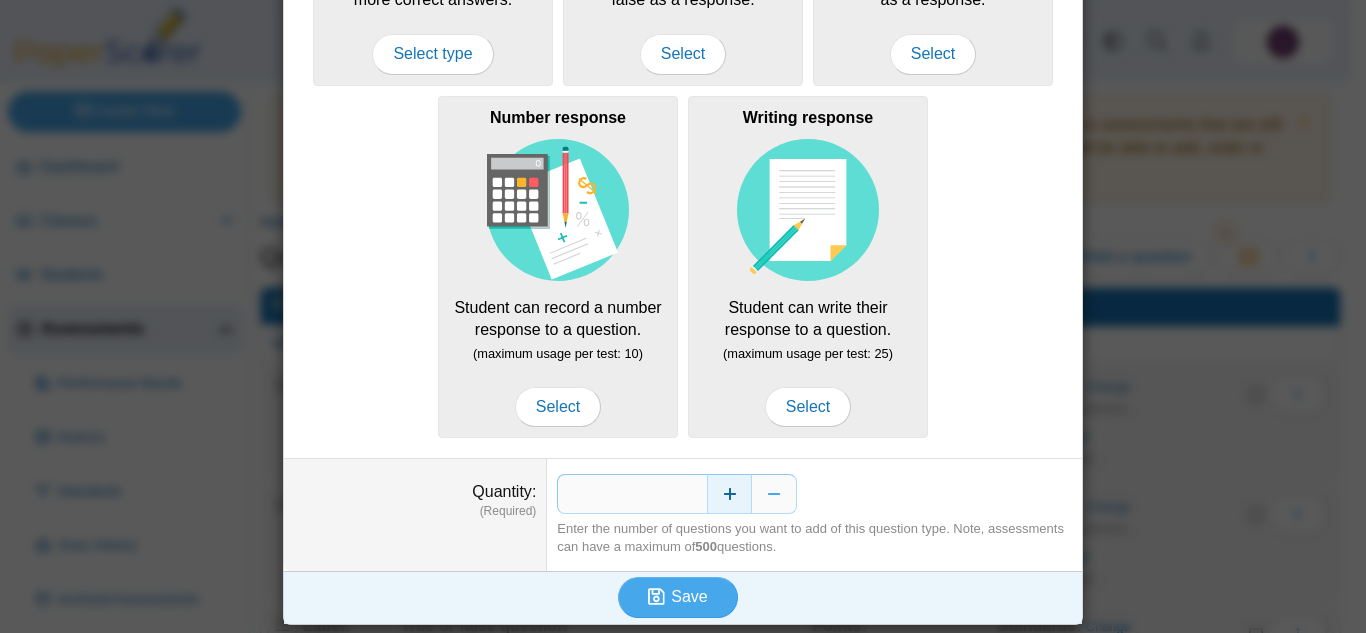 click at bounding box center [729, 494] 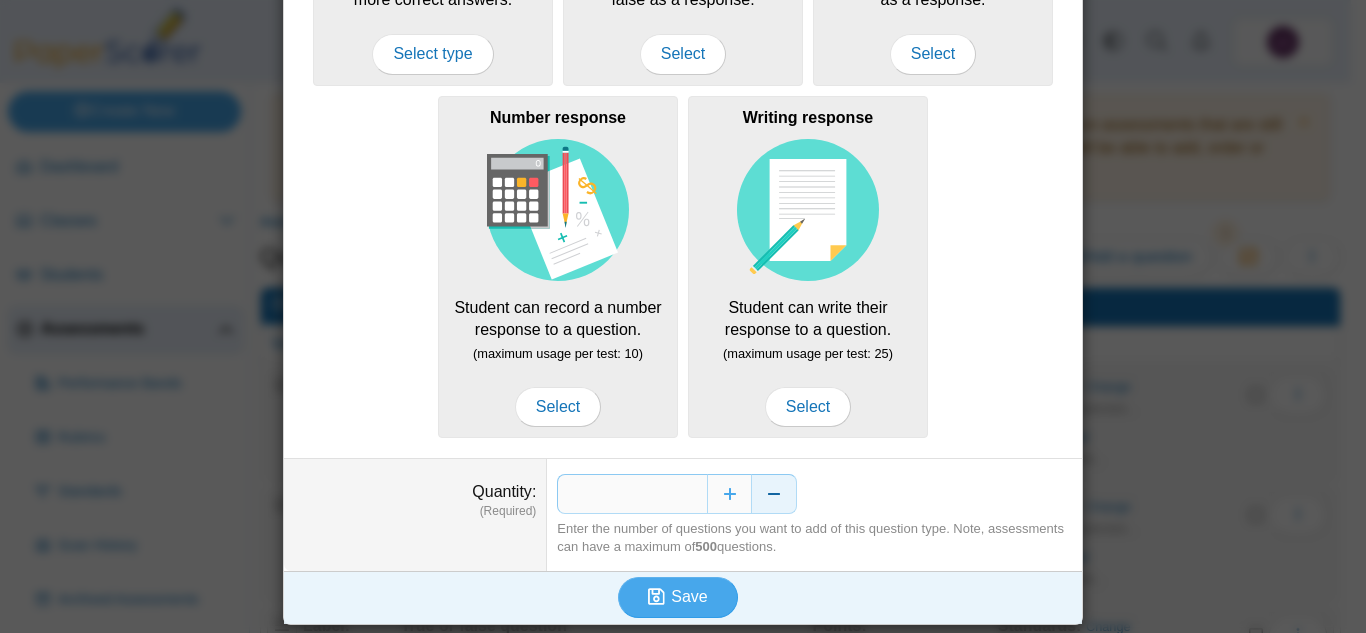 click at bounding box center [774, 494] 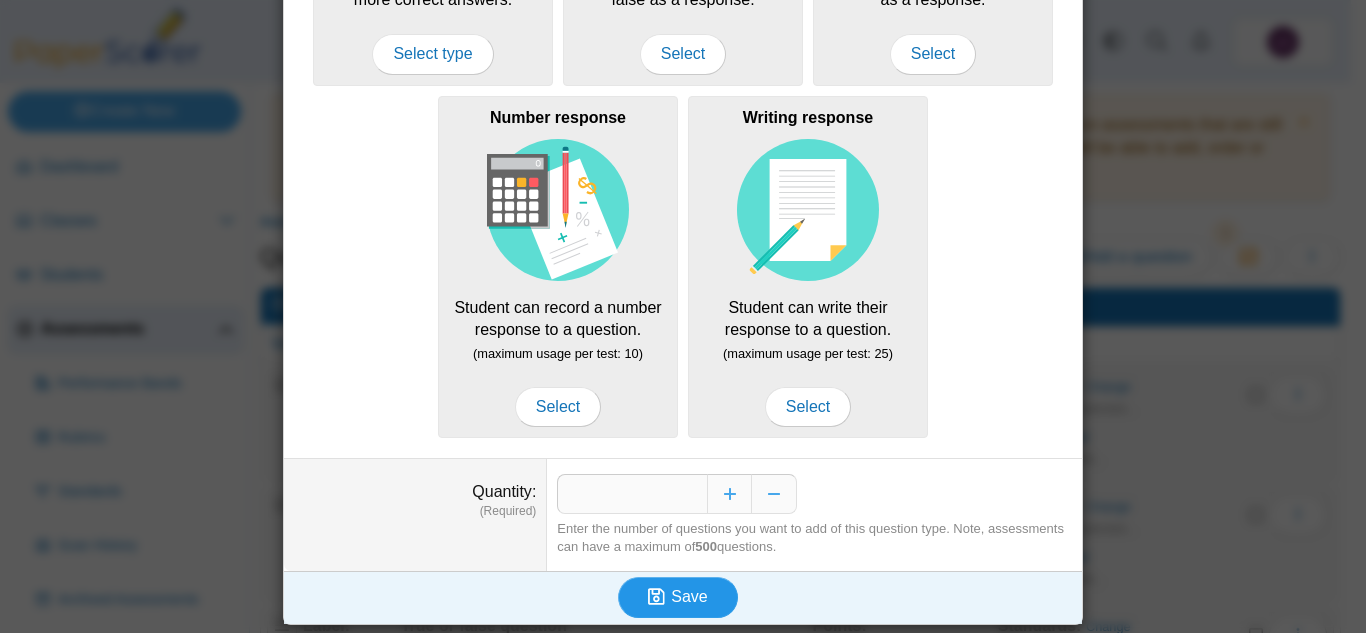 click on "Save" at bounding box center (678, 597) 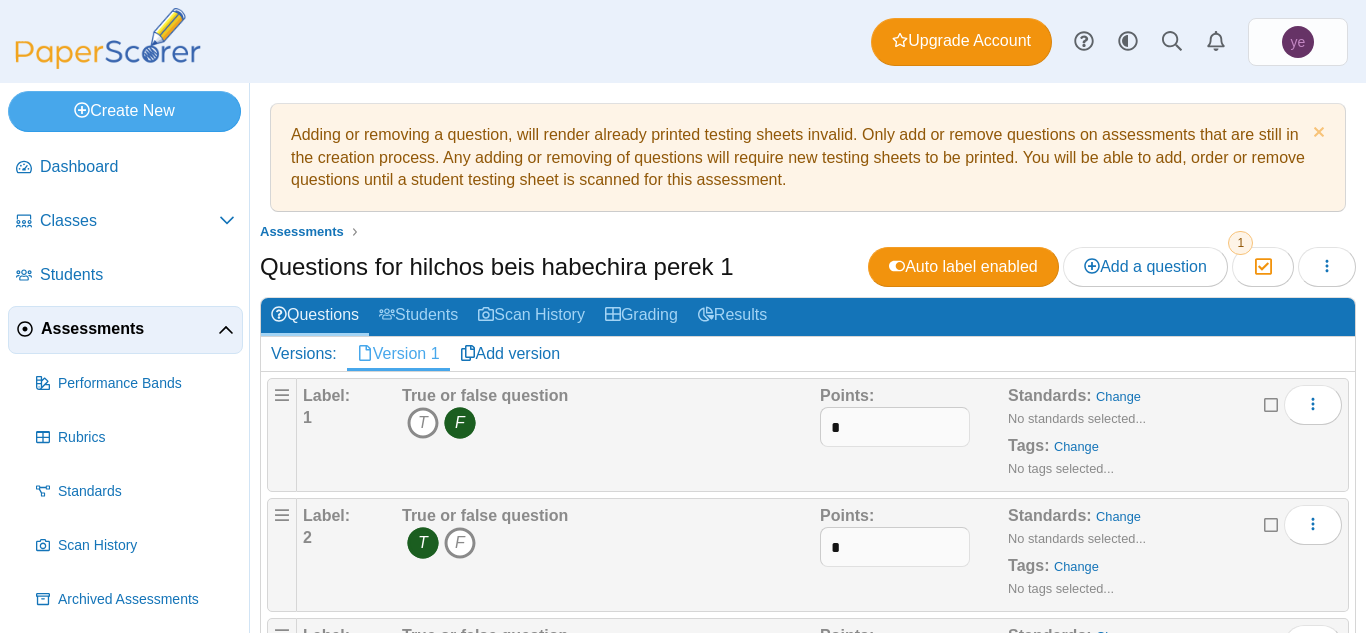 scroll, scrollTop: 0, scrollLeft: 0, axis: both 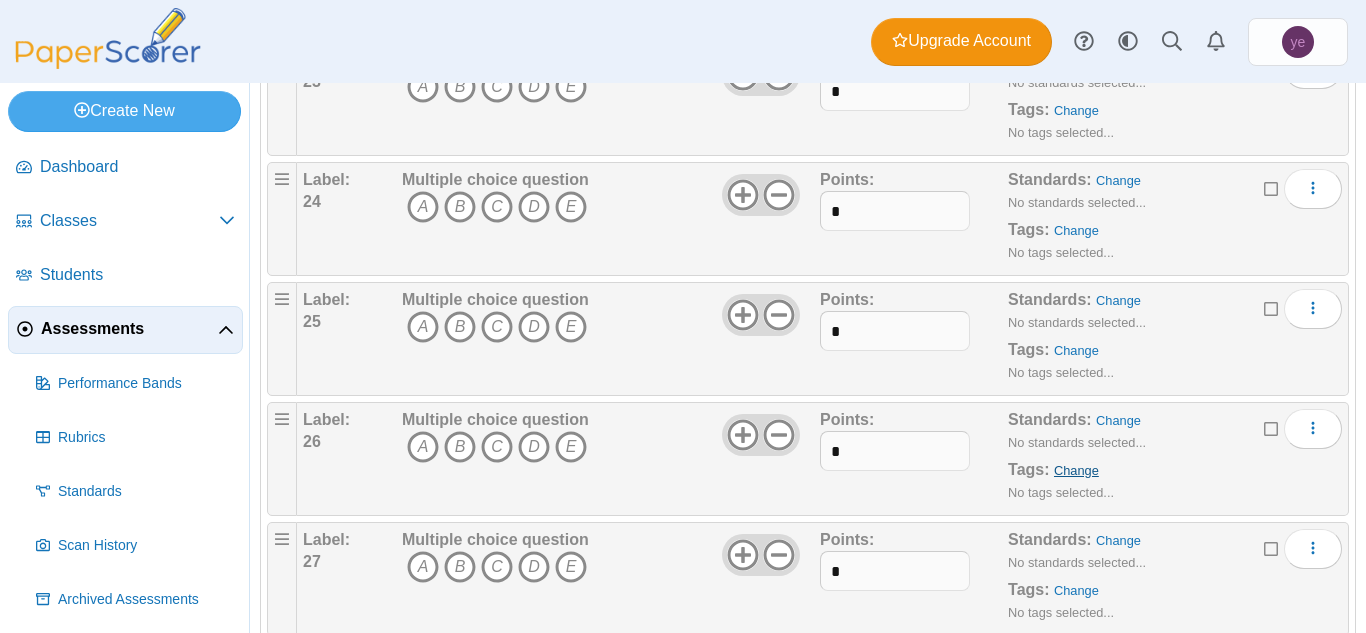 click on "Change" at bounding box center [1076, 470] 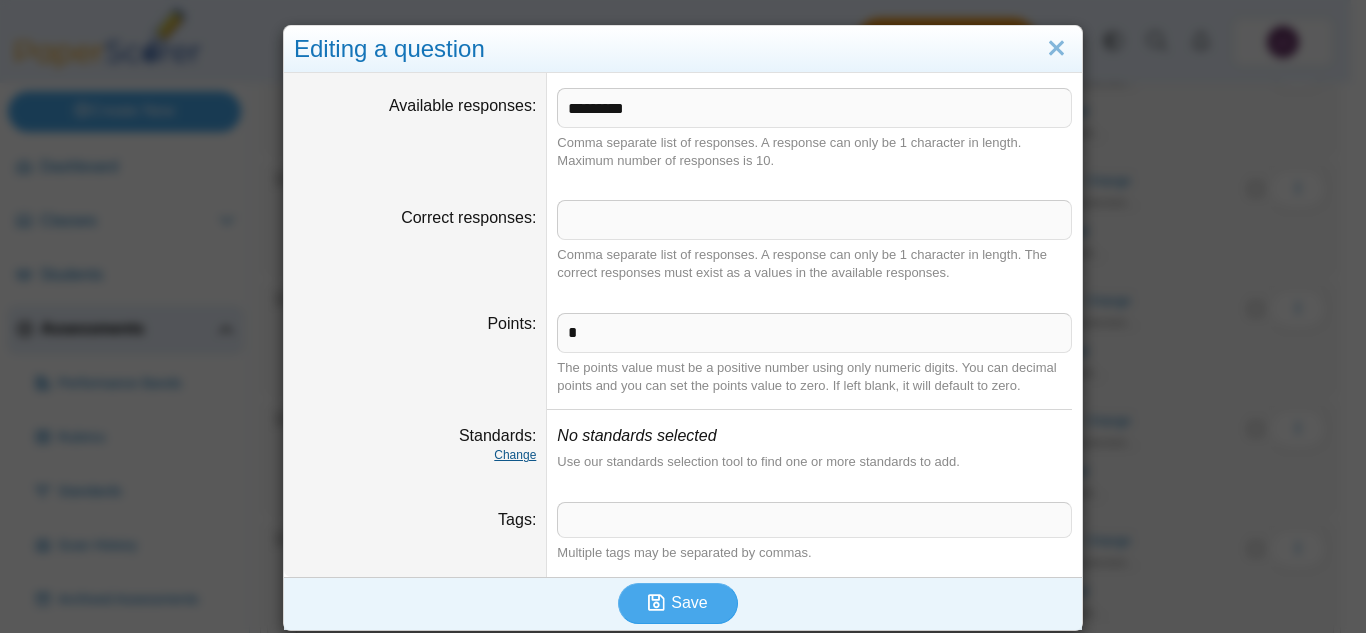 click on "Change" at bounding box center (515, 455) 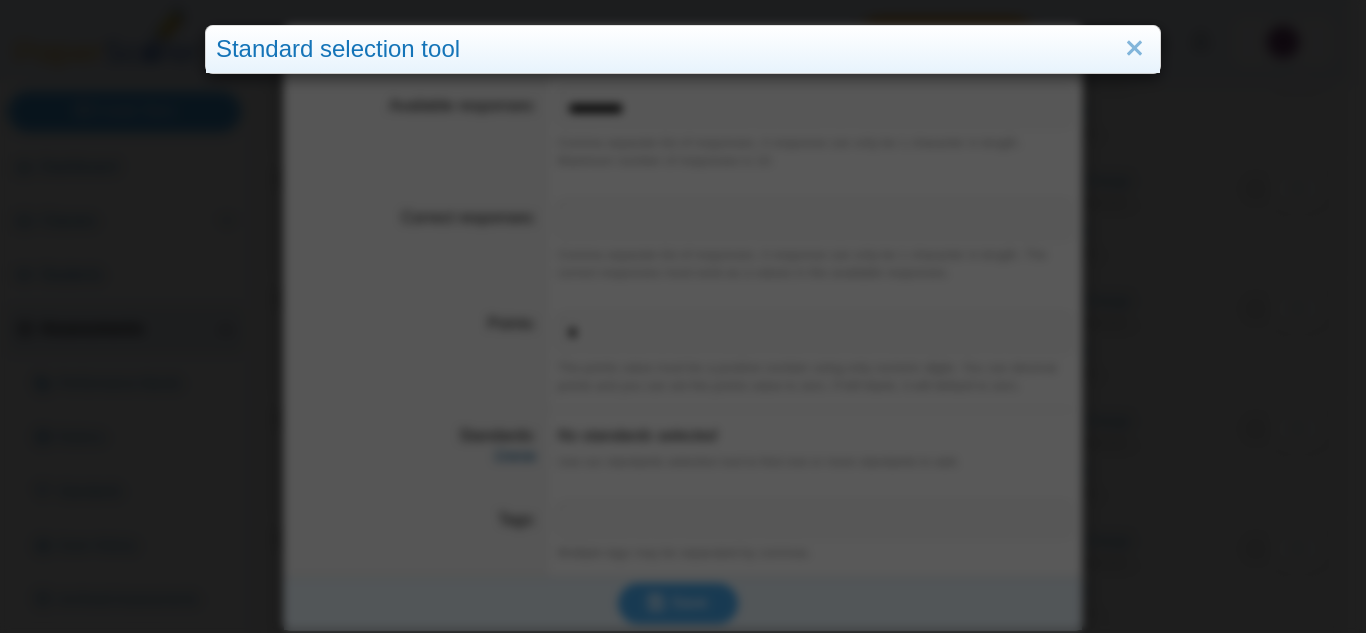 scroll, scrollTop: 0, scrollLeft: 0, axis: both 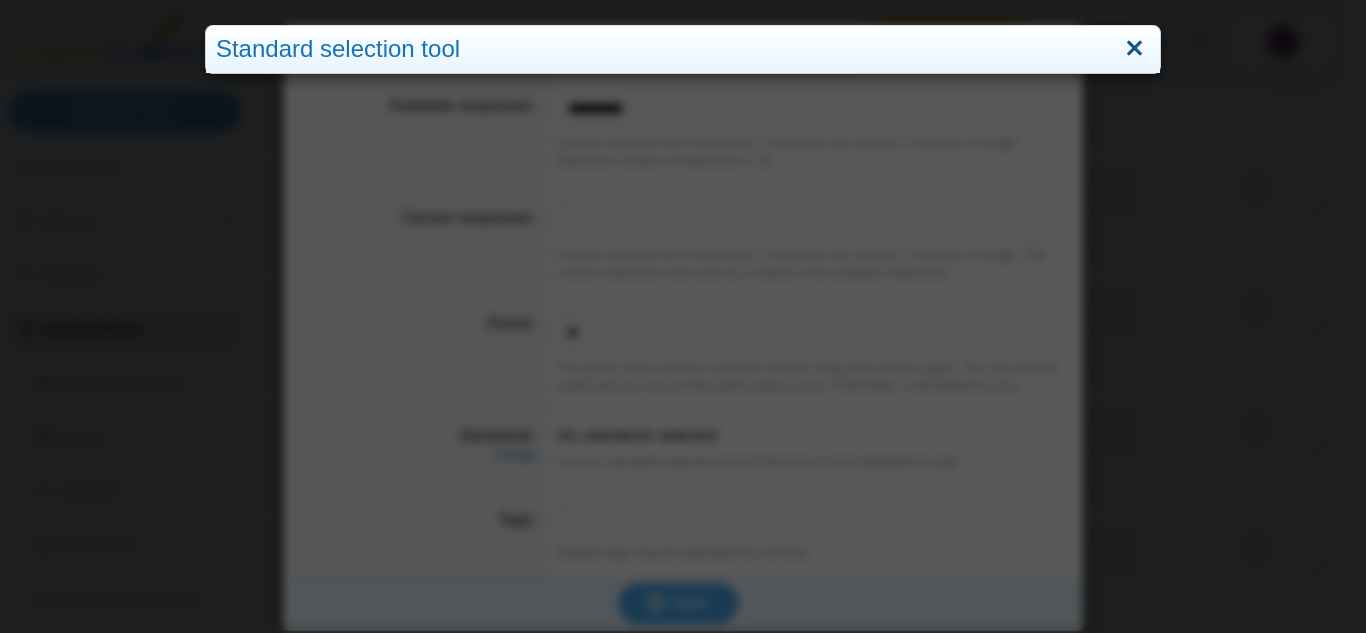 click at bounding box center [1134, 49] 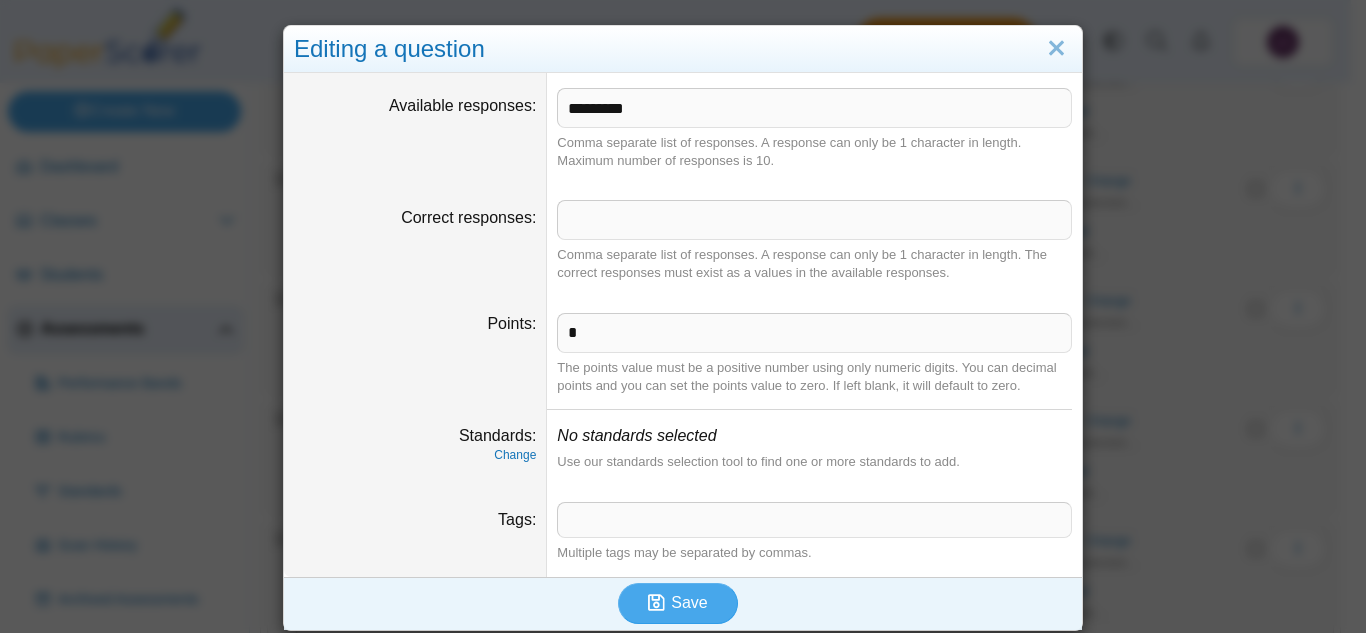 click on "Standards
Change" at bounding box center [415, 448] 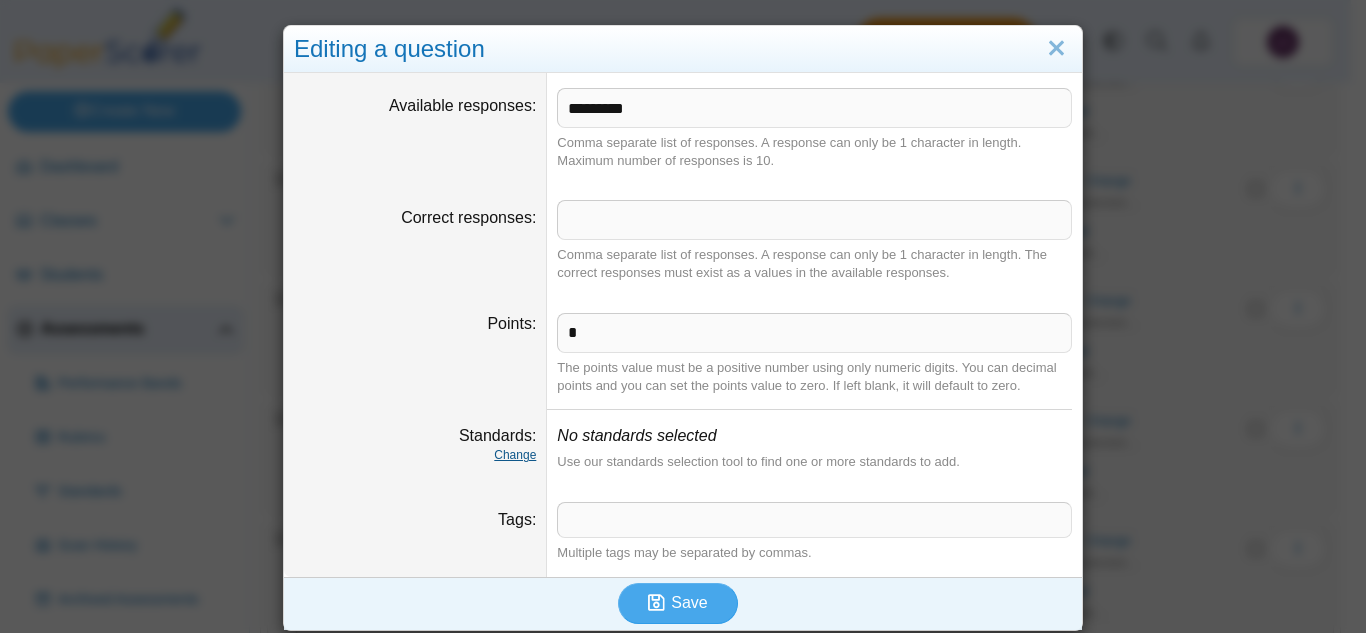 click on "Change" at bounding box center (515, 455) 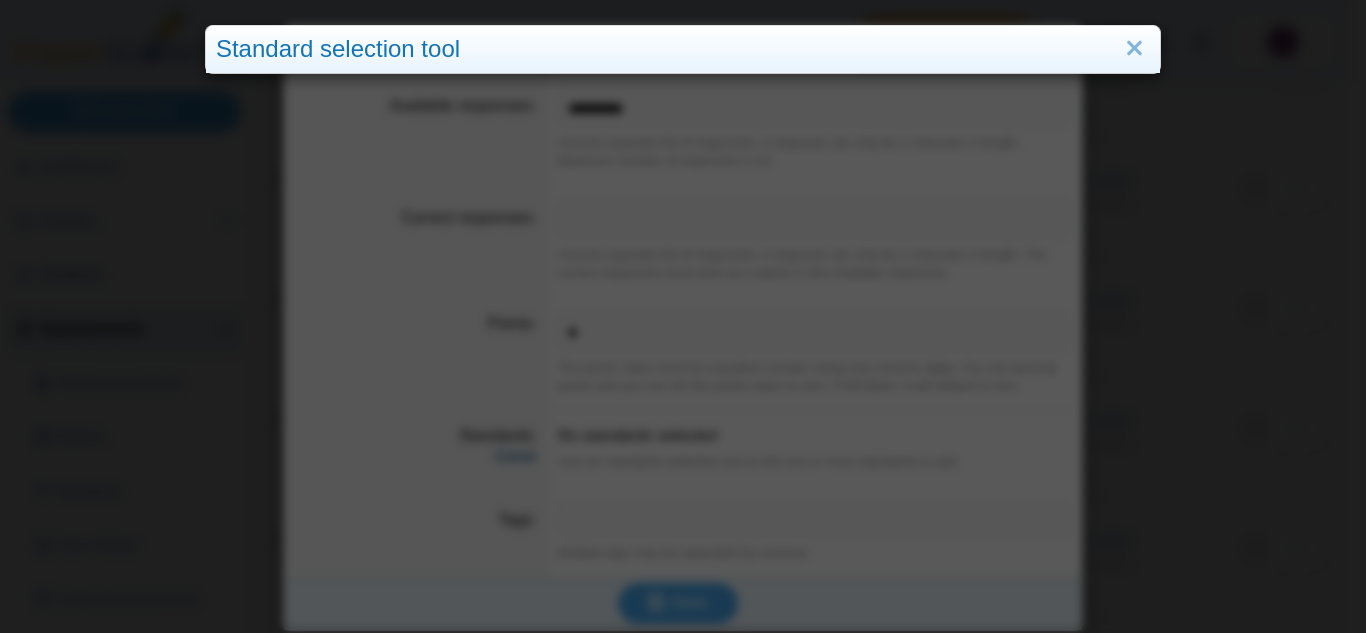scroll, scrollTop: 0, scrollLeft: 0, axis: both 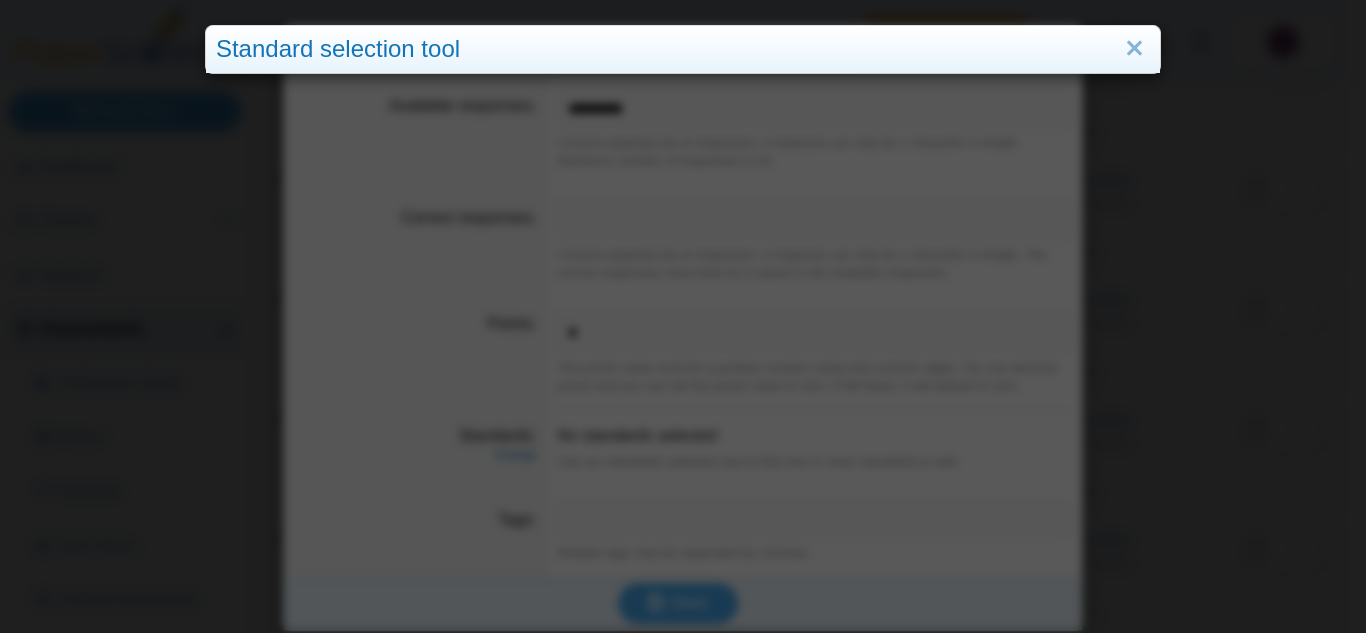 drag, startPoint x: 525, startPoint y: 456, endPoint x: 513, endPoint y: 211, distance: 245.2937 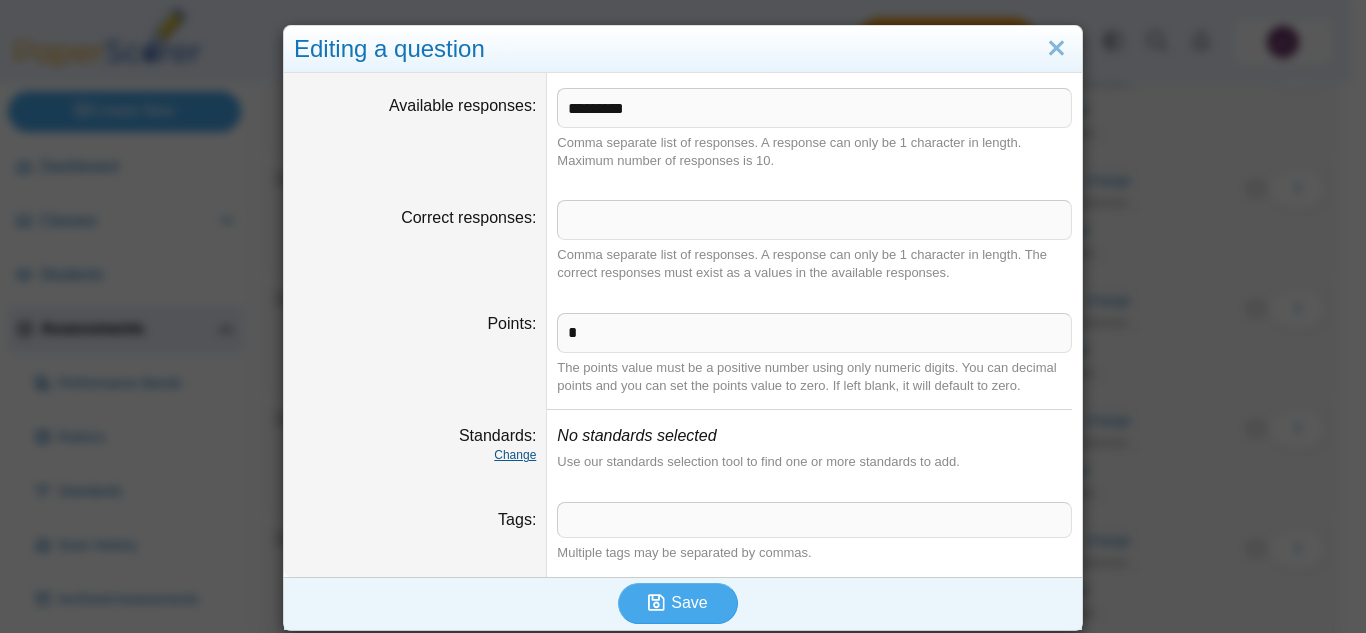 click on "Change" at bounding box center (515, 455) 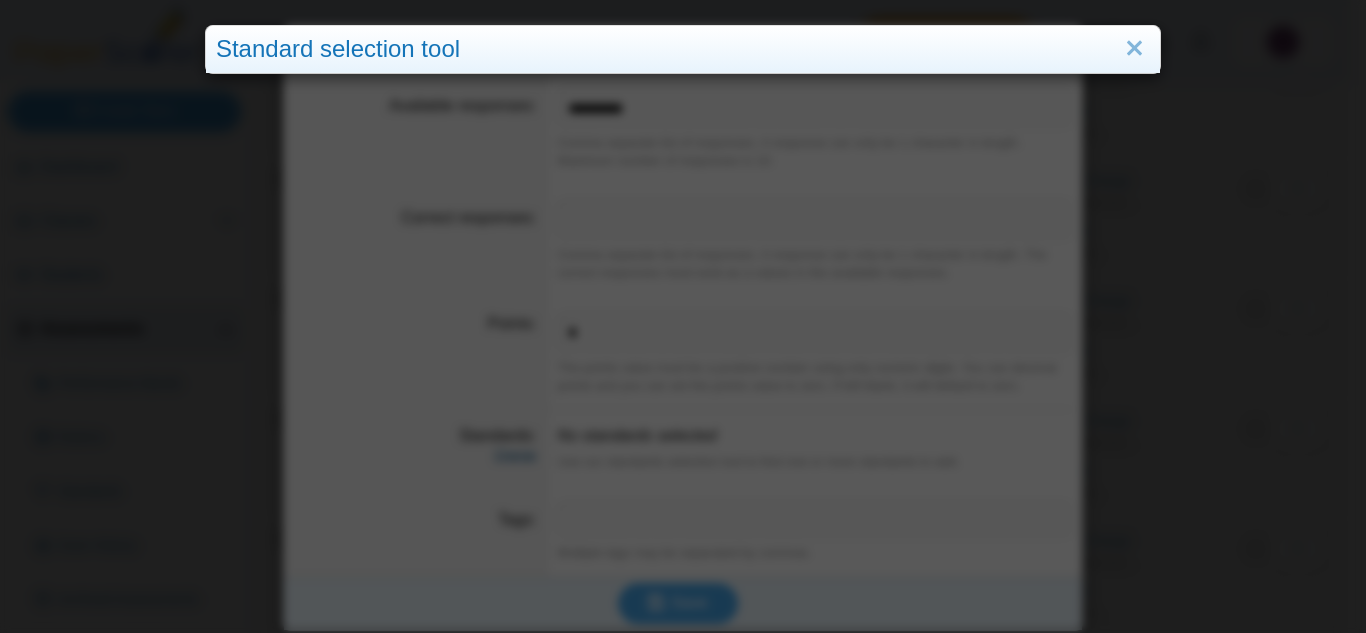 scroll, scrollTop: 0, scrollLeft: 0, axis: both 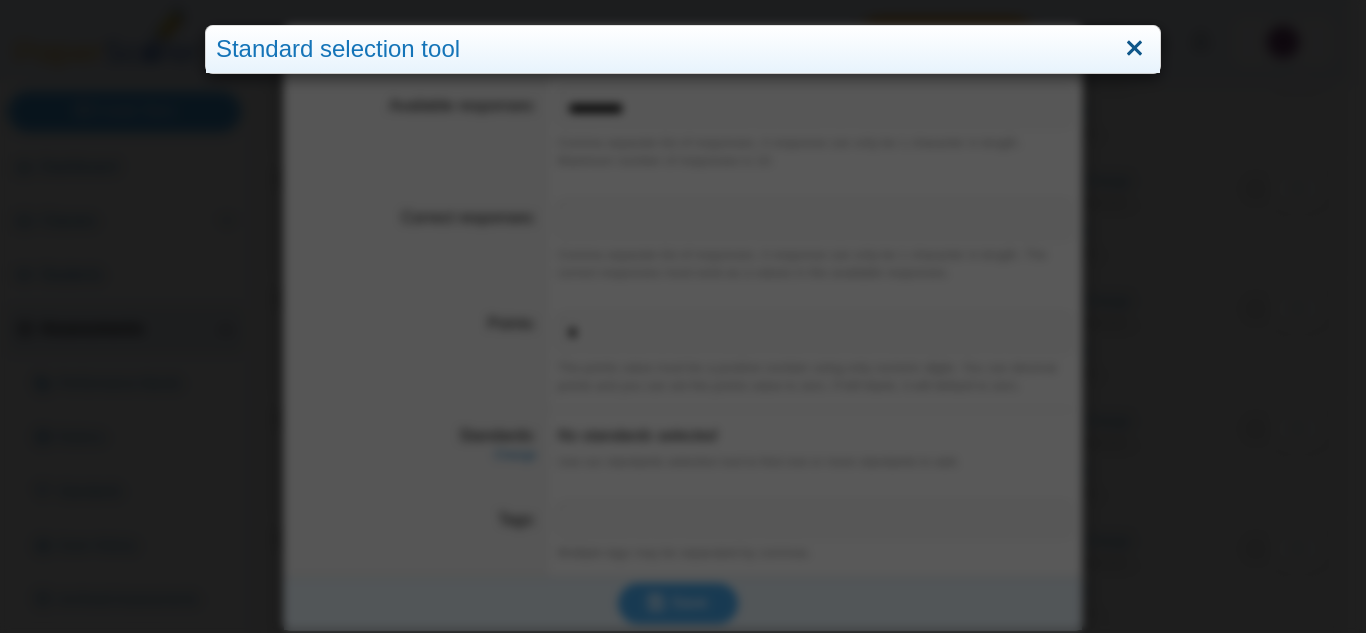 click at bounding box center [1134, 49] 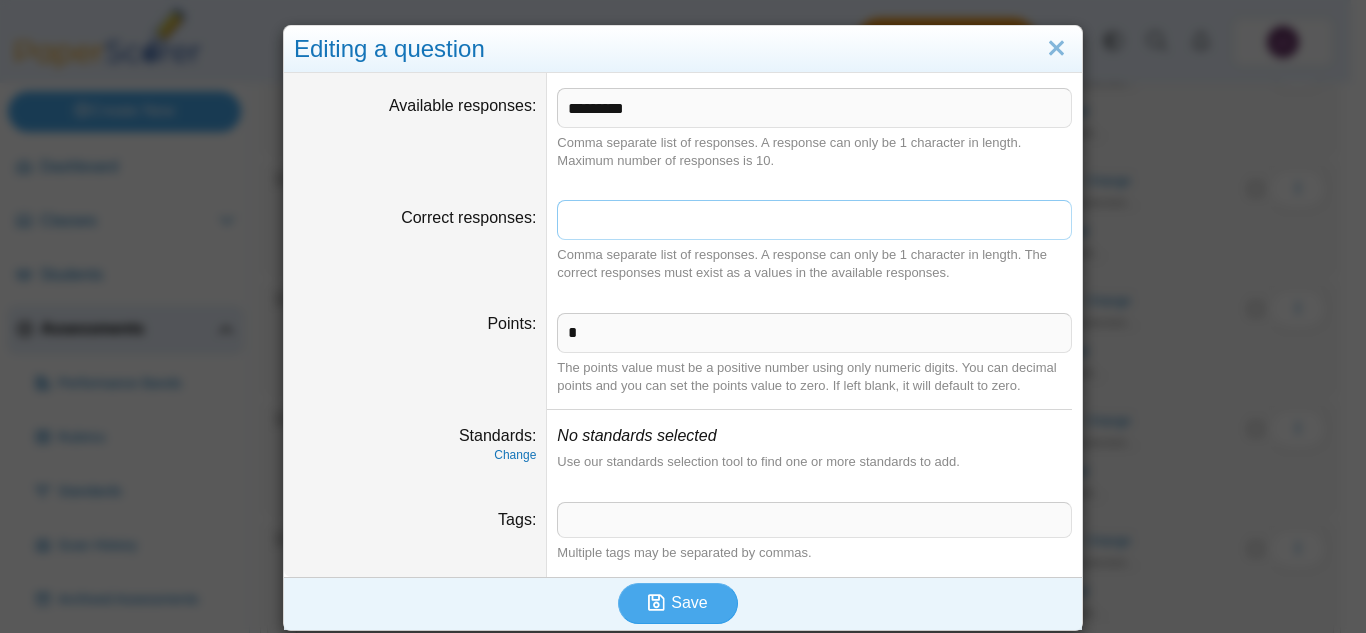 click on "Correct responses" at bounding box center (814, 220) 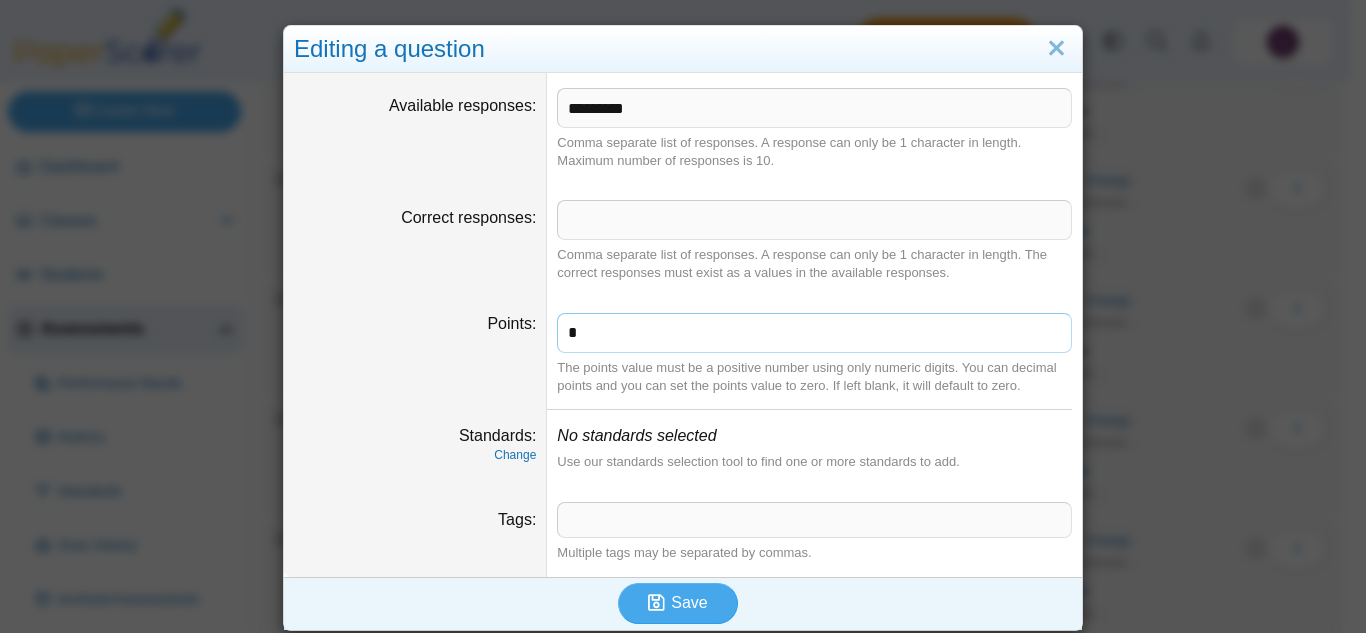 click on "*" at bounding box center [814, 333] 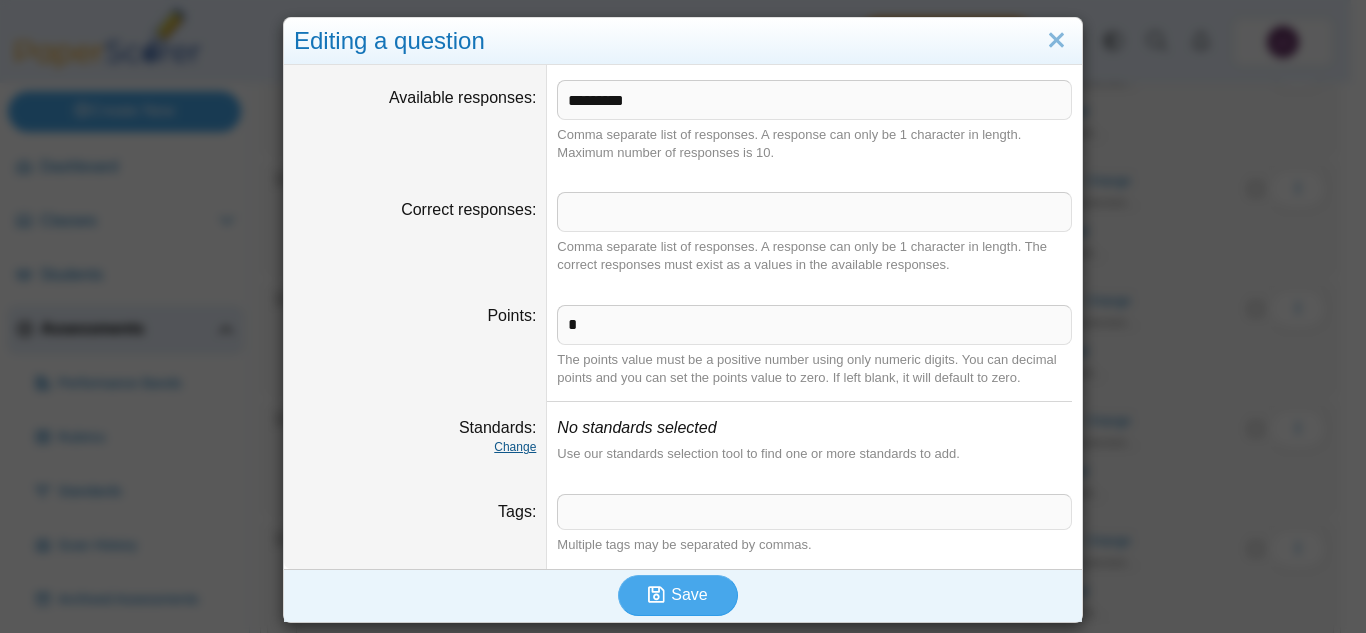 click on "Change" at bounding box center (515, 447) 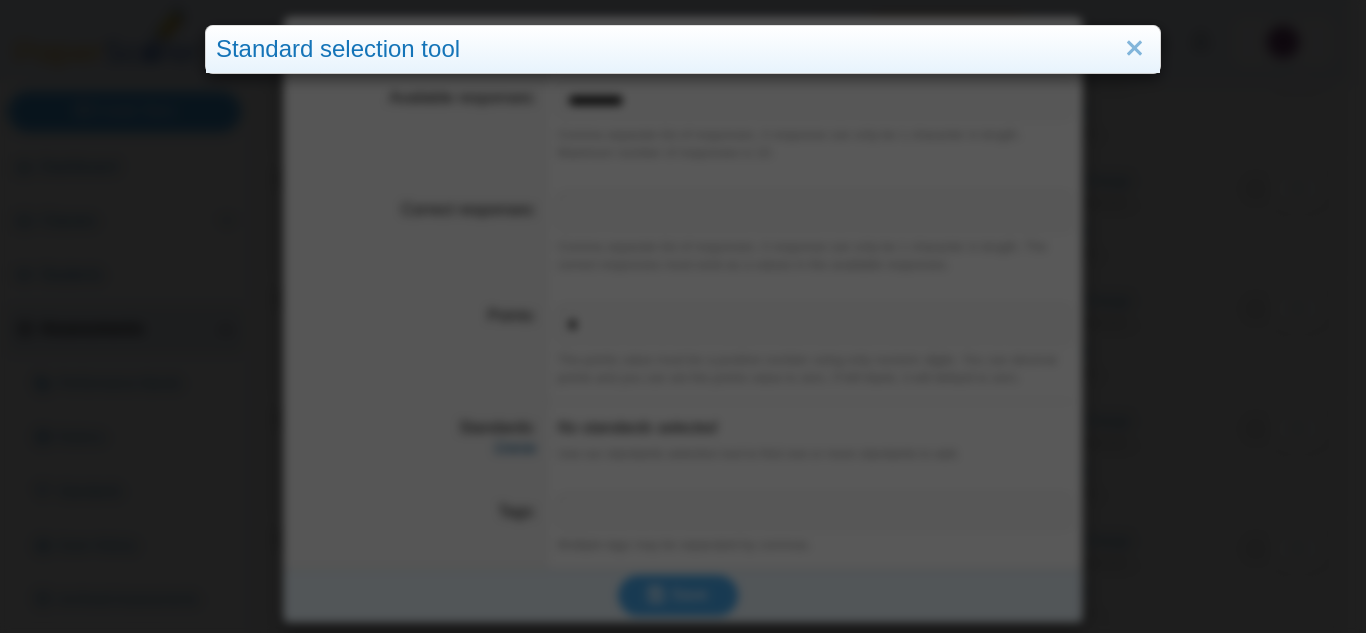 scroll, scrollTop: 0, scrollLeft: 0, axis: both 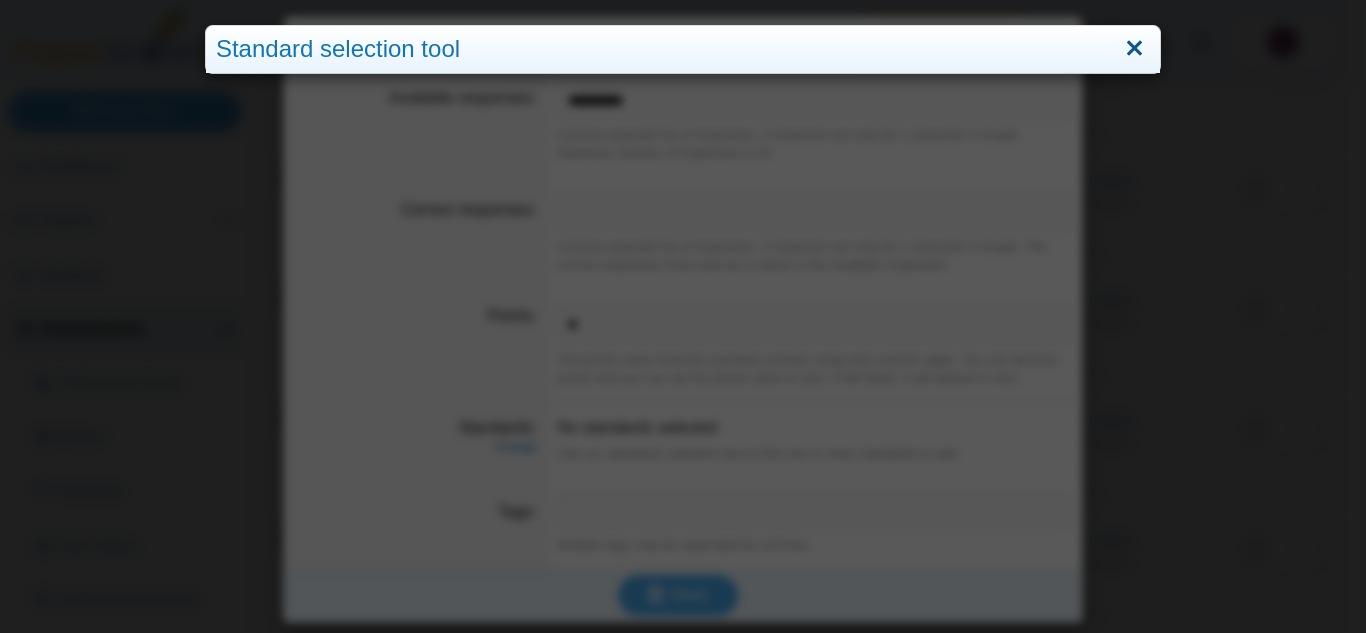click at bounding box center [1134, 49] 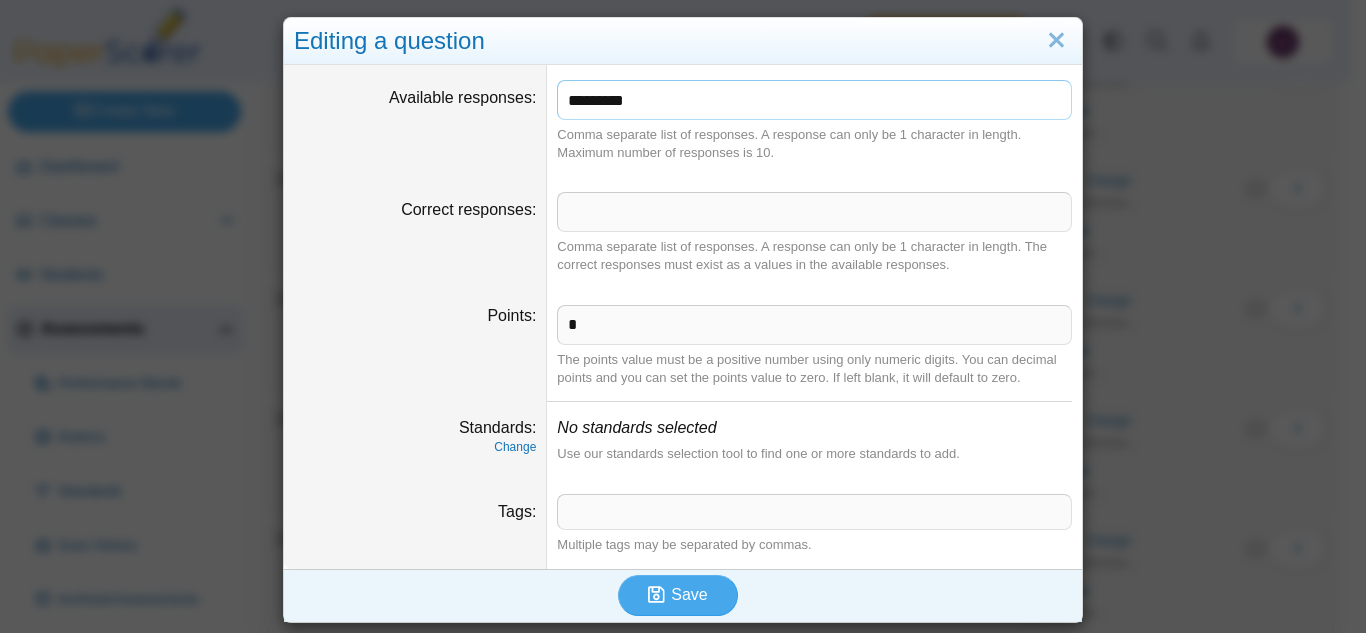 click on "*********" at bounding box center [814, 100] 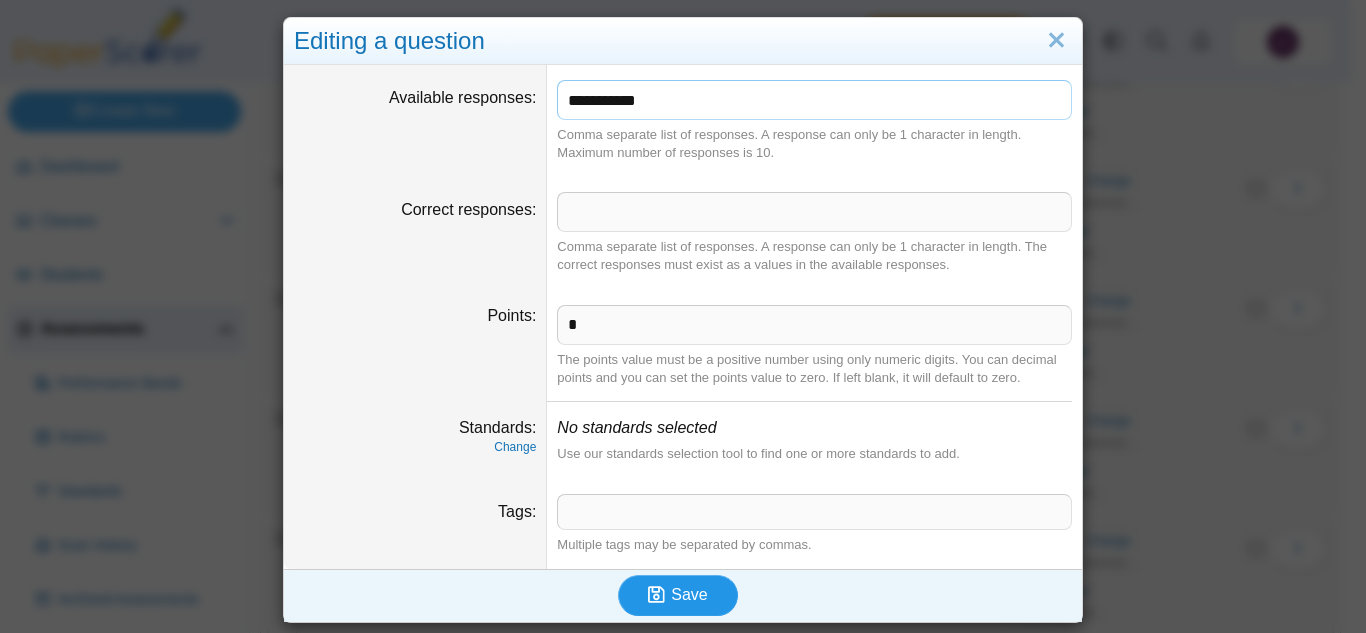 type on "**********" 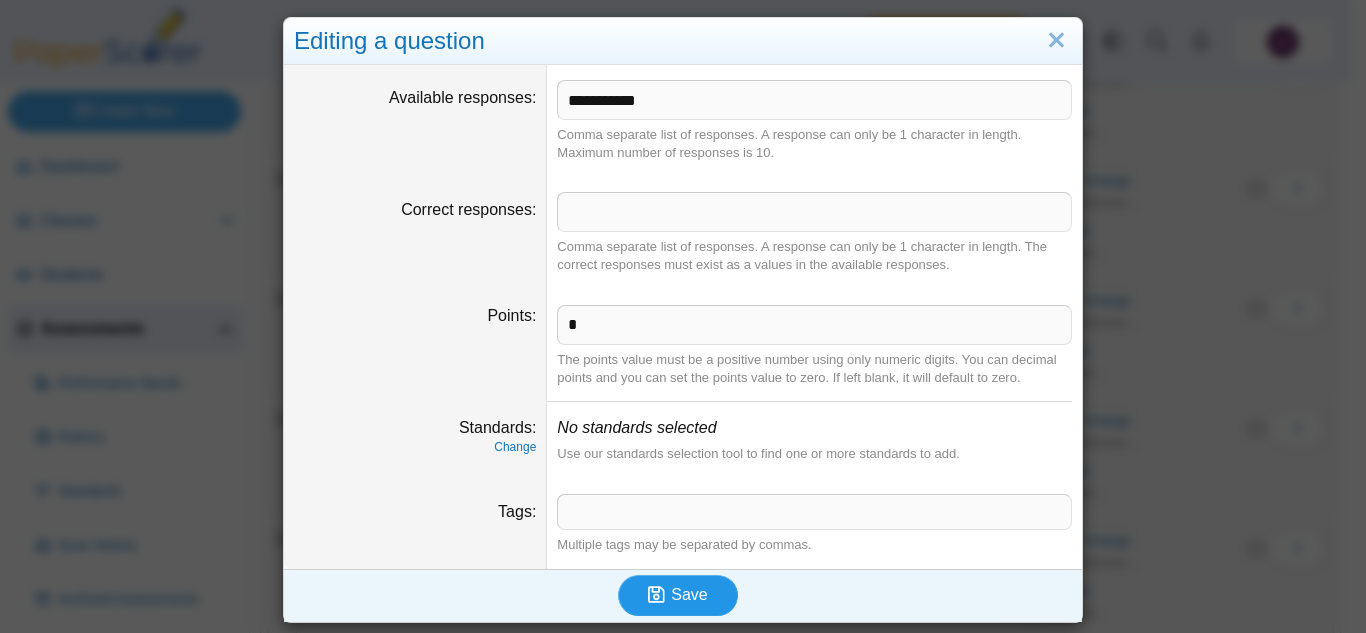 click on "Save" at bounding box center [678, 595] 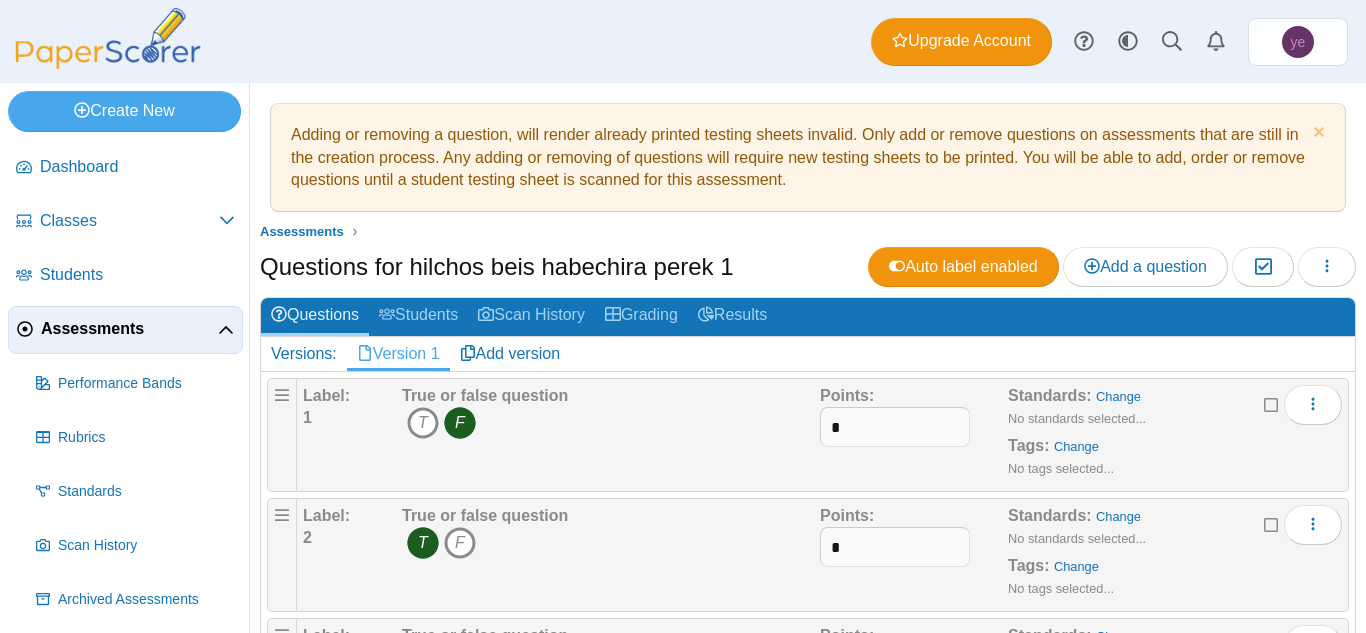 scroll, scrollTop: 0, scrollLeft: 0, axis: both 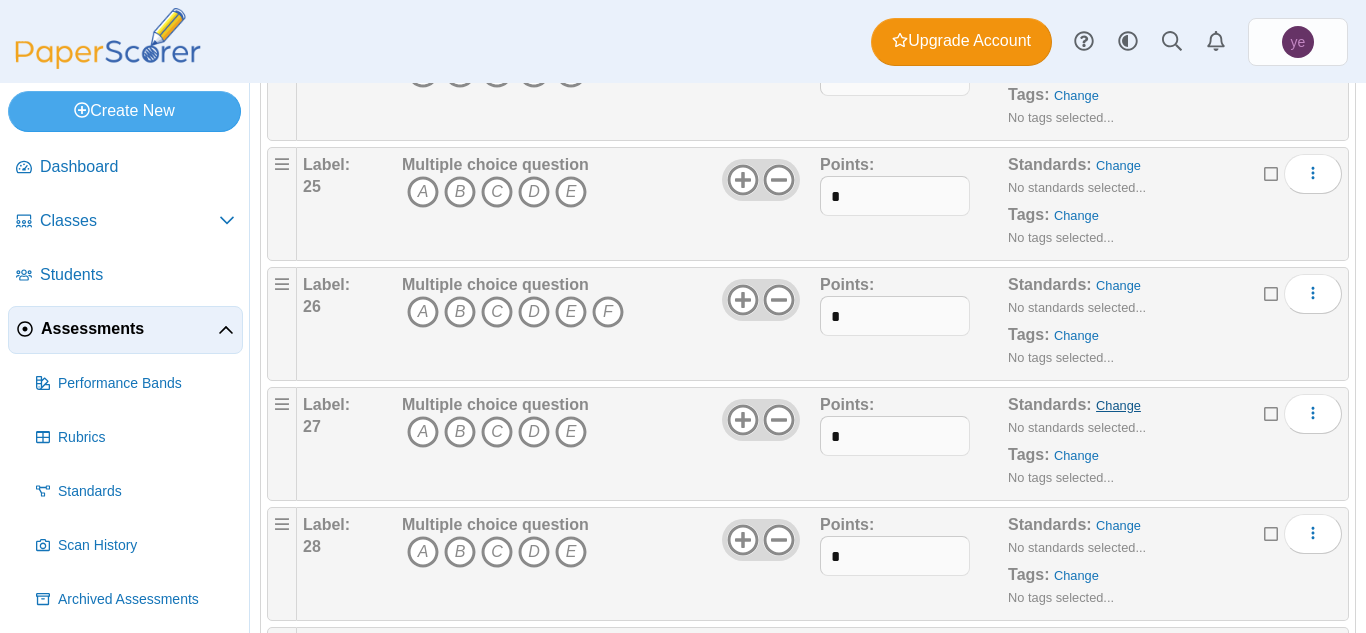 click on "Change" at bounding box center (1118, 405) 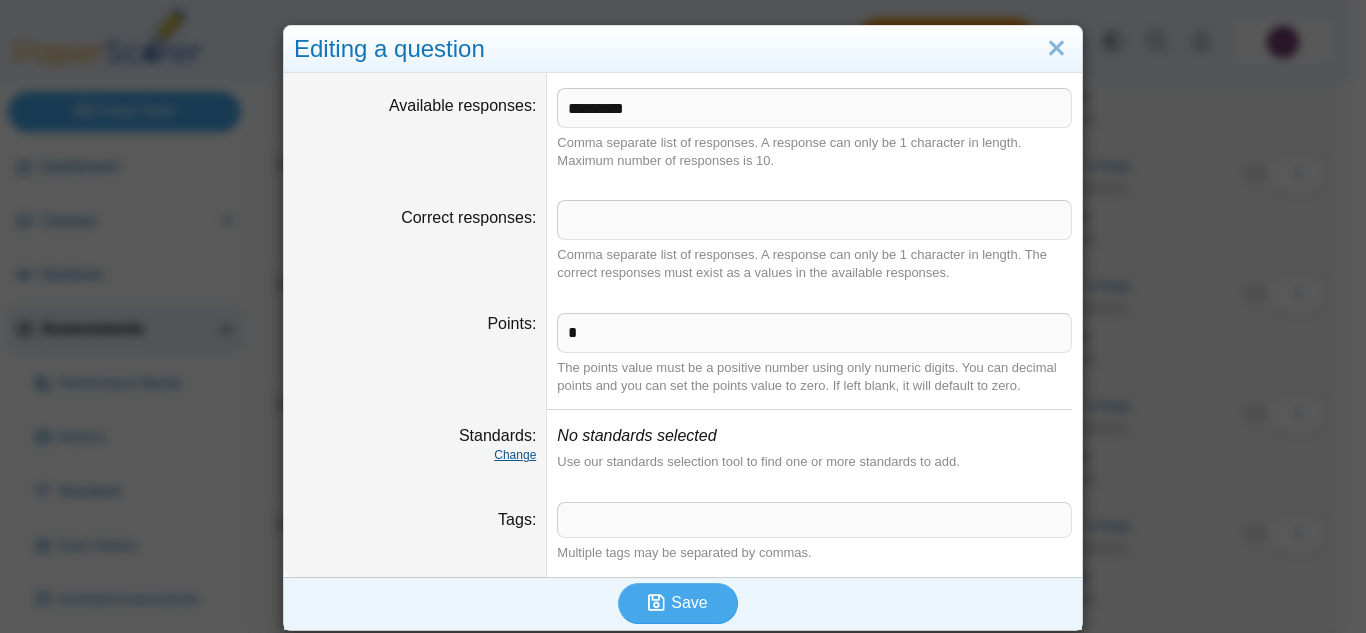 click on "Change" at bounding box center (515, 455) 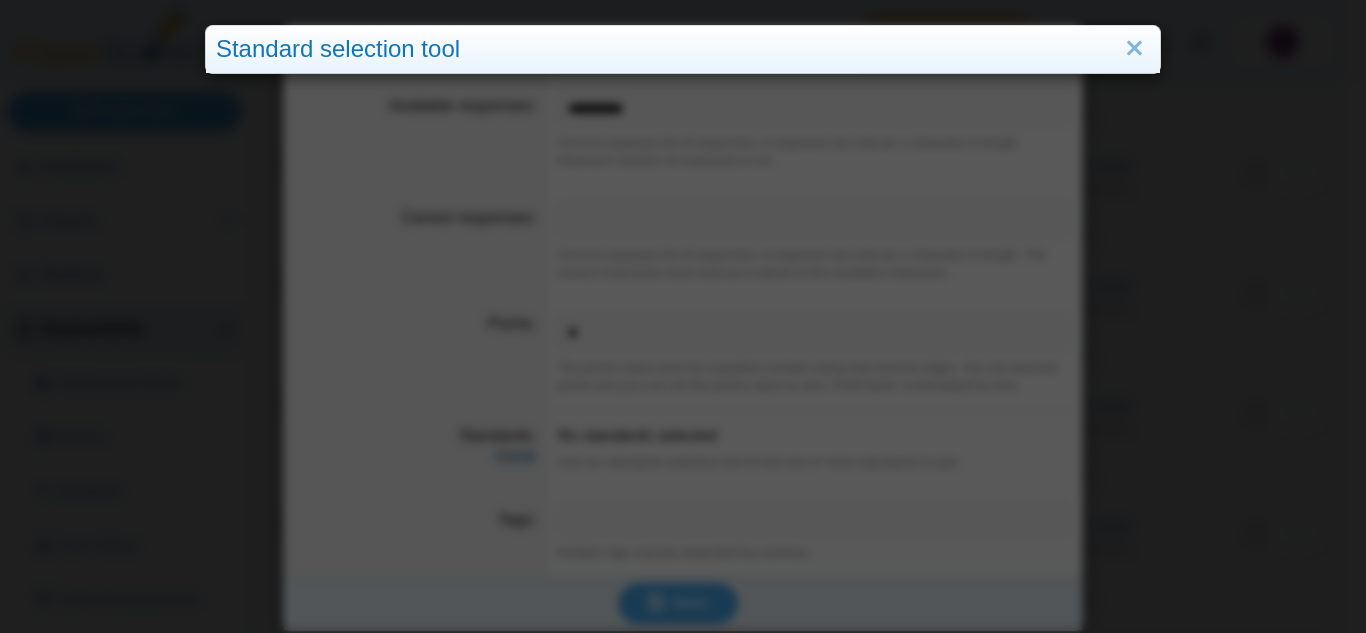 scroll, scrollTop: 0, scrollLeft: 0, axis: both 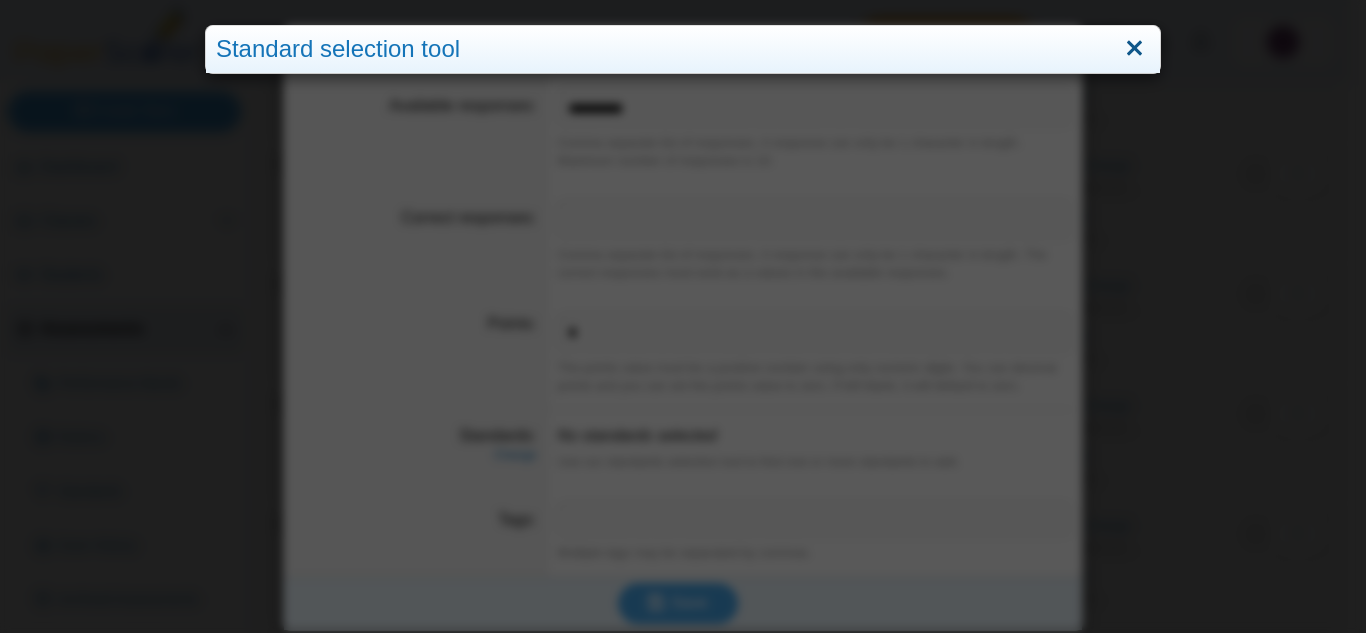 click at bounding box center (1134, 49) 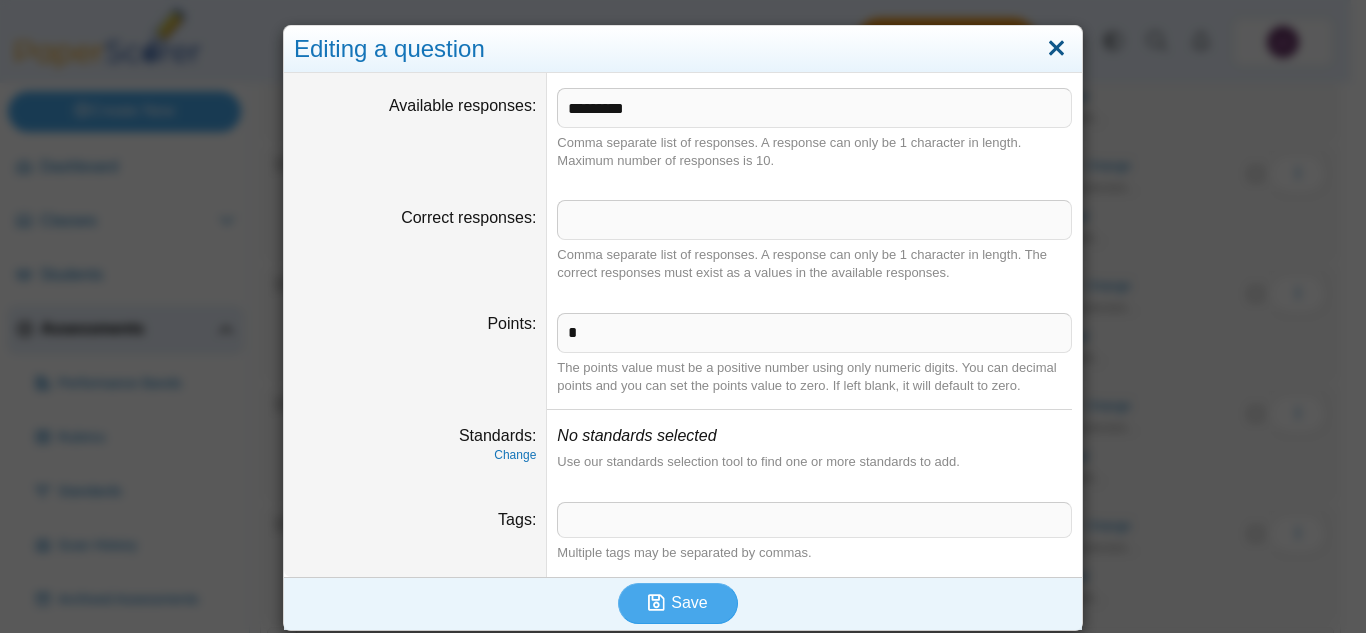 click at bounding box center (1056, 49) 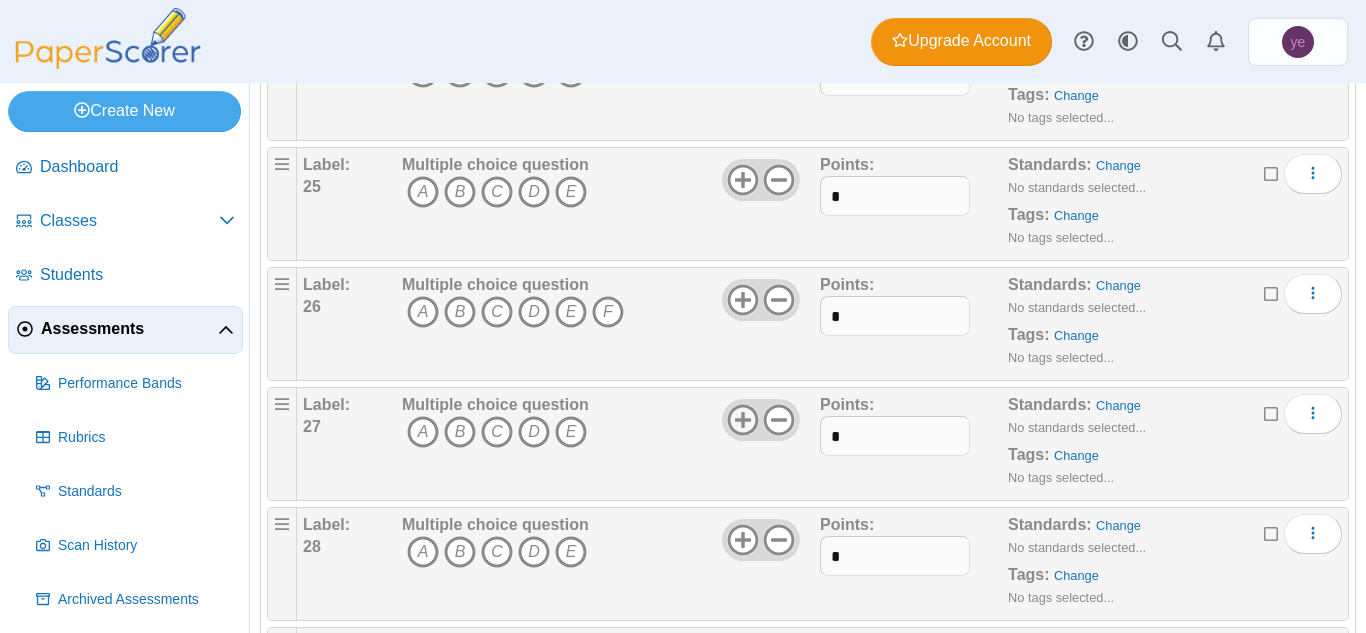 click 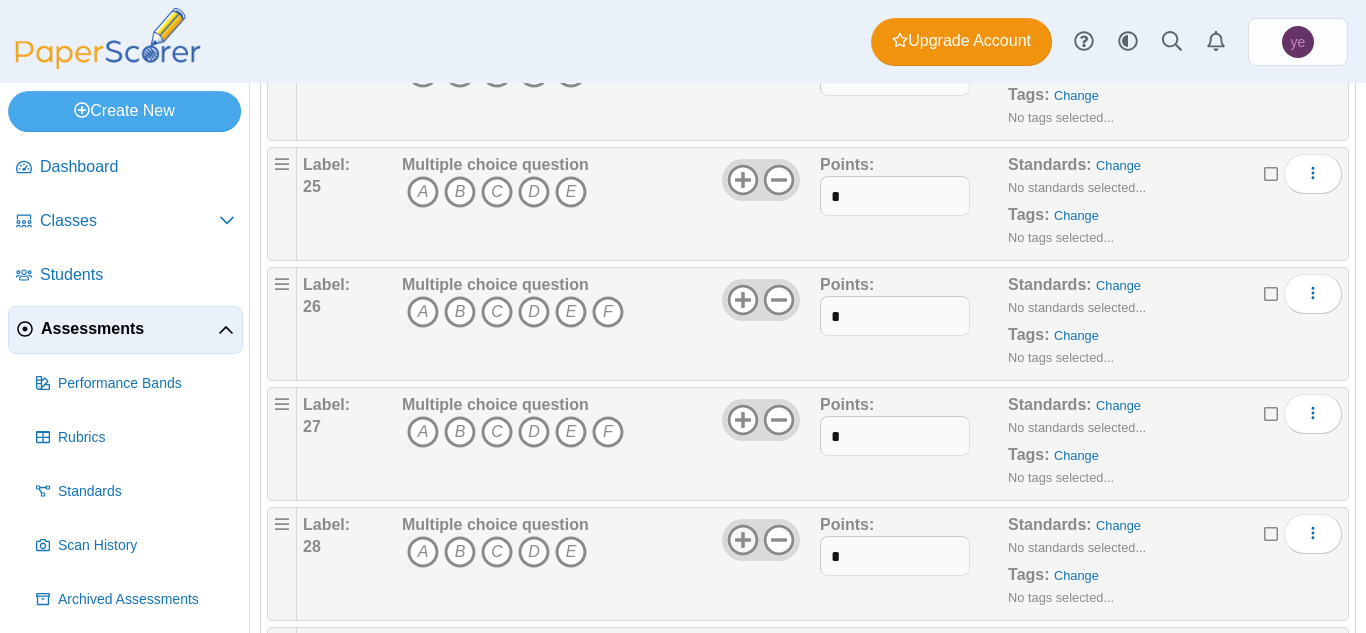 click 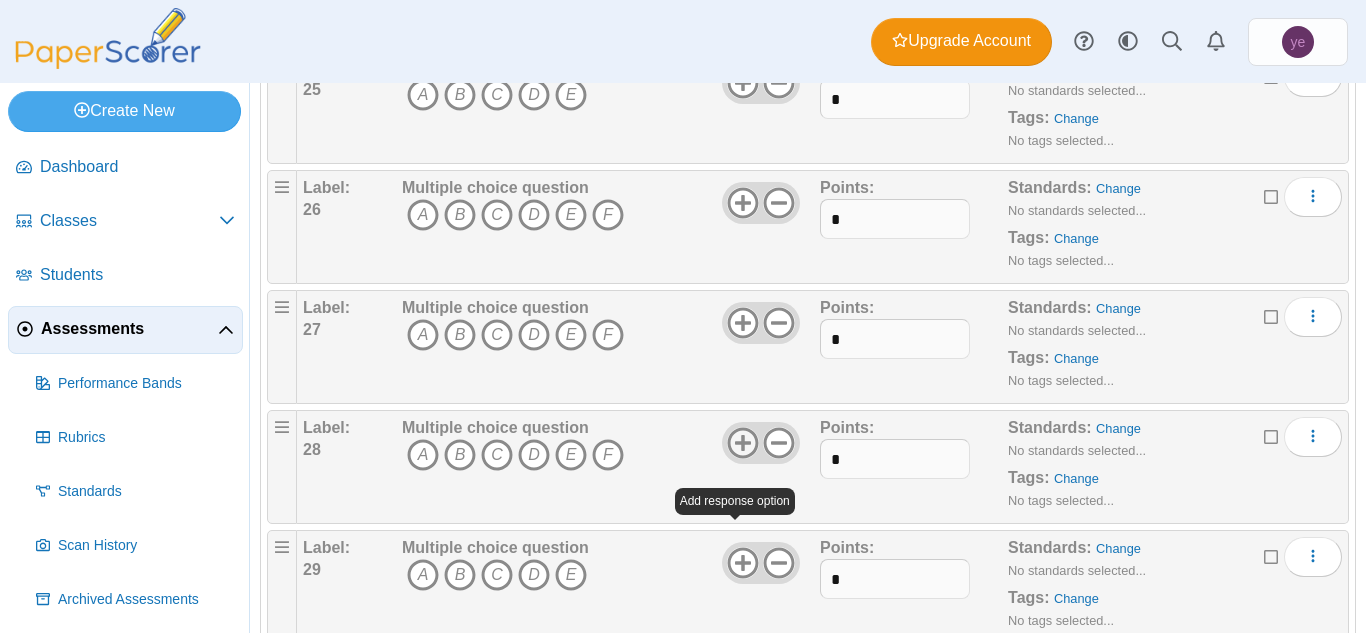 scroll, scrollTop: 3209, scrollLeft: 0, axis: vertical 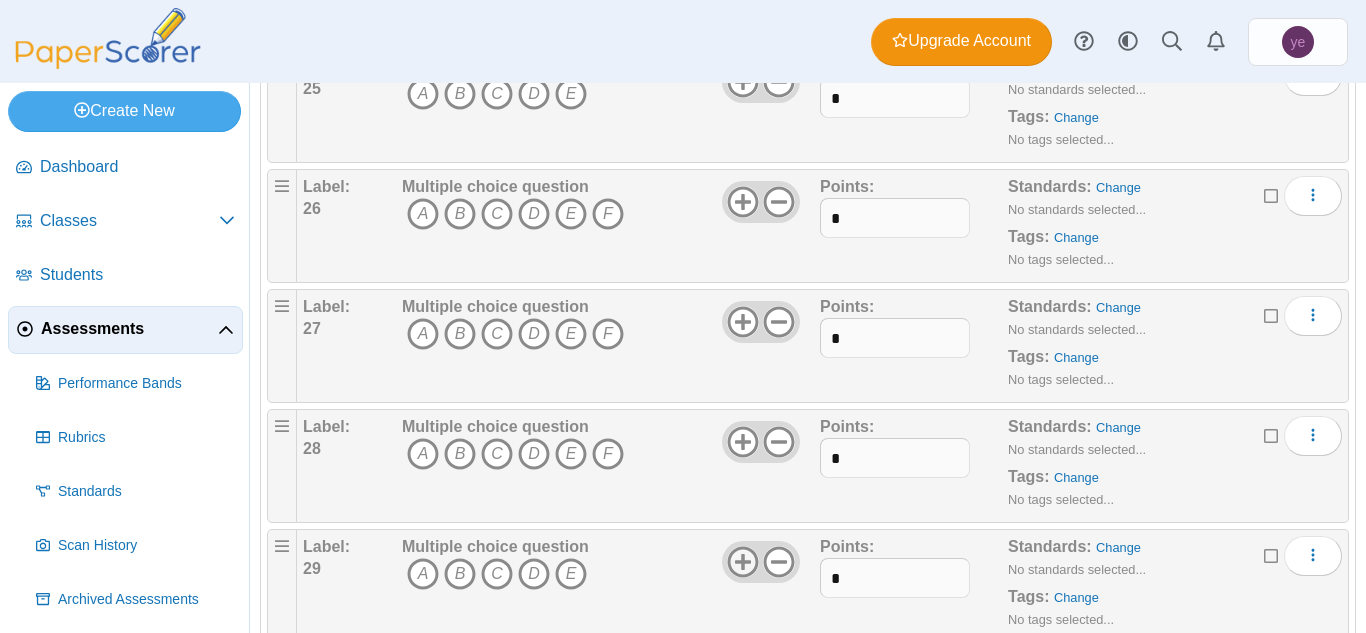 click 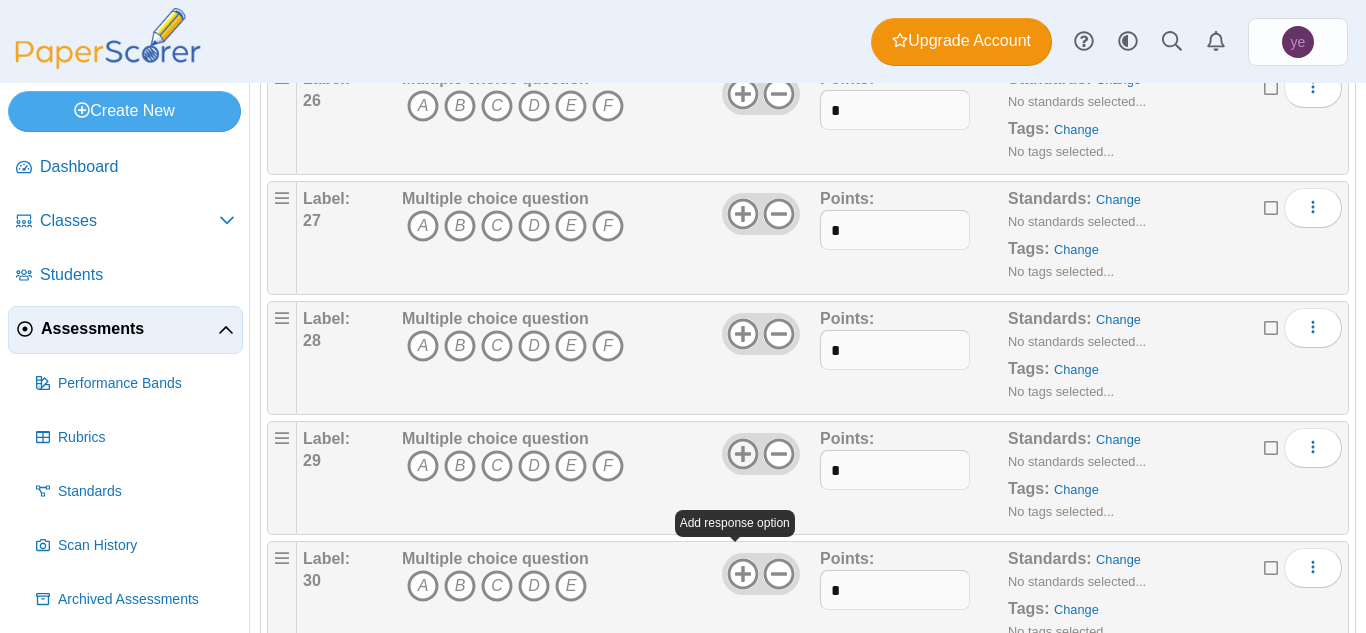 scroll, scrollTop: 3319, scrollLeft: 0, axis: vertical 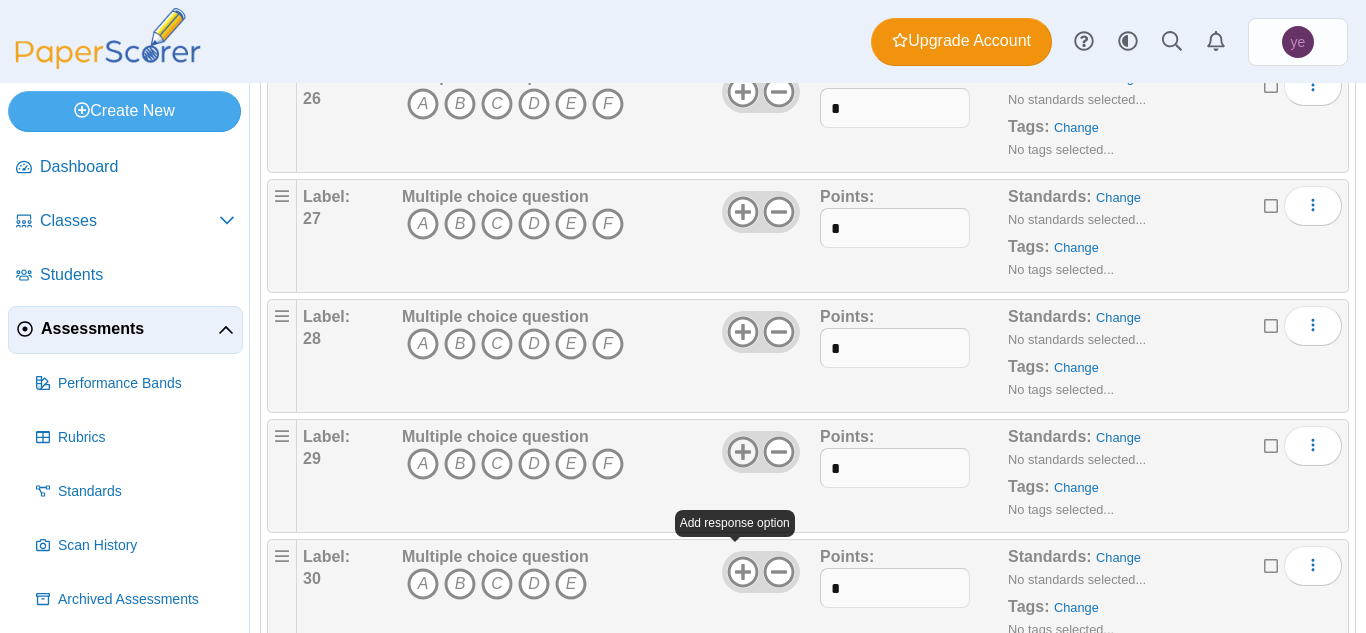 click 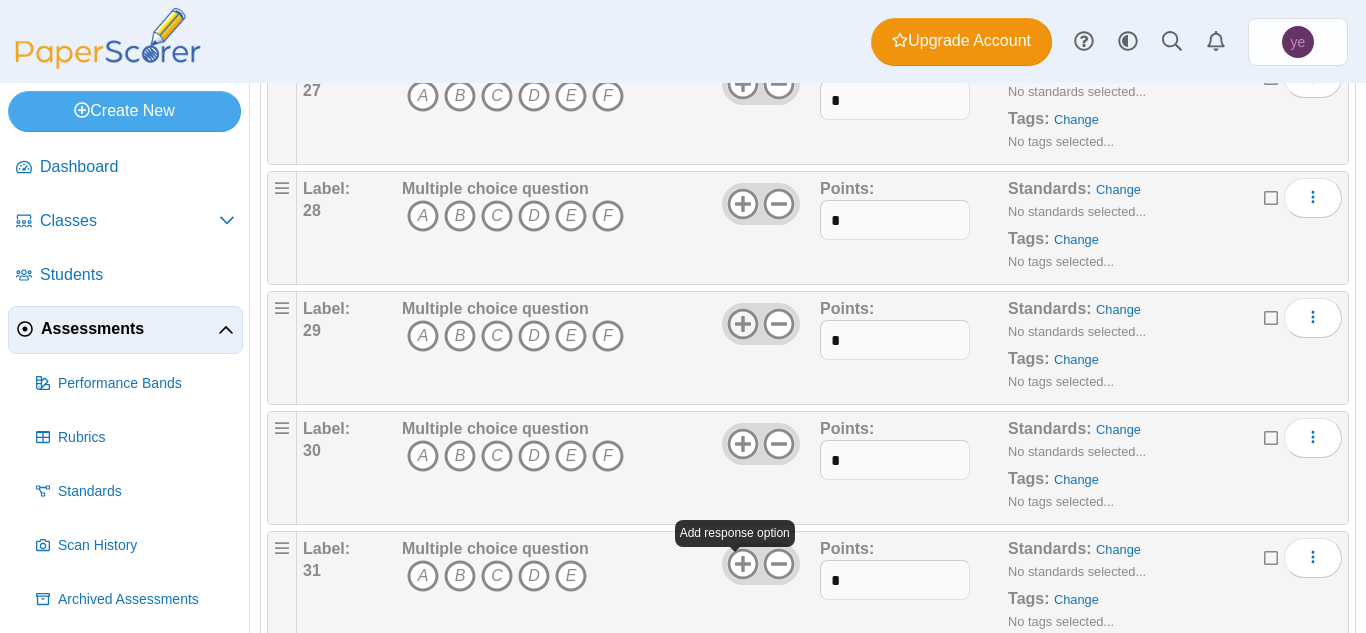 scroll, scrollTop: 3443, scrollLeft: 0, axis: vertical 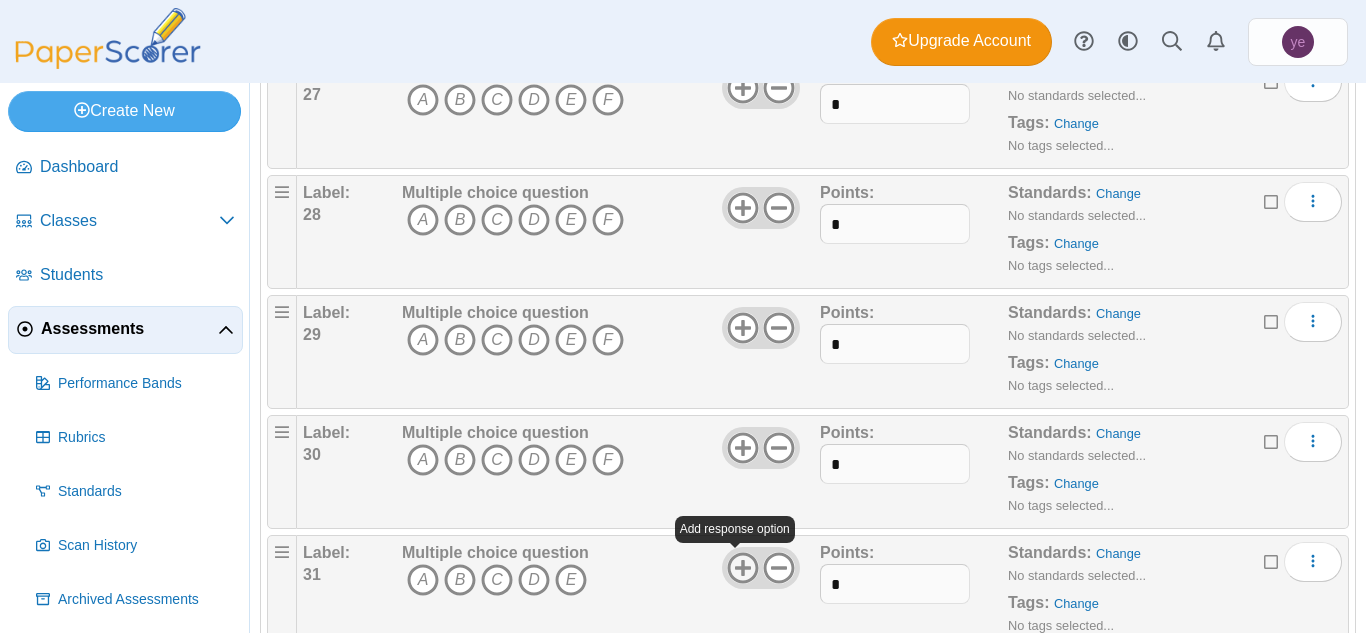 click 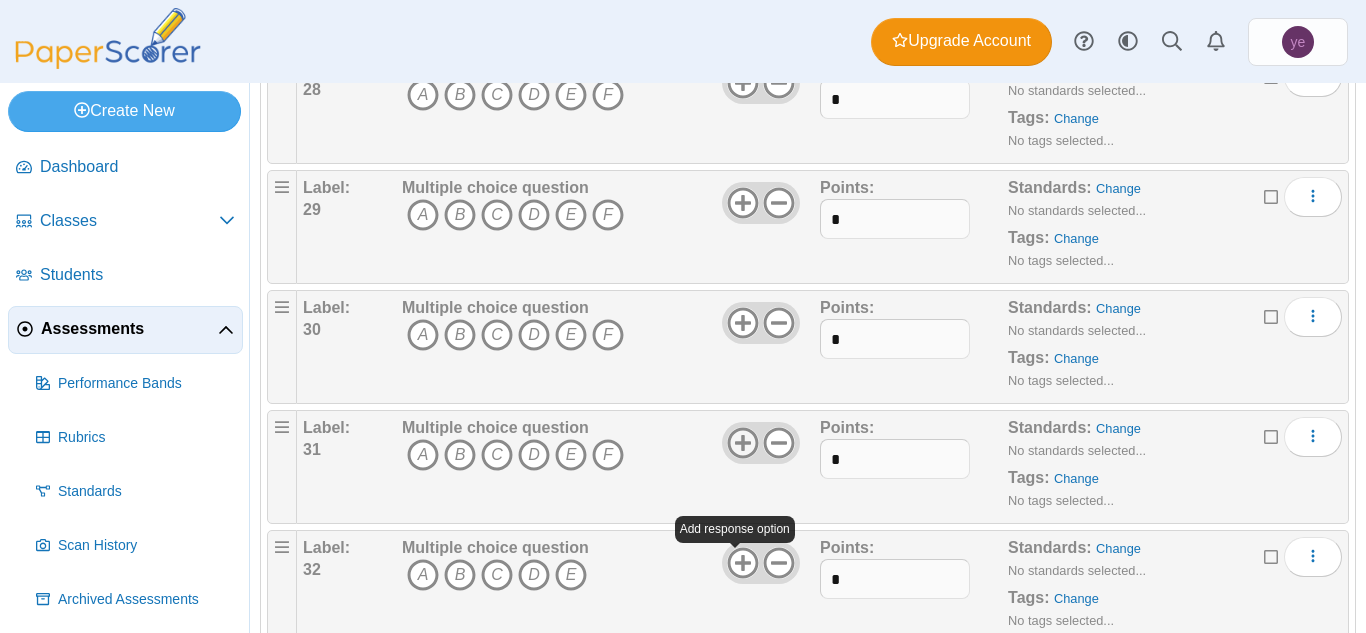 click 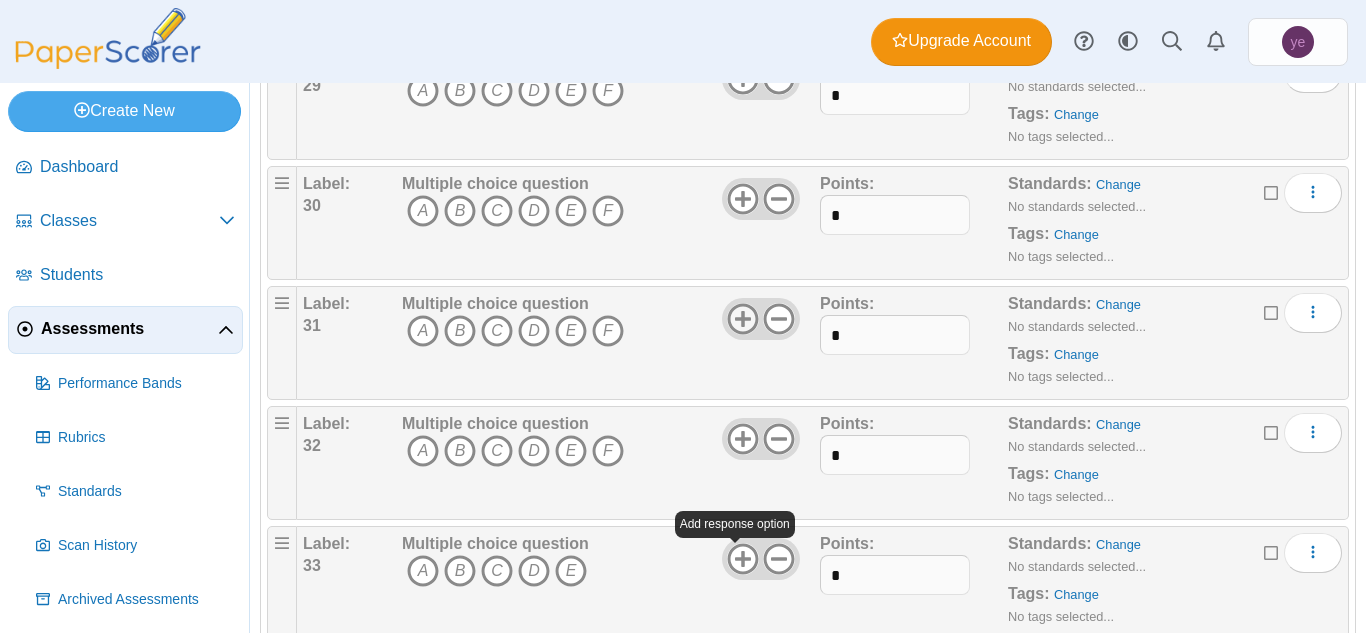 click 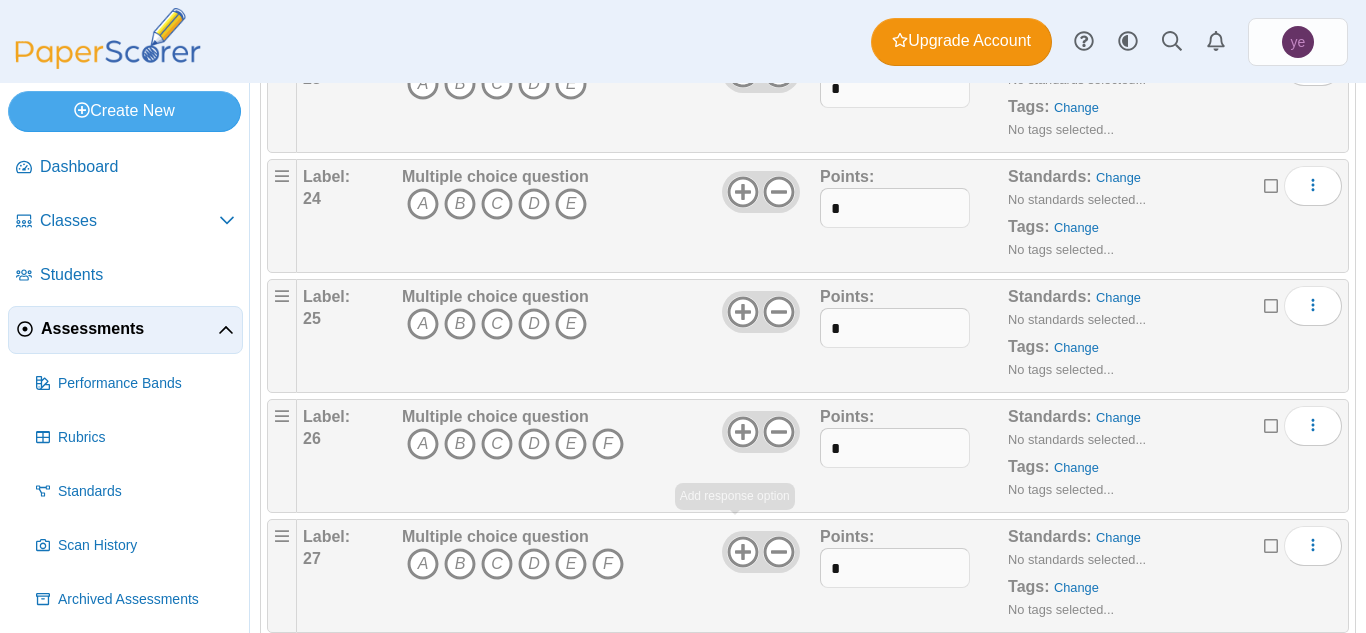 scroll, scrollTop: 2971, scrollLeft: 0, axis: vertical 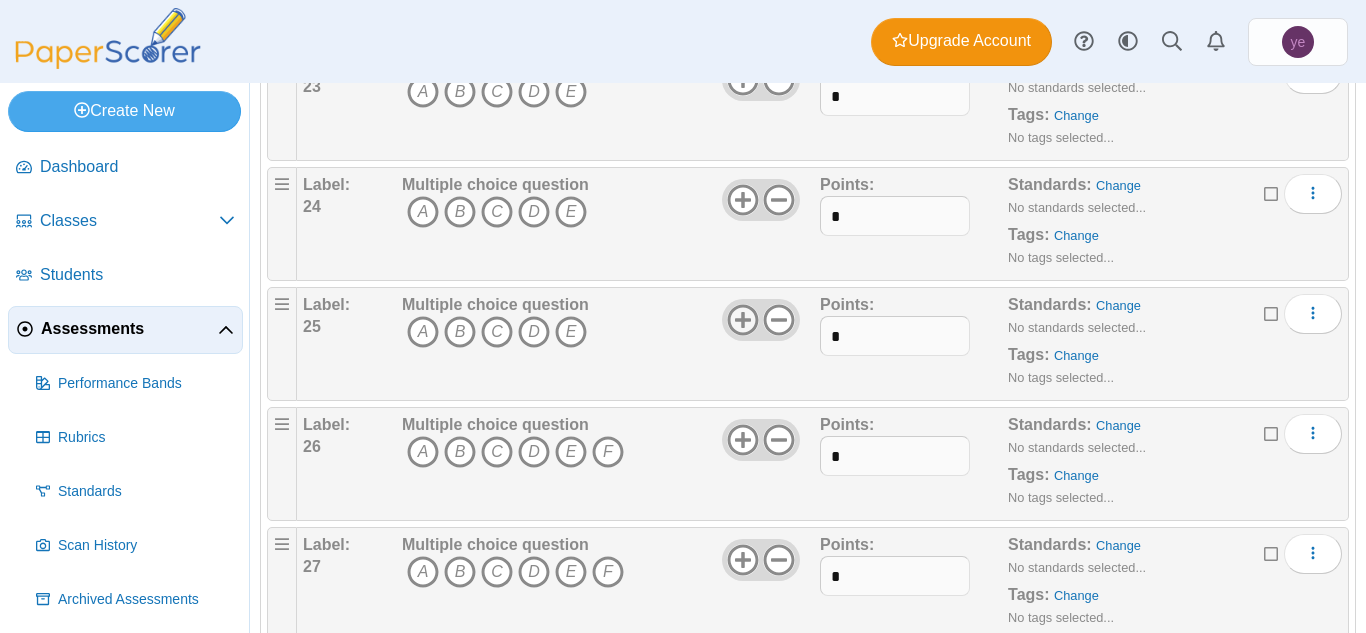 click 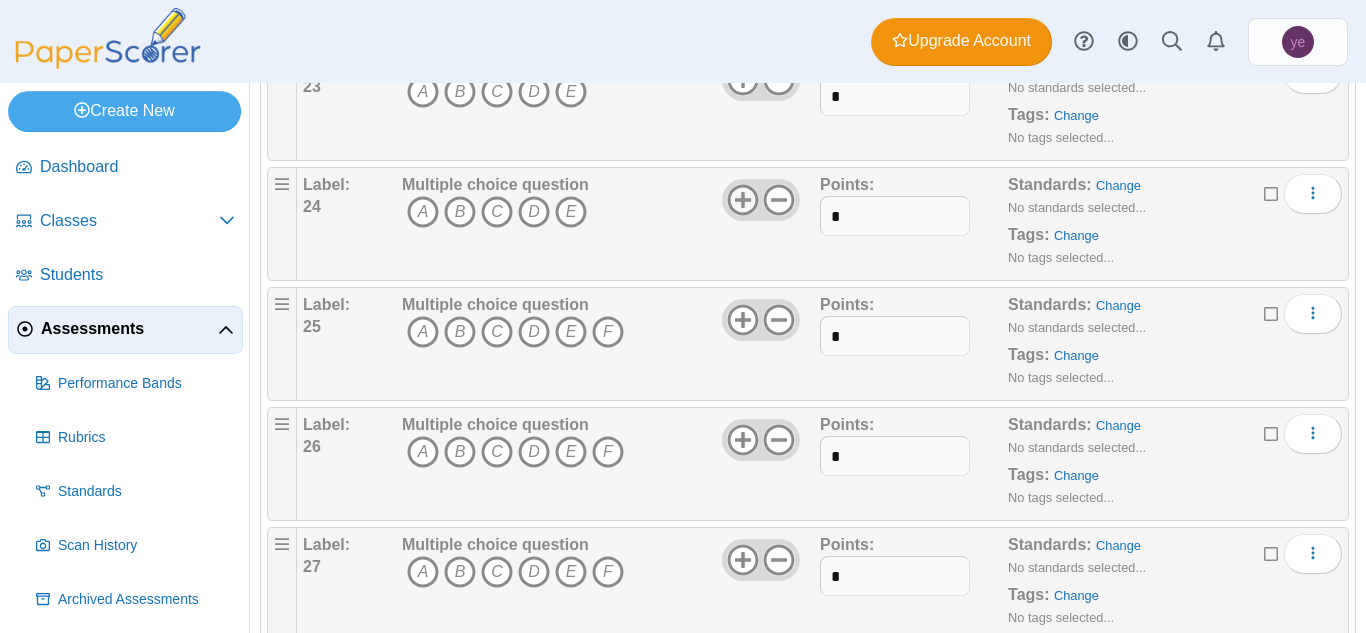 click 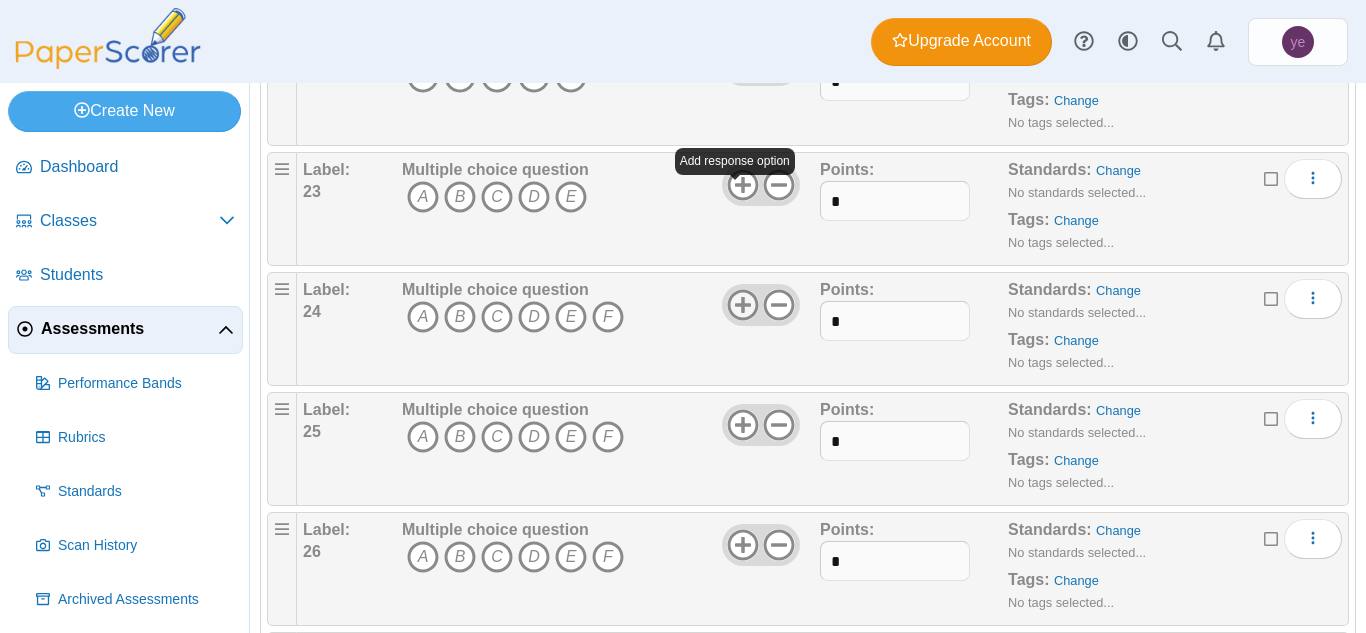 scroll, scrollTop: 2864, scrollLeft: 0, axis: vertical 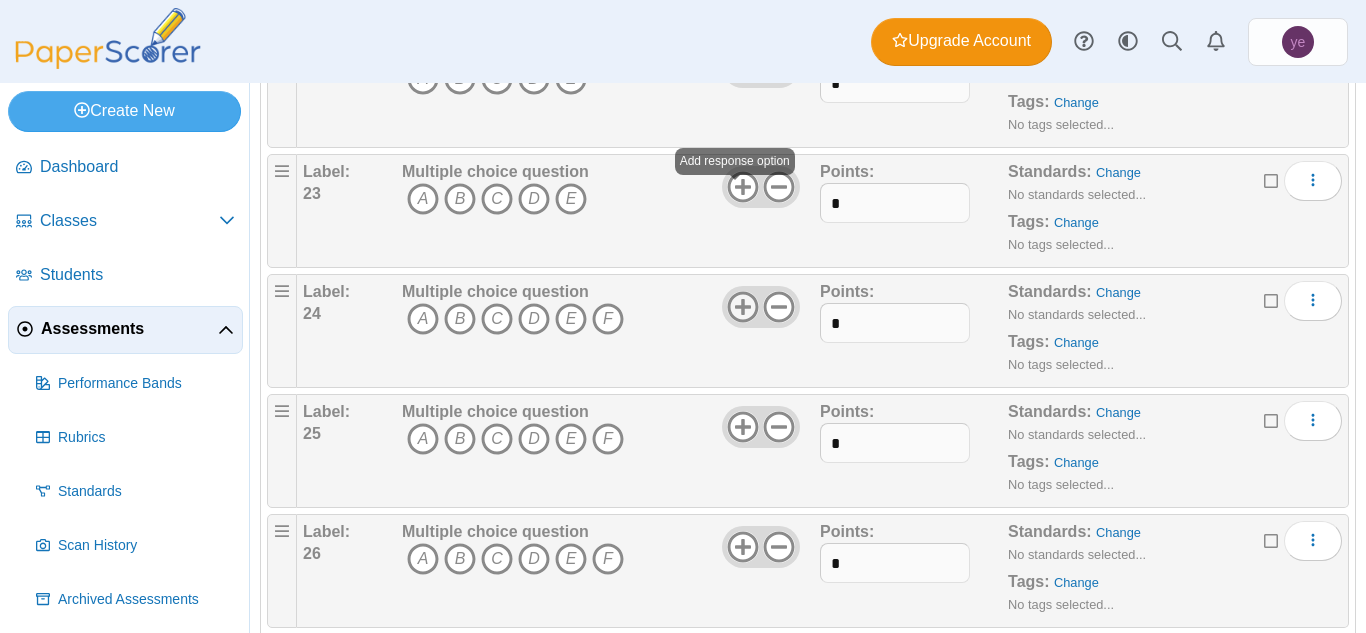 click on "Multiple choice question
A
B
C D E" at bounding box center [608, 211] 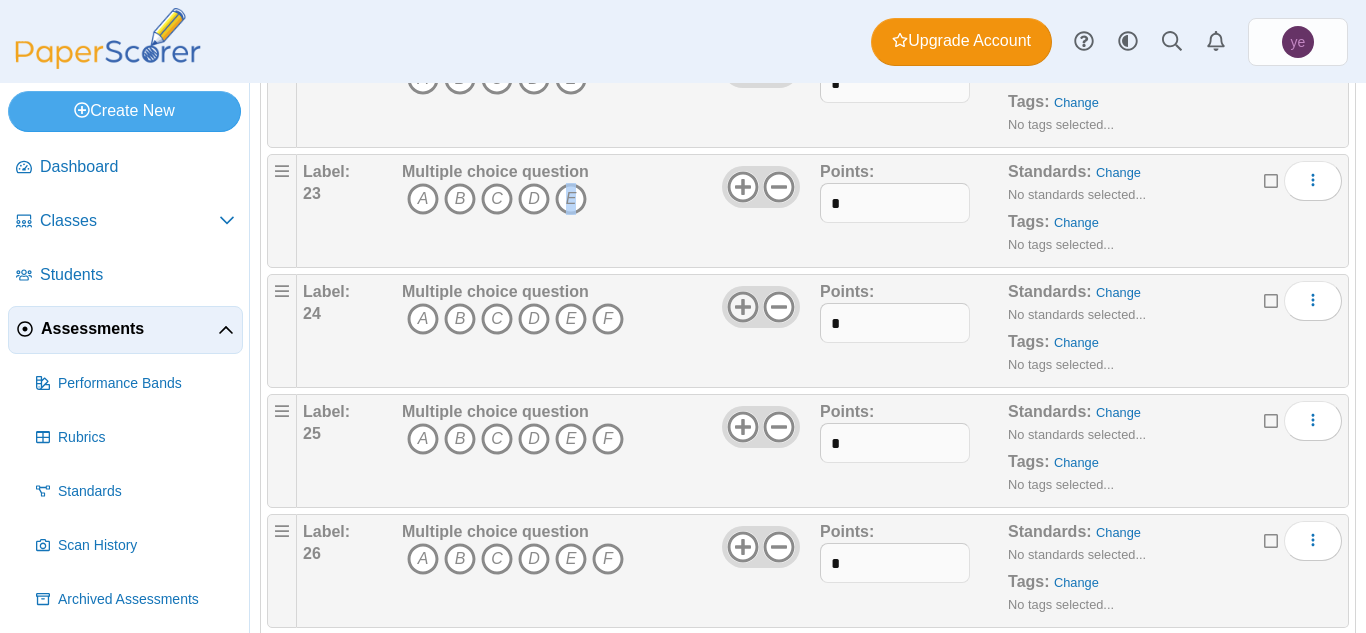 click on "Multiple choice question
A
B
C D E" at bounding box center (608, 211) 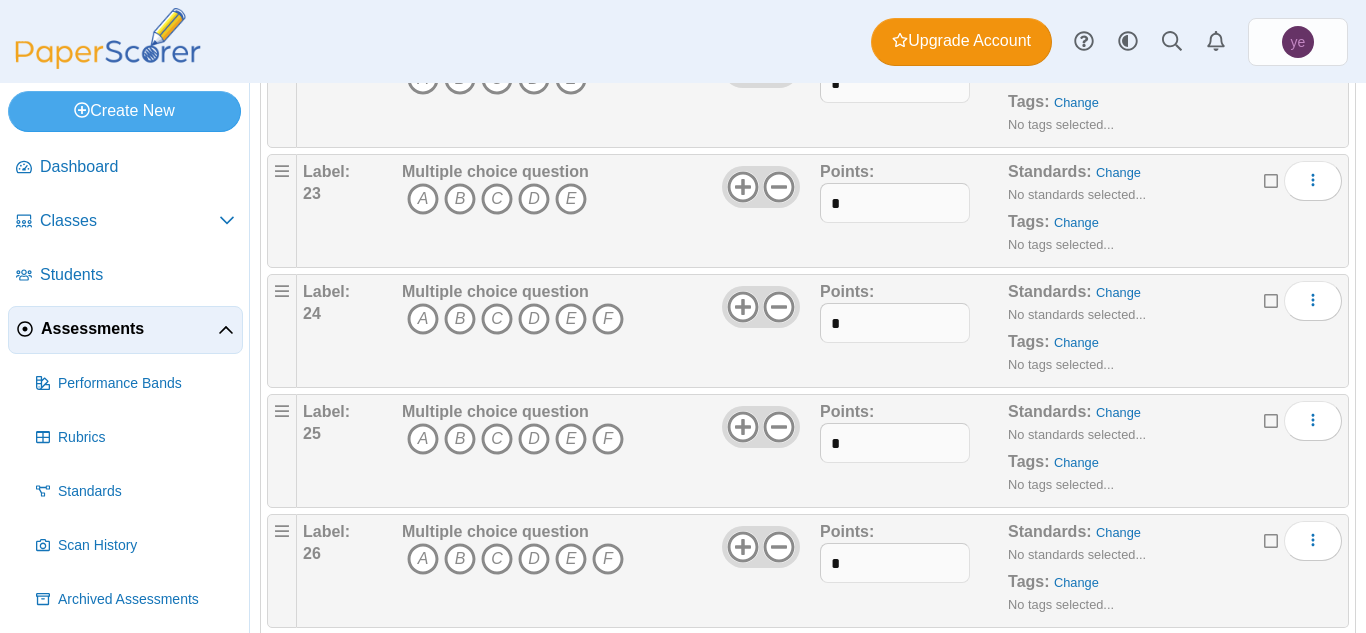 click at bounding box center [761, 187] 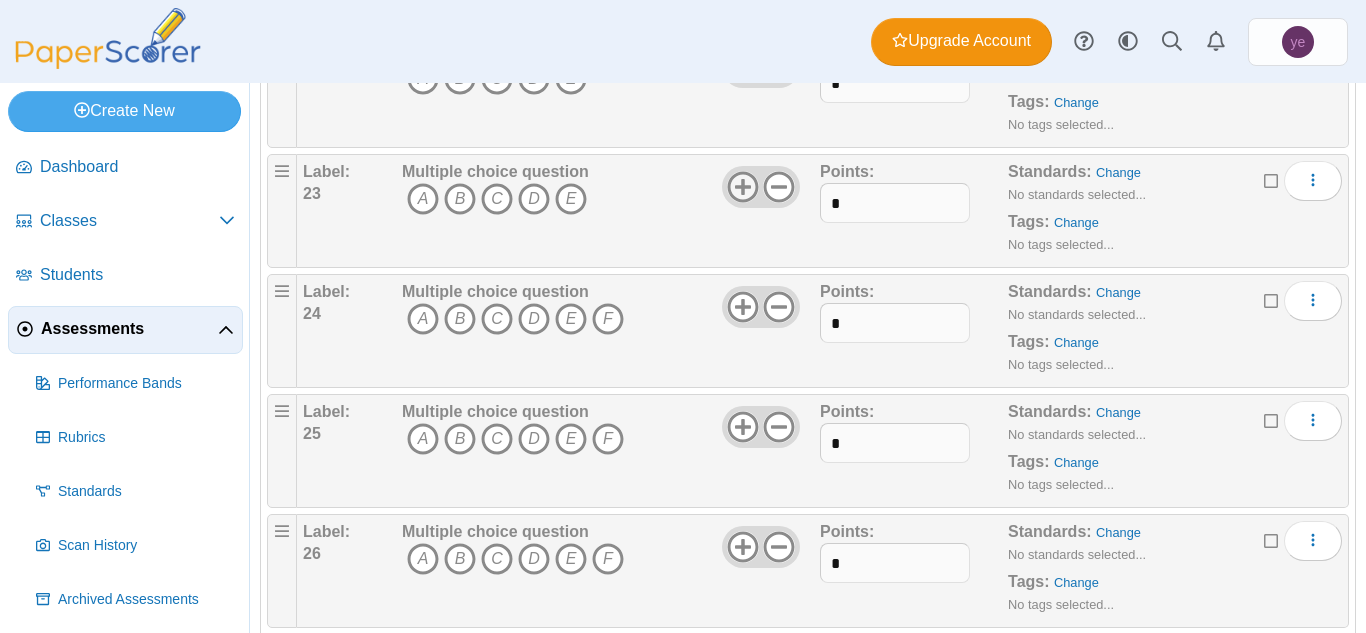 click 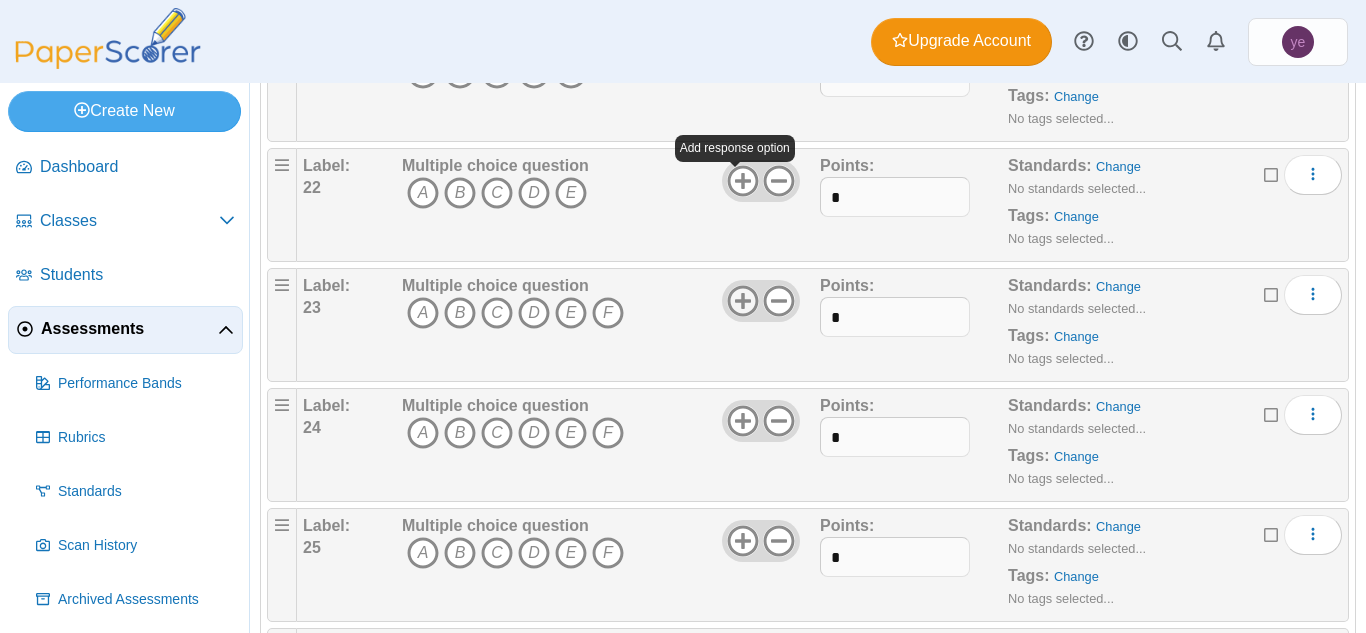 scroll, scrollTop: 2738, scrollLeft: 0, axis: vertical 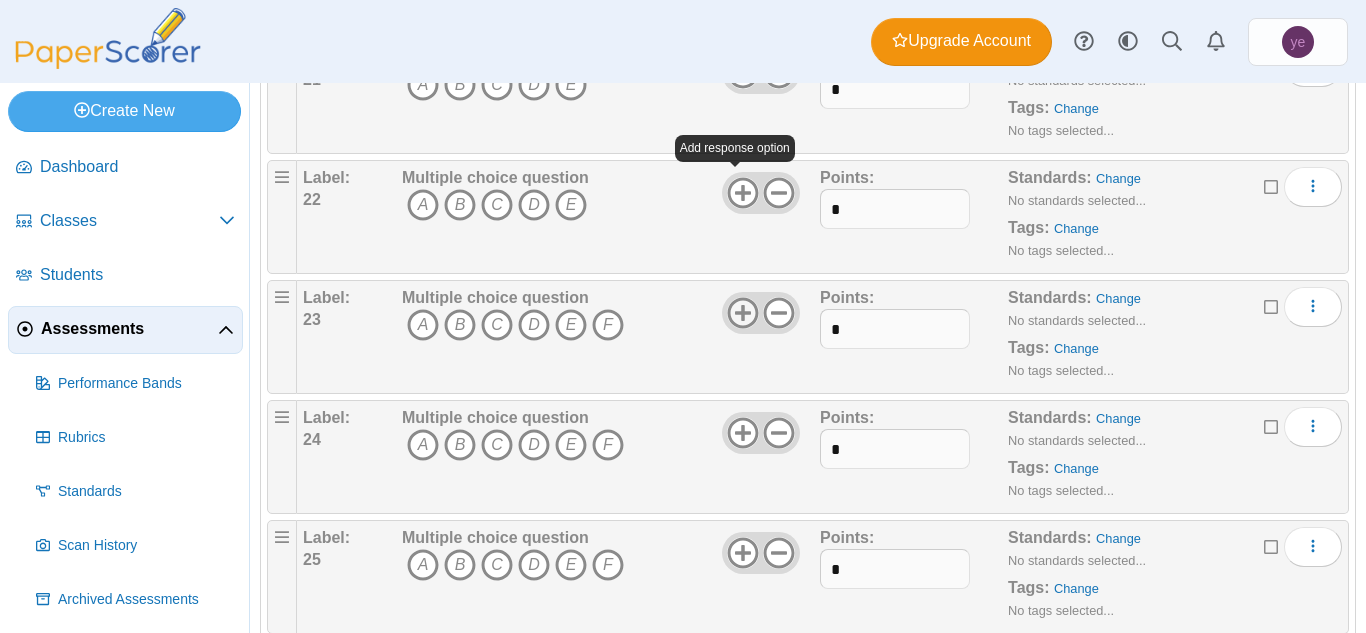 click 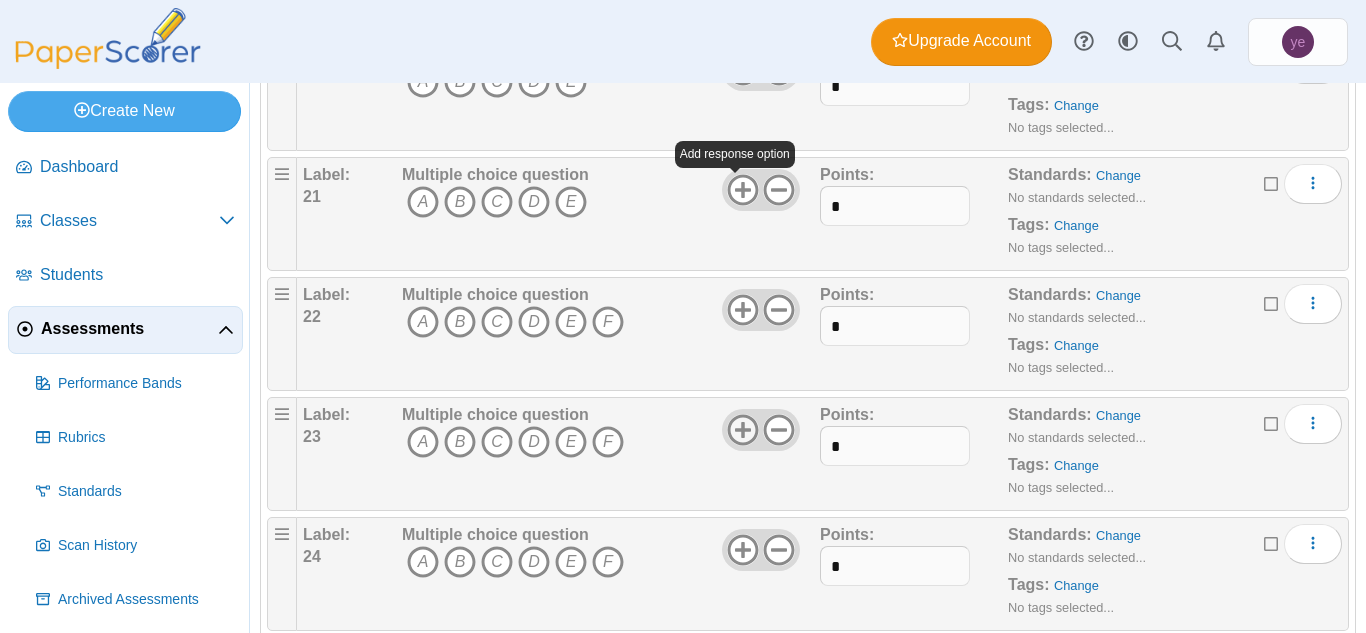 click 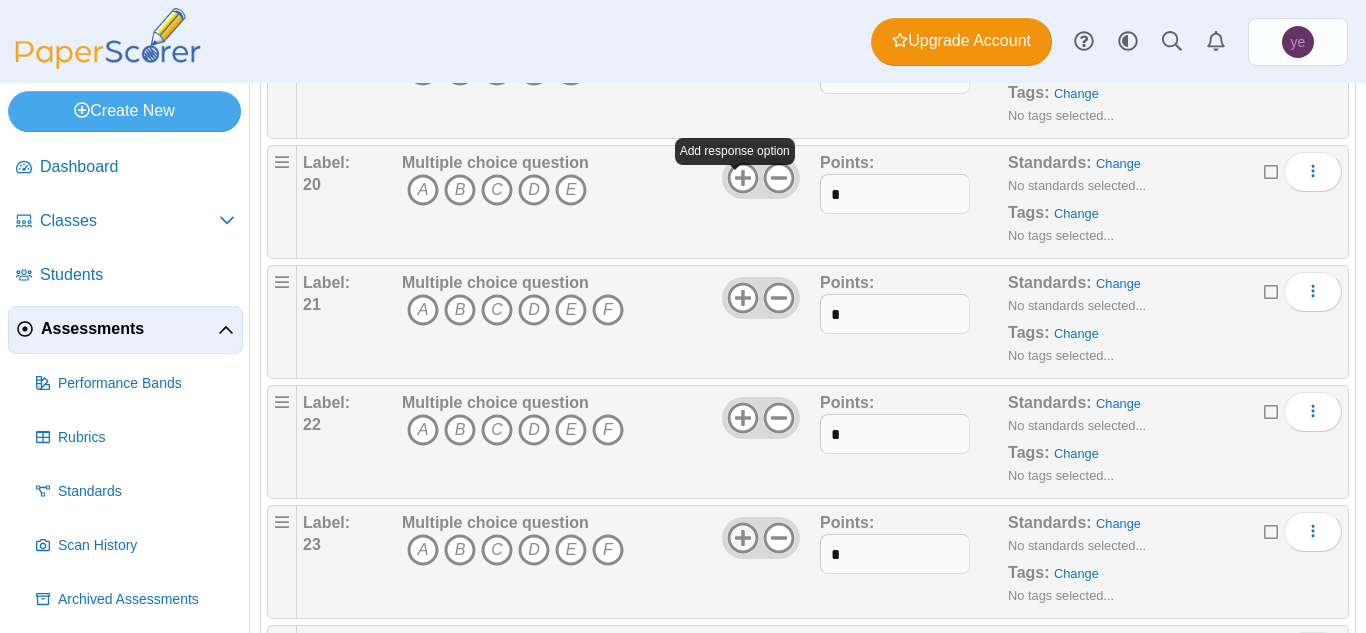 scroll, scrollTop: 2512, scrollLeft: 0, axis: vertical 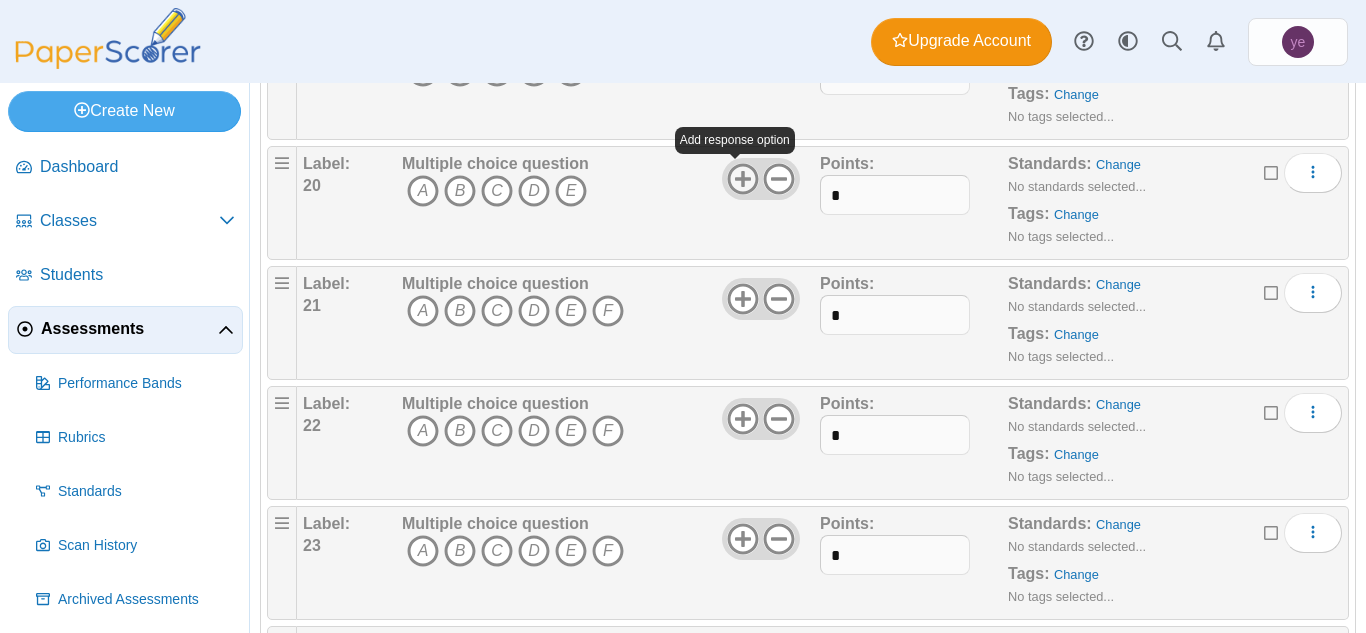 click 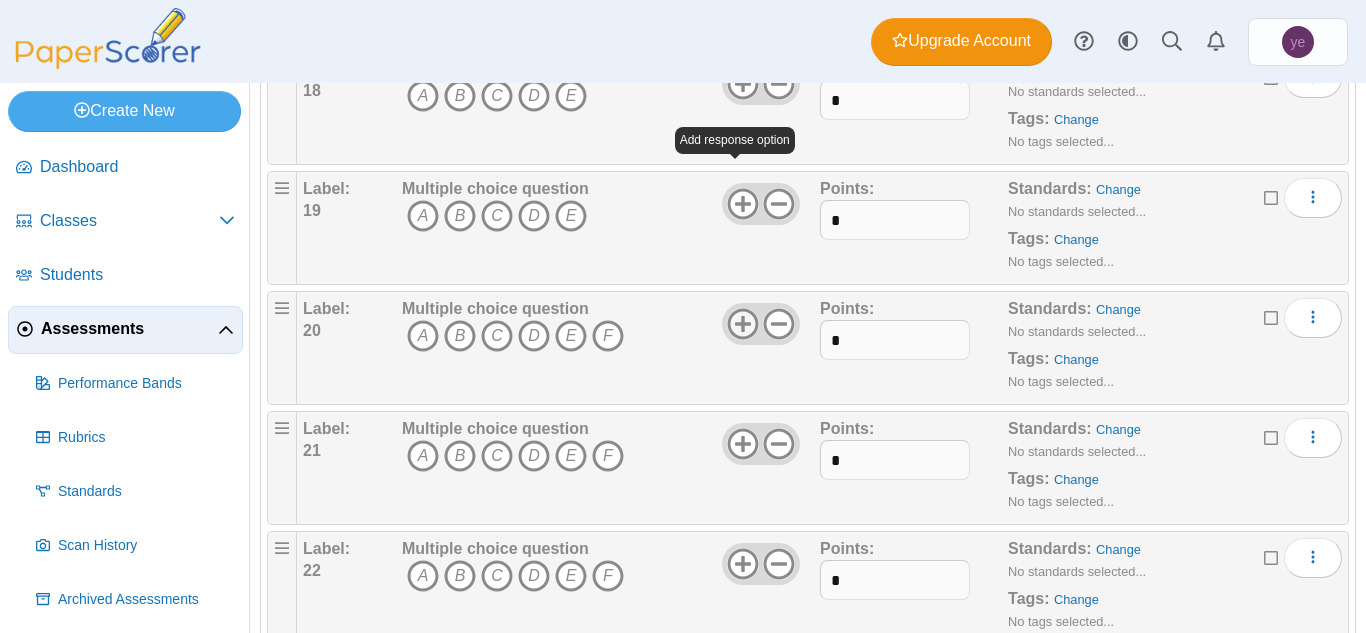 scroll, scrollTop: 2364, scrollLeft: 0, axis: vertical 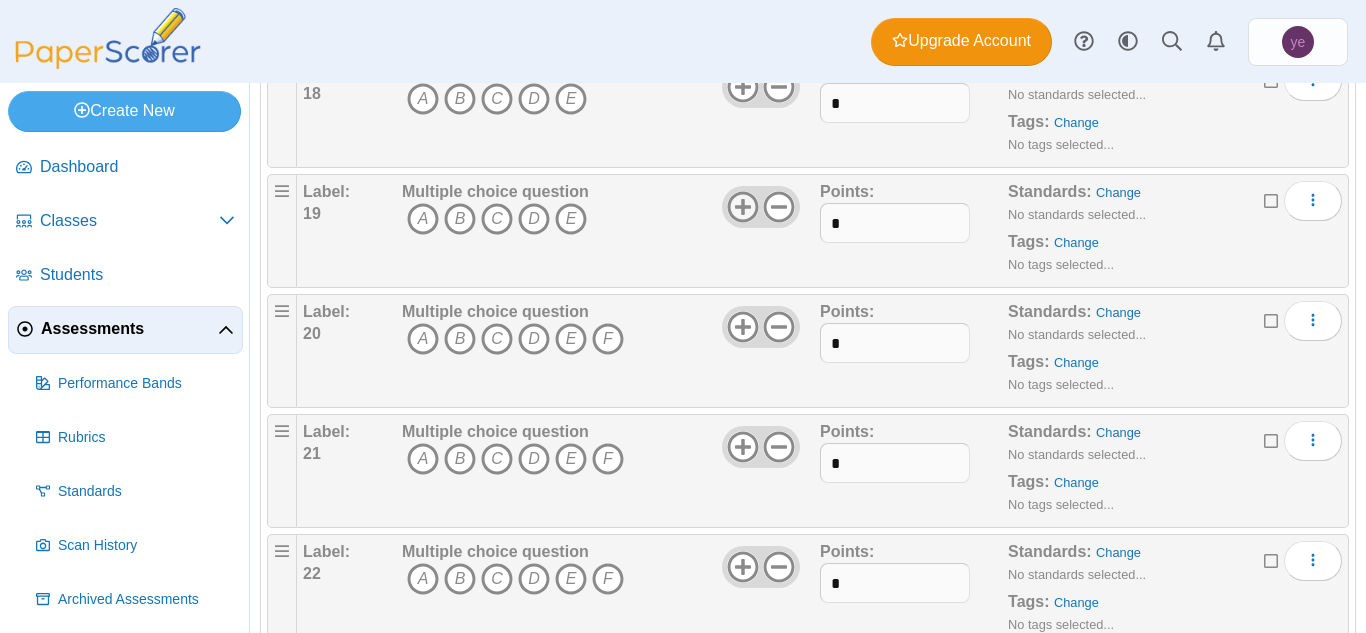 click 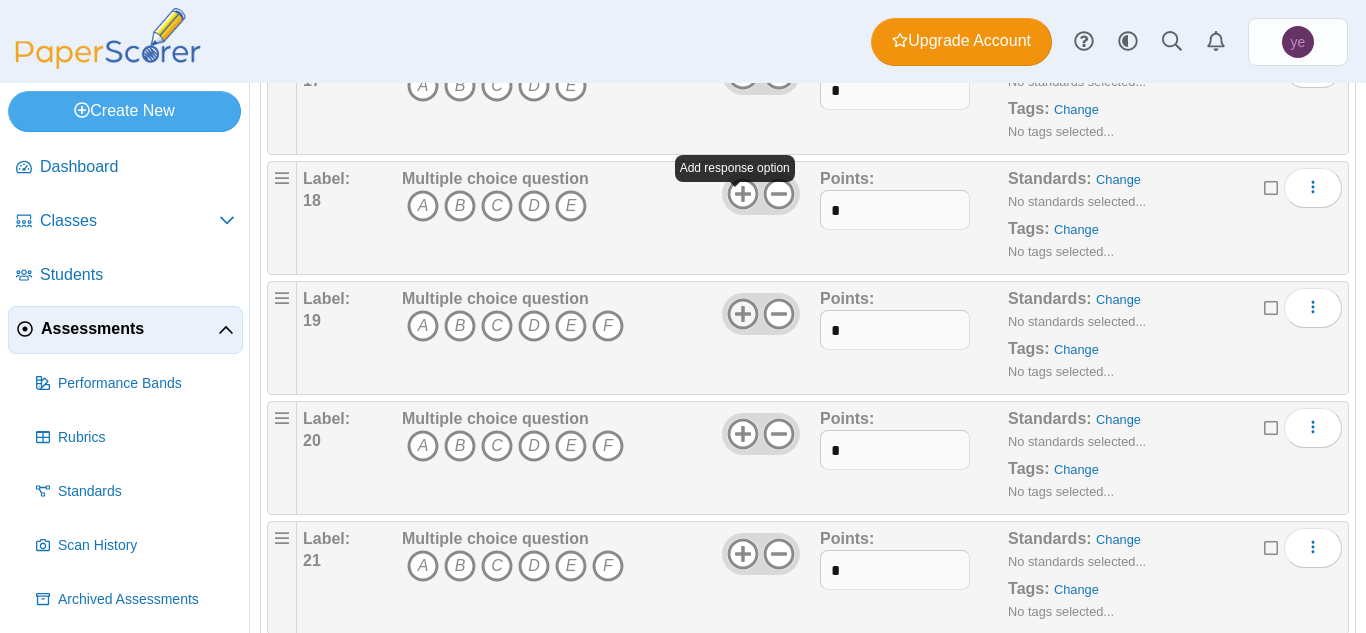 scroll, scrollTop: 2256, scrollLeft: 0, axis: vertical 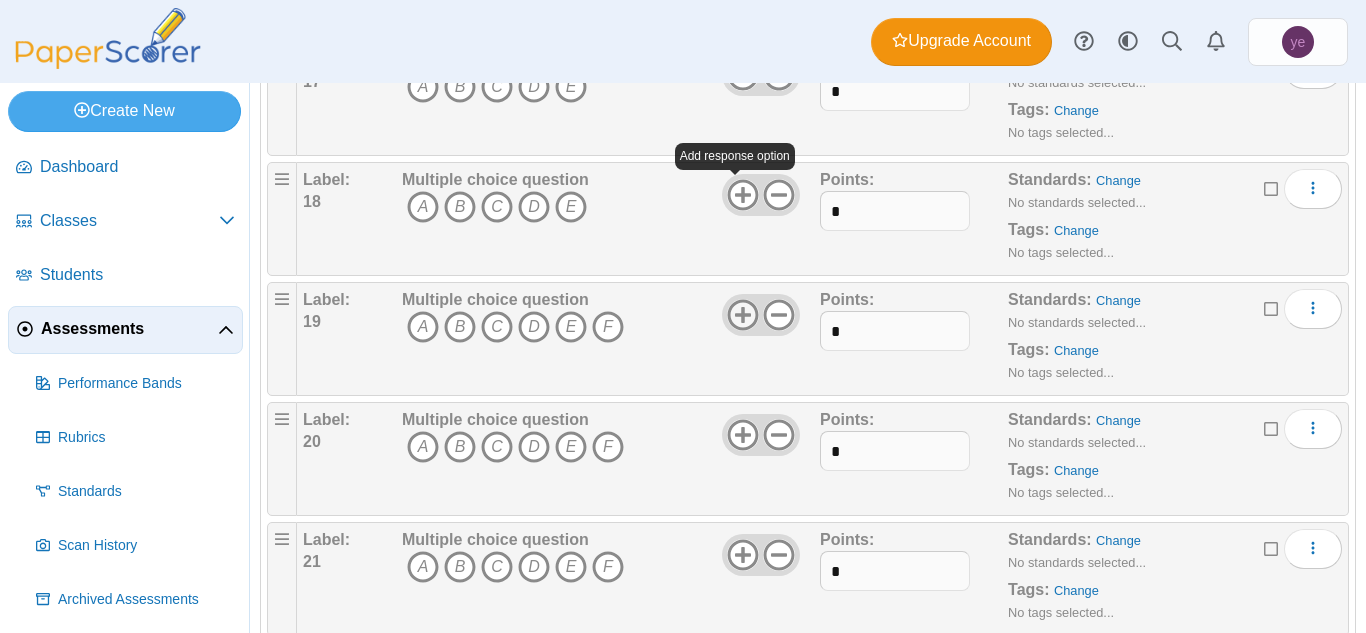 click 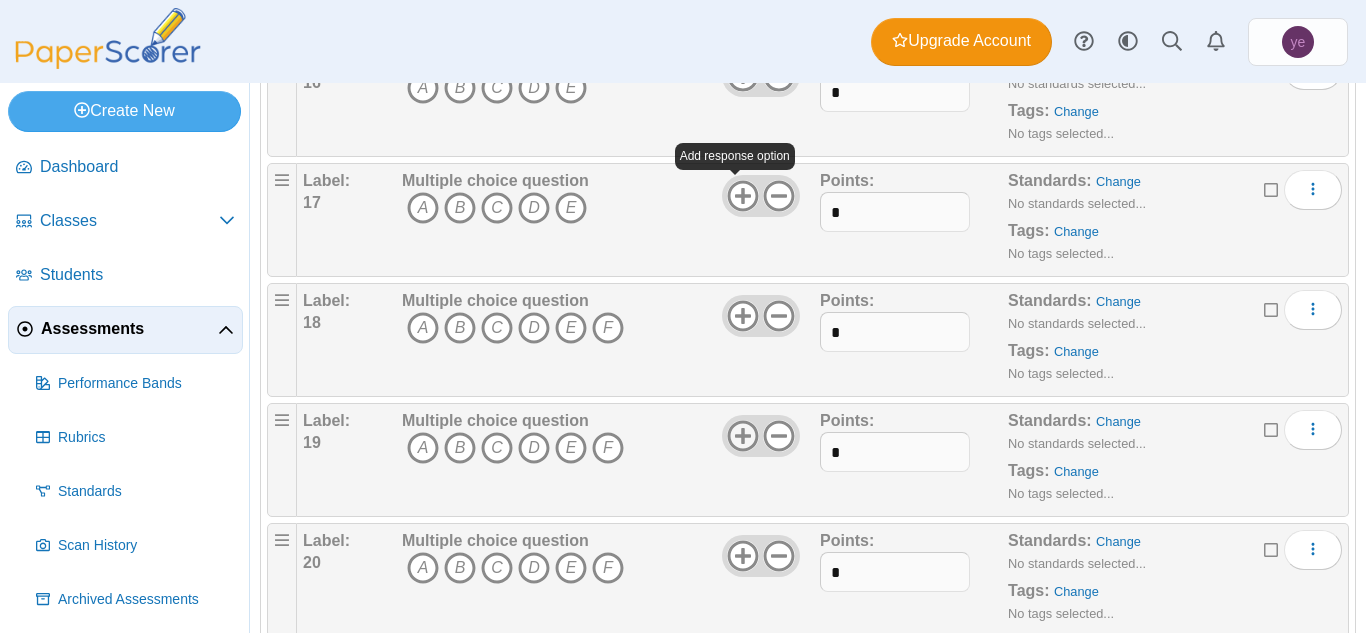 scroll, scrollTop: 2133, scrollLeft: 0, axis: vertical 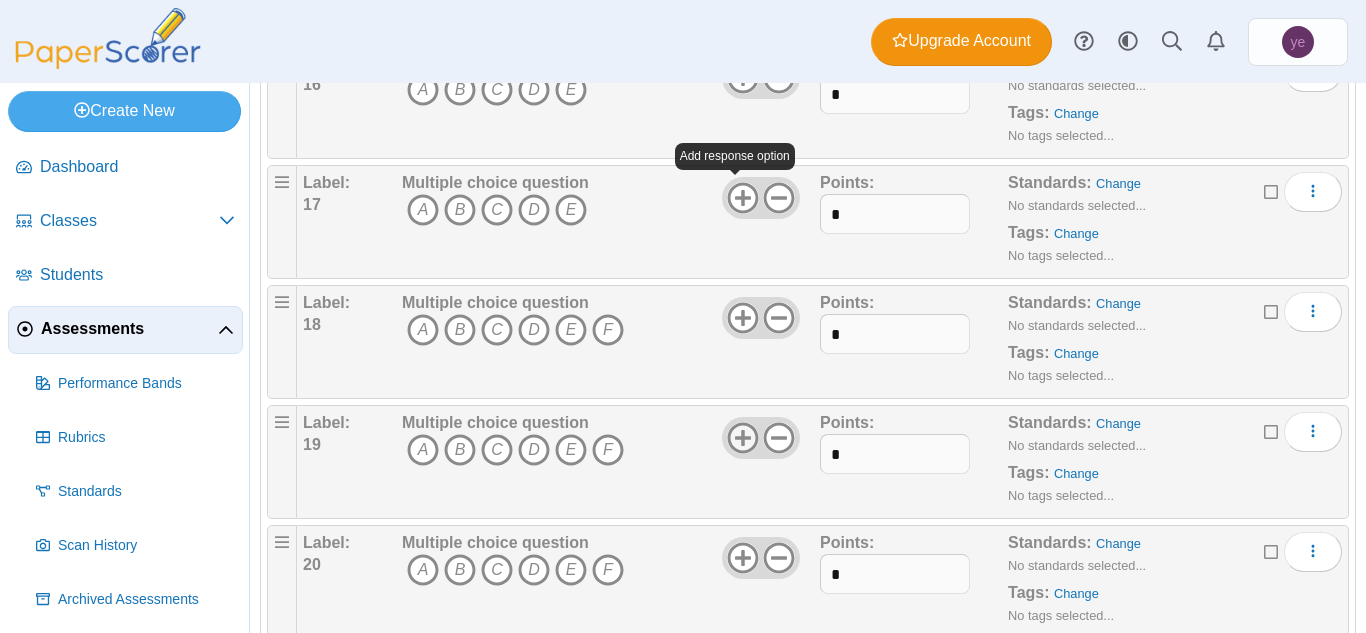click 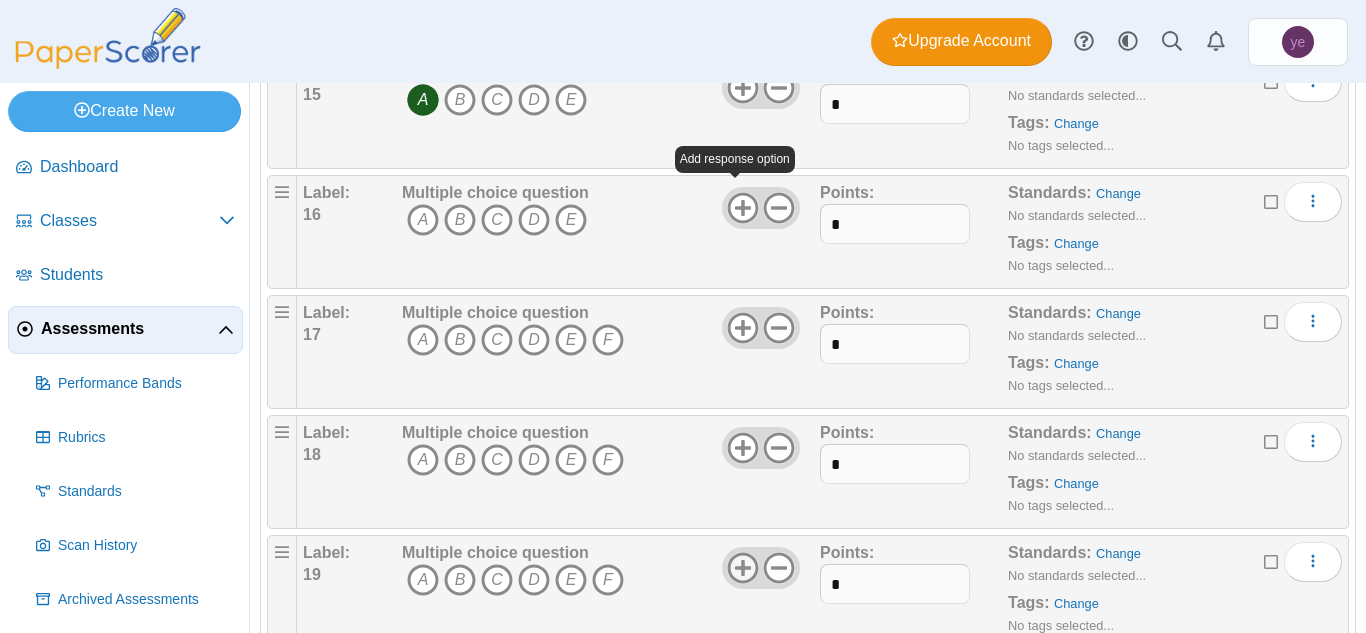 scroll, scrollTop: 2000, scrollLeft: 0, axis: vertical 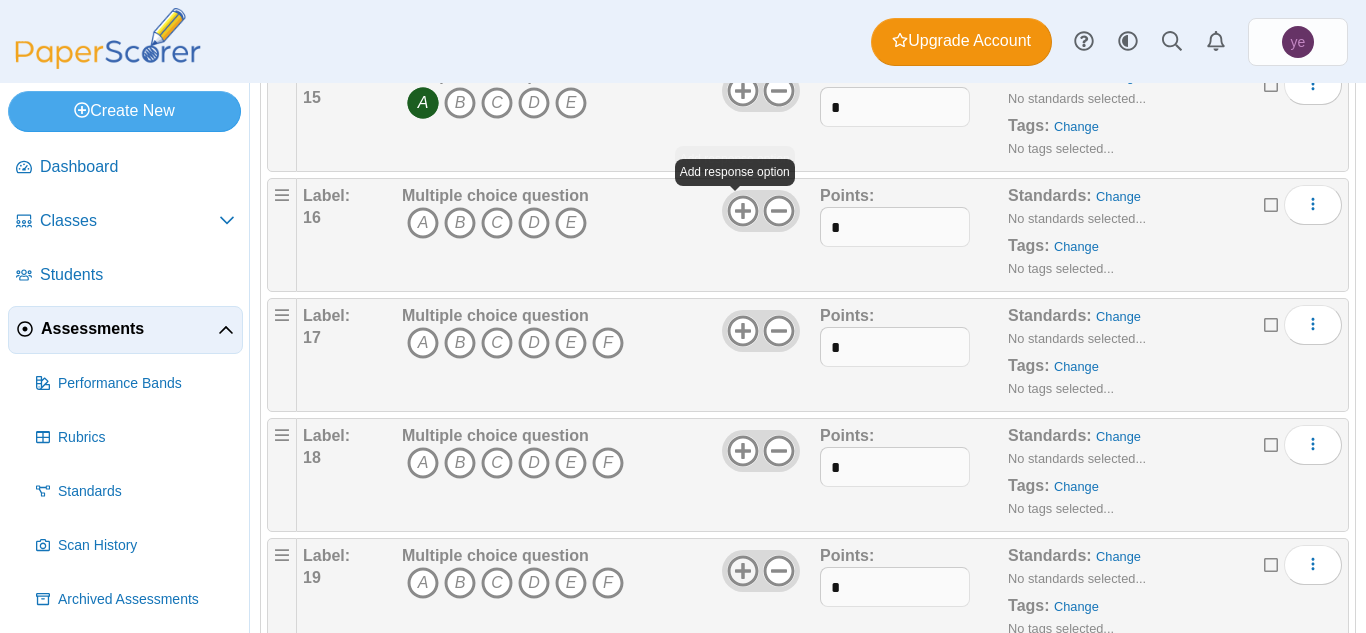 click 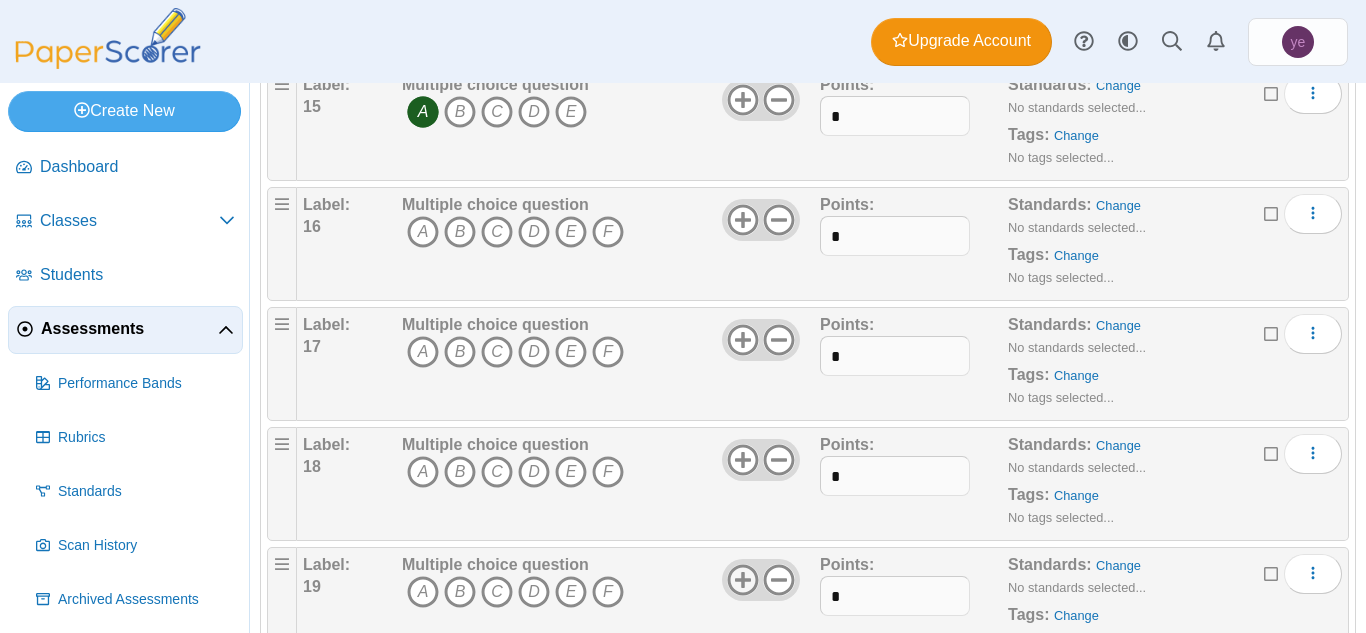 scroll, scrollTop: 1990, scrollLeft: 0, axis: vertical 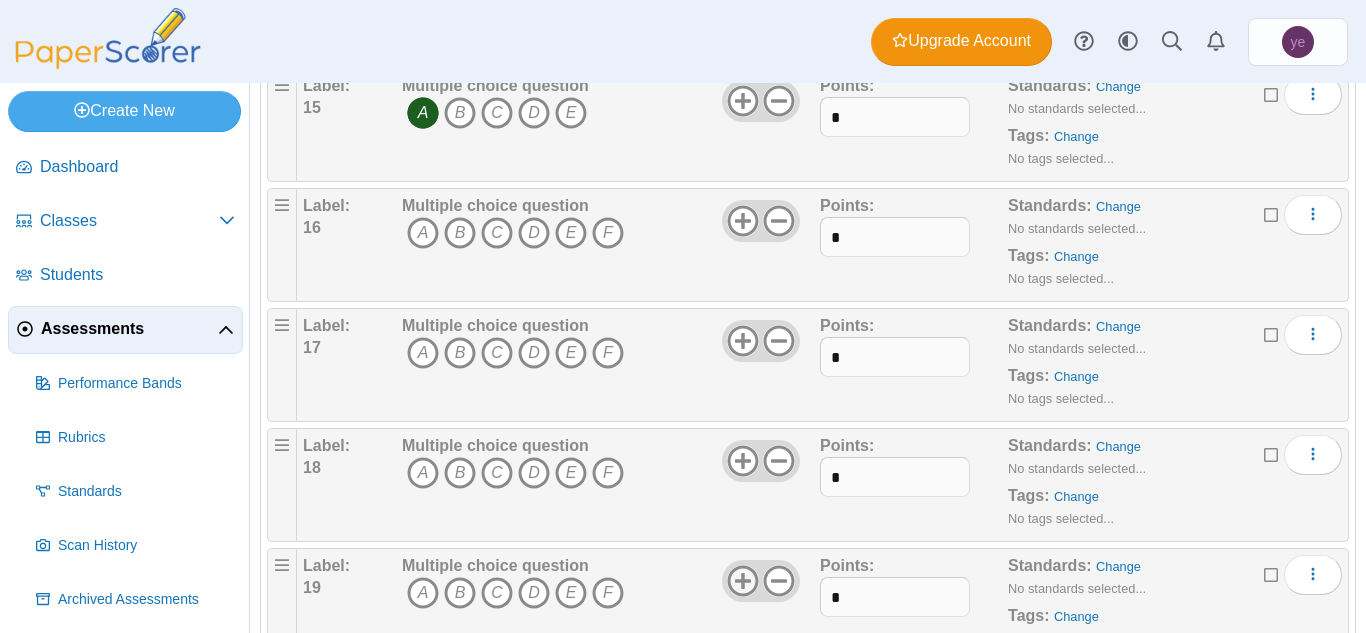 click at bounding box center (761, 221) 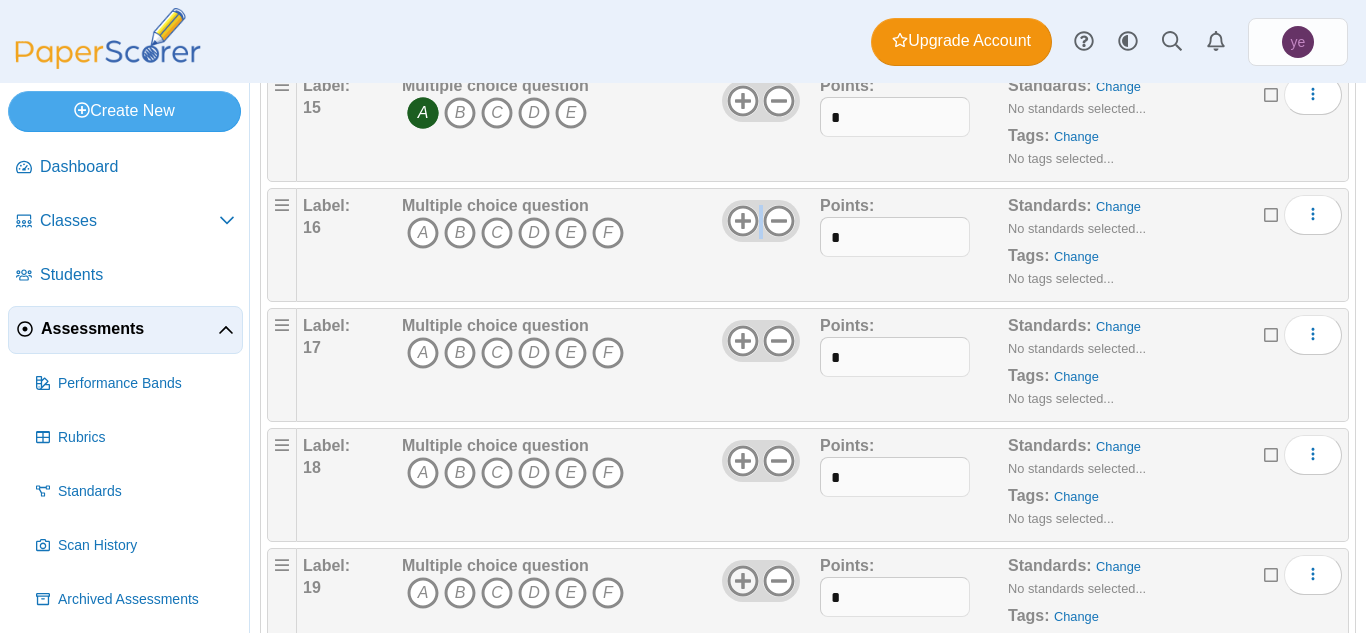 click at bounding box center (761, 221) 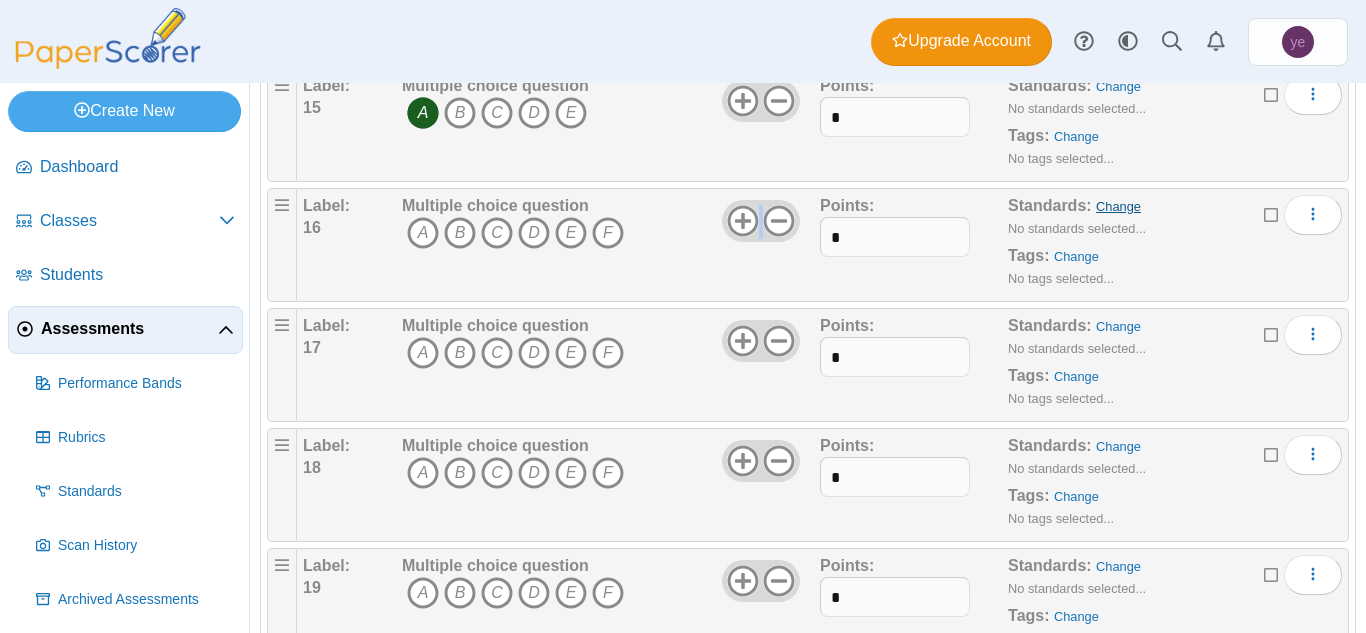 click on "Change" at bounding box center (1118, 206) 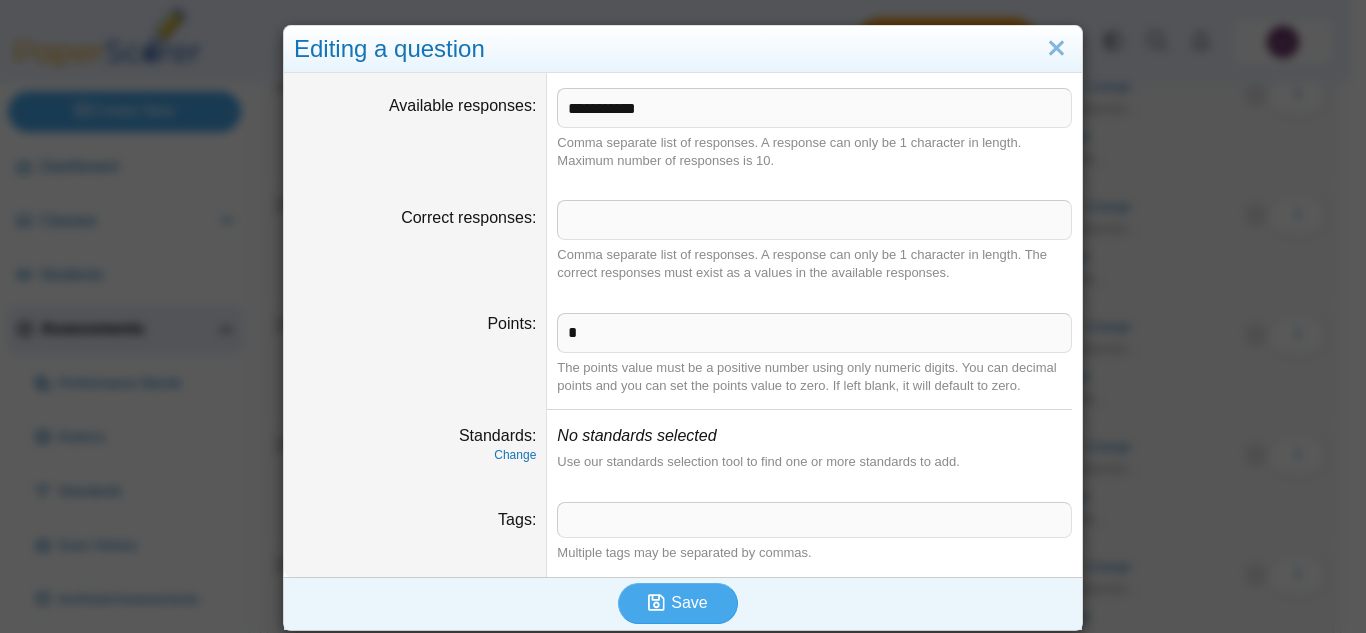 click on "Change" at bounding box center [415, 455] 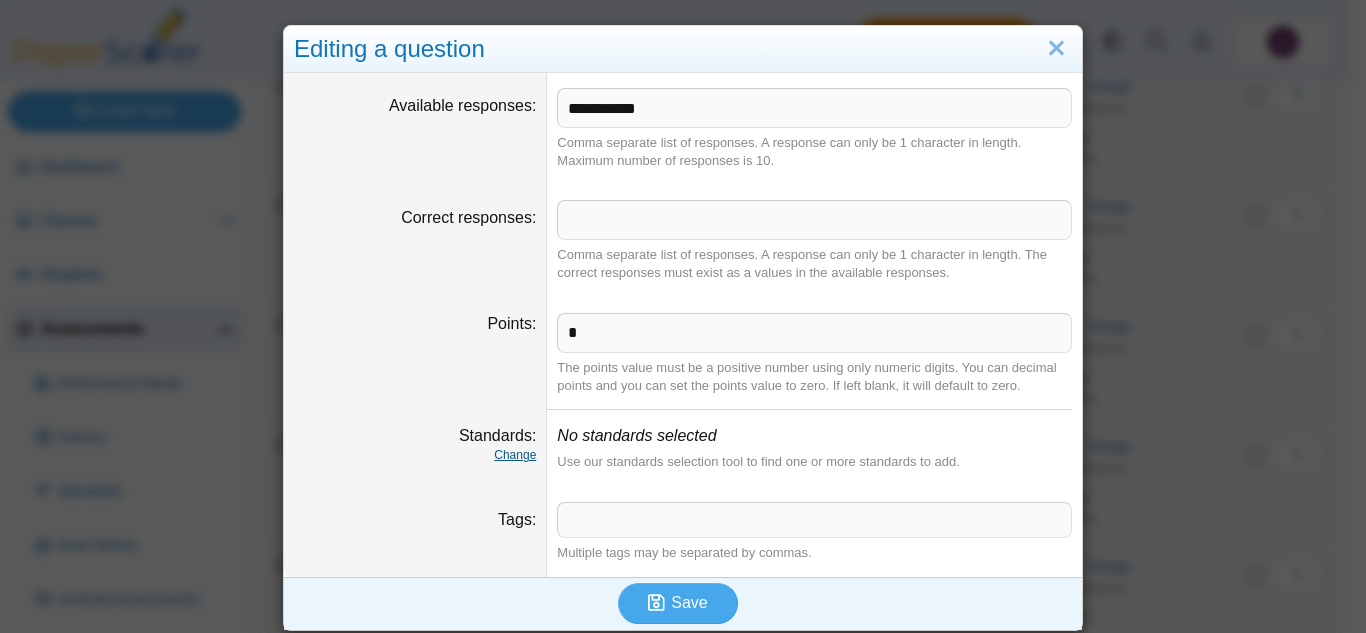 click on "Change" at bounding box center (515, 455) 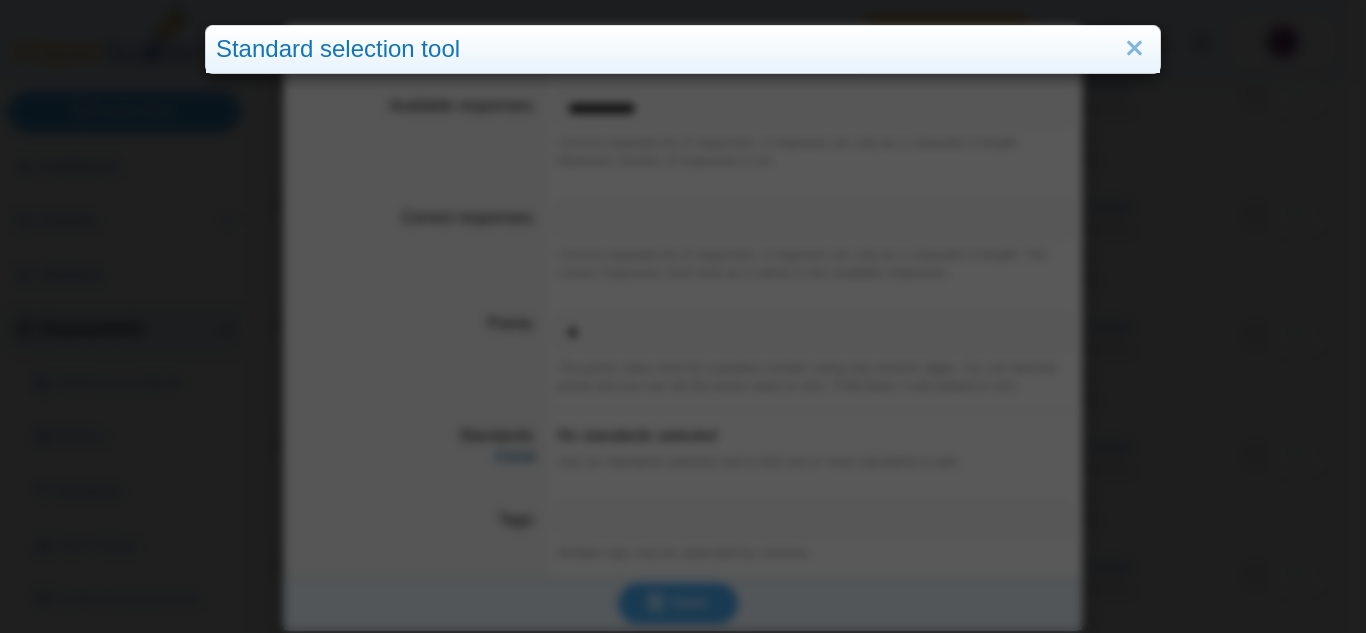 scroll, scrollTop: 0, scrollLeft: 0, axis: both 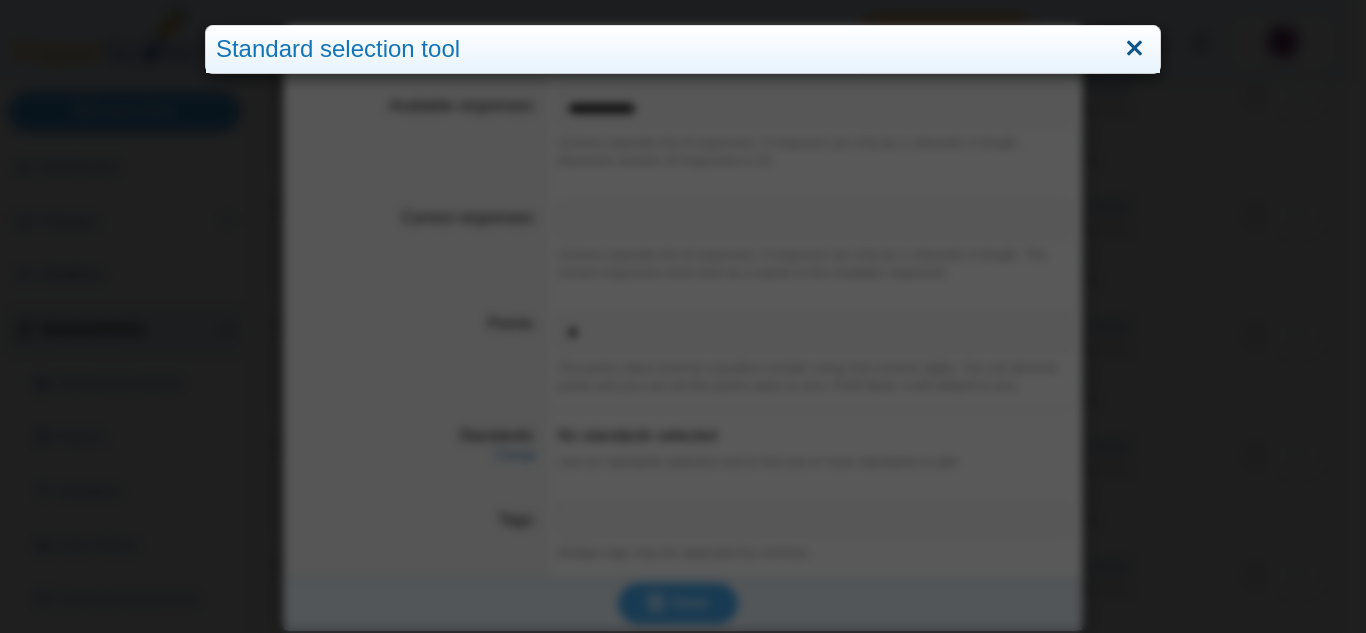 click at bounding box center [1134, 49] 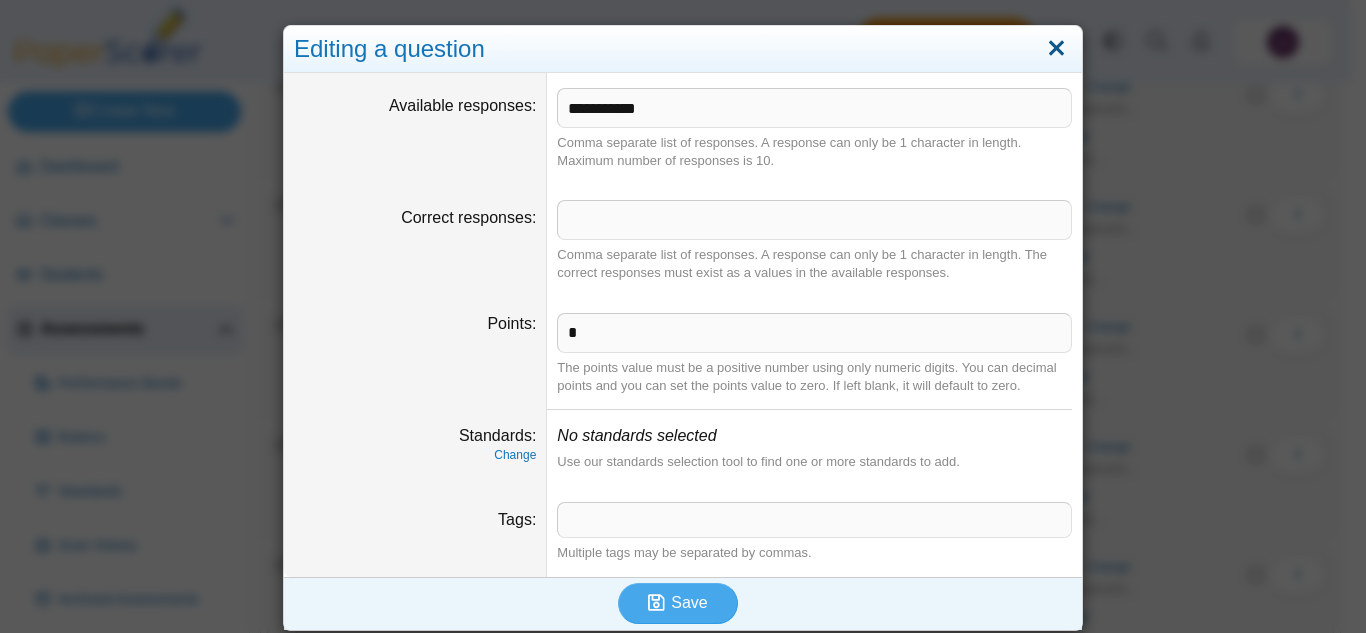 click at bounding box center [1056, 49] 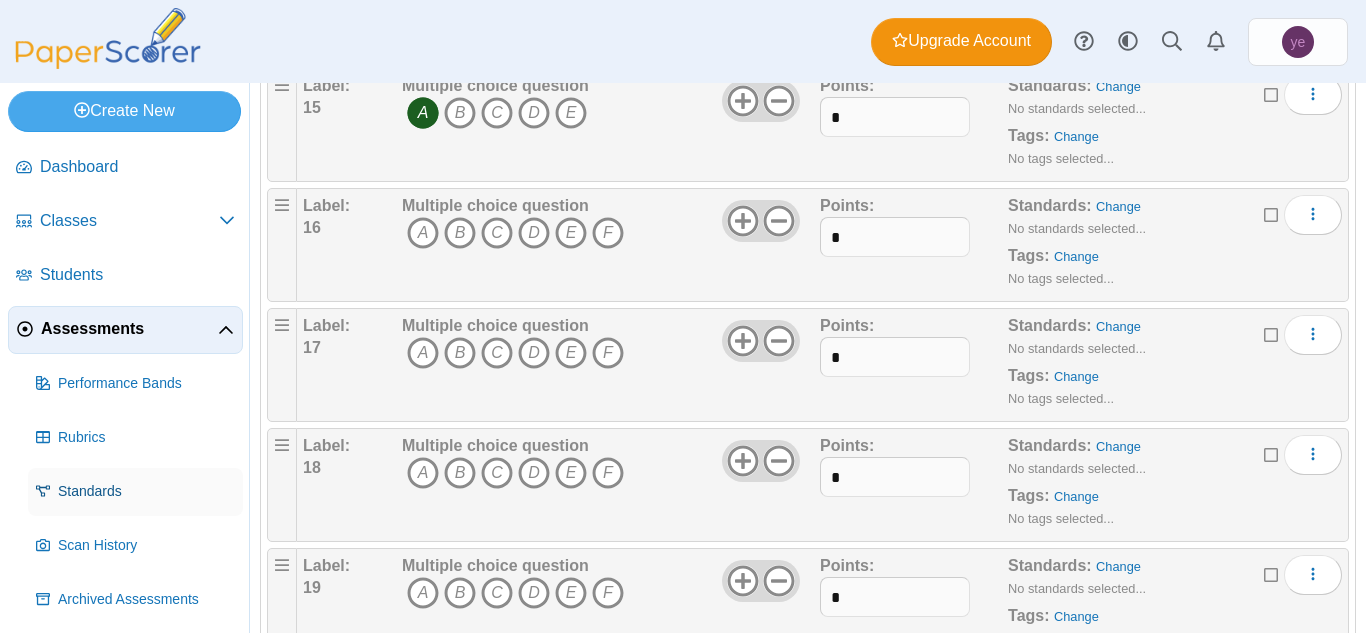 click on "Standards" at bounding box center [146, 492] 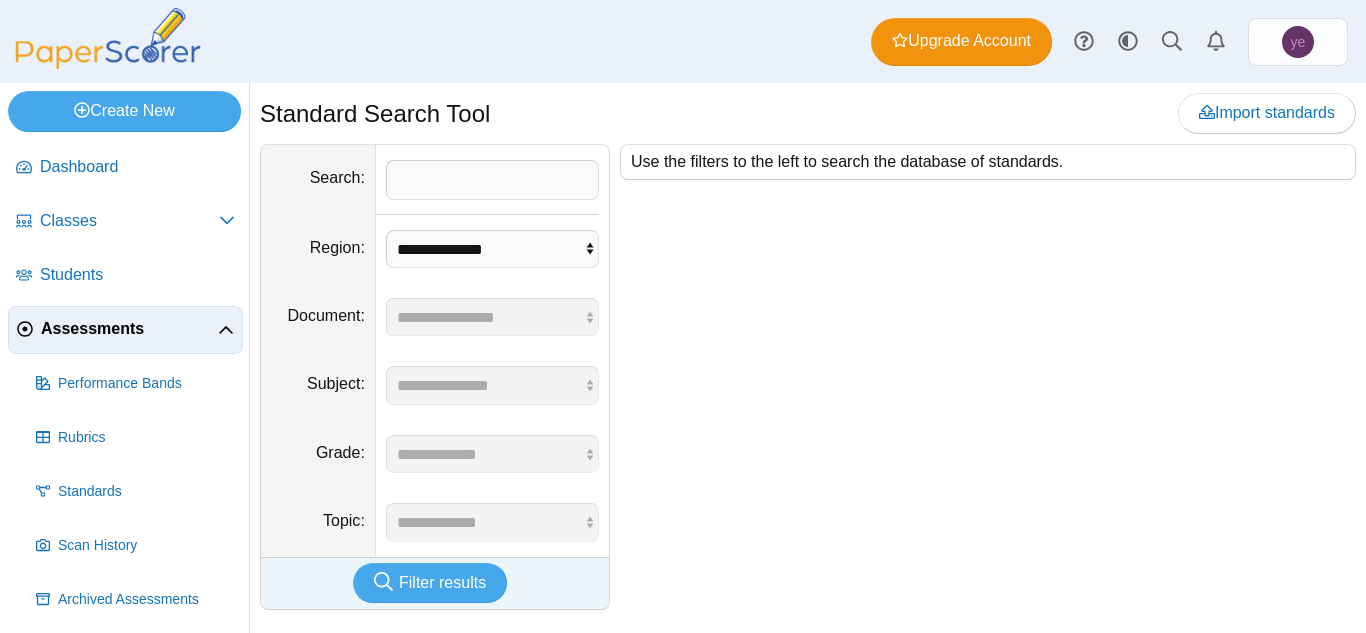 scroll, scrollTop: 0, scrollLeft: 0, axis: both 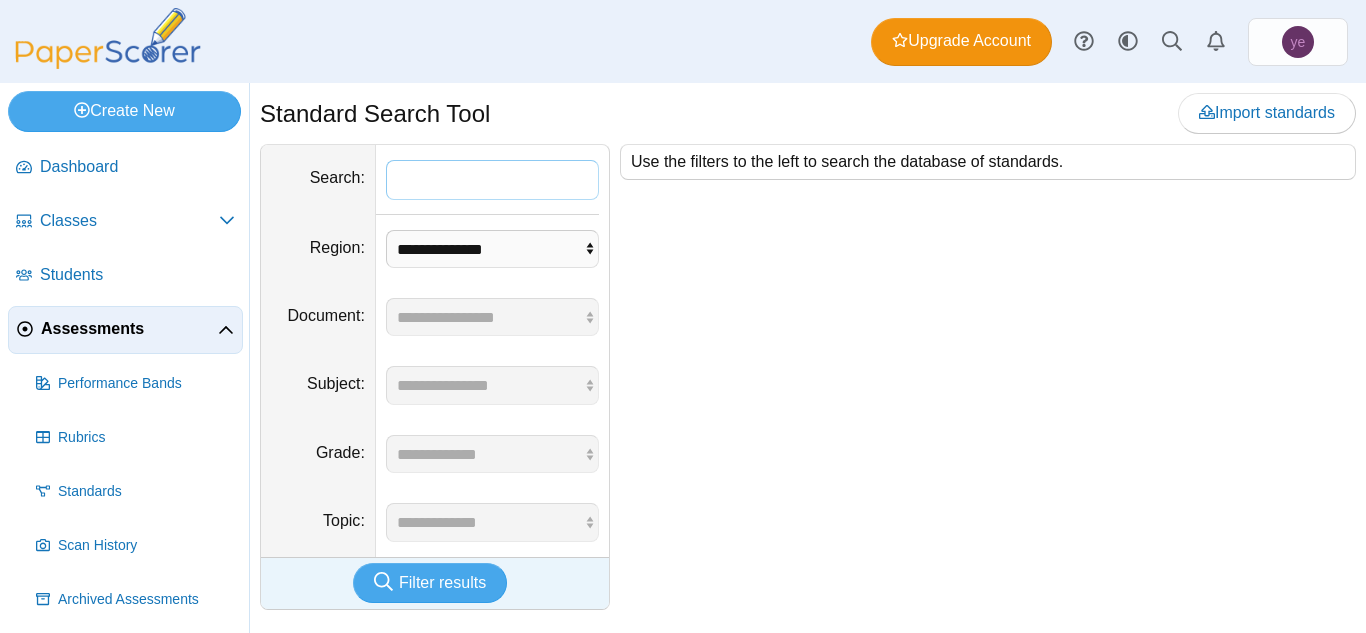 click on "Search" at bounding box center (492, 180) 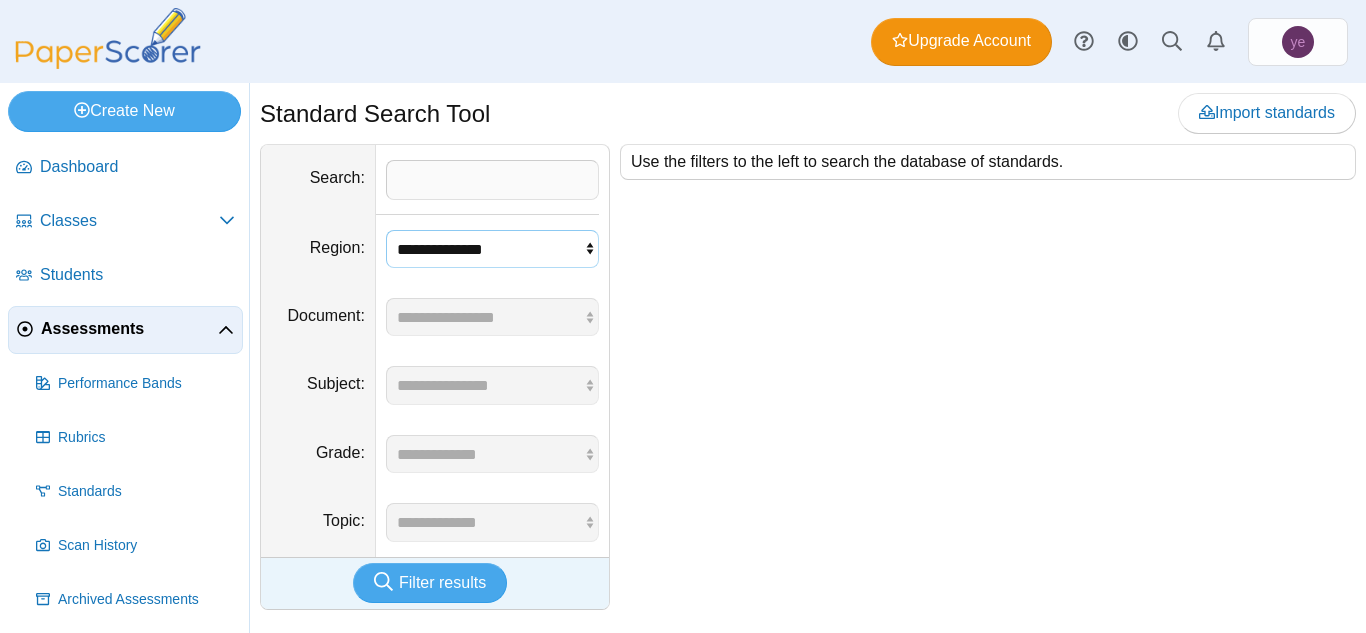 click on "**********" at bounding box center (492, 249) 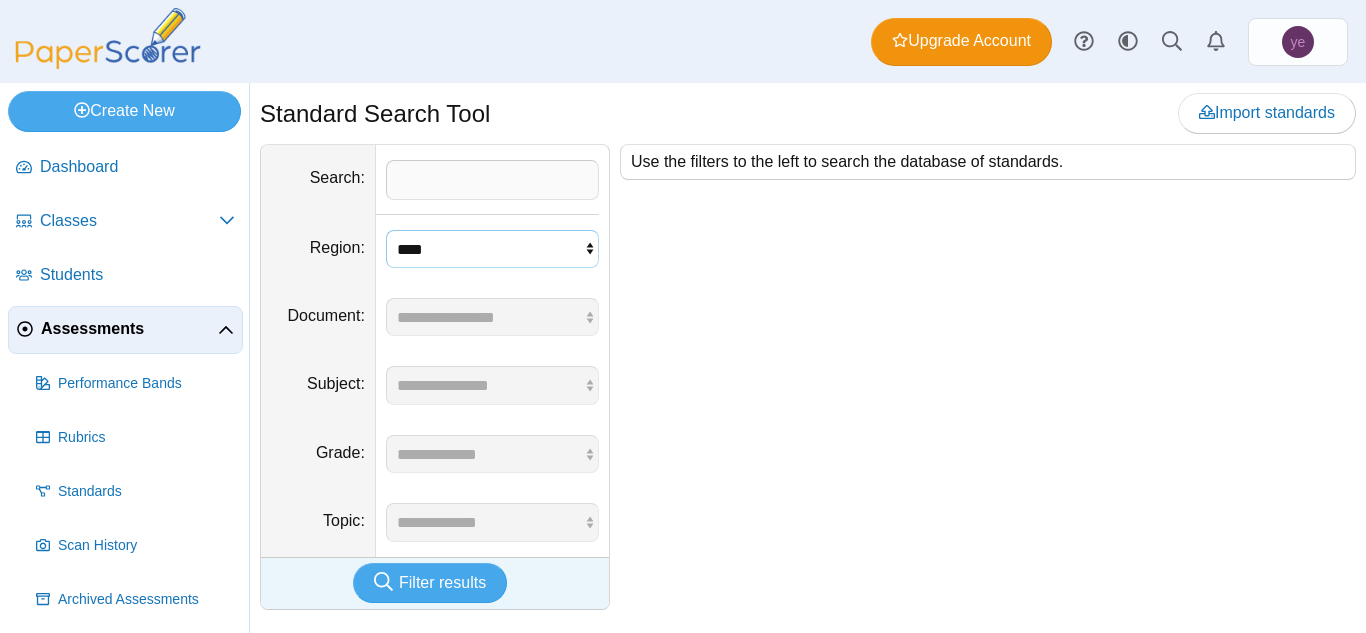 click on "**********" at bounding box center [492, 249] 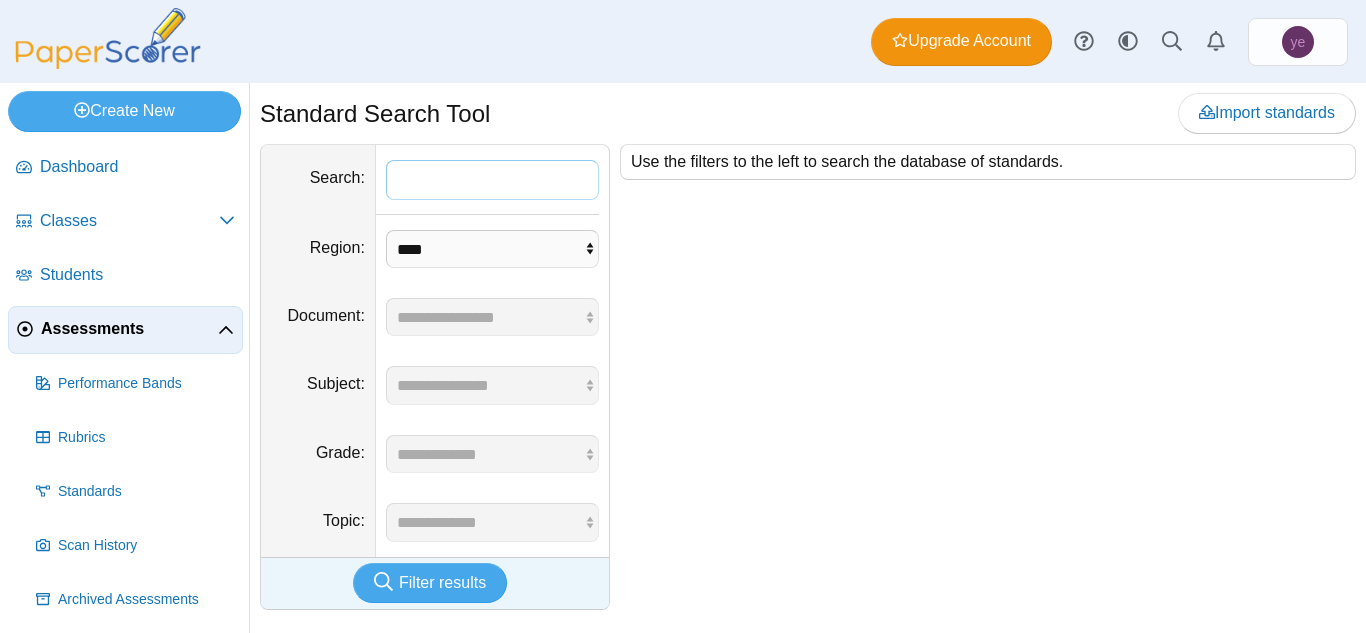 click on "Search" at bounding box center [492, 180] 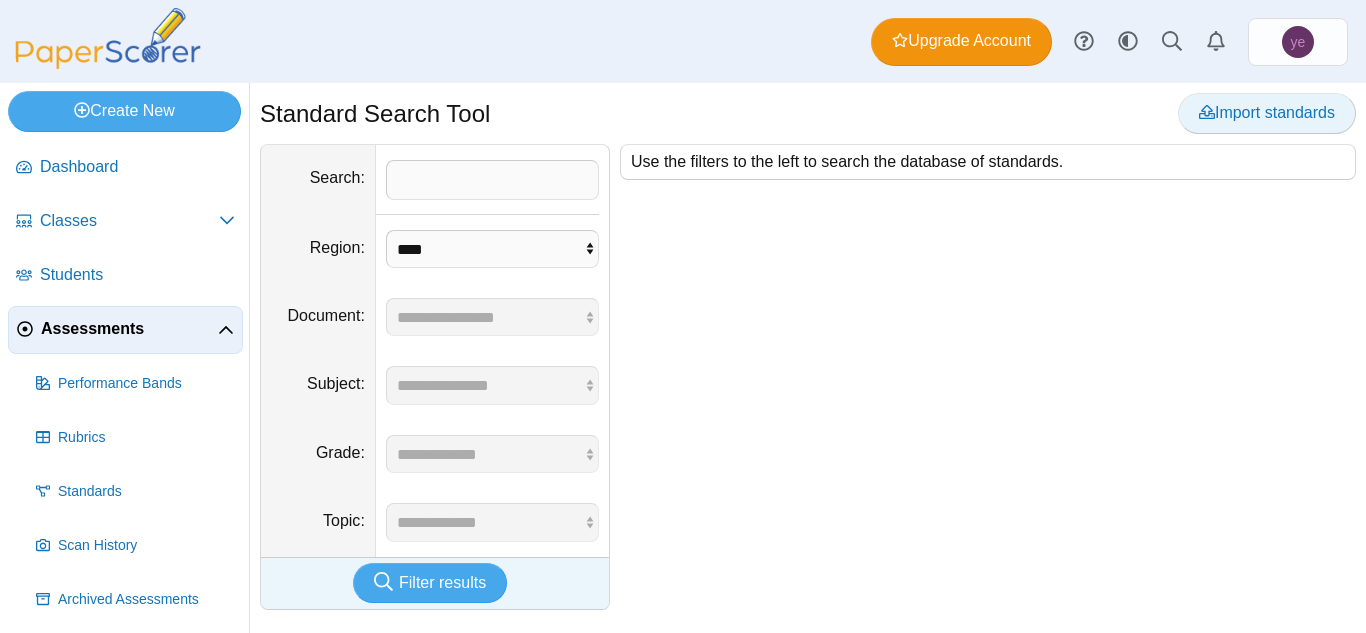 click 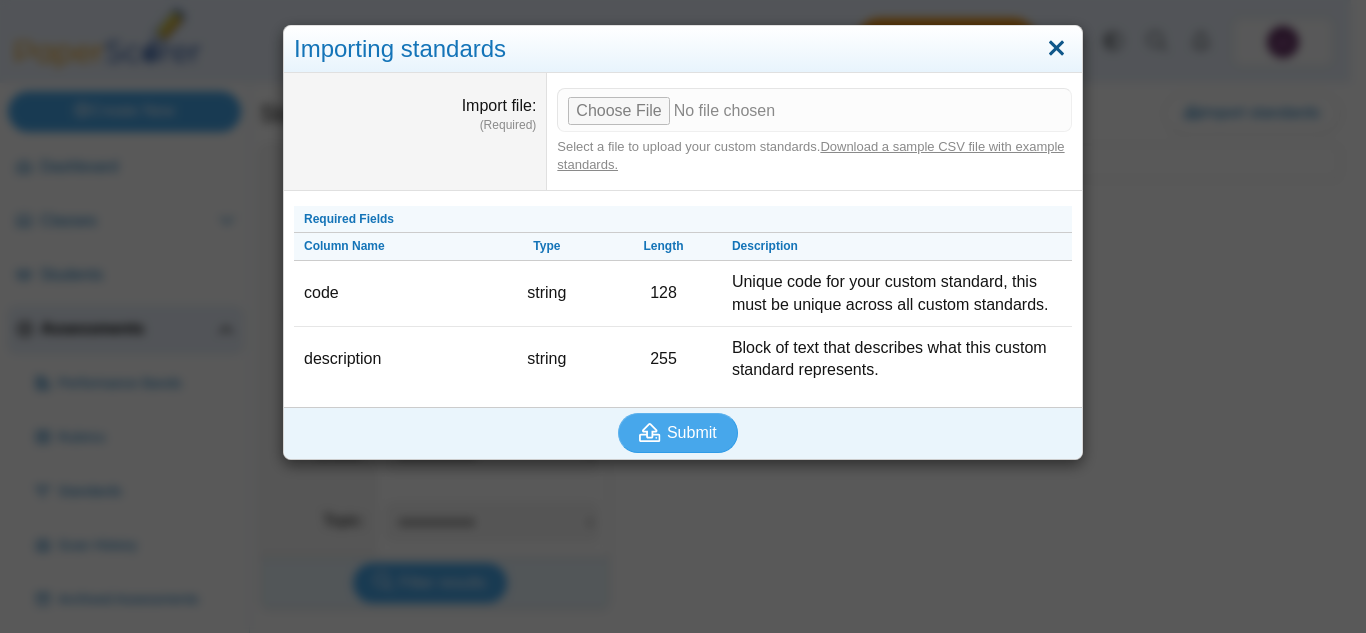 click at bounding box center (1056, 49) 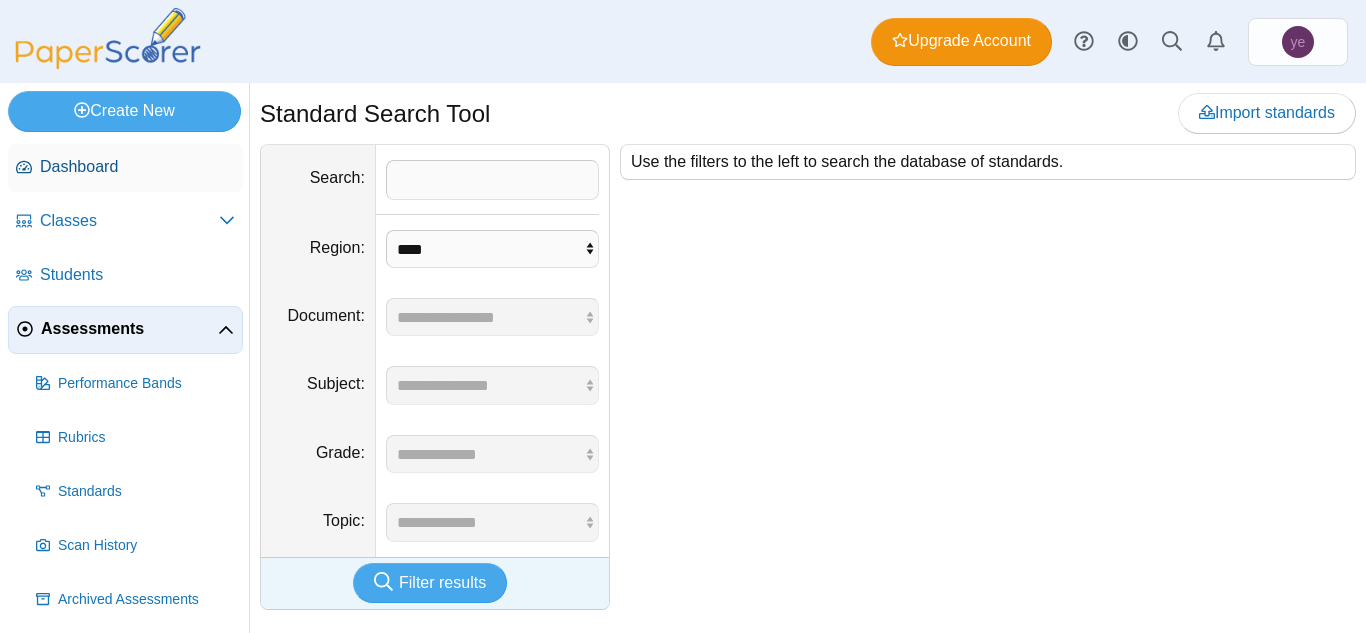 click on "Dashboard" at bounding box center (137, 167) 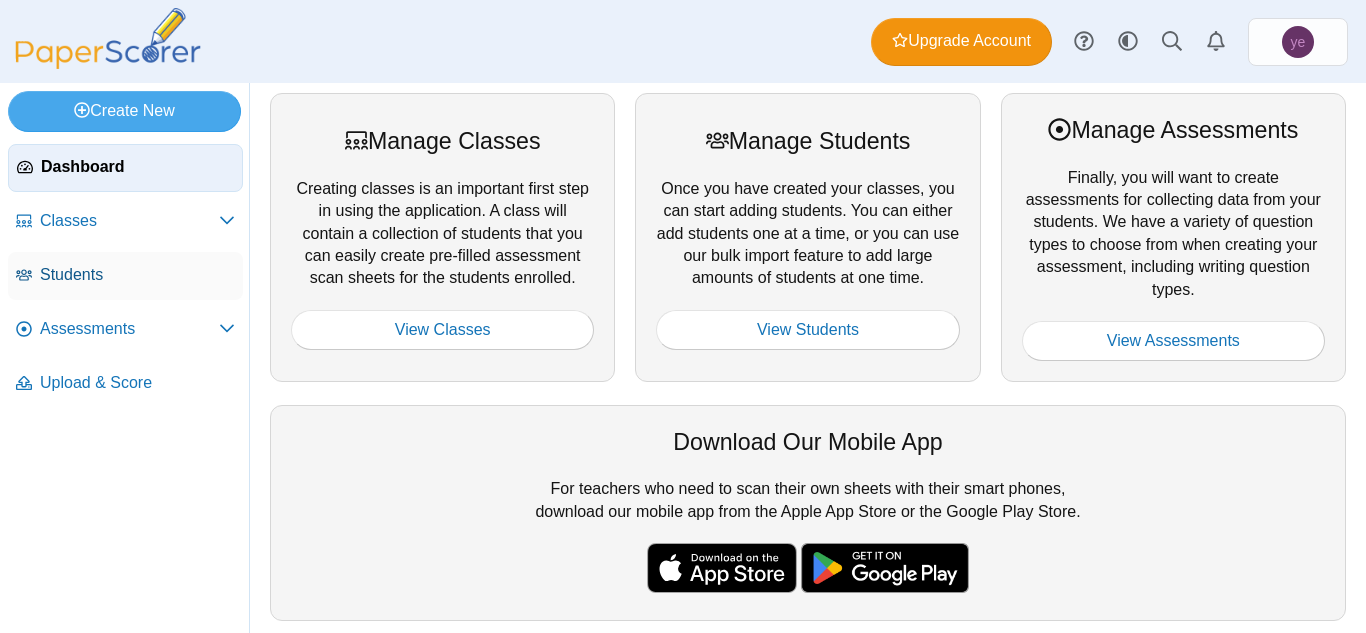 scroll, scrollTop: 0, scrollLeft: 0, axis: both 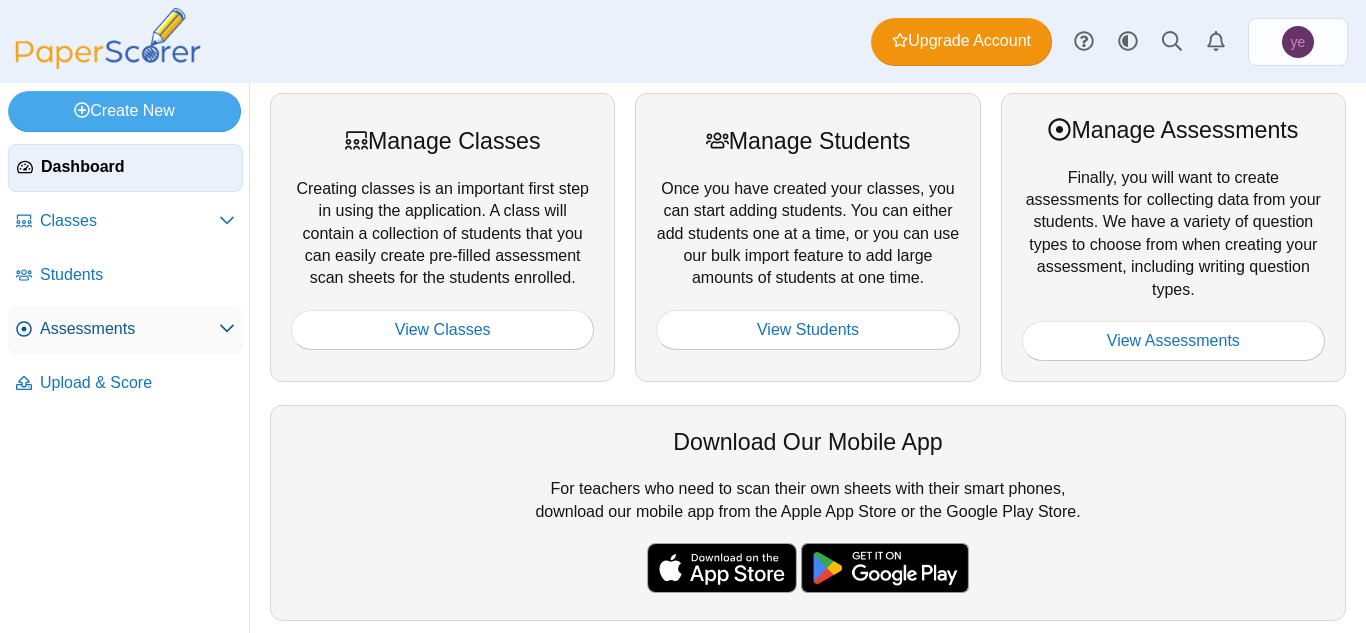 click on "Assessments" at bounding box center (129, 329) 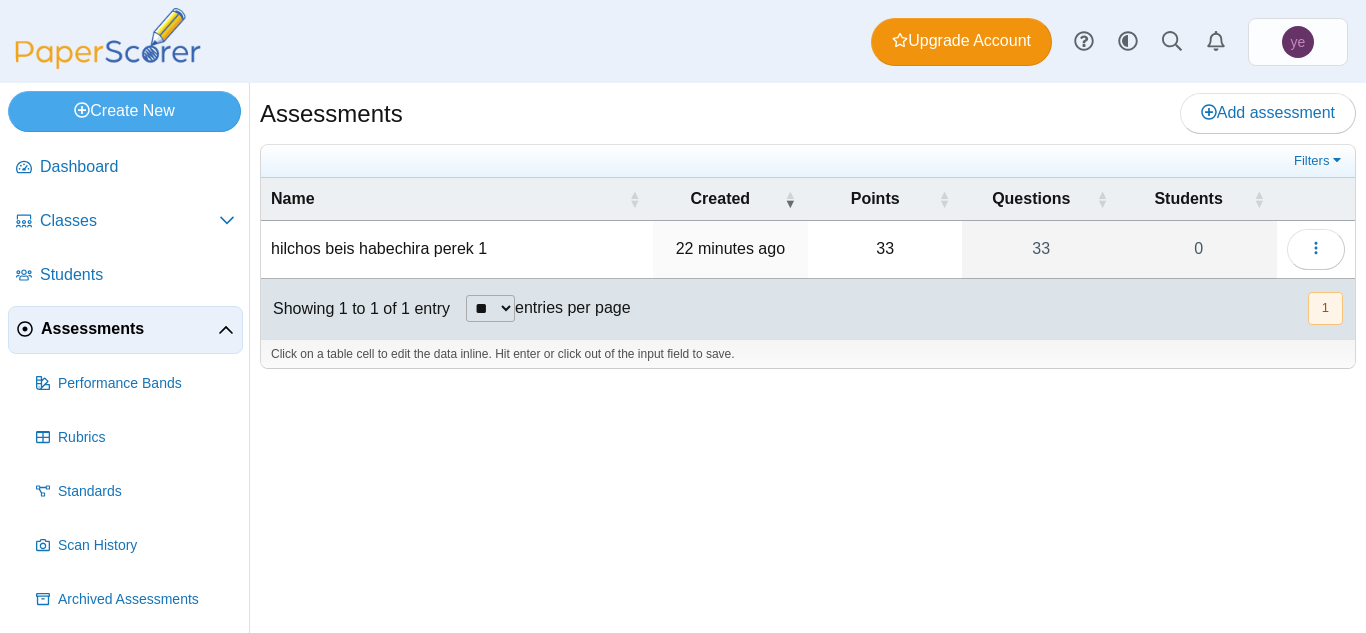scroll, scrollTop: 0, scrollLeft: 0, axis: both 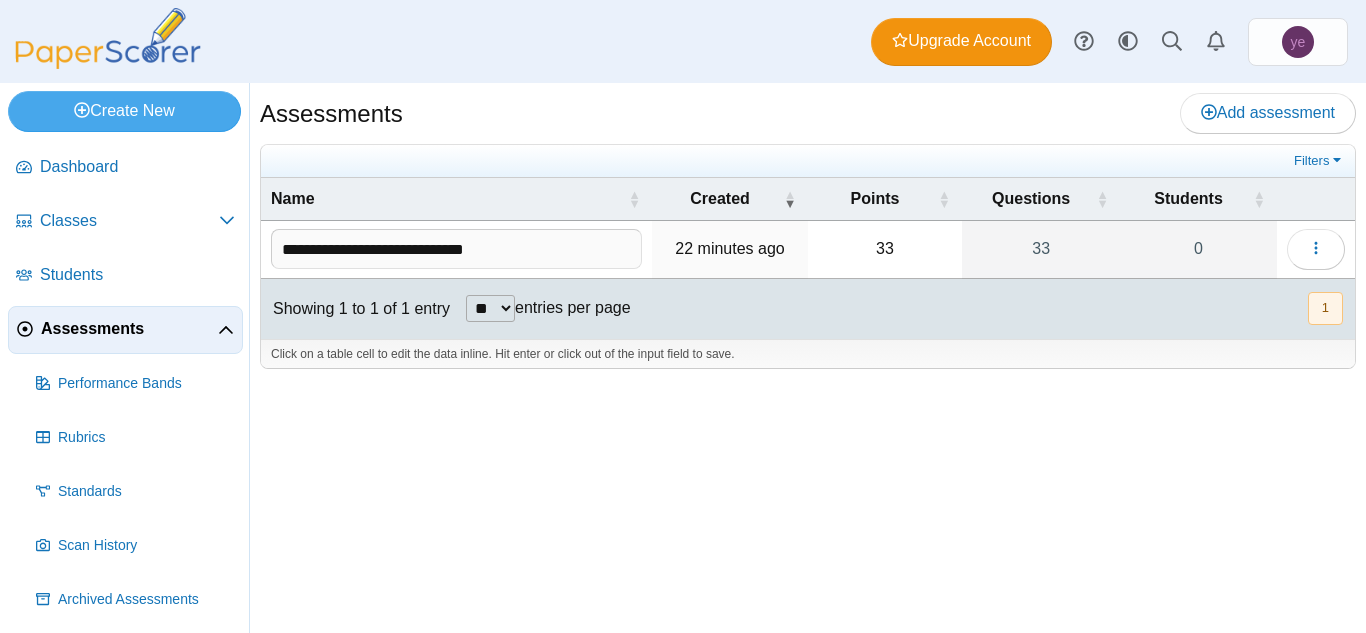 click on "22 minutes ago" at bounding box center (730, 249) 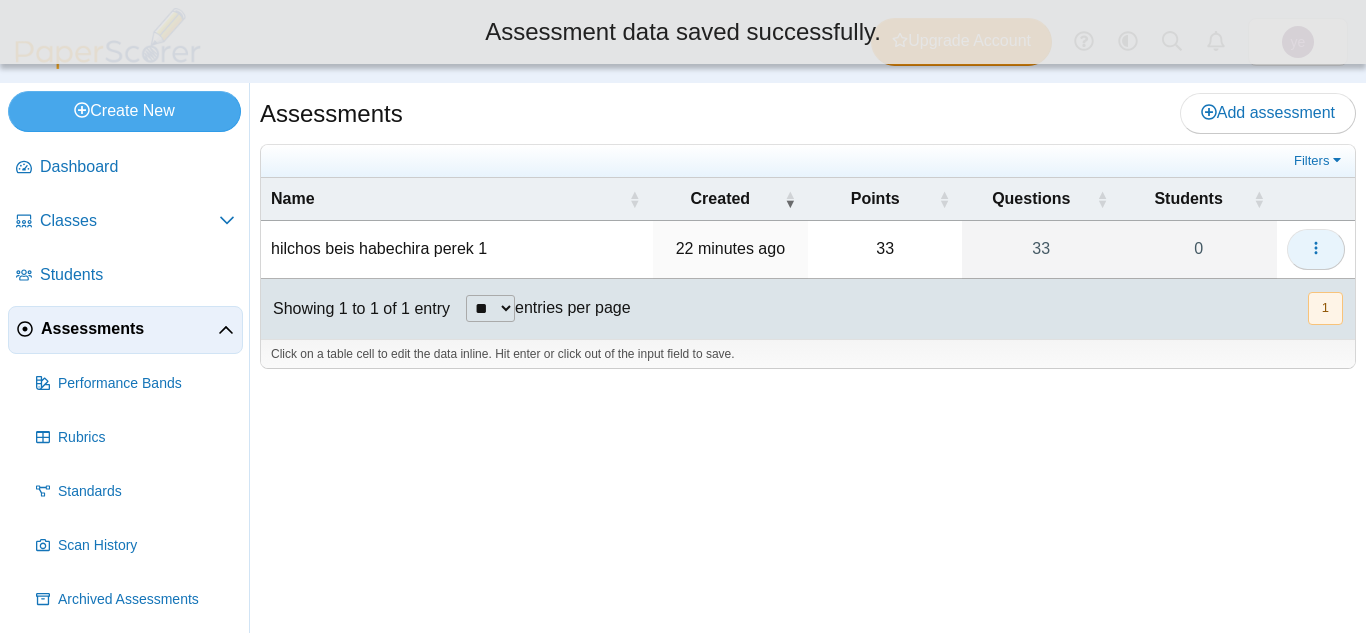 click at bounding box center [1316, 249] 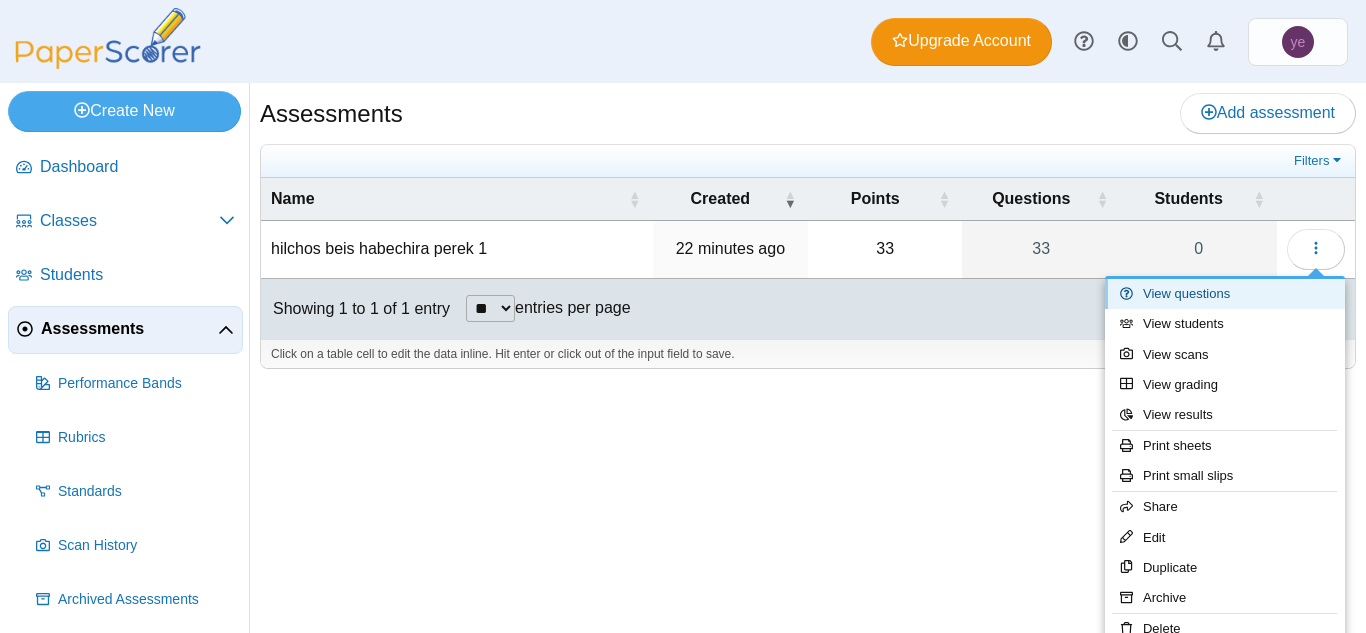 click on "View questions" at bounding box center (1225, 294) 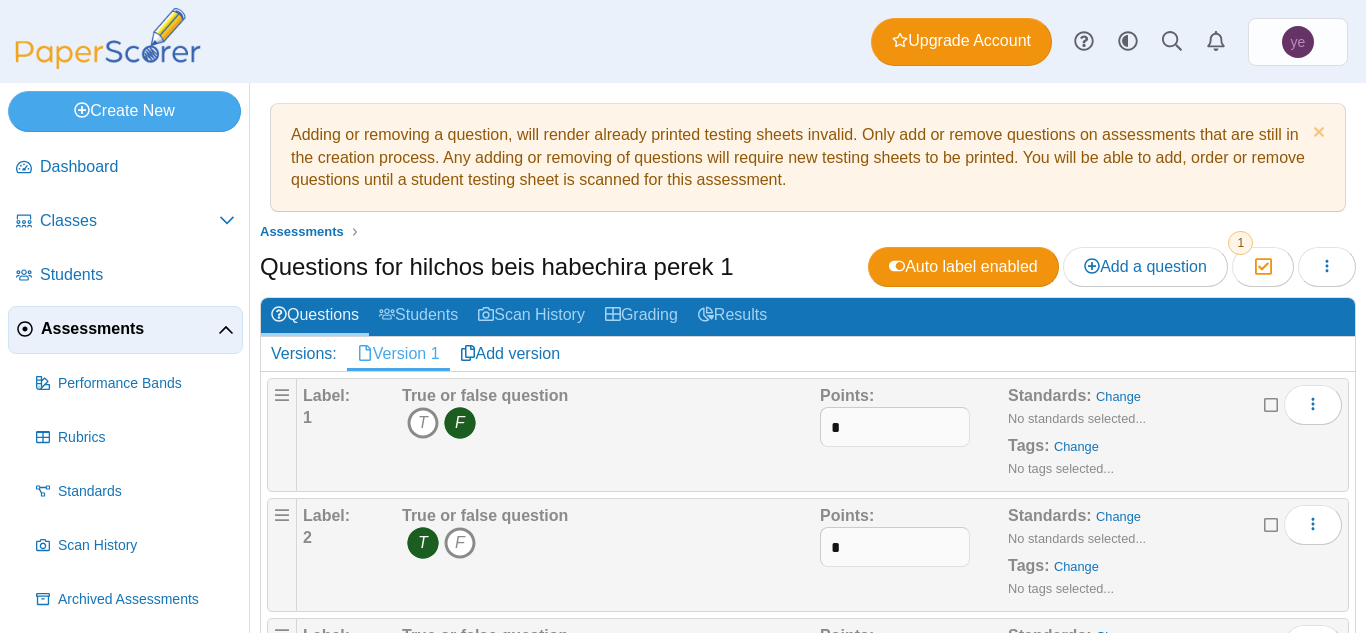 scroll, scrollTop: 0, scrollLeft: 0, axis: both 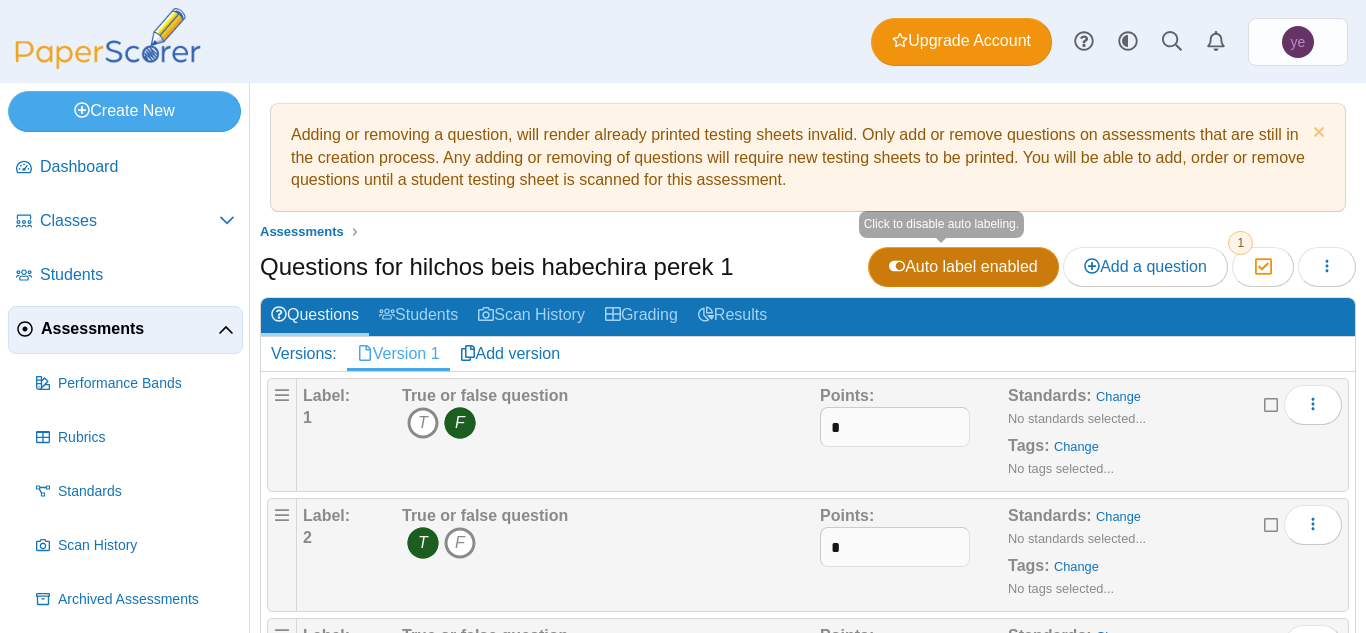 click on "Auto label enabled" at bounding box center (963, 266) 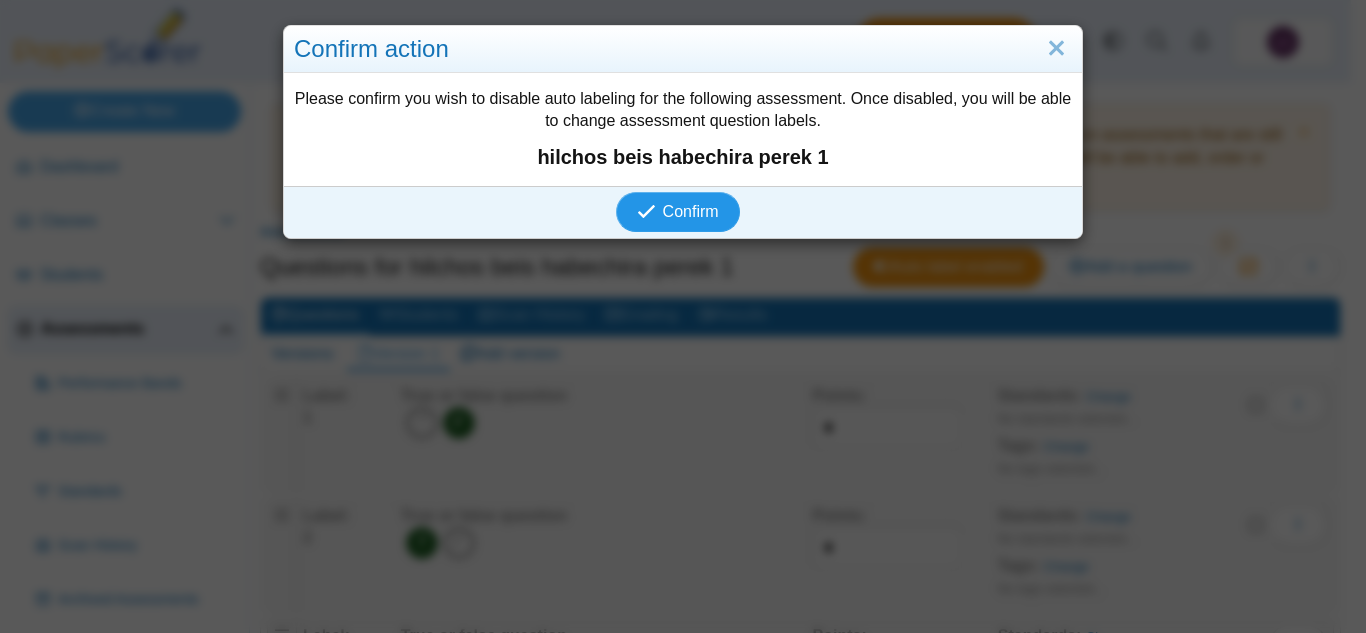 click on "Confirm" at bounding box center (691, 211) 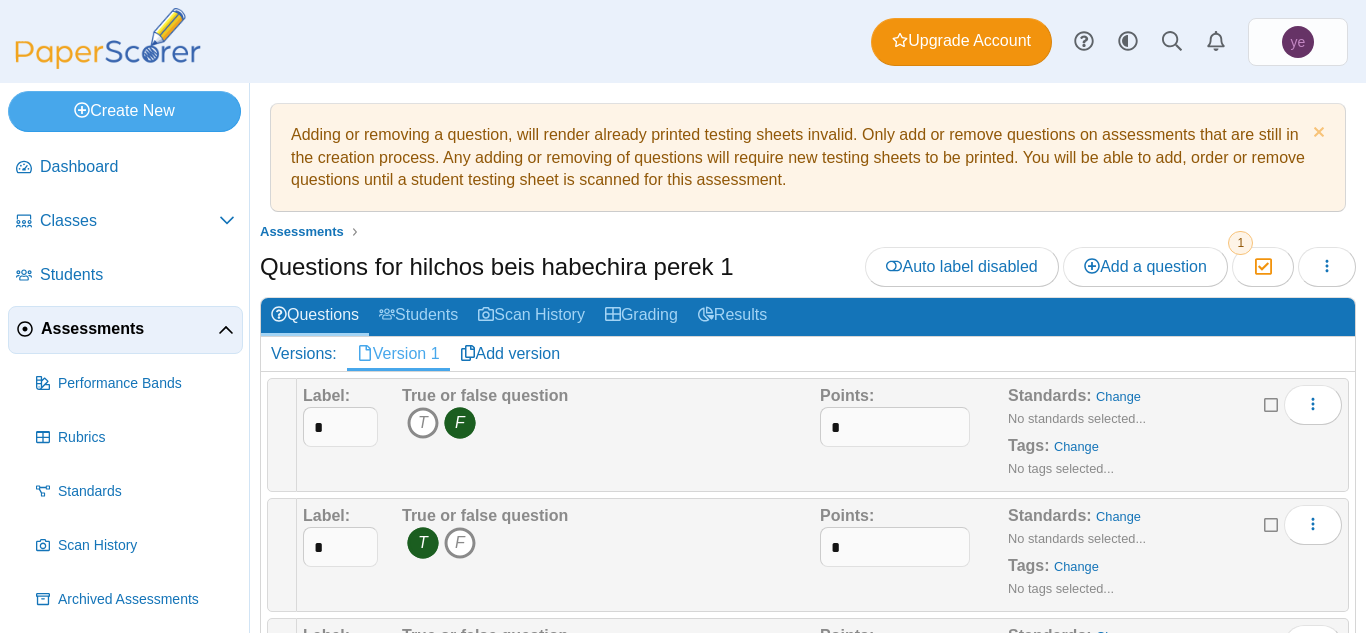 scroll, scrollTop: 0, scrollLeft: 0, axis: both 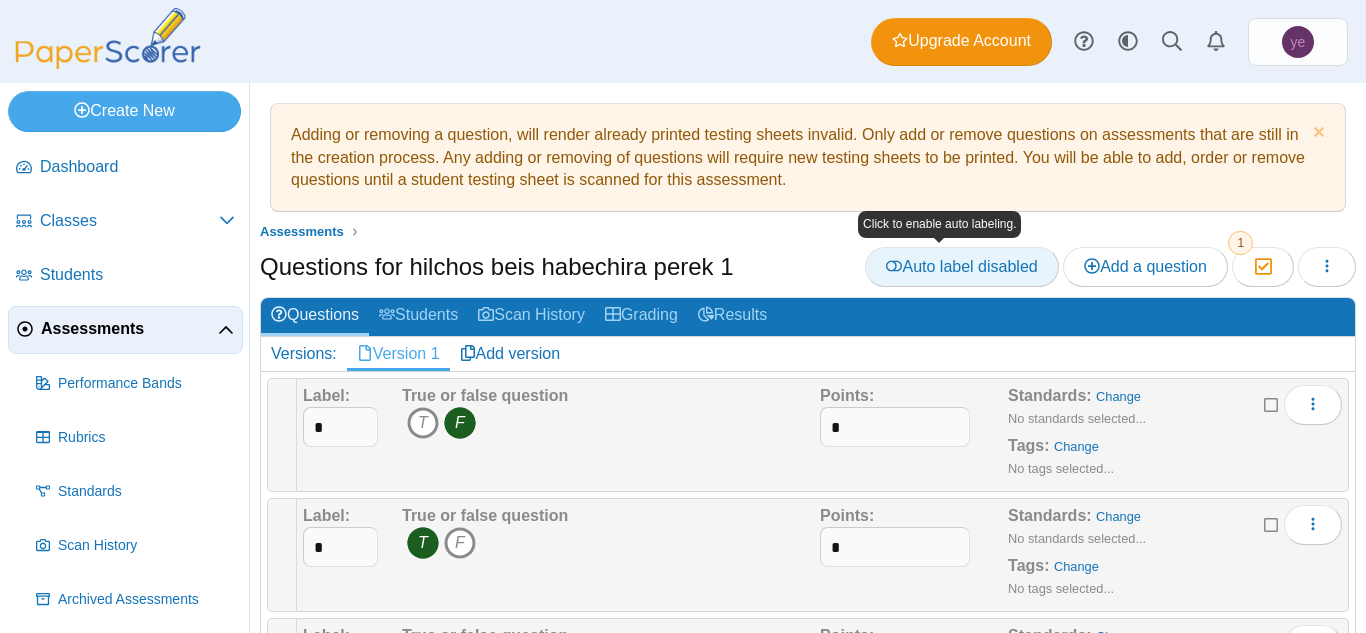 click 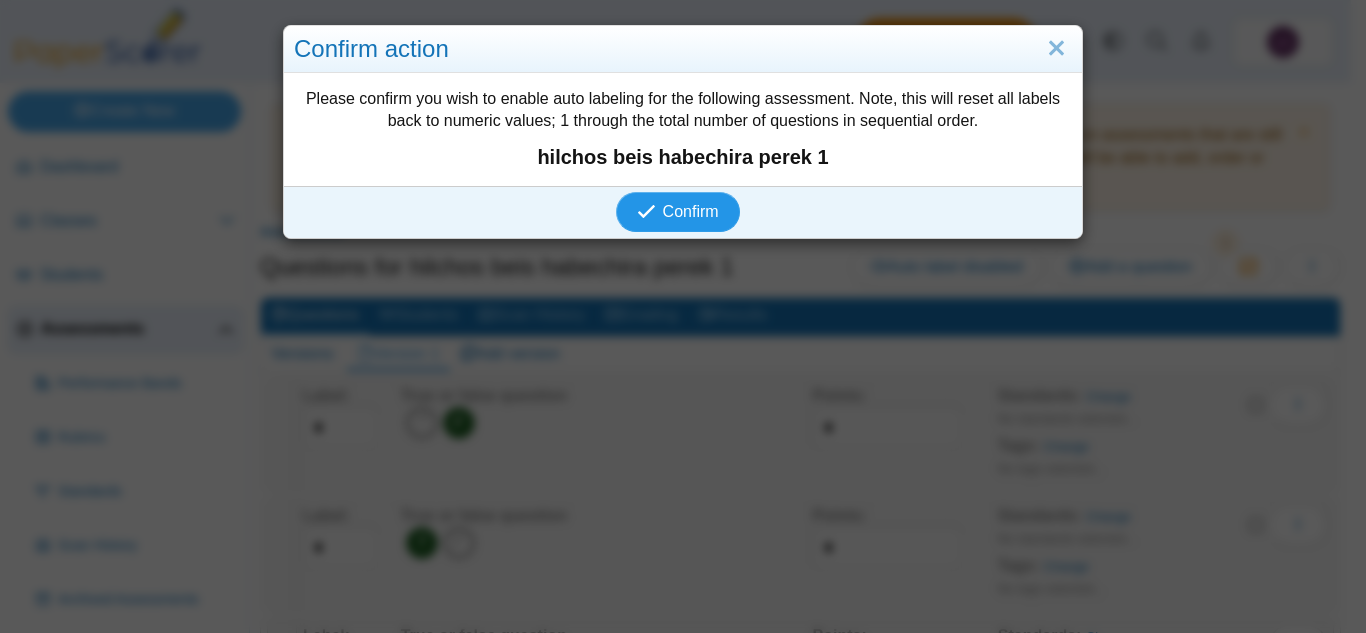 click on "Confirm" at bounding box center (677, 212) 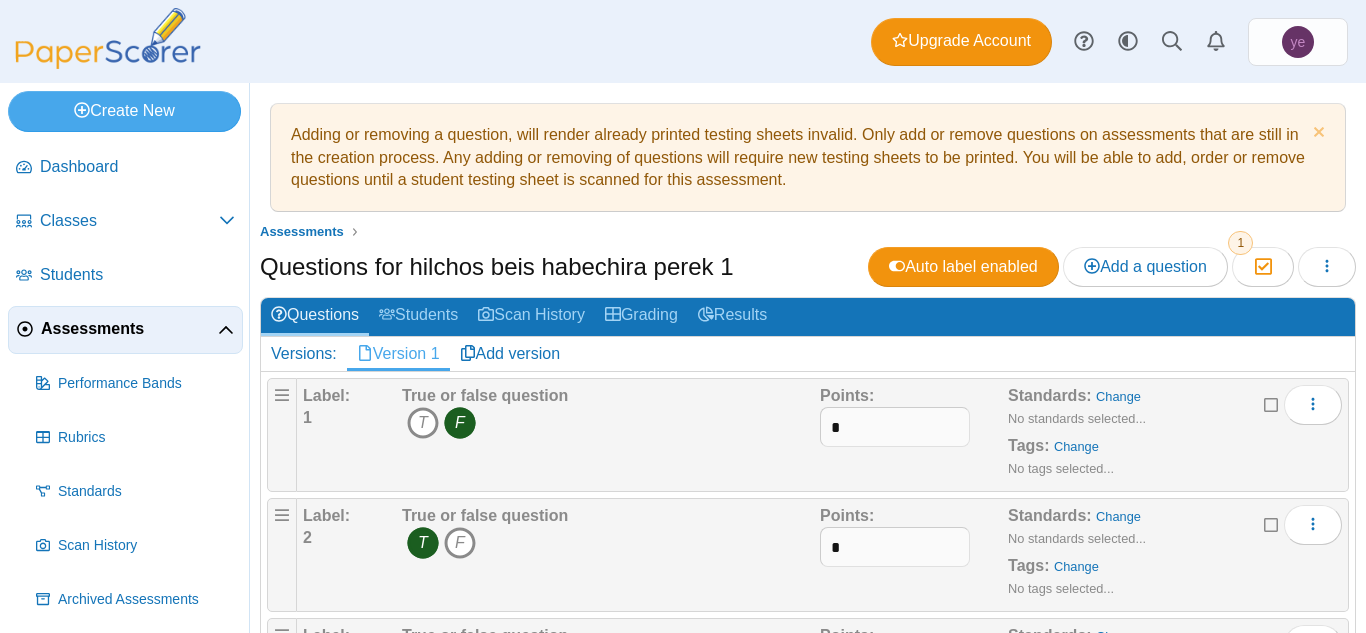 scroll, scrollTop: 0, scrollLeft: 0, axis: both 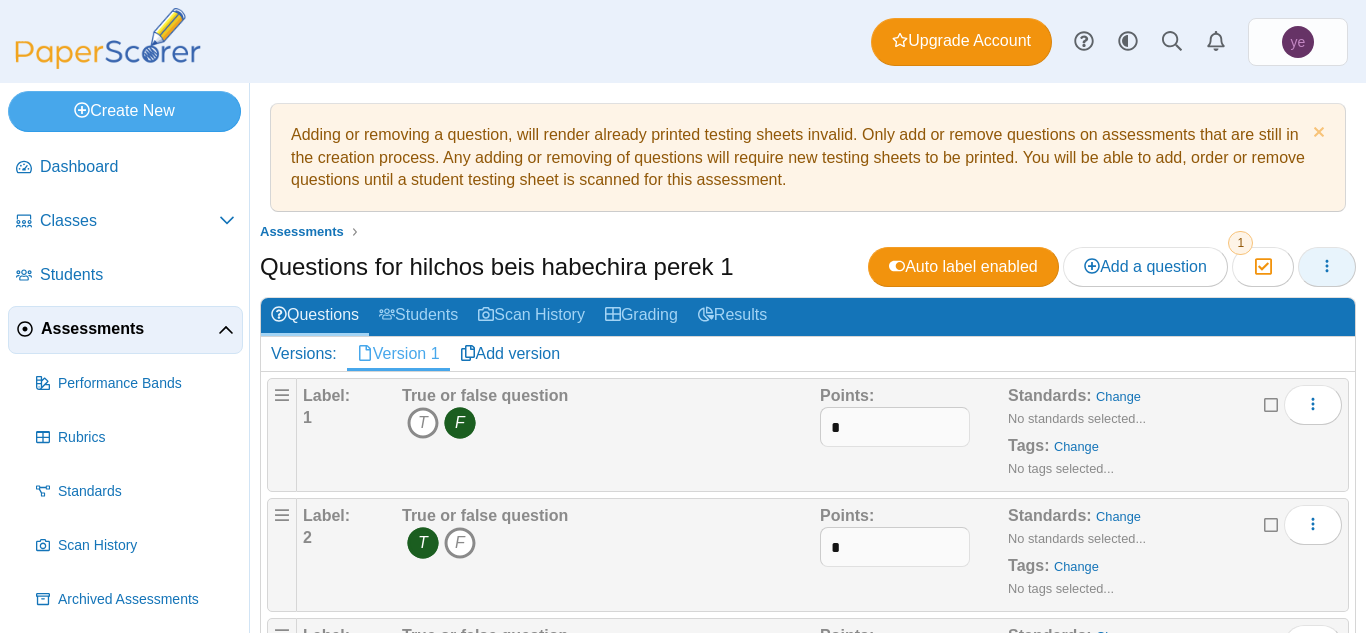 click at bounding box center (1327, 267) 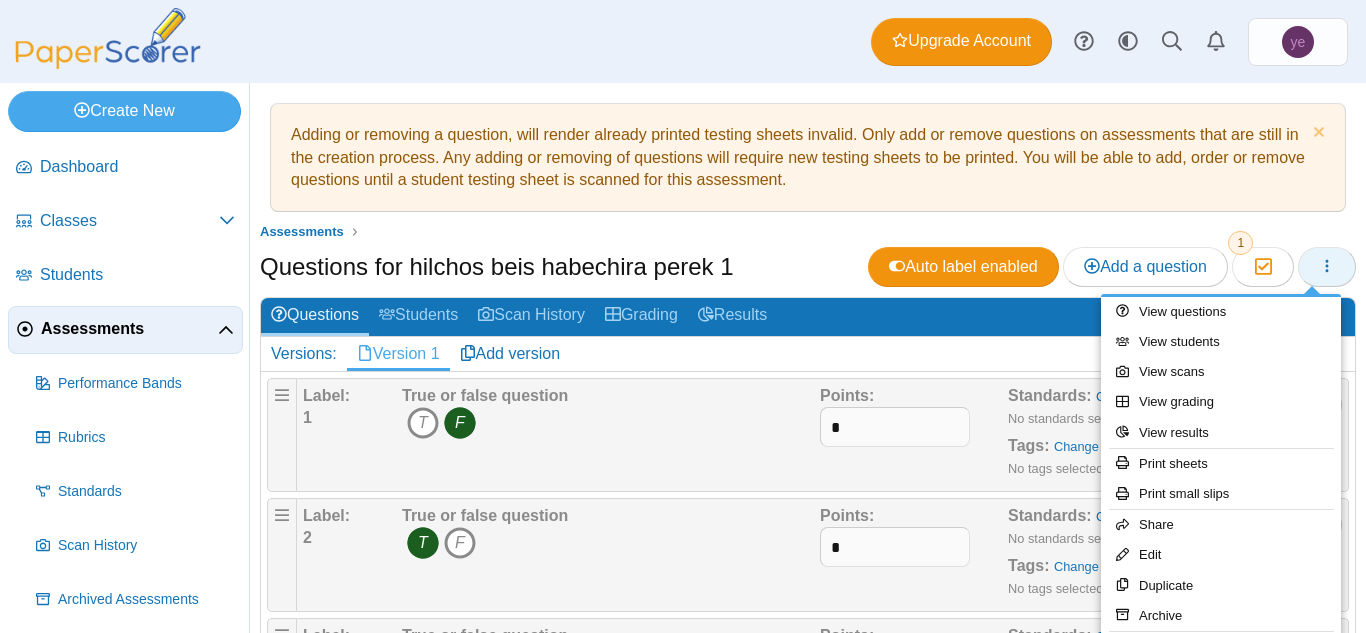 click at bounding box center (1327, 267) 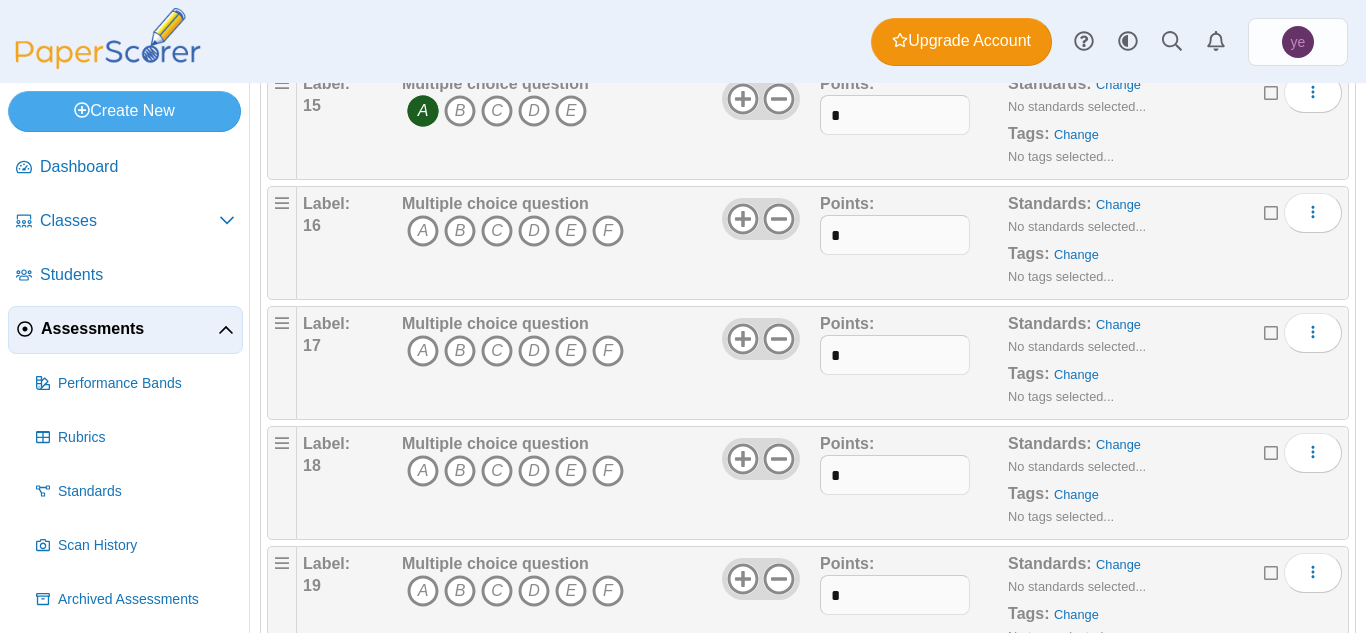 scroll, scrollTop: 1992, scrollLeft: 0, axis: vertical 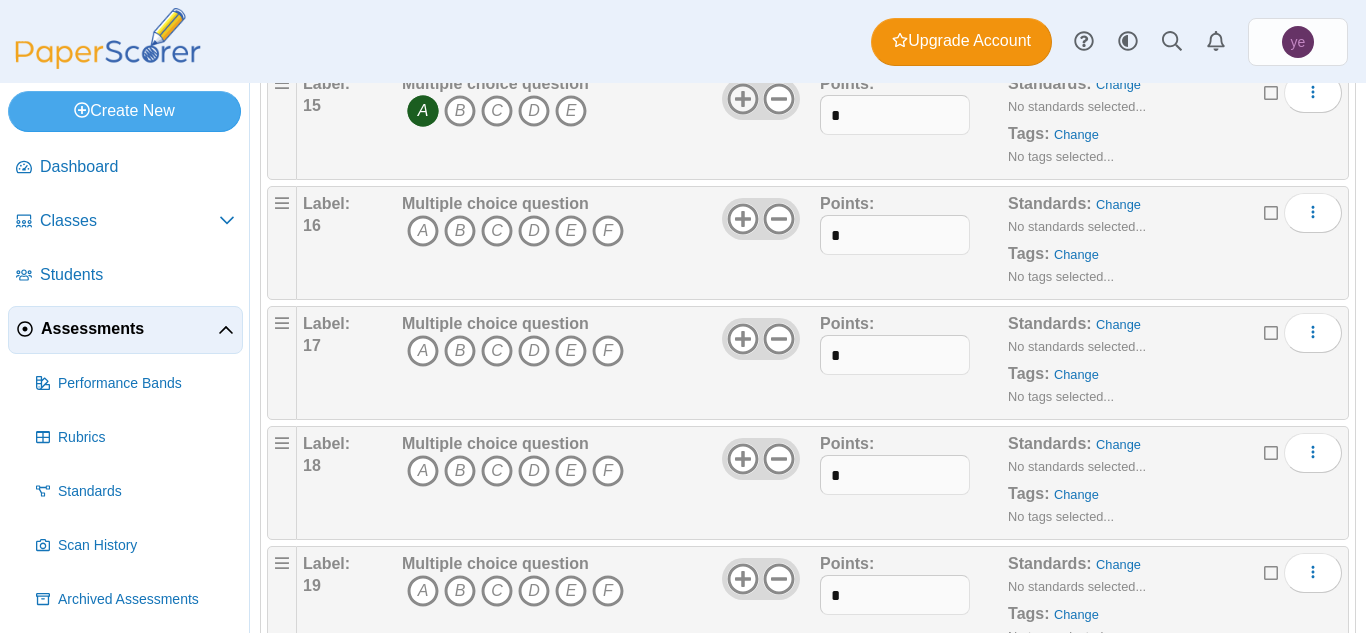 click 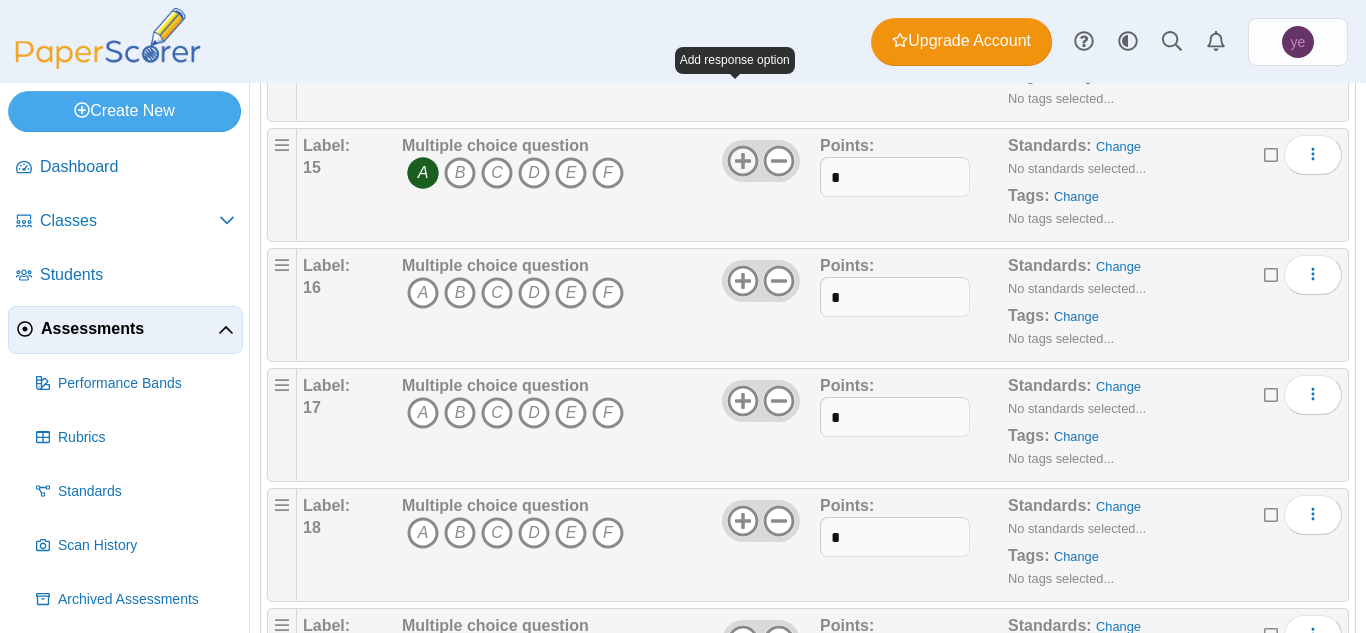 scroll, scrollTop: 1925, scrollLeft: 0, axis: vertical 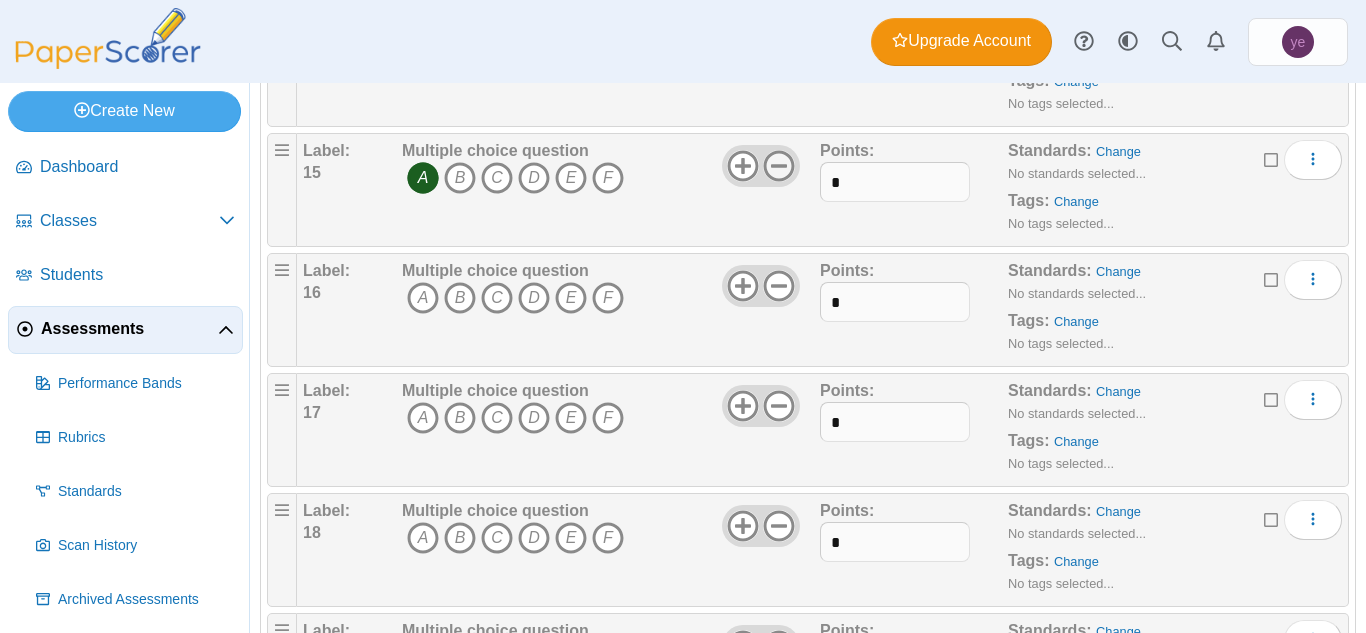 click 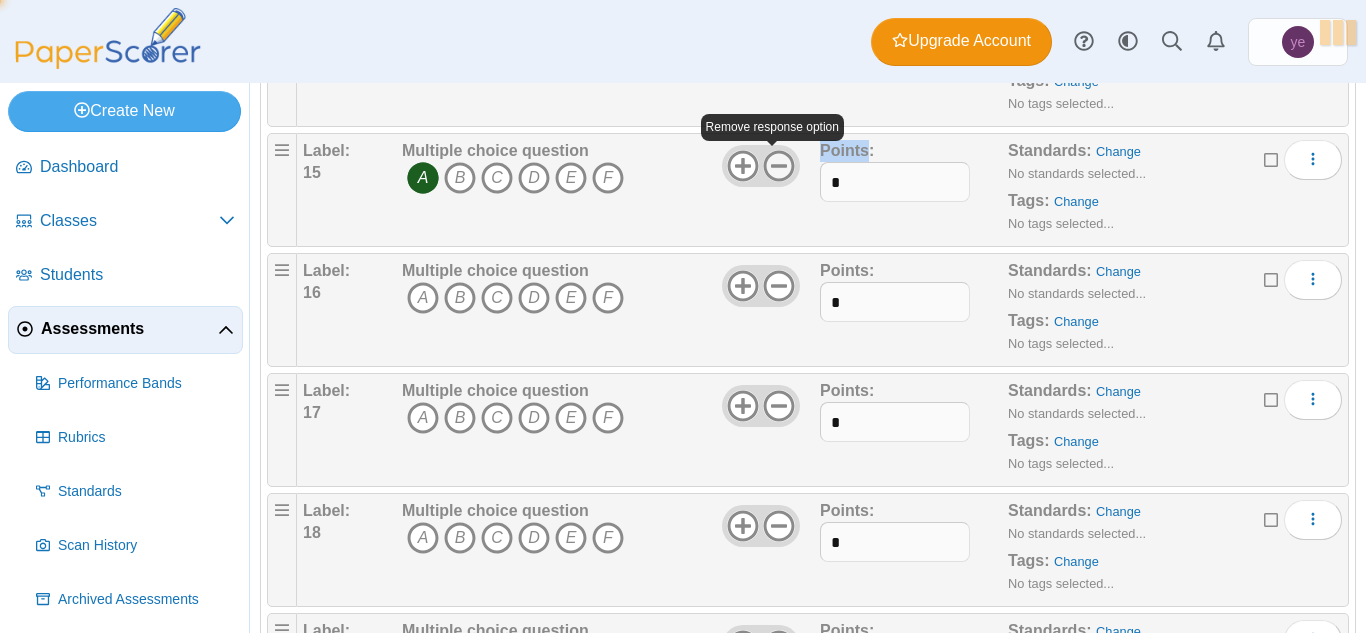 click 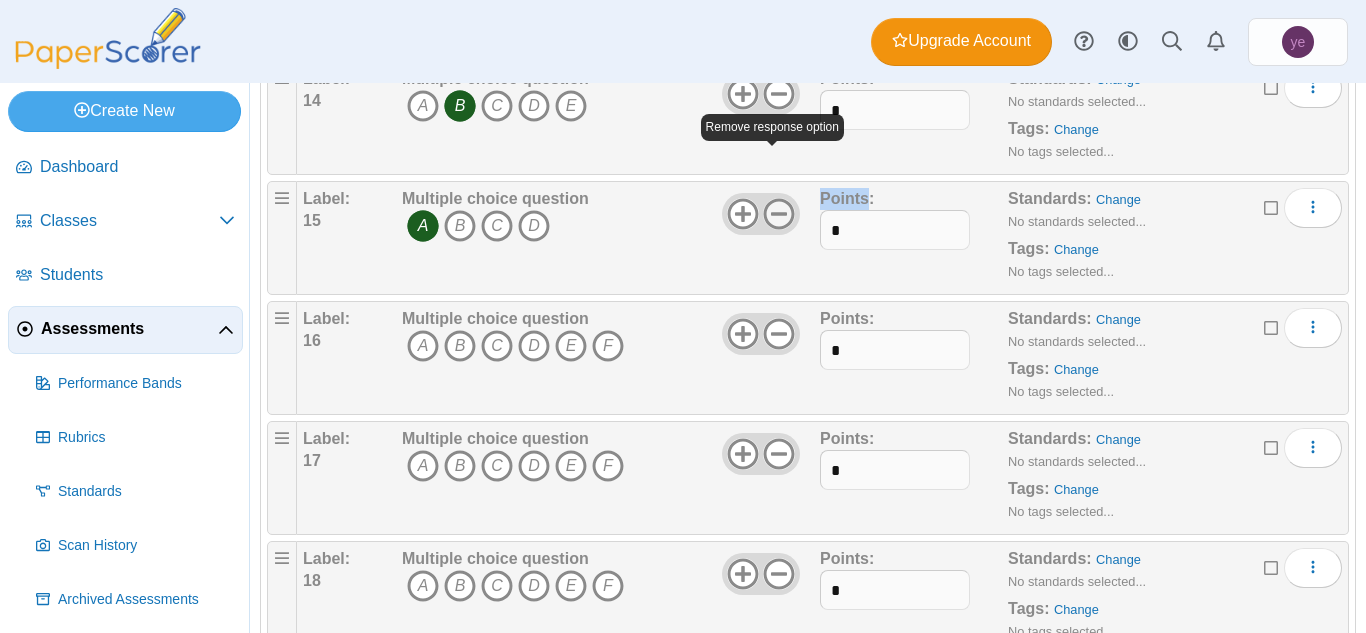 scroll, scrollTop: 1871, scrollLeft: 0, axis: vertical 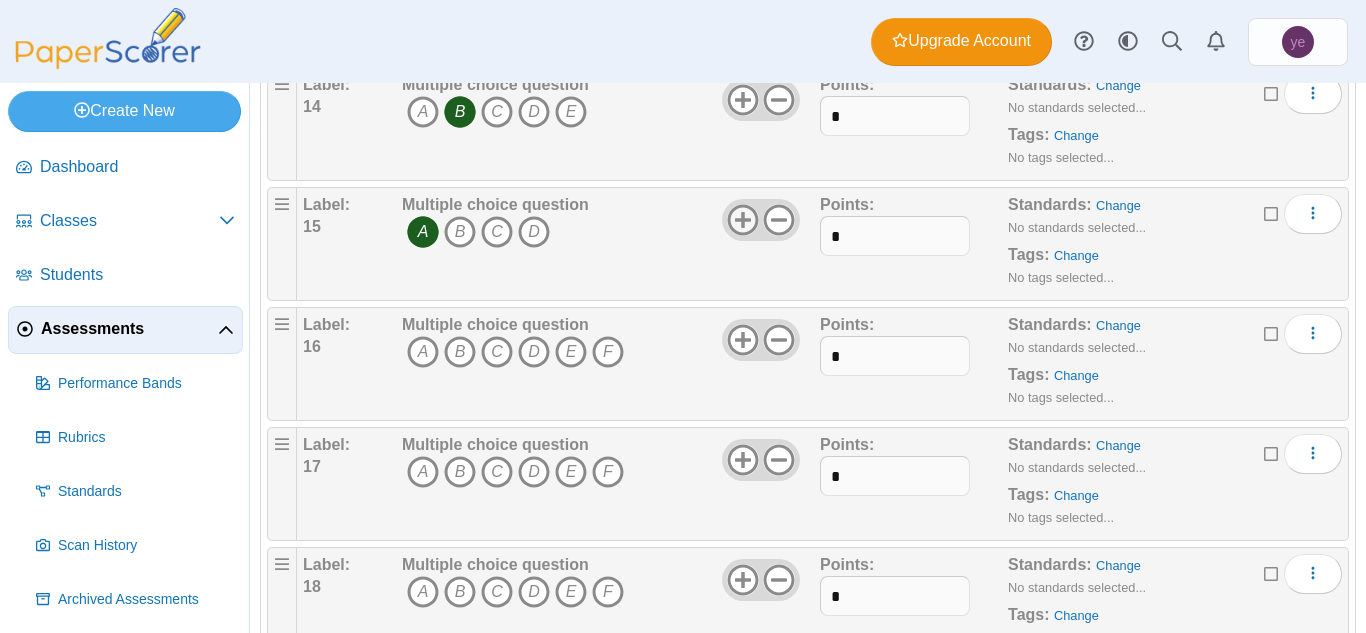 click 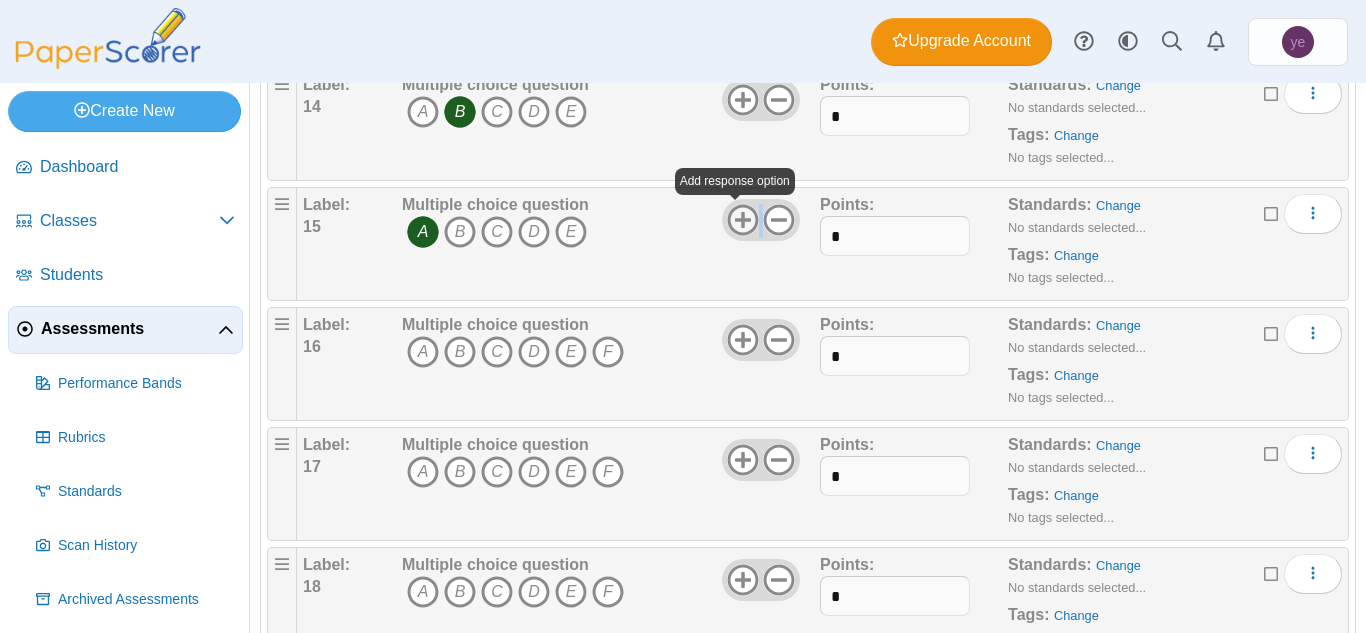 click 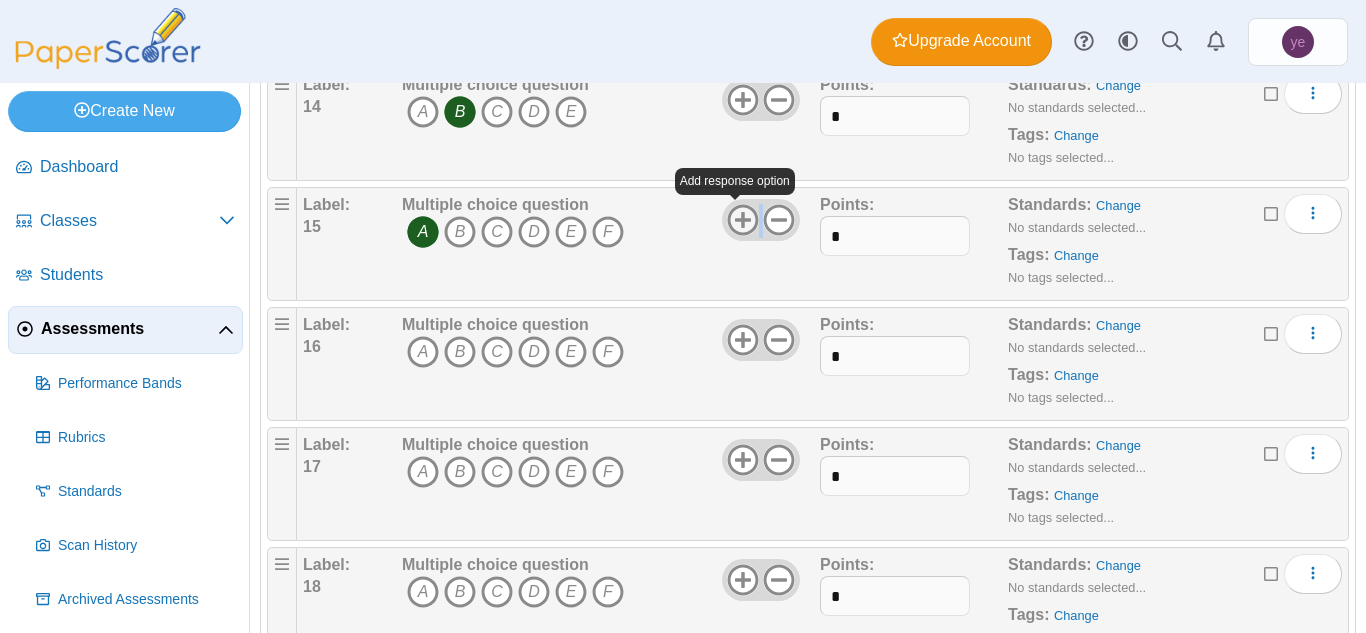 click 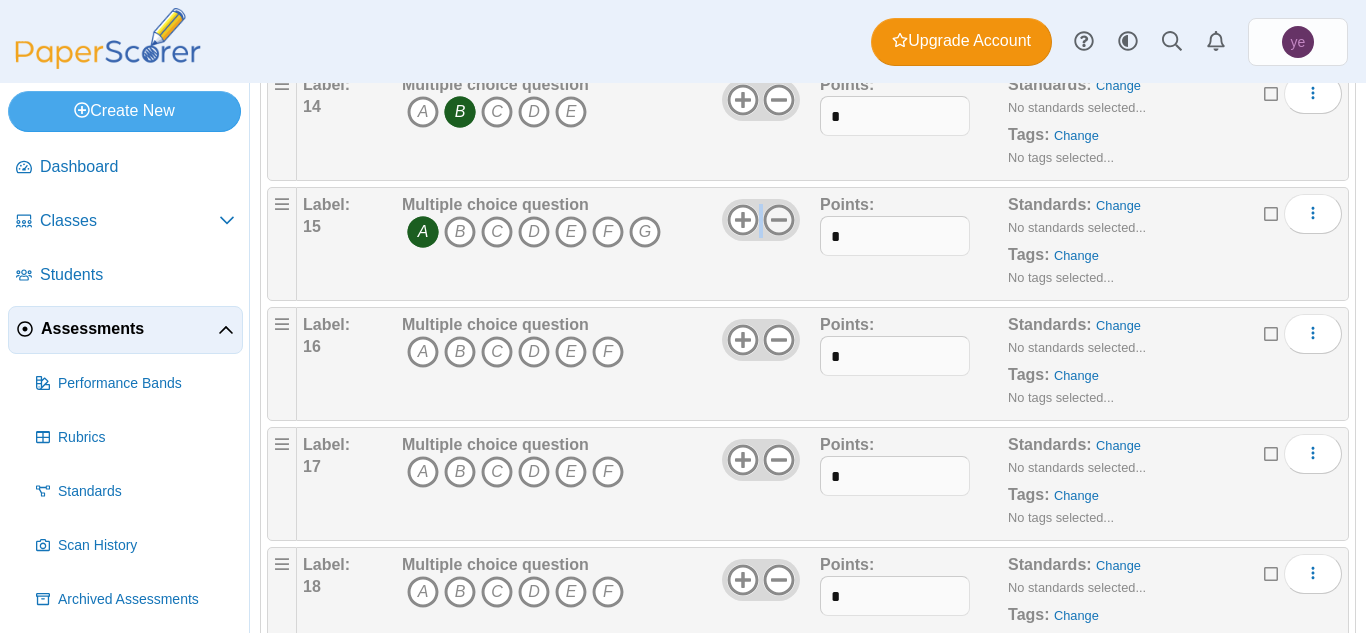 click 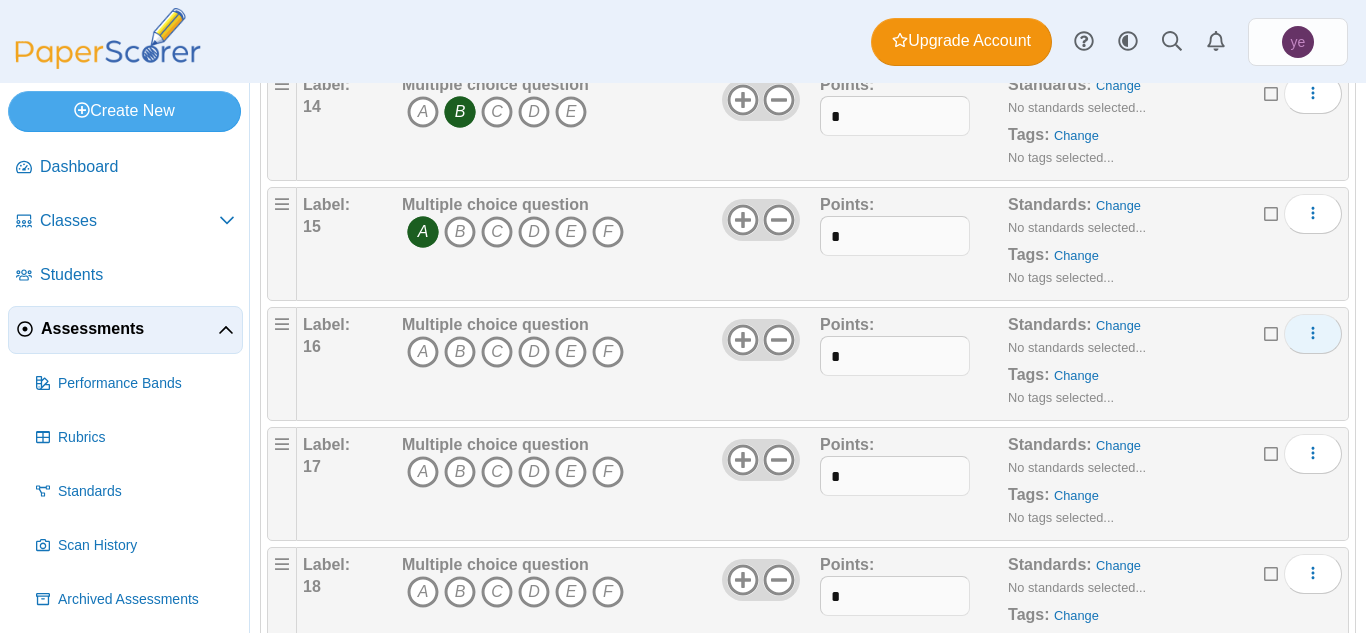 click at bounding box center (1313, 334) 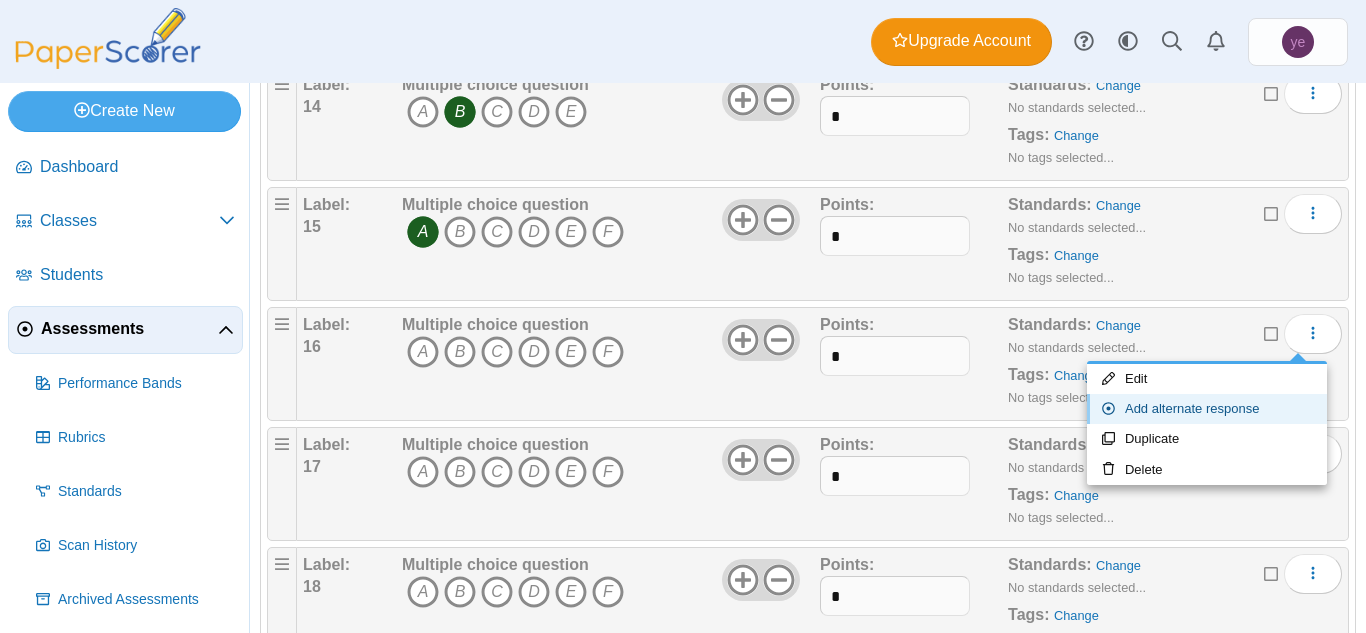 click on "Add alternate response" at bounding box center [1207, 409] 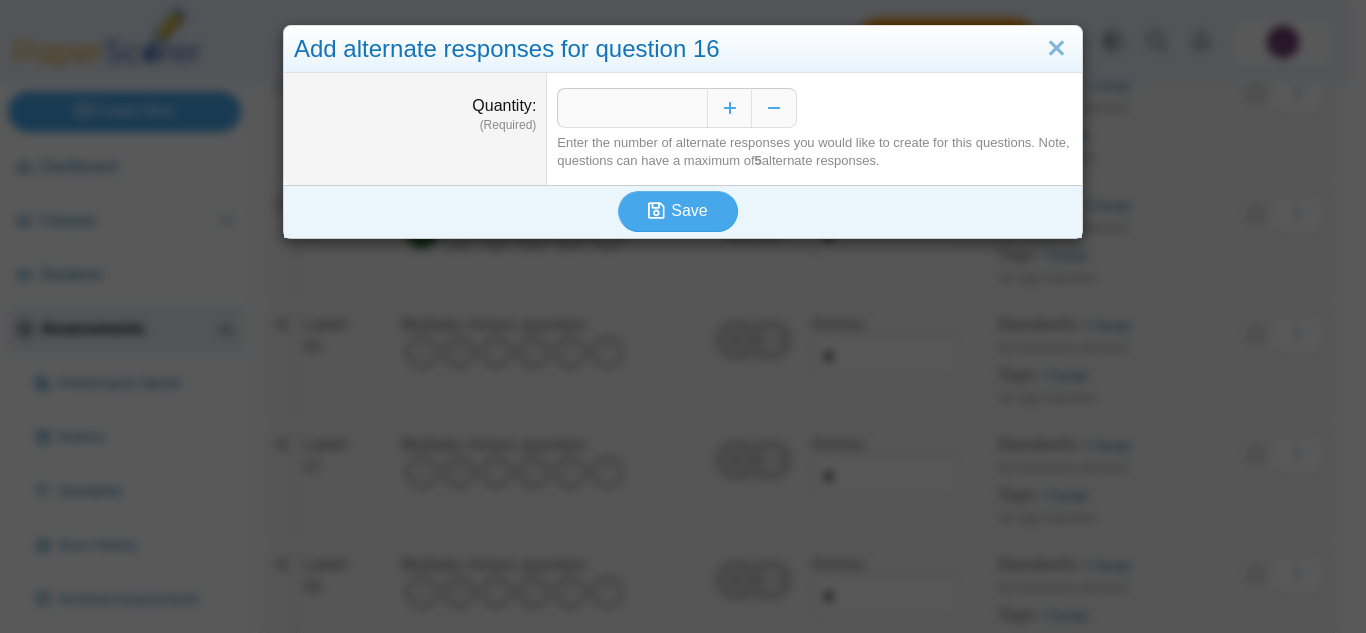 click on "Enter the number of alternate responses you would like to create for this questions. Note, questions can have a maximum of  5  alternate responses." at bounding box center [814, 152] 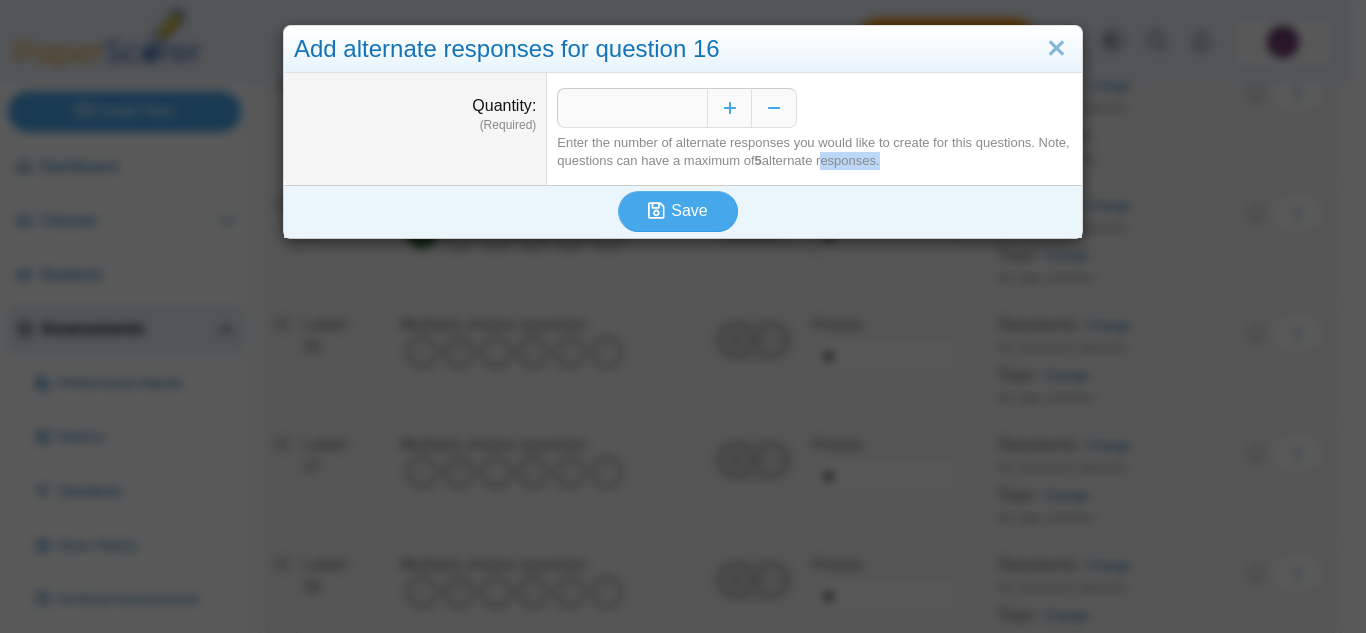 click on "Enter the number of alternate responses you would like to create for this questions. Note, questions can have a maximum of  5  alternate responses." at bounding box center (814, 152) 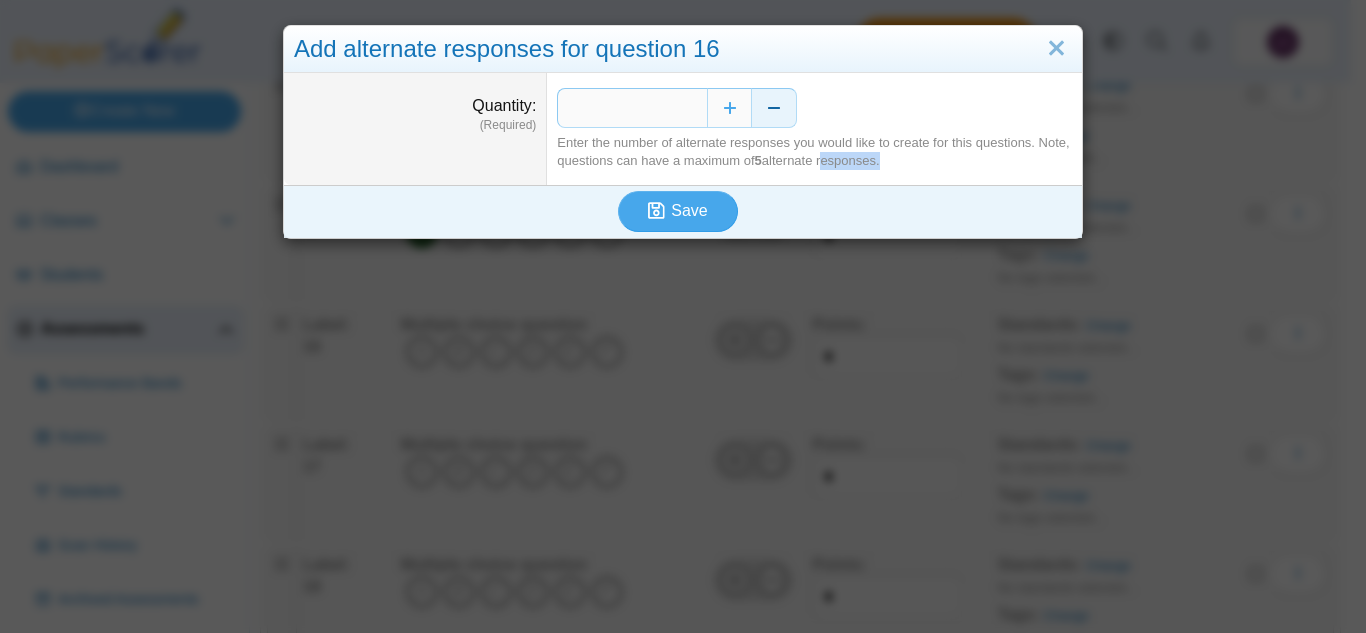 click at bounding box center [774, 108] 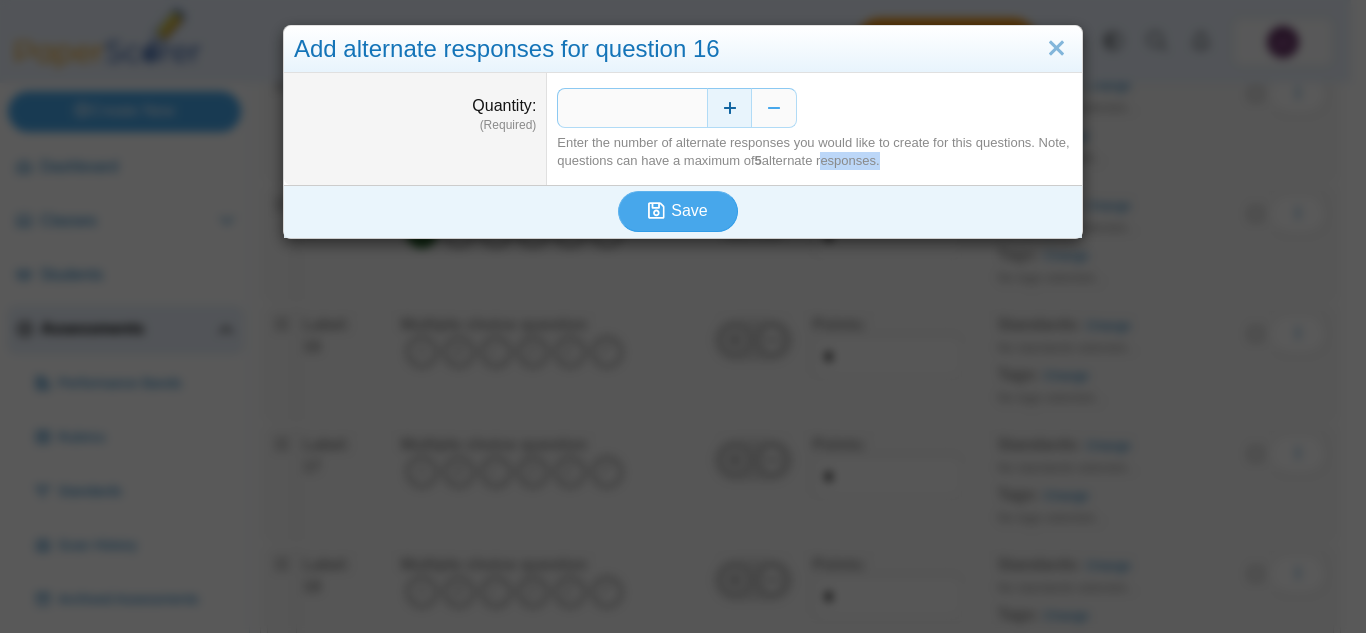 click at bounding box center (729, 108) 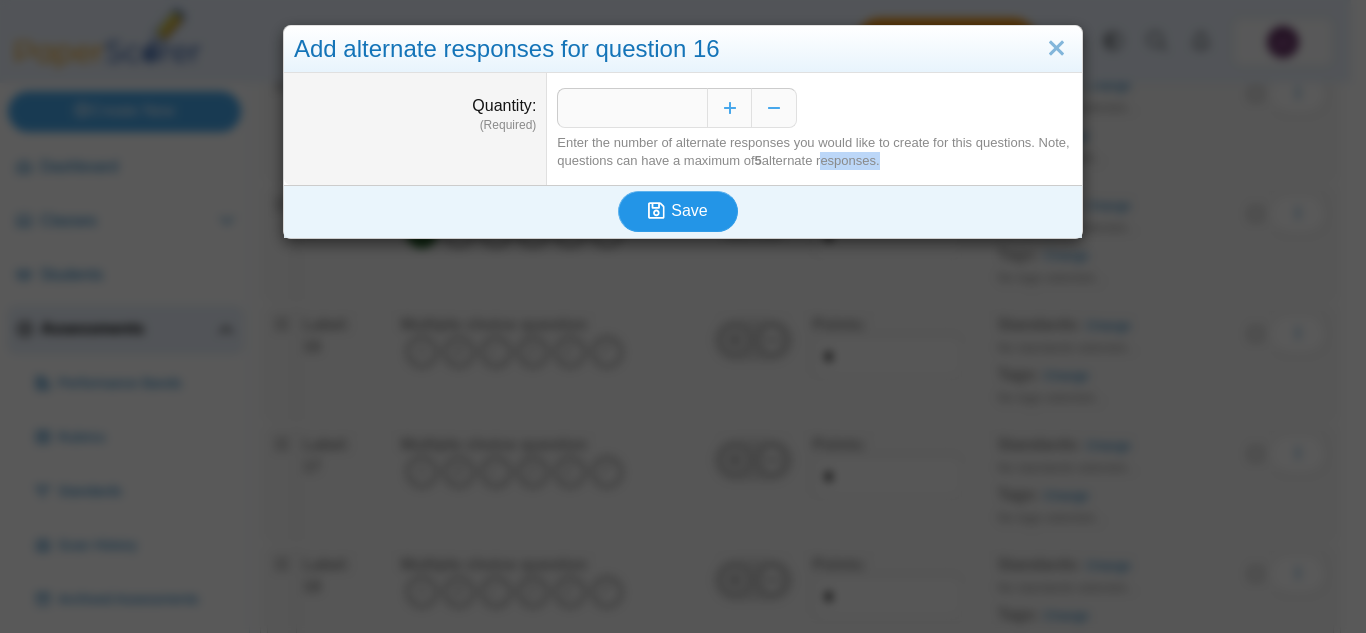 click on "Save" at bounding box center (689, 210) 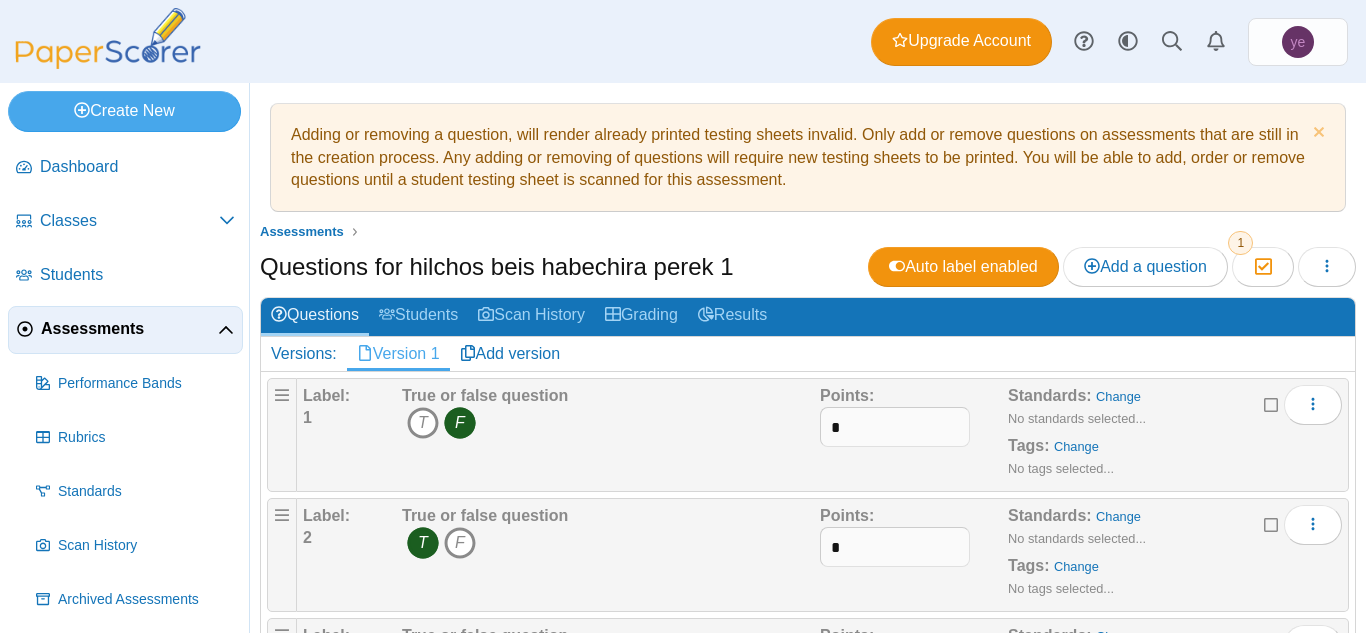 scroll, scrollTop: 0, scrollLeft: 0, axis: both 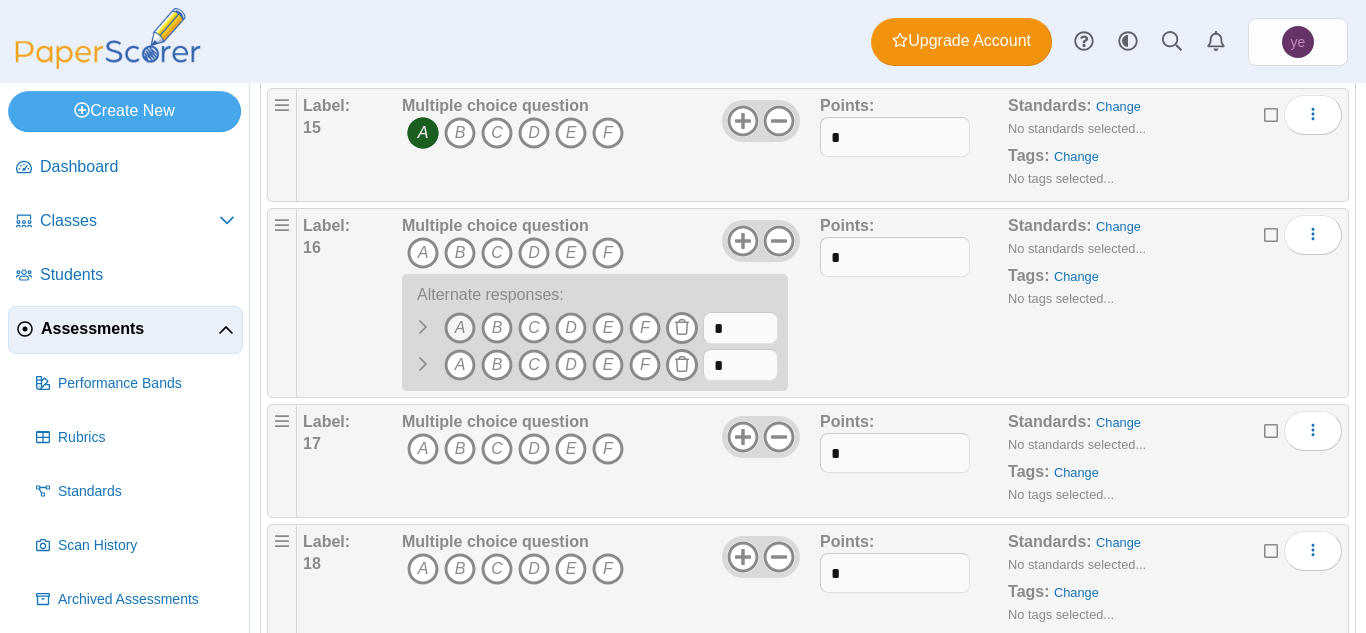 click on "A" at bounding box center (460, 328) 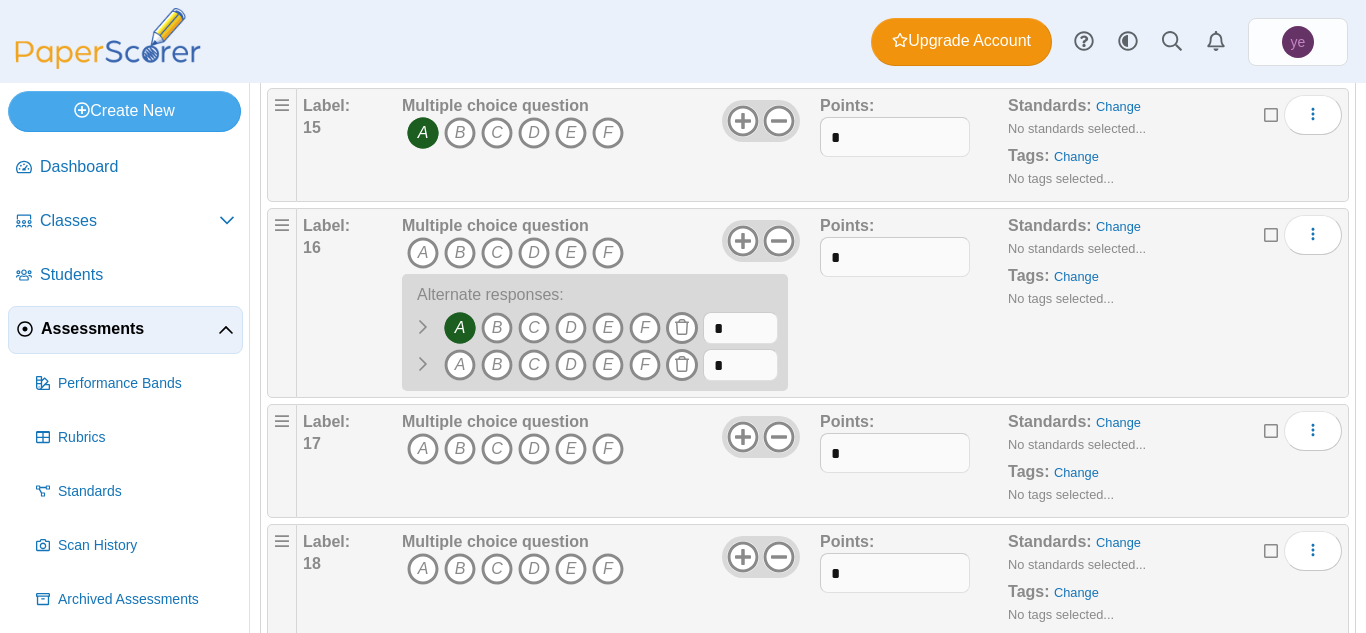 click on "A
B
C D E F" at bounding box center [550, 330] 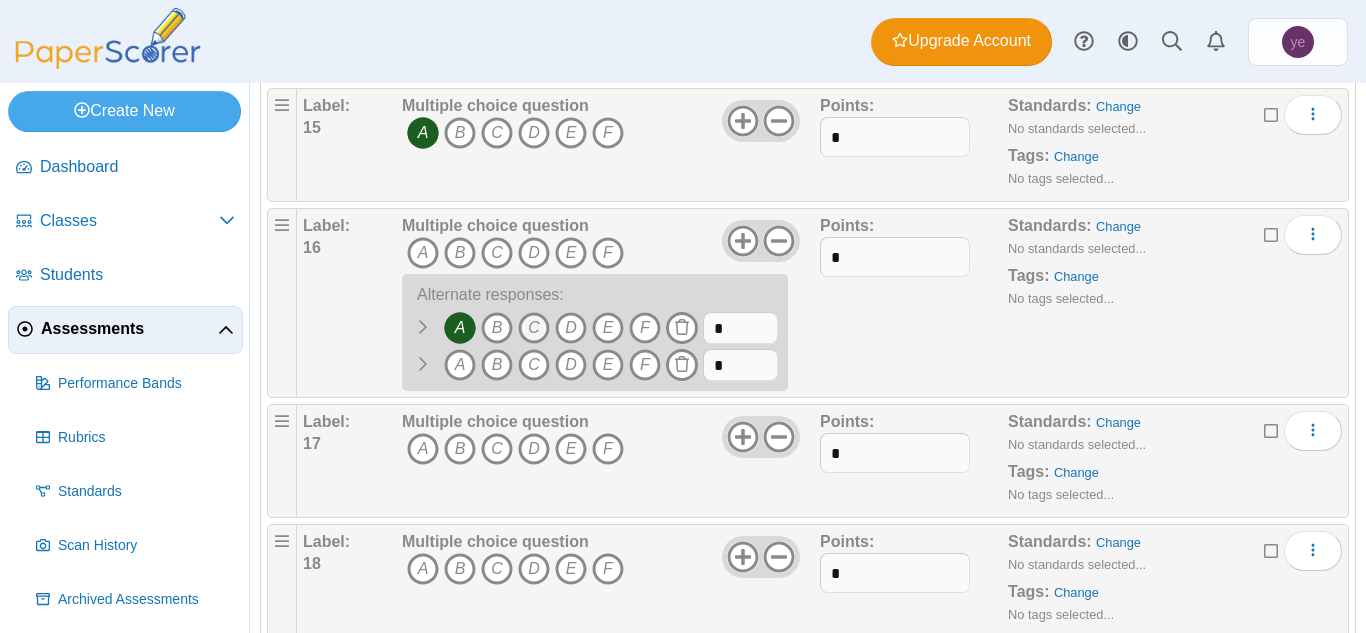 click on "C" at bounding box center [534, 328] 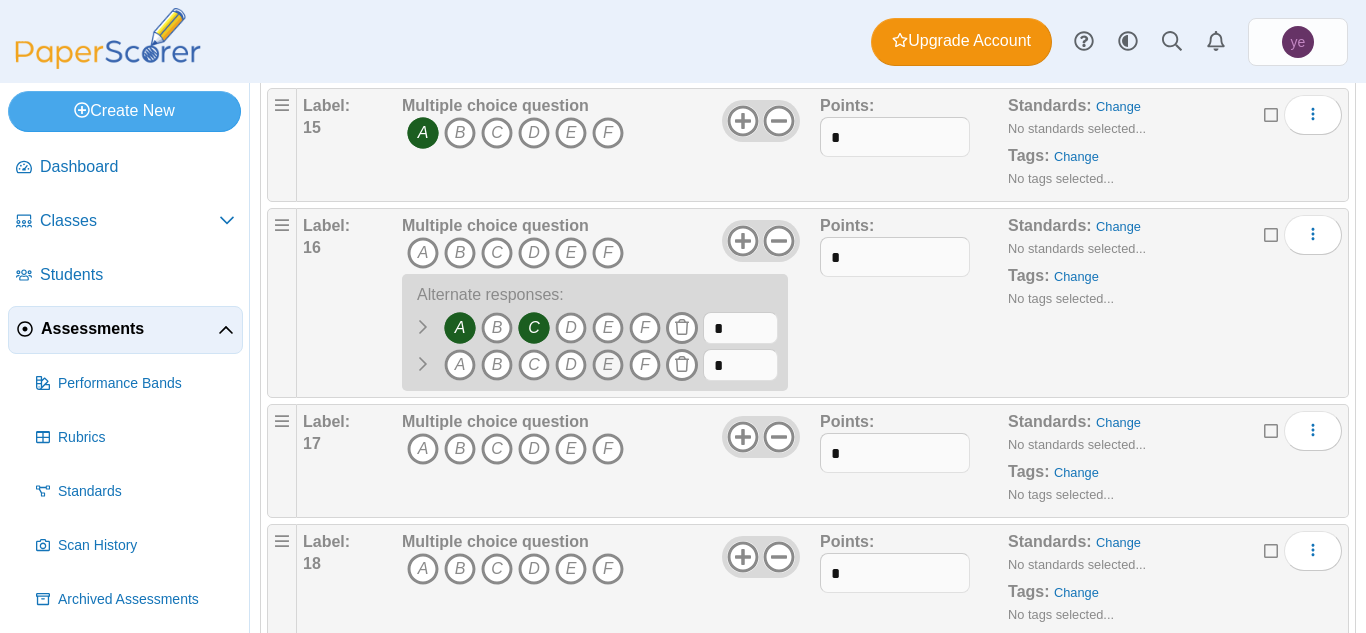 click on "E" at bounding box center (608, 365) 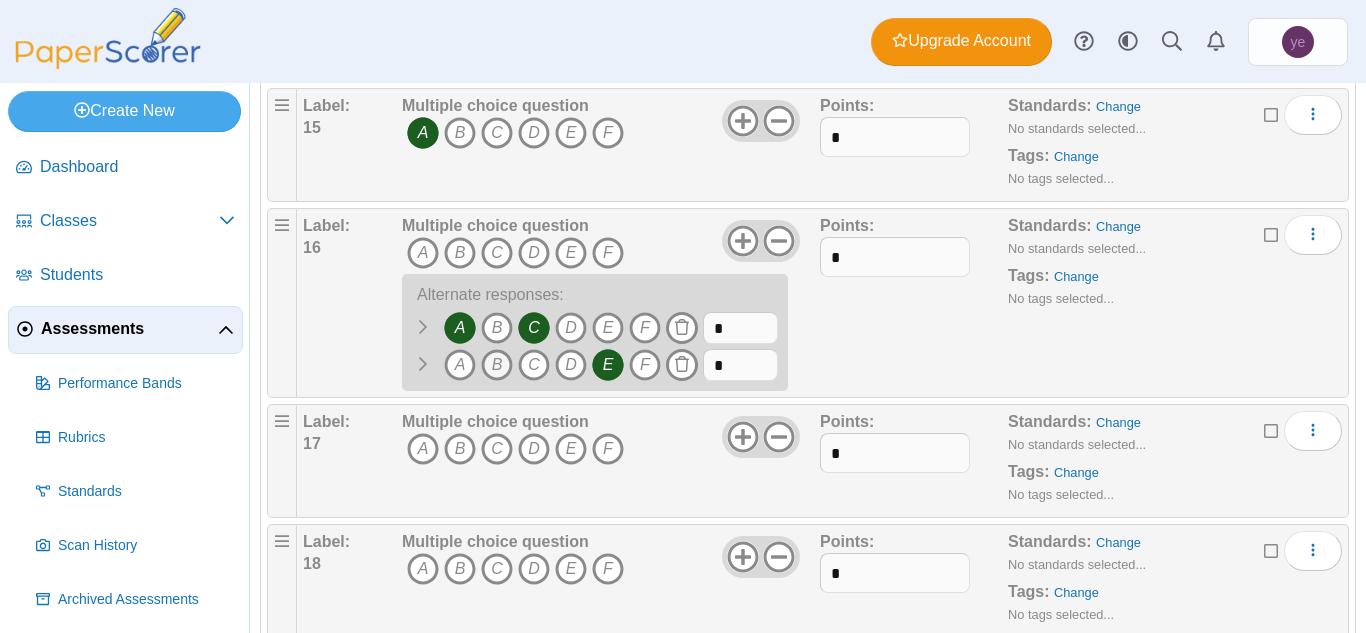 click on "B" at bounding box center [497, 365] 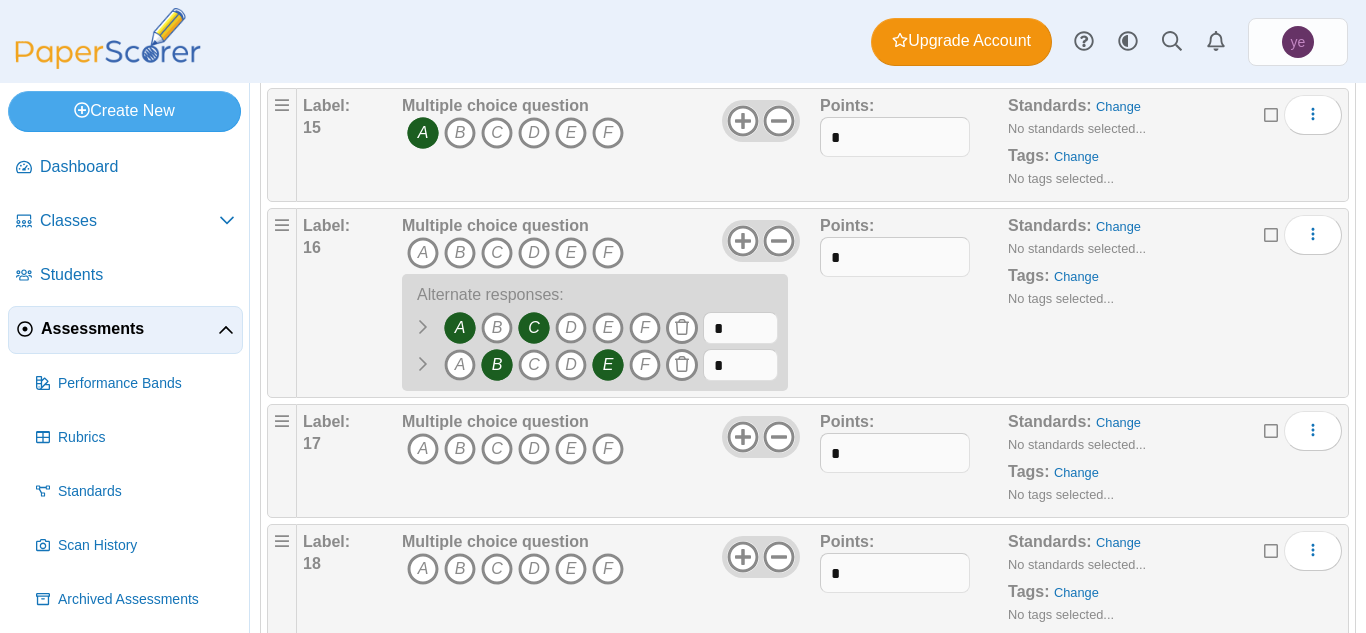 click on "B" at bounding box center [497, 365] 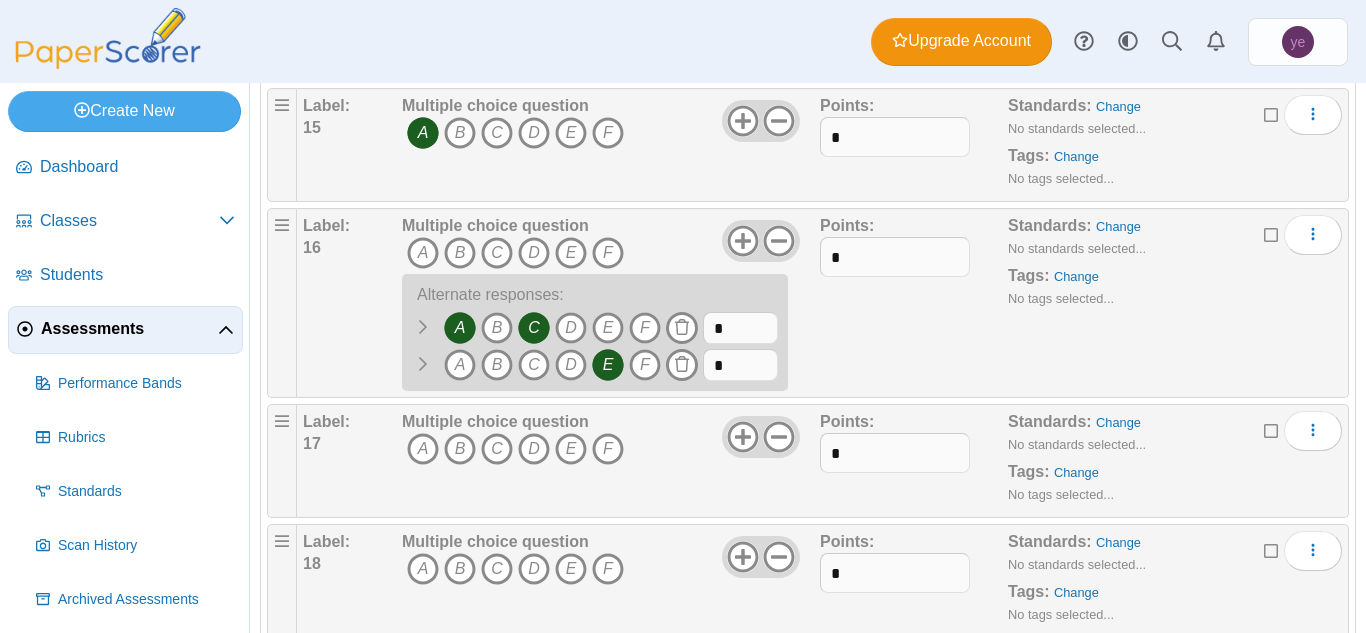 click on "A" at bounding box center (460, 328) 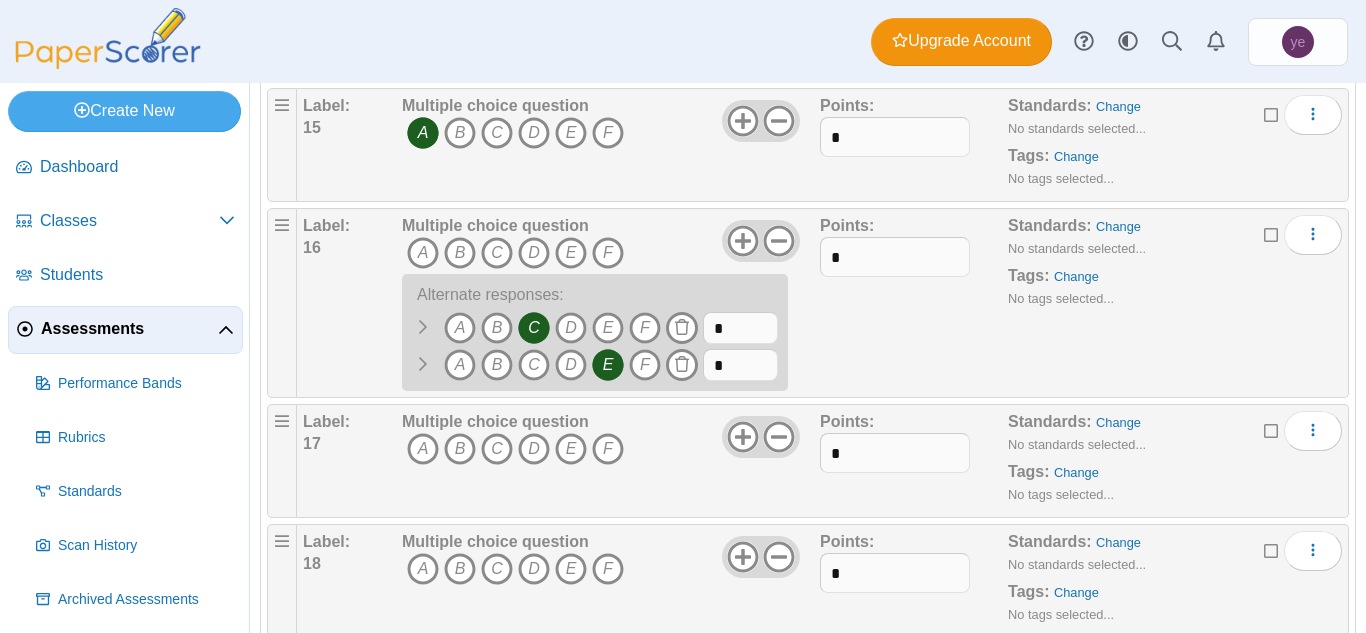 click 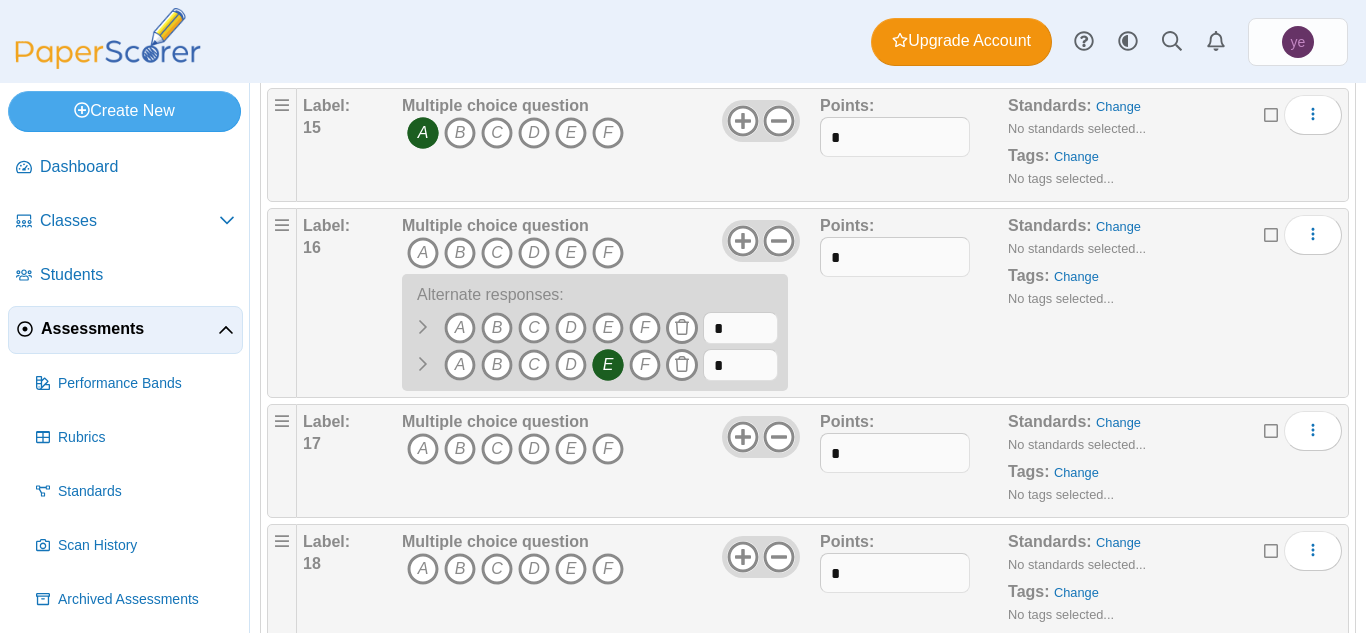 click on "E" at bounding box center [608, 365] 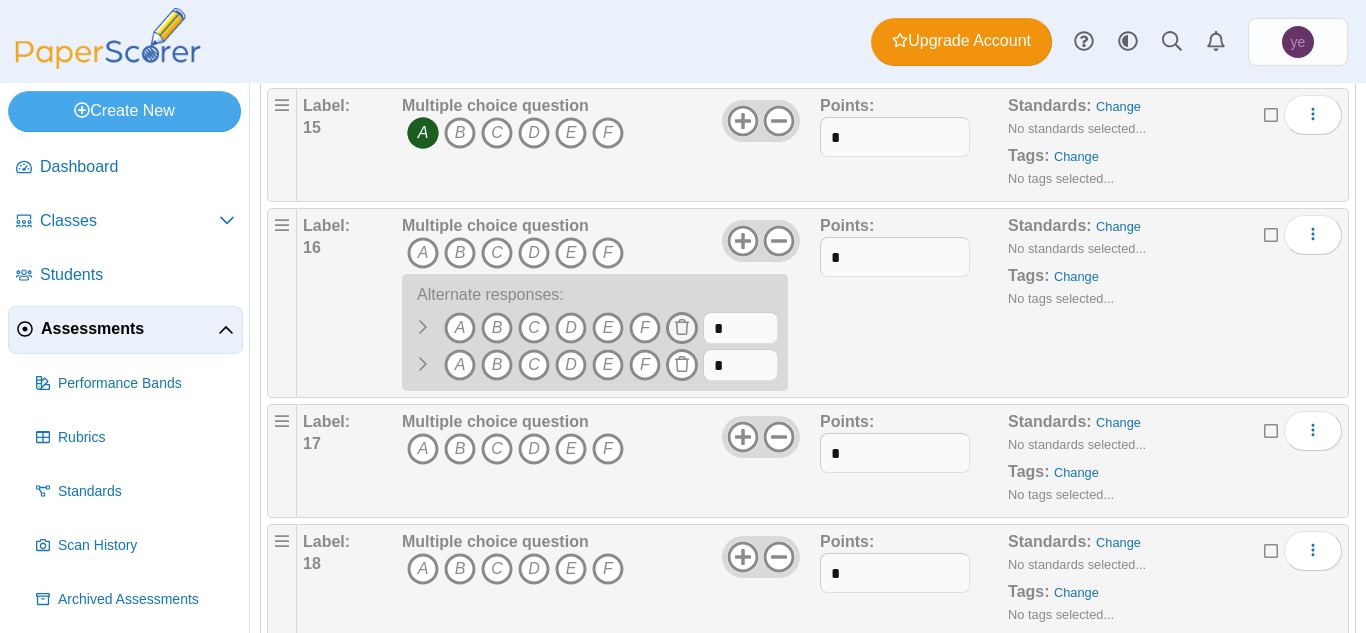 click 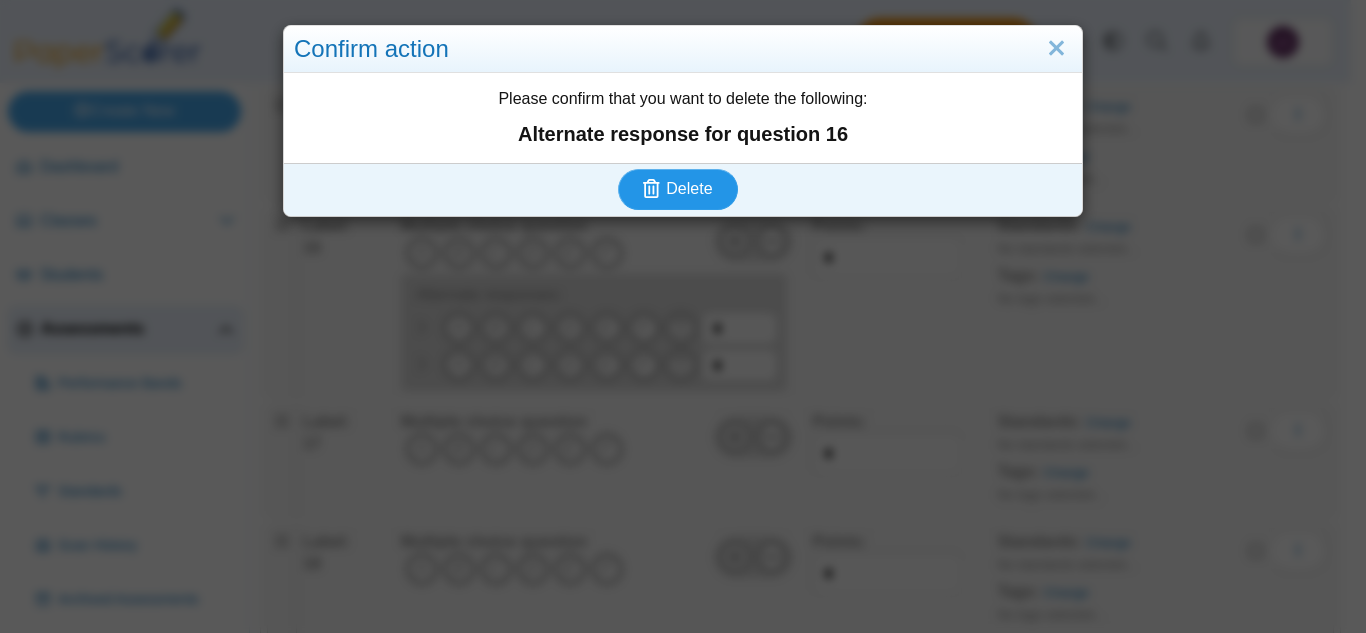 click on "Delete" at bounding box center [678, 189] 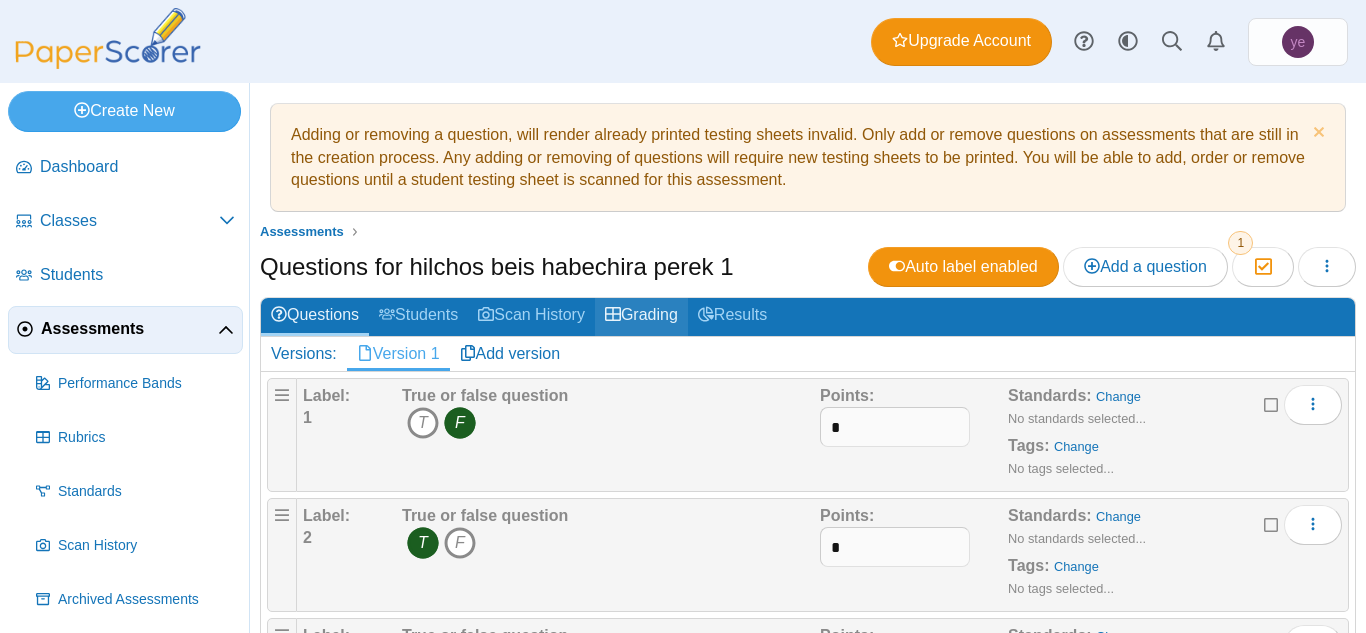 scroll, scrollTop: 0, scrollLeft: 0, axis: both 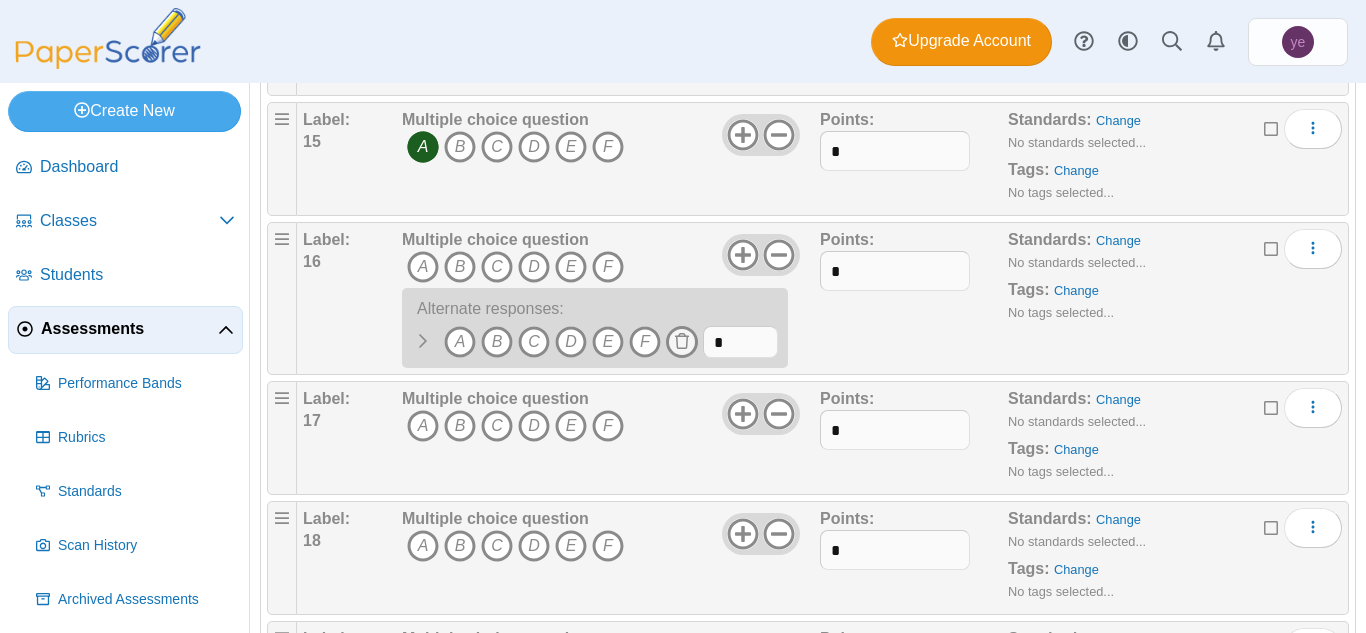 click 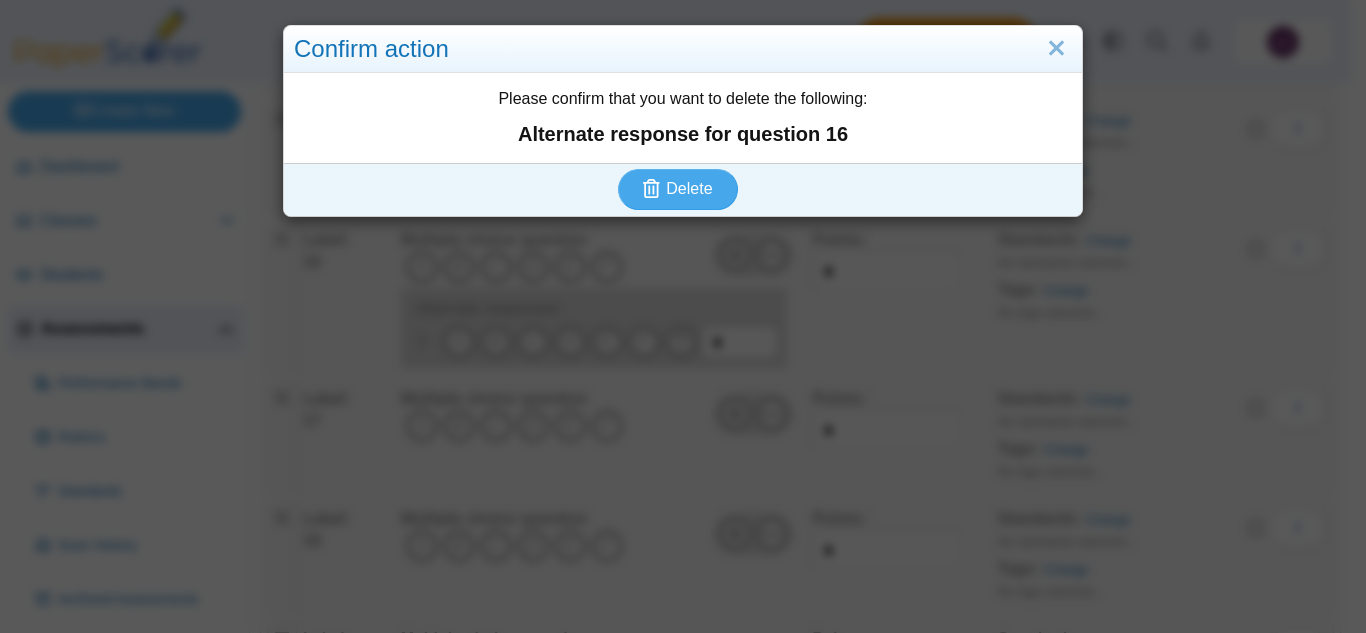 click on "Please confirm that you want to delete the following:
Alternate response for question 16" at bounding box center (683, 118) 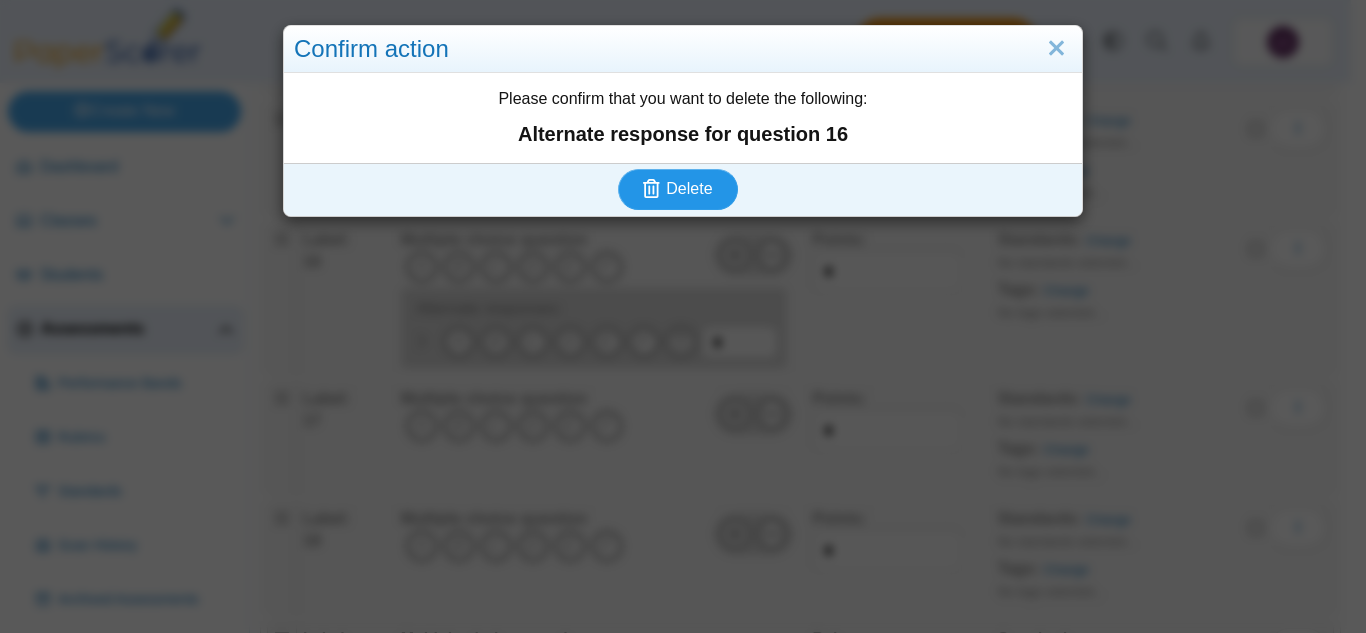 click on "Delete" at bounding box center [678, 189] 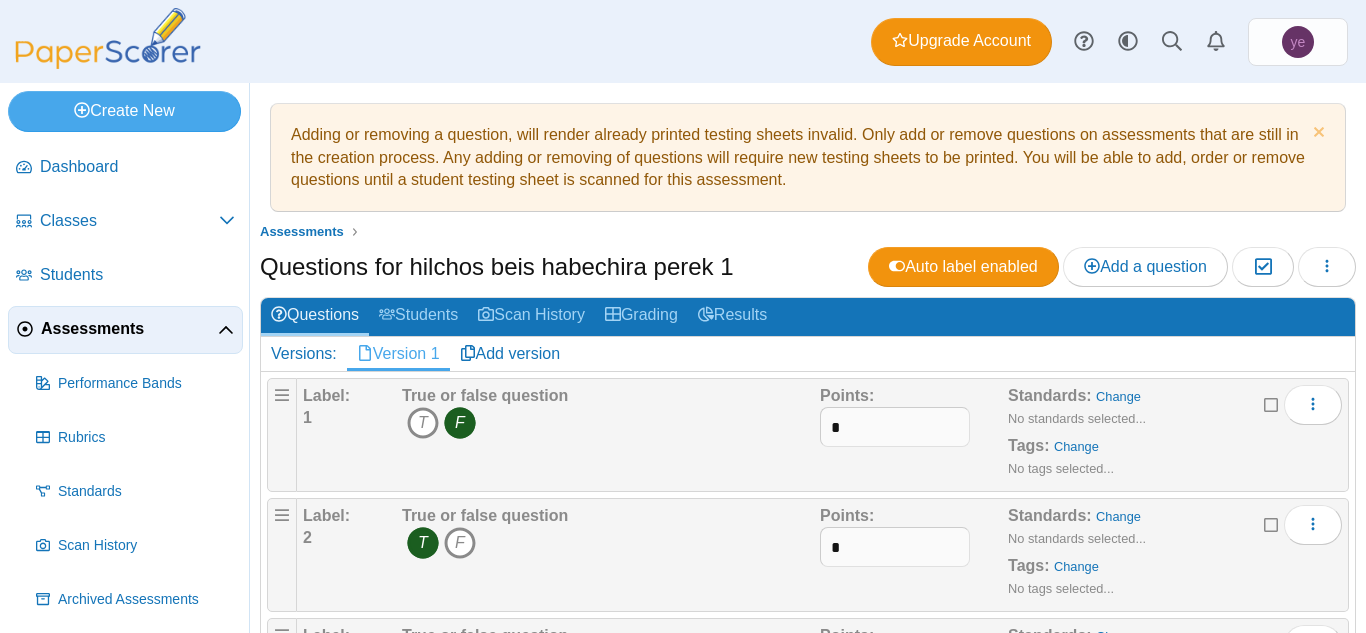 scroll, scrollTop: 0, scrollLeft: 0, axis: both 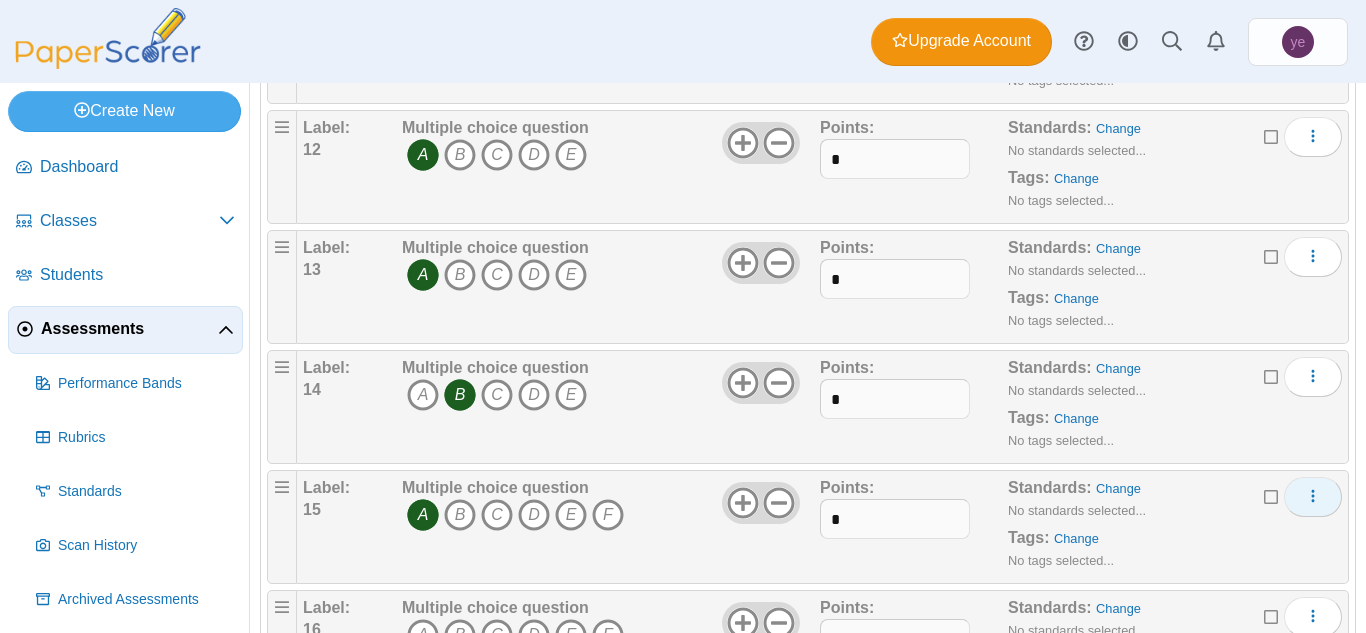 click 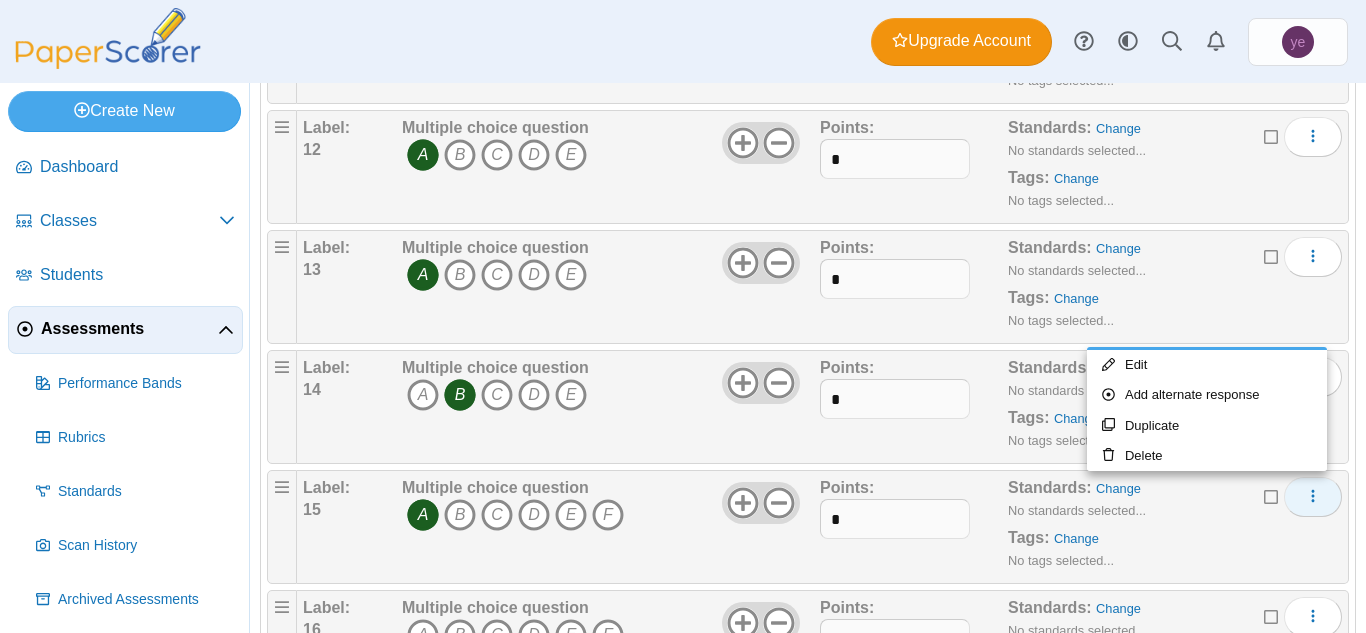 click 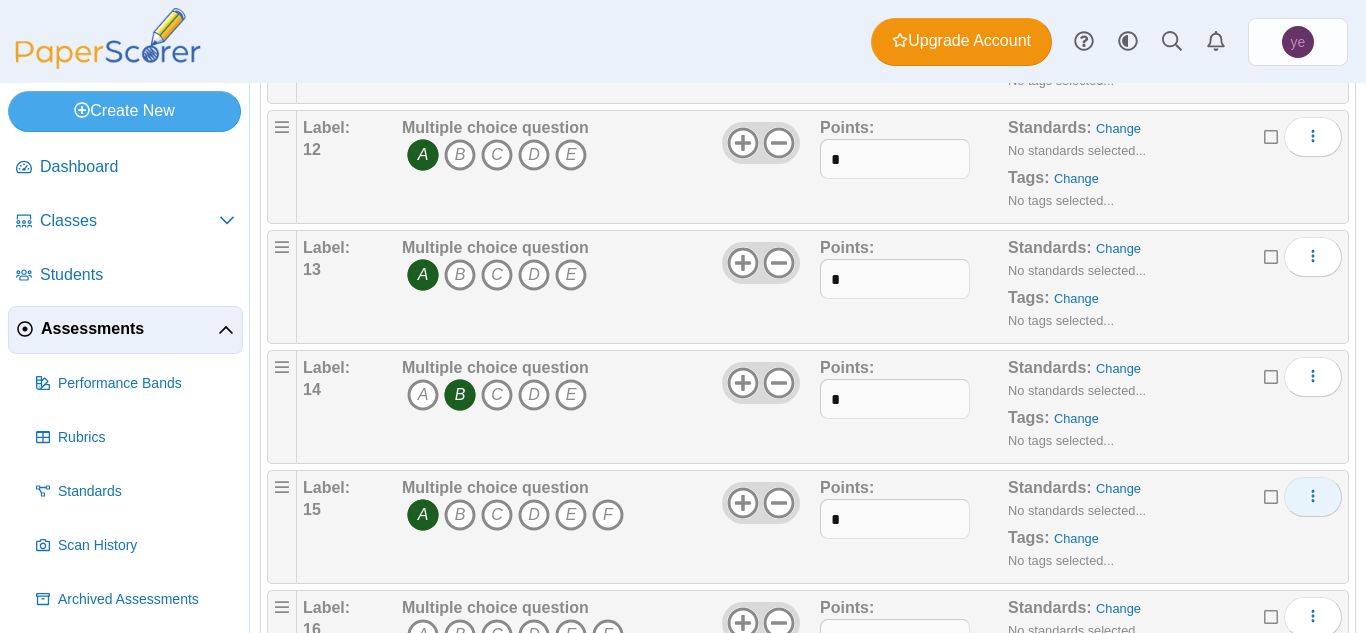 click 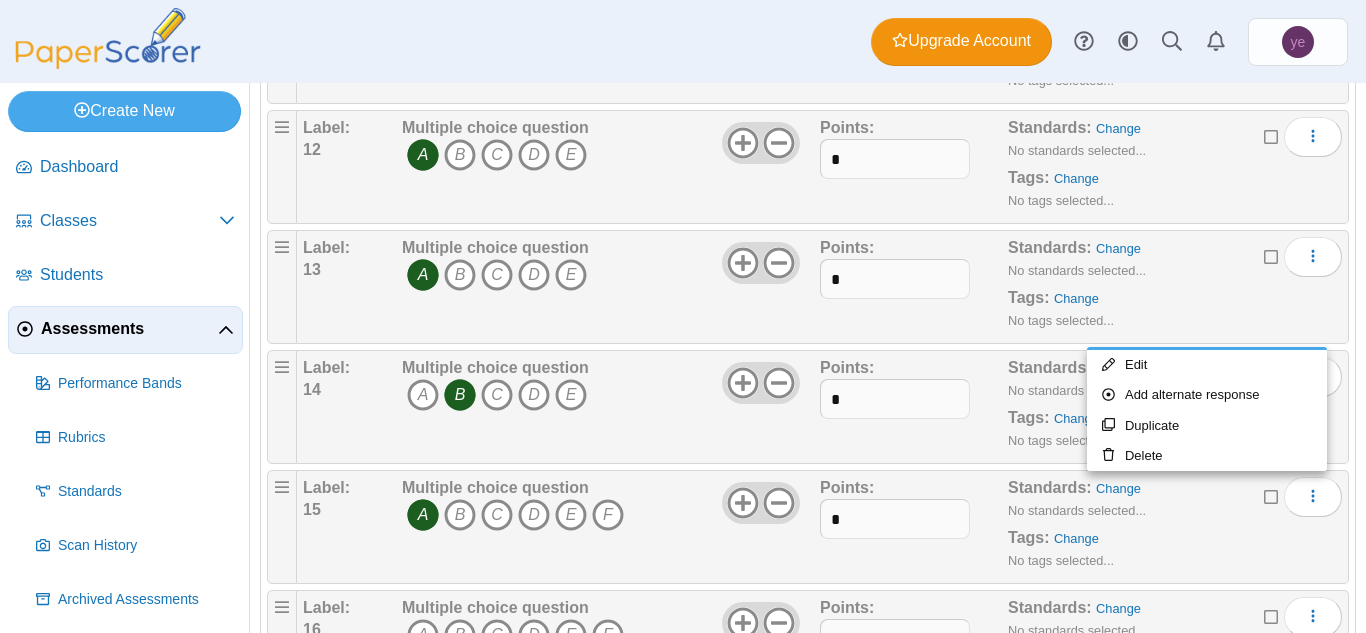 click on "Standards:
Change
No standards selected...
Tags:
Change
No tags selected..." at bounding box center (1149, 527) 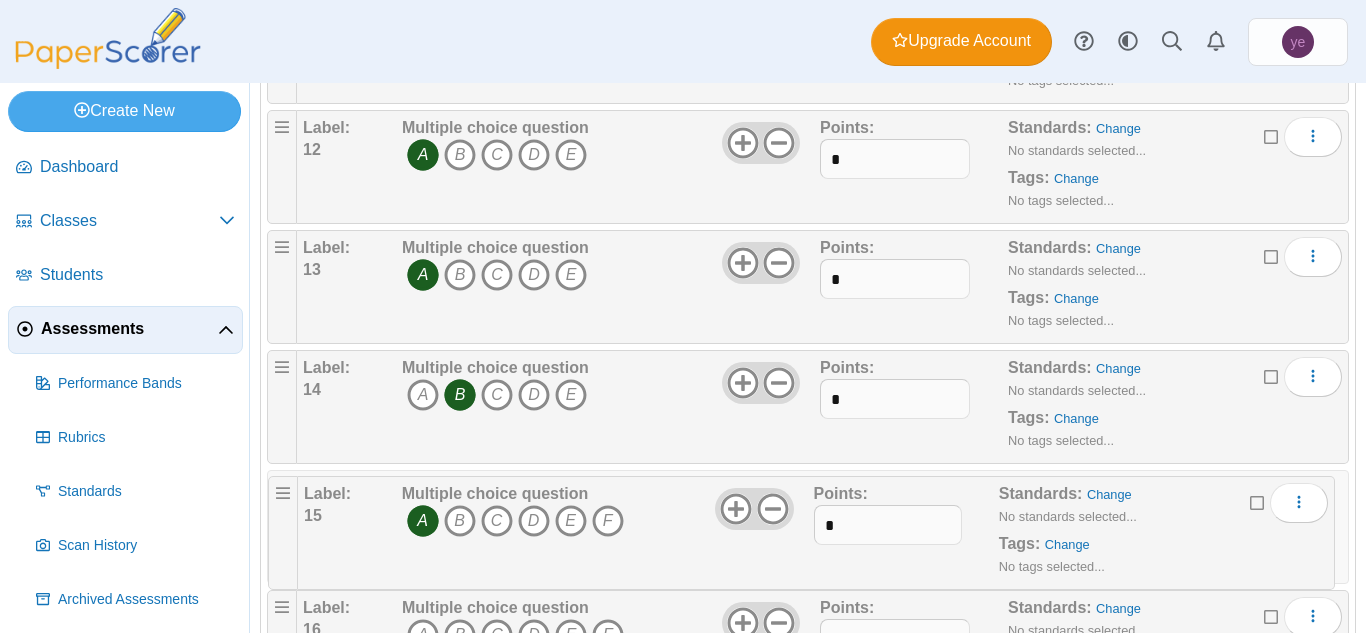 type 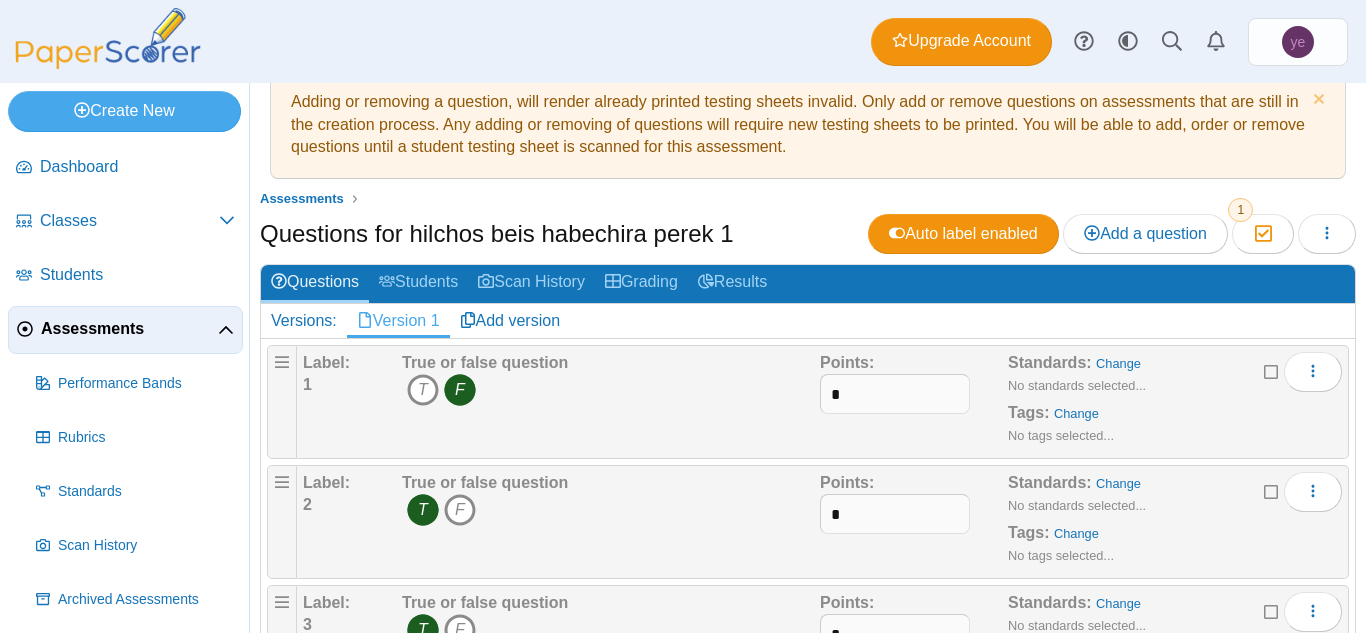 scroll, scrollTop: 32, scrollLeft: 0, axis: vertical 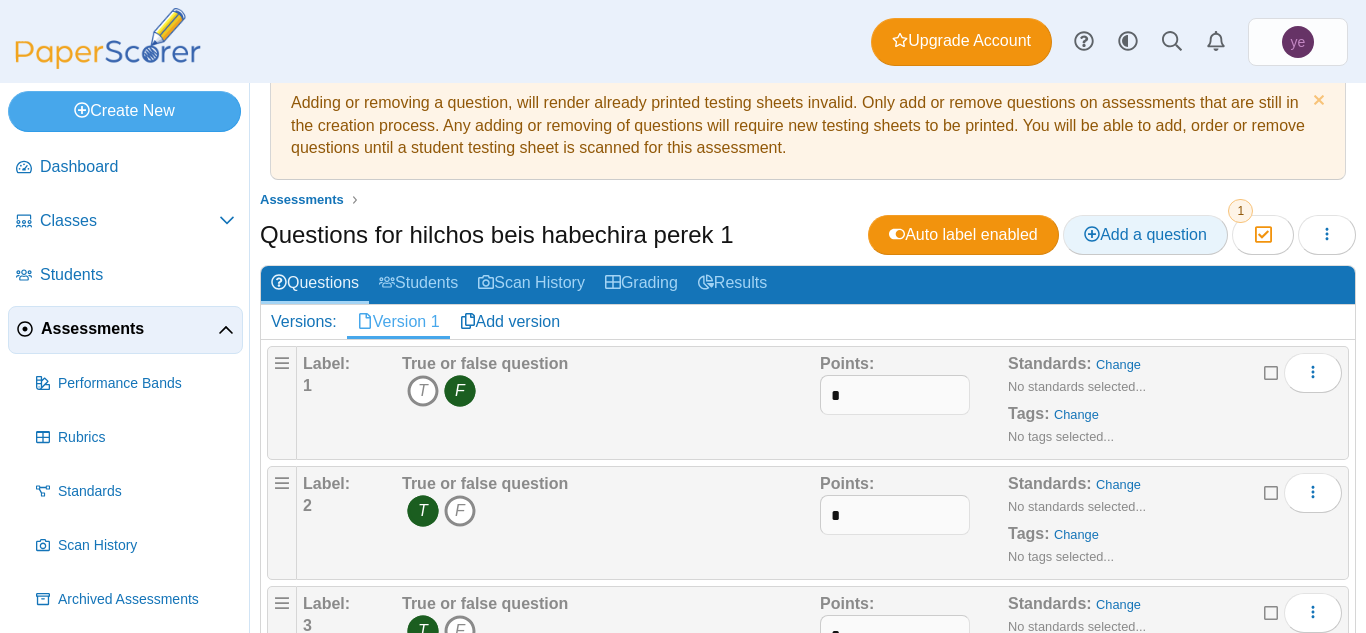 click on "Add a question" at bounding box center (1145, 234) 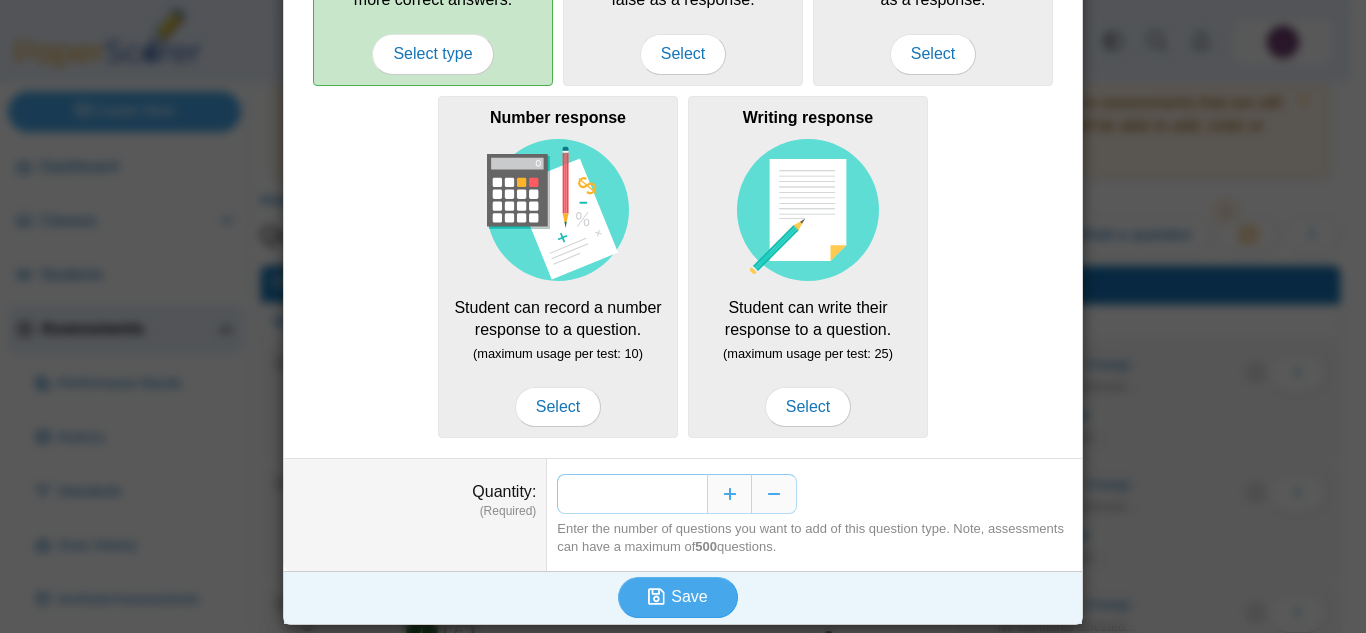 scroll, scrollTop: 366, scrollLeft: 0, axis: vertical 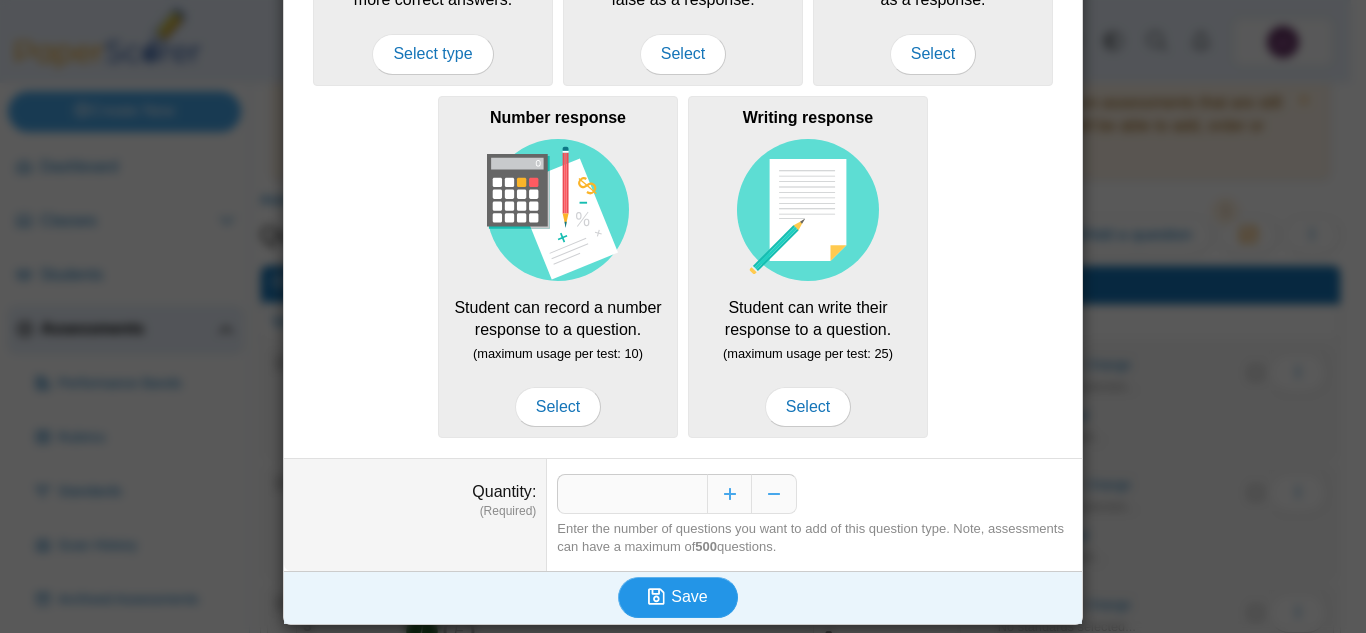 click on "Save" at bounding box center (689, 596) 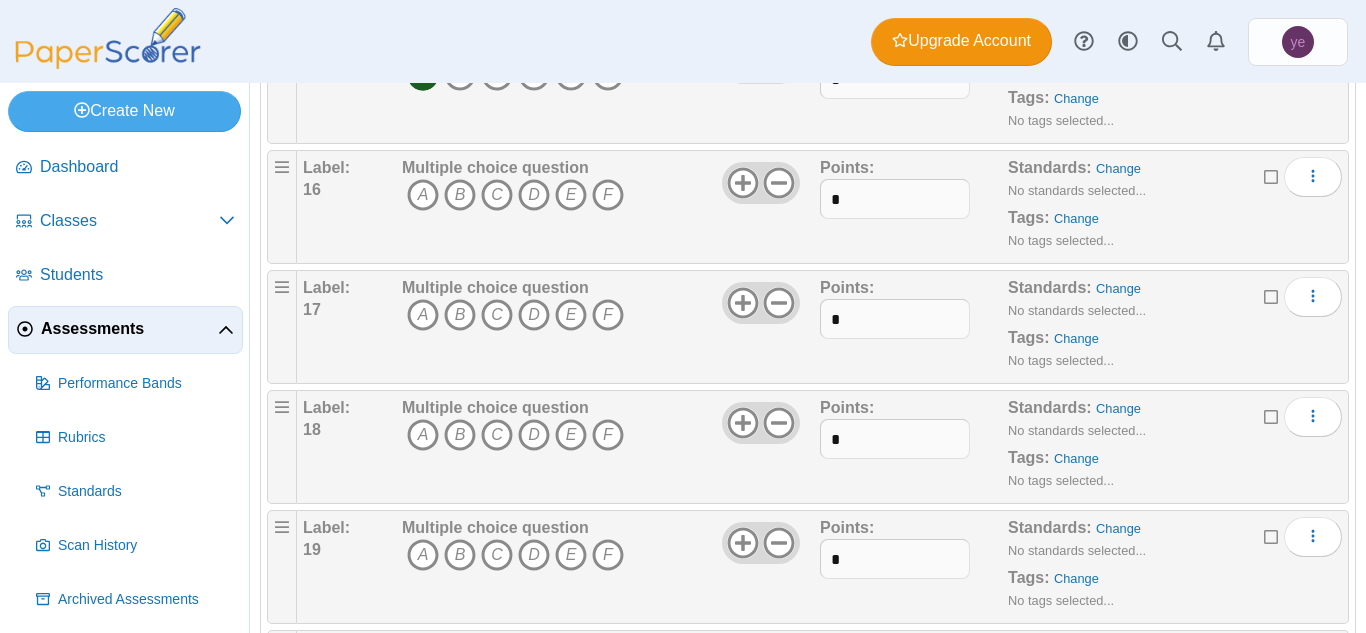 scroll, scrollTop: 2996, scrollLeft: 0, axis: vertical 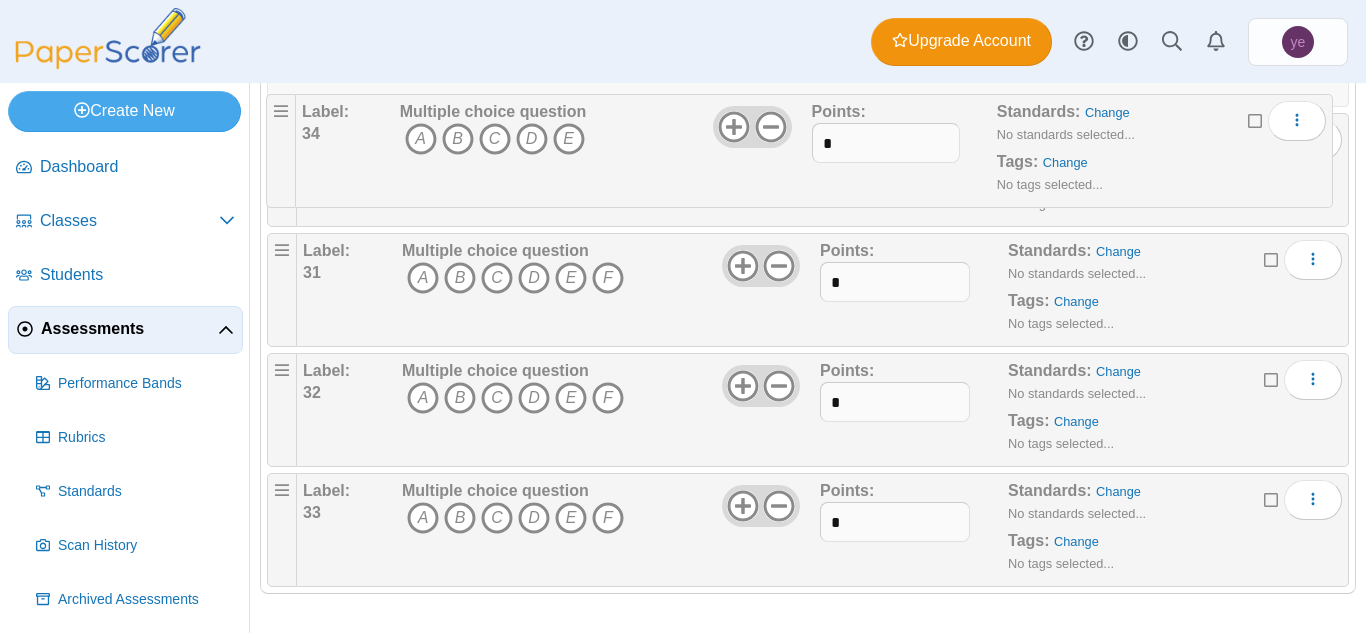 drag, startPoint x: 275, startPoint y: 487, endPoint x: 266, endPoint y: 96, distance: 391.10358 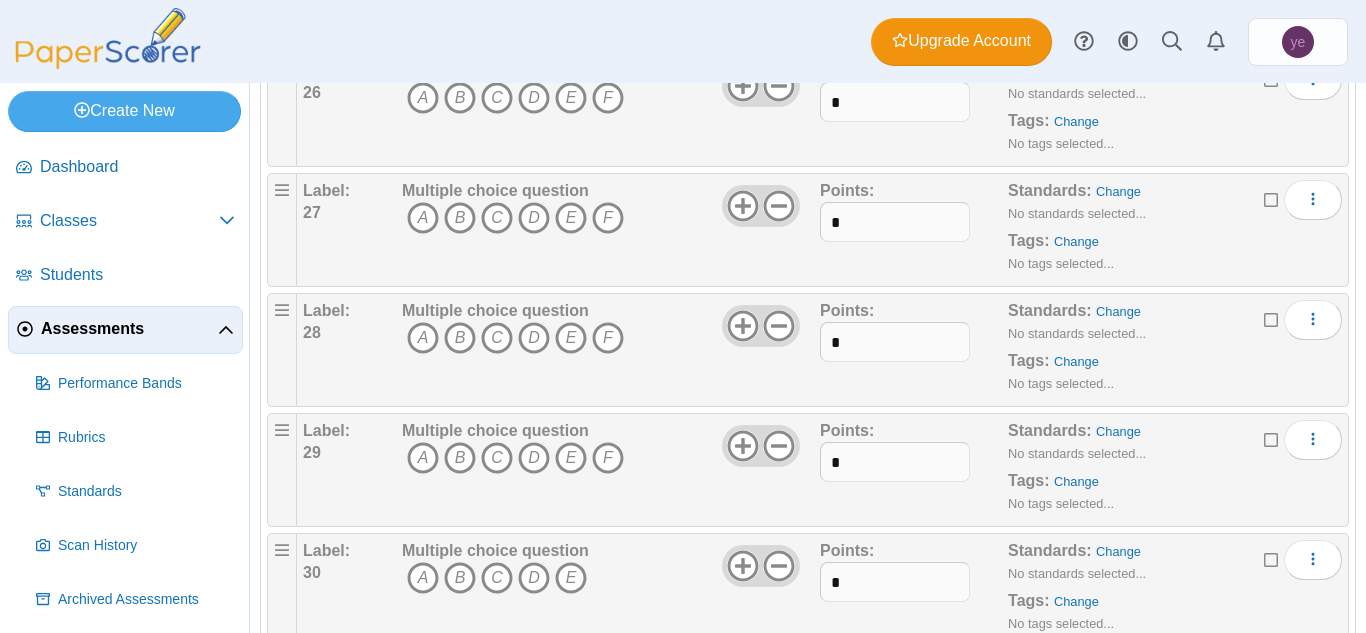 scroll, scrollTop: 3324, scrollLeft: 0, axis: vertical 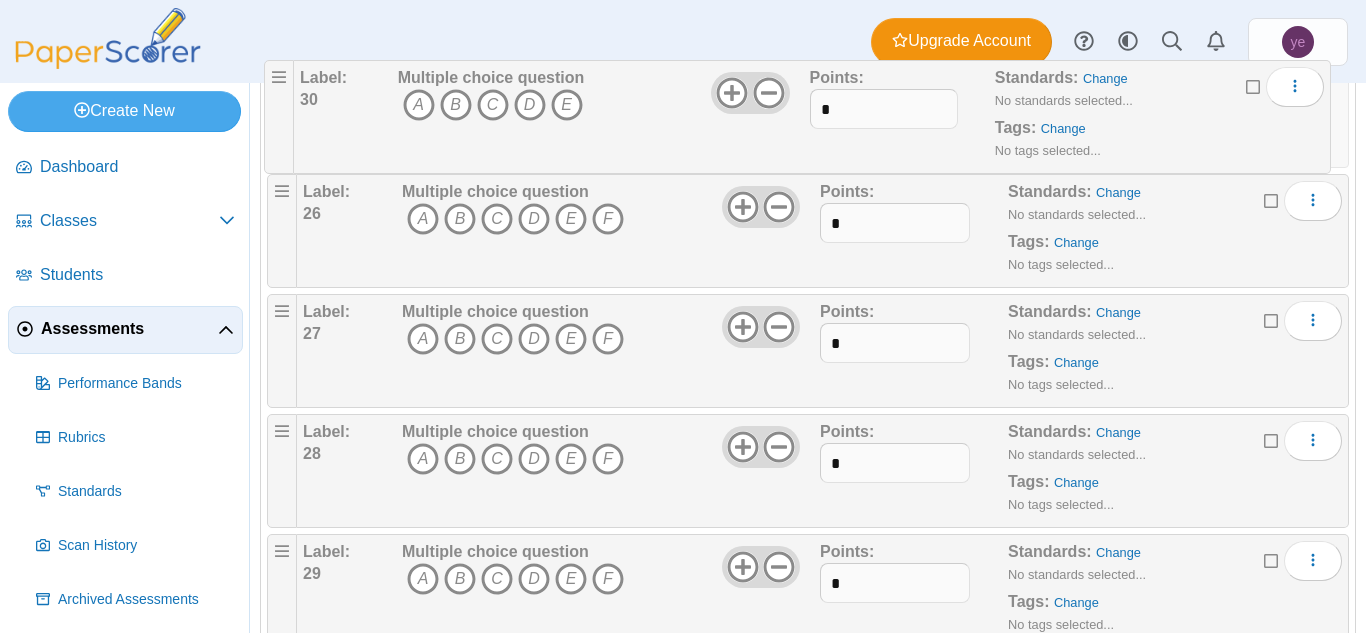 drag, startPoint x: 287, startPoint y: 540, endPoint x: 283, endPoint y: 62, distance: 478.01672 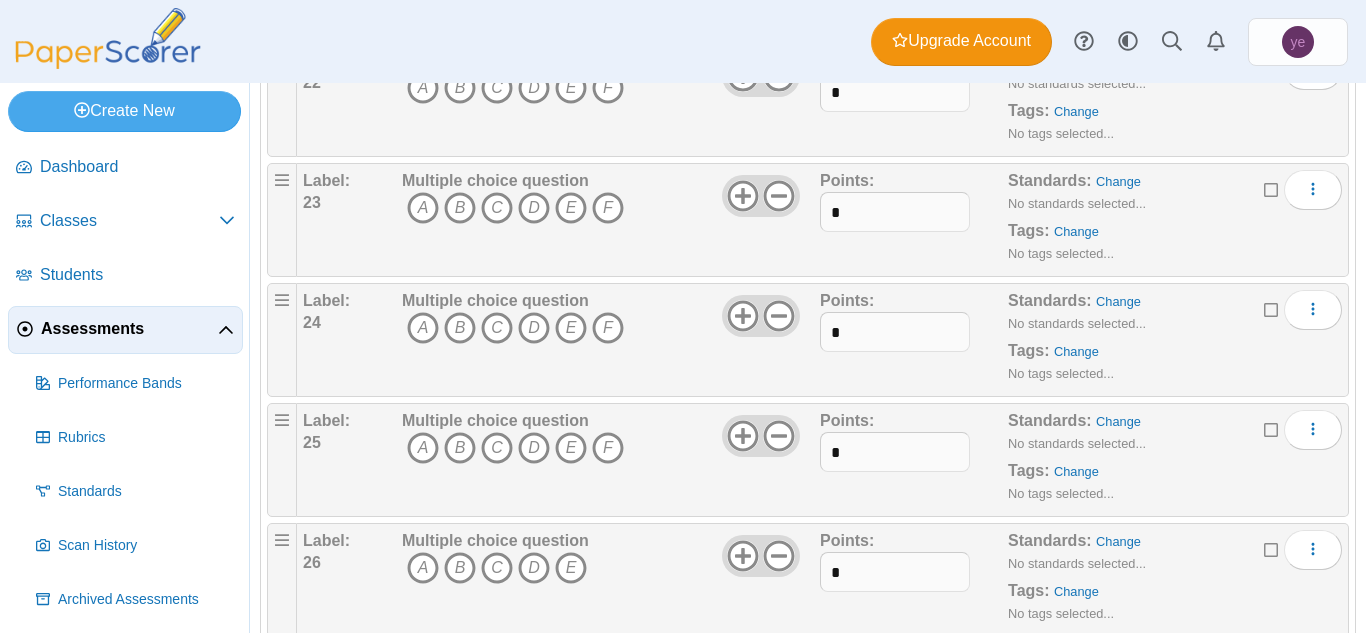 scroll, scrollTop: 2854, scrollLeft: 0, axis: vertical 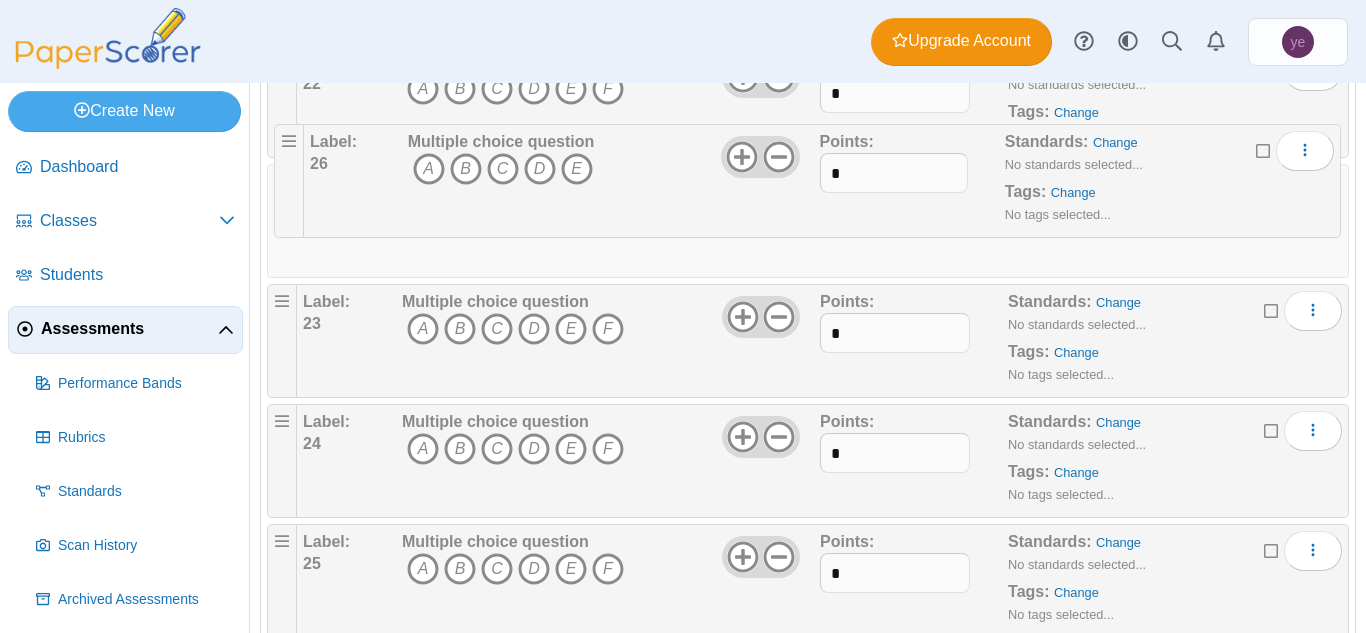 drag, startPoint x: 292, startPoint y: 529, endPoint x: 299, endPoint y: 114, distance: 415.05902 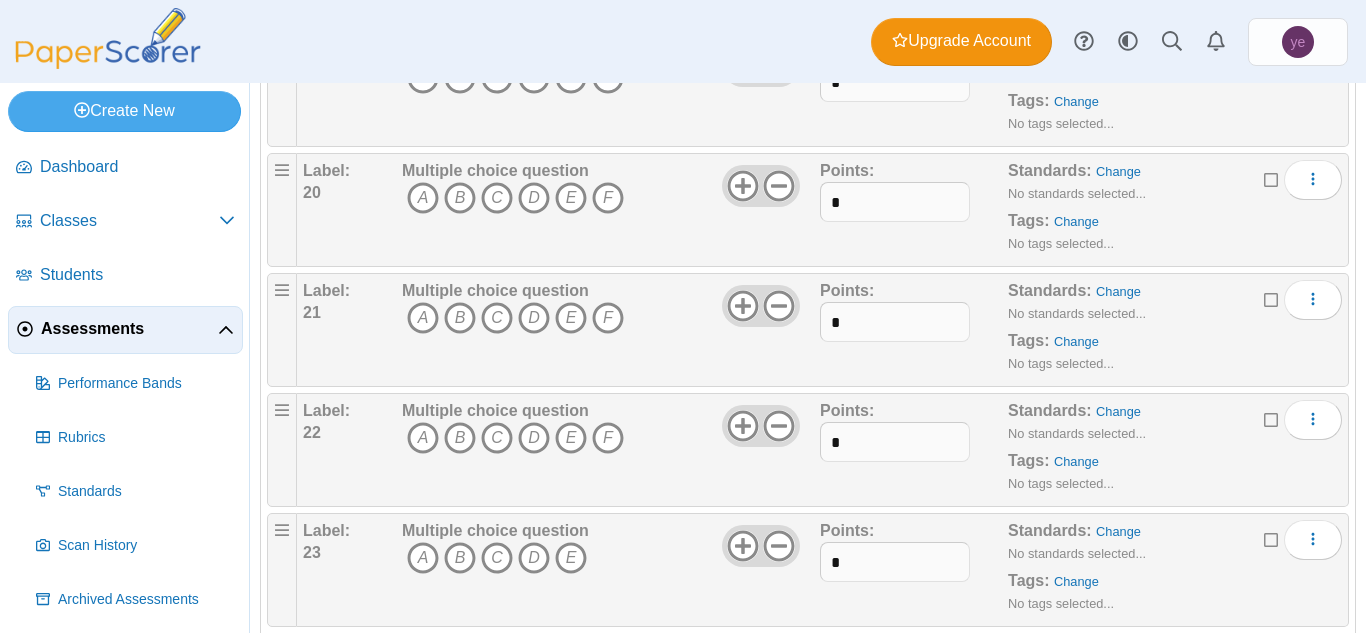scroll, scrollTop: 2501, scrollLeft: 0, axis: vertical 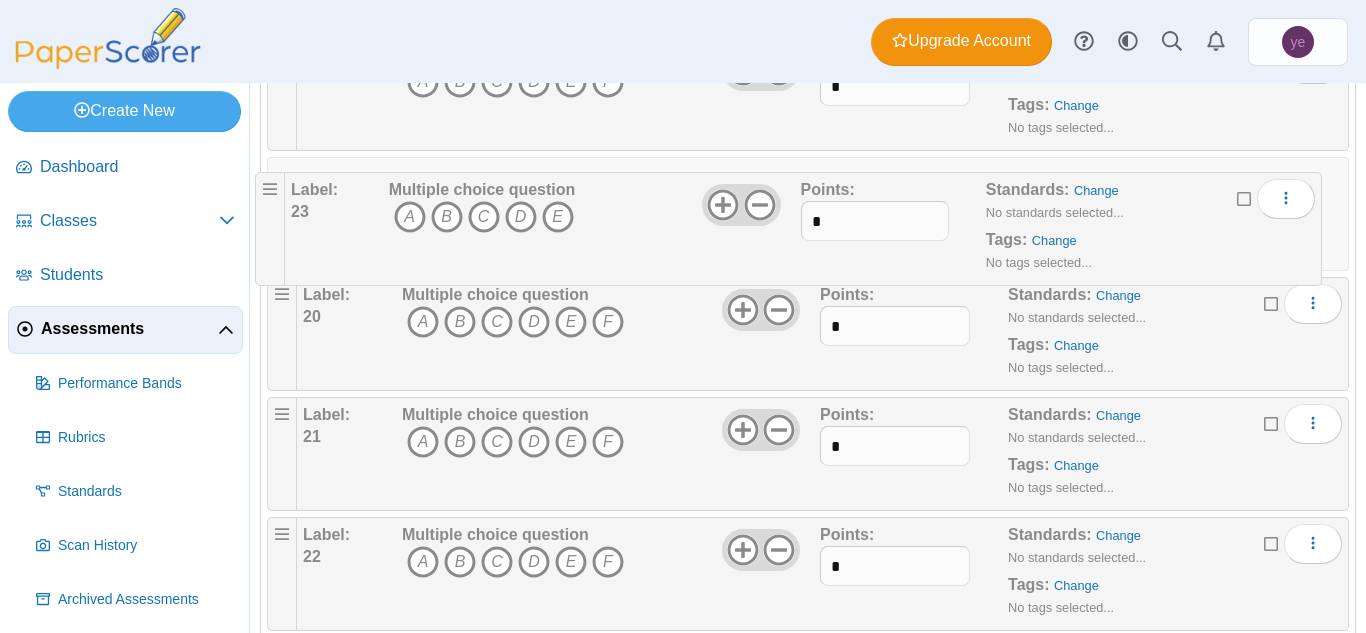 drag, startPoint x: 290, startPoint y: 535, endPoint x: 281, endPoint y: 163, distance: 372.10886 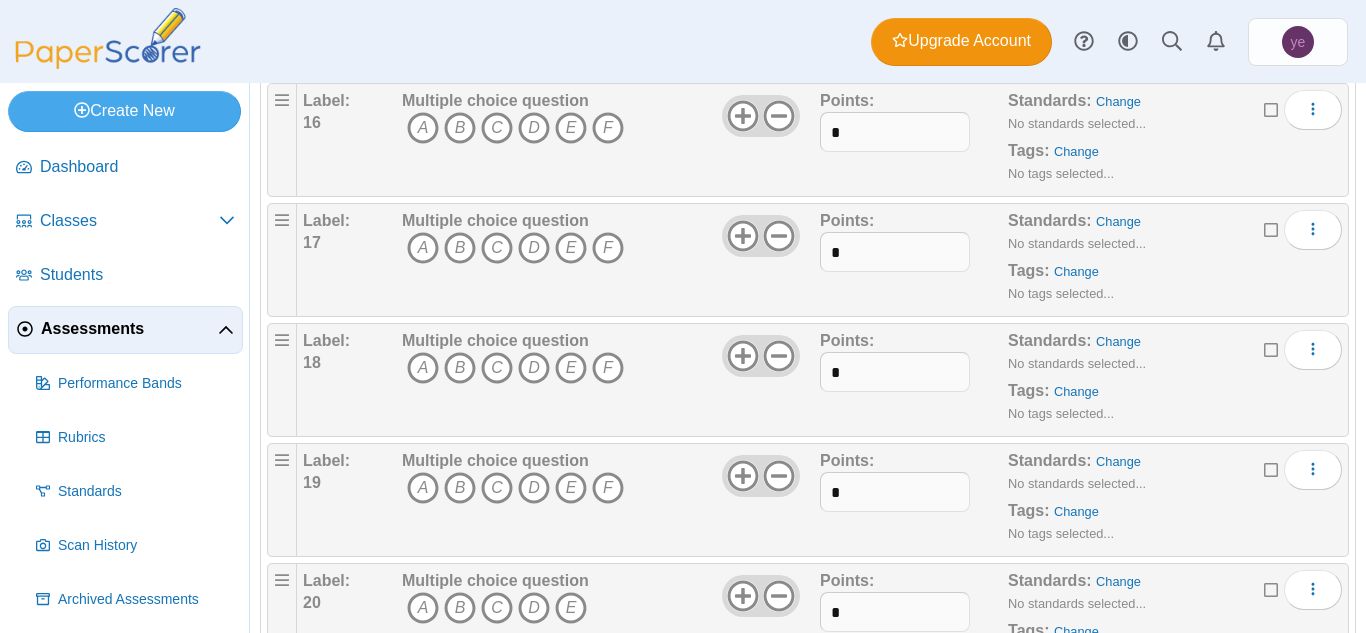 scroll, scrollTop: 2094, scrollLeft: 0, axis: vertical 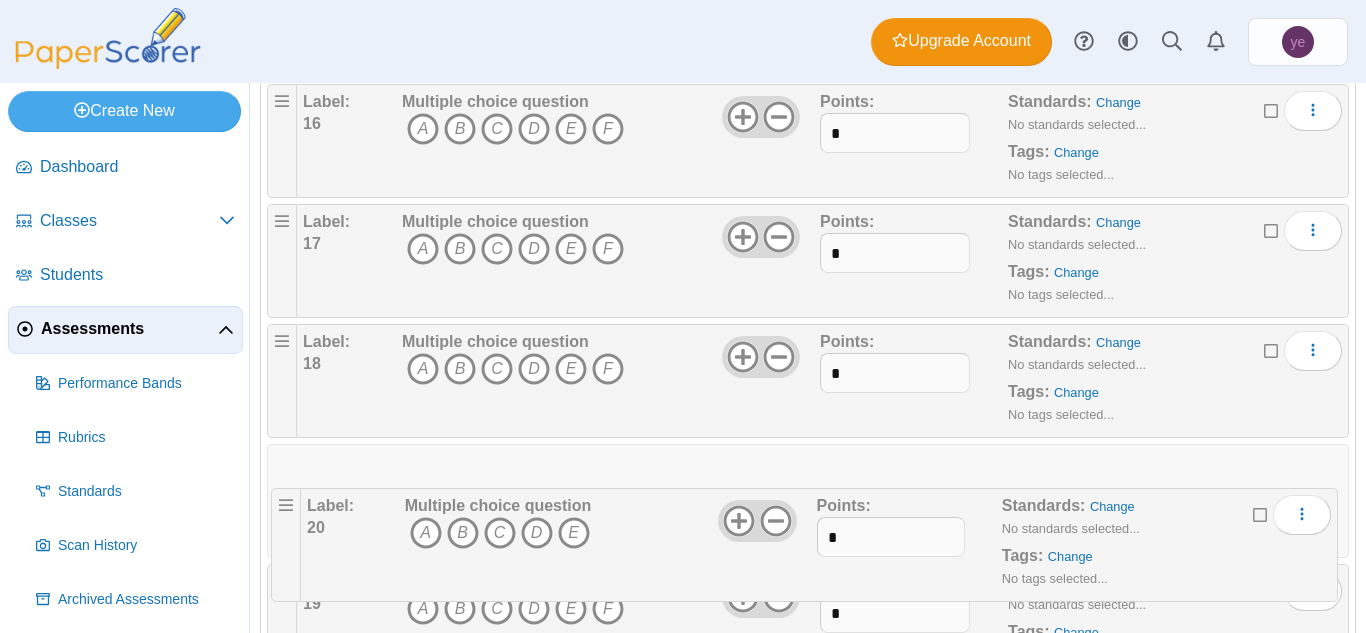 drag, startPoint x: 287, startPoint y: 586, endPoint x: 271, endPoint y: 196, distance: 390.32806 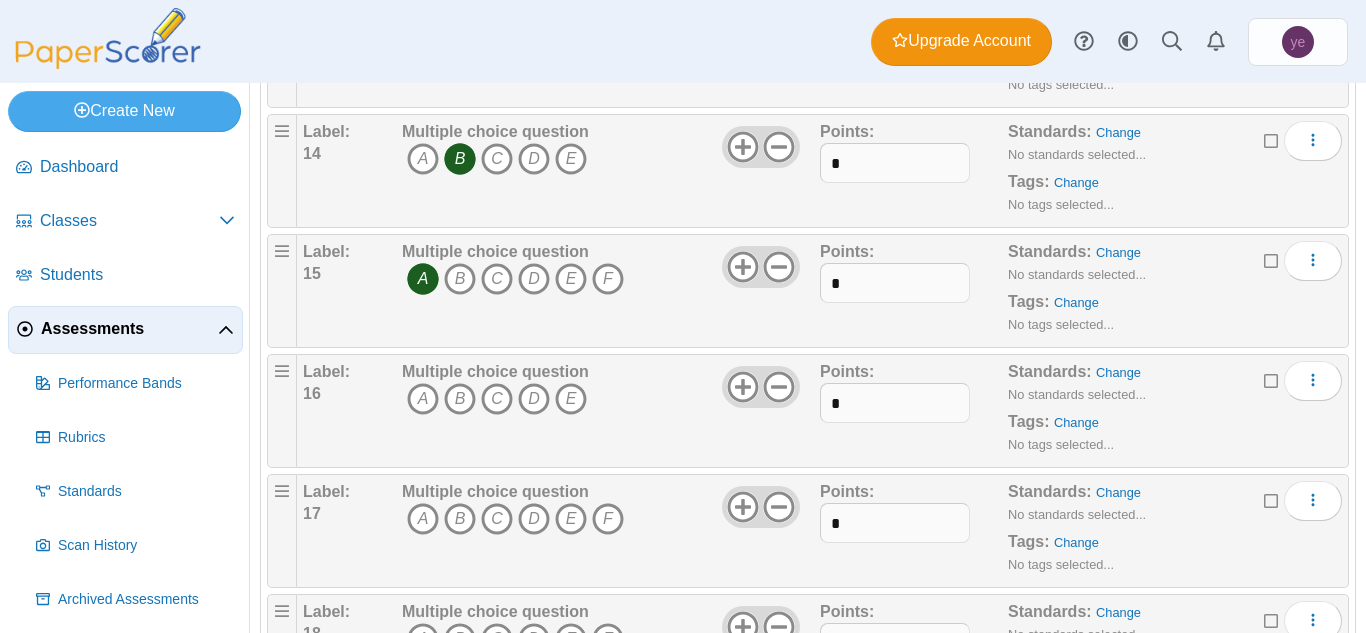 scroll, scrollTop: 1823, scrollLeft: 0, axis: vertical 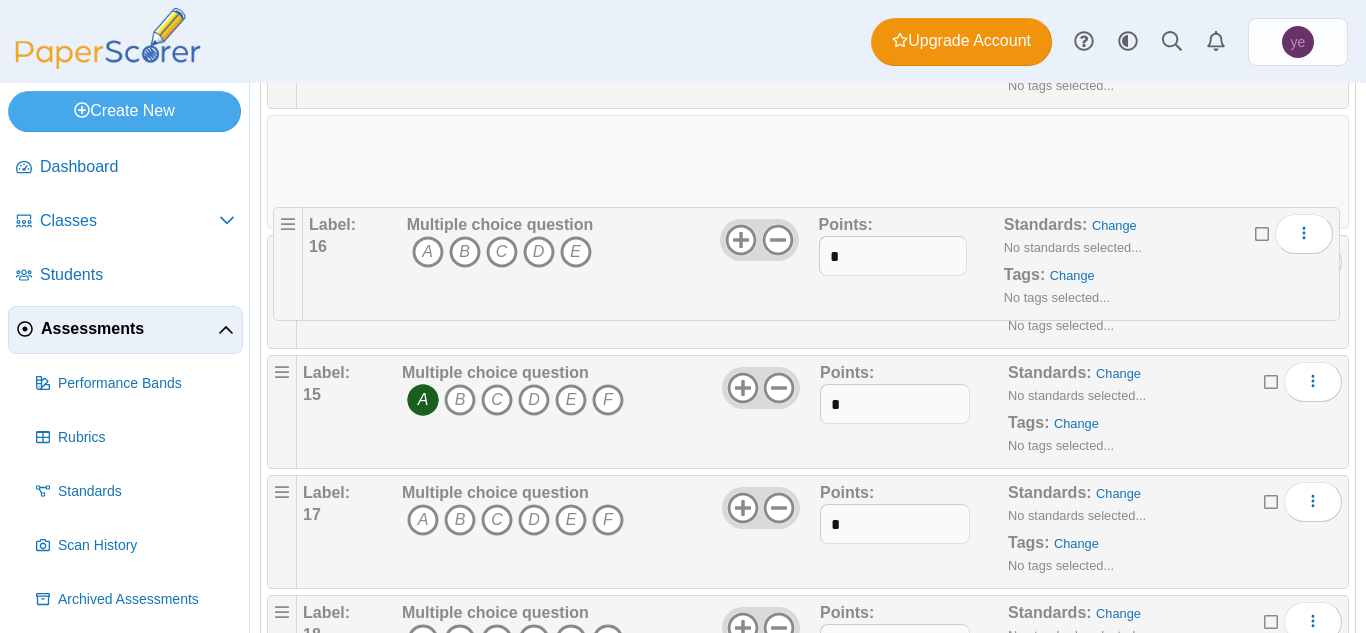 drag, startPoint x: 287, startPoint y: 368, endPoint x: 286, endPoint y: 205, distance: 163.00307 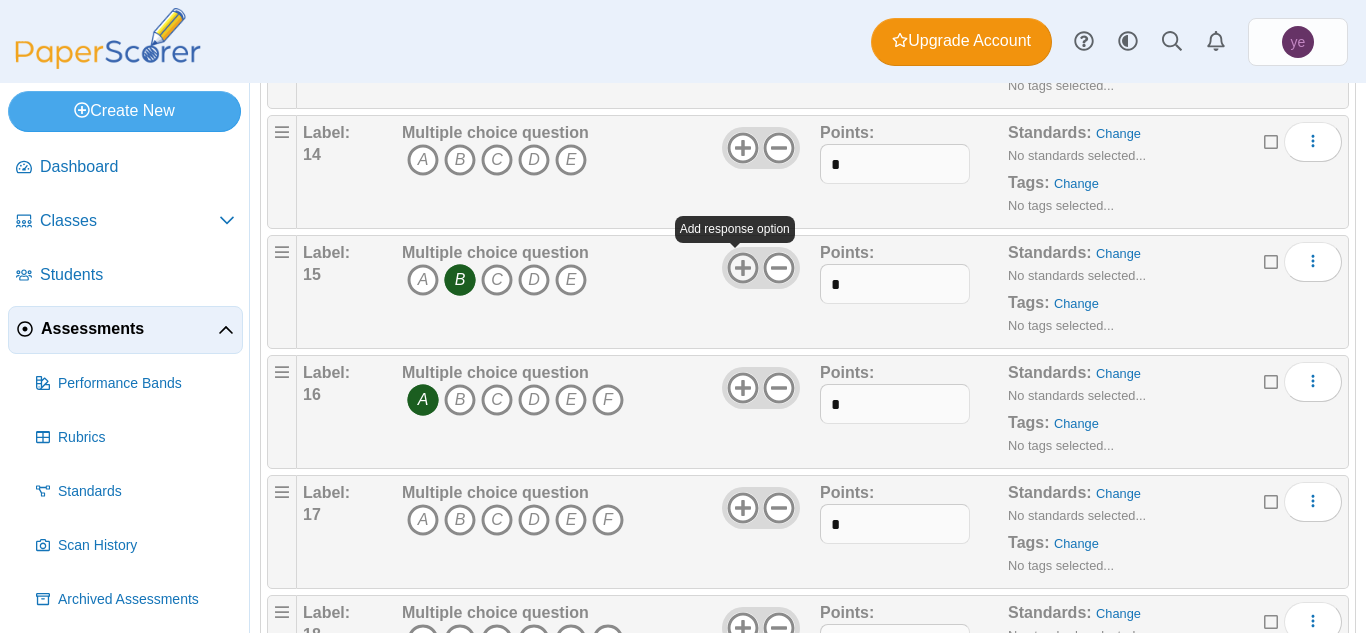 click 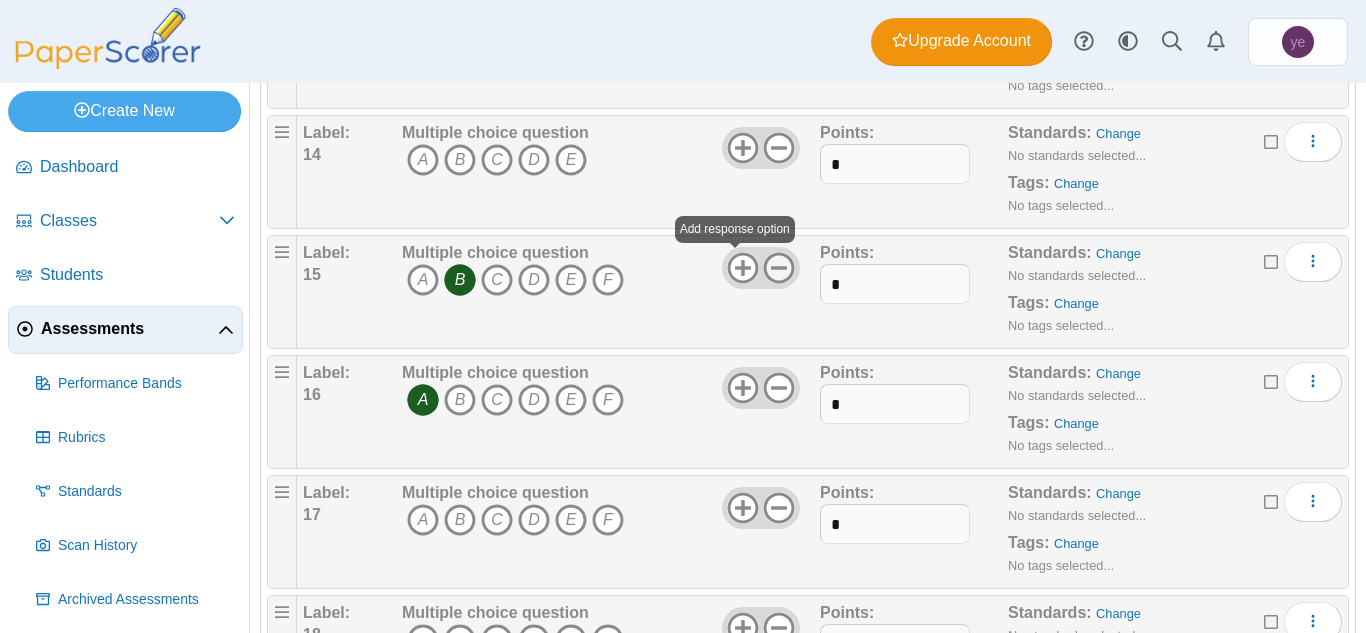 click 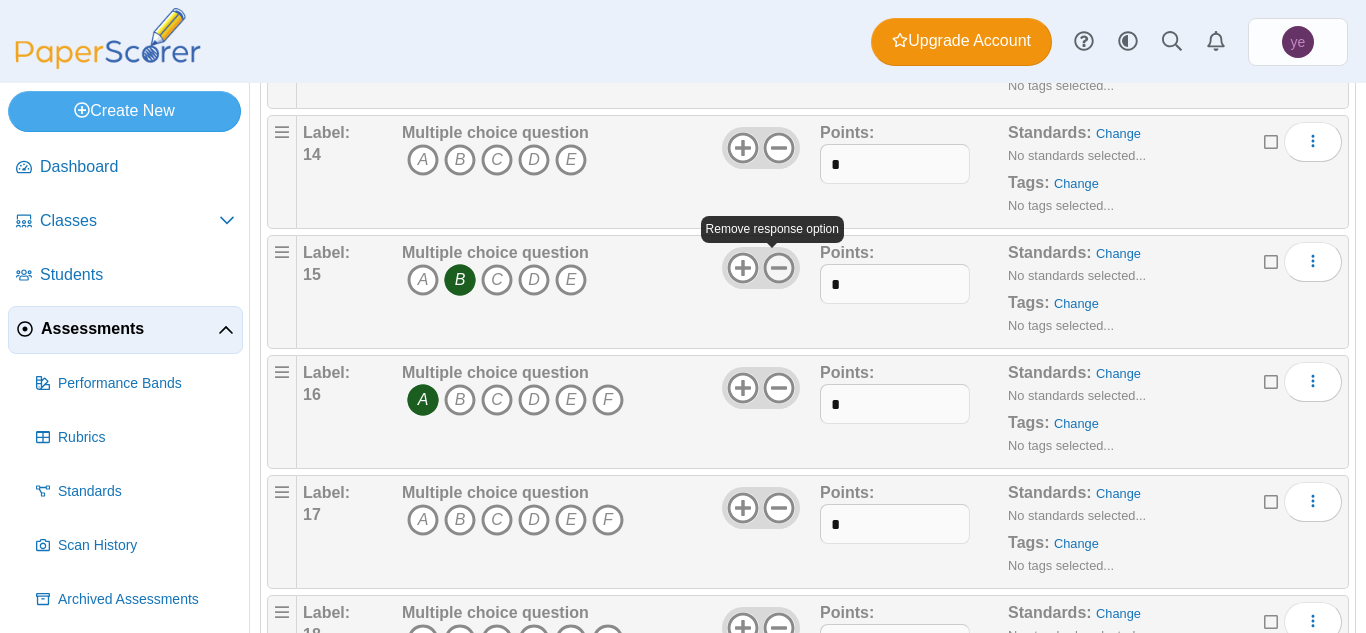 scroll, scrollTop: 1689, scrollLeft: 0, axis: vertical 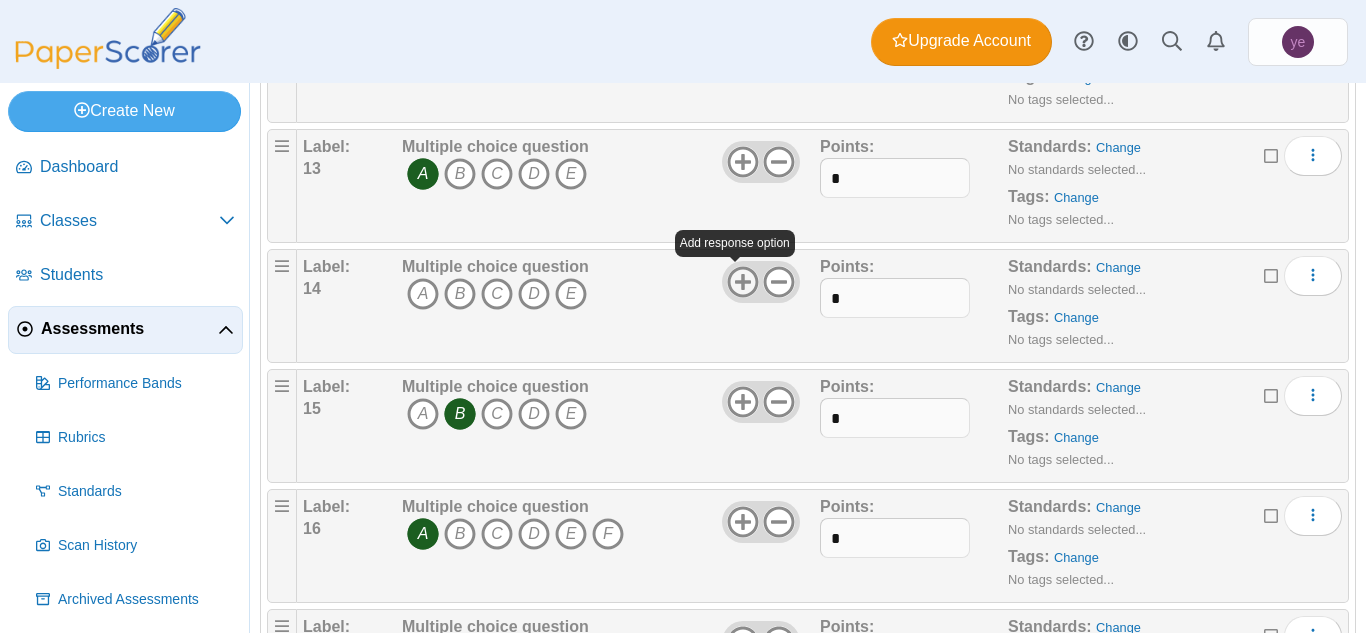 click 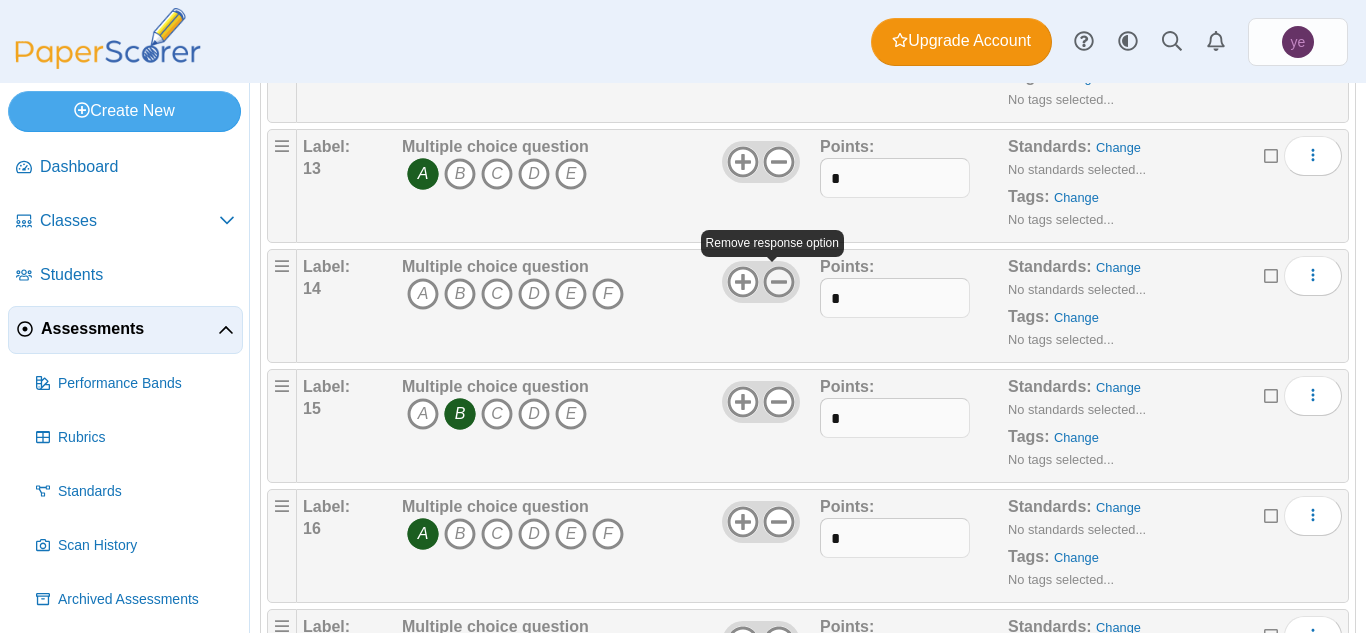 click 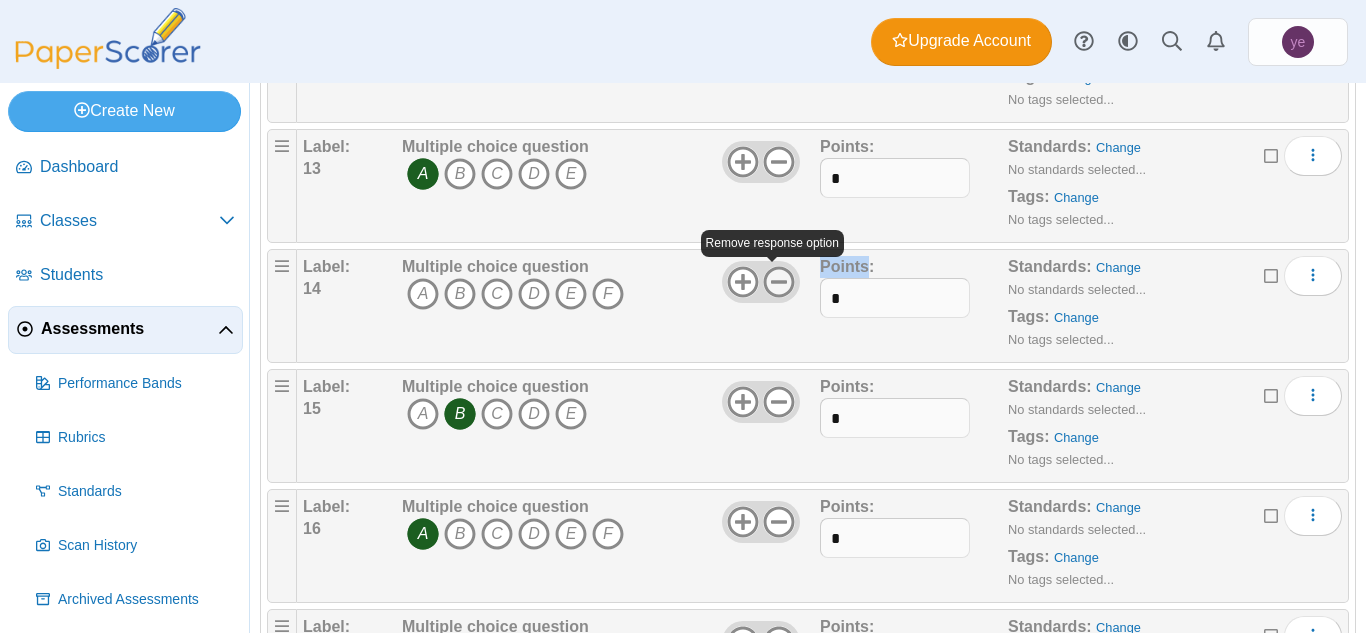 click 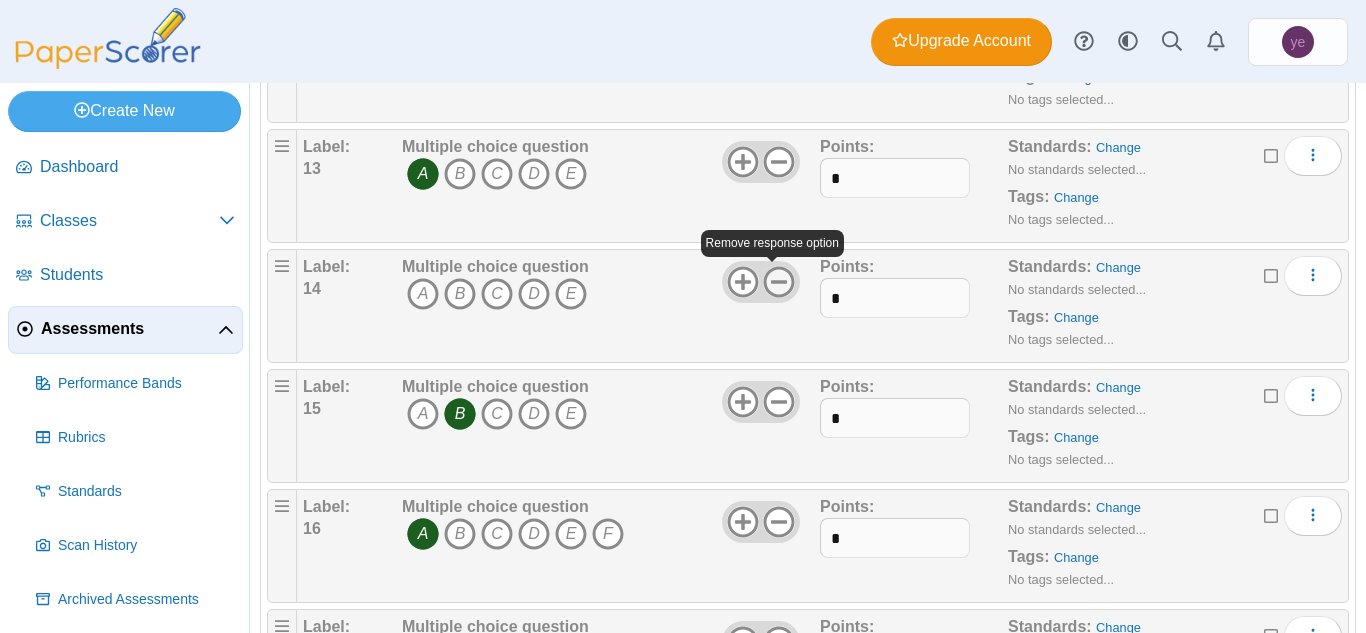 click 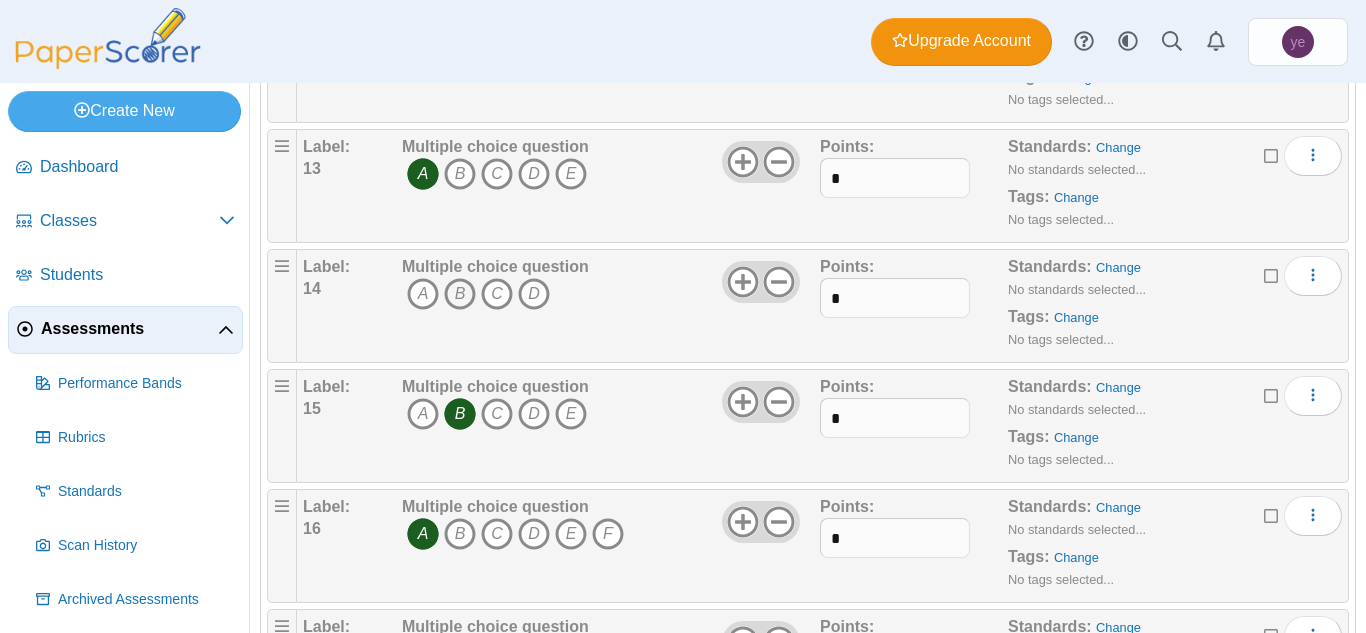 click on "B" at bounding box center (460, 294) 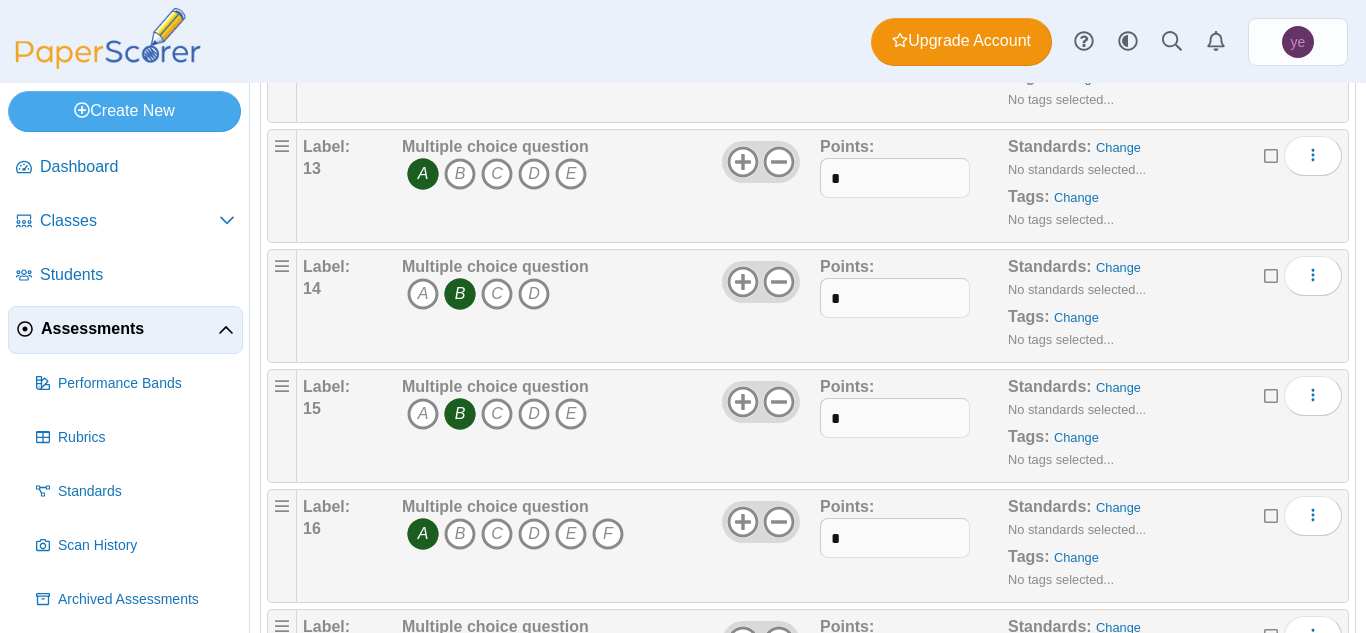 click at bounding box center [761, 162] 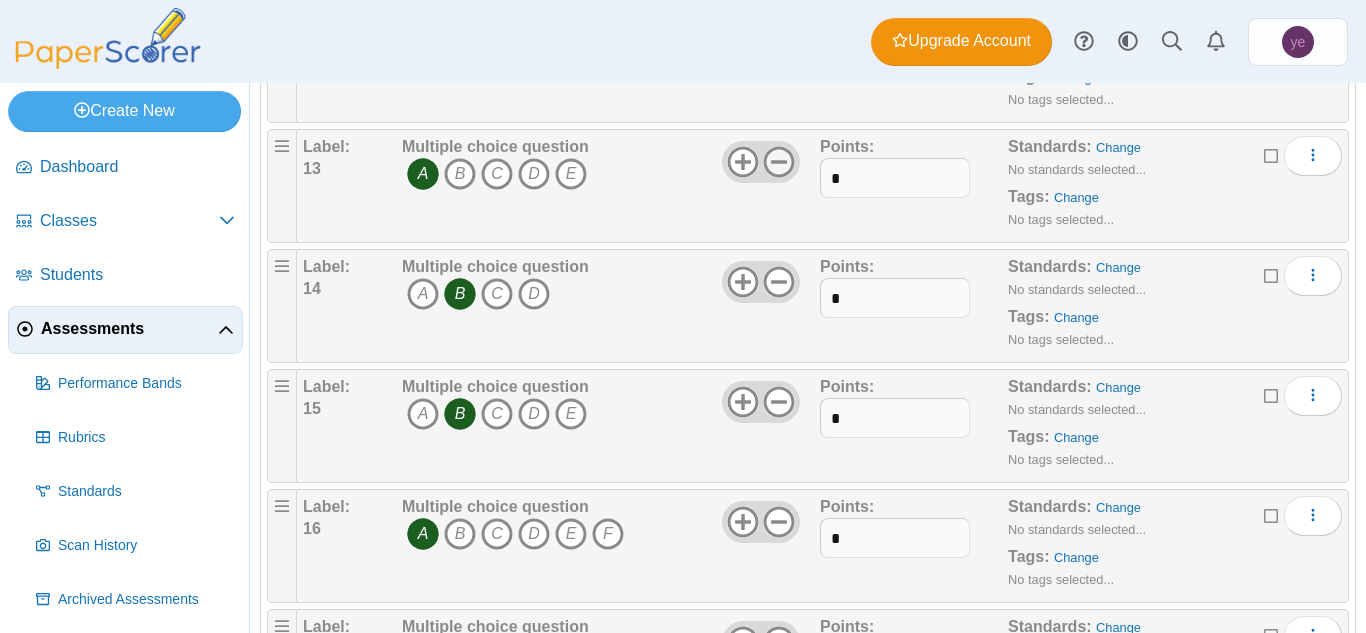 click 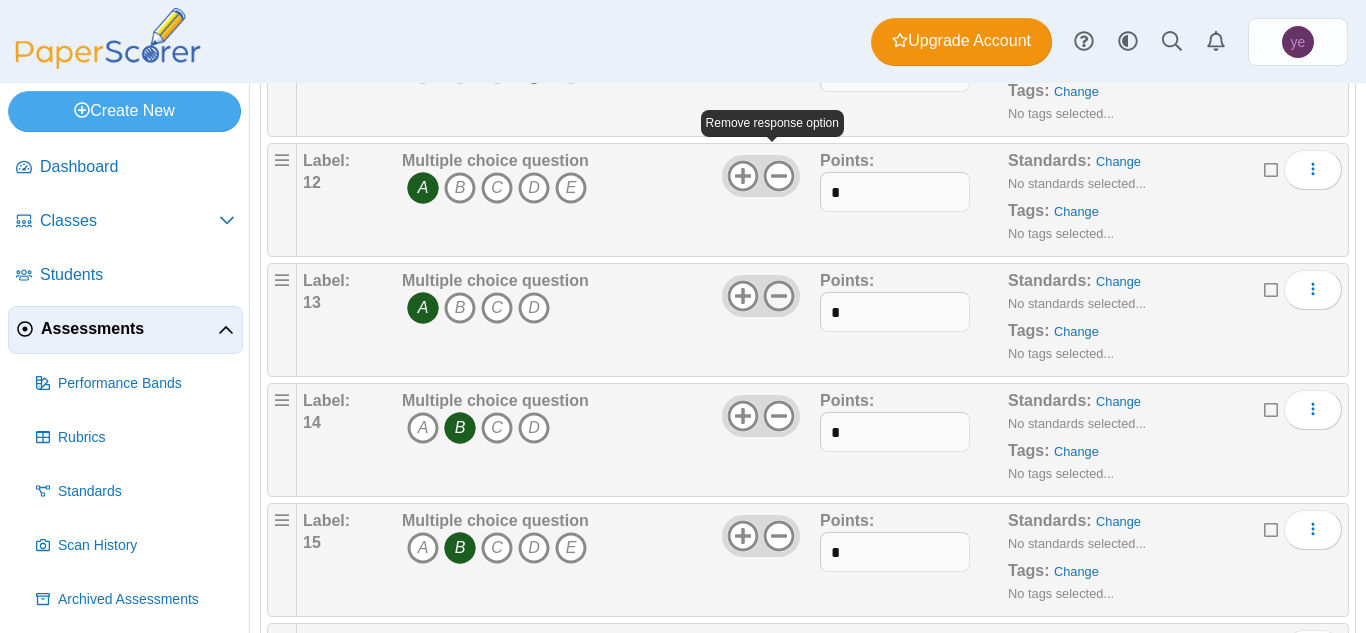 click 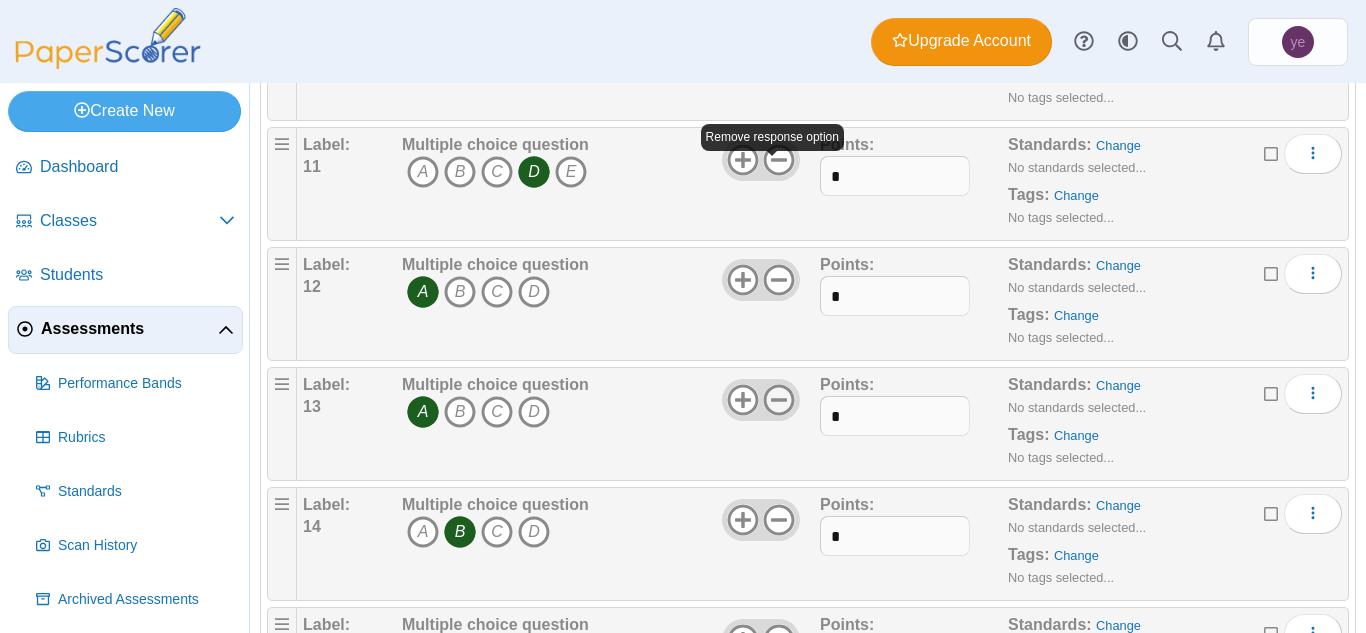 click 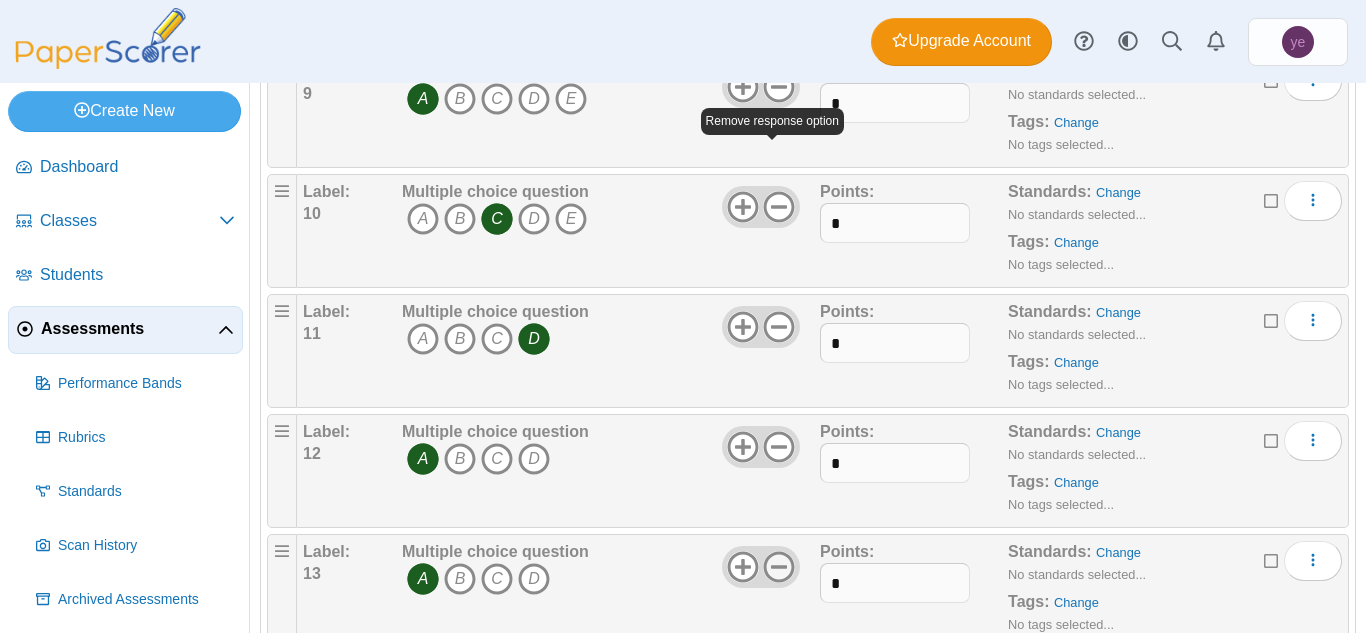 scroll, scrollTop: 1285, scrollLeft: 0, axis: vertical 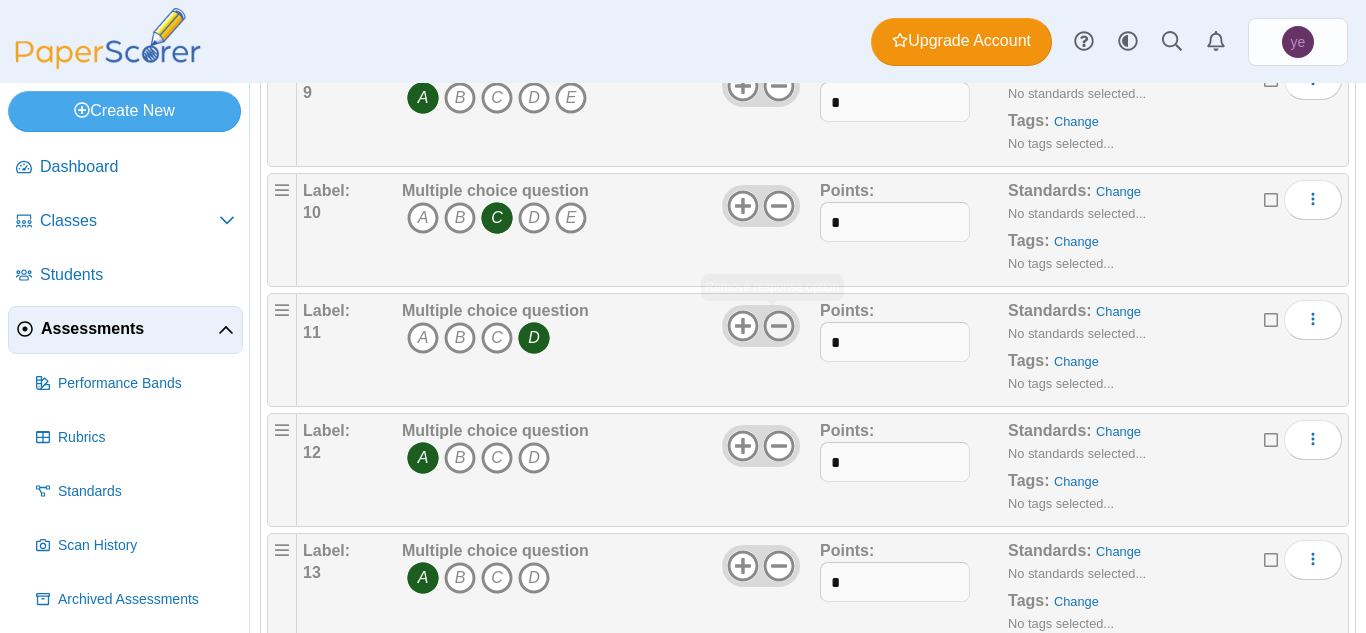 click 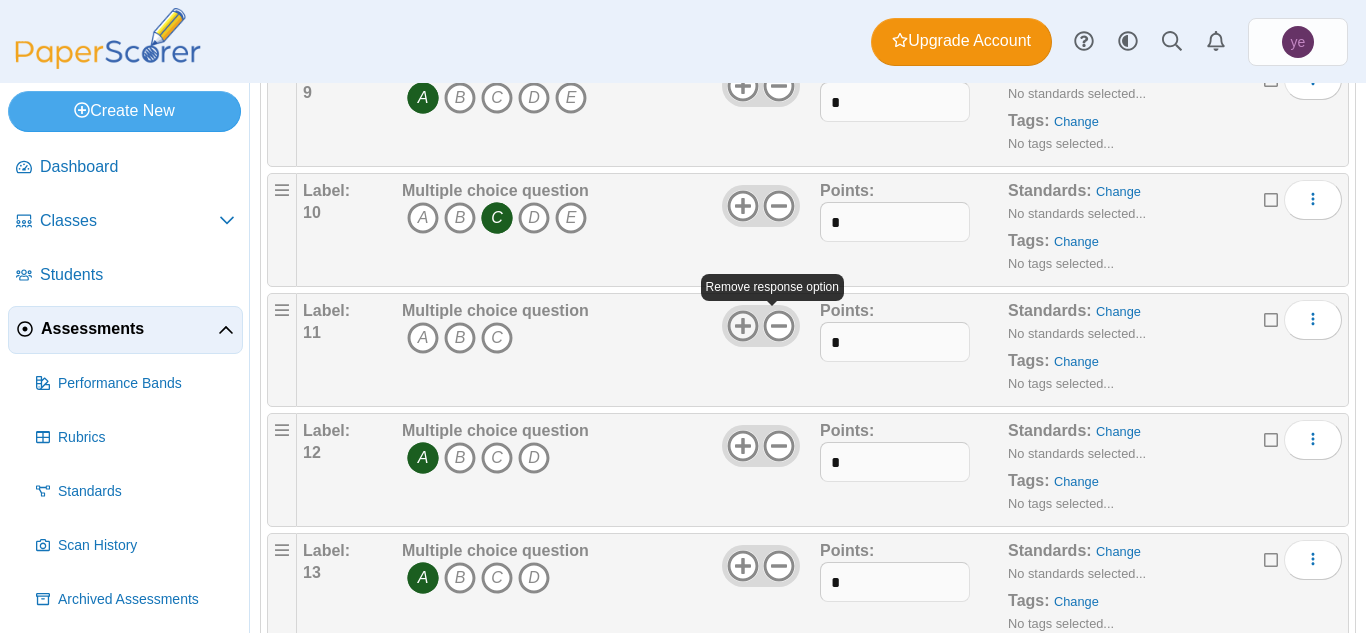 click 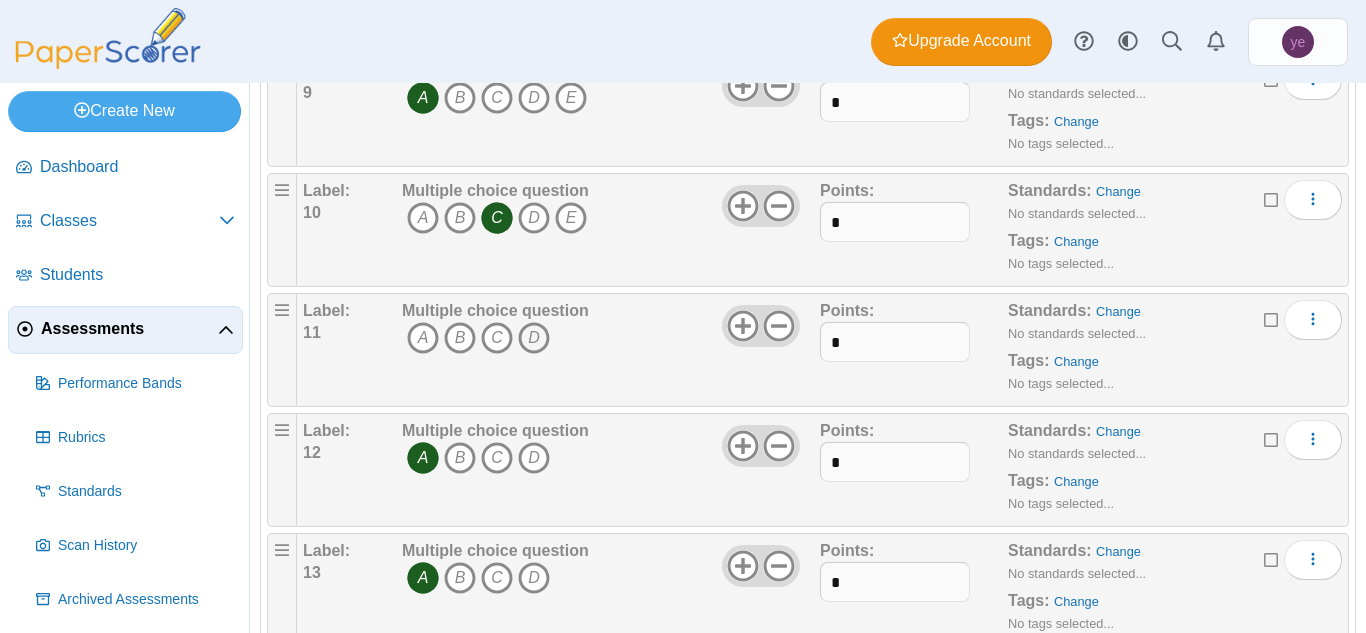 click on "D" at bounding box center [534, 338] 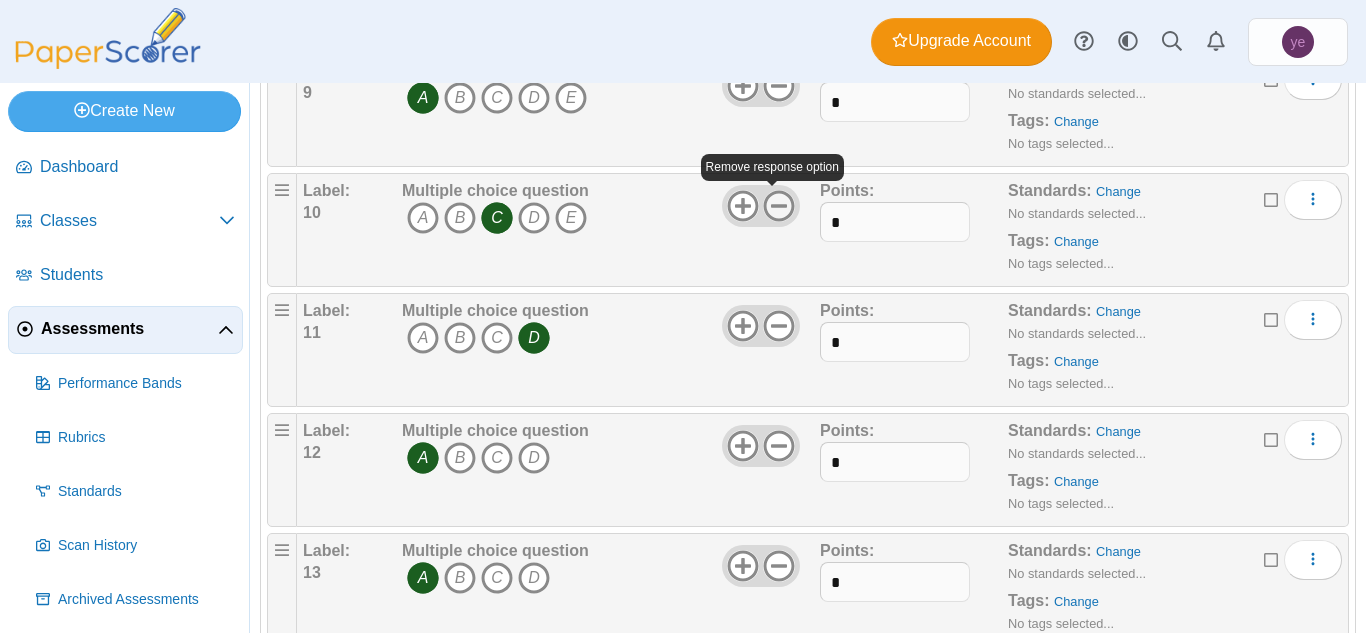 click 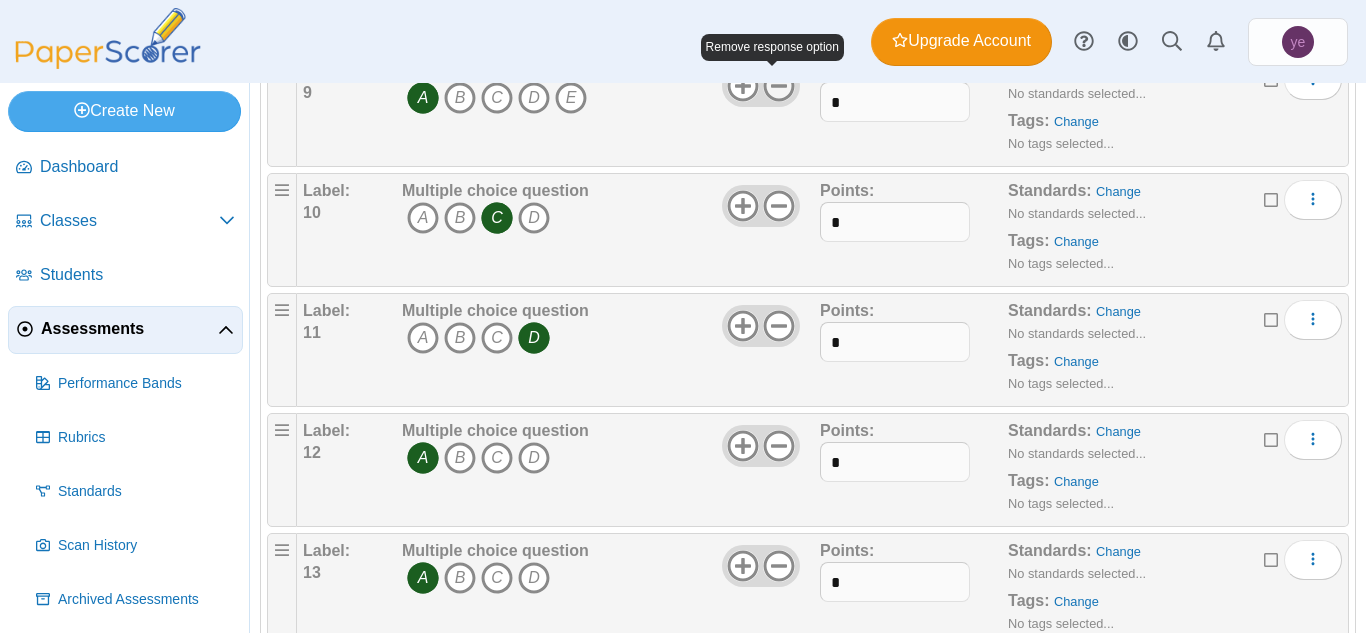 click 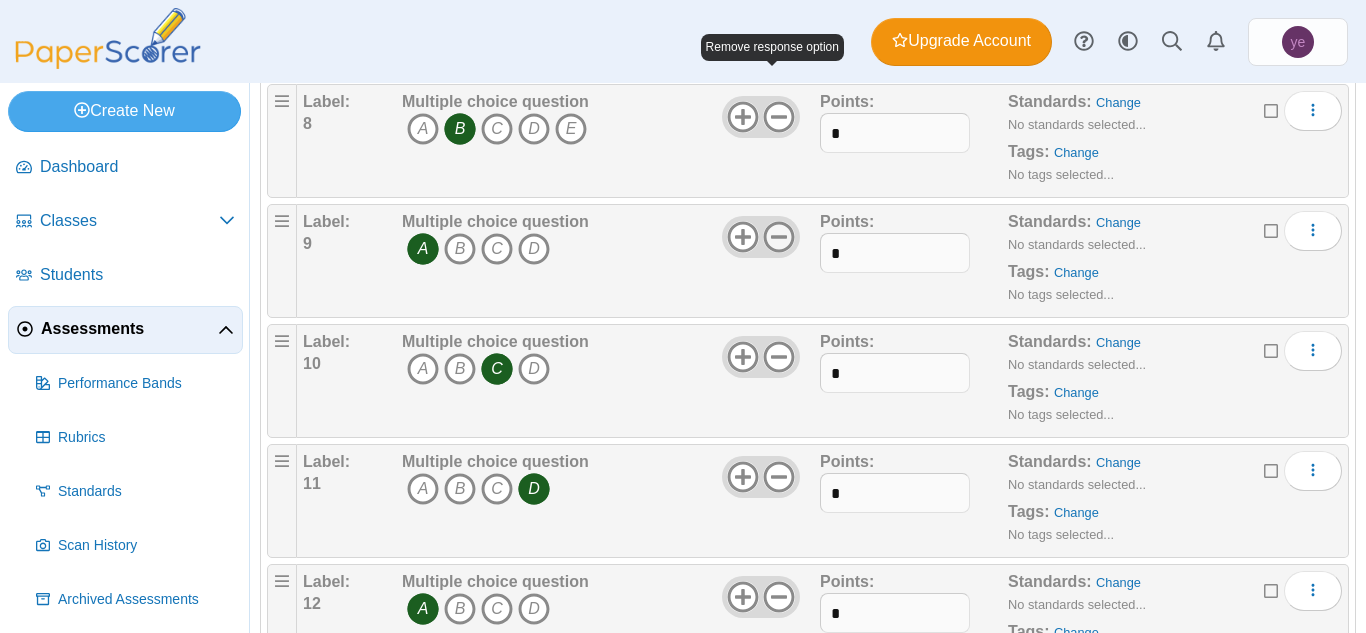 scroll, scrollTop: 1125, scrollLeft: 0, axis: vertical 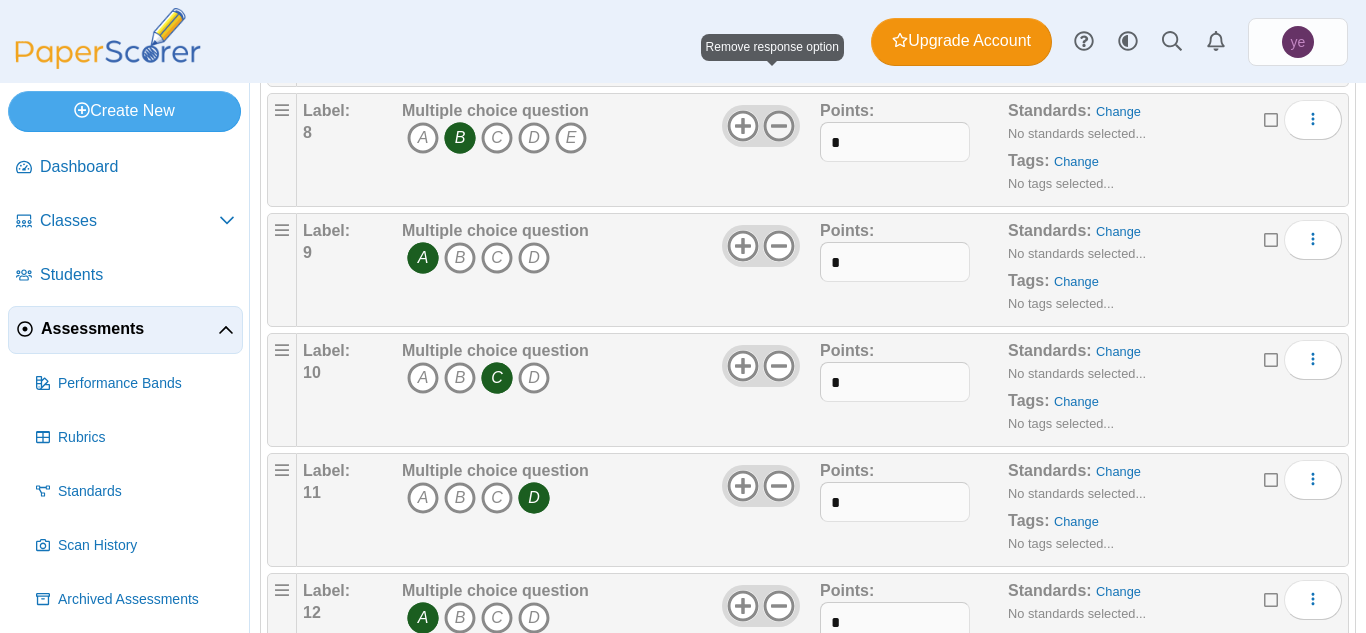 click 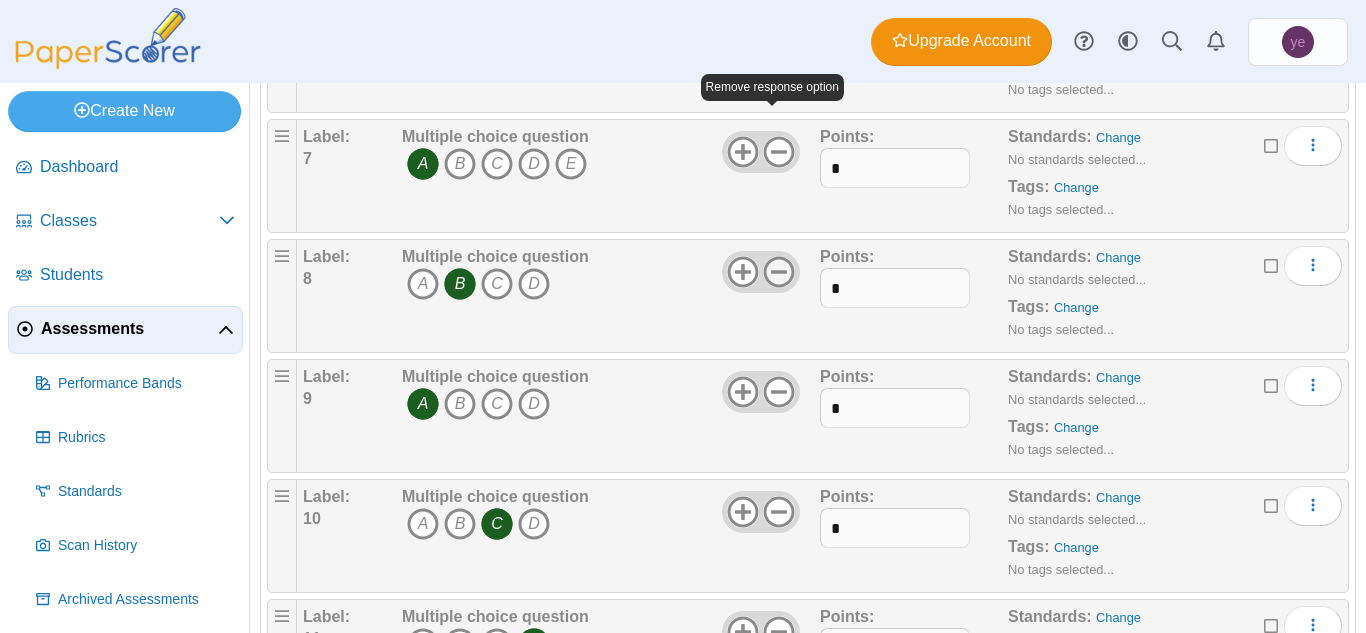 scroll, scrollTop: 972, scrollLeft: 0, axis: vertical 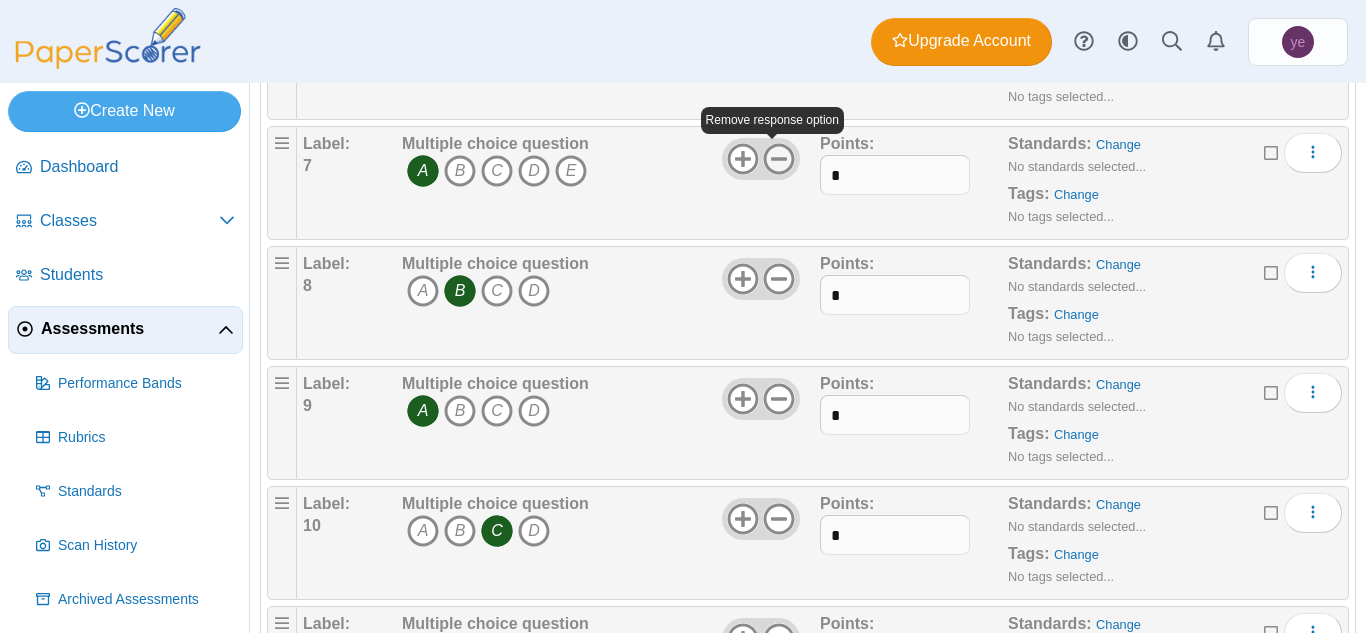 click 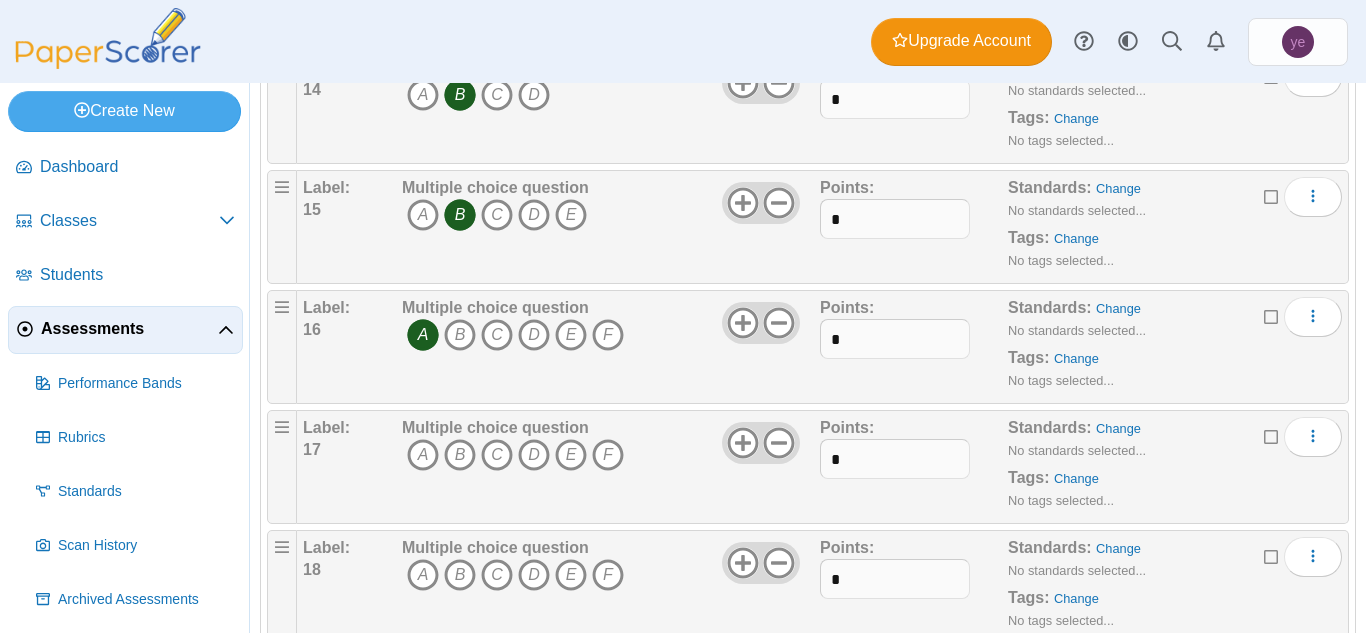 scroll, scrollTop: 1889, scrollLeft: 0, axis: vertical 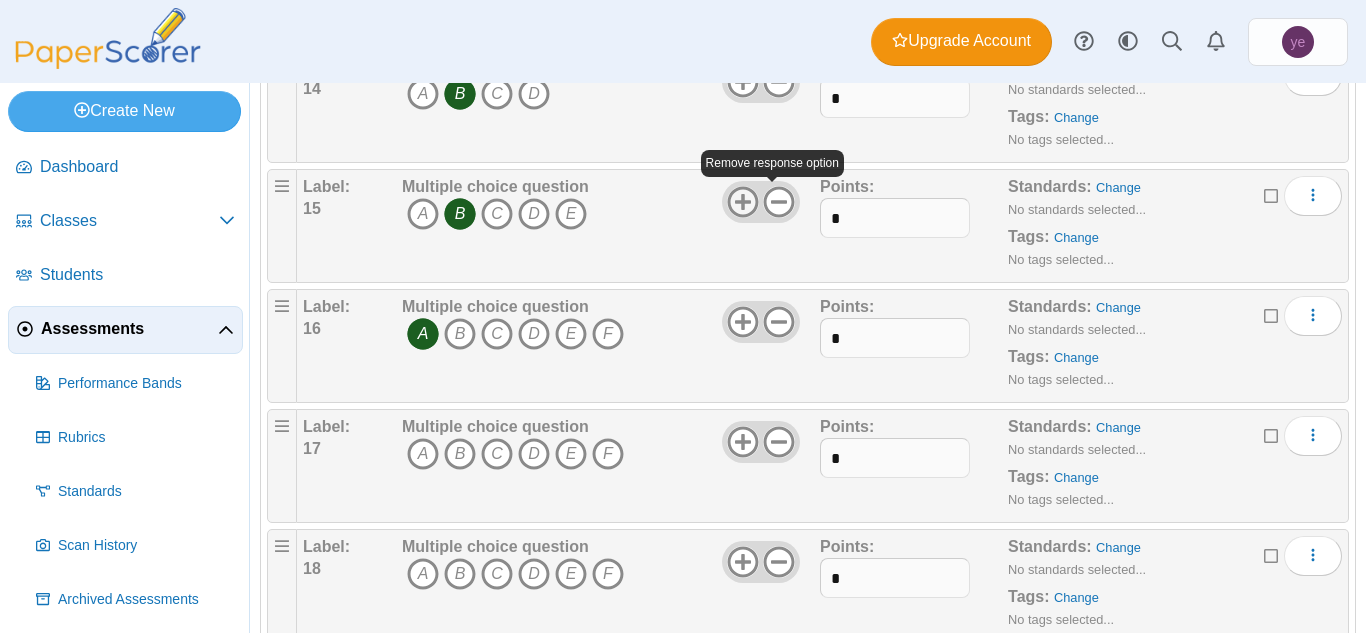 click 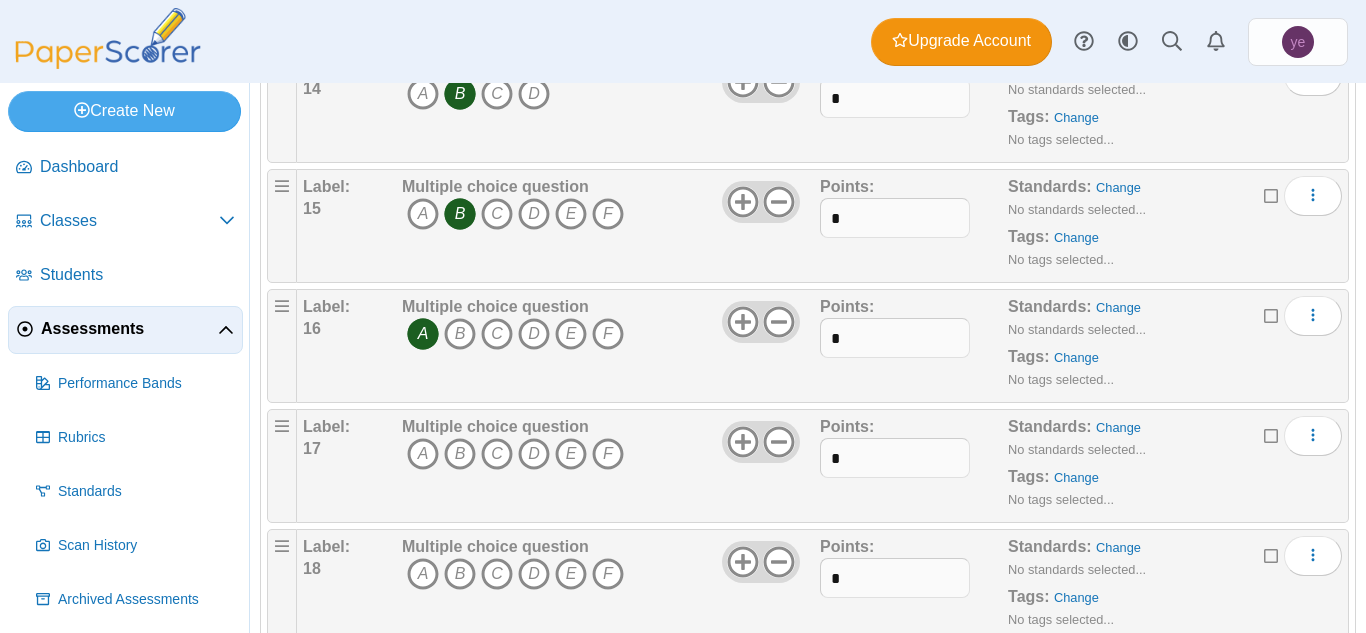 click on "B" at bounding box center (460, 214) 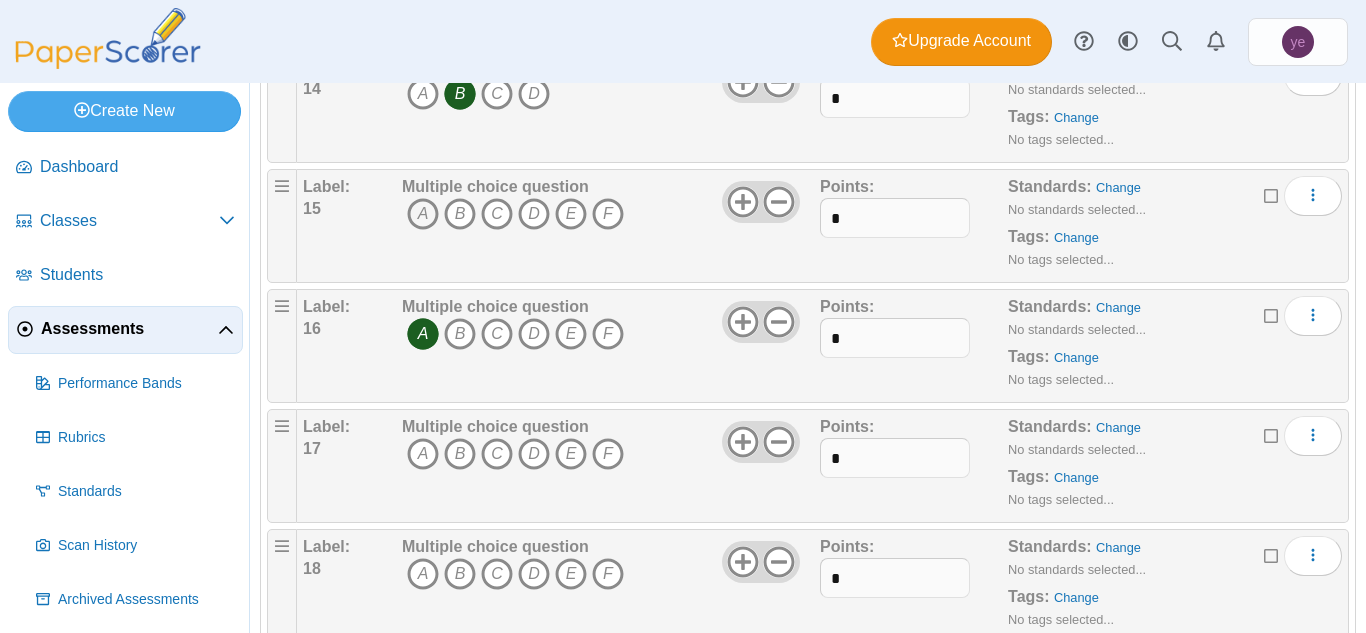 click on "A" at bounding box center (423, 214) 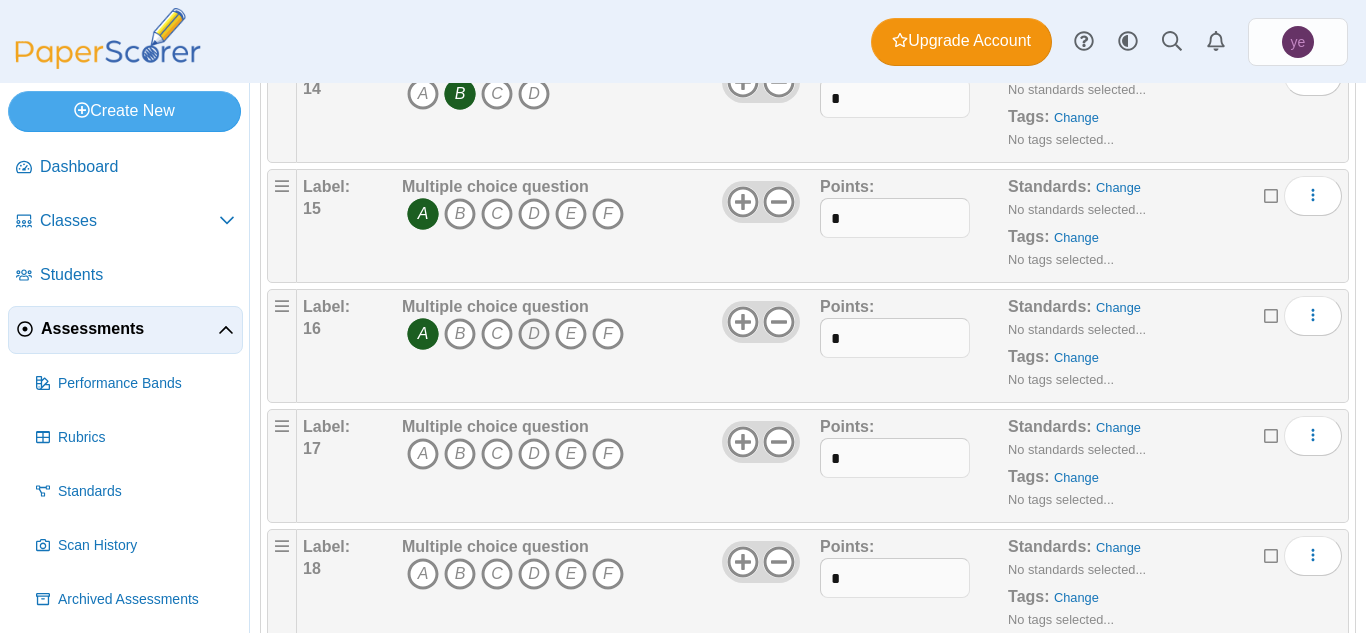 click on "D" at bounding box center [534, 334] 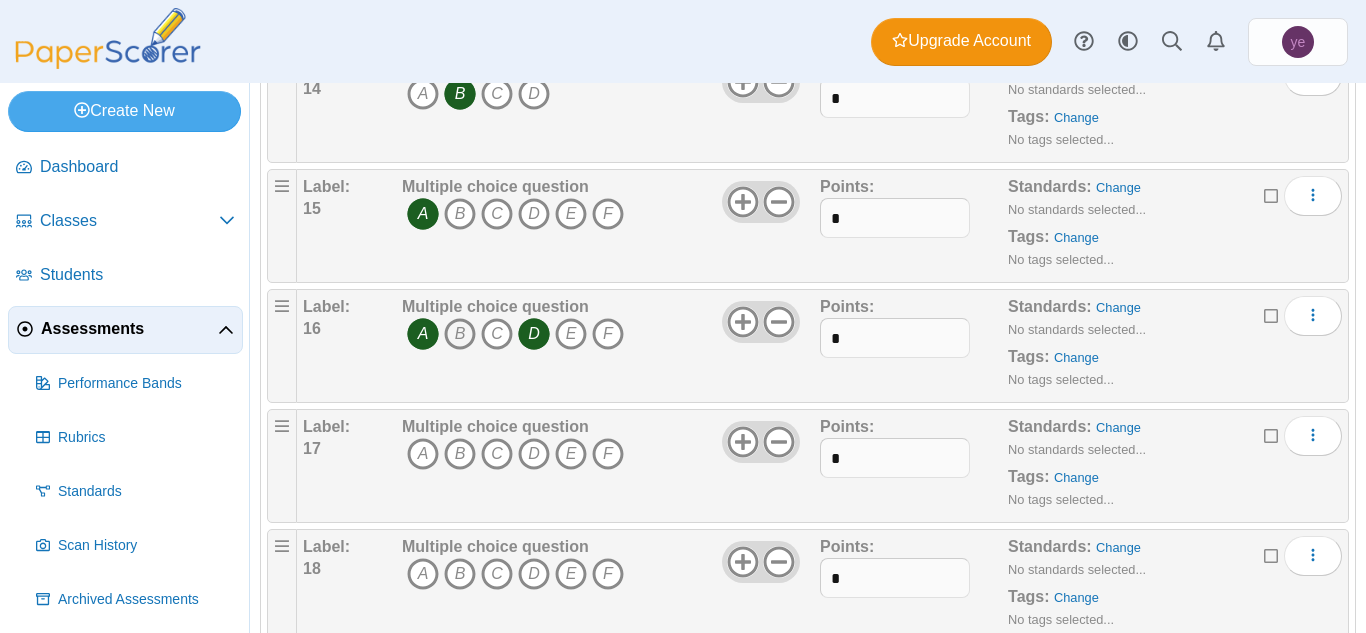 click on "B" at bounding box center (460, 334) 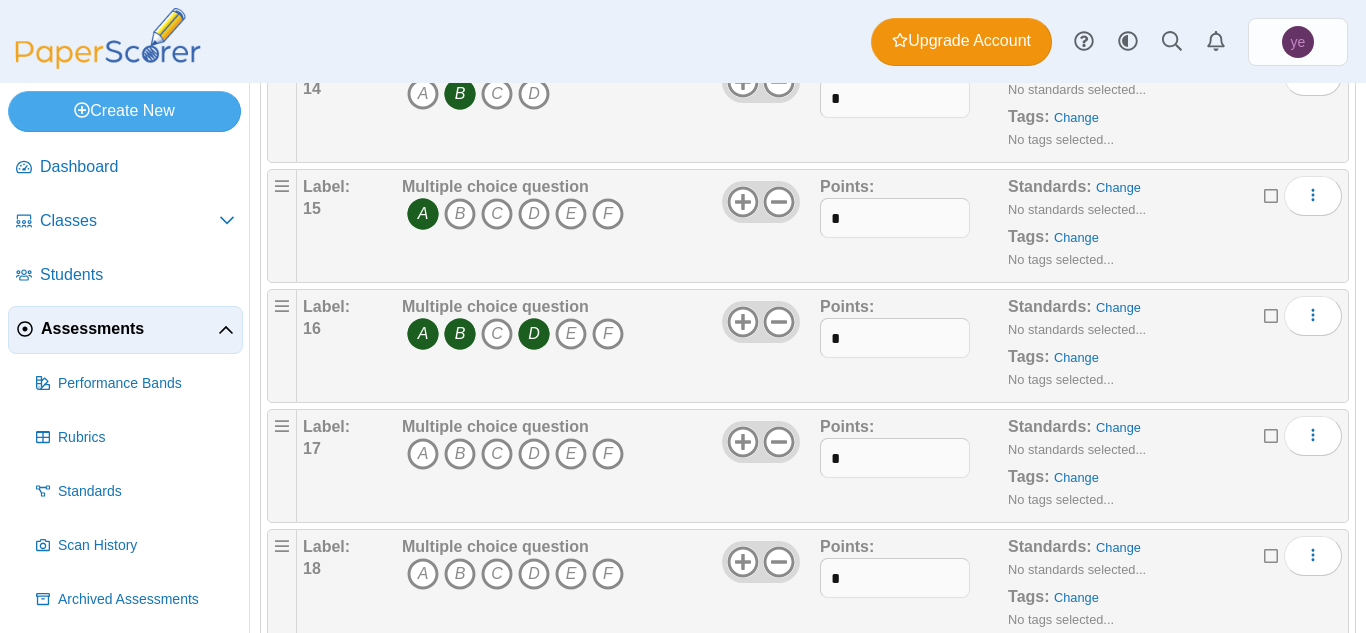 click on "A" at bounding box center [423, 334] 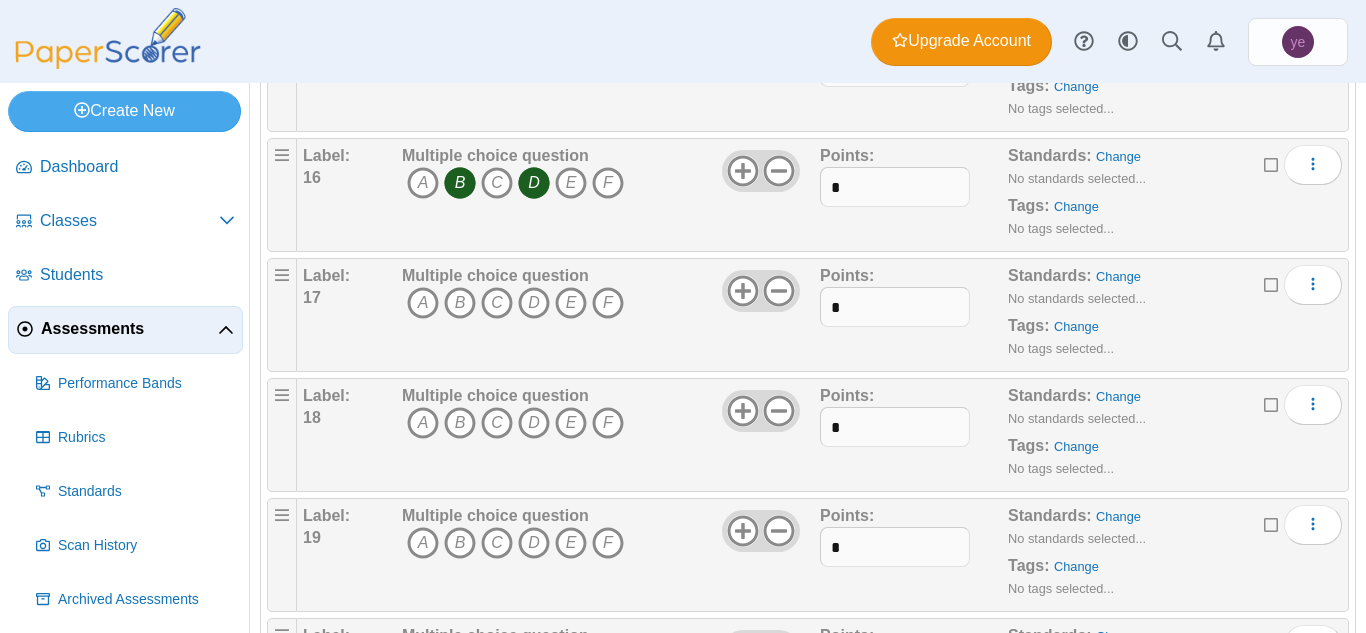 scroll, scrollTop: 2041, scrollLeft: 0, axis: vertical 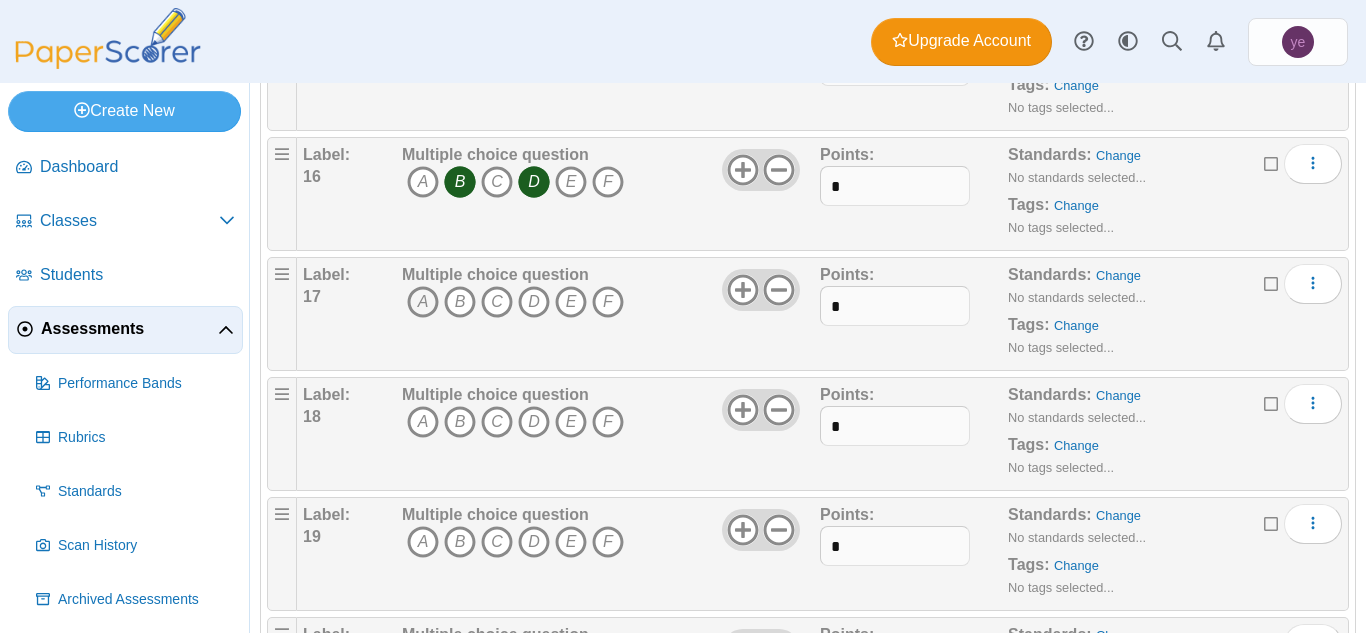 click on "A" at bounding box center (423, 302) 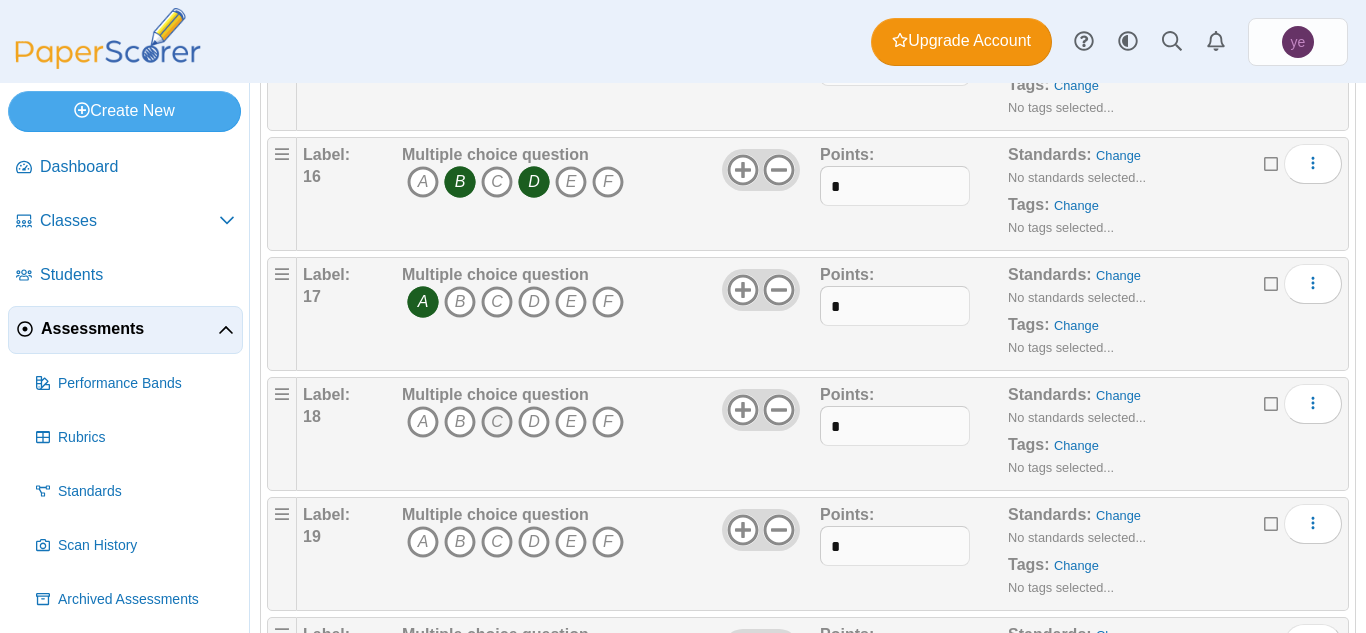click on "C" at bounding box center (497, 422) 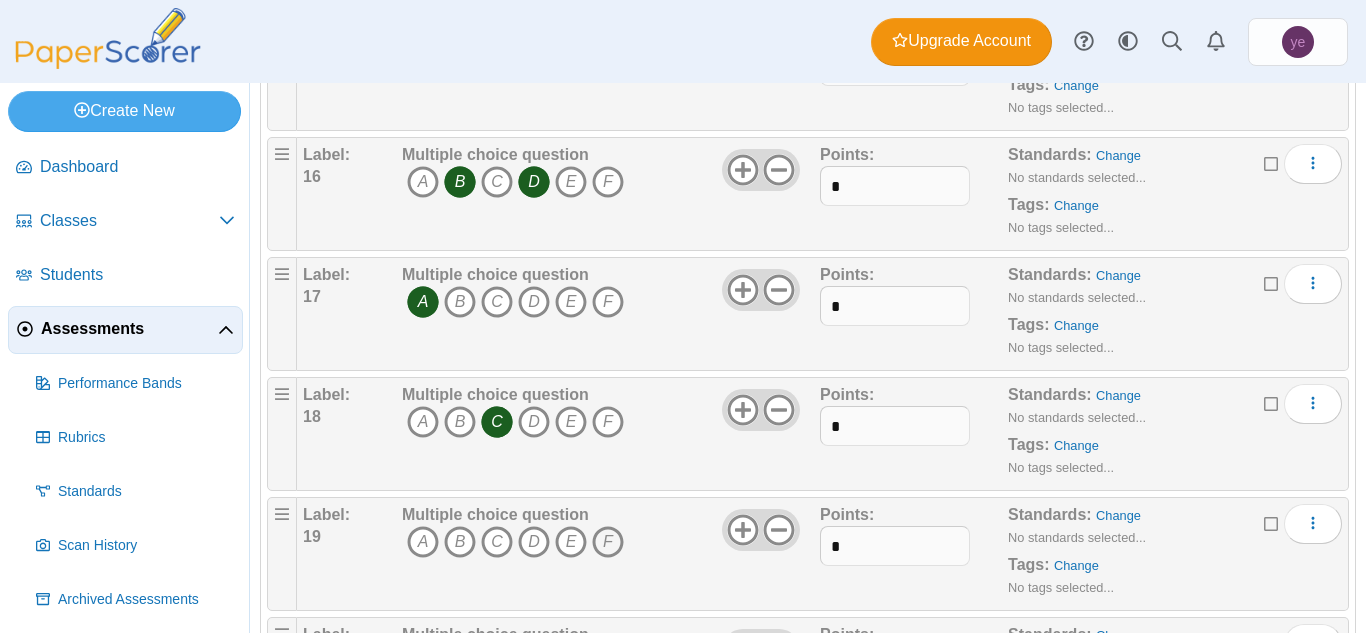 click on "F" at bounding box center [608, 542] 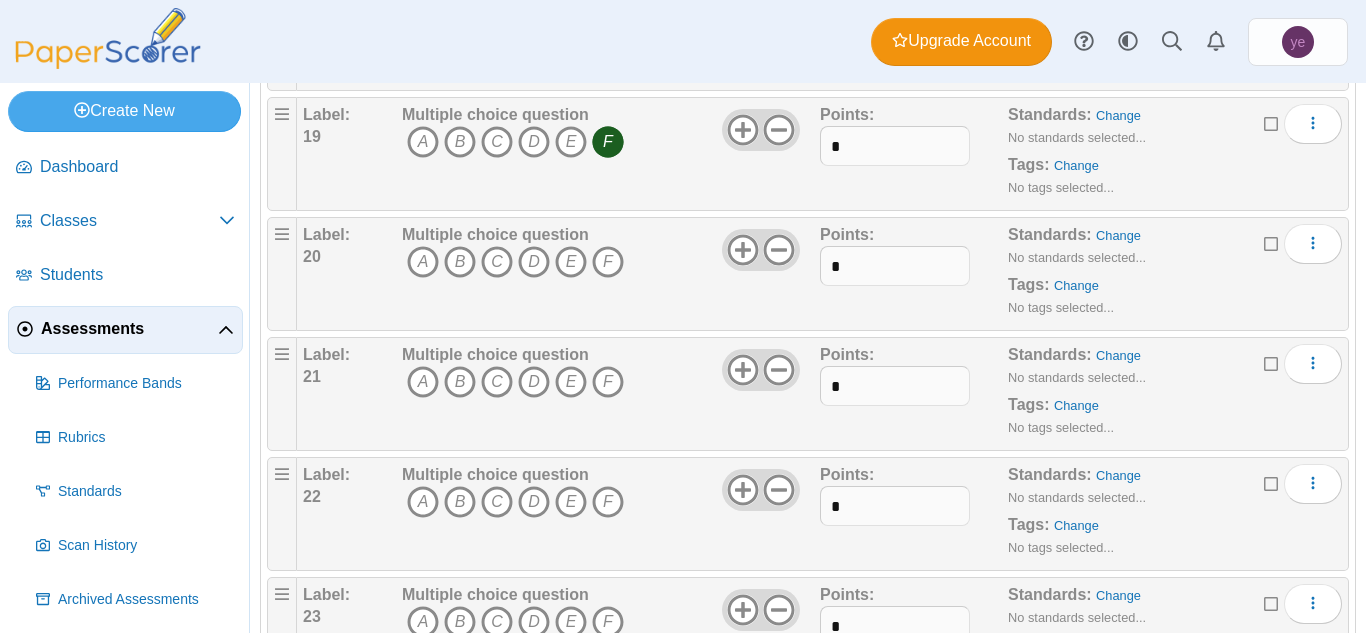 scroll, scrollTop: 2443, scrollLeft: 0, axis: vertical 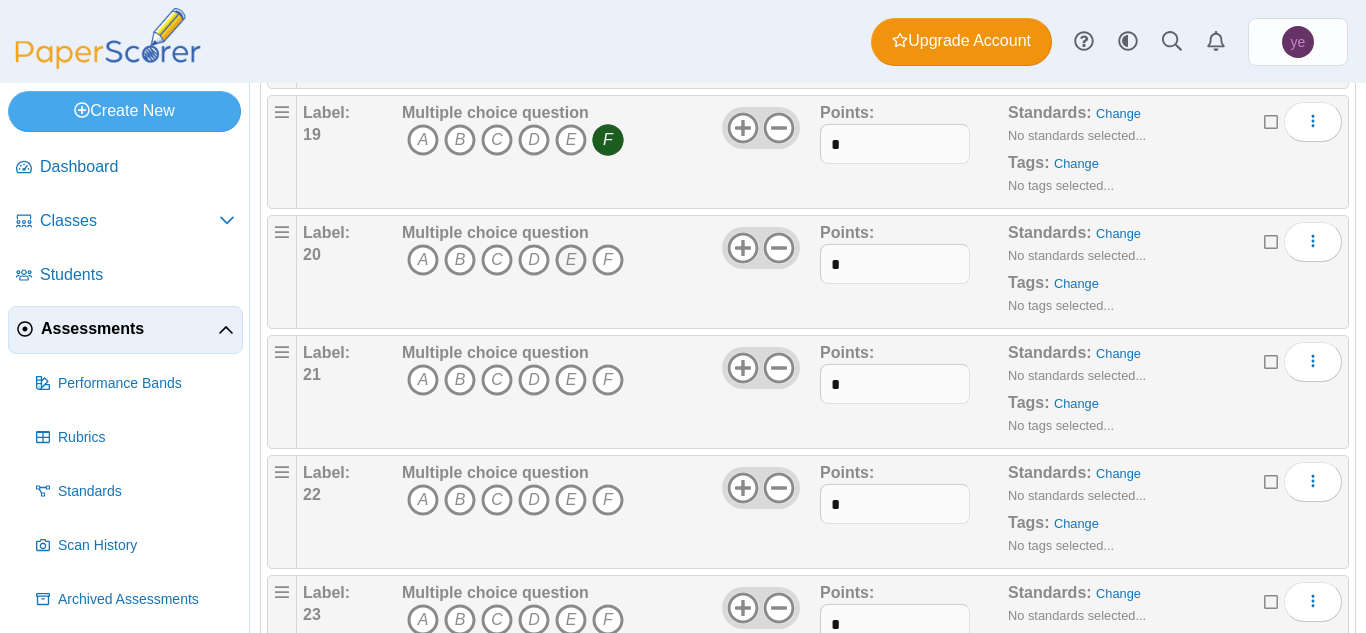 click on "E" at bounding box center [571, 260] 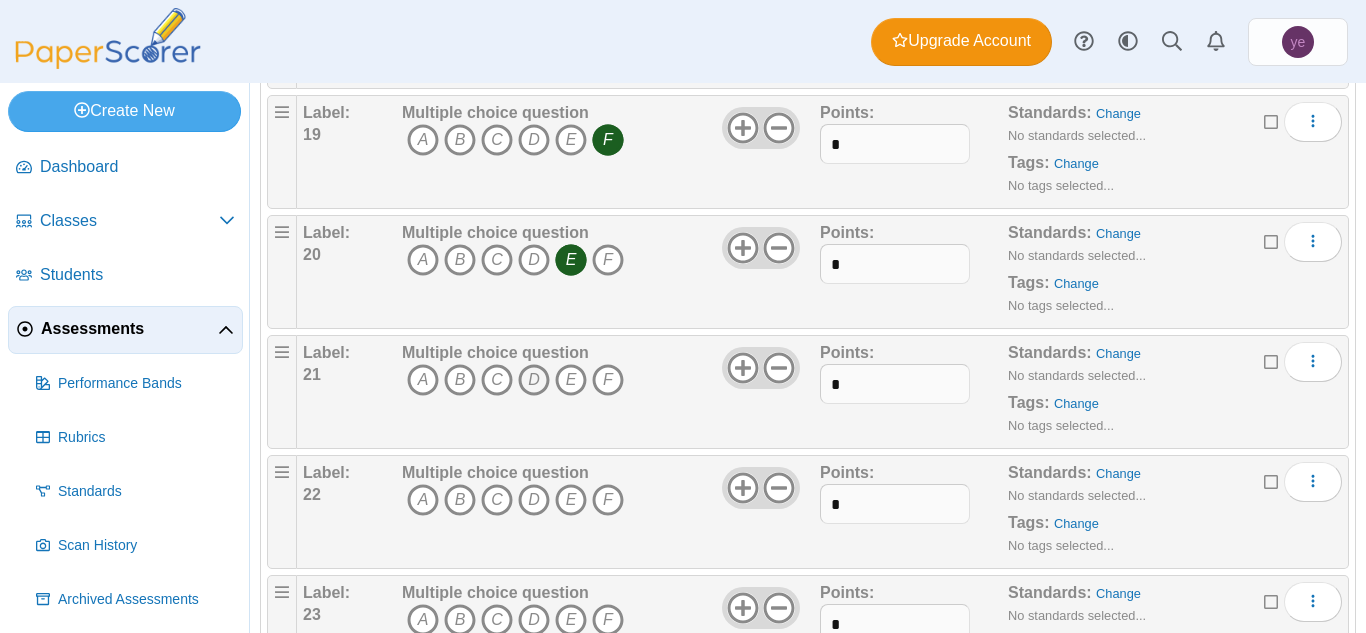 click on "D" at bounding box center (534, 380) 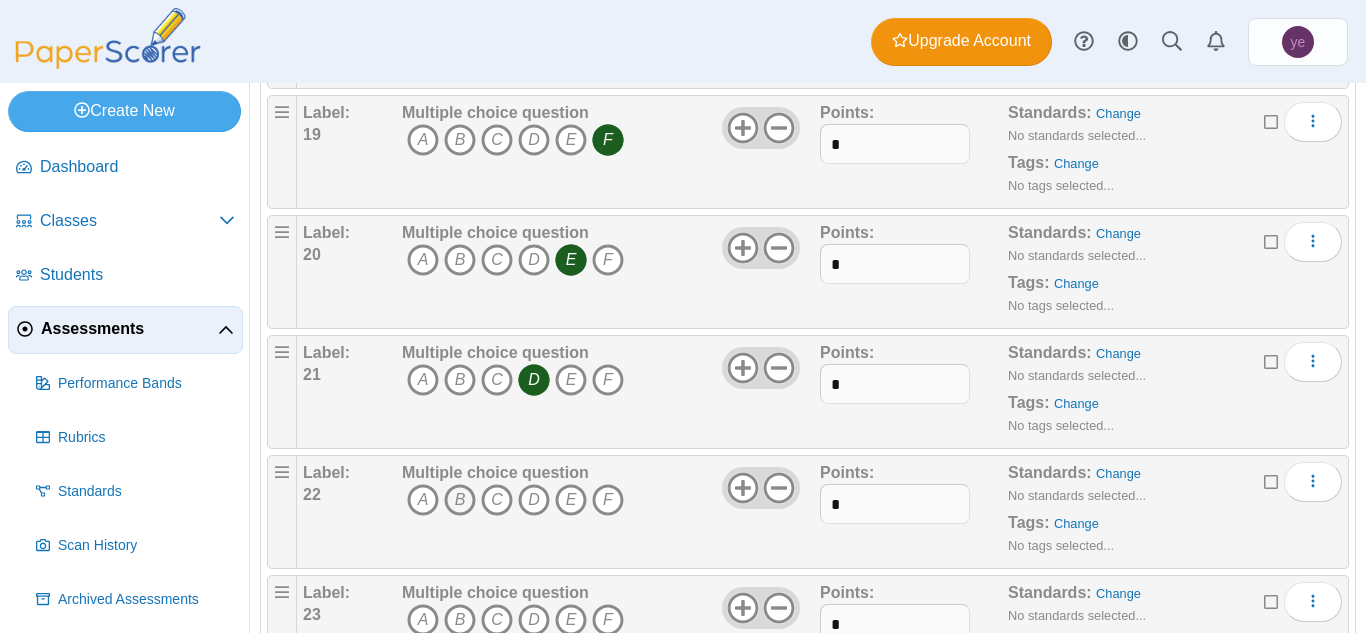 click on "B" at bounding box center (460, 500) 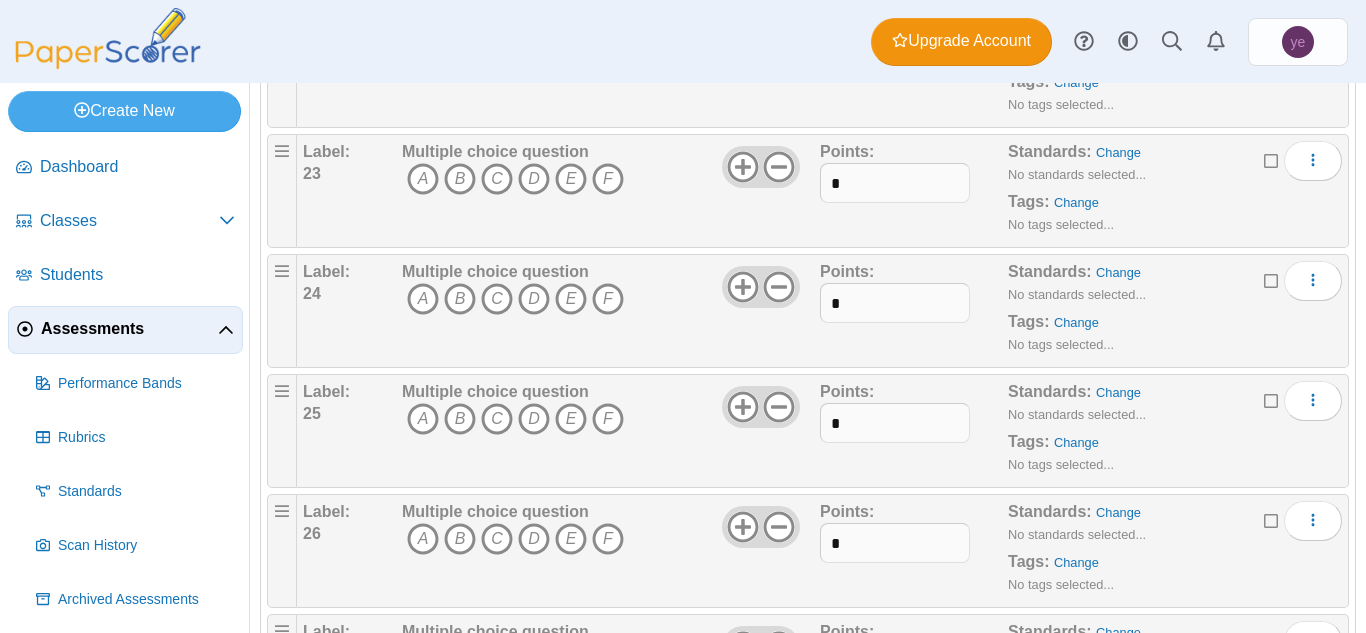 scroll, scrollTop: 2885, scrollLeft: 0, axis: vertical 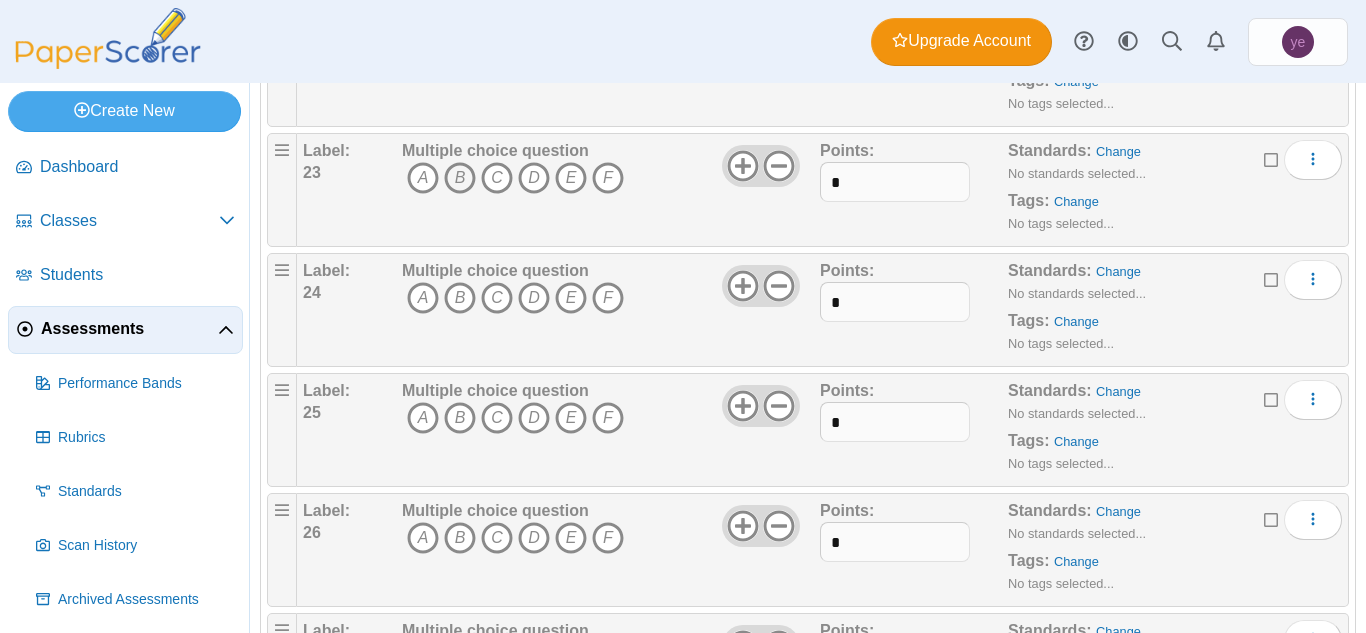click on "B" at bounding box center [460, 178] 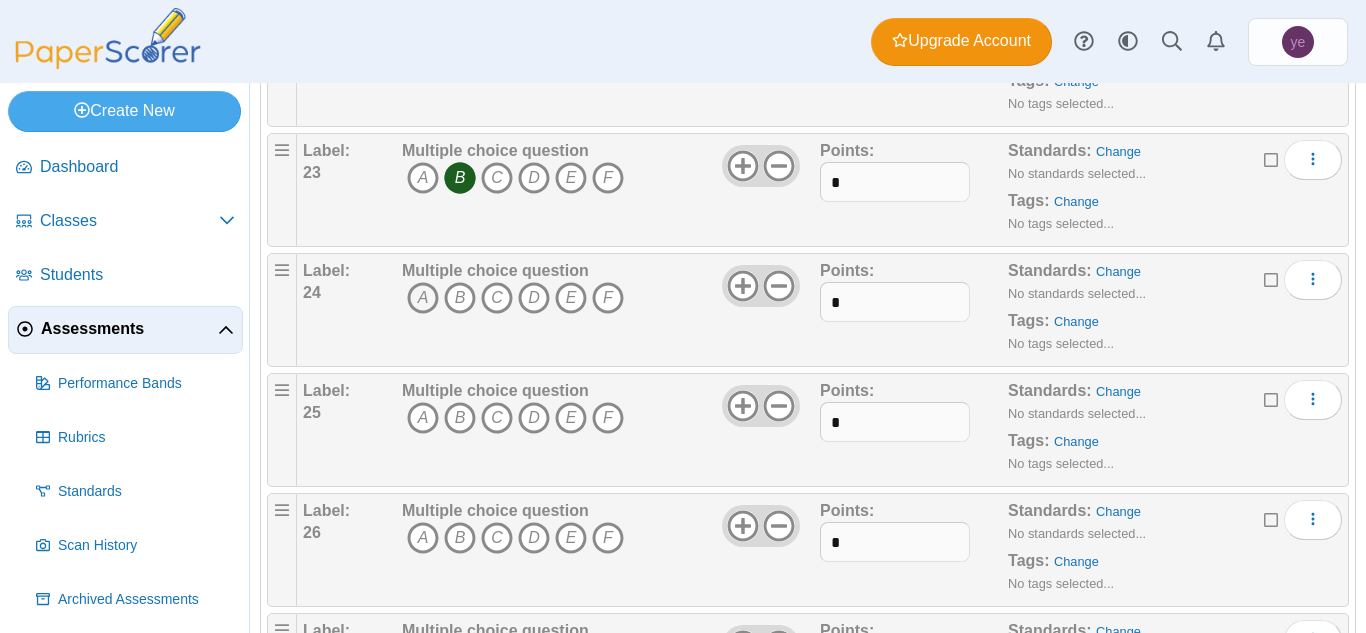 click on "A" at bounding box center [423, 298] 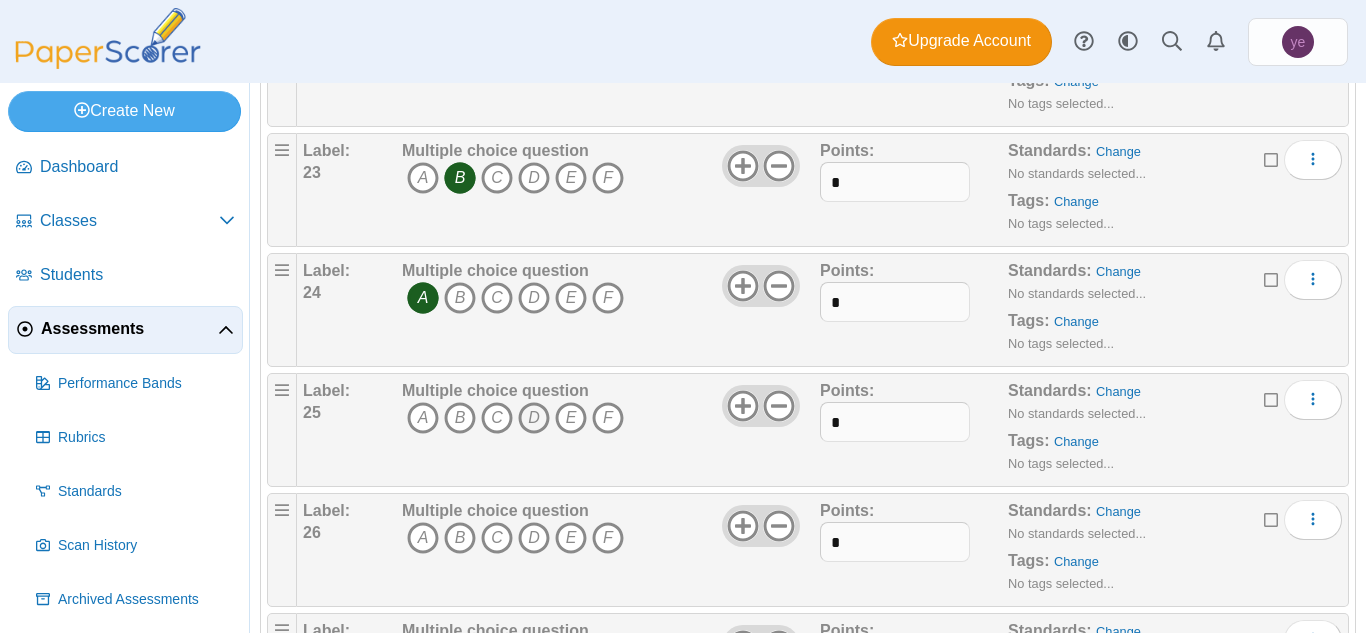click on "D" at bounding box center (534, 418) 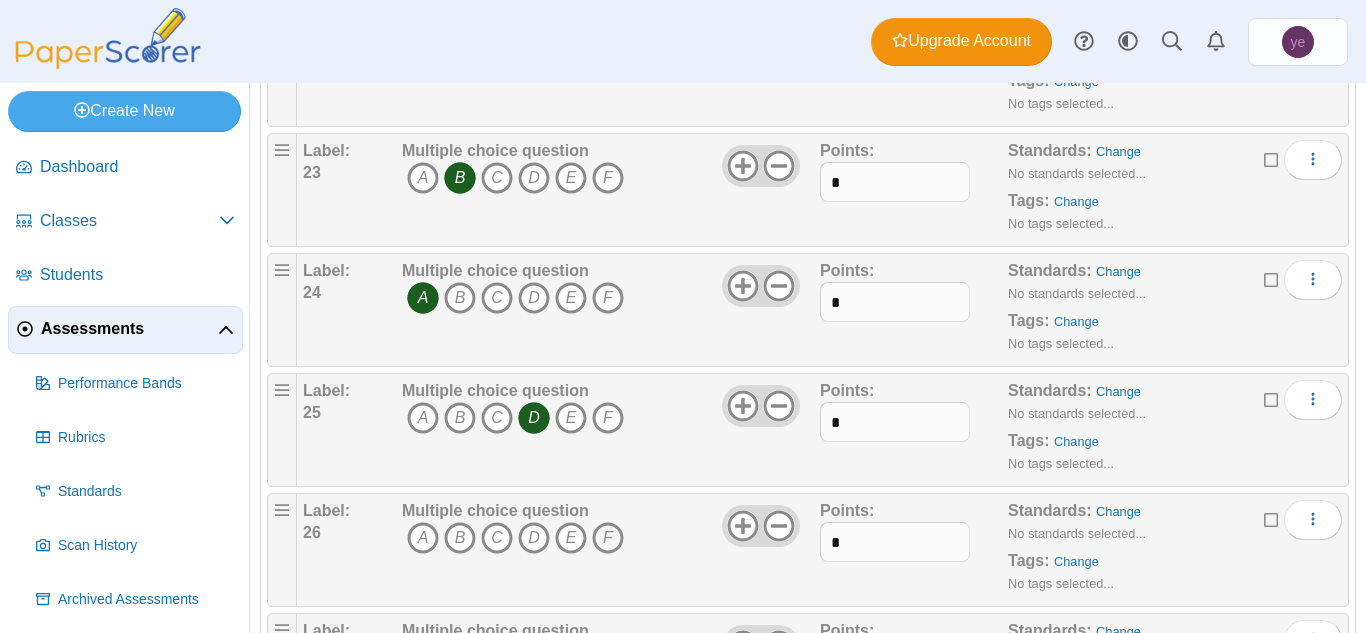 click on "F" at bounding box center [608, 538] 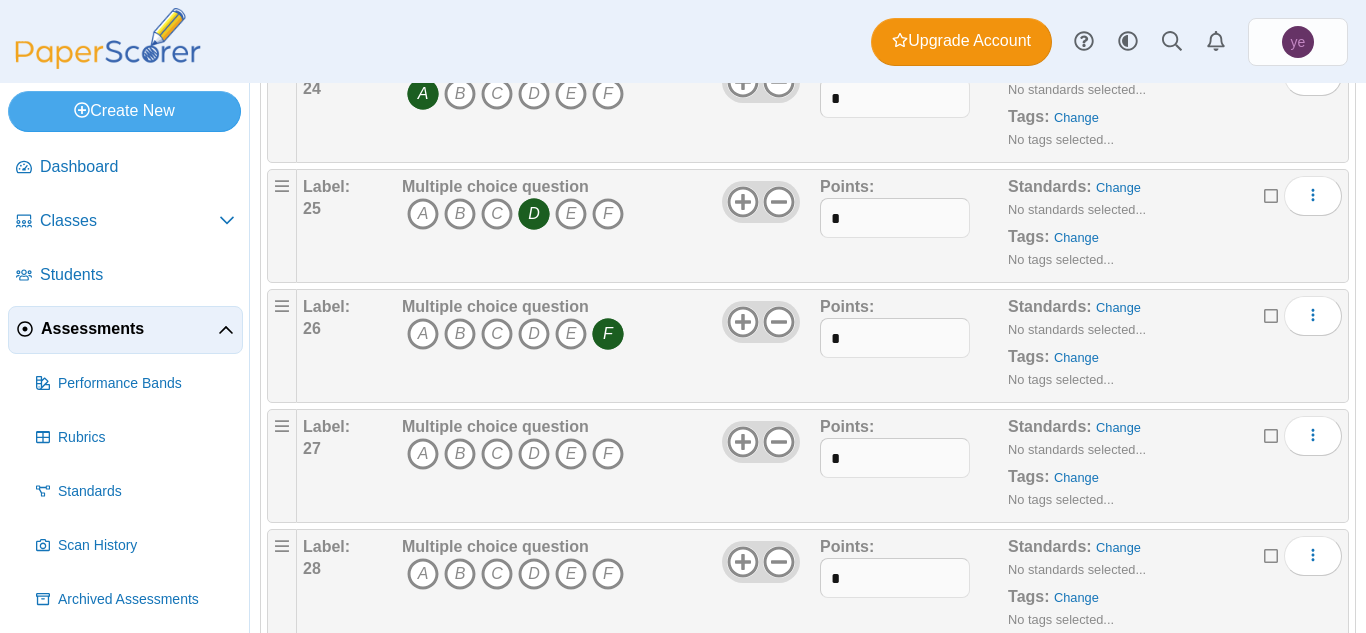 scroll, scrollTop: 3195, scrollLeft: 0, axis: vertical 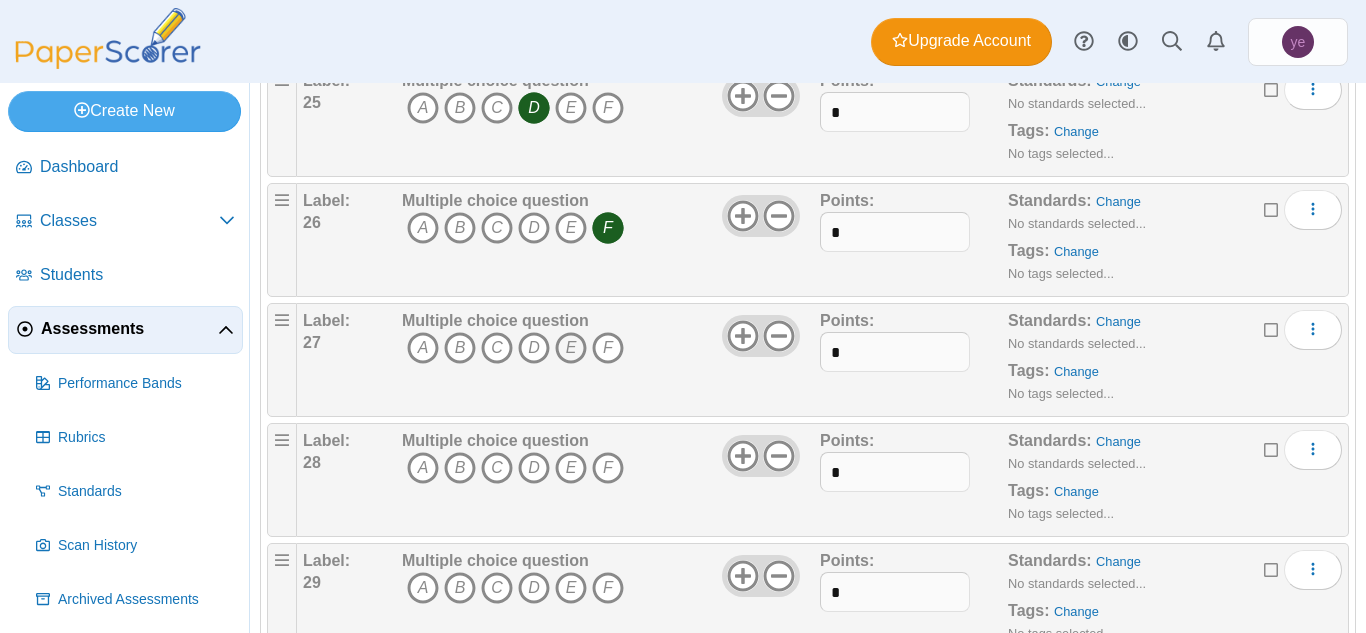 click on "E" at bounding box center [571, 348] 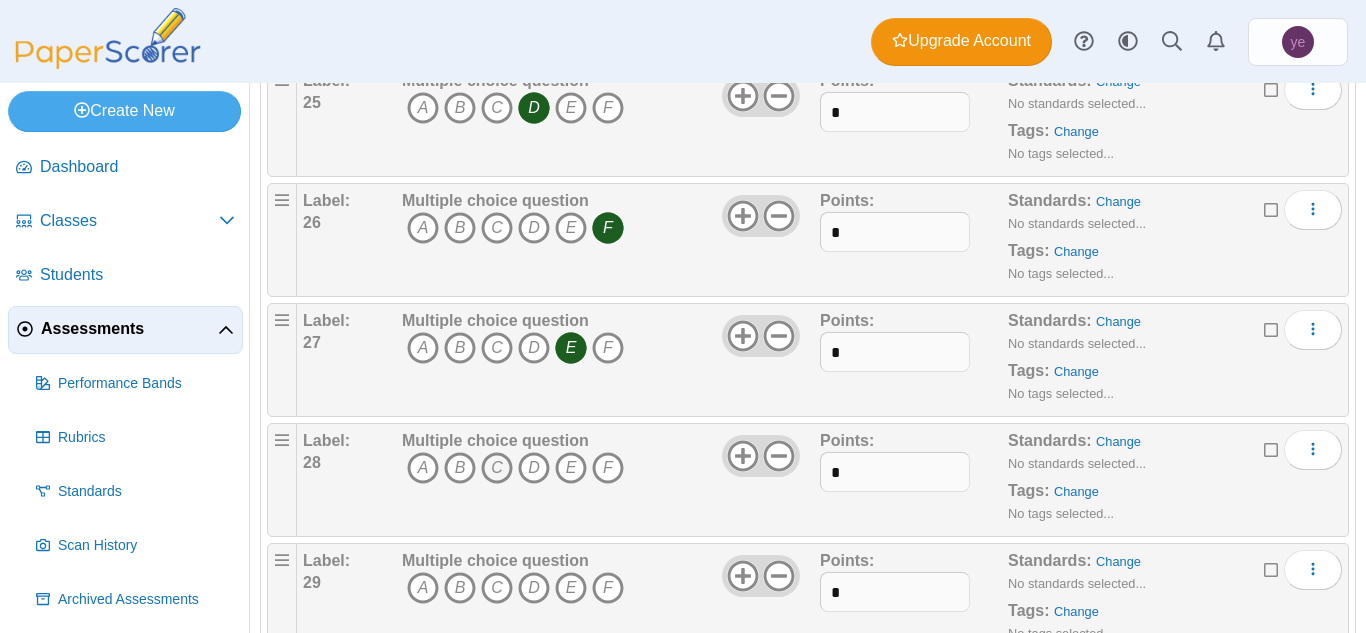 click on "C" at bounding box center (497, 468) 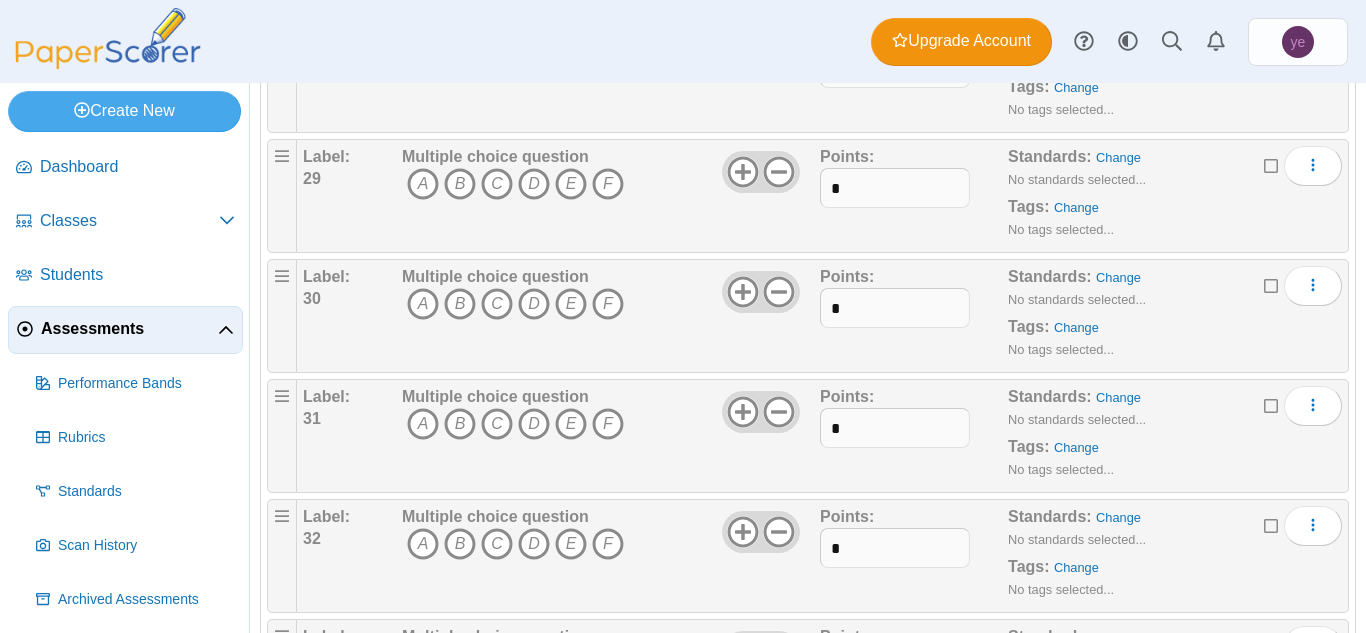 scroll, scrollTop: 3619, scrollLeft: 0, axis: vertical 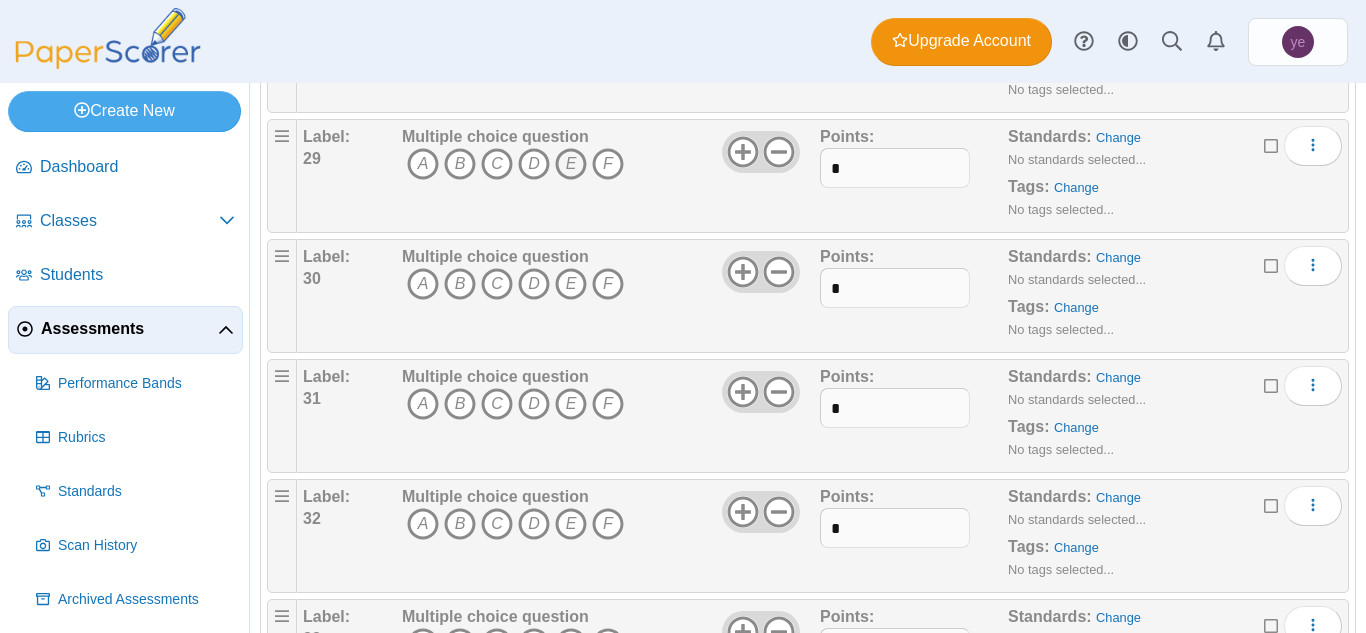 click on "E" at bounding box center (571, 164) 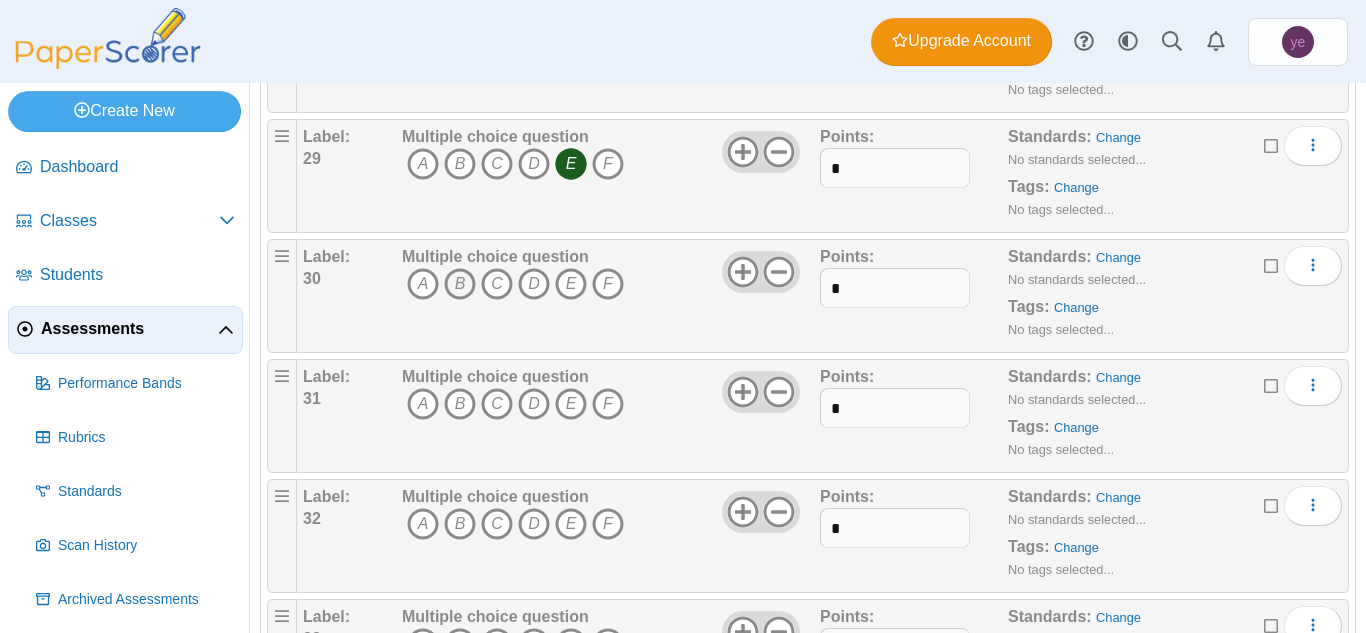 click on "B" at bounding box center (460, 284) 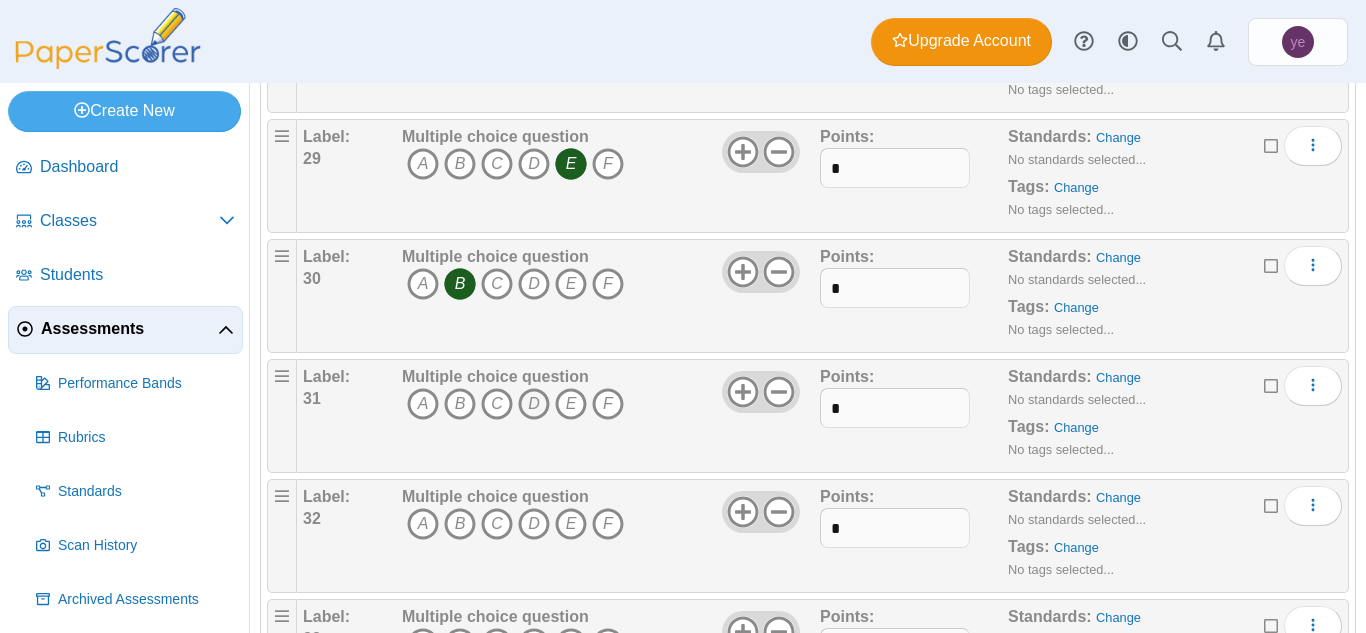 click on "D" at bounding box center (534, 404) 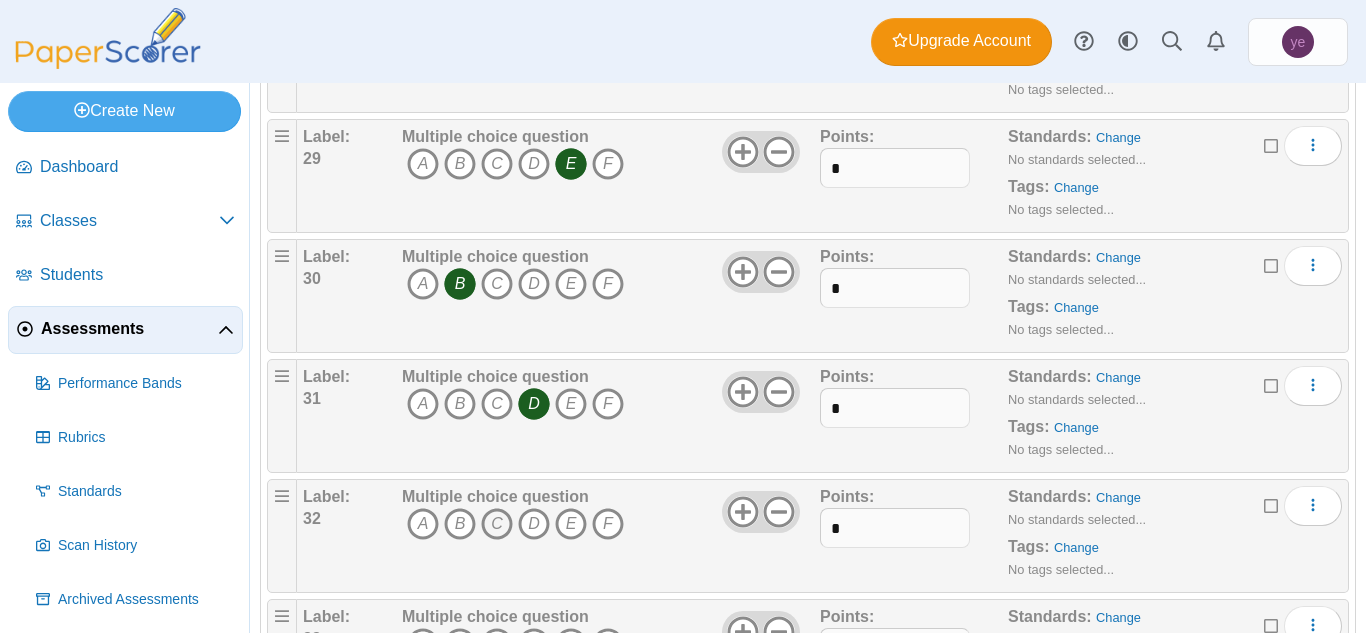 click on "C" at bounding box center [497, 524] 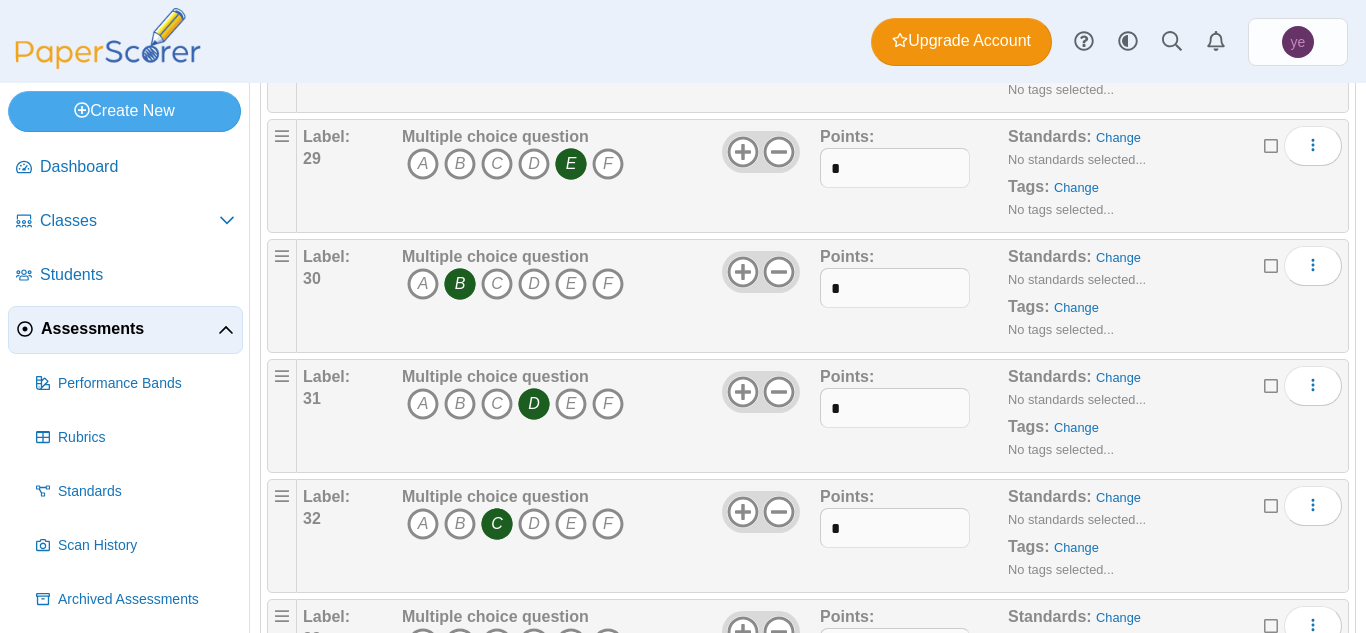 scroll, scrollTop: 3865, scrollLeft: 0, axis: vertical 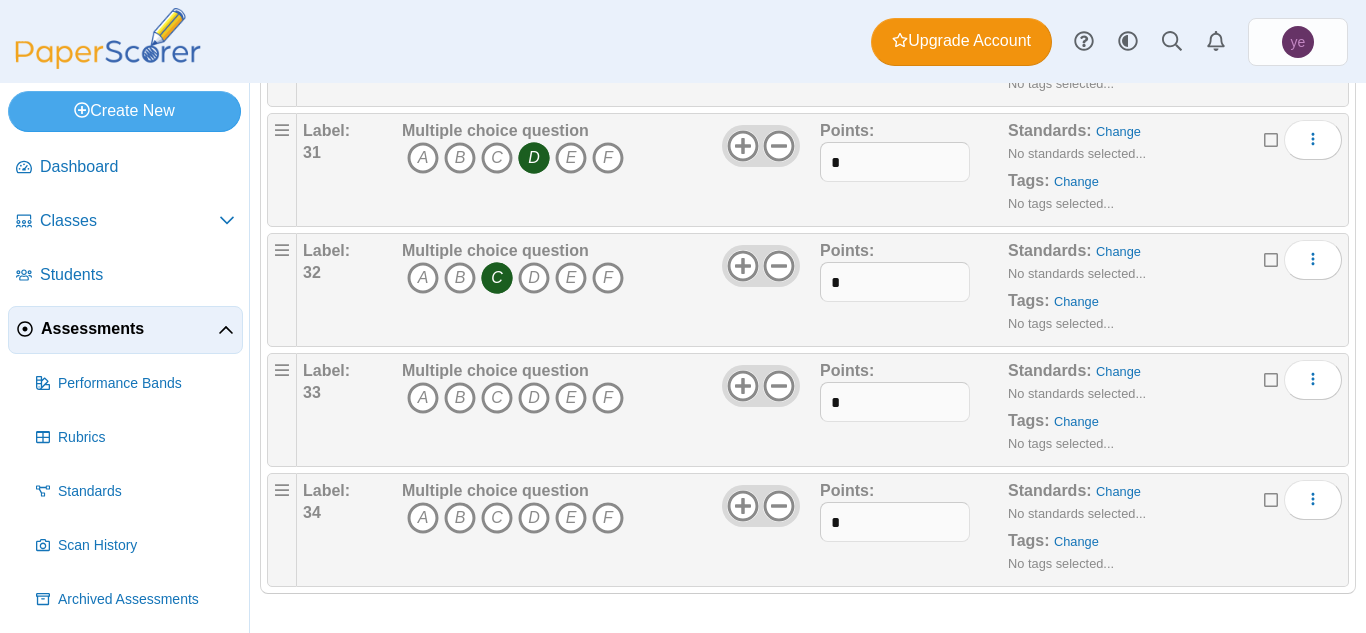 click on "Multiple choice question" at bounding box center [495, 370] 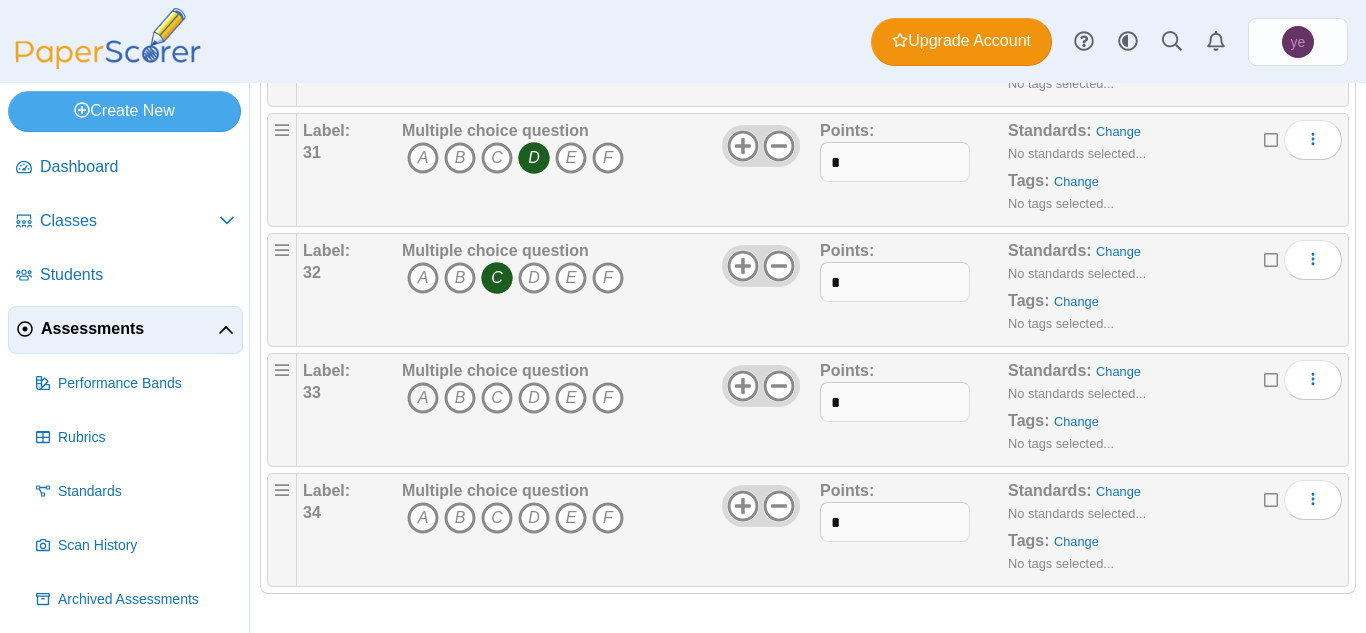 click on "A" at bounding box center [423, 398] 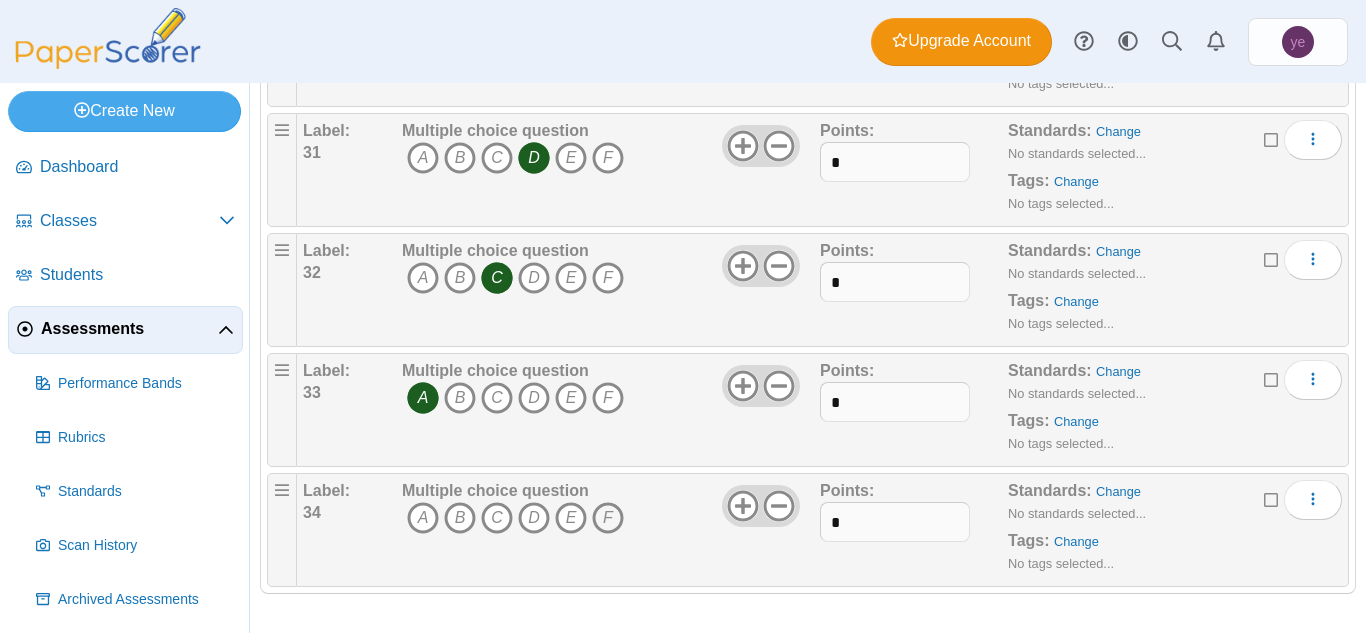 click on "F" at bounding box center (608, 518) 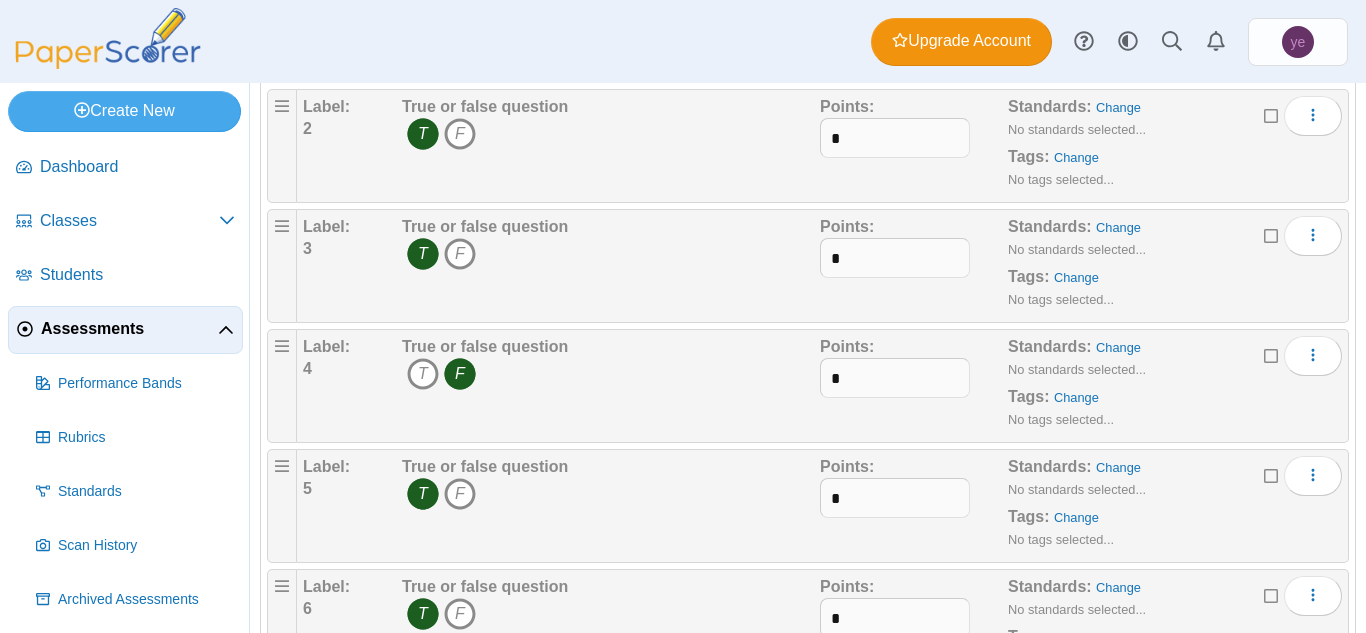 scroll, scrollTop: 0, scrollLeft: 0, axis: both 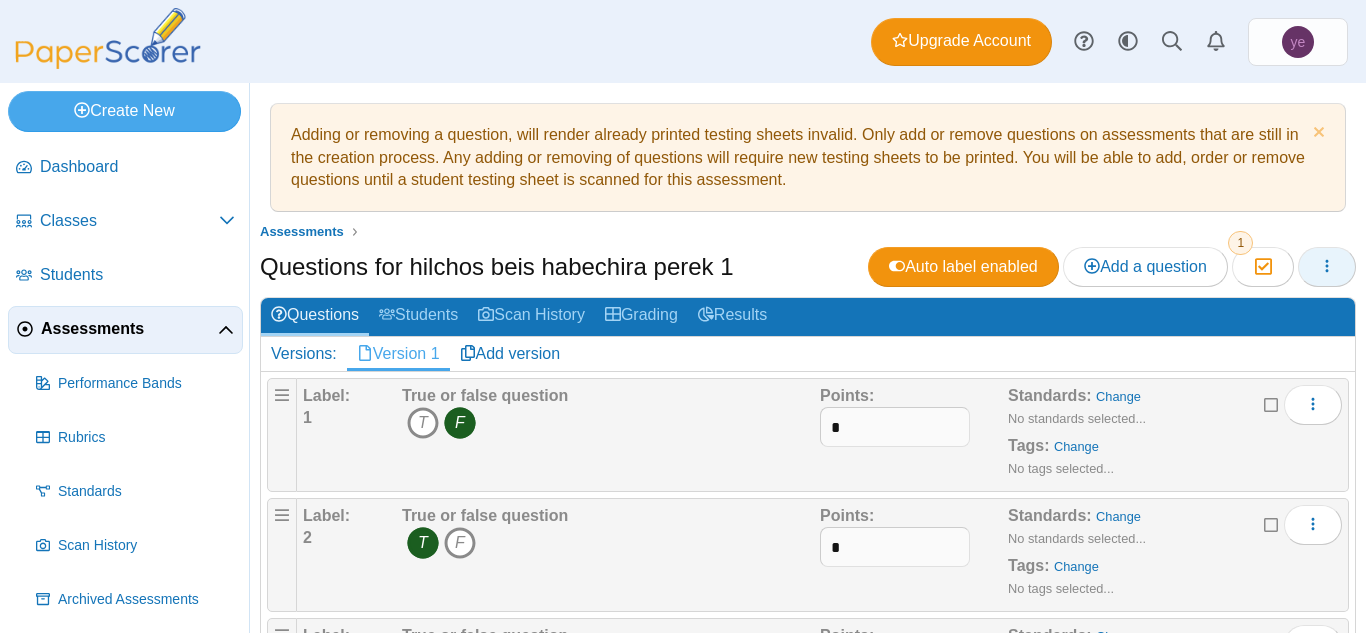 click at bounding box center (1327, 267) 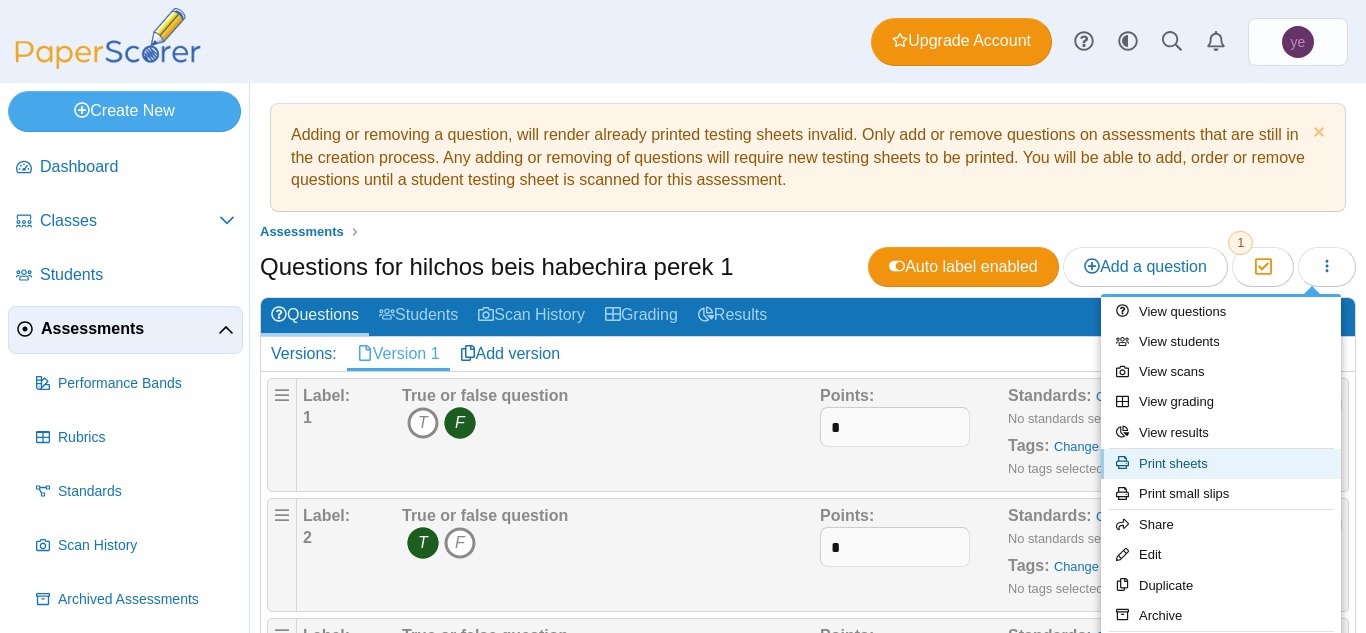 click on "Print sheets" at bounding box center [1221, 464] 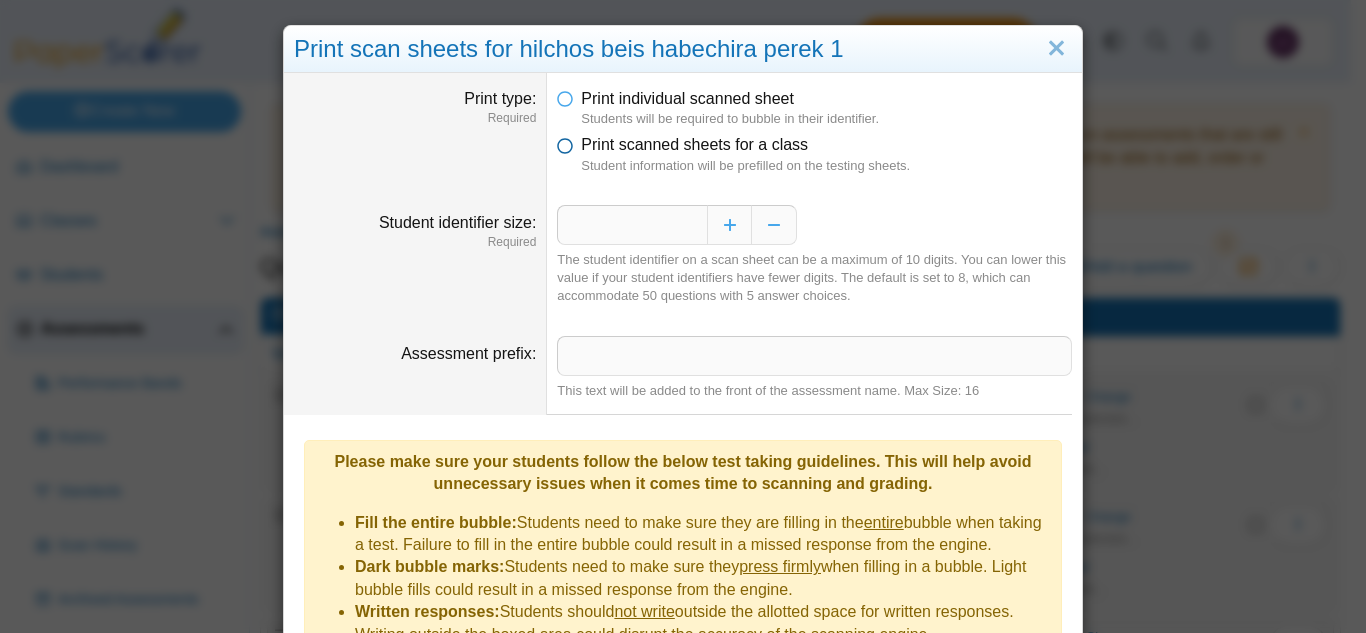 click on "Print scanned sheets for a class" at bounding box center (694, 144) 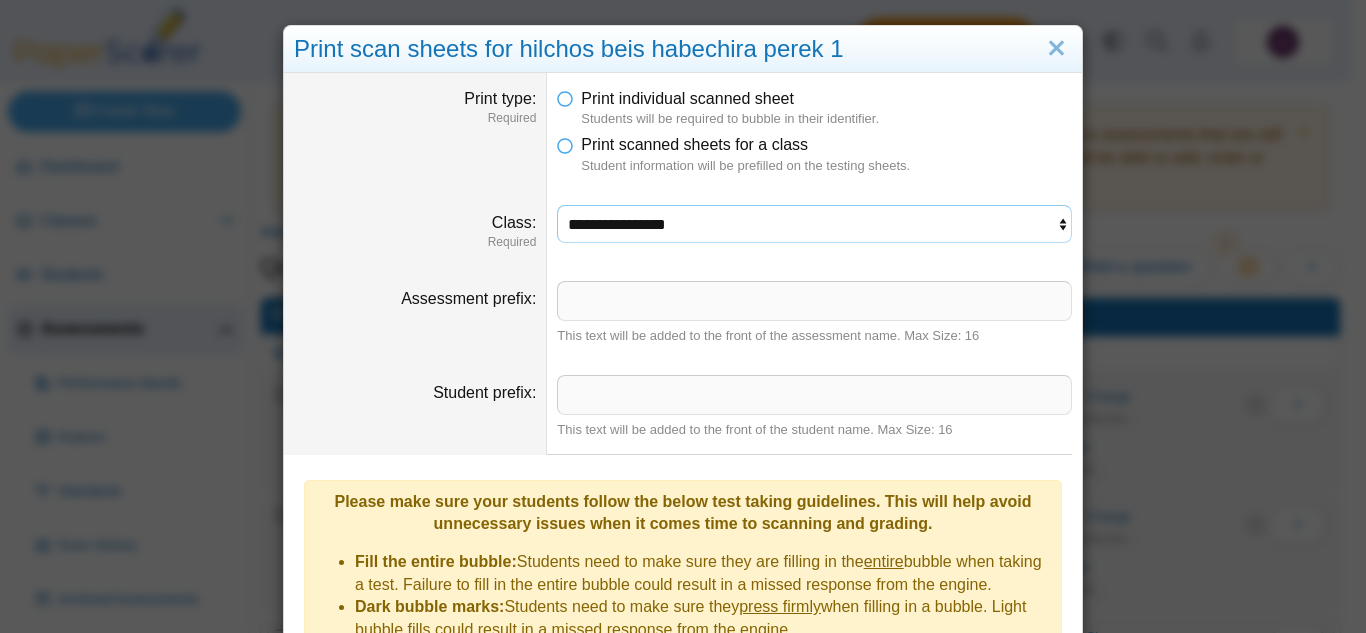 click on "**********" at bounding box center [814, 224] 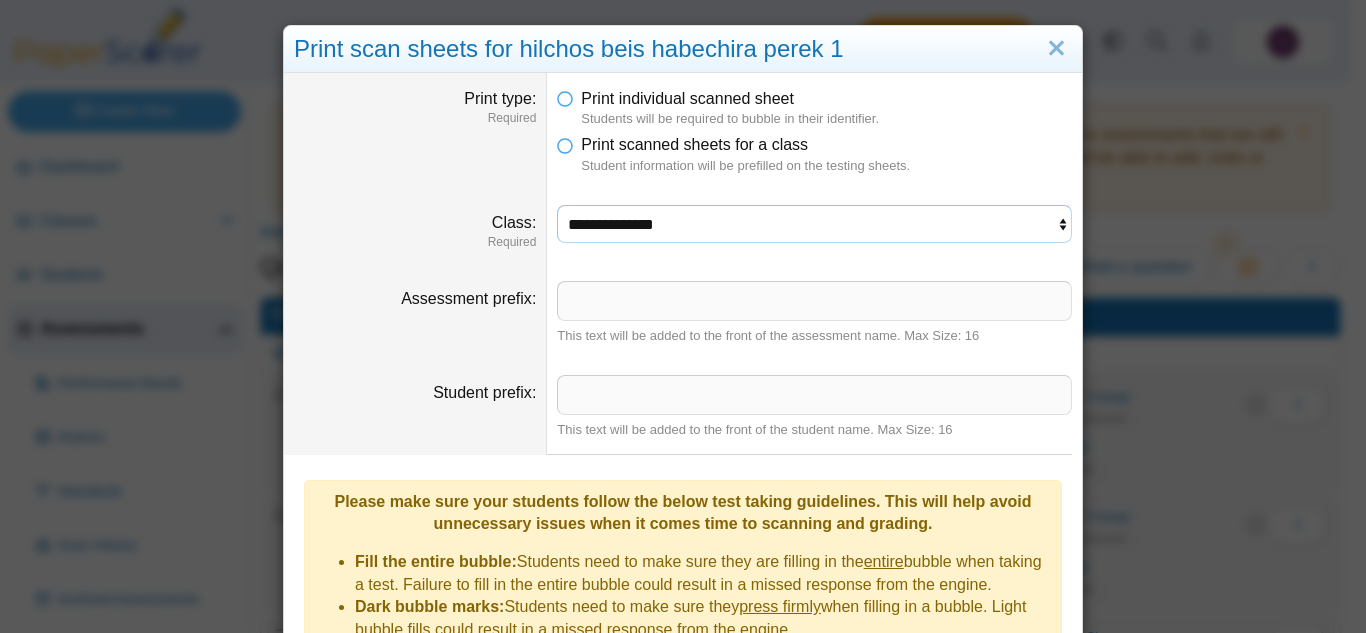 click on "**********" at bounding box center (814, 224) 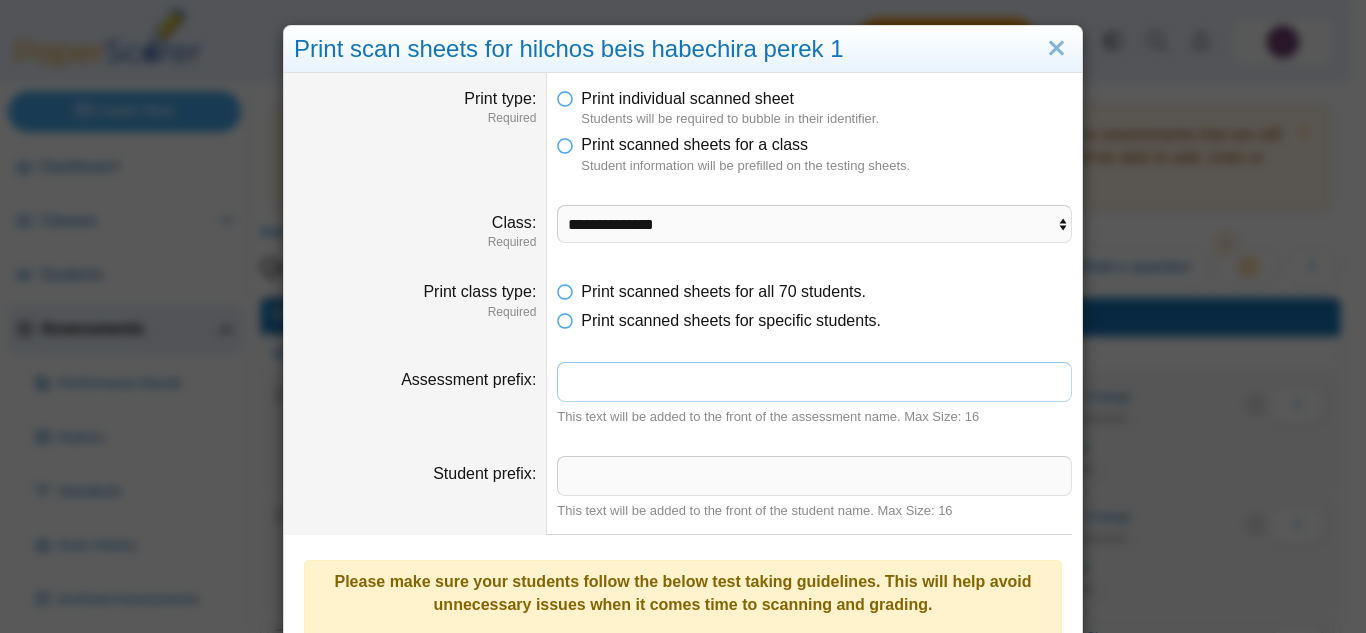 click on "Assessment prefix" at bounding box center [814, 382] 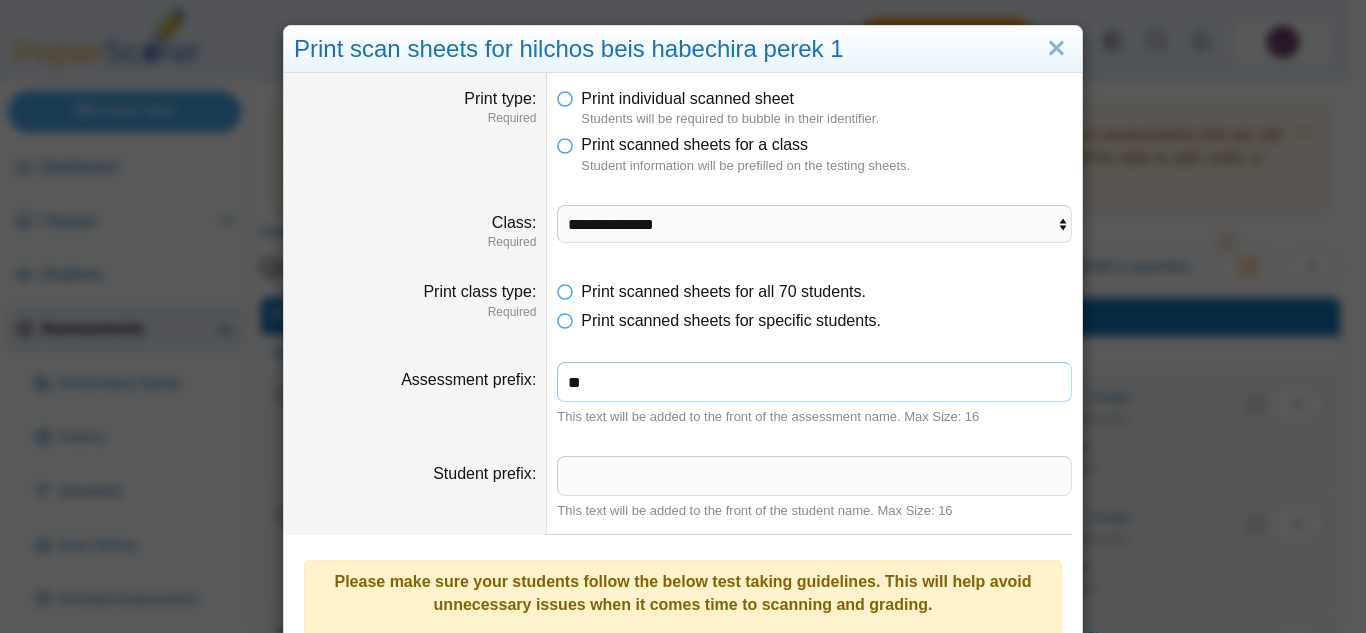 type on "*" 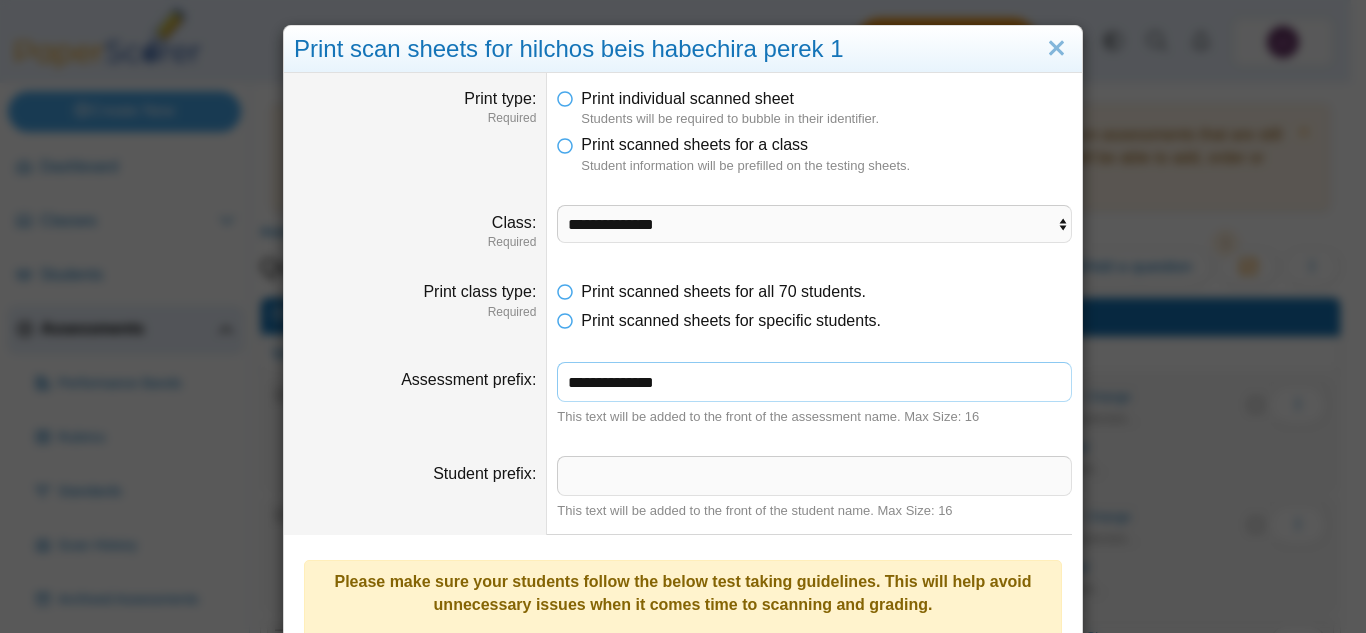type on "**********" 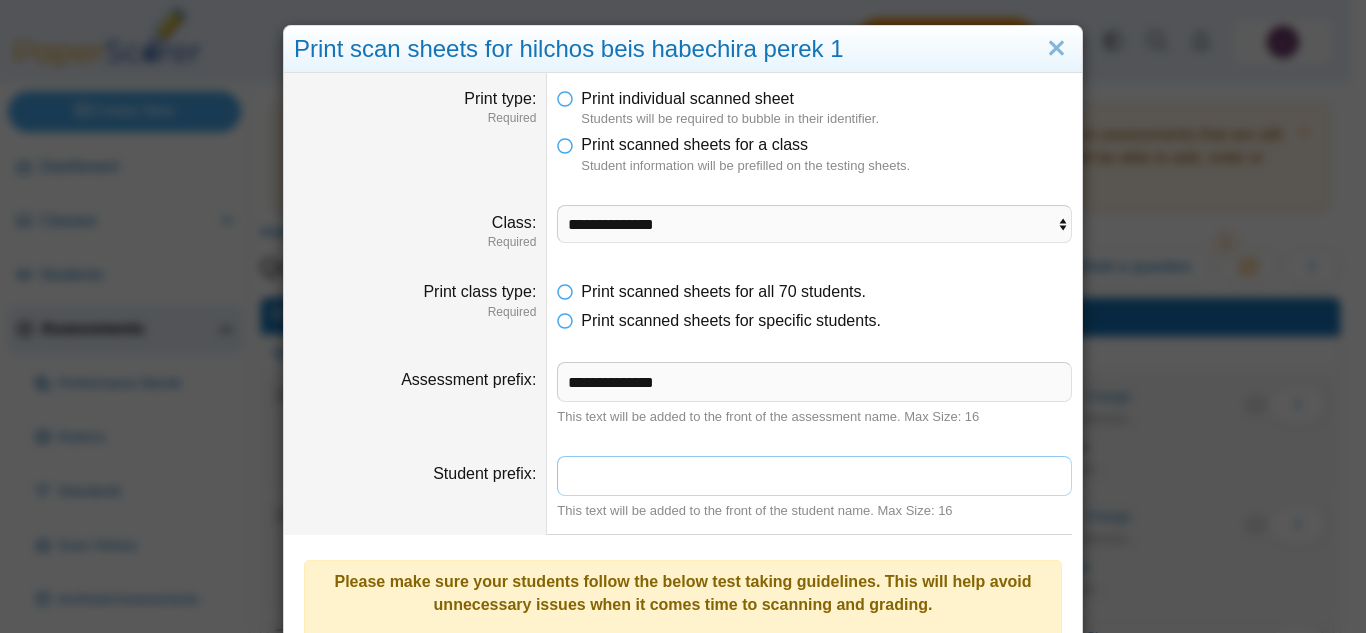 click on "Student prefix" at bounding box center (814, 476) 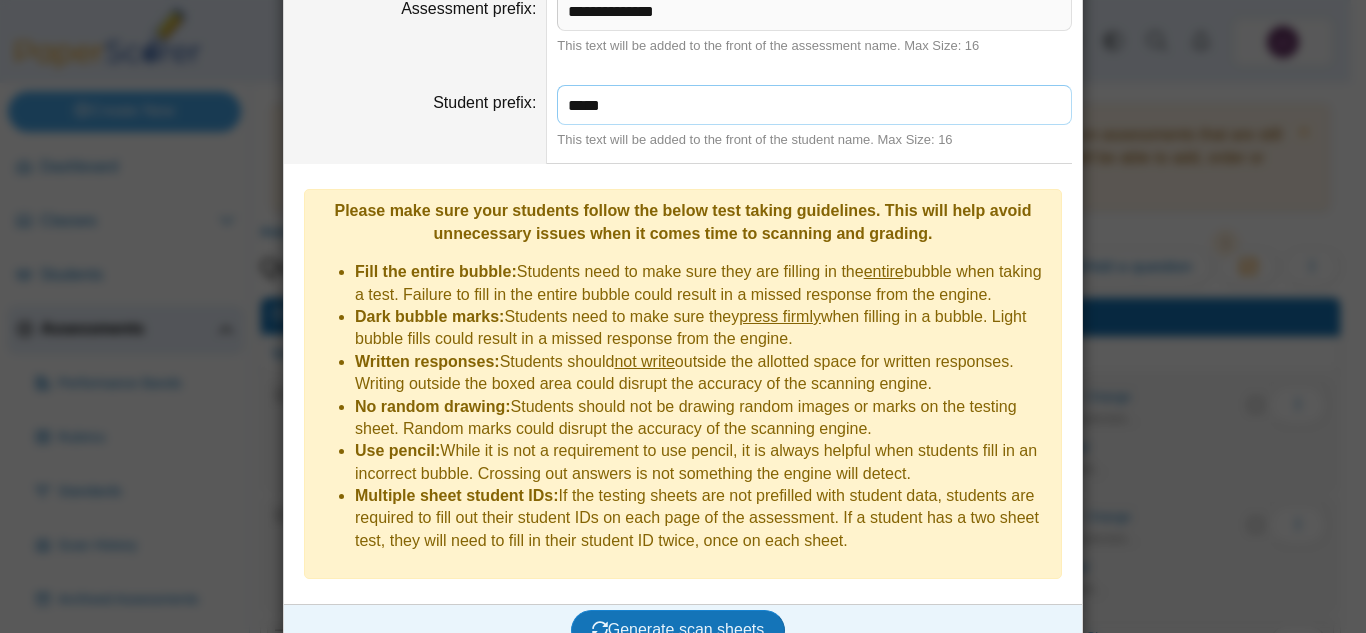 scroll, scrollTop: 374, scrollLeft: 0, axis: vertical 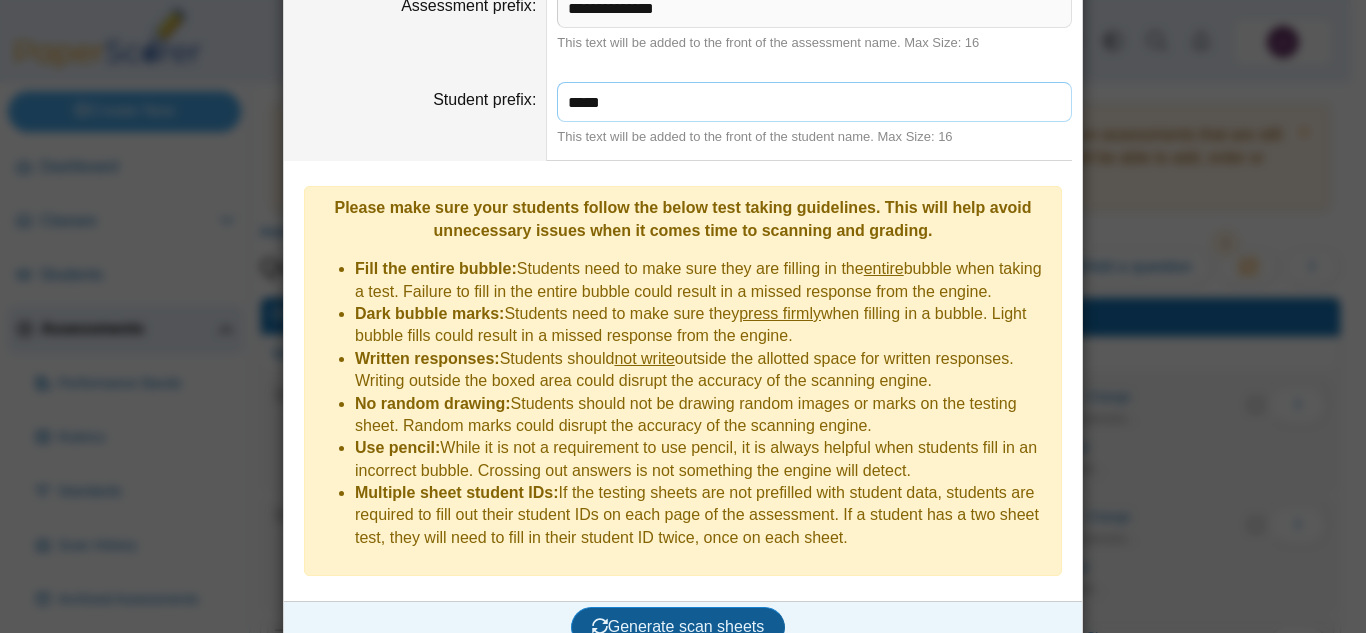 type on "*****" 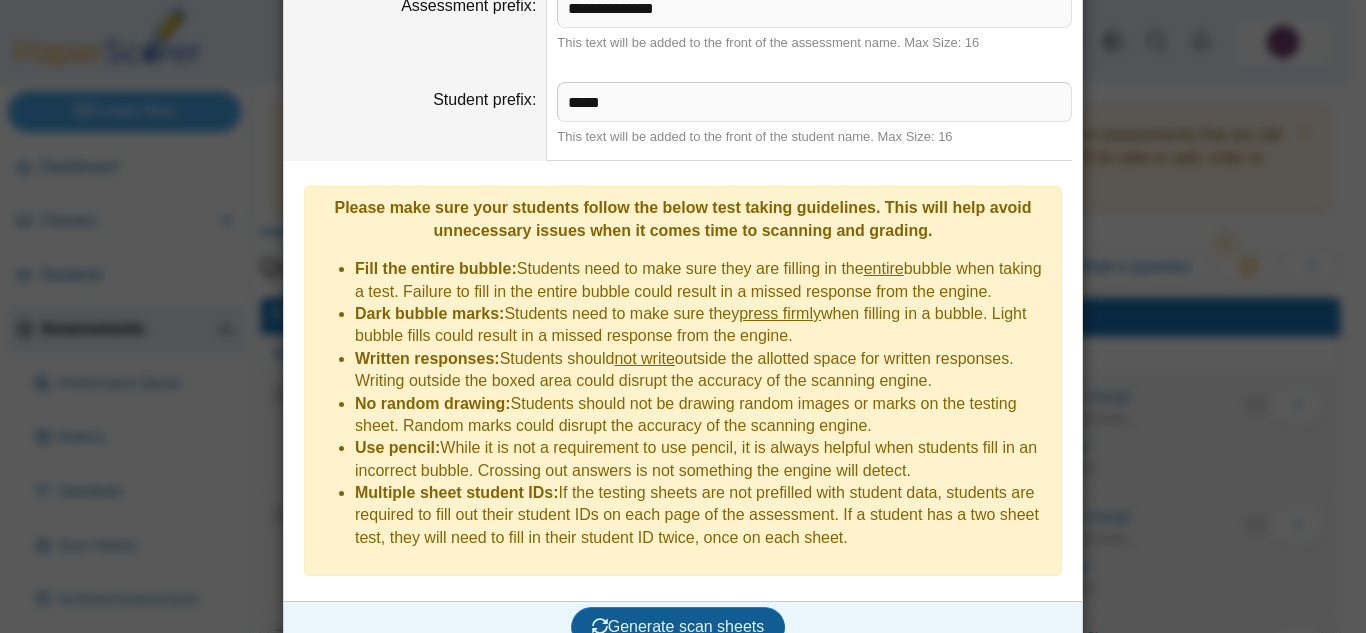 click on "Generate scan sheets" at bounding box center [678, 626] 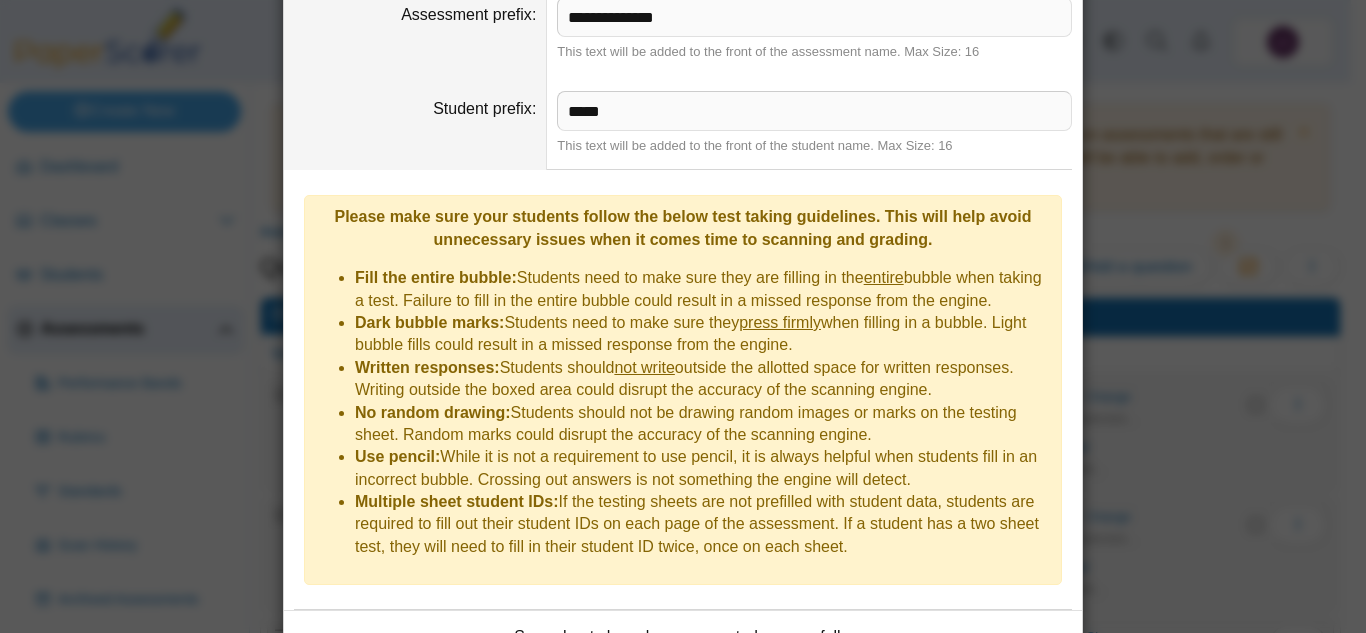 scroll, scrollTop: 535, scrollLeft: 0, axis: vertical 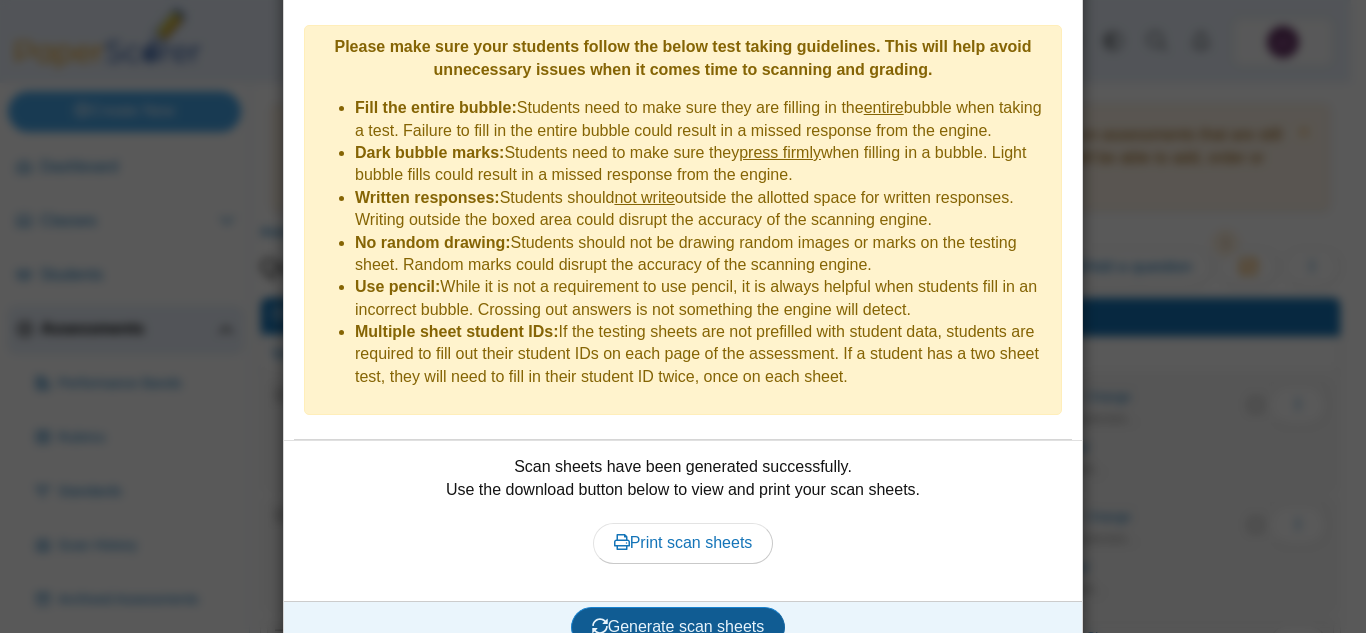 click on "Generate scan sheets" at bounding box center (678, 626) 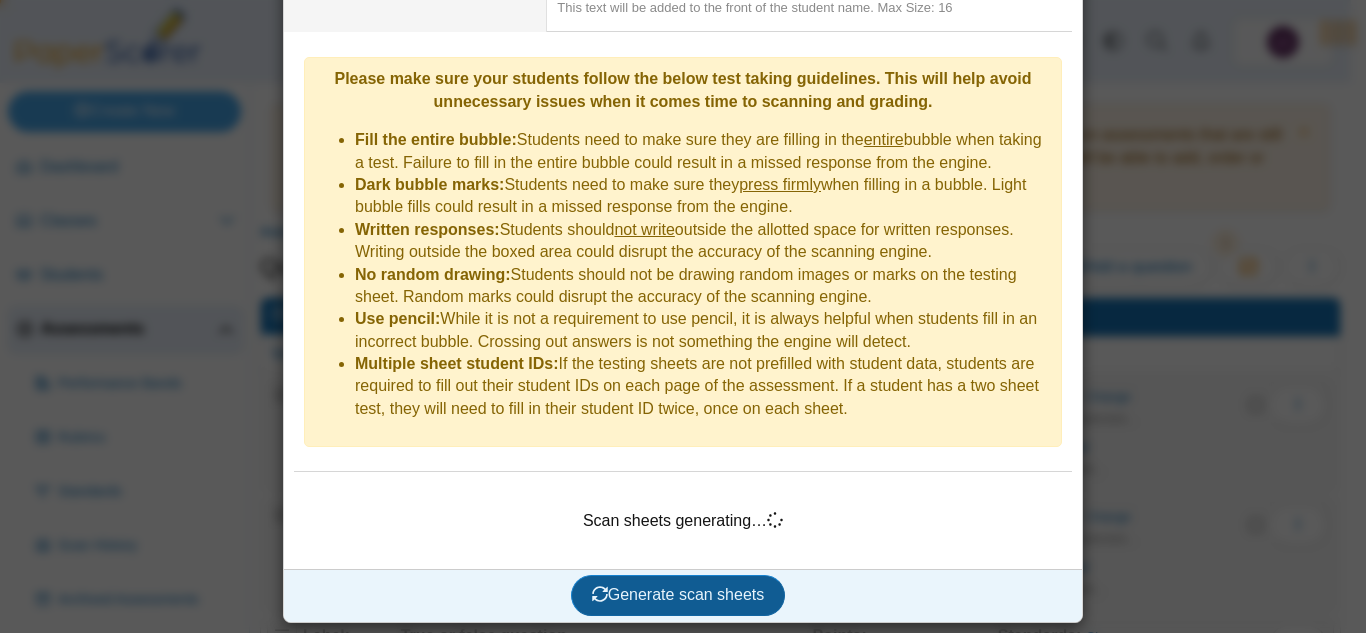 scroll, scrollTop: 471, scrollLeft: 0, axis: vertical 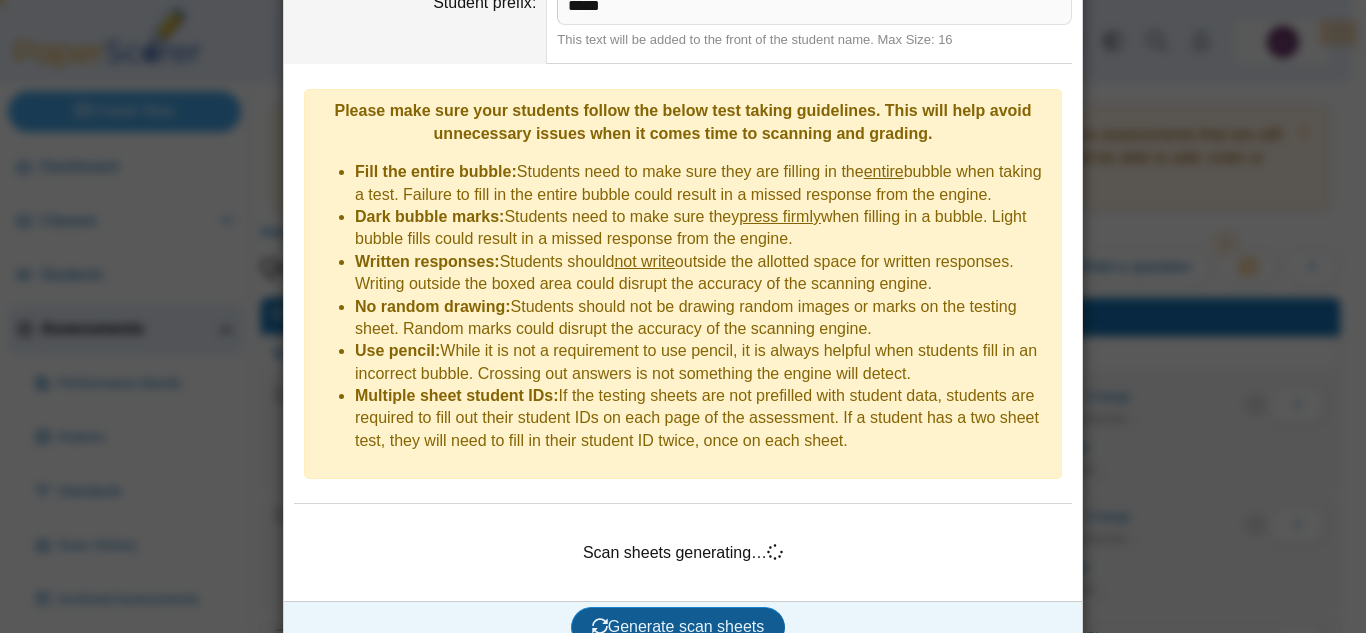 click on "**********" at bounding box center [683, 128] 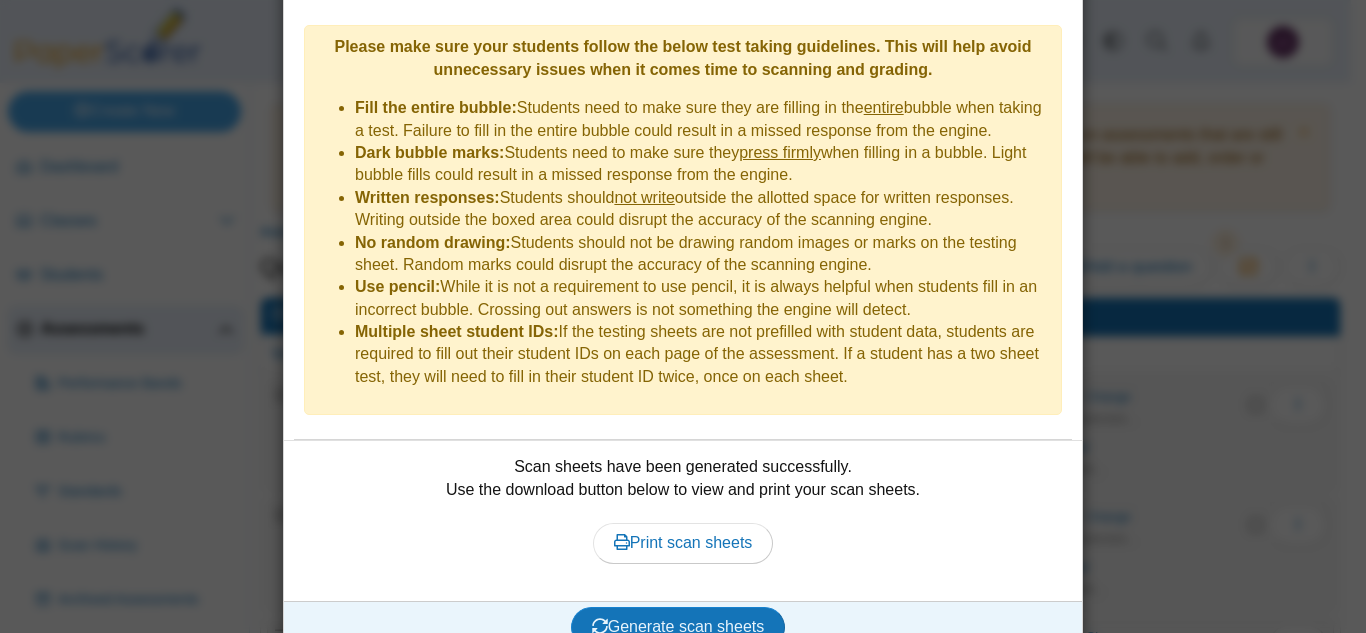 scroll, scrollTop: 535, scrollLeft: 0, axis: vertical 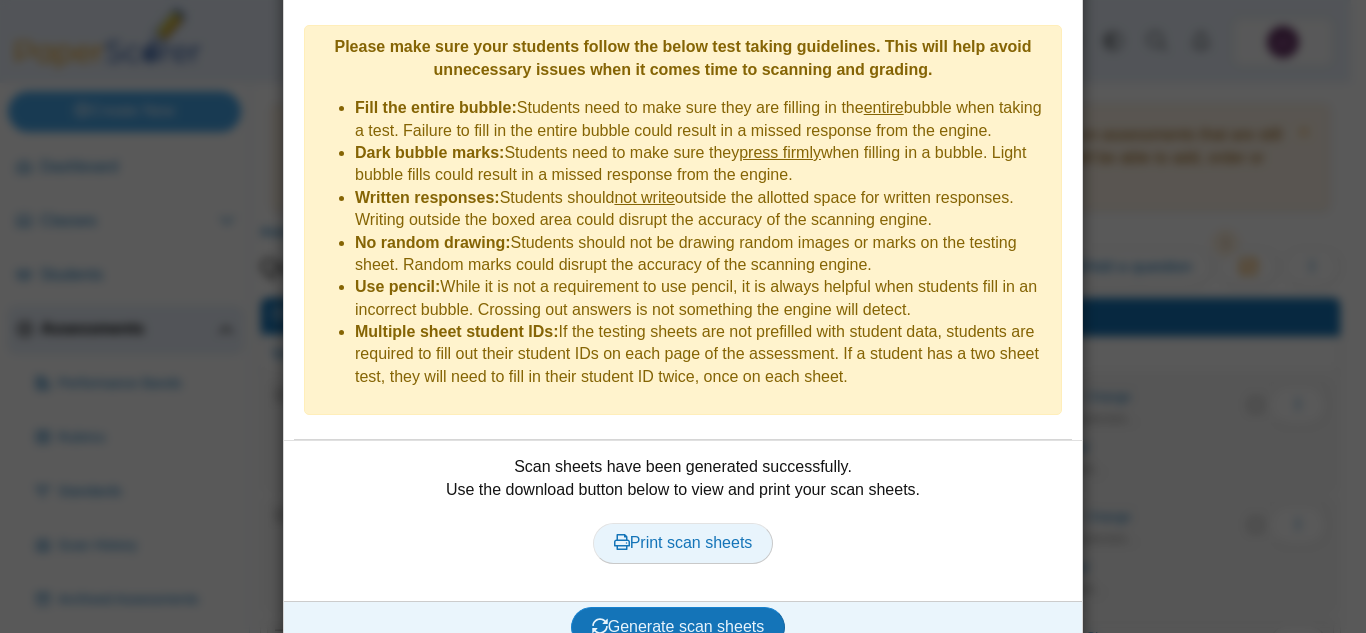 click on "Print scan sheets" at bounding box center (683, 543) 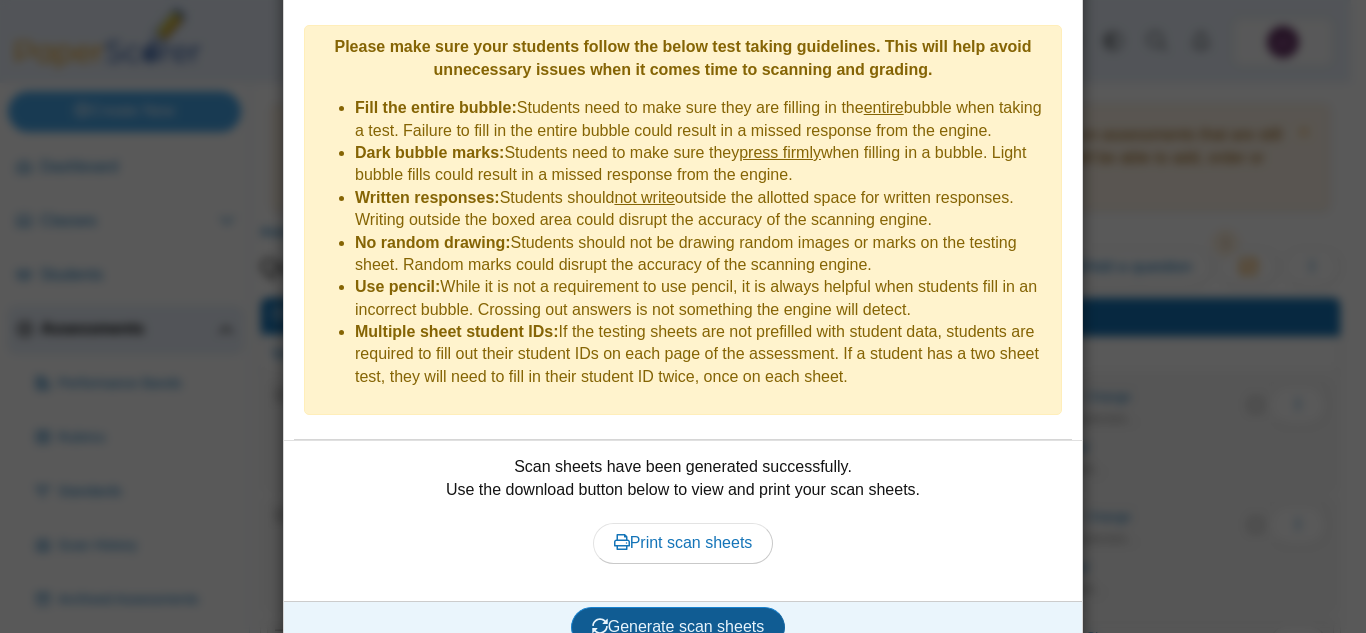 click on "Generate scan sheets" at bounding box center [678, 626] 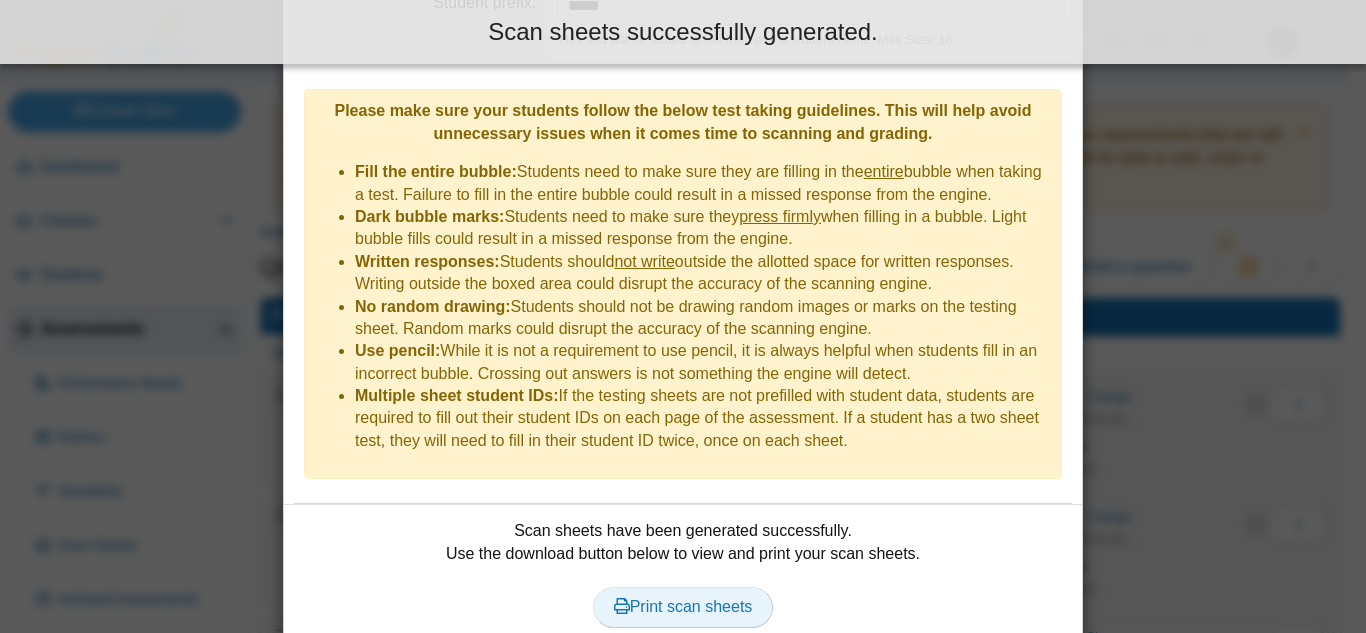 click on "Print scan sheets" at bounding box center [683, 606] 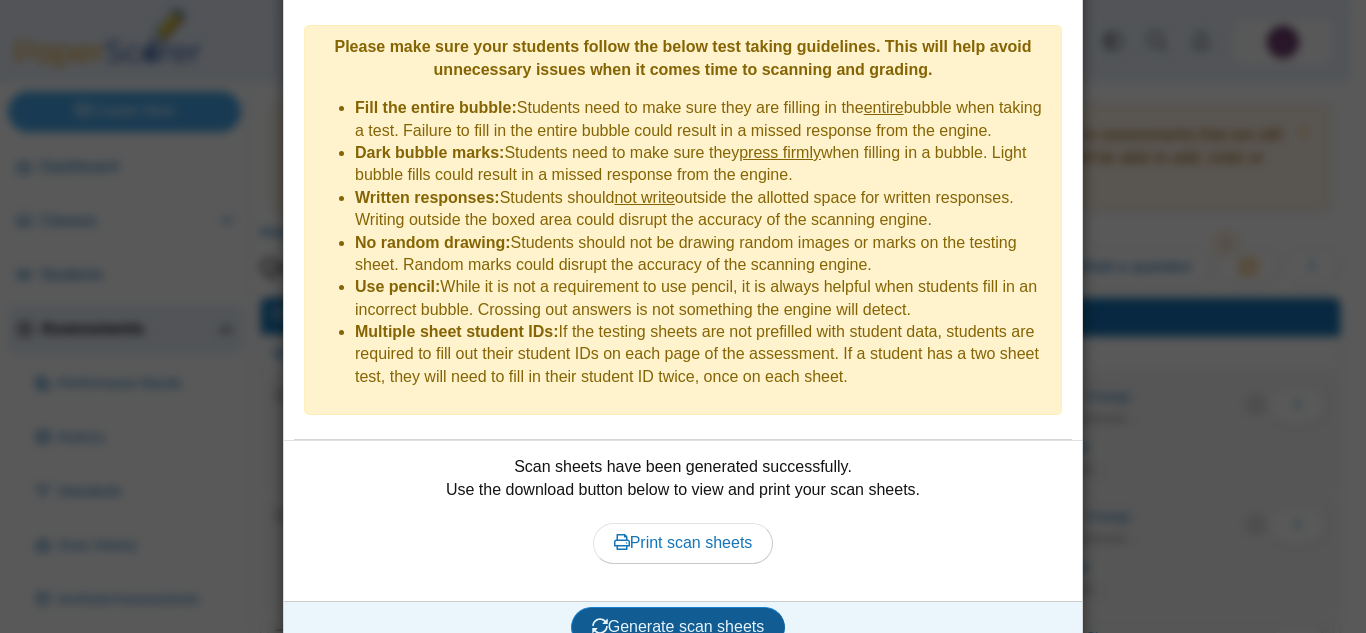 click on "Generate scan sheets" at bounding box center [678, 626] 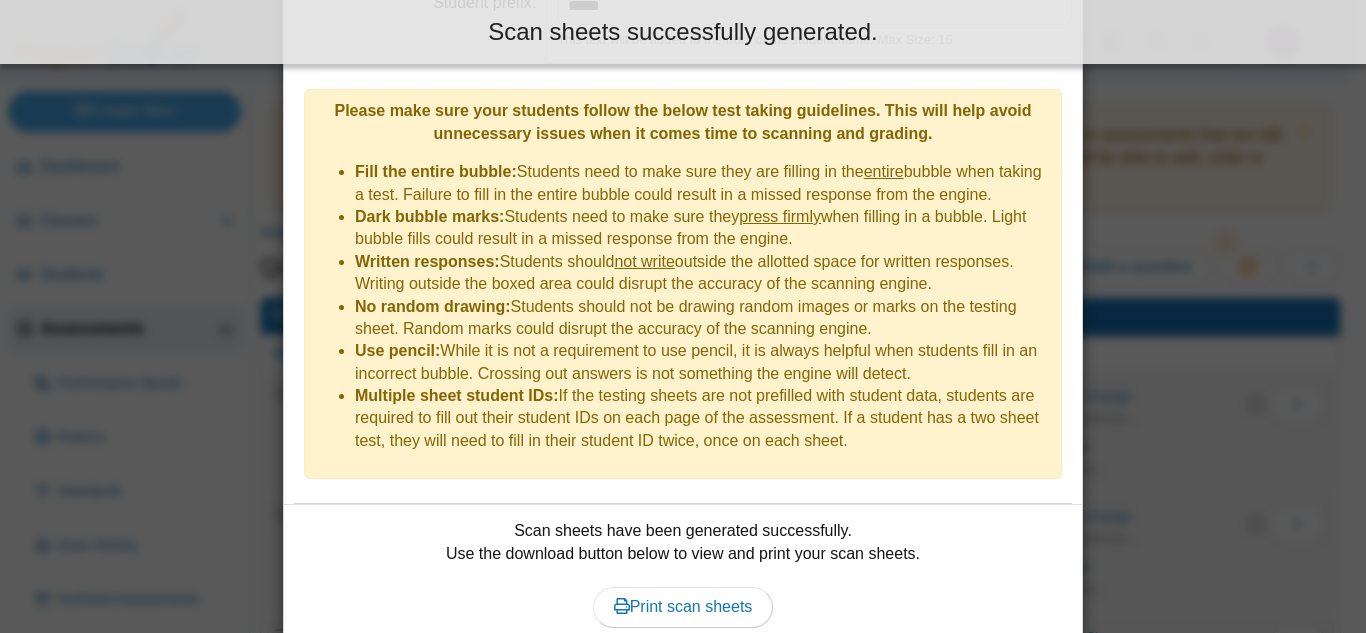 scroll, scrollTop: 535, scrollLeft: 0, axis: vertical 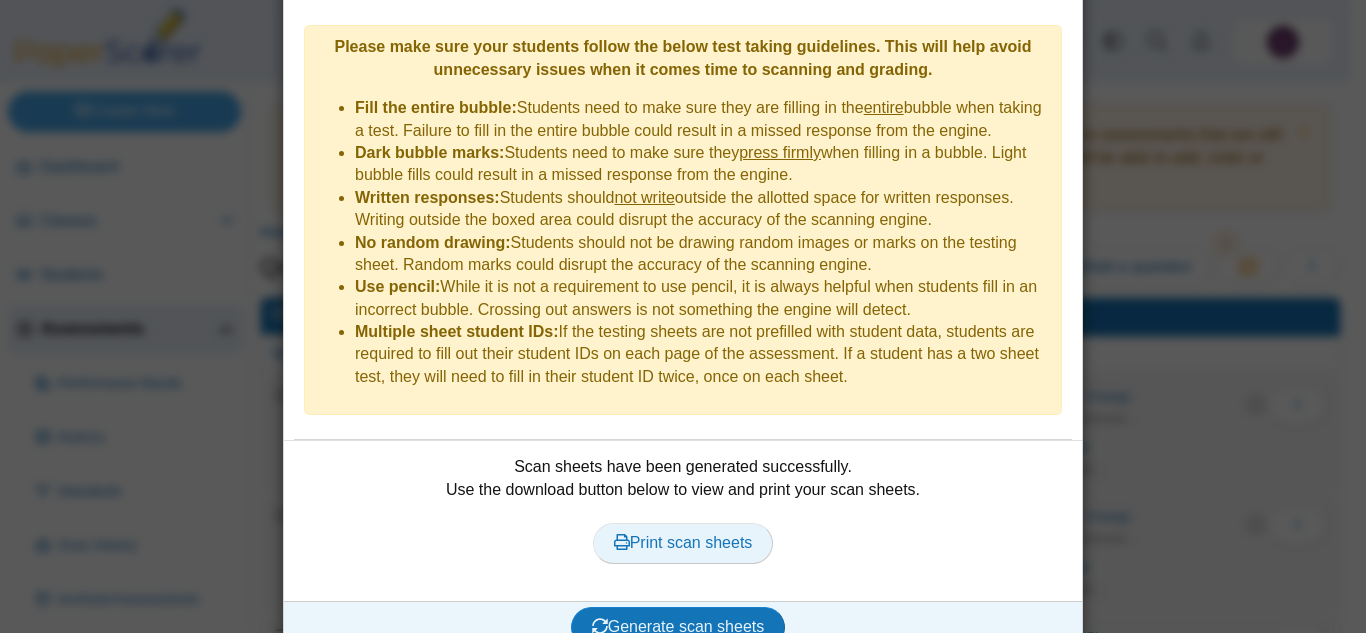 click on "Print scan sheets" at bounding box center [683, 542] 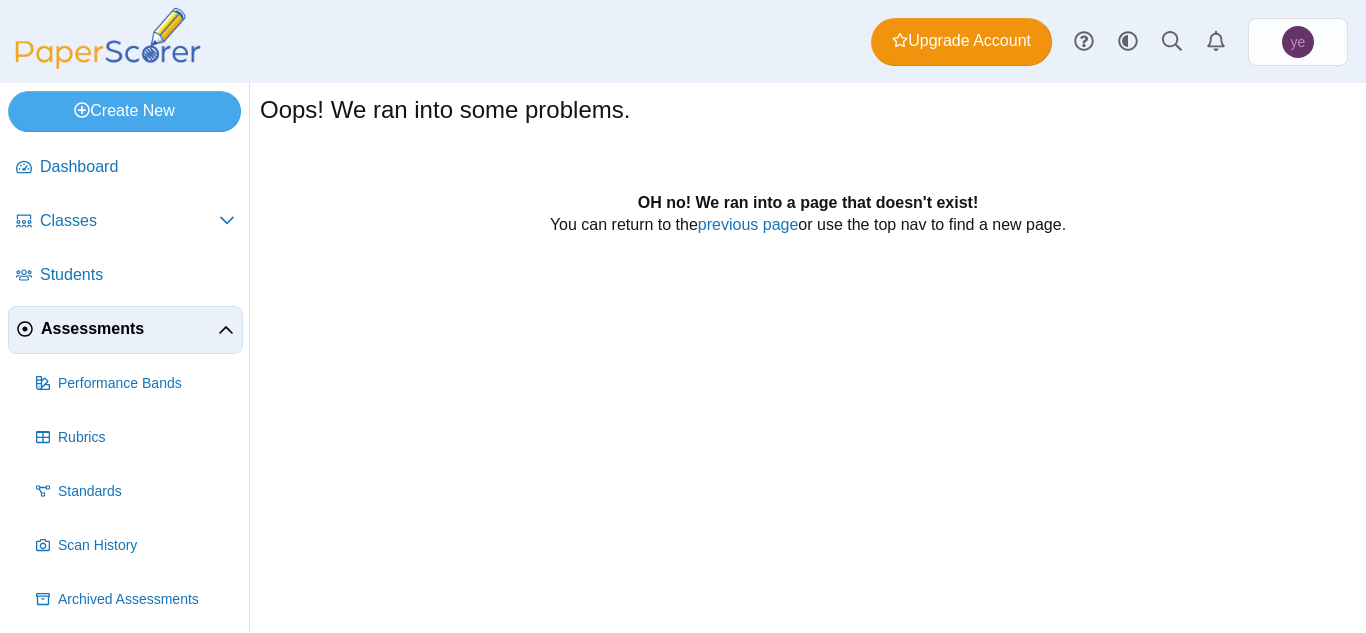scroll, scrollTop: 0, scrollLeft: 0, axis: both 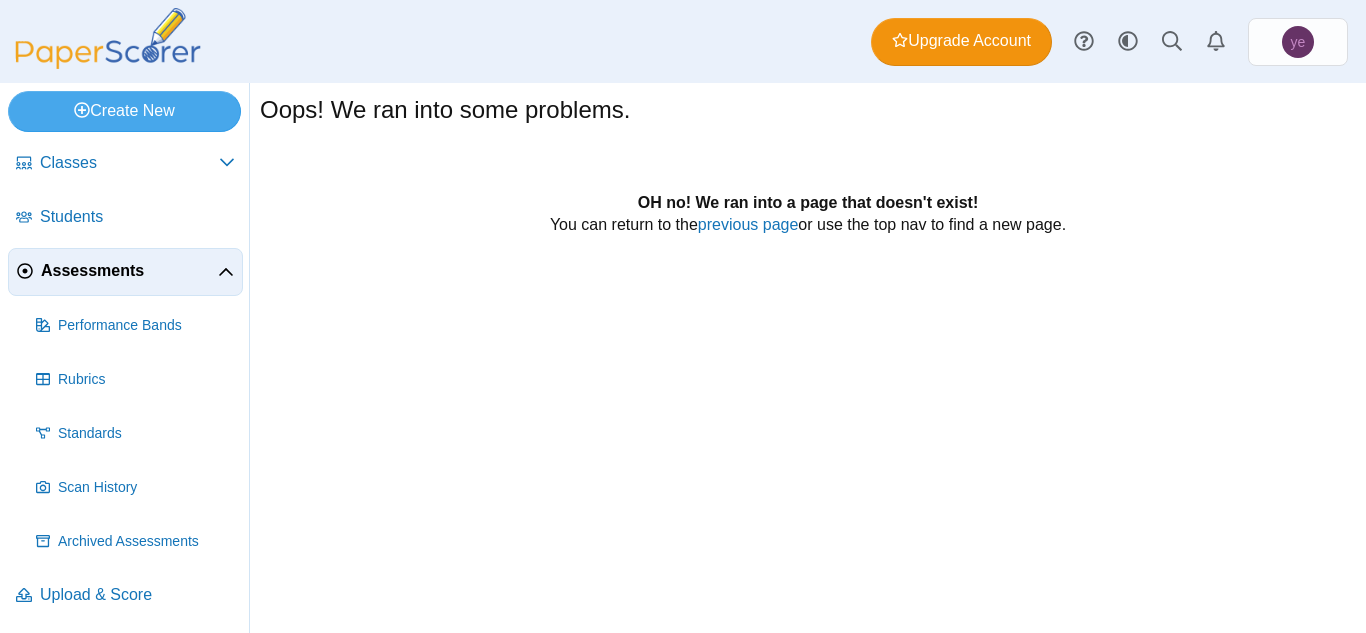 click on "Assessments" at bounding box center (129, 271) 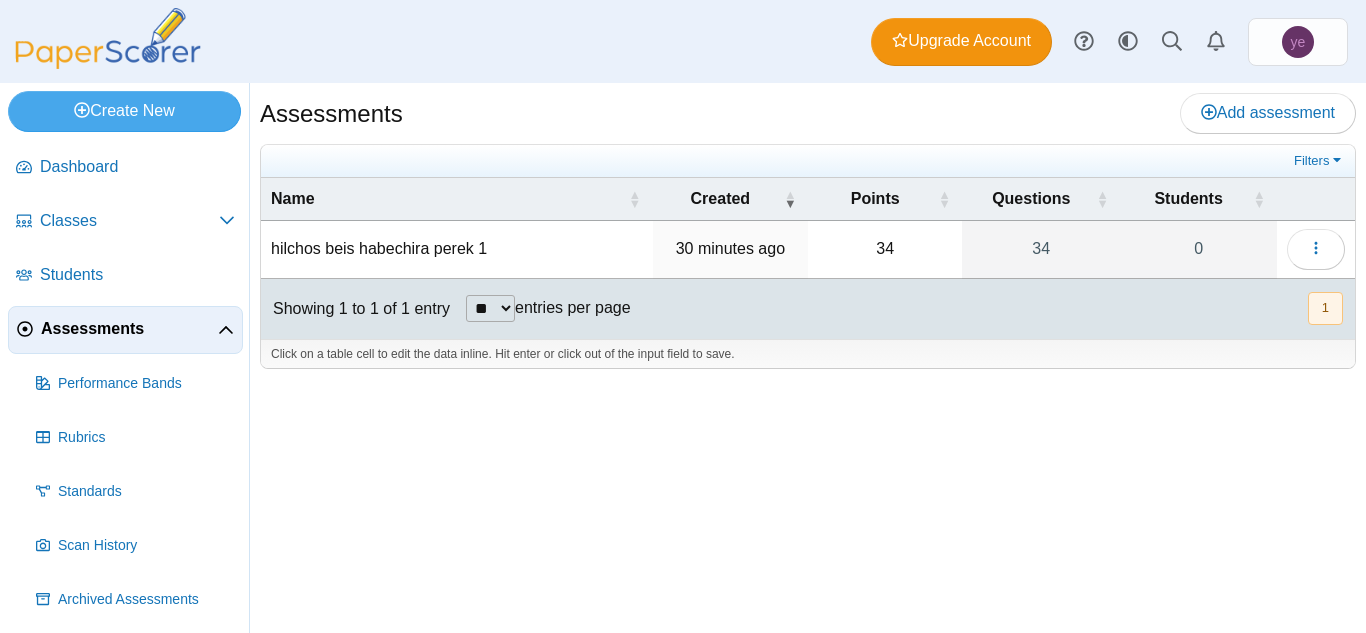 scroll, scrollTop: 0, scrollLeft: 0, axis: both 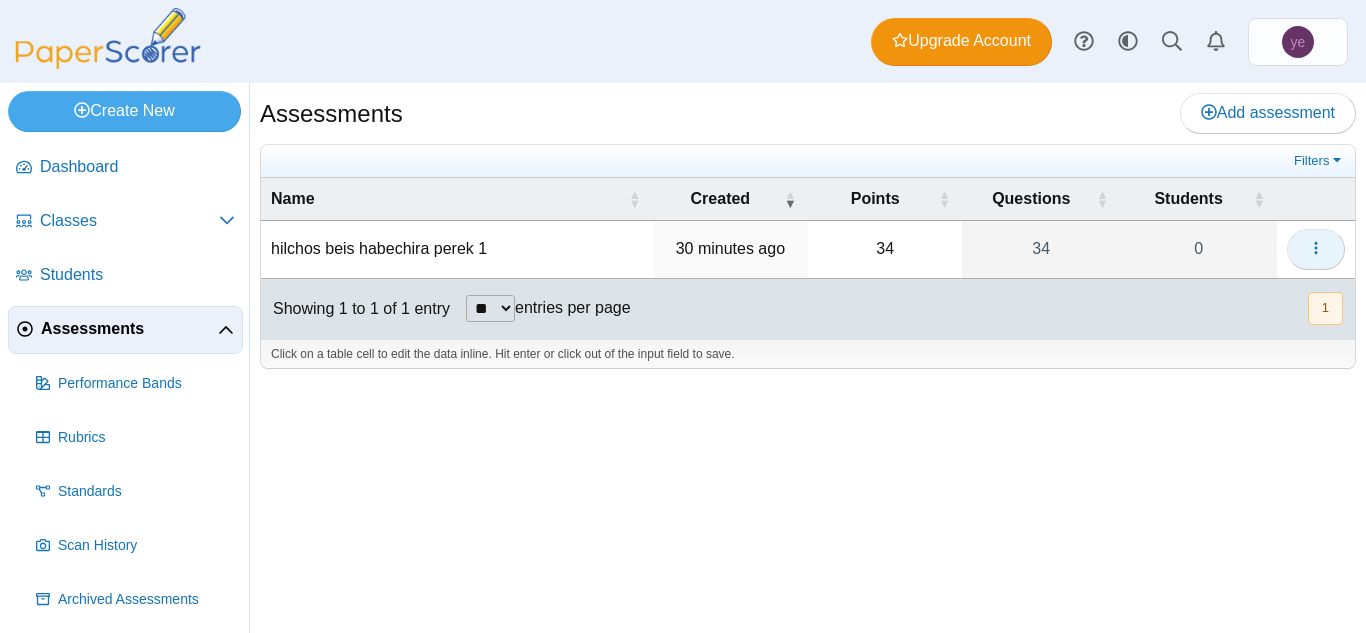 click at bounding box center (1316, 249) 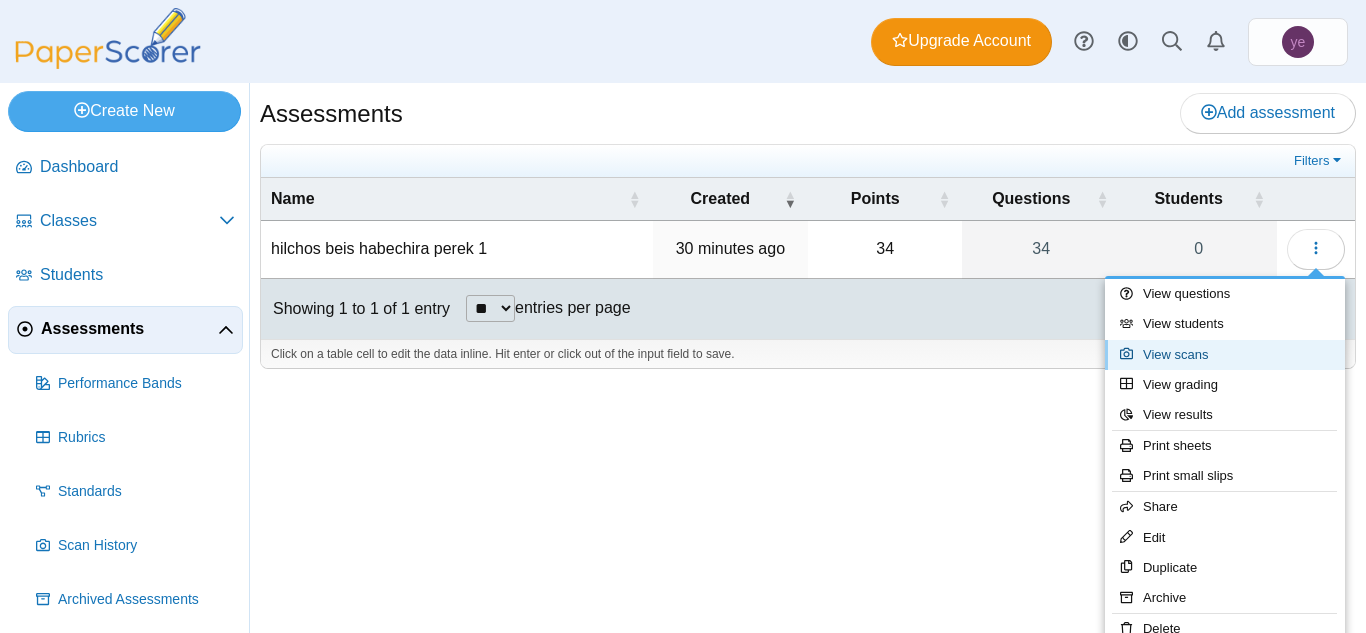 click on "View scans" at bounding box center [1225, 355] 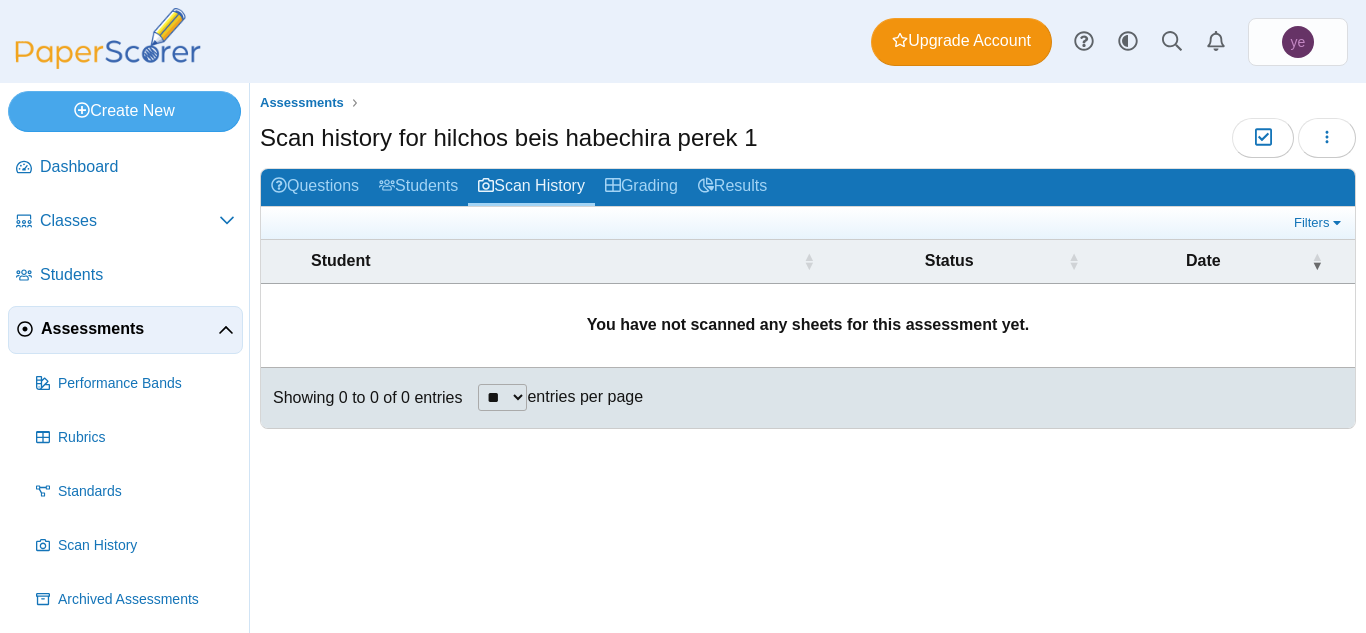 scroll, scrollTop: 0, scrollLeft: 0, axis: both 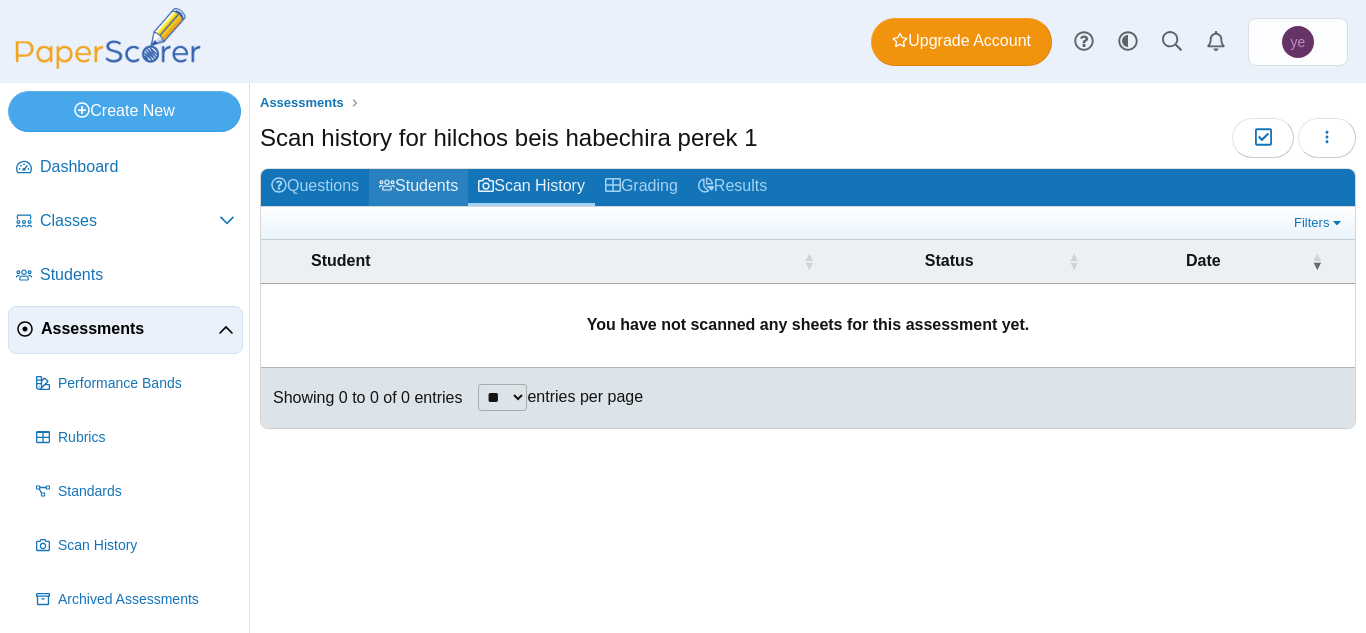 click on "Students" at bounding box center (418, 187) 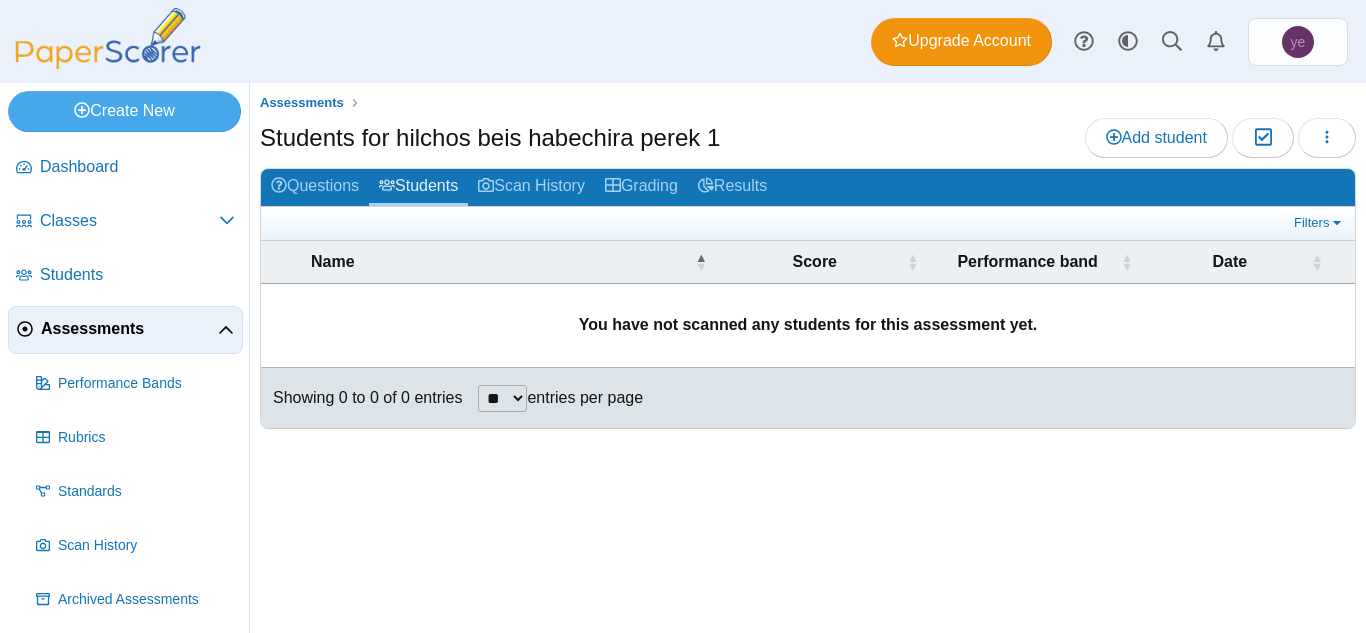 scroll, scrollTop: 0, scrollLeft: 0, axis: both 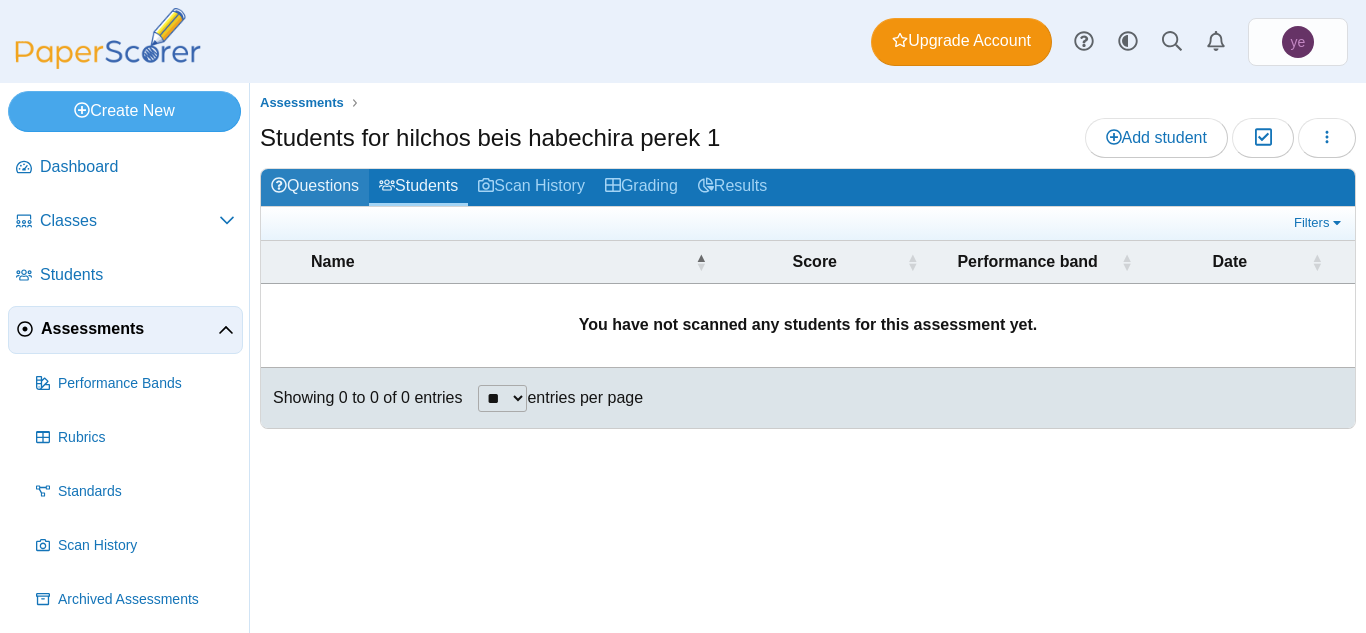 click on "Questions" at bounding box center [315, 187] 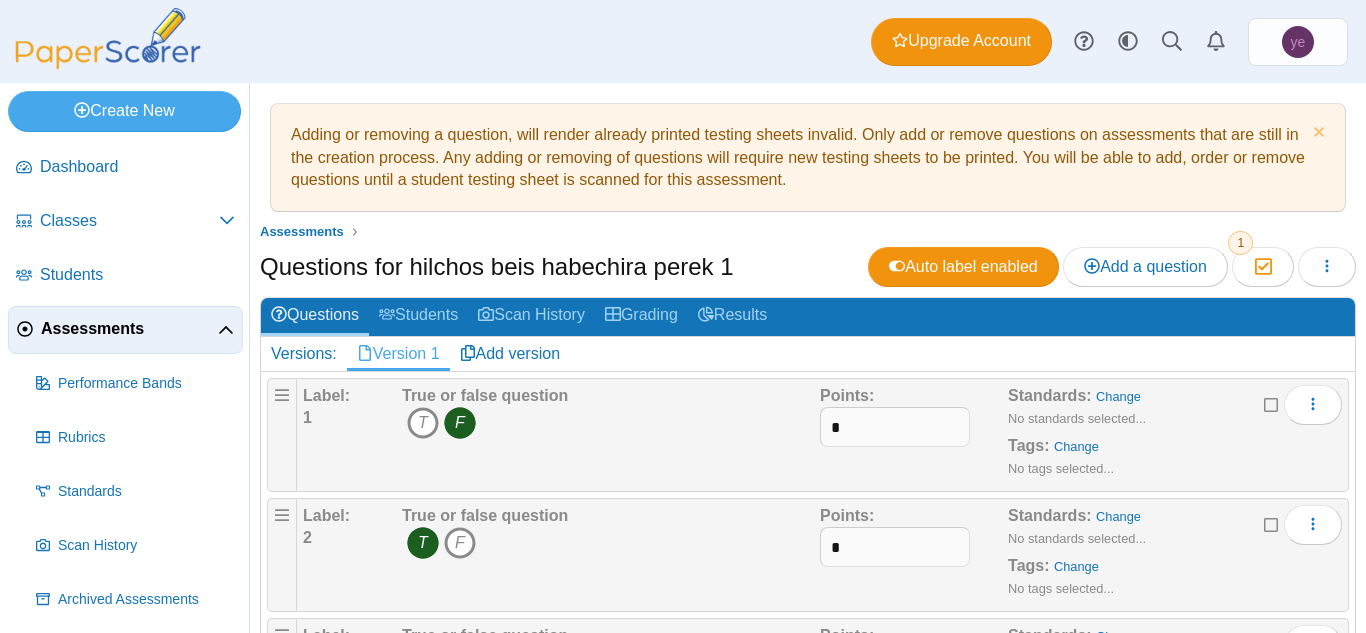 scroll, scrollTop: 0, scrollLeft: 0, axis: both 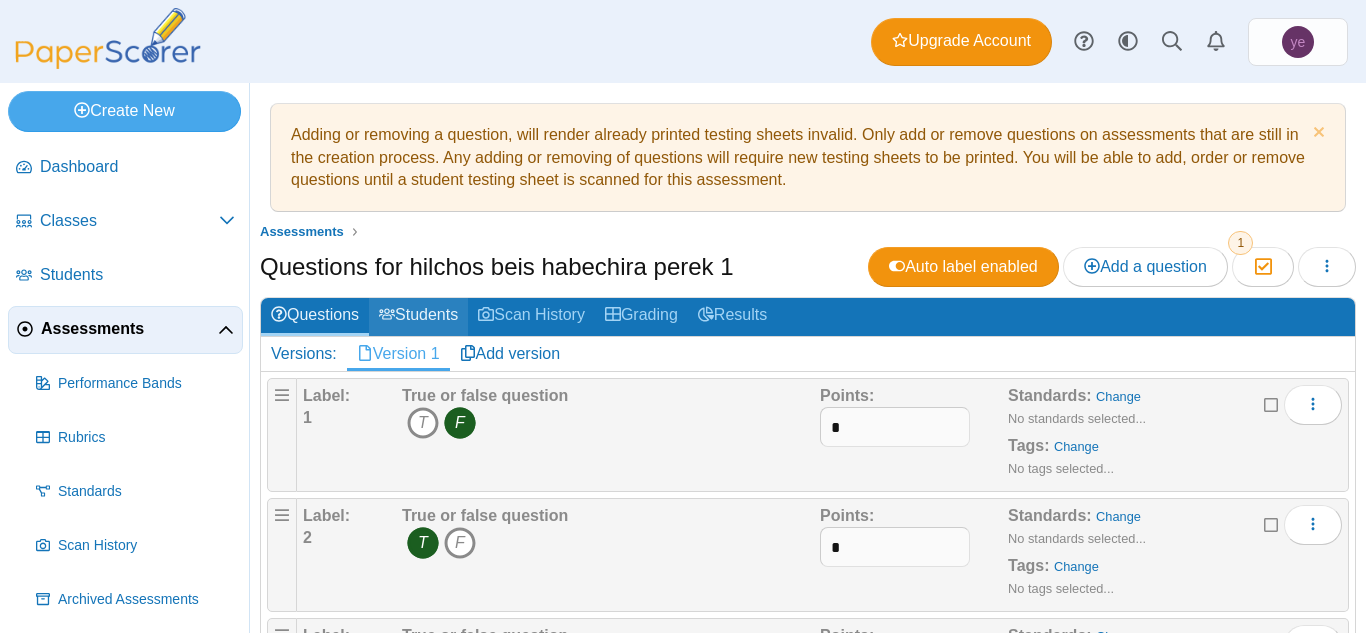 click on "Students" at bounding box center [418, 316] 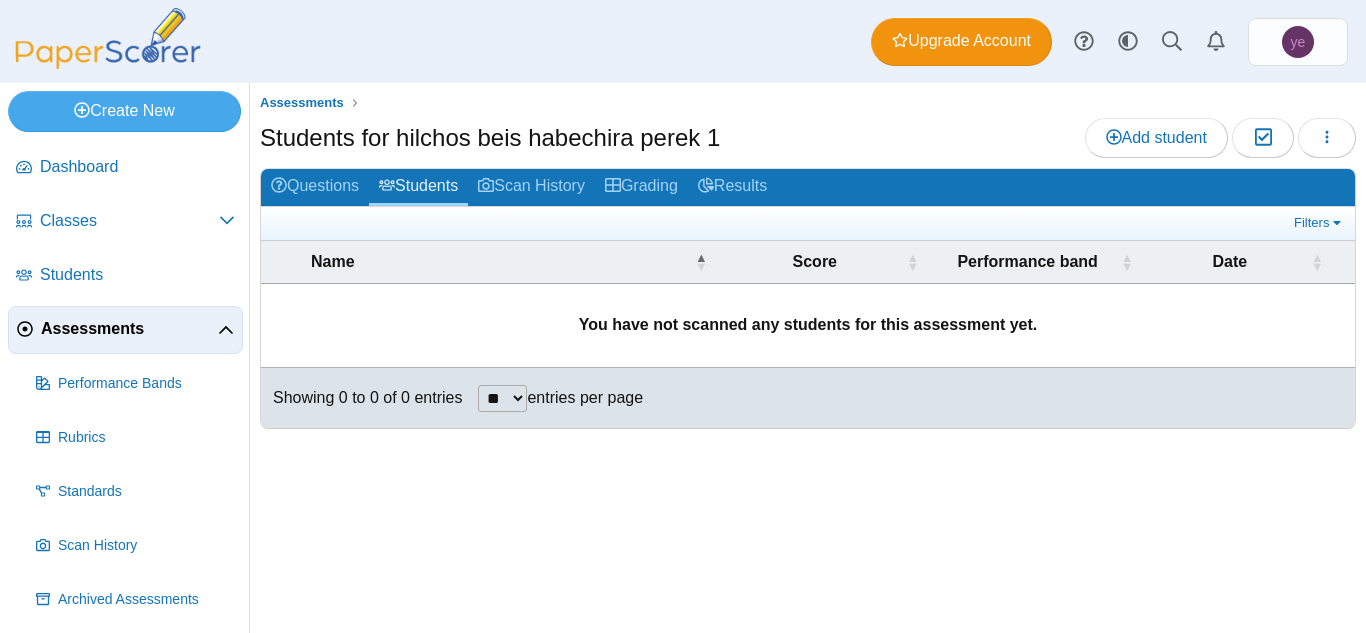 scroll, scrollTop: 0, scrollLeft: 0, axis: both 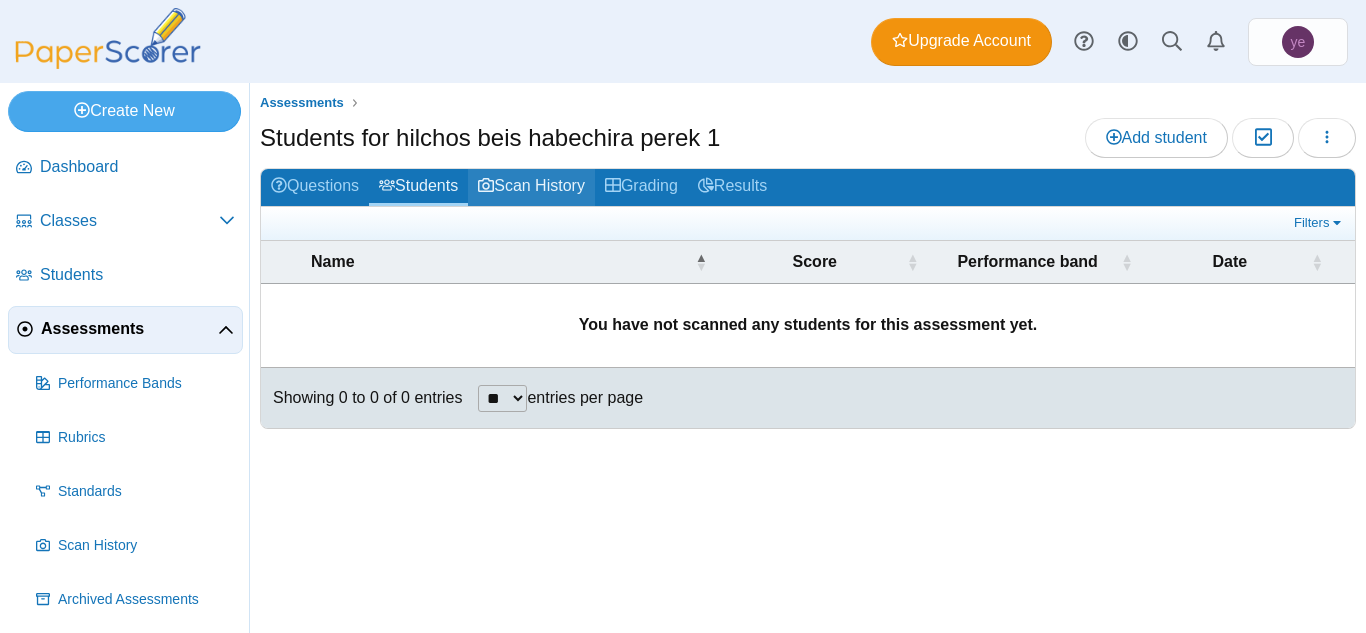 click on "Scan History" at bounding box center [531, 187] 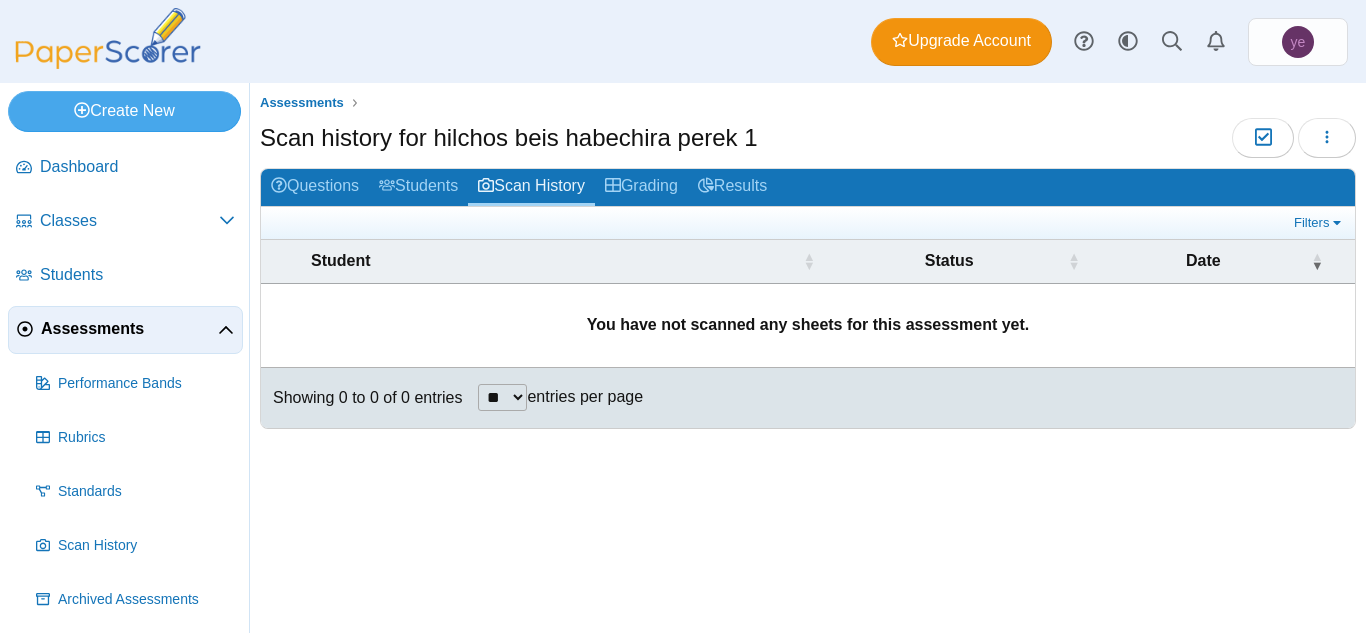 scroll, scrollTop: 0, scrollLeft: 0, axis: both 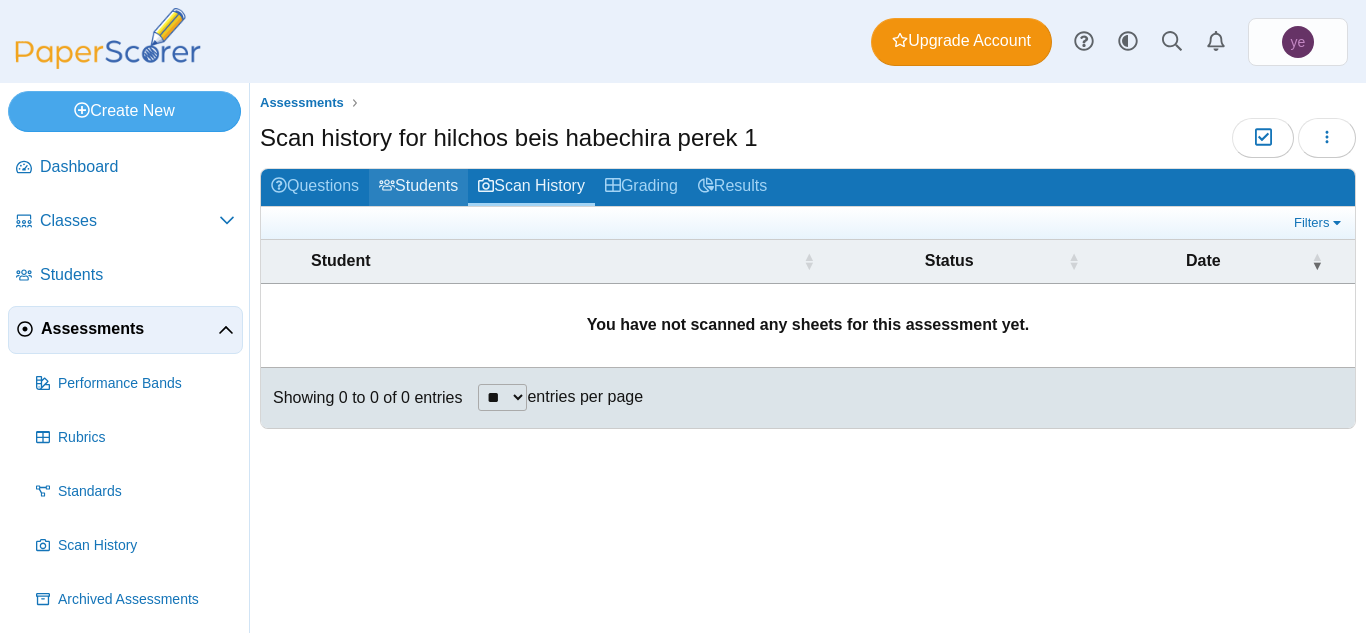 click on "Students" at bounding box center [418, 187] 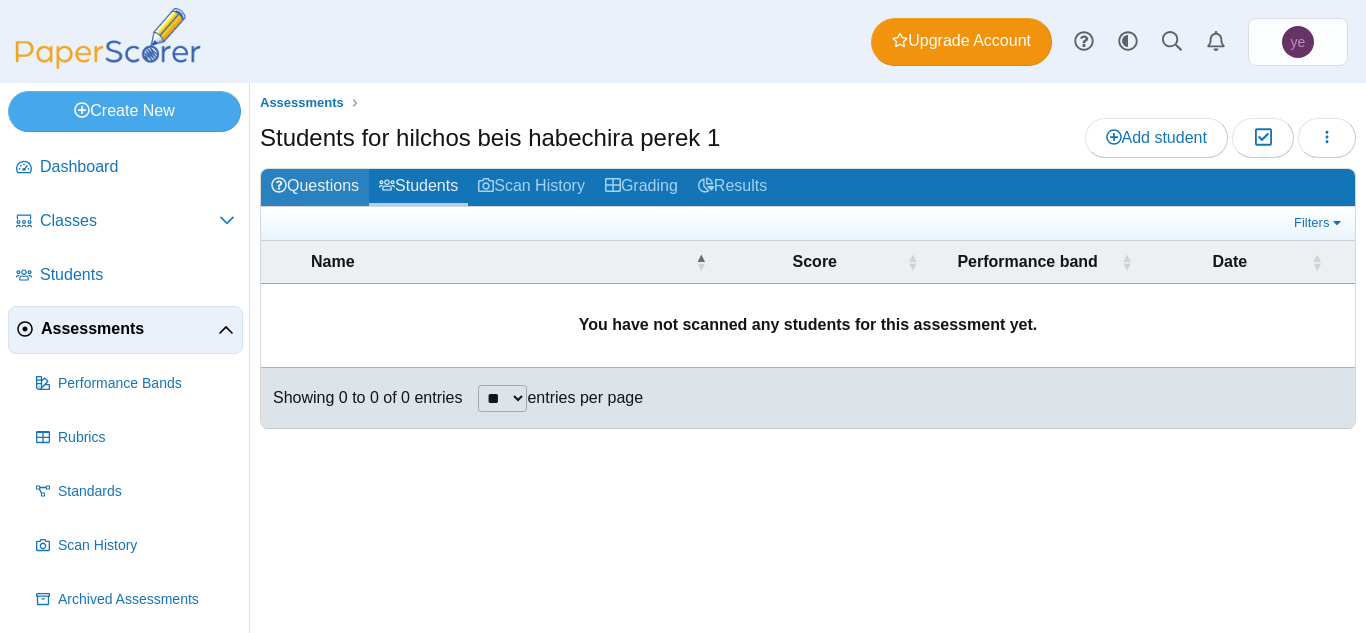 scroll, scrollTop: 0, scrollLeft: 0, axis: both 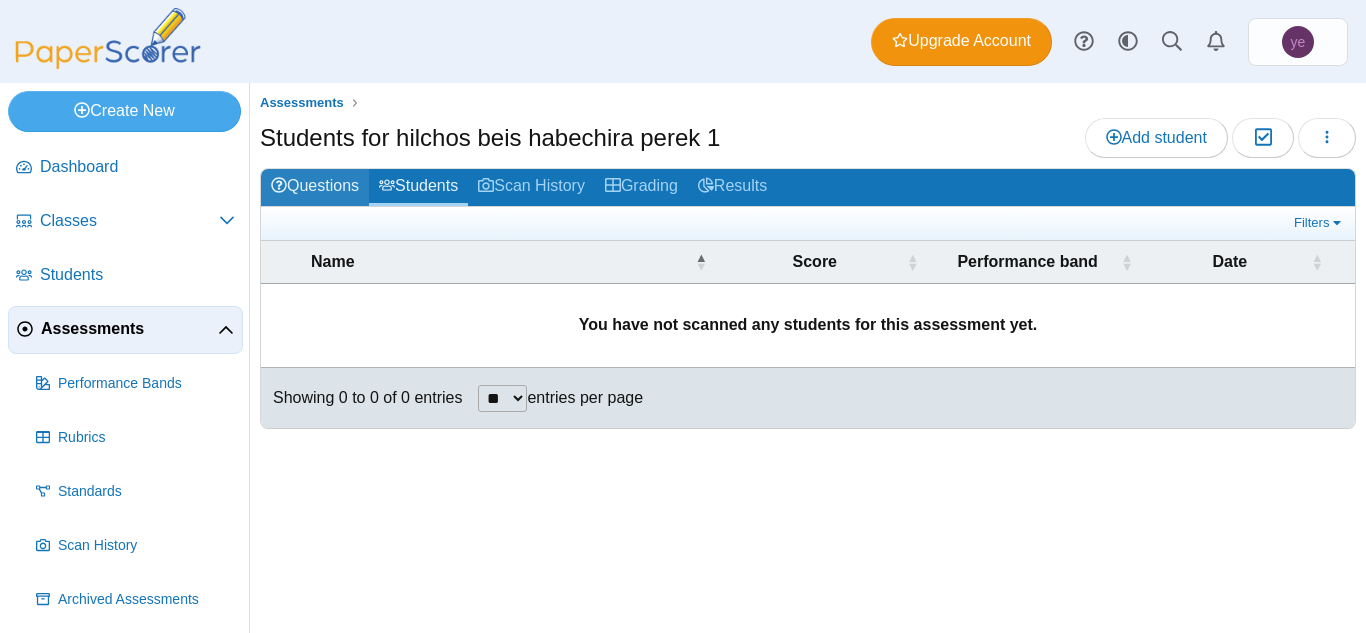 click on "Questions" at bounding box center [315, 187] 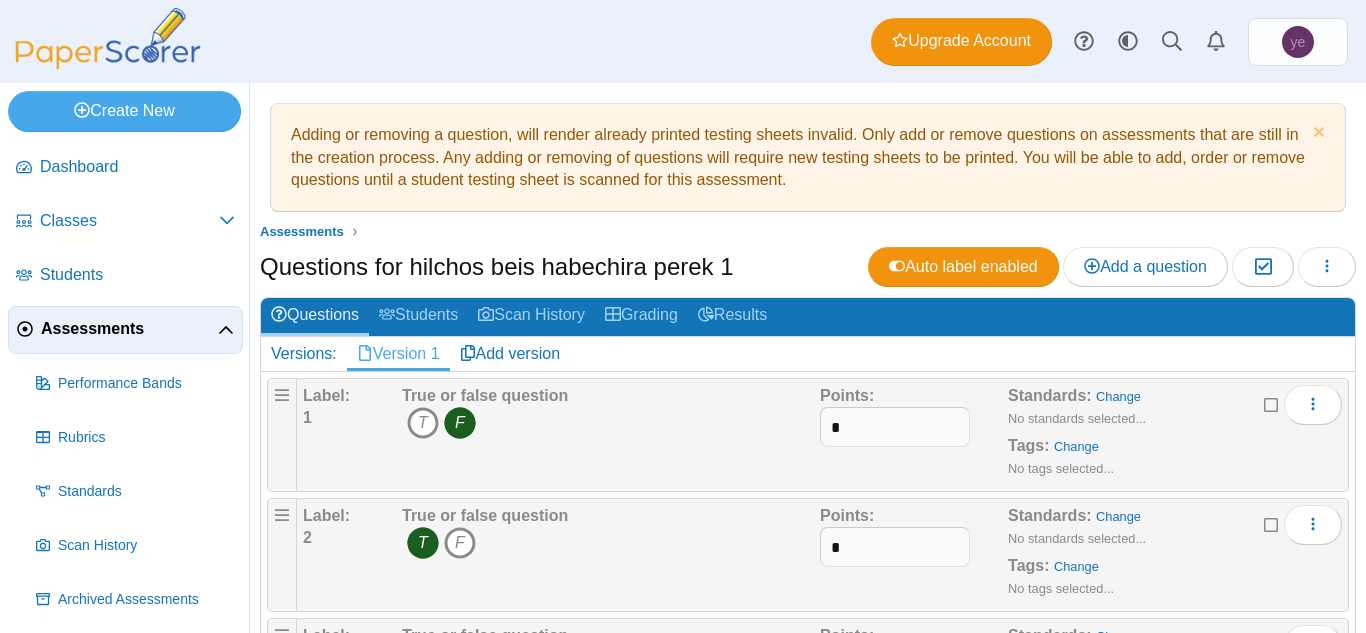 scroll, scrollTop: 0, scrollLeft: 0, axis: both 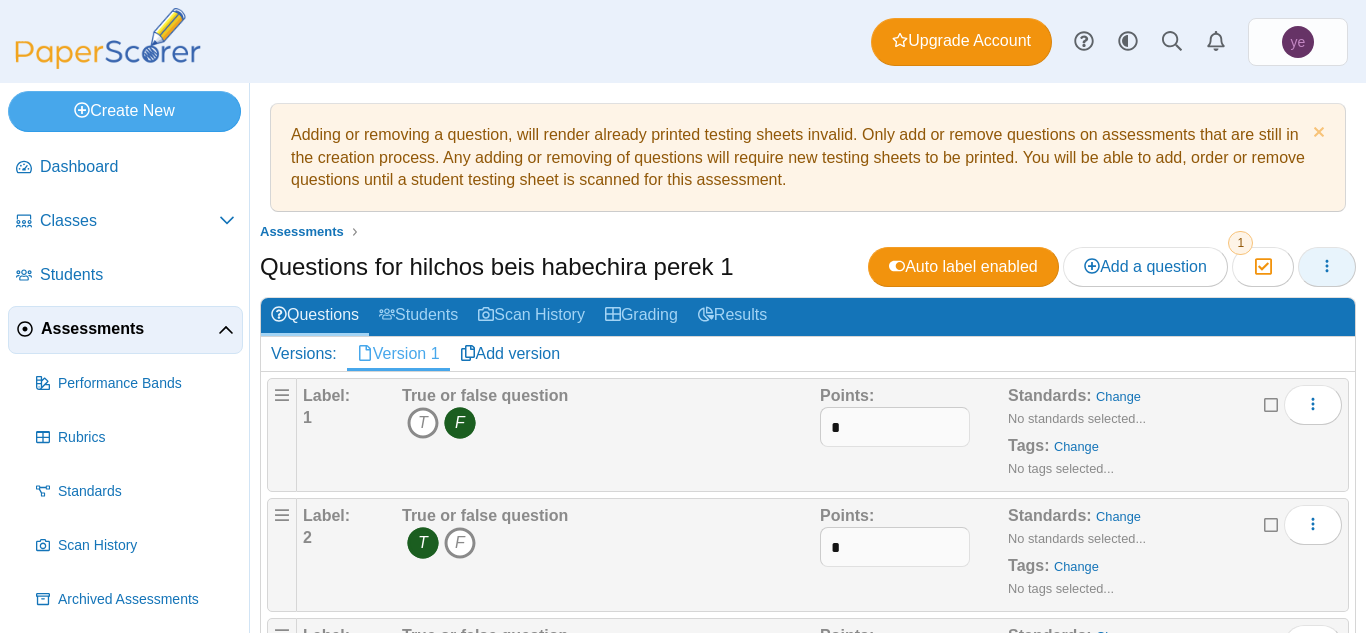 click 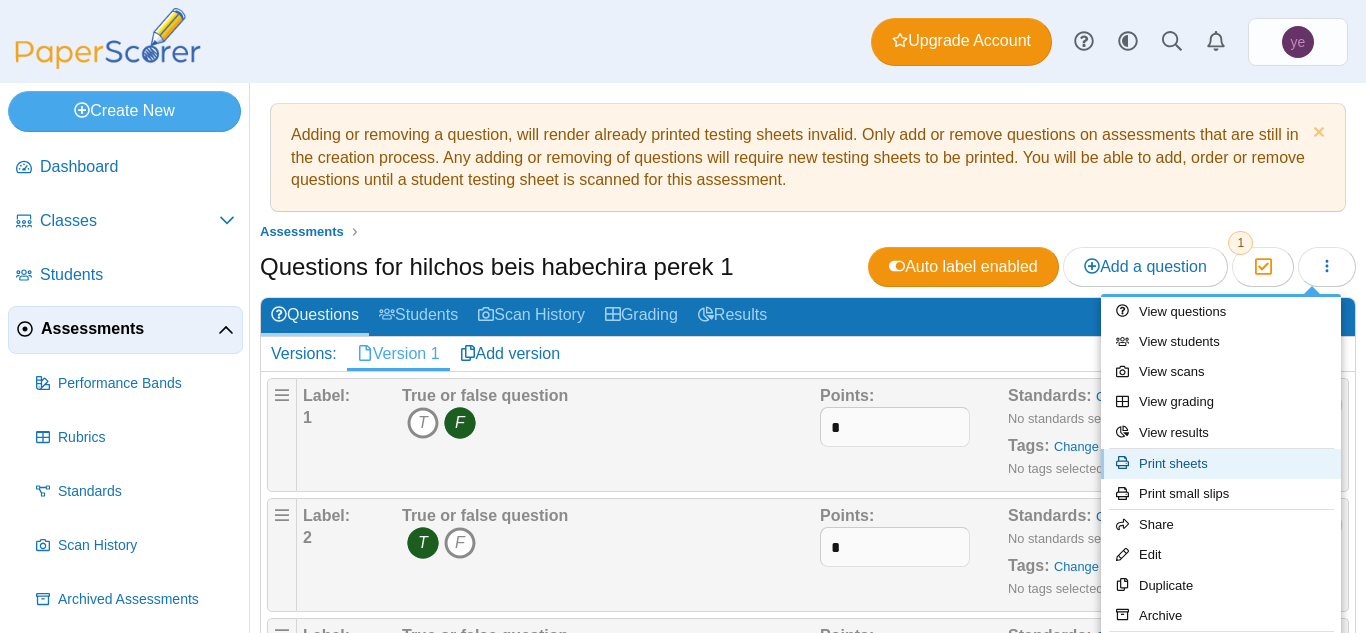 click on "Print sheets" at bounding box center (1221, 464) 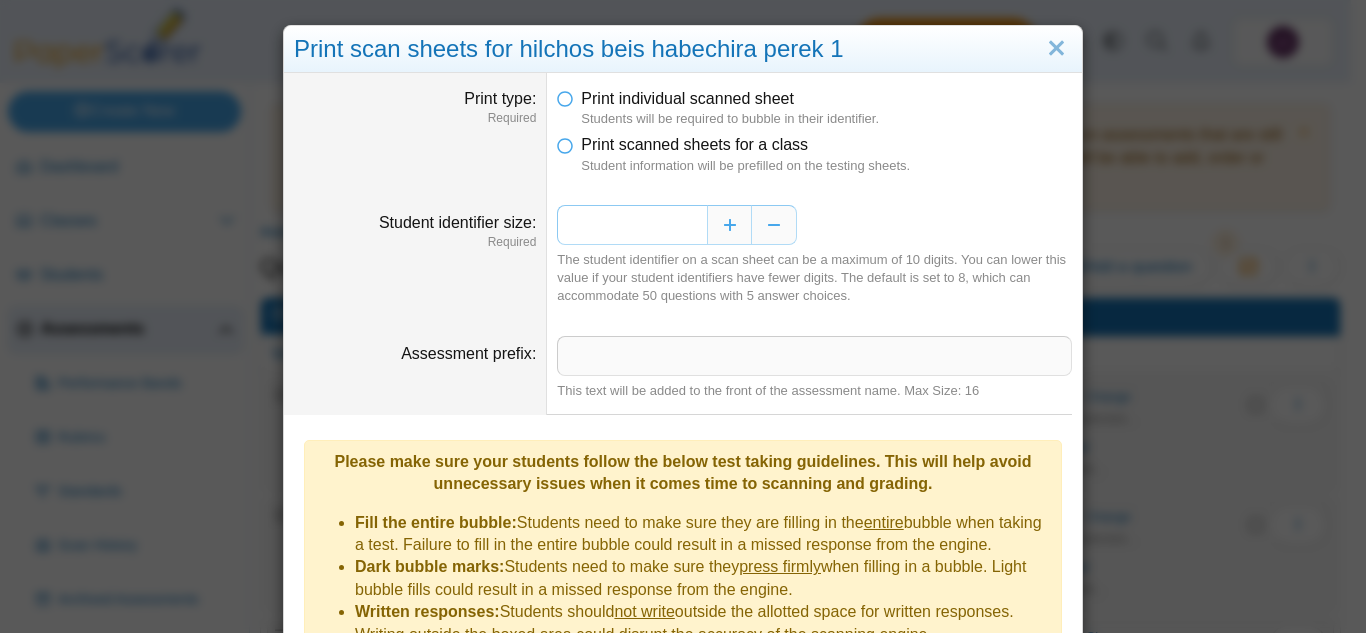 click on "*" at bounding box center [632, 225] 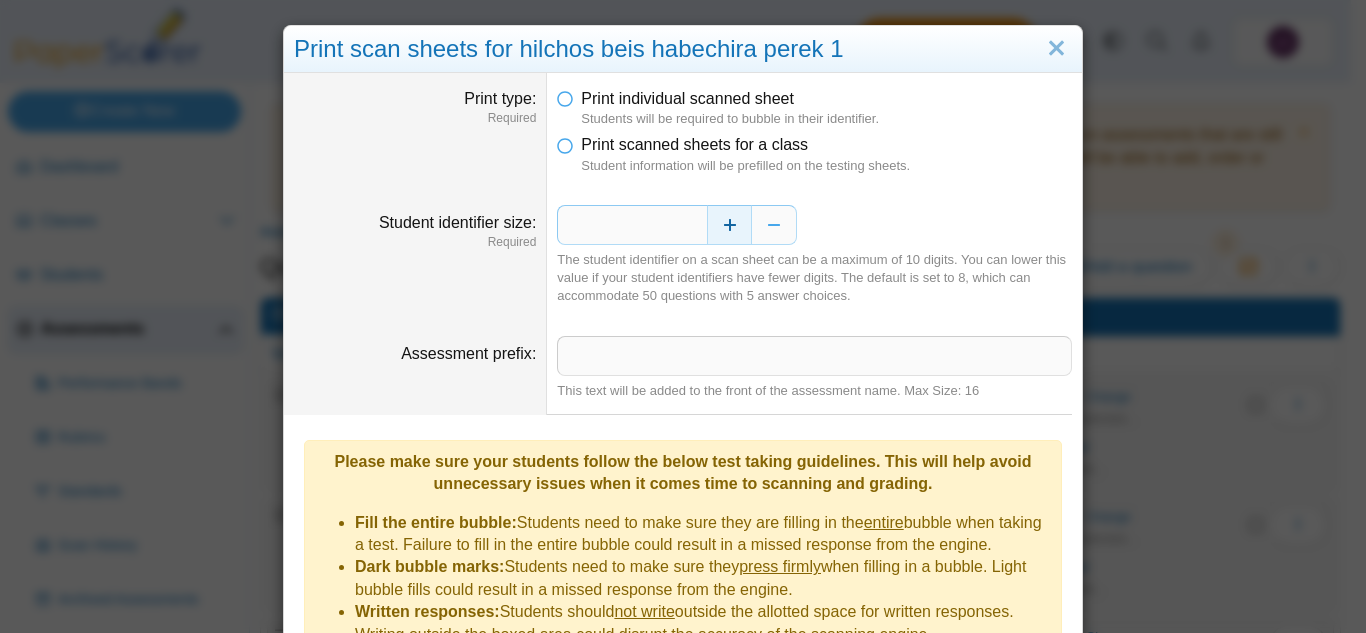 click at bounding box center (729, 225) 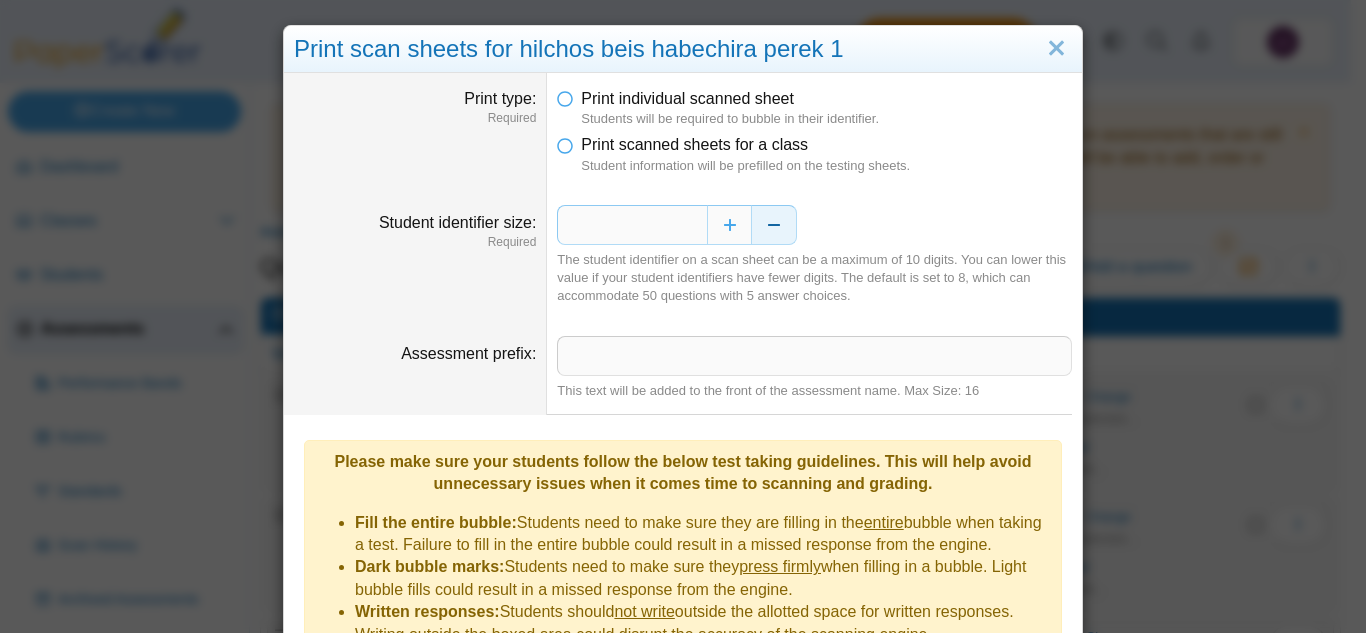 click at bounding box center [774, 225] 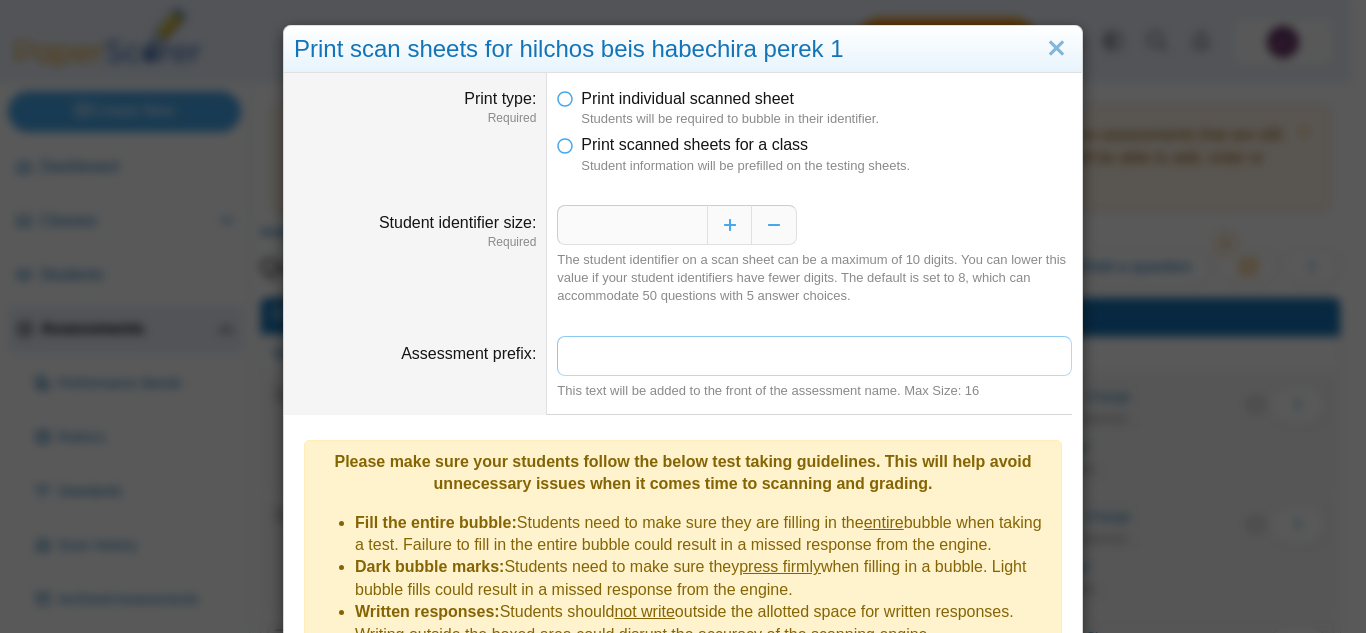 click on "Assessment prefix" at bounding box center [814, 356] 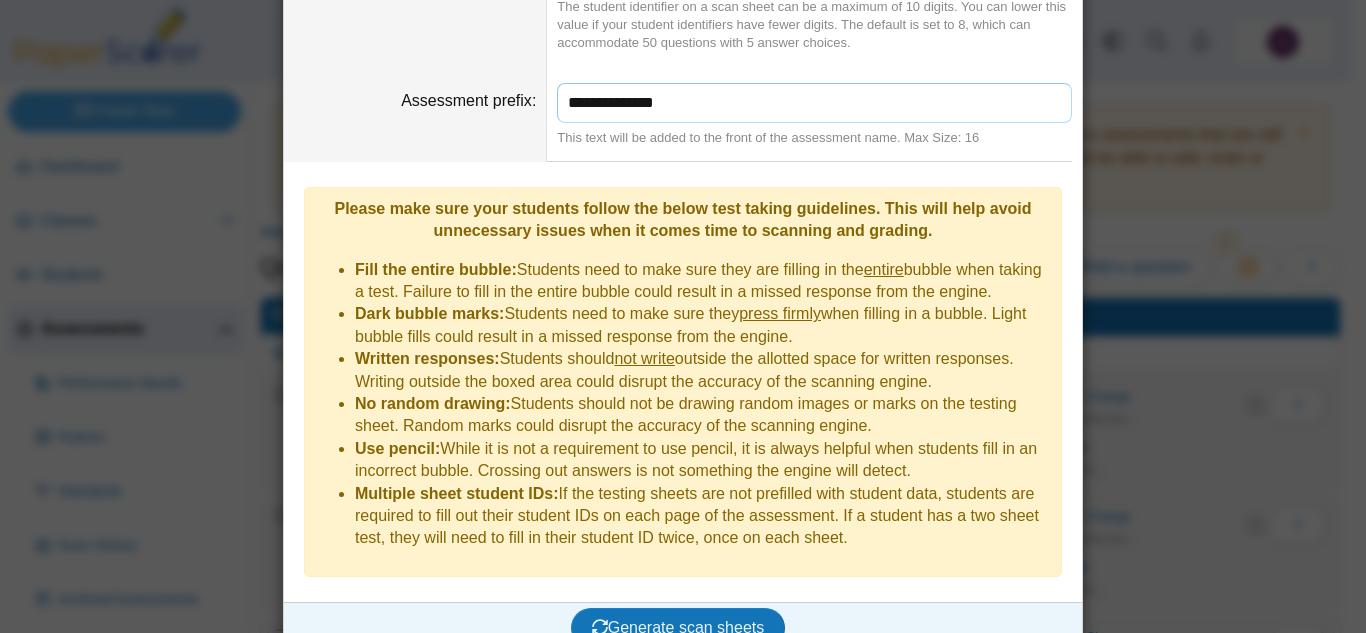 scroll, scrollTop: 0, scrollLeft: 0, axis: both 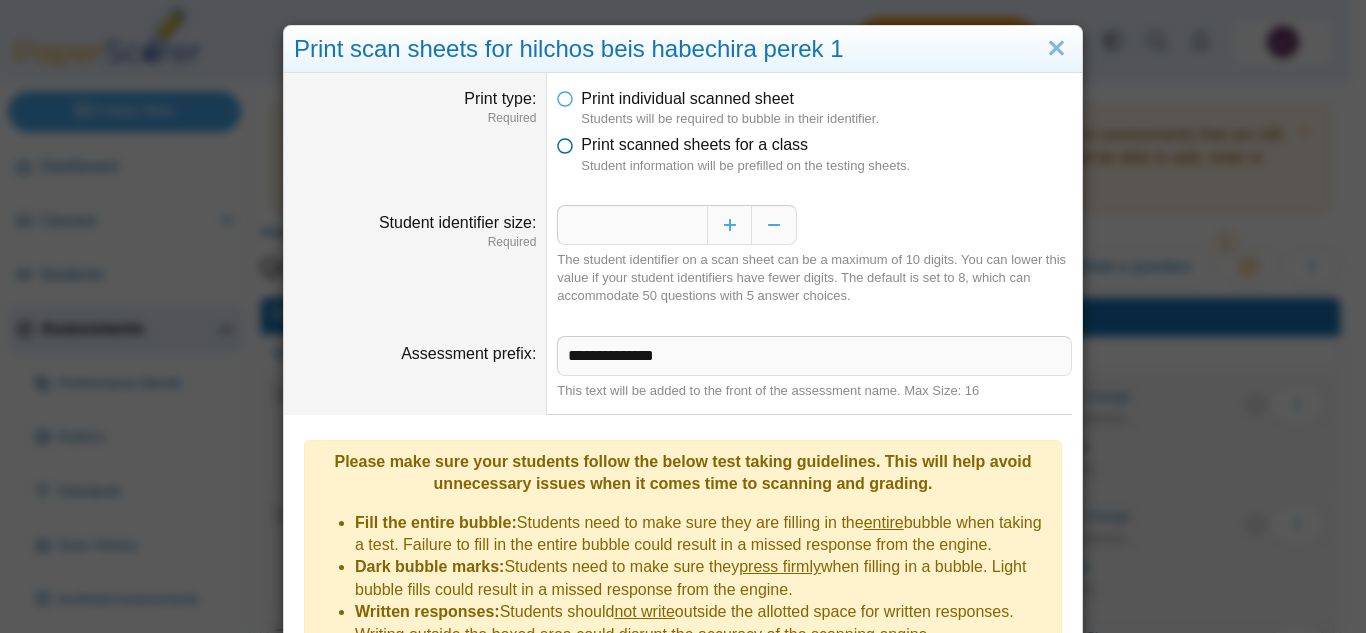 click on "Print scanned sheets for a class" at bounding box center [694, 144] 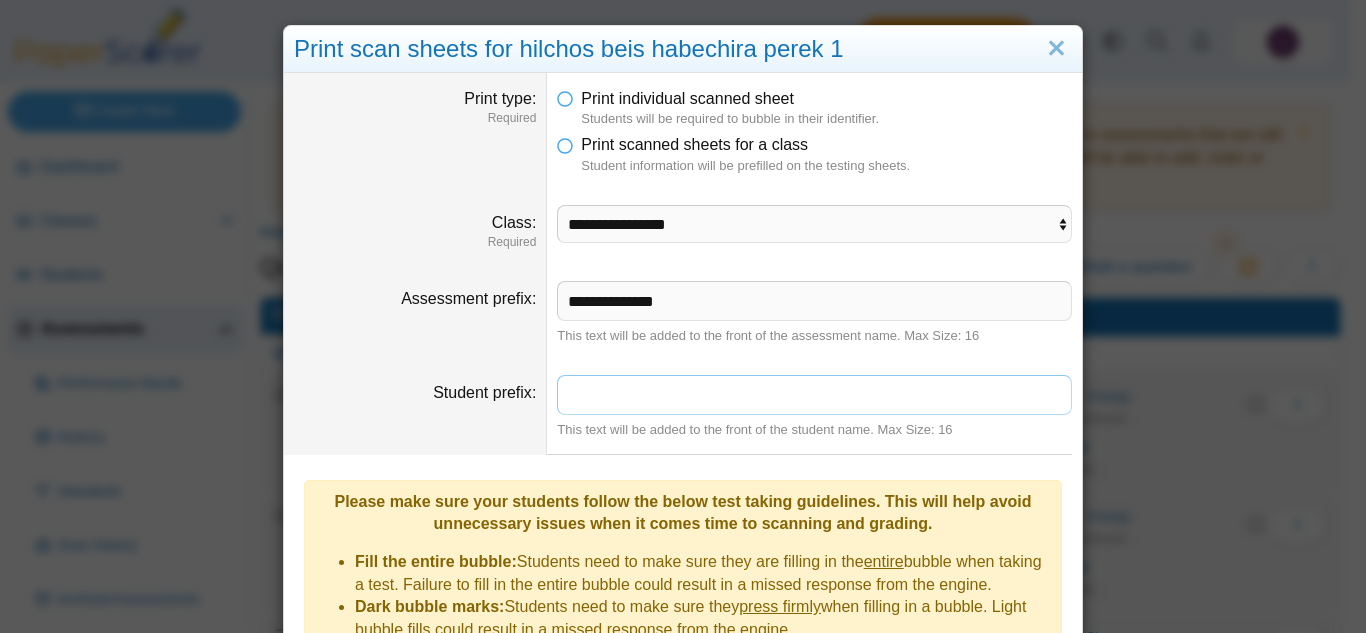 click on "Student prefix" at bounding box center [814, 395] 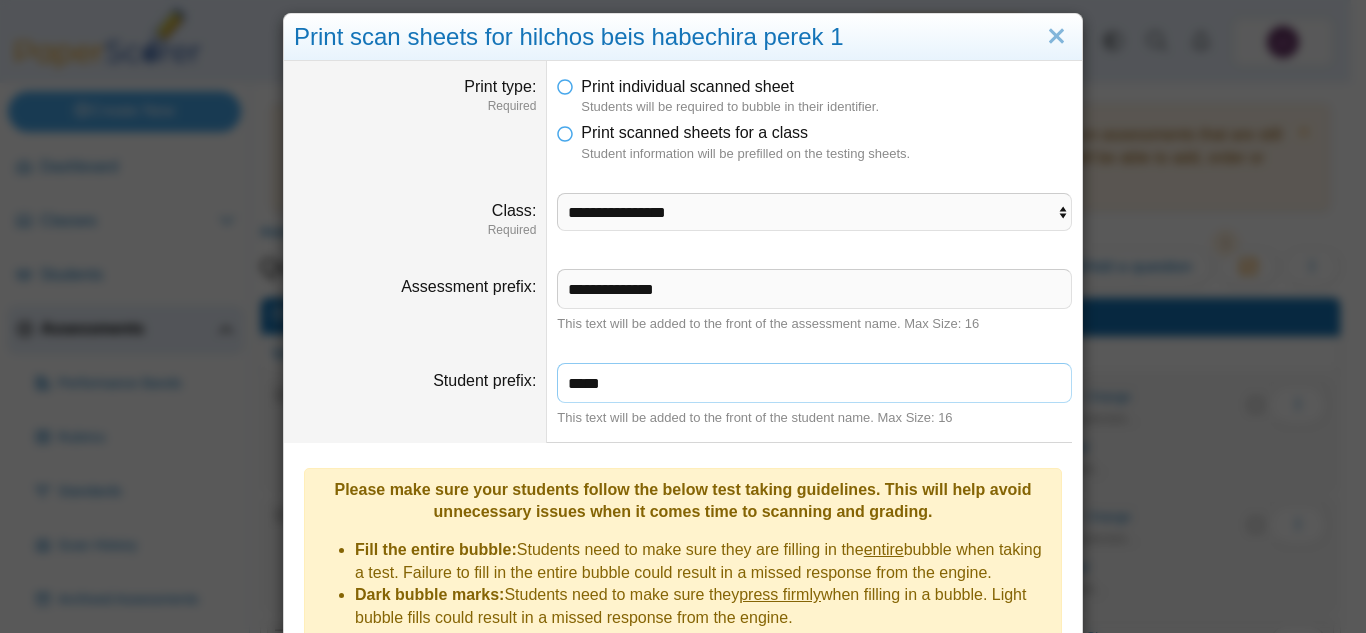 scroll, scrollTop: 13, scrollLeft: 0, axis: vertical 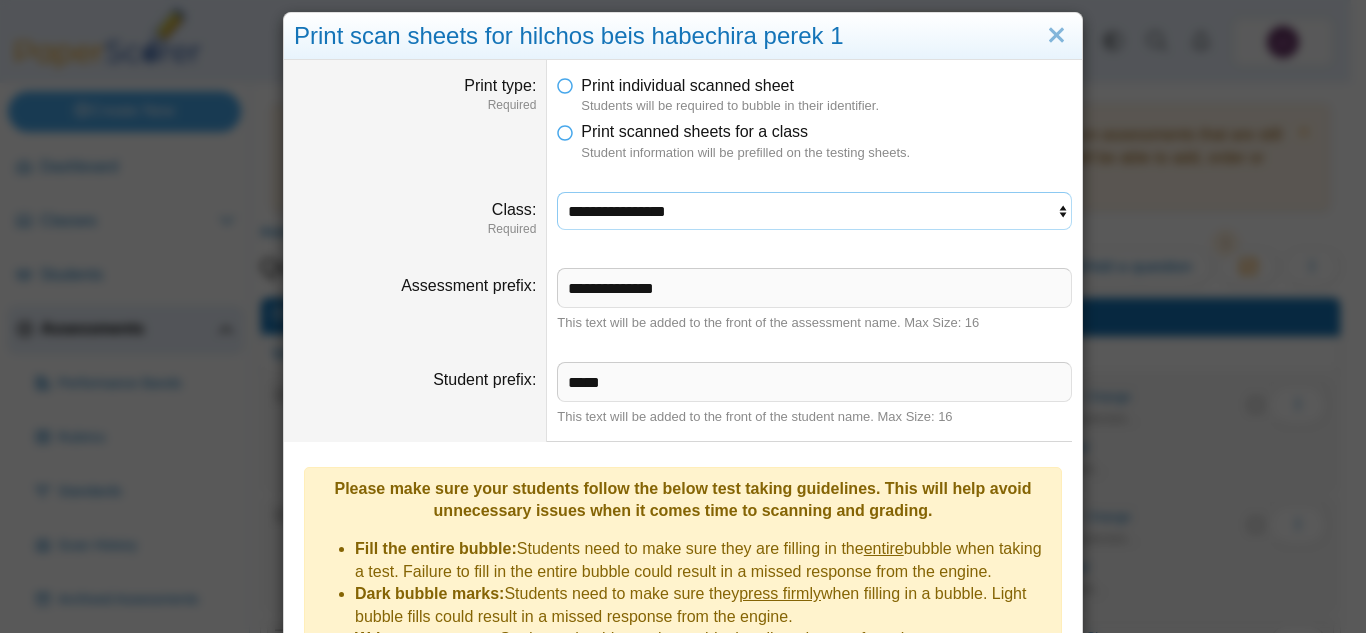 click on "**********" at bounding box center (814, 211) 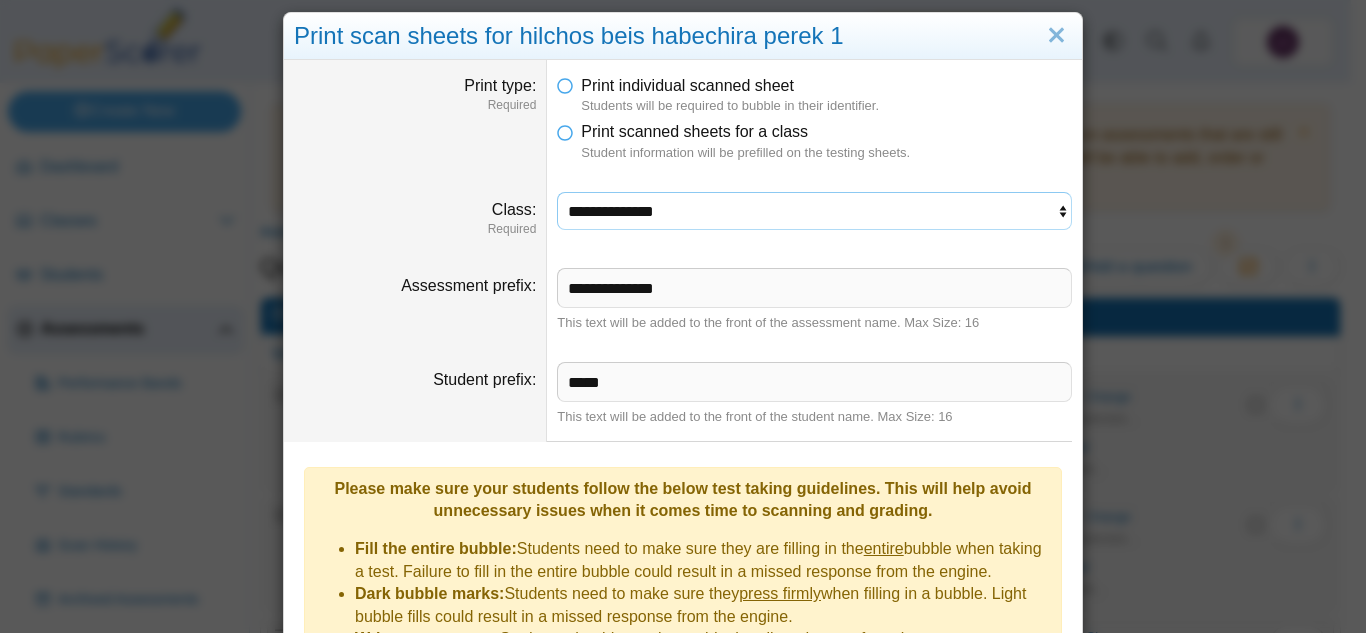 click on "**********" at bounding box center (814, 211) 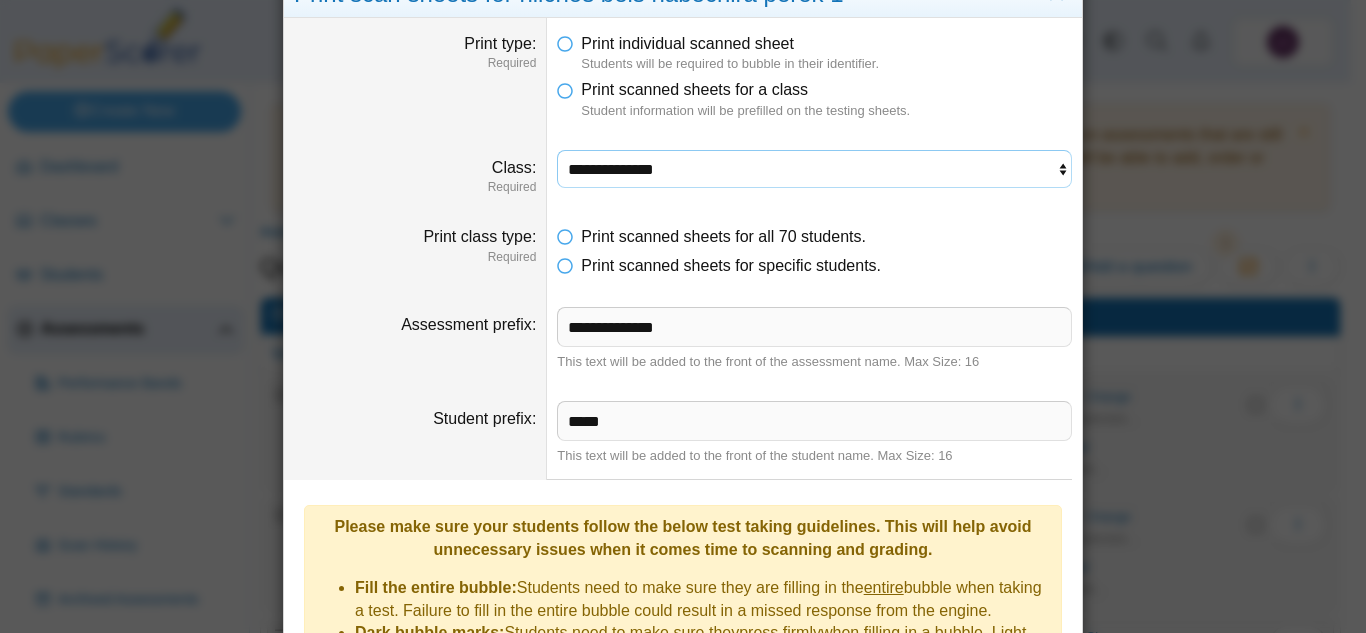 scroll, scrollTop: 0, scrollLeft: 0, axis: both 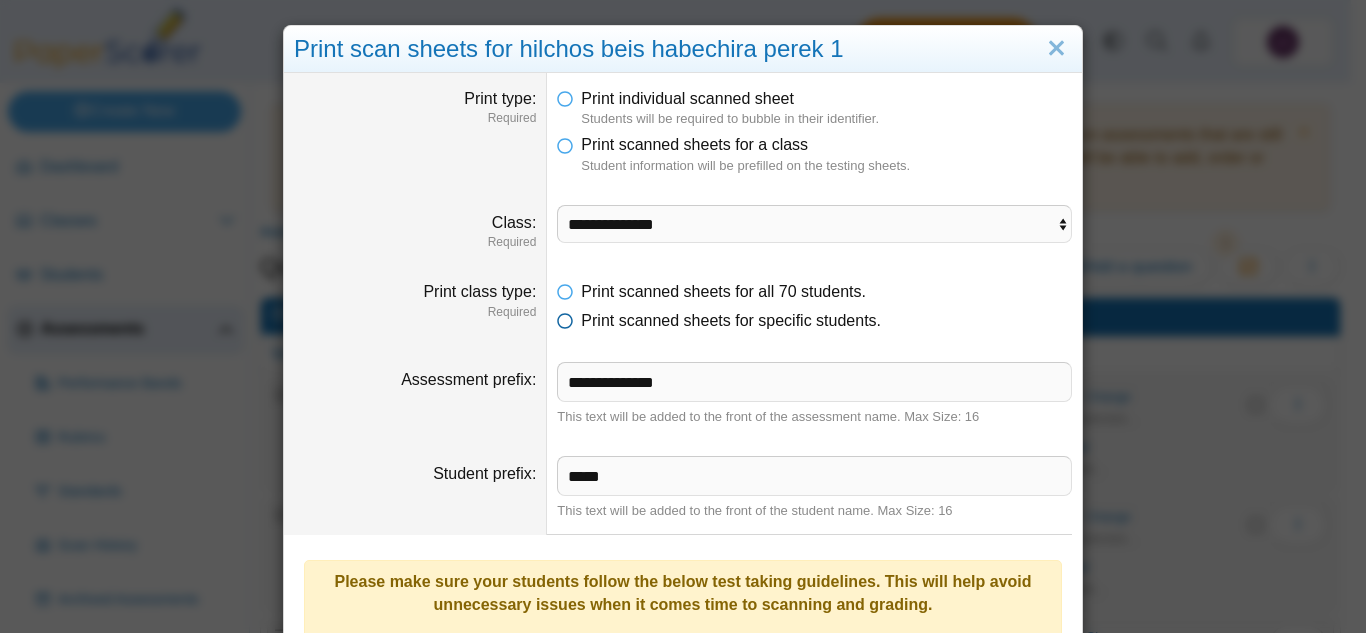 click on "Print scanned sheets for specific students." at bounding box center [731, 320] 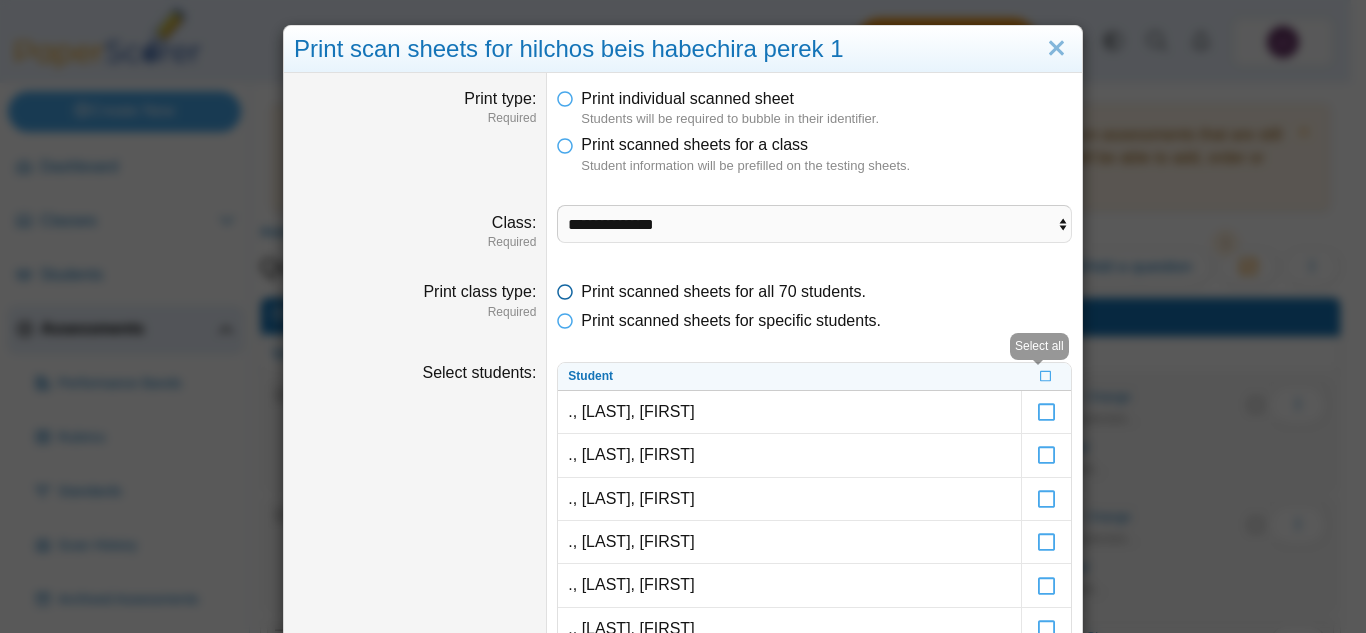 click at bounding box center (565, 288) 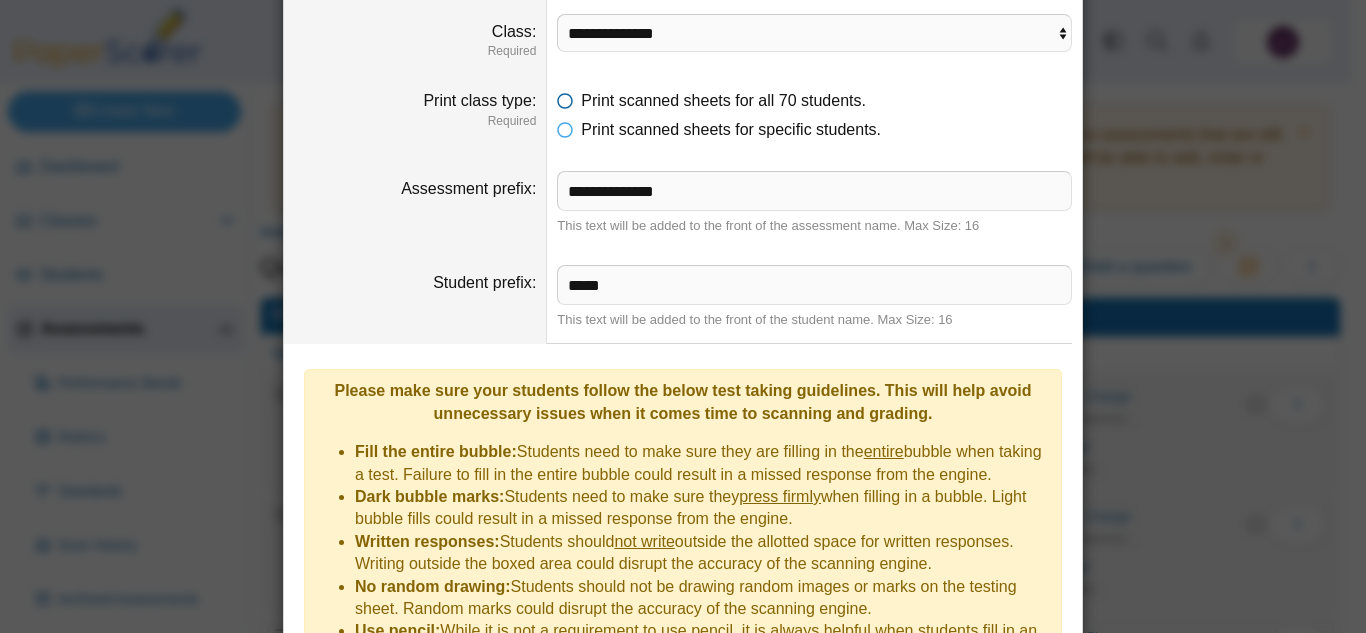 scroll, scrollTop: 374, scrollLeft: 0, axis: vertical 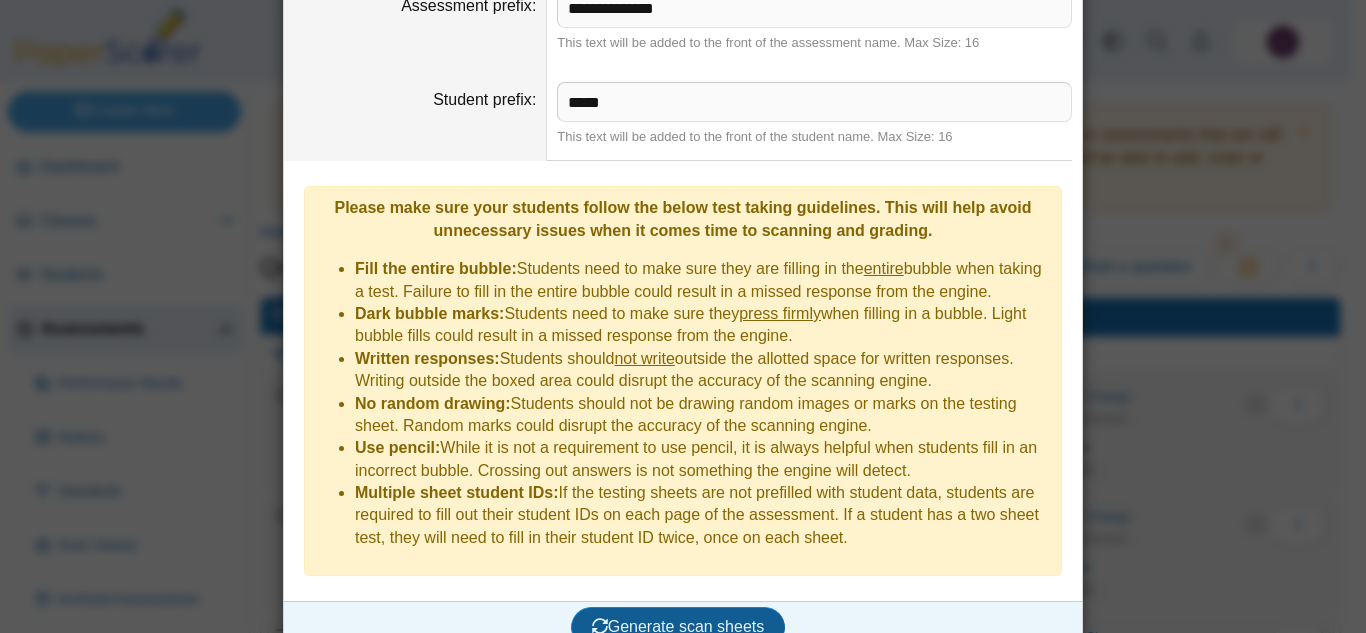 click on "Generate scan sheets" at bounding box center [678, 626] 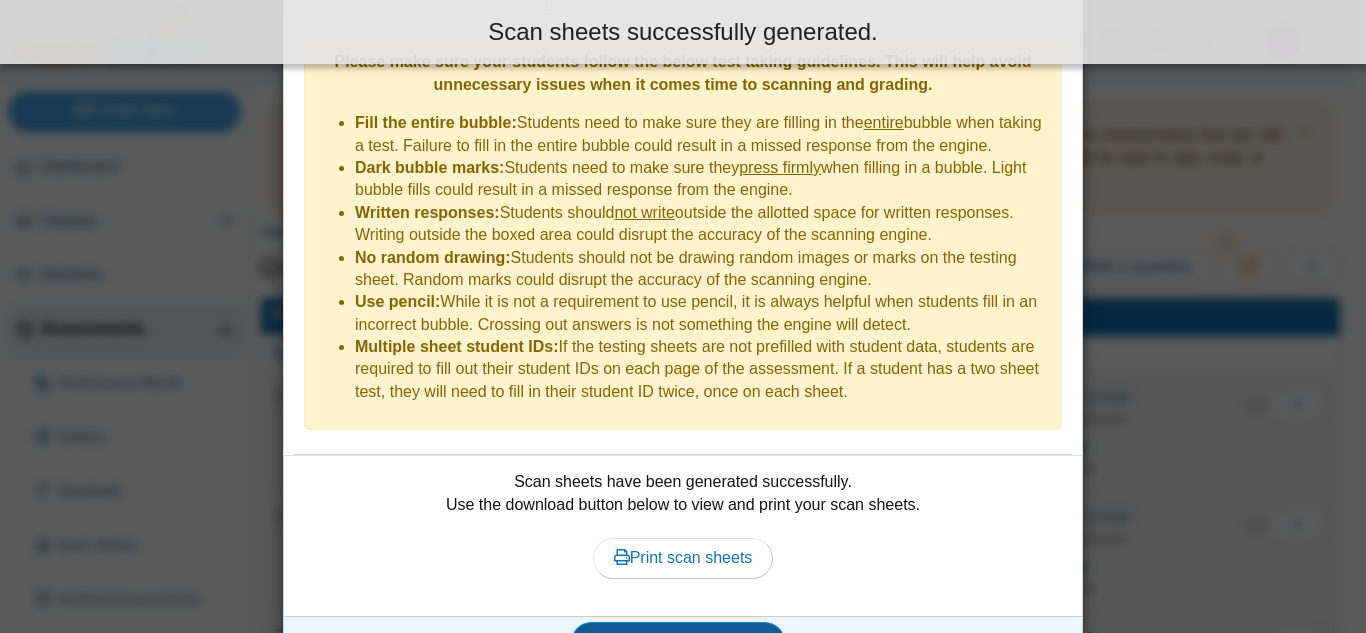 scroll, scrollTop: 535, scrollLeft: 0, axis: vertical 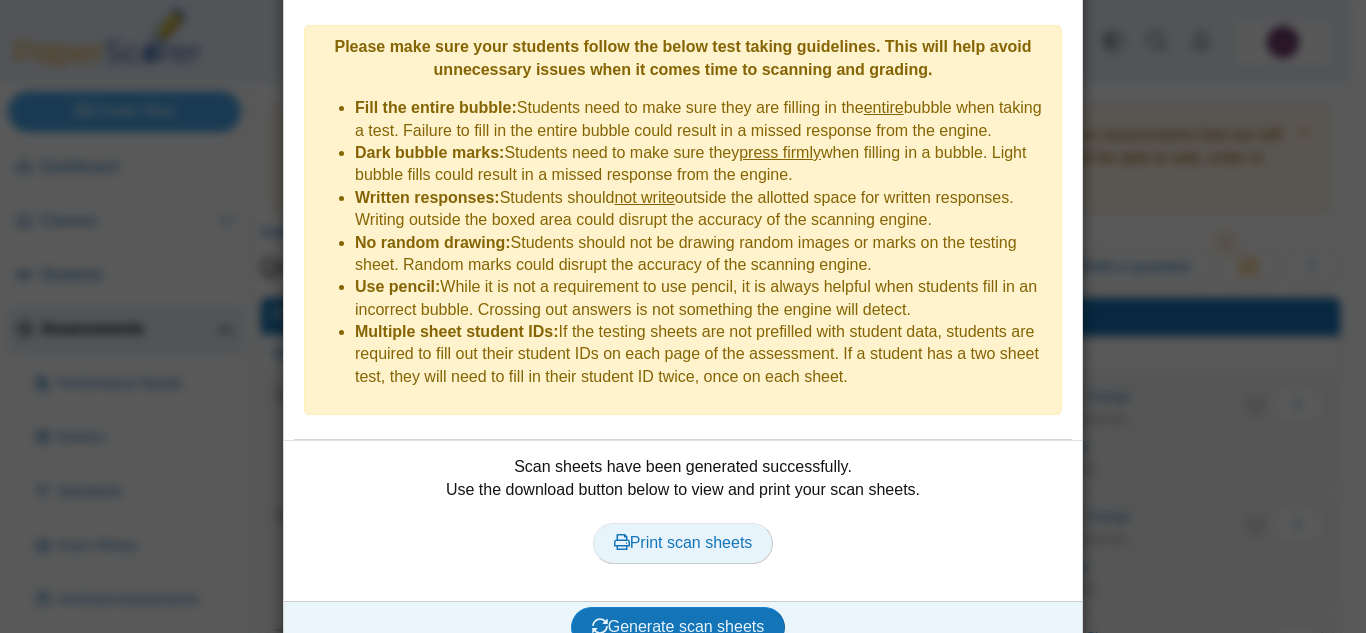 click on "Print scan sheets" at bounding box center (683, 542) 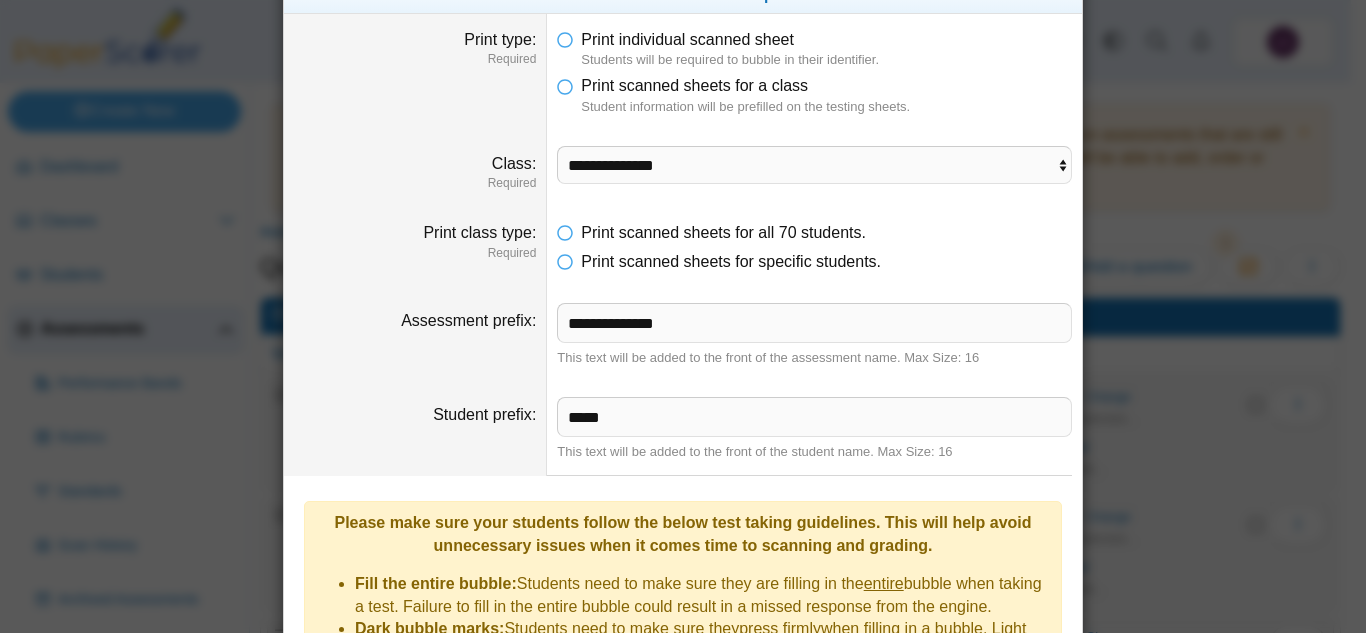scroll, scrollTop: 57, scrollLeft: 0, axis: vertical 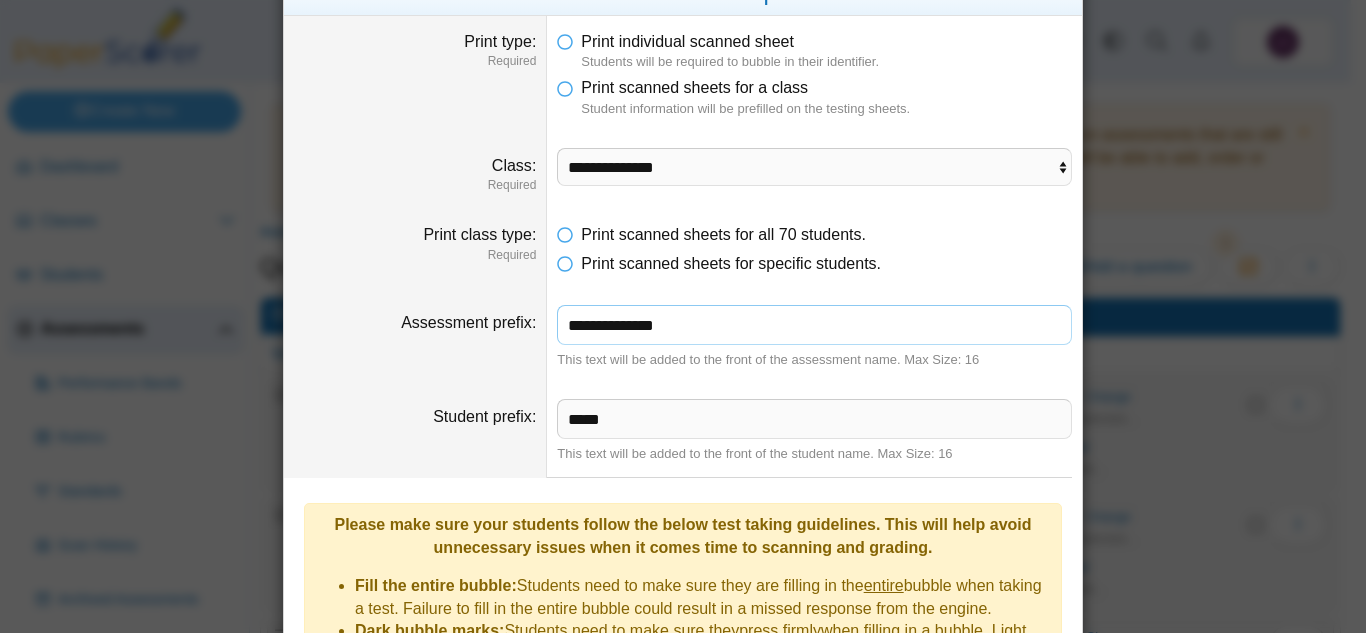 drag, startPoint x: 694, startPoint y: 321, endPoint x: 340, endPoint y: 344, distance: 354.7464 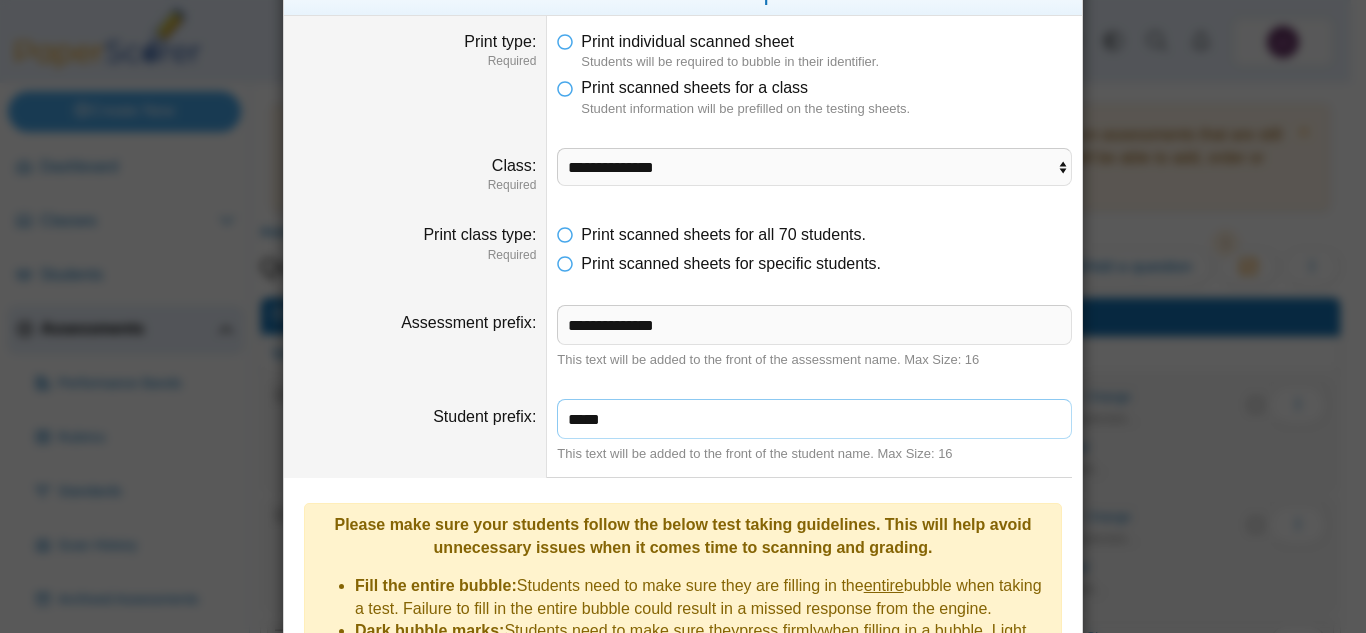 drag, startPoint x: 631, startPoint y: 414, endPoint x: 420, endPoint y: 427, distance: 211.4001 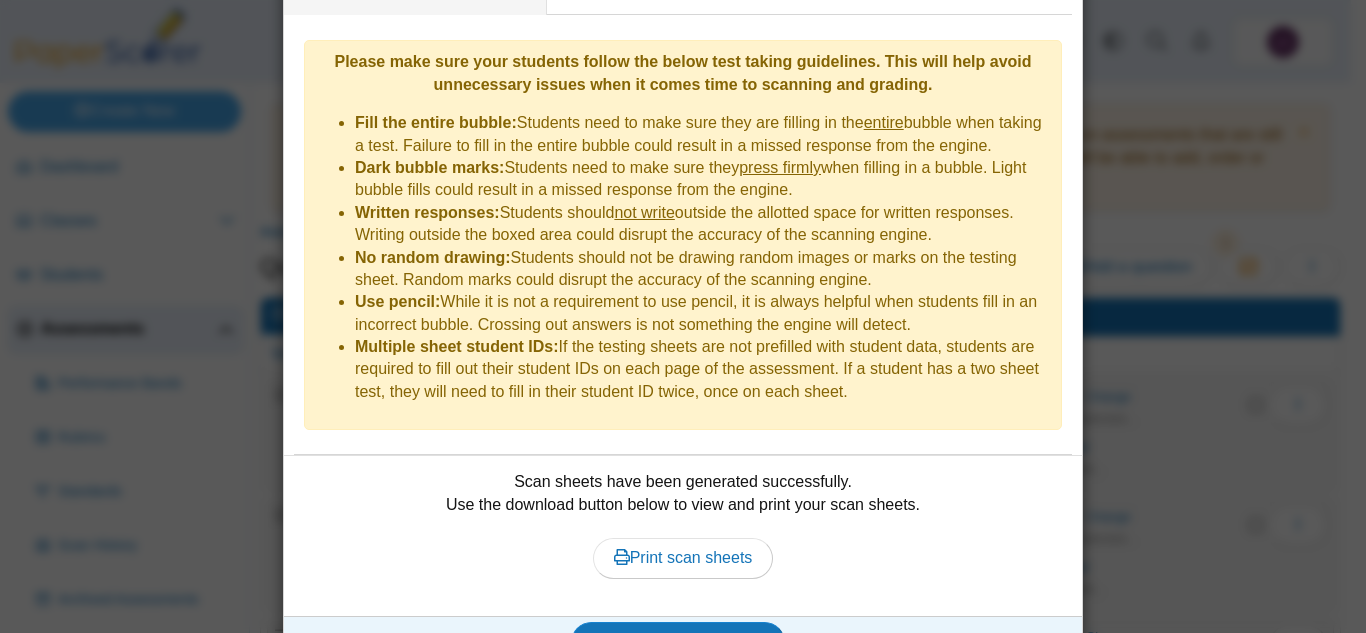 scroll, scrollTop: 535, scrollLeft: 0, axis: vertical 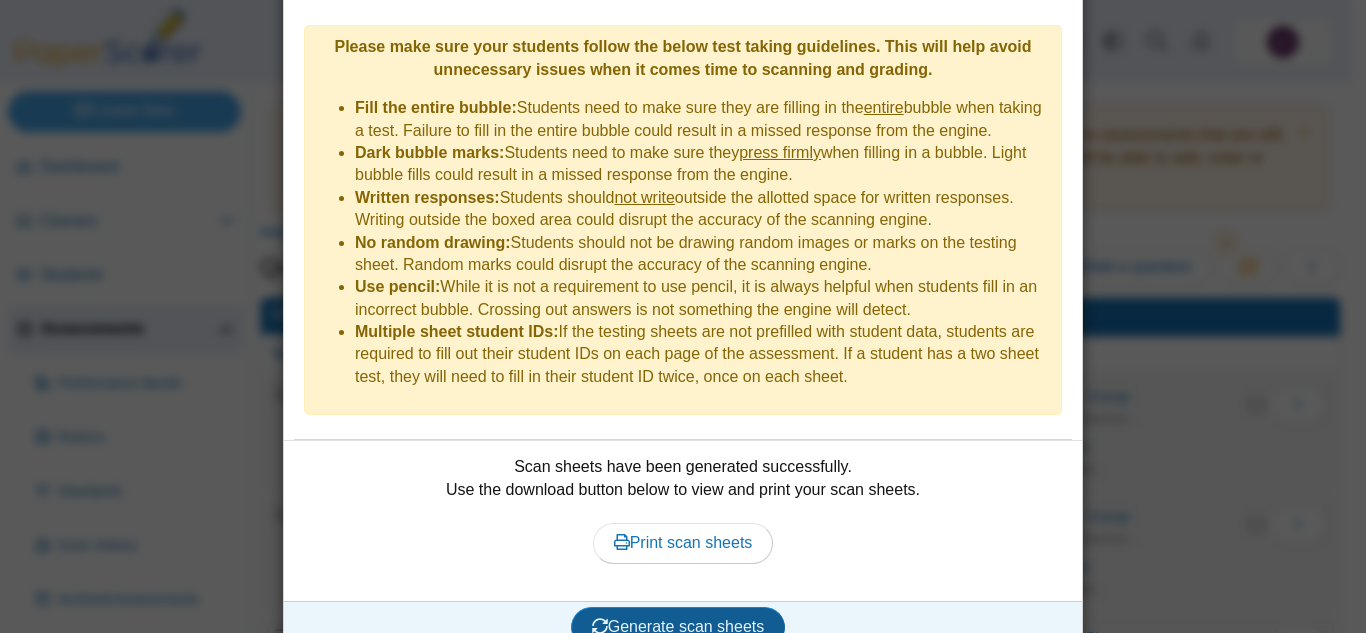 type on "*******" 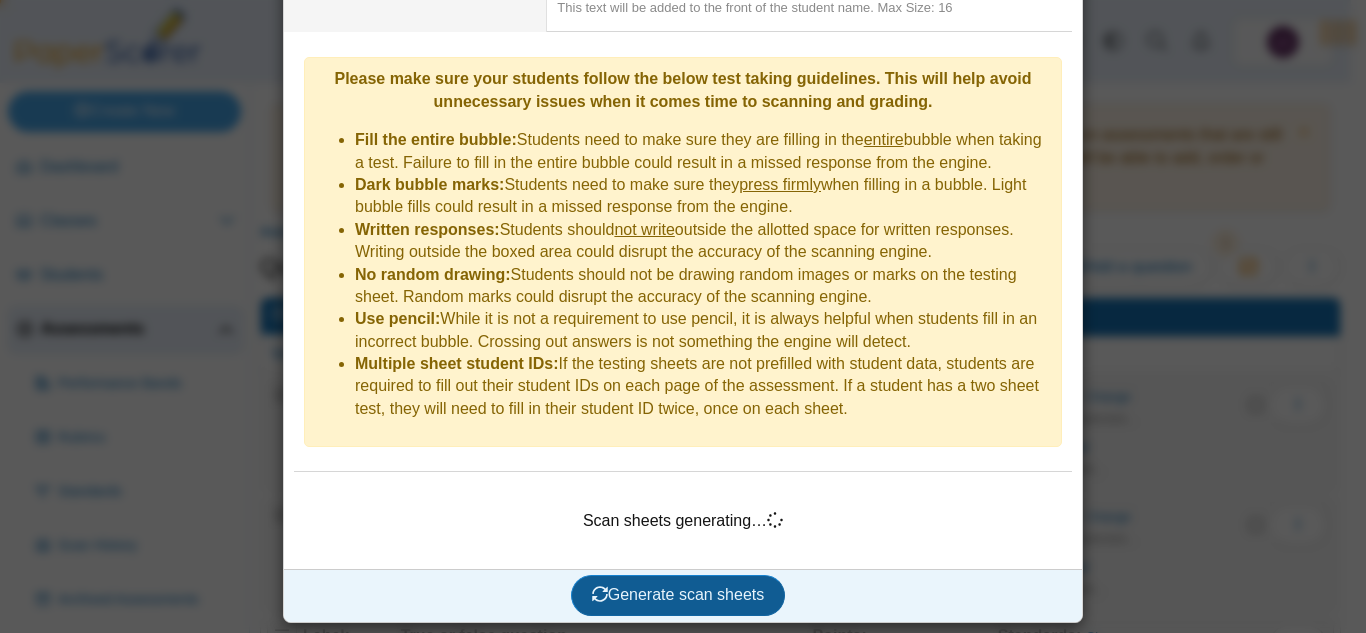 scroll, scrollTop: 471, scrollLeft: 0, axis: vertical 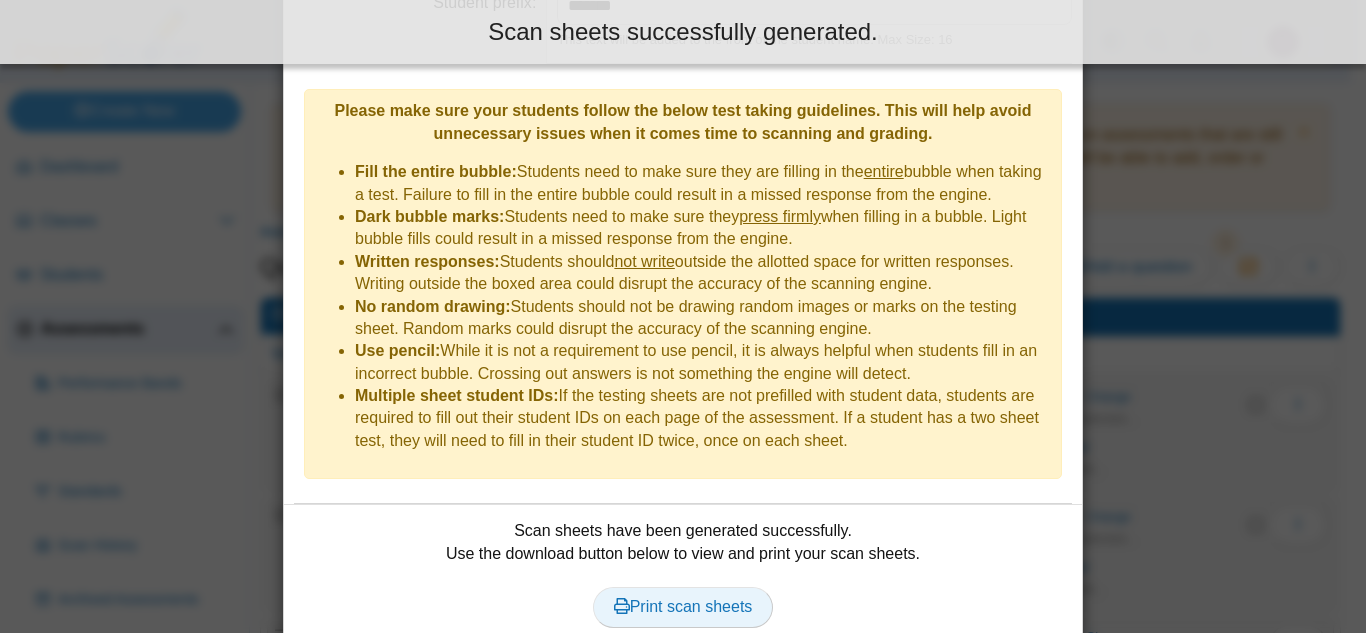 click on "Print scan sheets" at bounding box center [683, 607] 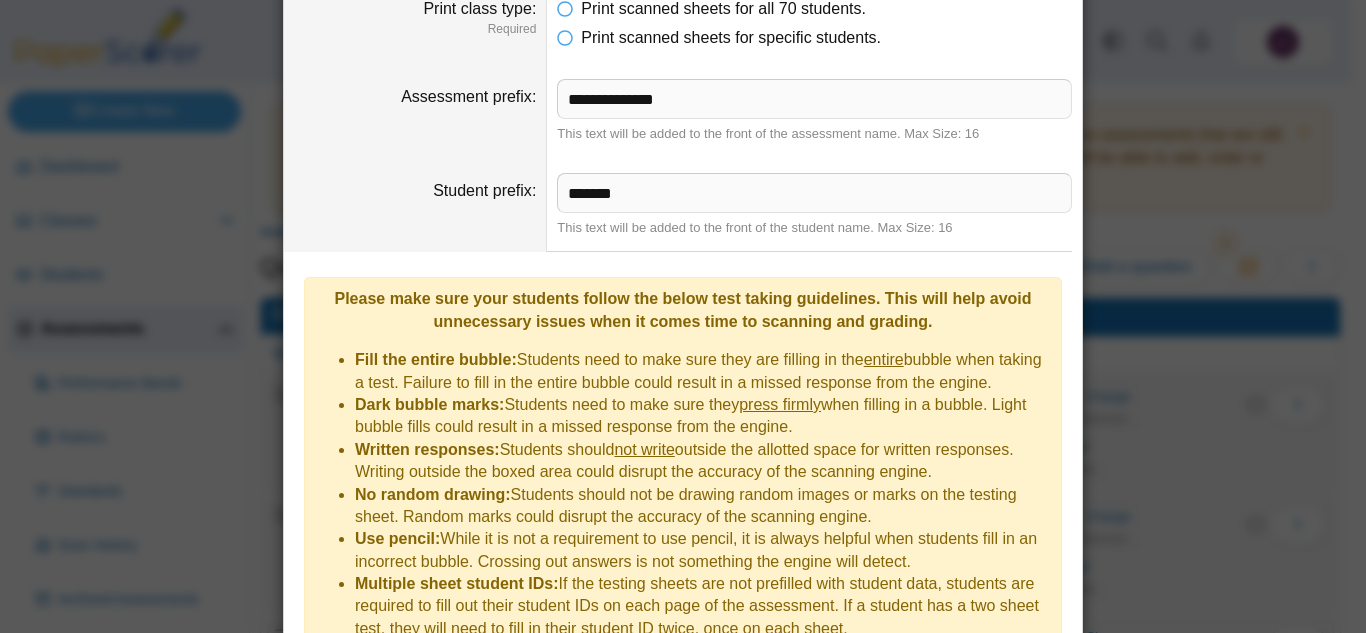 scroll, scrollTop: 282, scrollLeft: 0, axis: vertical 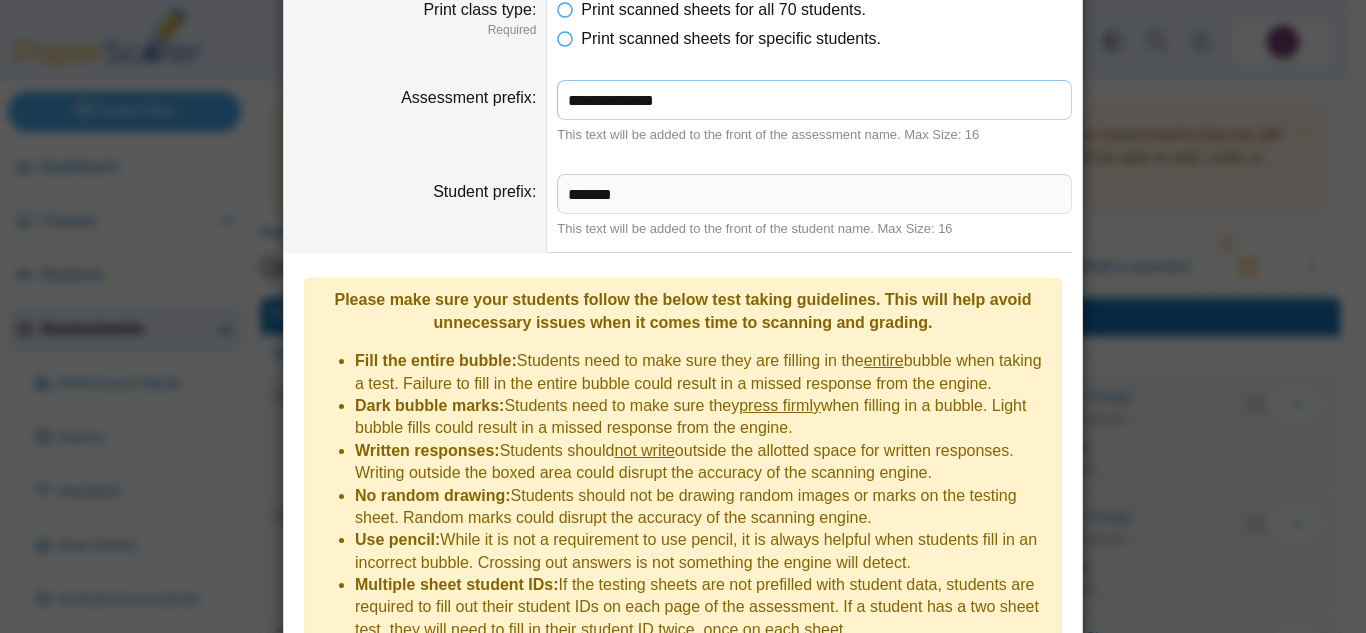 click on "**********" at bounding box center [814, 100] 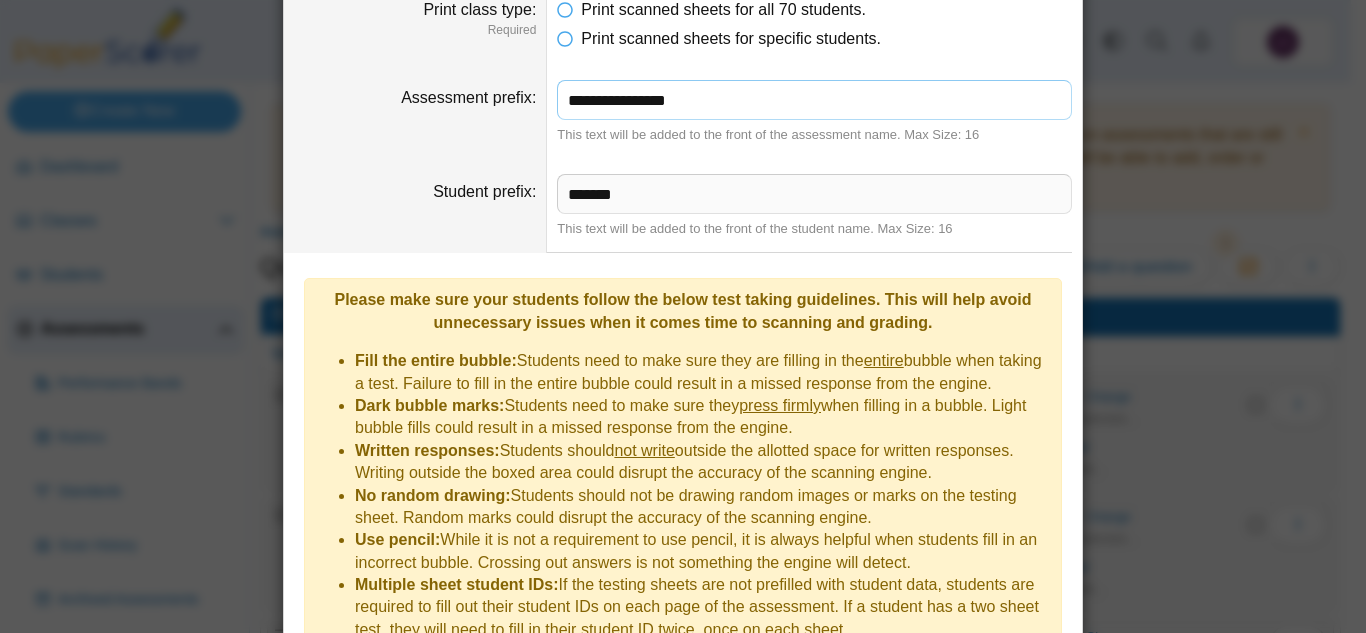 click on "**********" at bounding box center (814, 100) 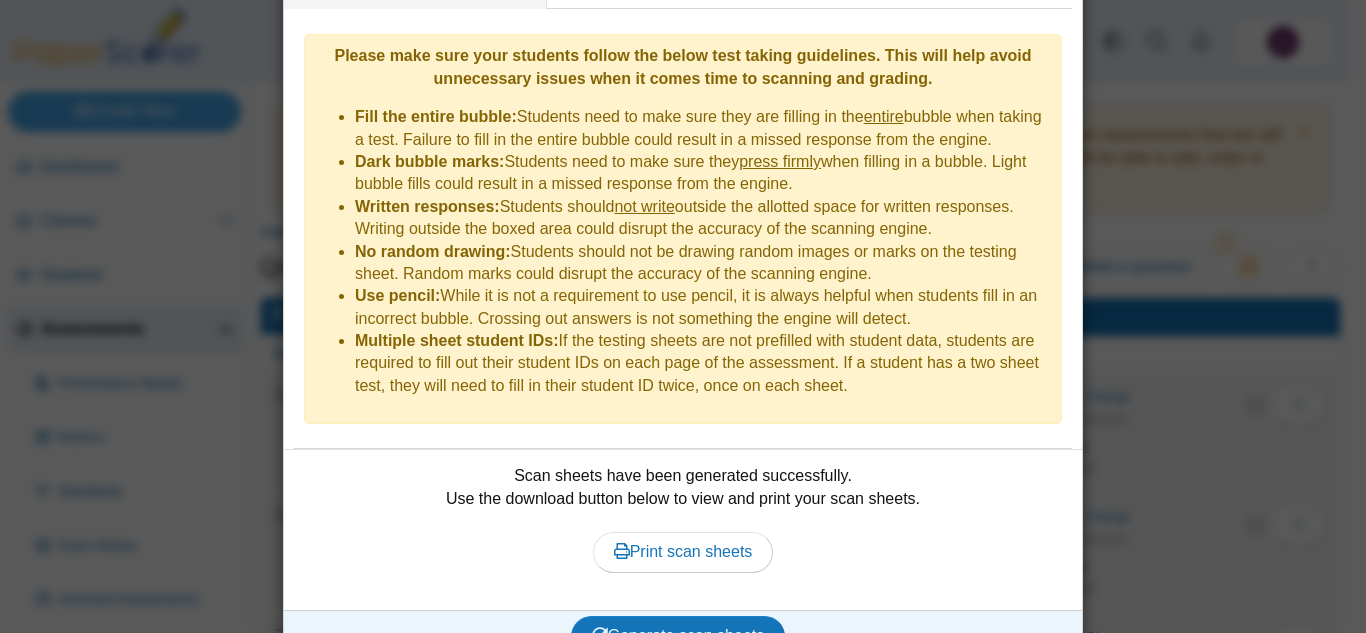 scroll, scrollTop: 535, scrollLeft: 0, axis: vertical 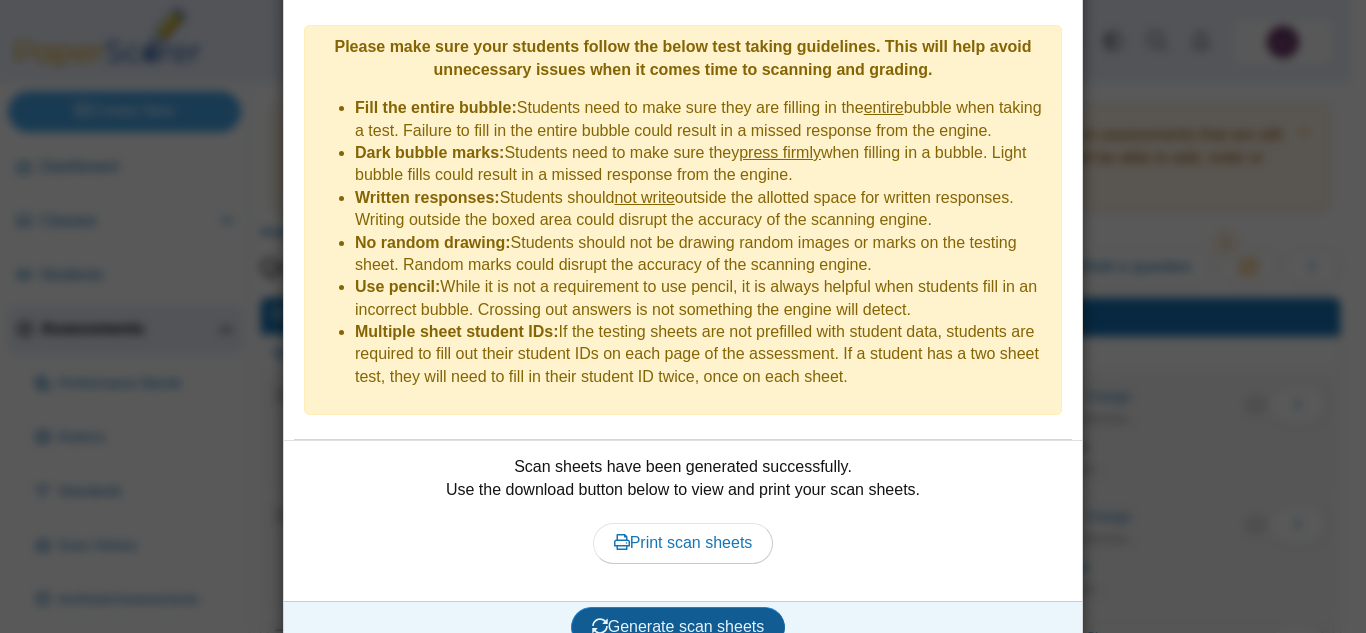 type on "**********" 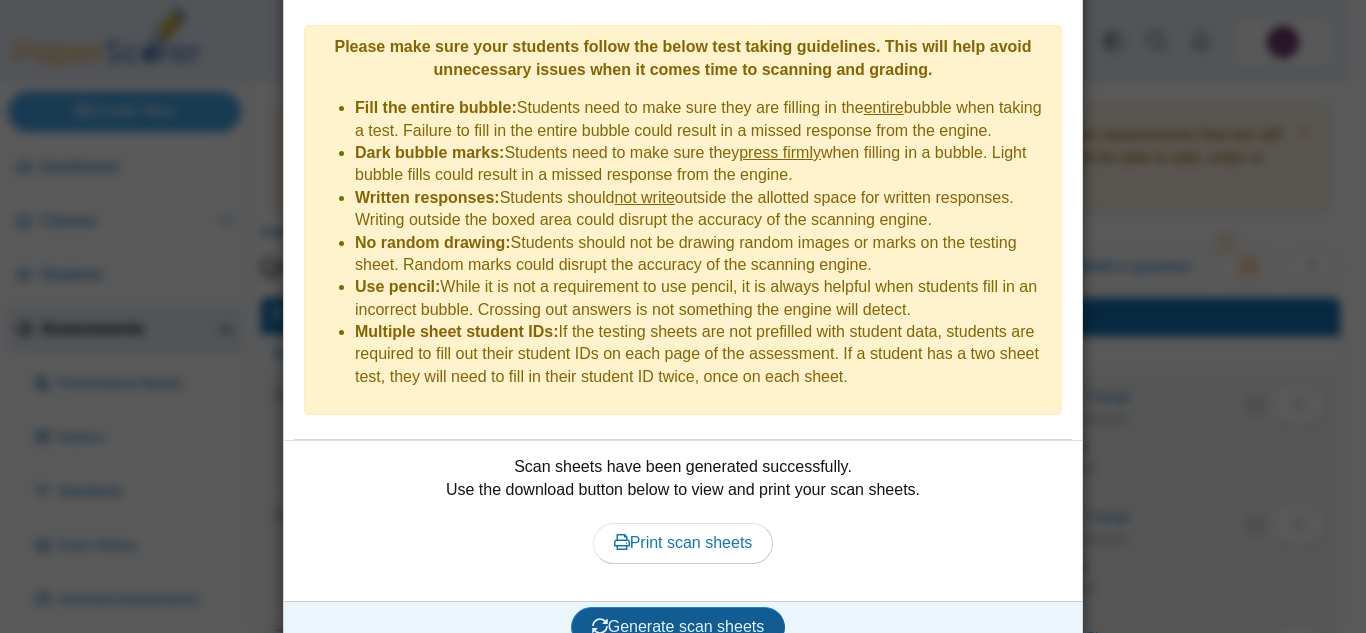 drag, startPoint x: 680, startPoint y: 581, endPoint x: 641, endPoint y: 604, distance: 45.276924 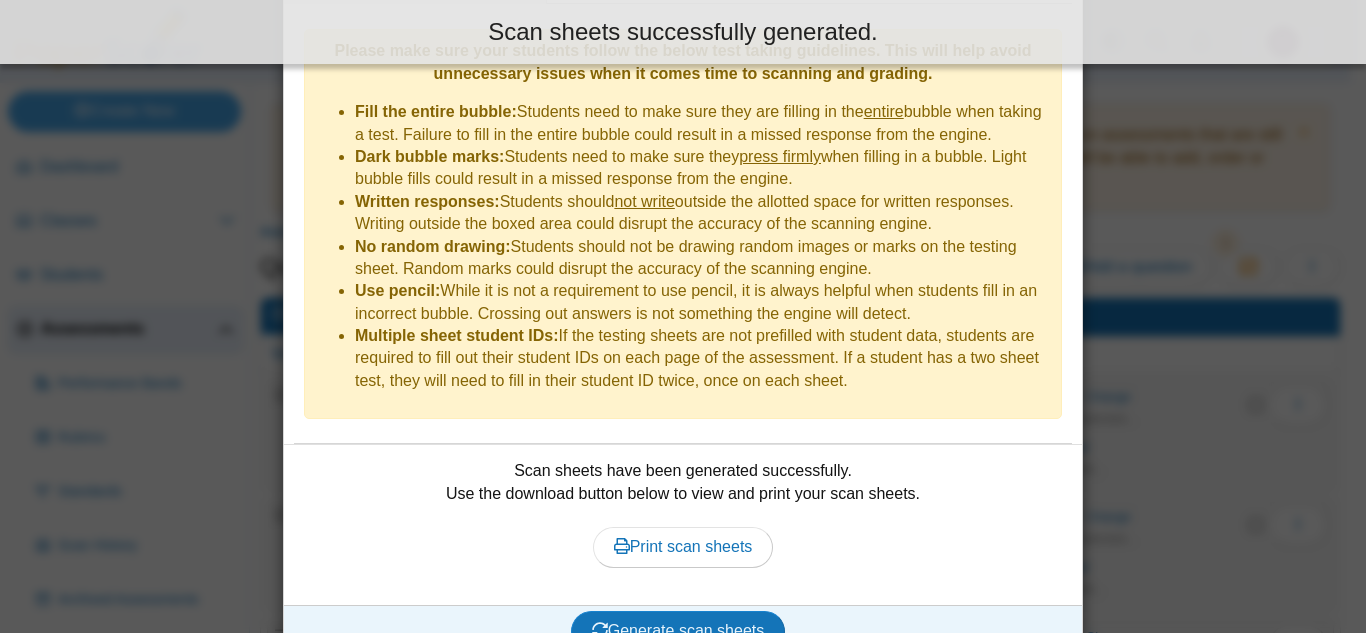 scroll, scrollTop: 535, scrollLeft: 0, axis: vertical 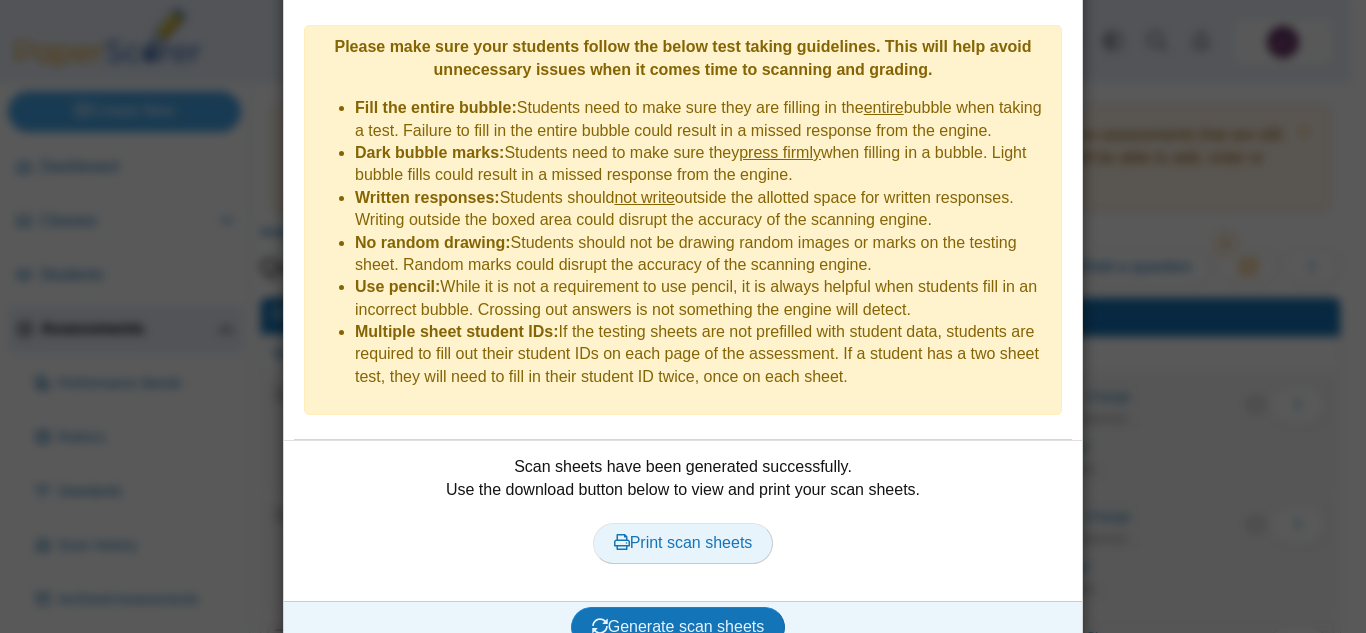 click on "Print scan sheets" at bounding box center [683, 542] 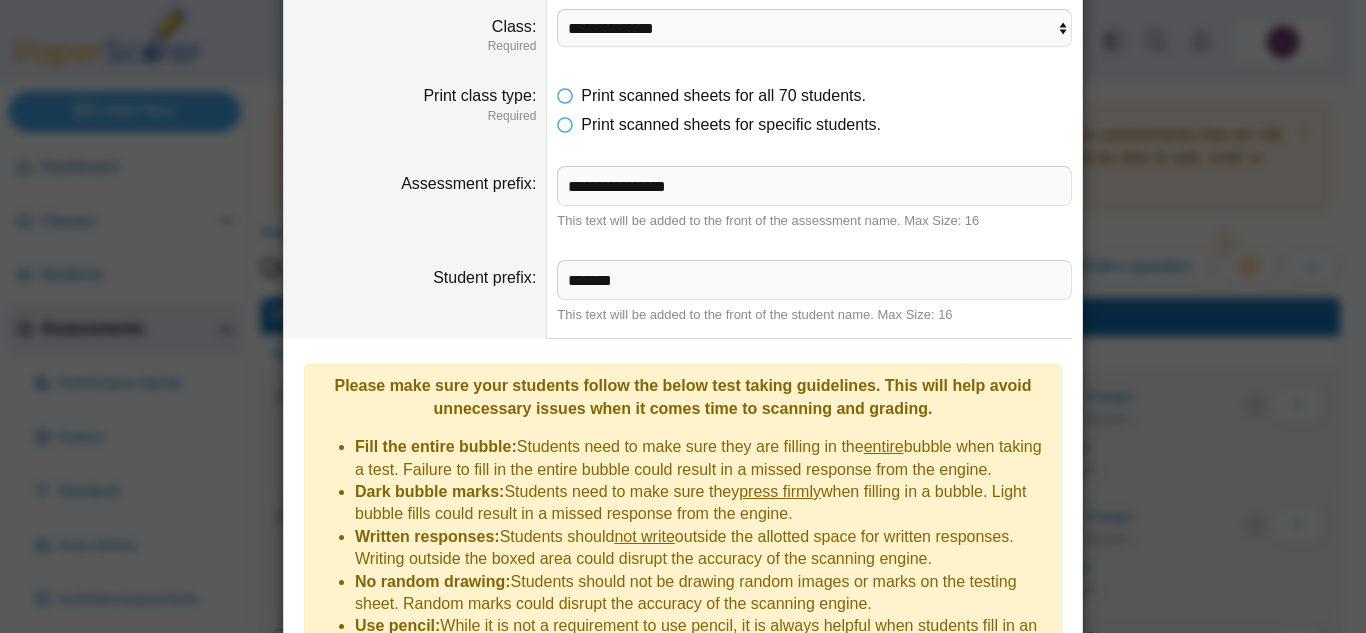 scroll, scrollTop: 0, scrollLeft: 0, axis: both 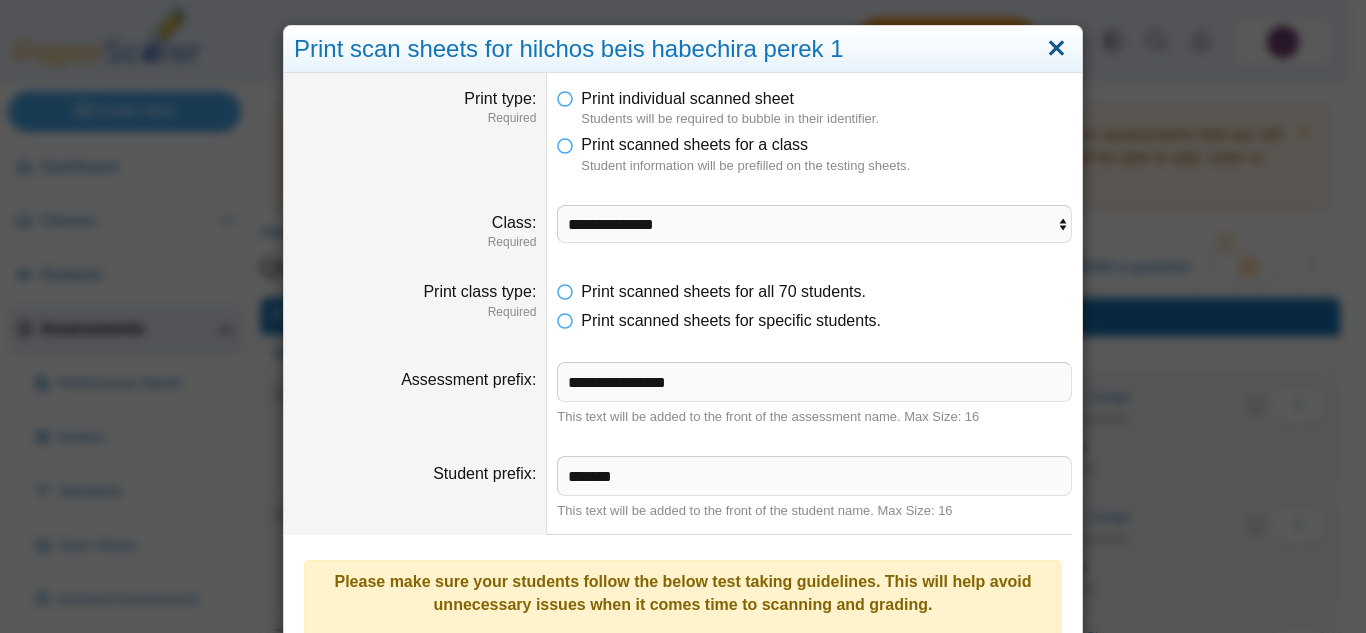 click at bounding box center (1056, 49) 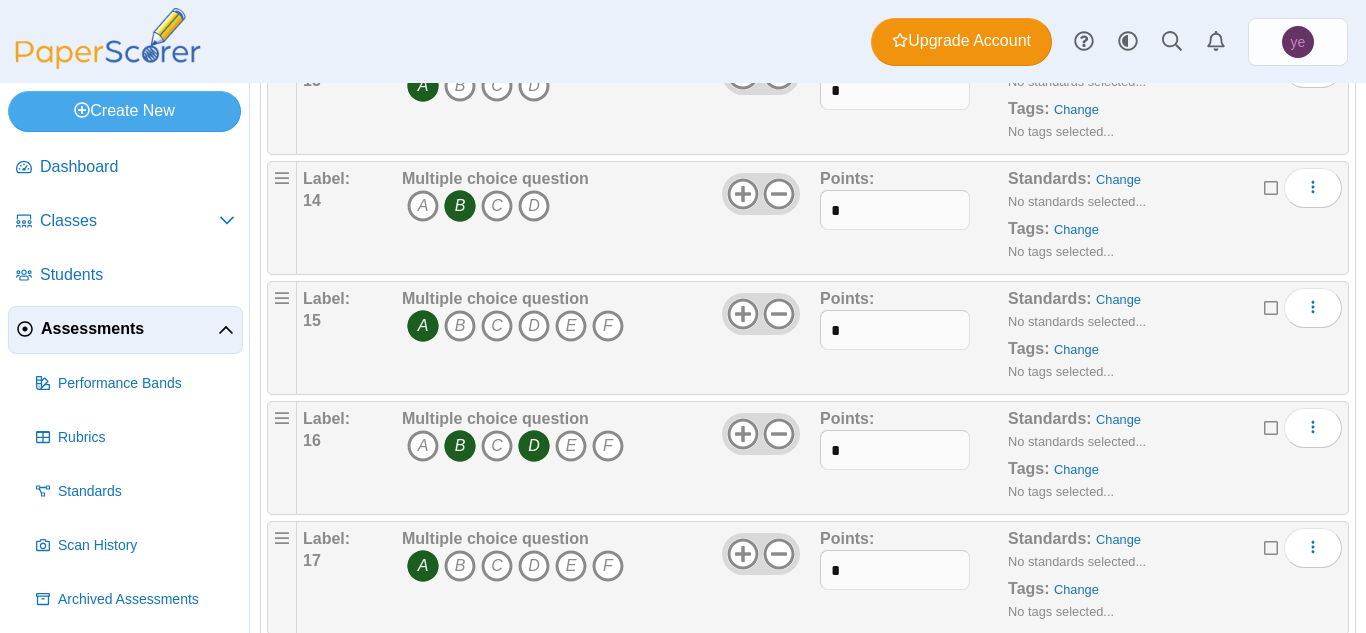 scroll, scrollTop: 1781, scrollLeft: 0, axis: vertical 